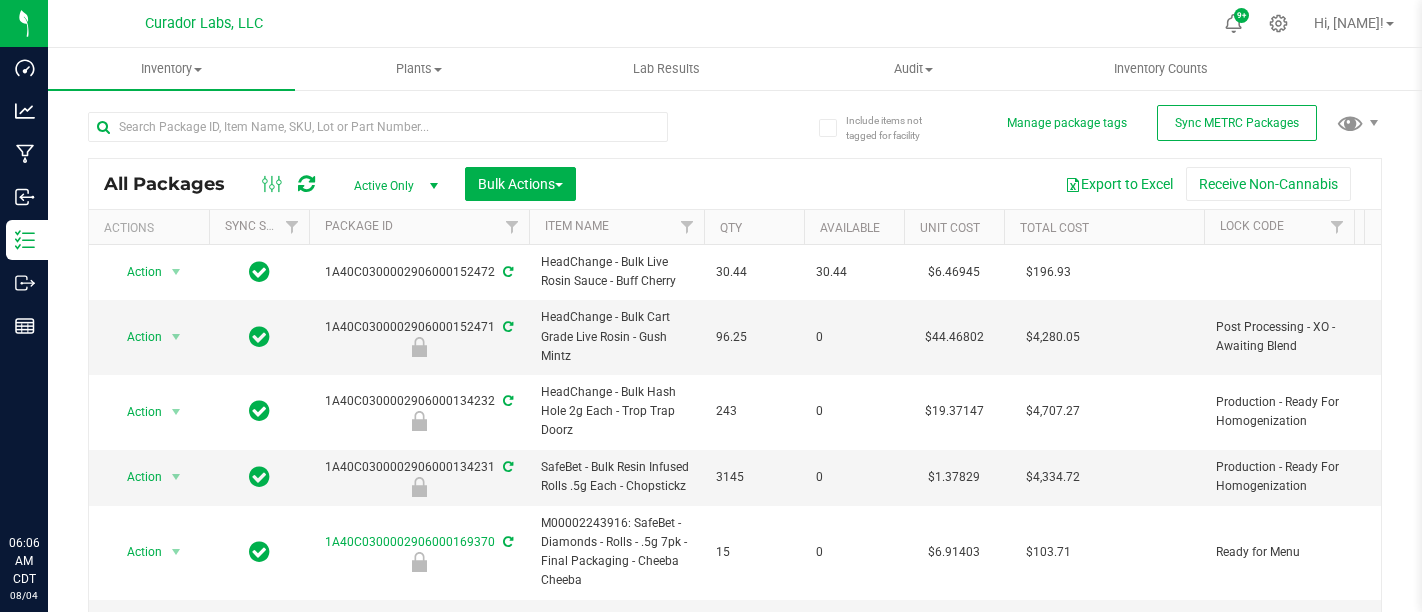type on "2026-08-02" 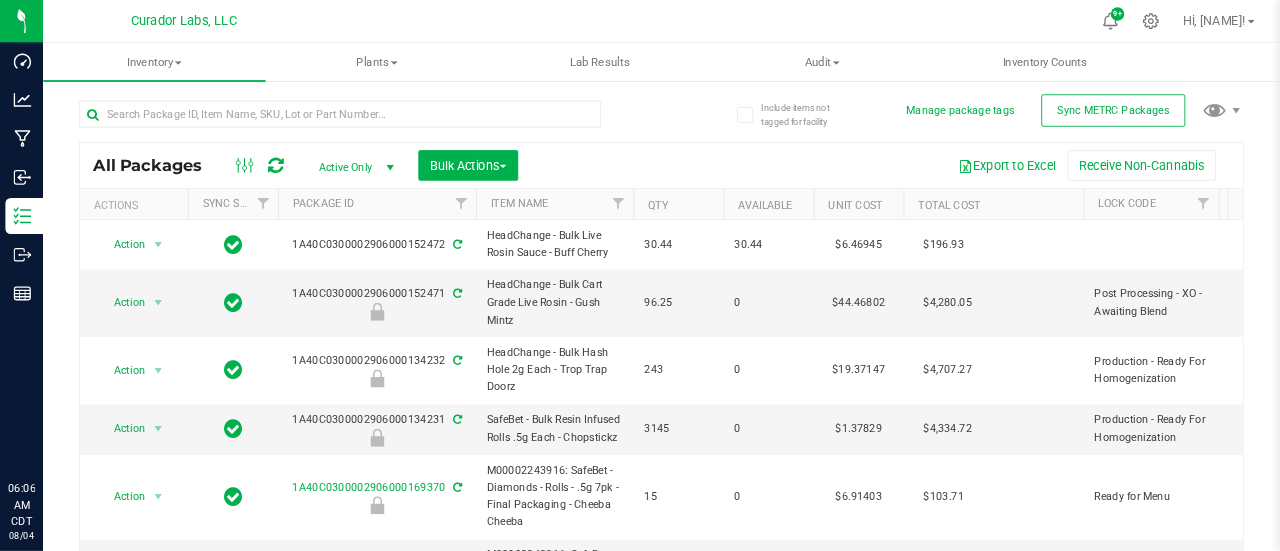 scroll, scrollTop: 0, scrollLeft: 0, axis: both 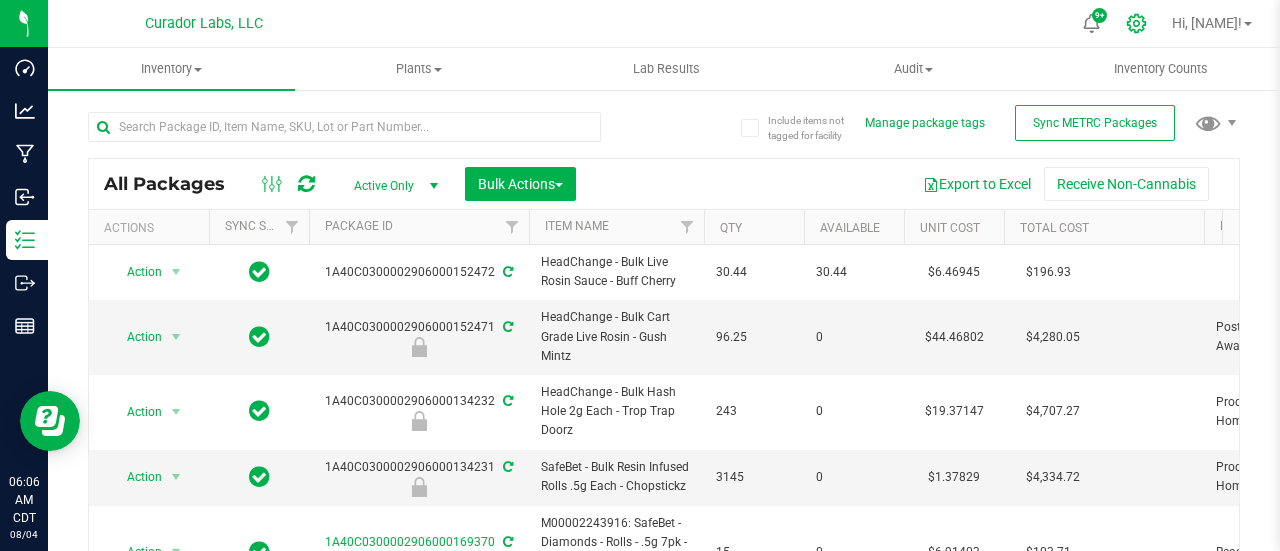click at bounding box center [1137, 23] 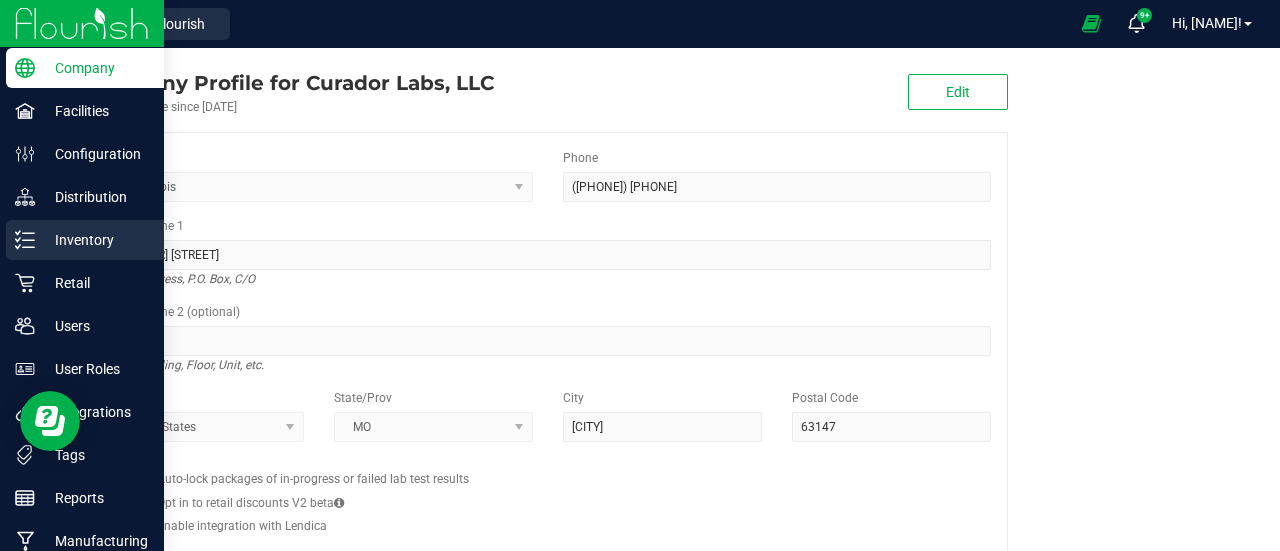 click on "Inventory" at bounding box center [95, 240] 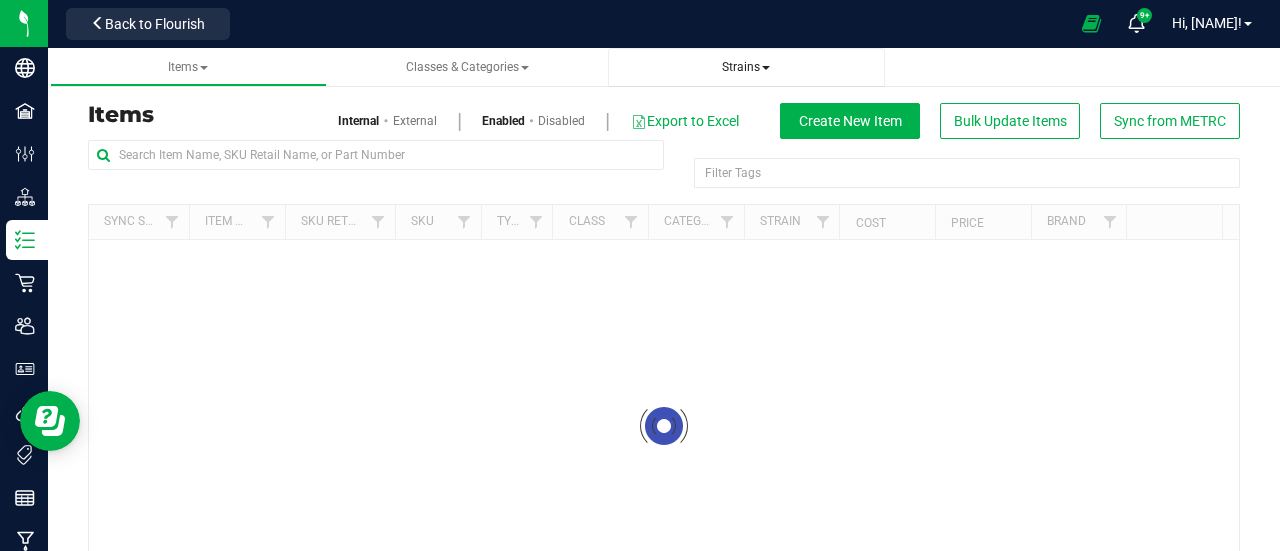 click on "Strains" at bounding box center [746, 67] 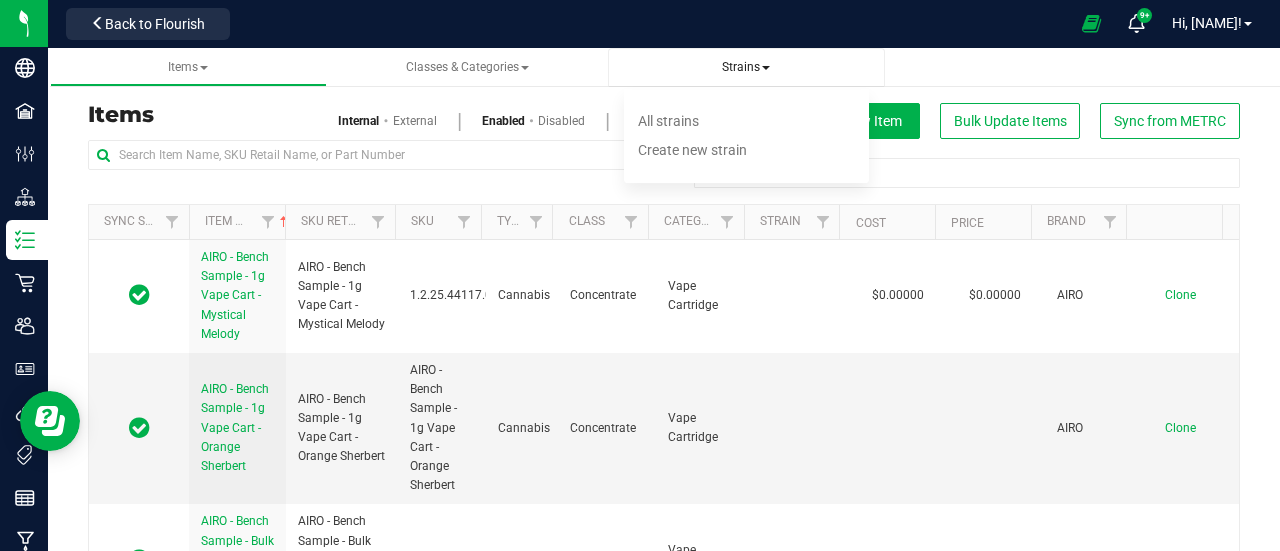 click on "Strains" at bounding box center (746, 67) 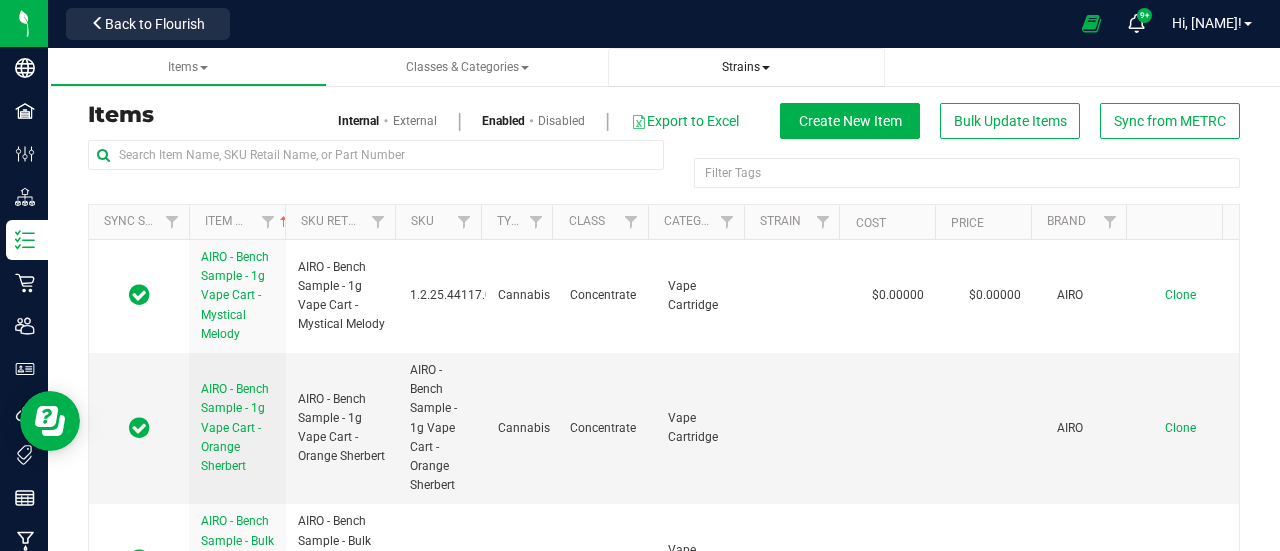 click on "Strains   All strains   Create new strain" at bounding box center (746, 67) 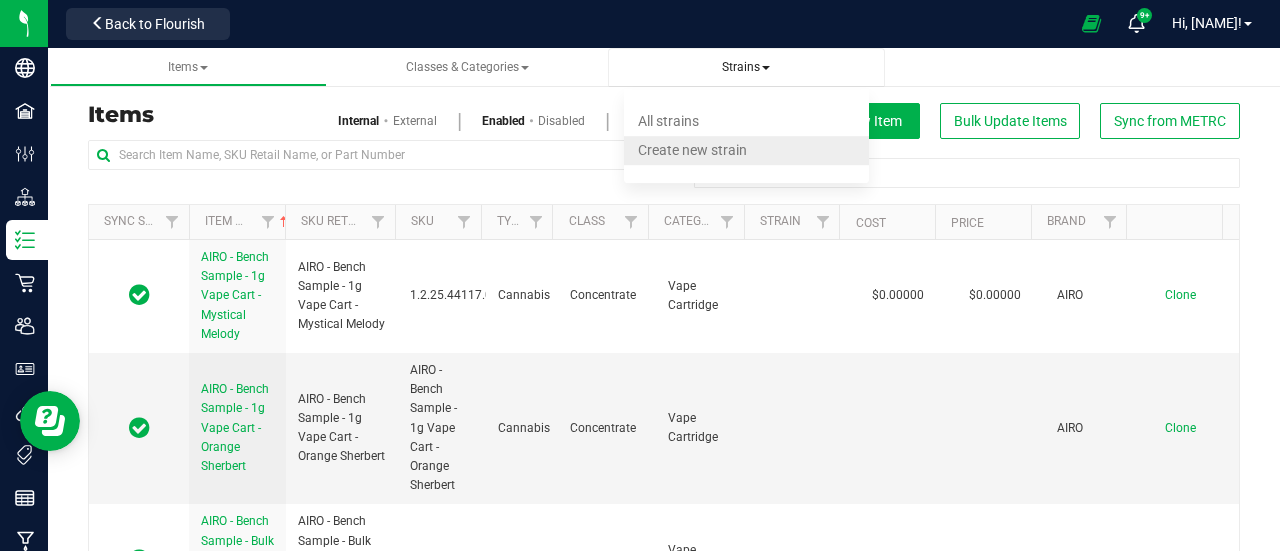 click on "Create new strain" at bounding box center (692, 150) 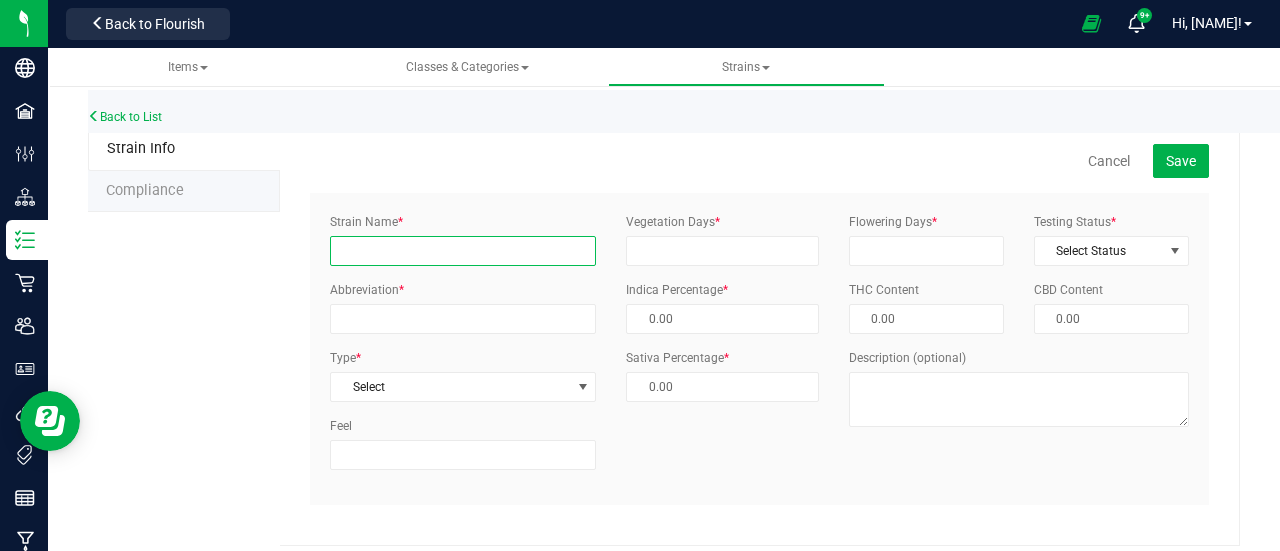 click on "Strain Name
*" at bounding box center (463, 251) 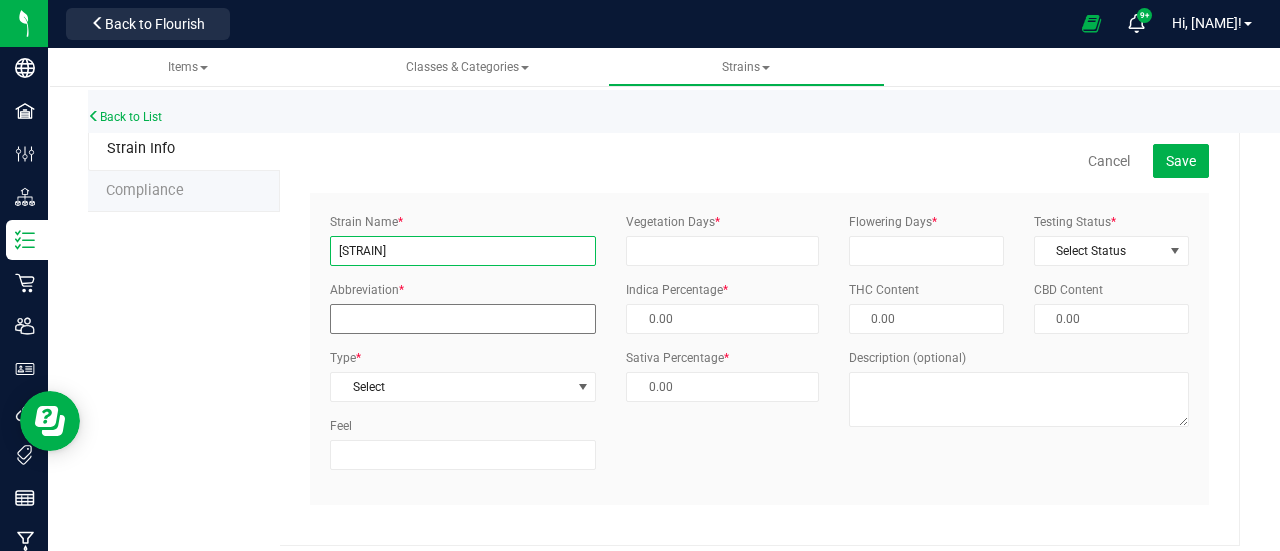 type on "[STRAIN]" 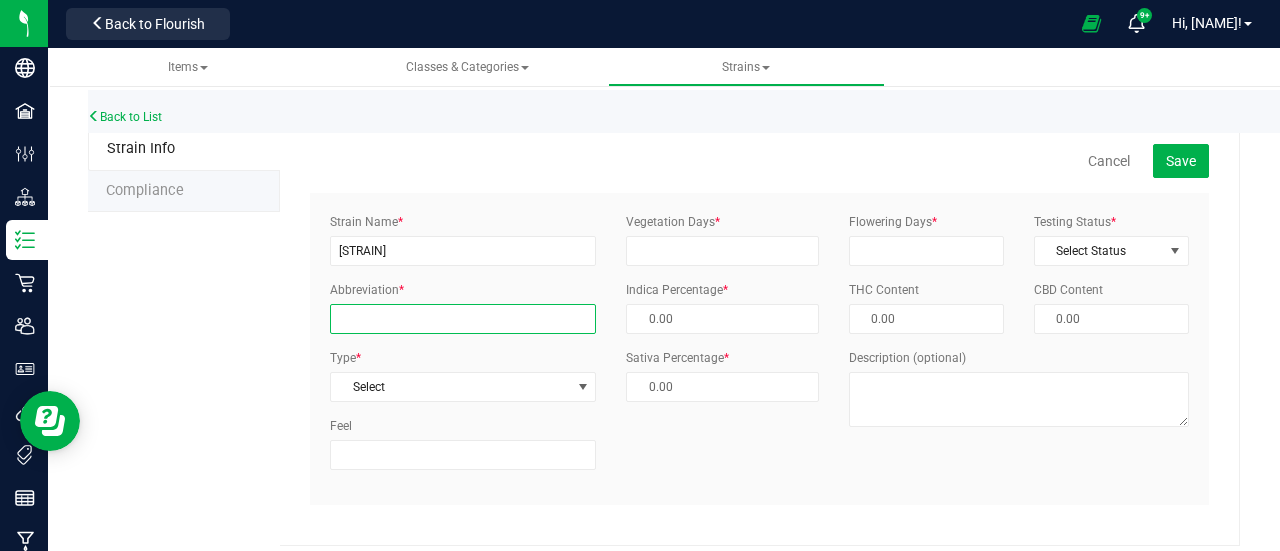 click on "Abbreviation
*" at bounding box center (463, 319) 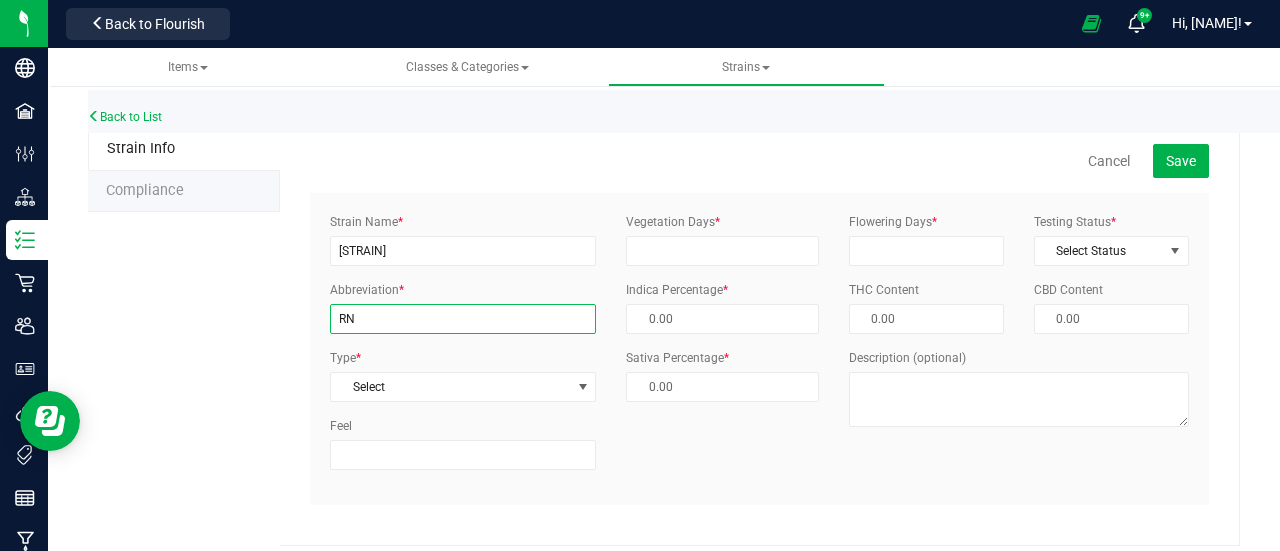 type on "R" 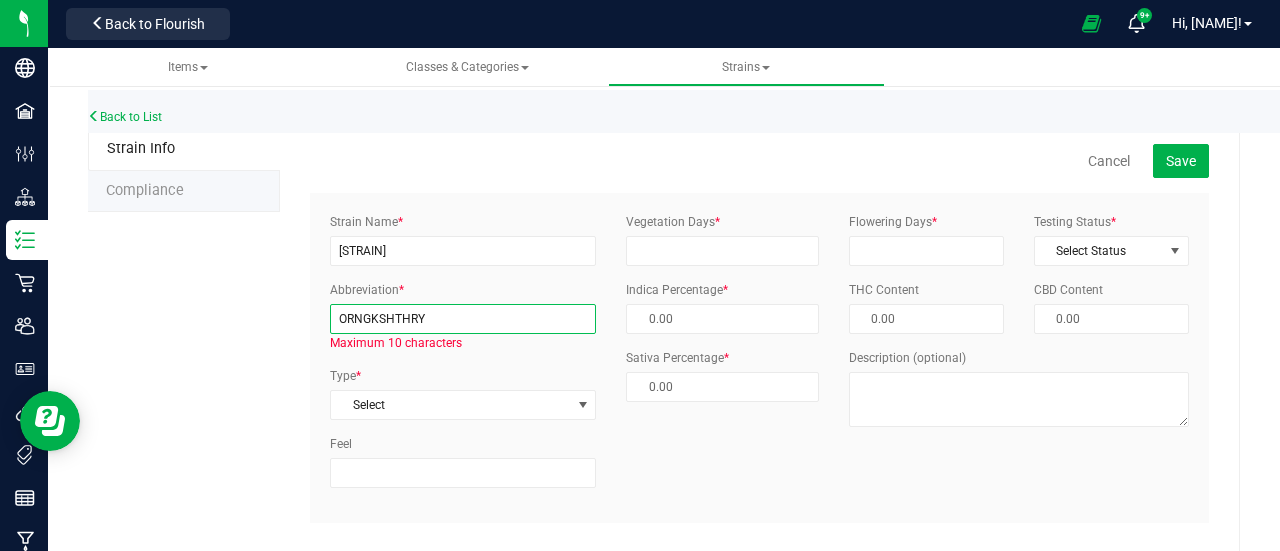 click on "ORNGKSHTHRY" at bounding box center [463, 319] 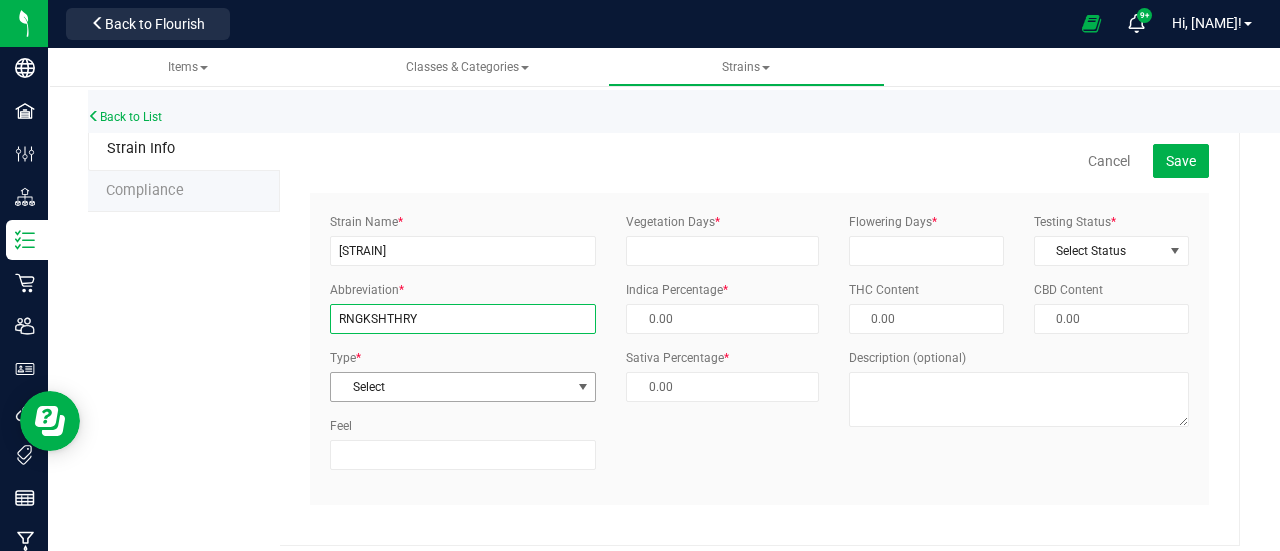 type on "RNGKSHTHRY" 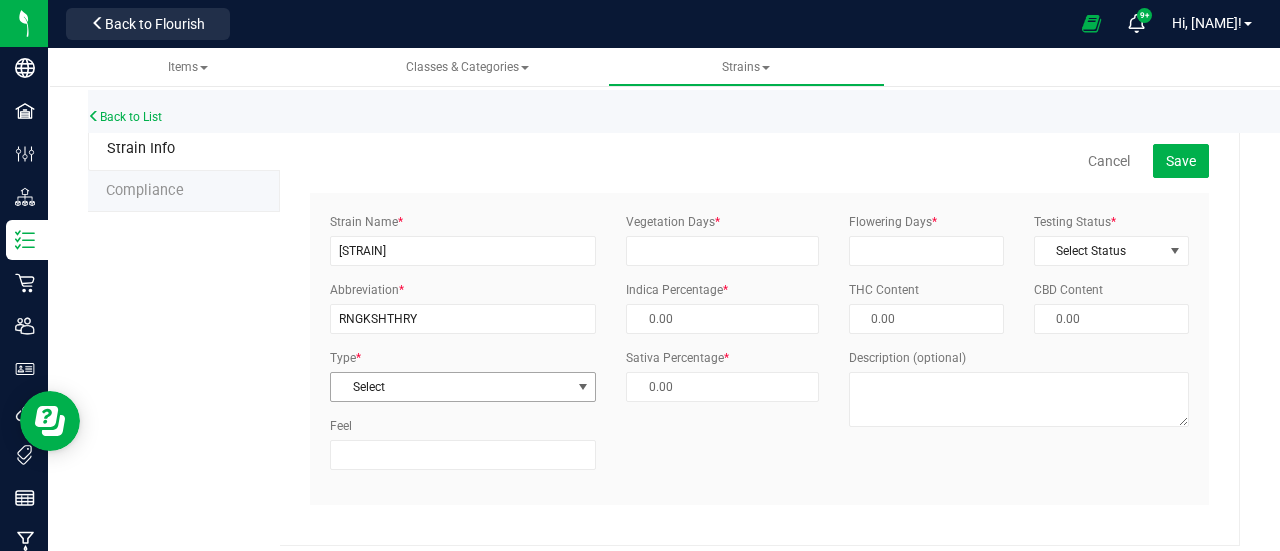 click on "Select" at bounding box center (450, 387) 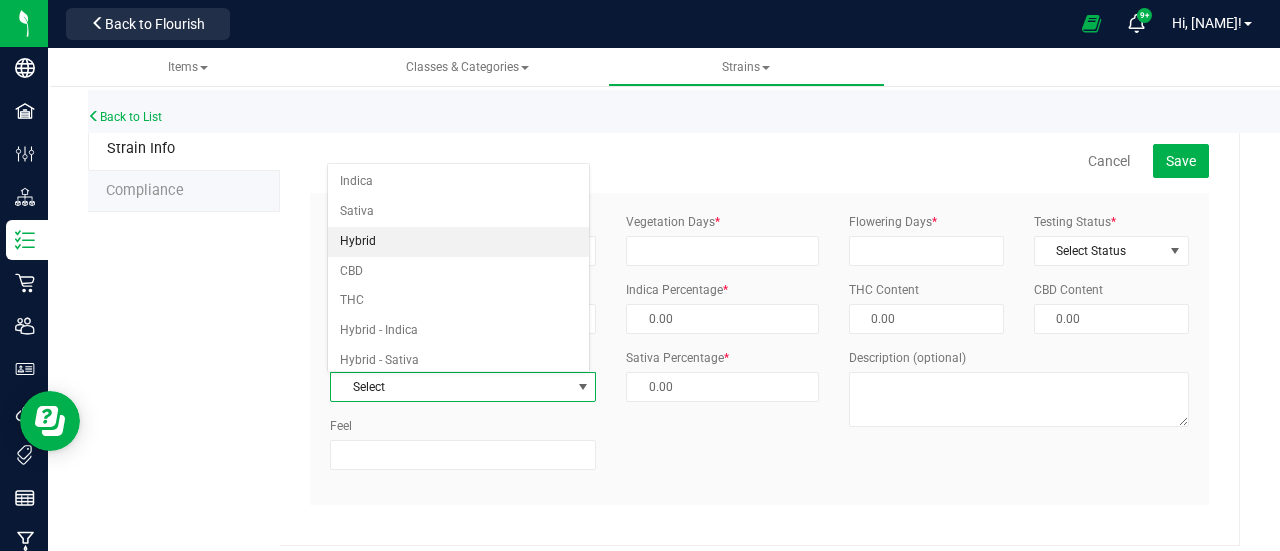 click on "Hybrid" at bounding box center [458, 242] 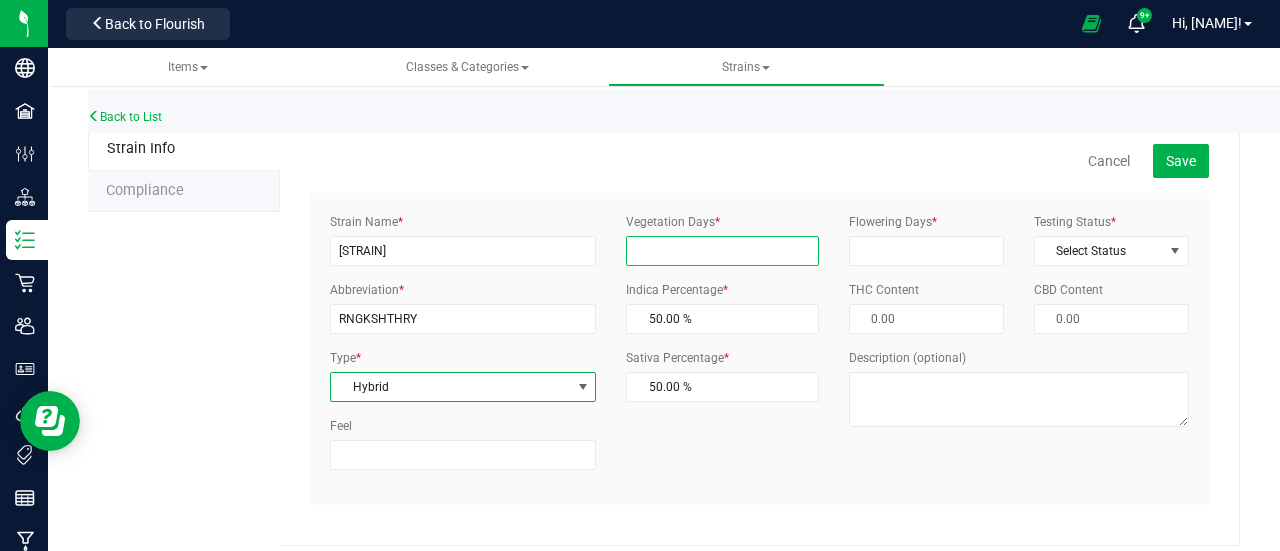 click on "Vegetation Days
*" at bounding box center (722, 251) 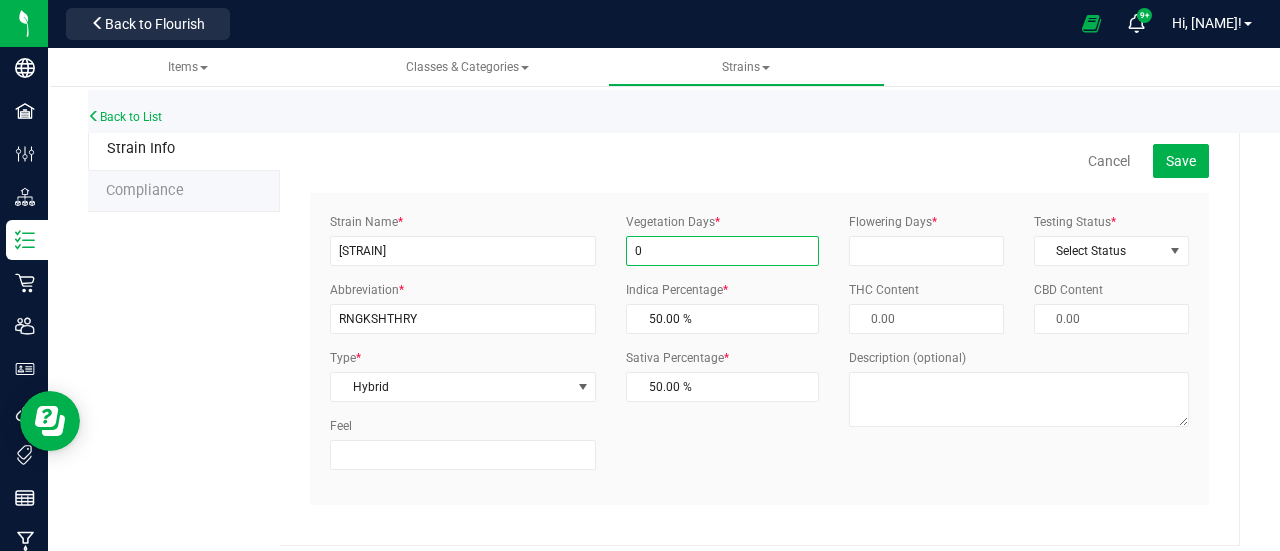 type on "0" 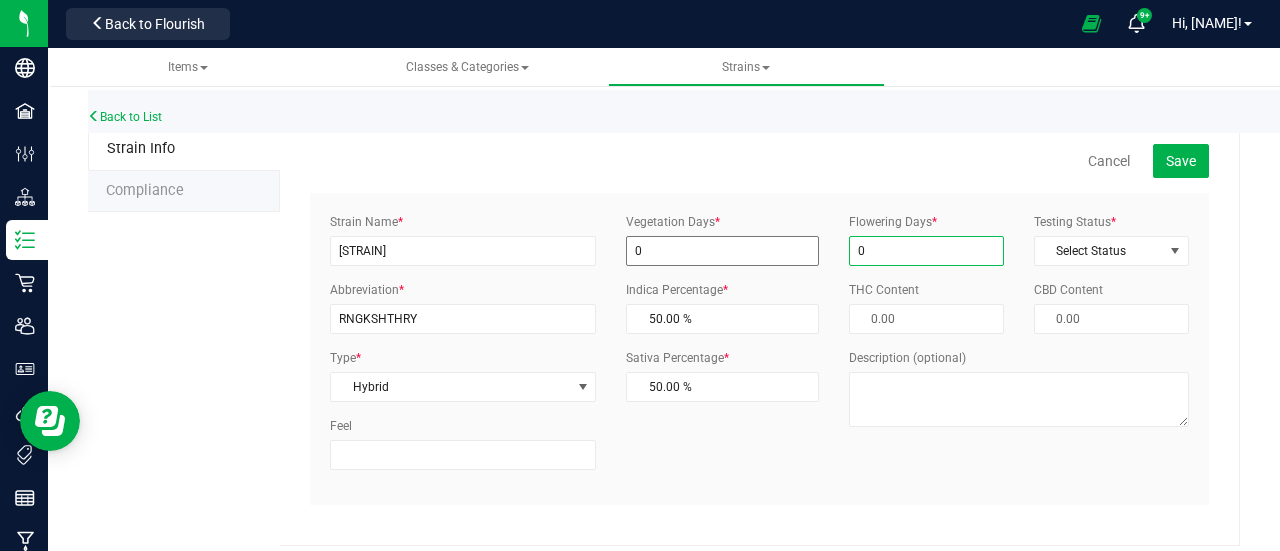 type on "0" 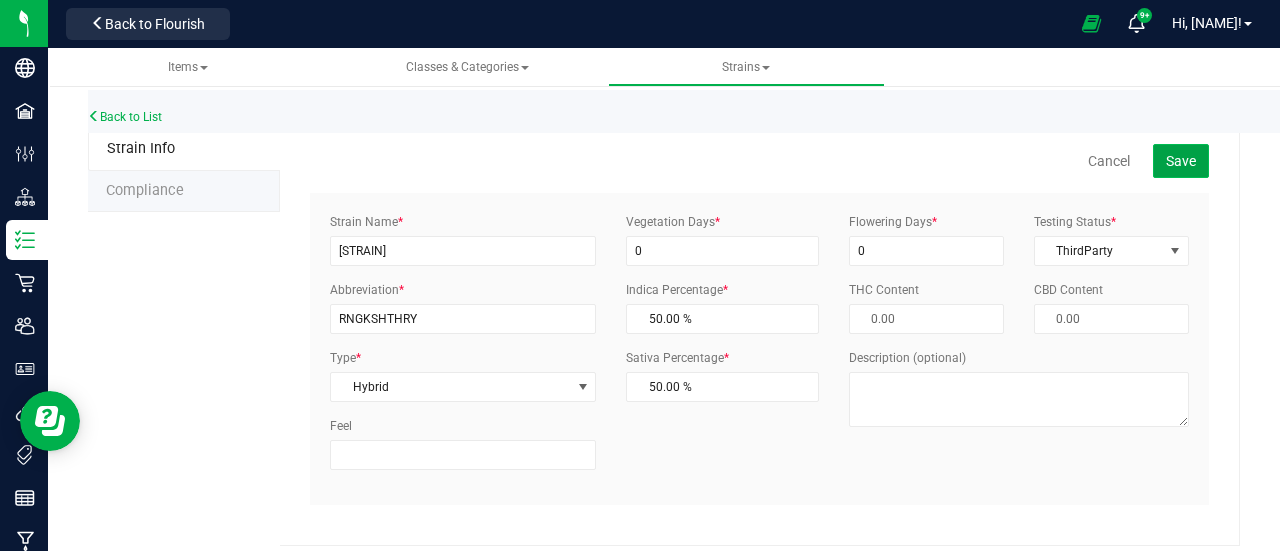 click on "Save" at bounding box center [1181, 161] 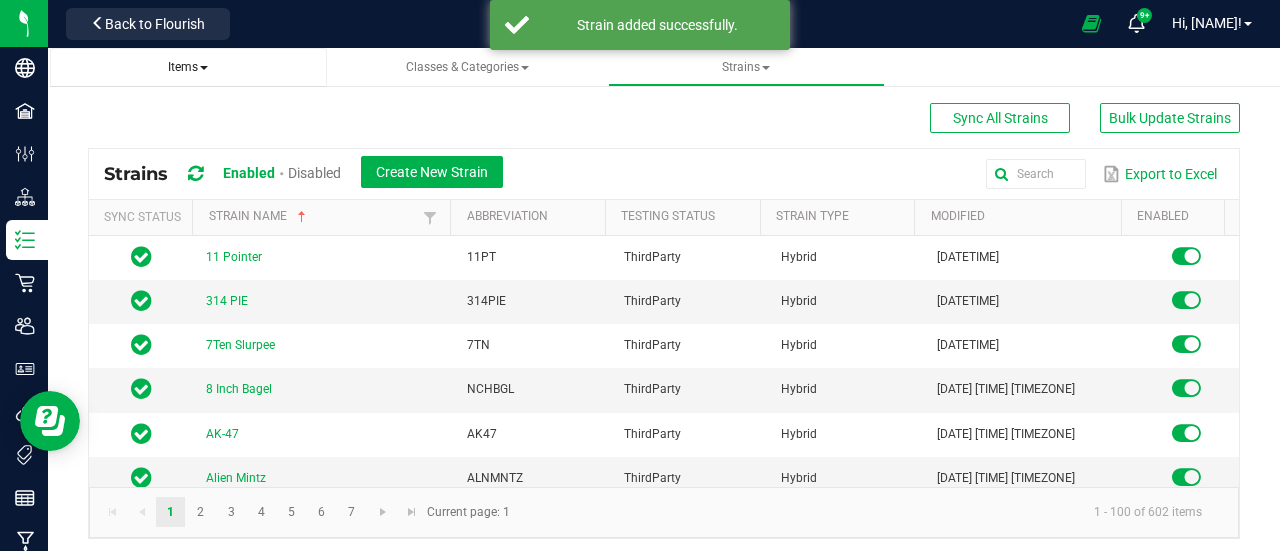 click on "Items" at bounding box center [188, 67] 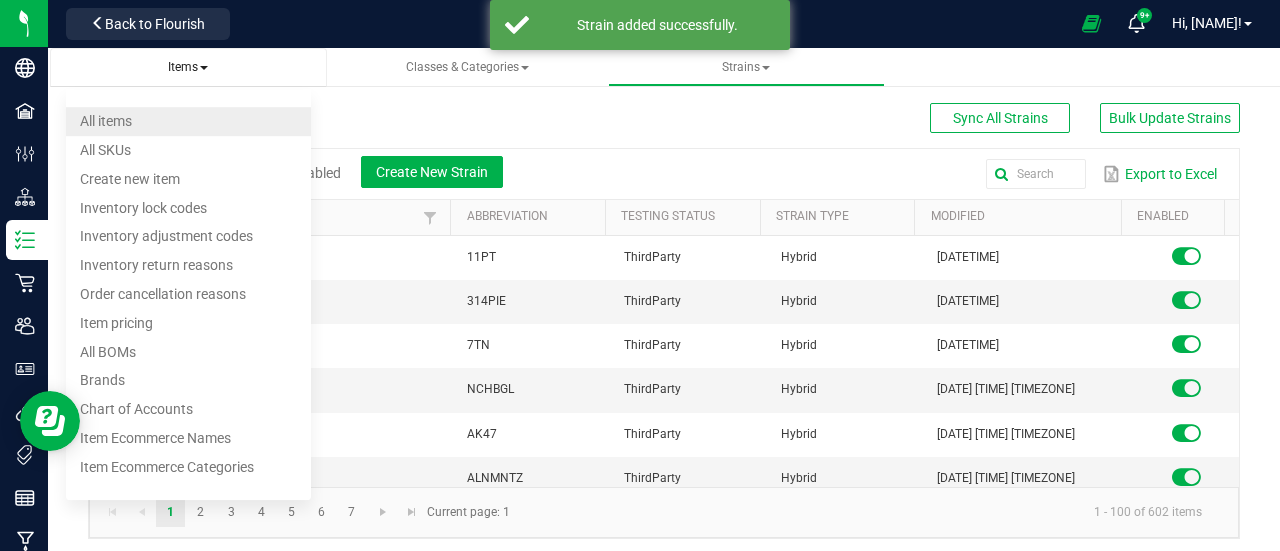 click on "All items" at bounding box center (188, 121) 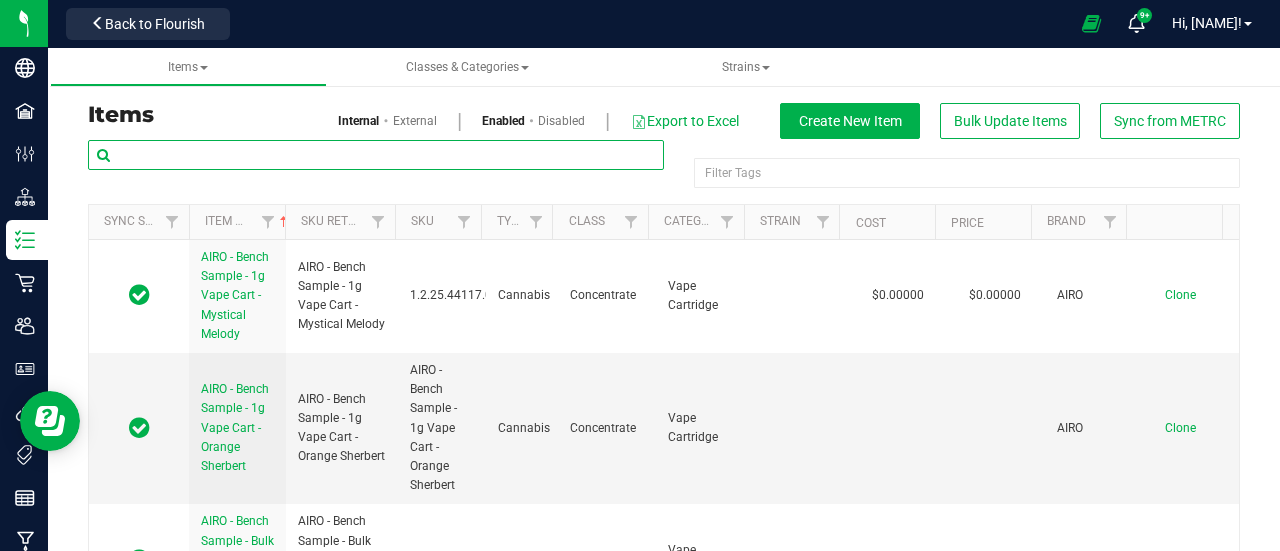 click at bounding box center (376, 155) 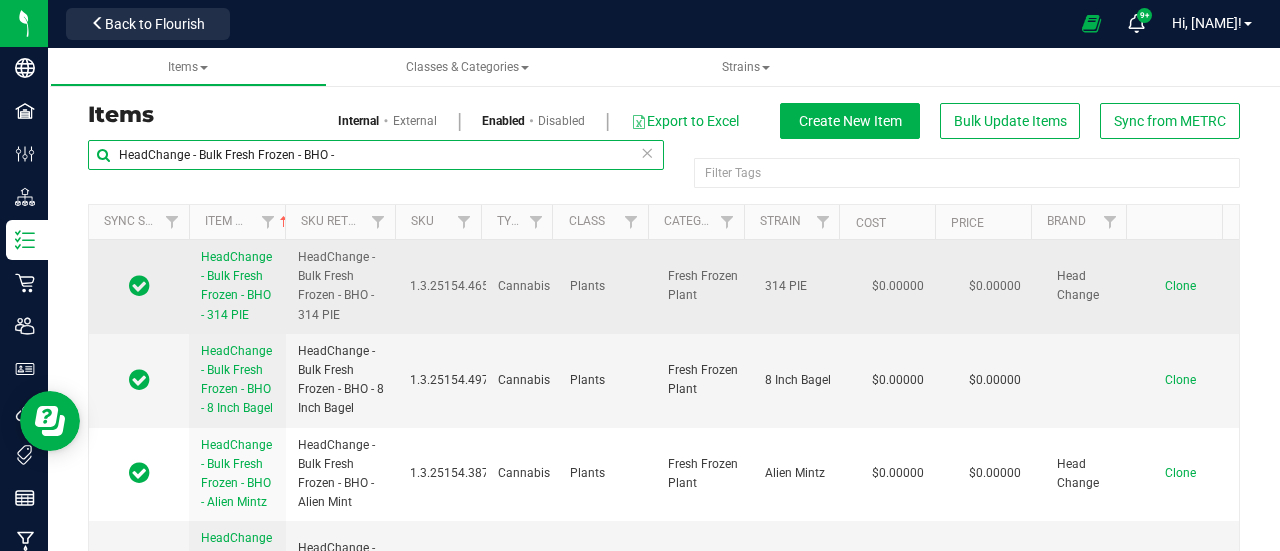 type on "HeadChange - Bulk Fresh Frozen - BHO -" 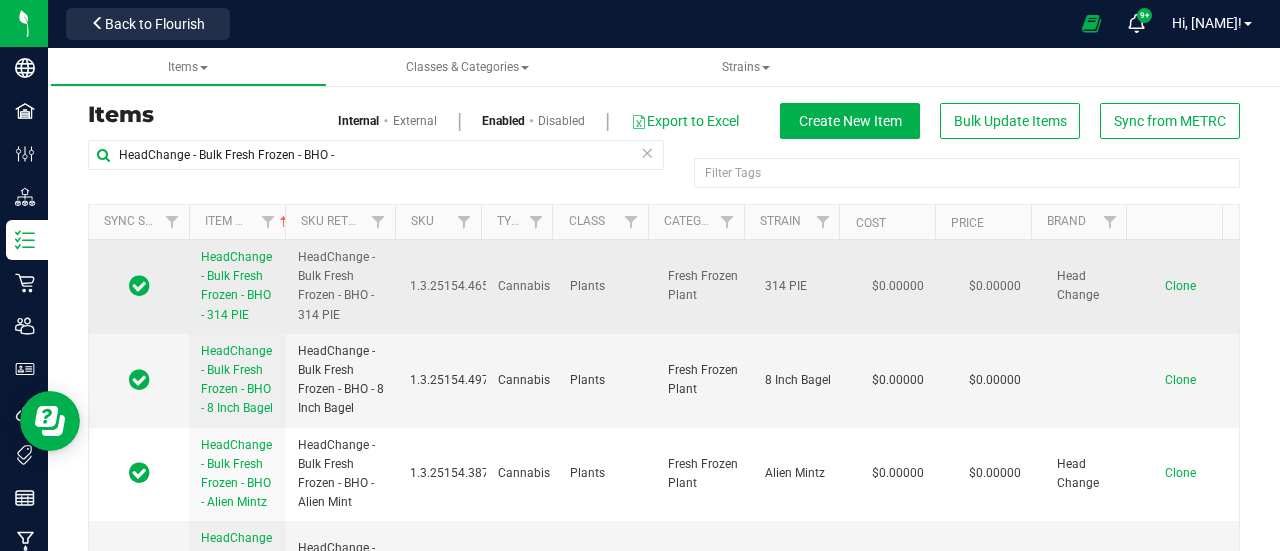 click on "Clone" at bounding box center (1180, 286) 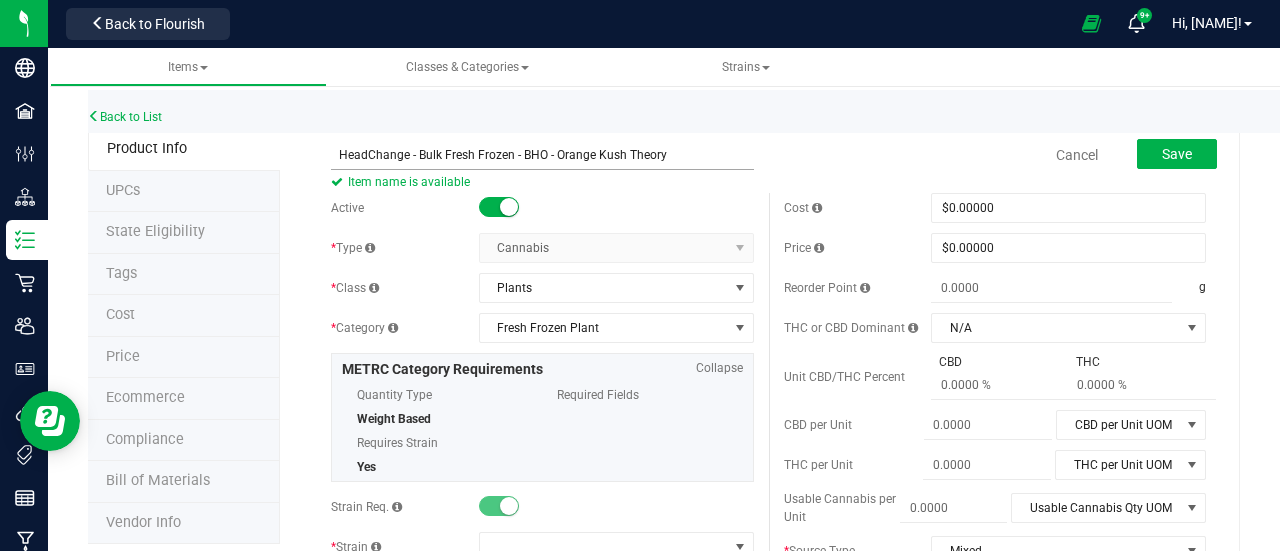 click on "HeadChange - Bulk Fresh Frozen - BHO - Orange Kush Theory" at bounding box center [542, 155] 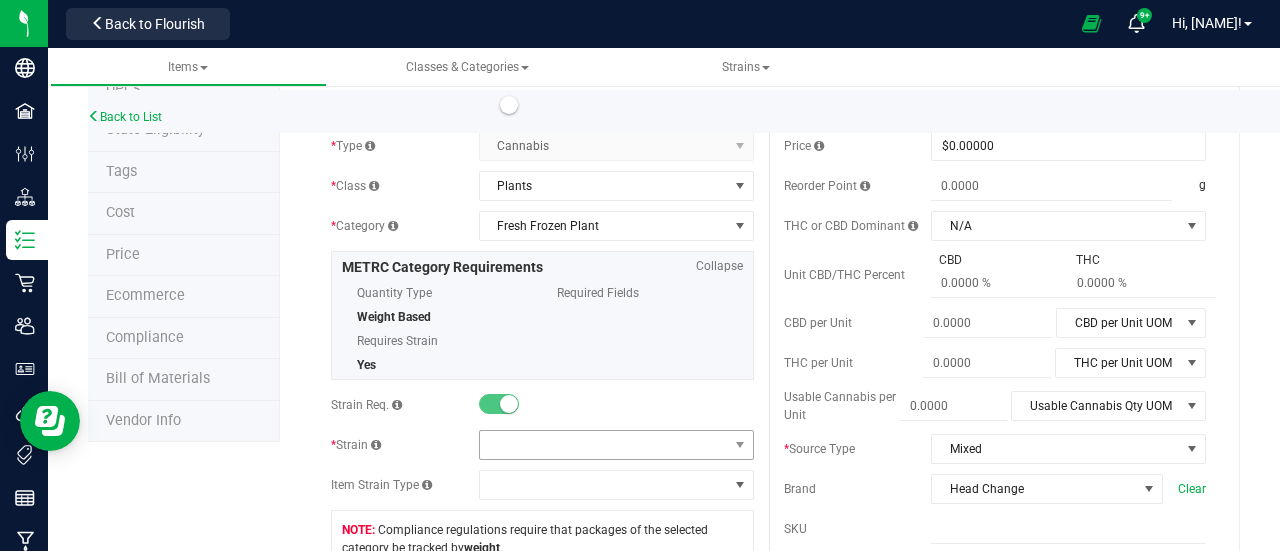 type on "HeadChange - Bulk Fresh Frozen - BHO - Orange Kush Theory" 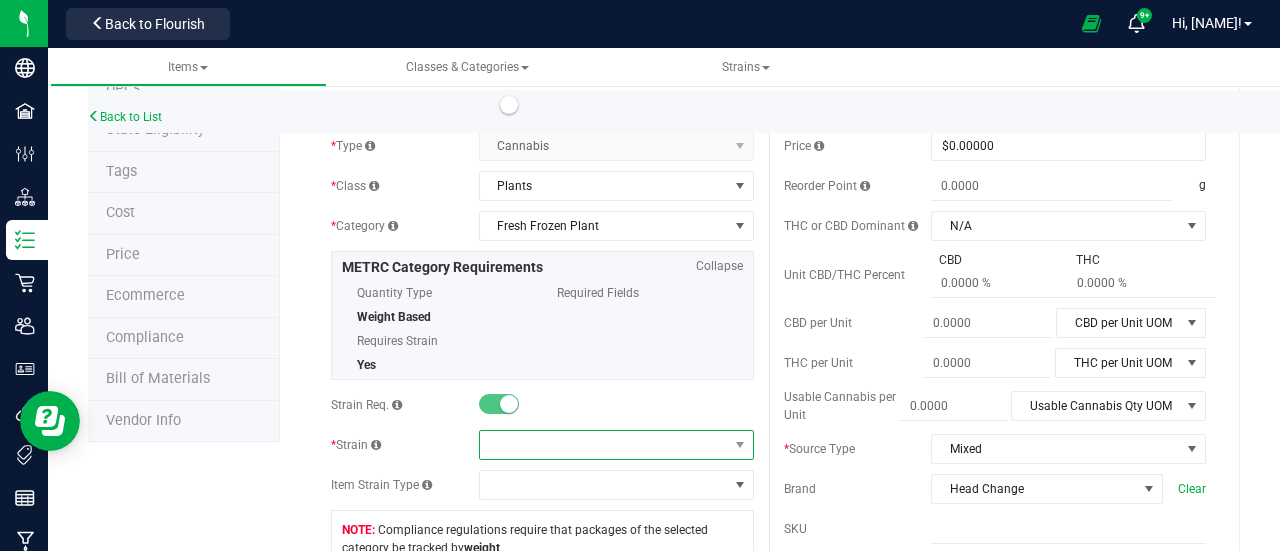 click at bounding box center (604, 445) 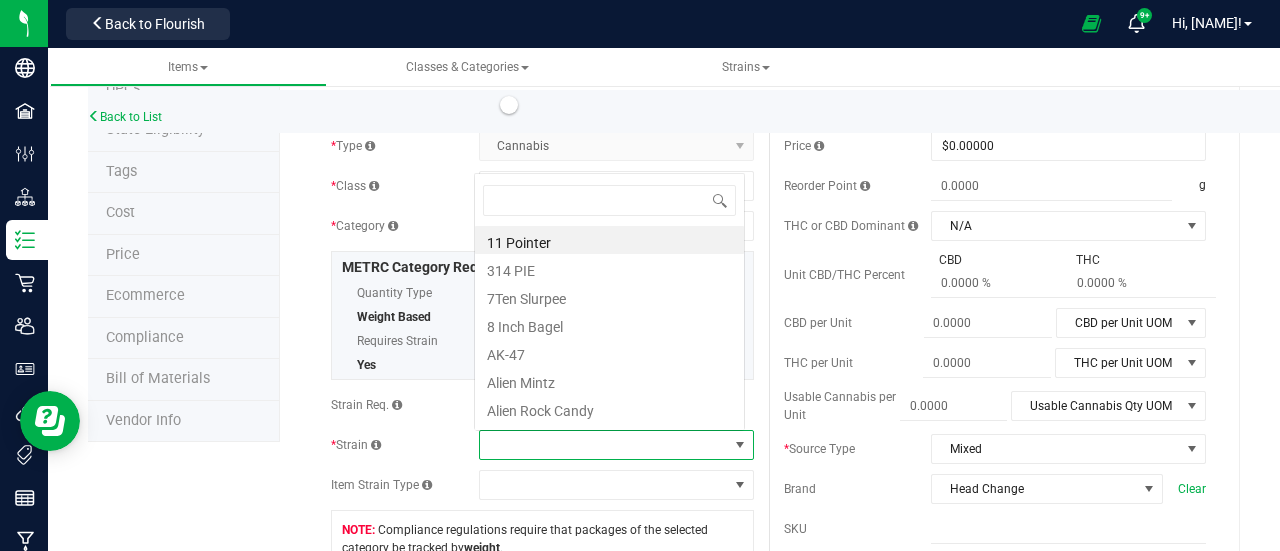 scroll, scrollTop: 0, scrollLeft: 0, axis: both 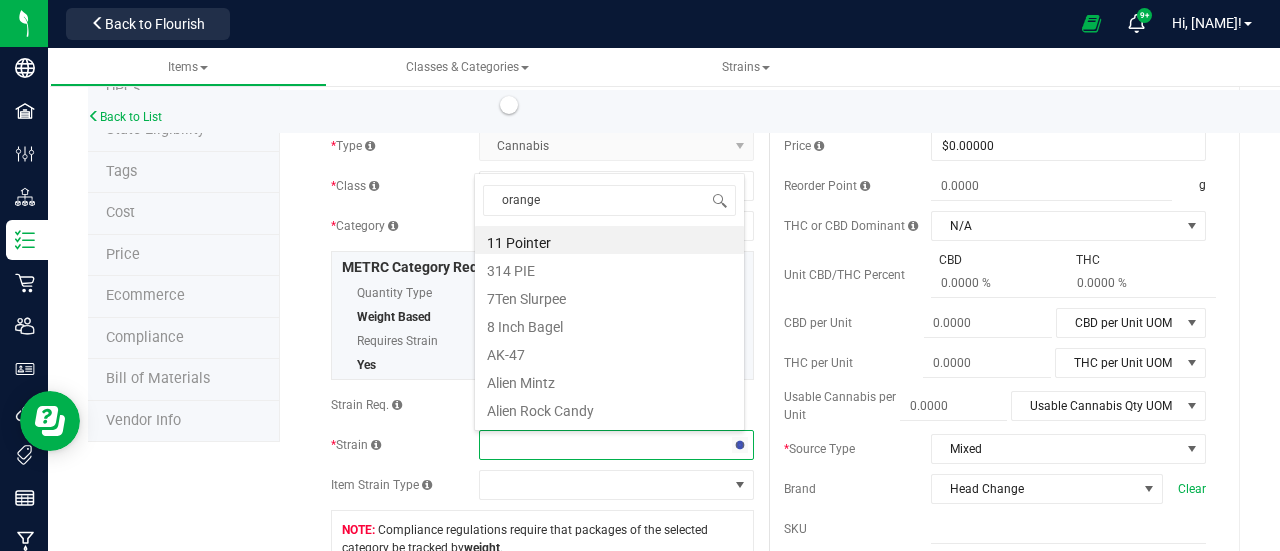type on "[PRODUCT]" 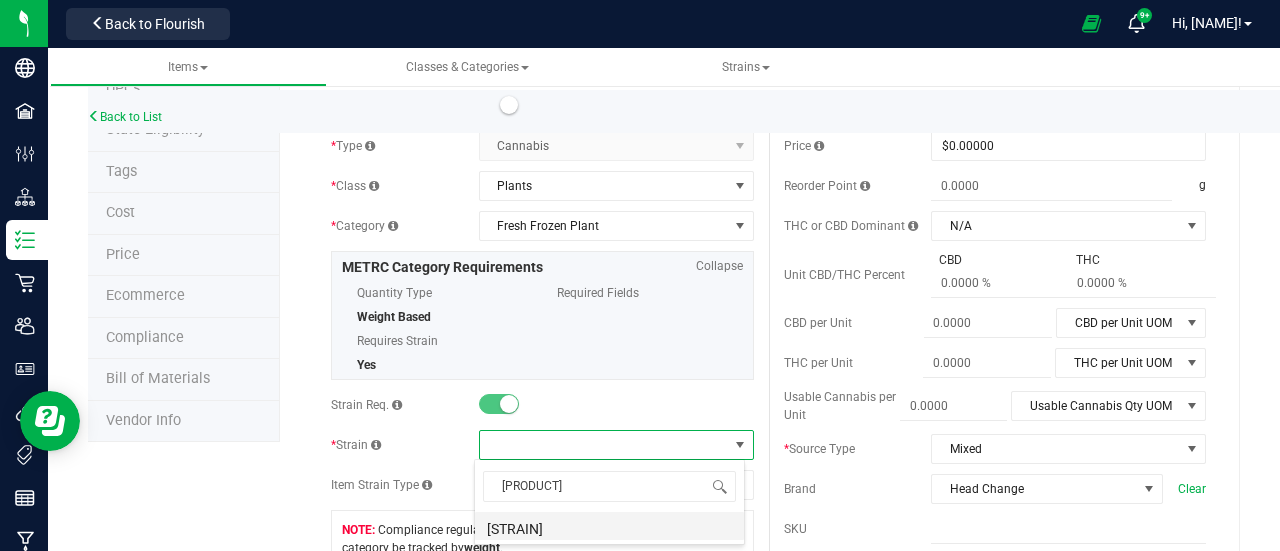 click on "[STRAIN]" at bounding box center [609, 526] 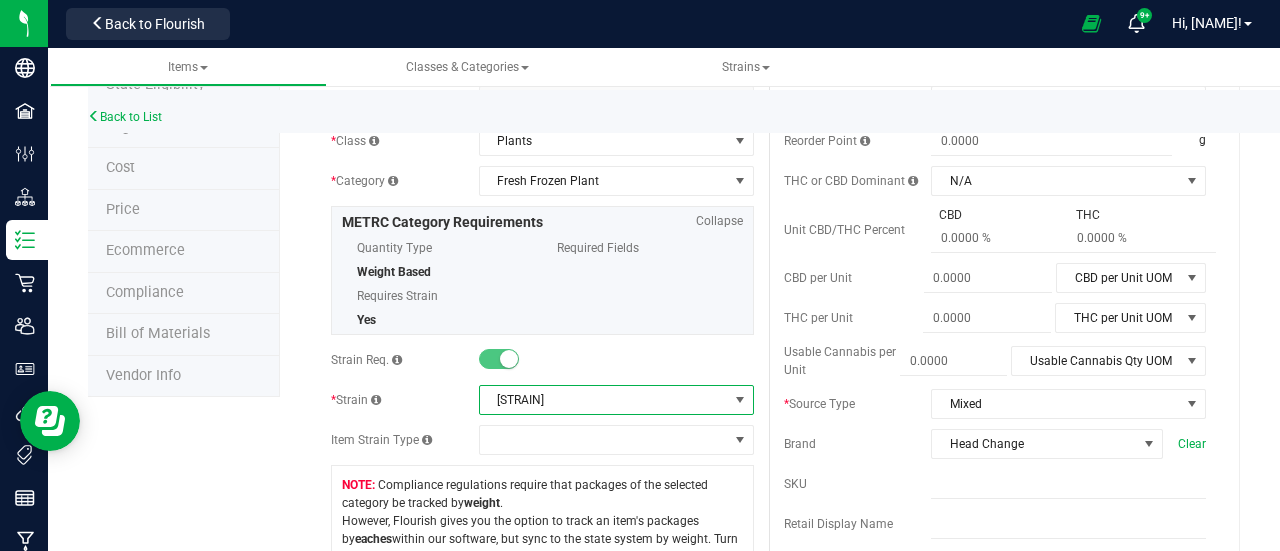 scroll, scrollTop: 0, scrollLeft: 0, axis: both 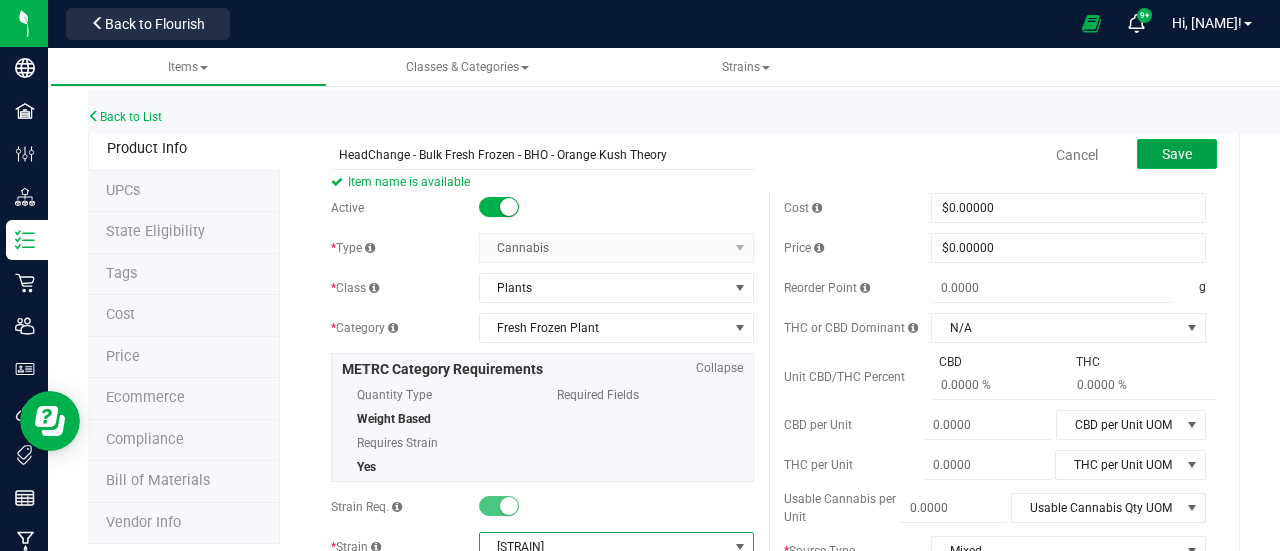 click on "Save" at bounding box center (1177, 154) 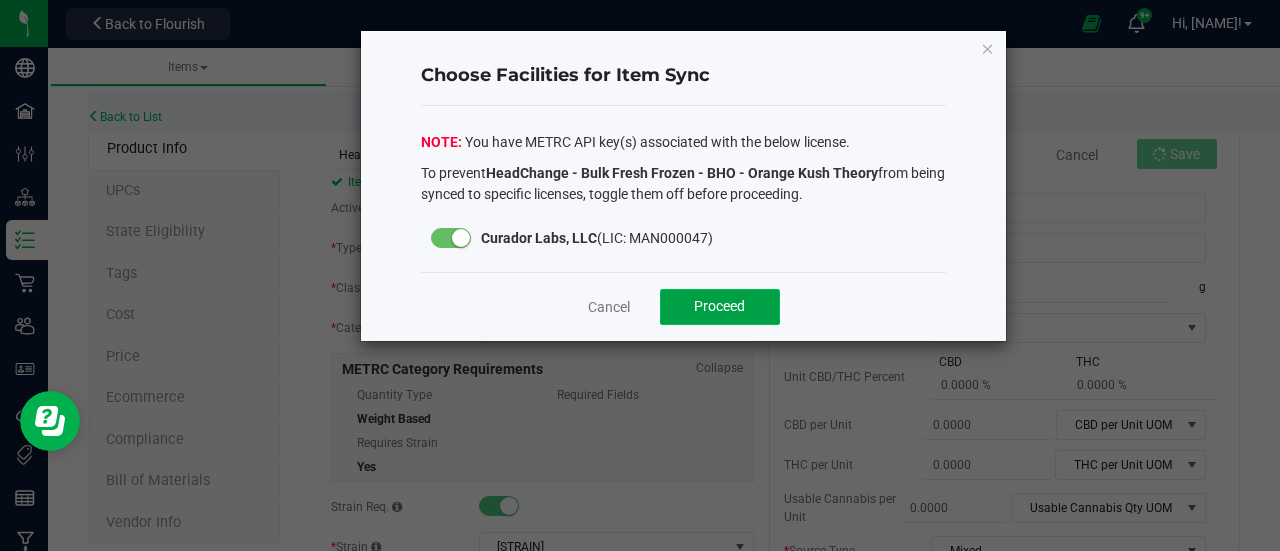 click on "Proceed" 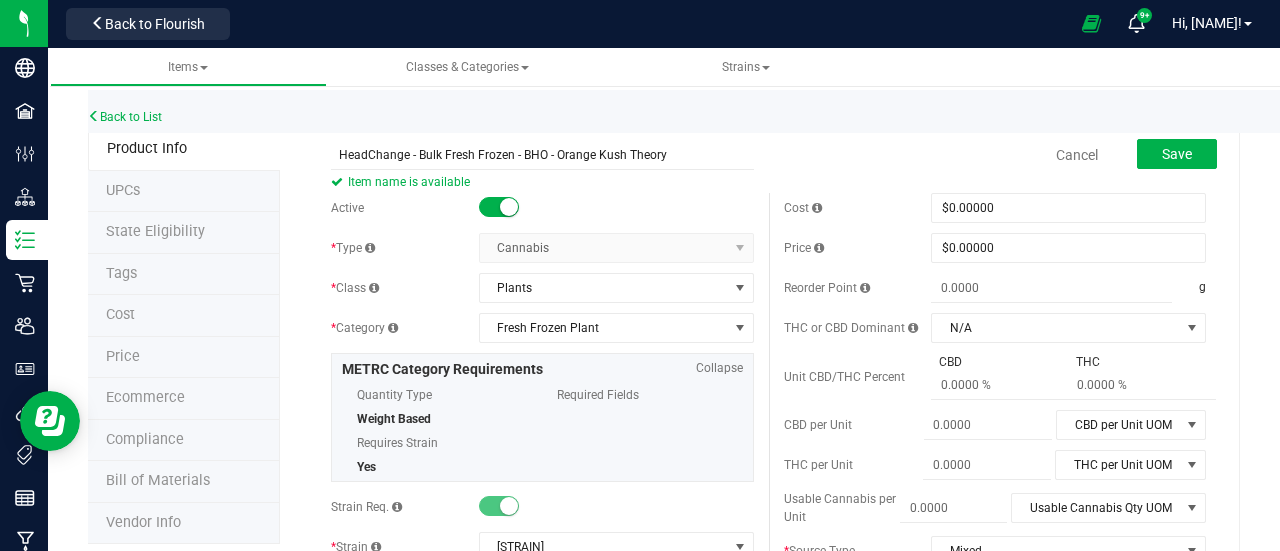 click on "Save" at bounding box center [1162, 155] 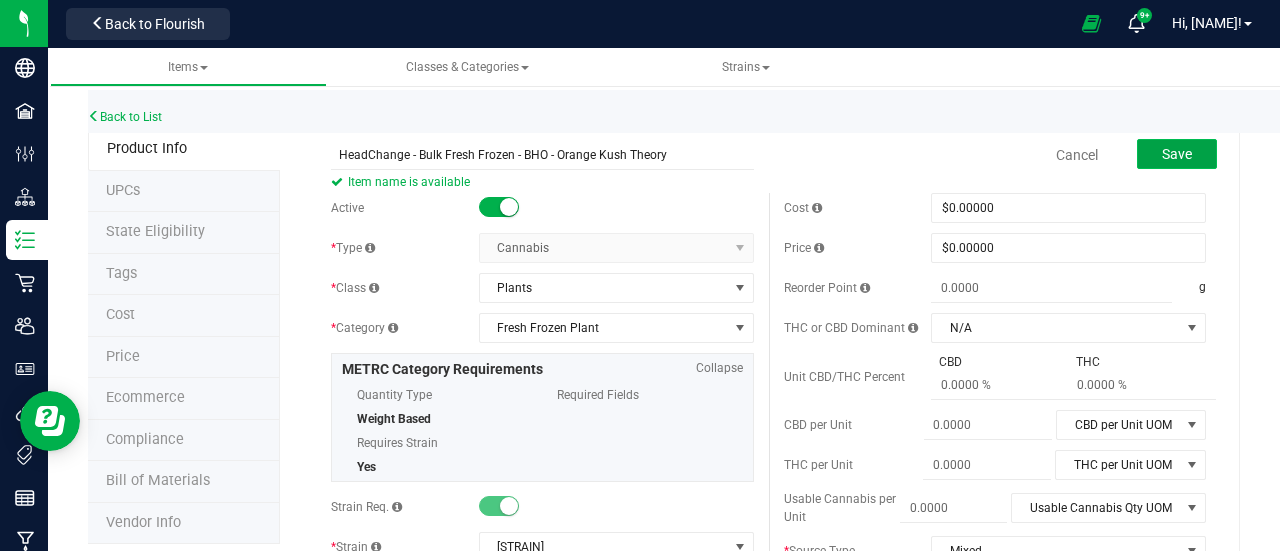 click on "Save" at bounding box center [1177, 154] 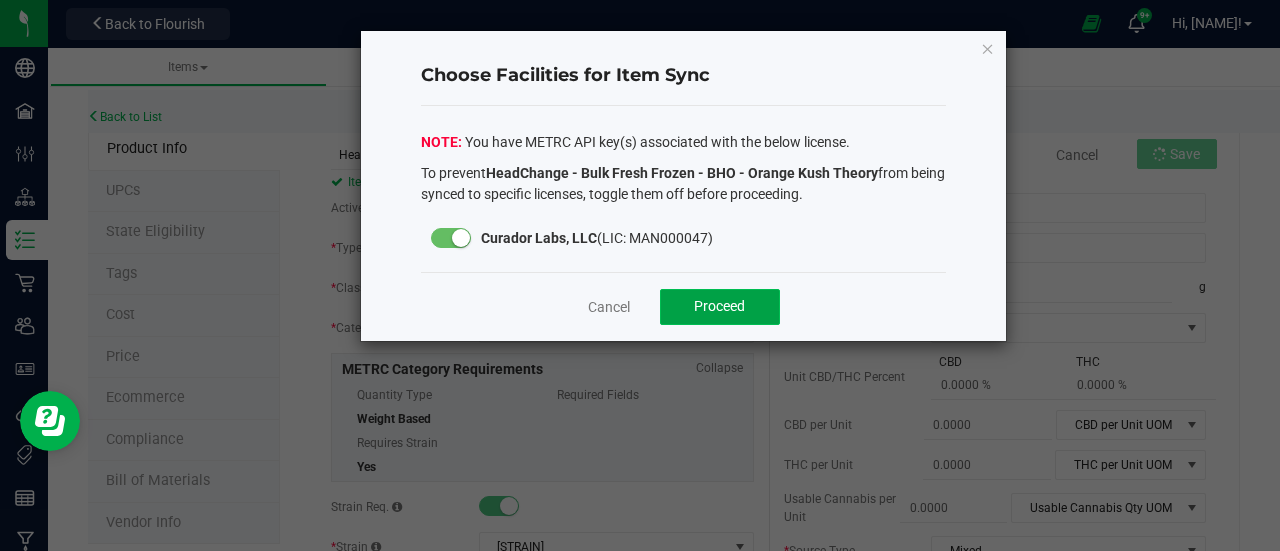 click on "Proceed" 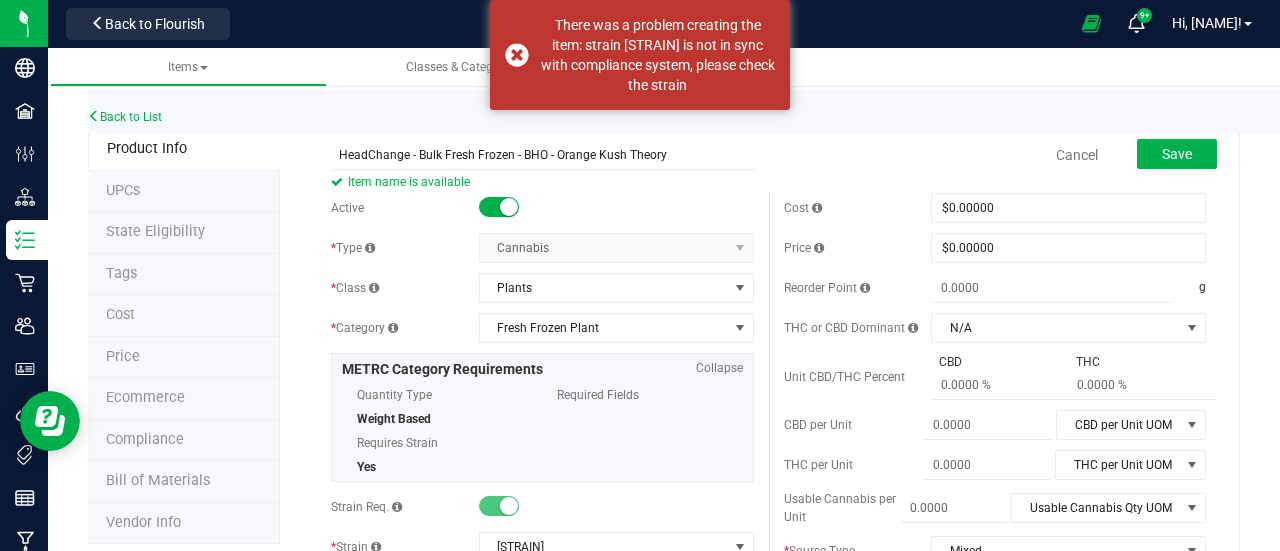 click on "HeadChange - Bulk Fresh Frozen - BHO - Orange Kush Theory
Item name is available" at bounding box center (542, 142) 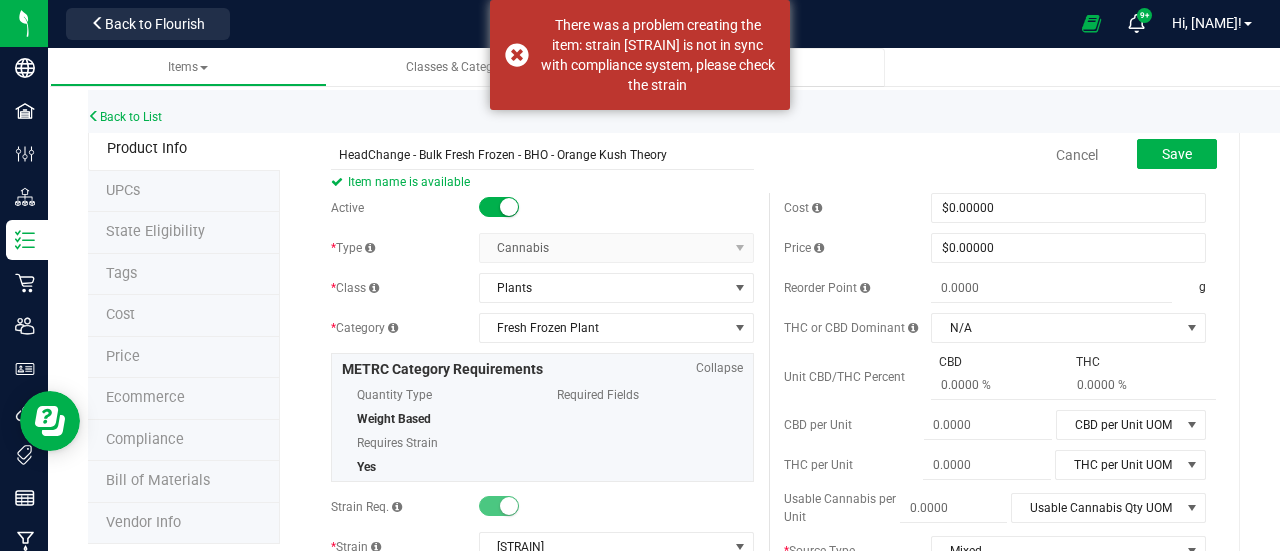 click on "Strains" at bounding box center [746, 67] 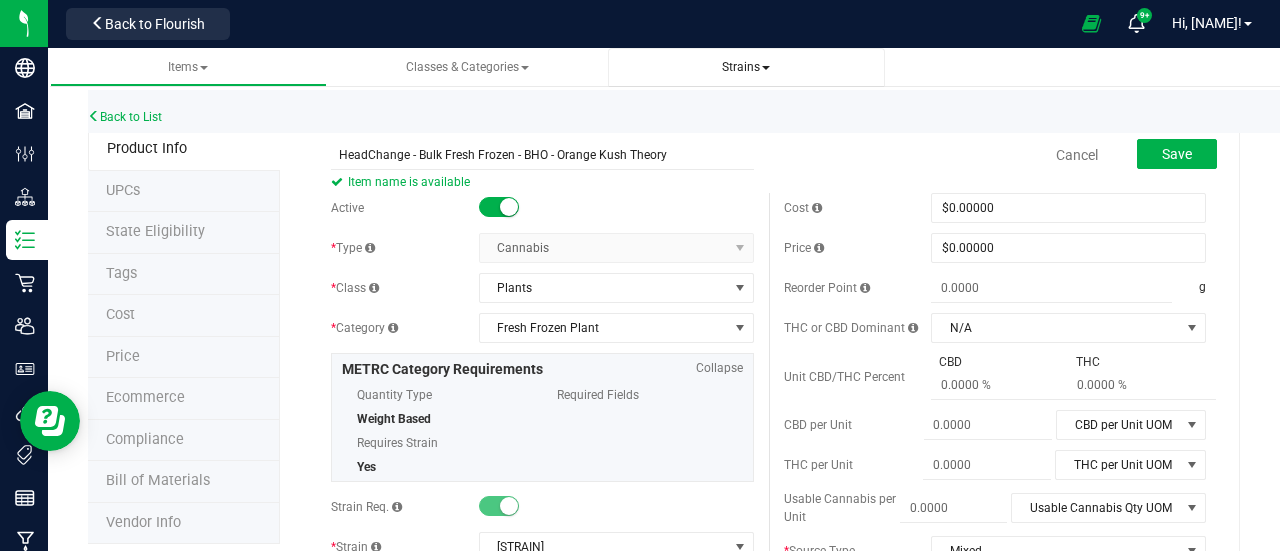 click on "Strains" at bounding box center [746, 67] 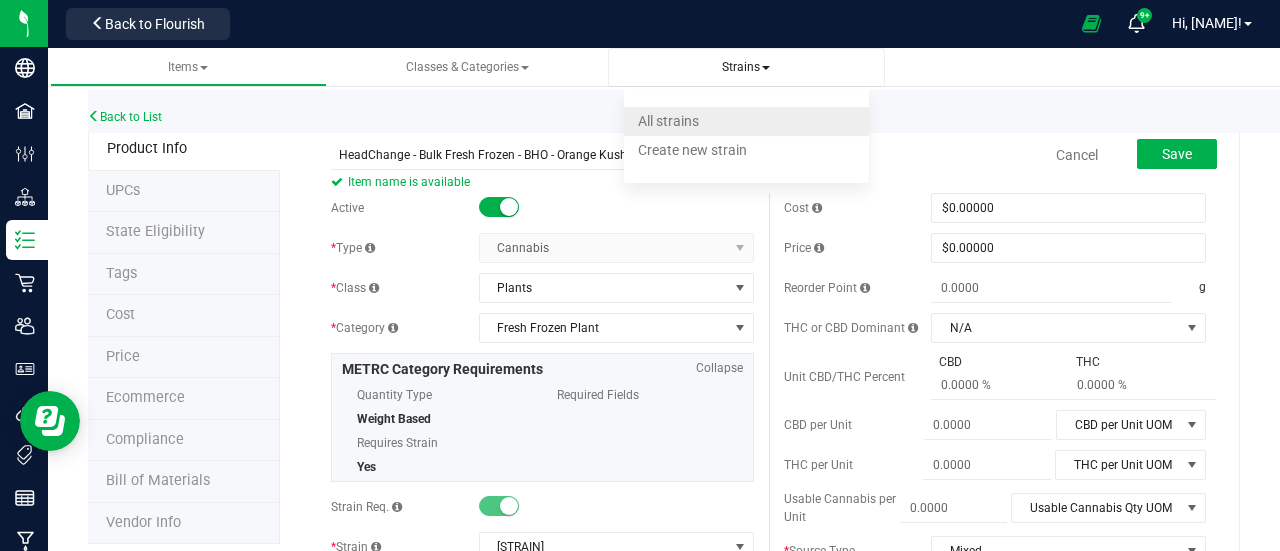 click on "All strains" at bounding box center (746, 121) 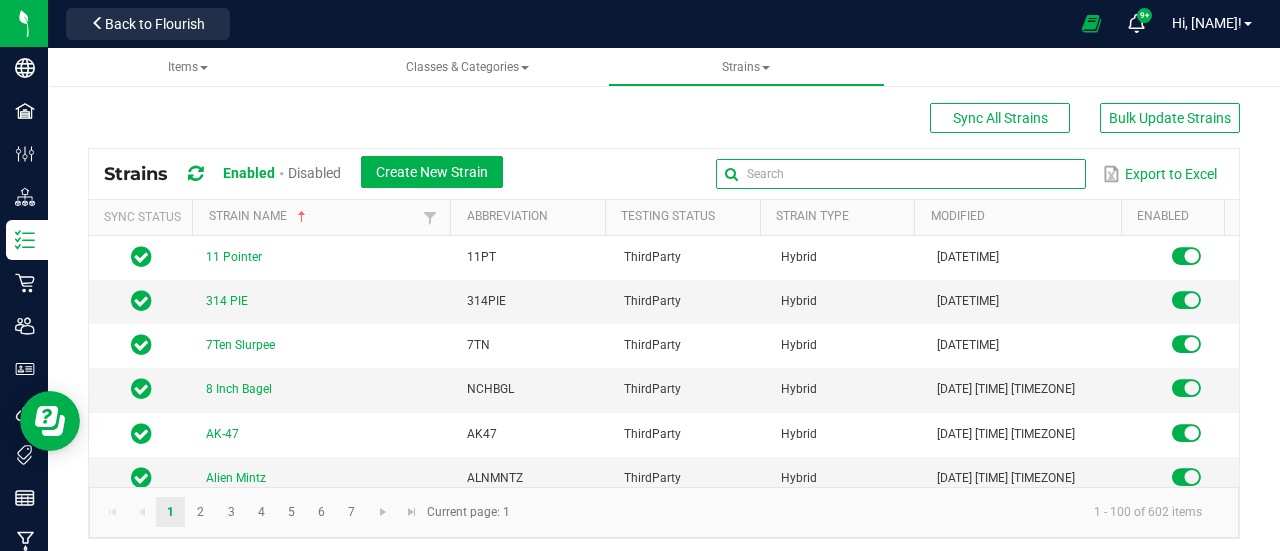click at bounding box center [901, 174] 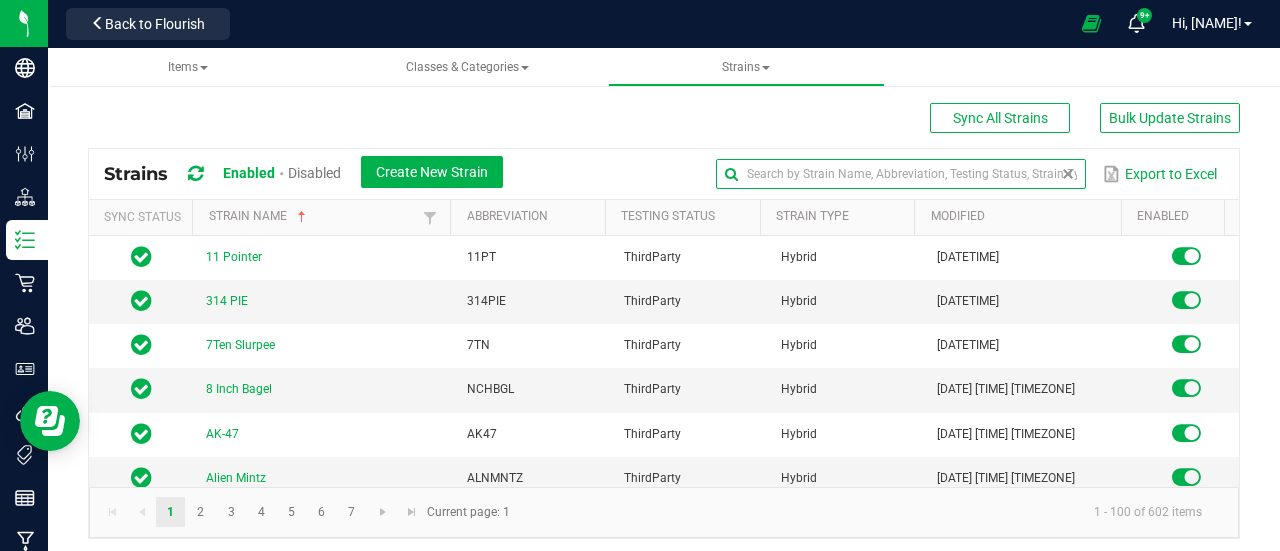 paste on "HeadChange - Bulk Fresh Frozen - BHO - Orange Kush Theory" 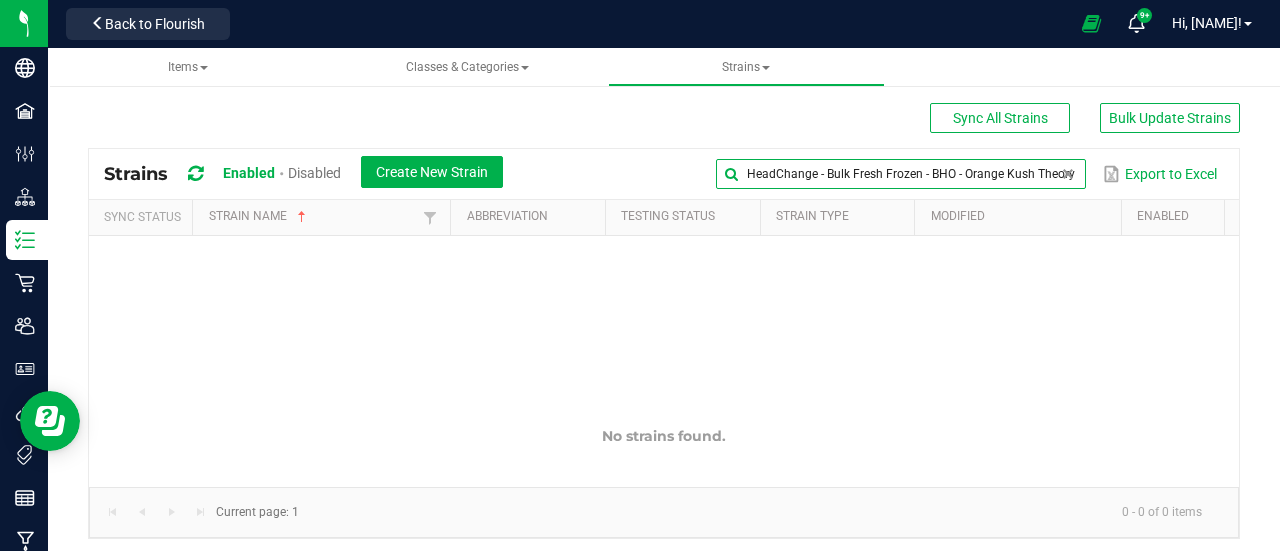drag, startPoint x: 948, startPoint y: 175, endPoint x: 707, endPoint y: 171, distance: 241.03319 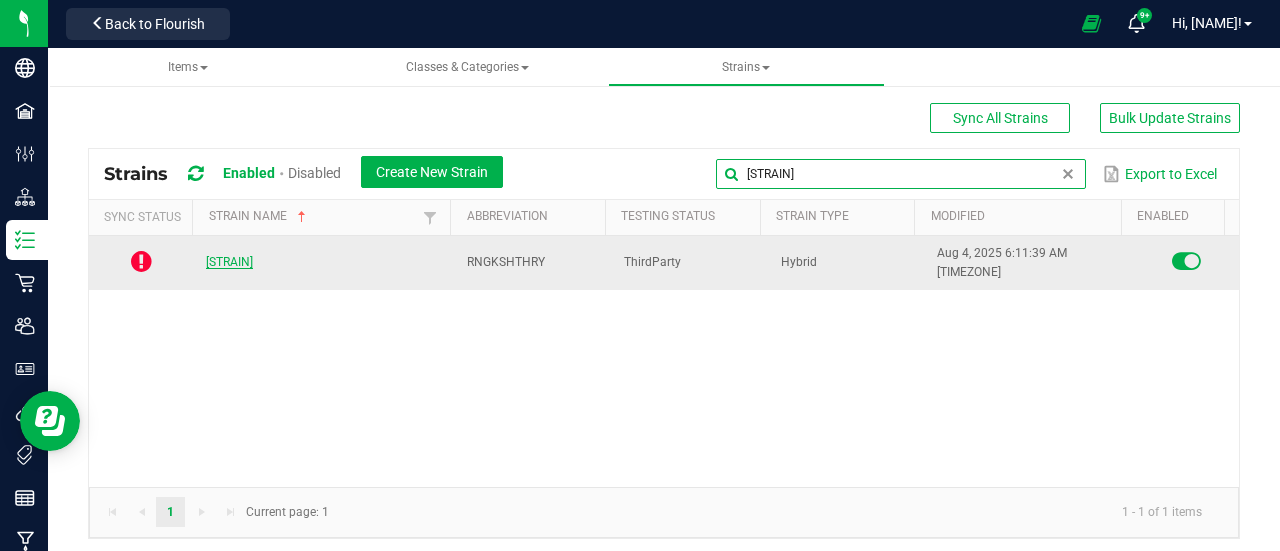 type on "[STRAIN]" 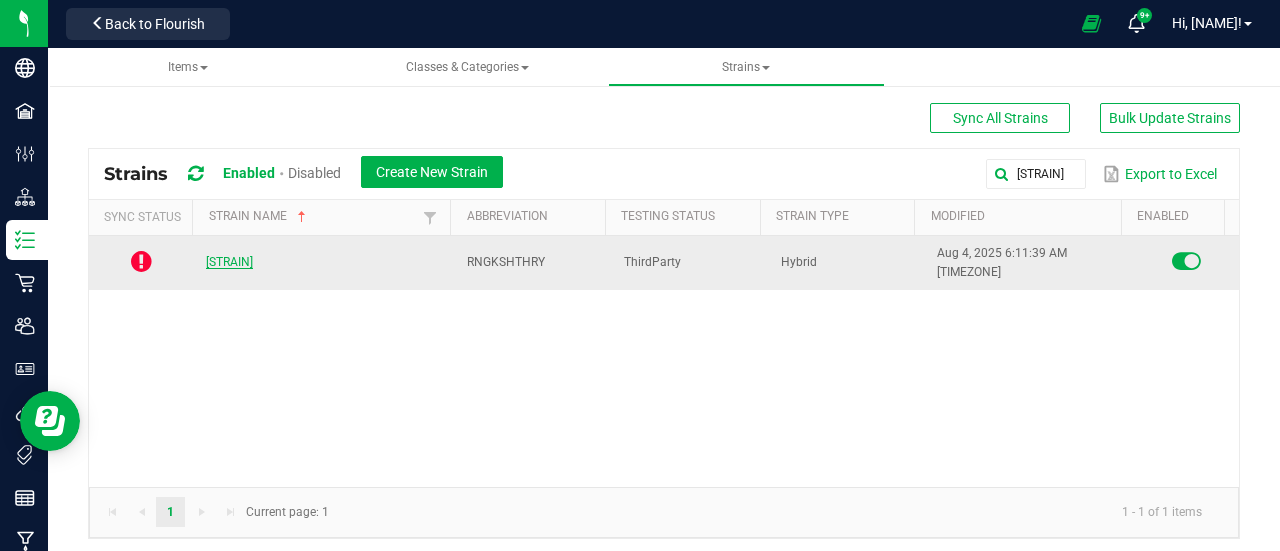 click on "[STRAIN]" at bounding box center (229, 262) 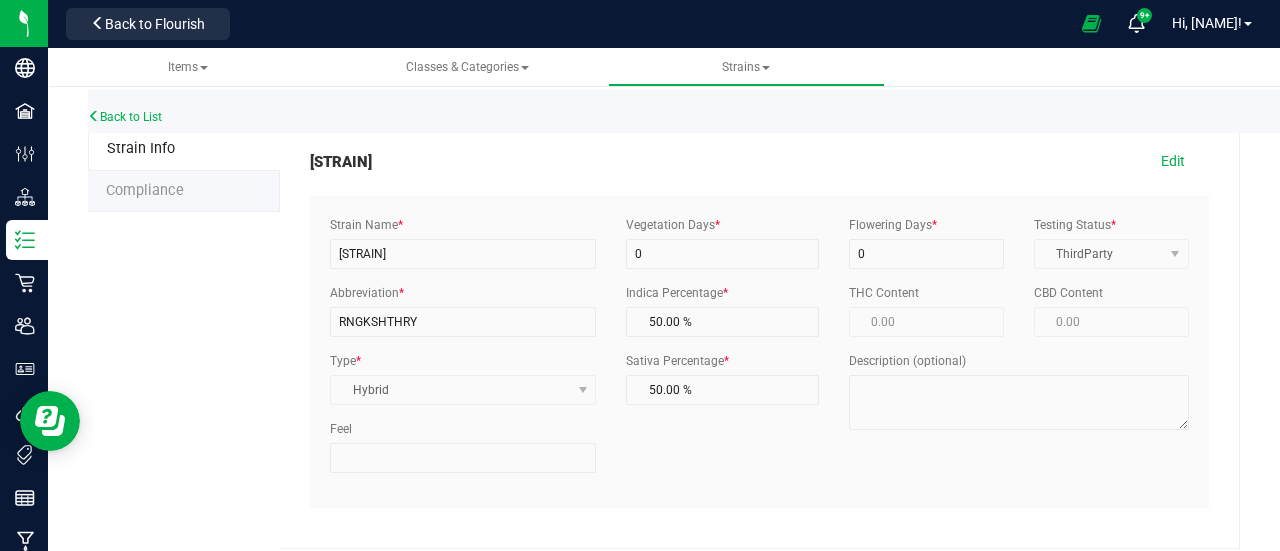 click on "Compliance" at bounding box center [184, 192] 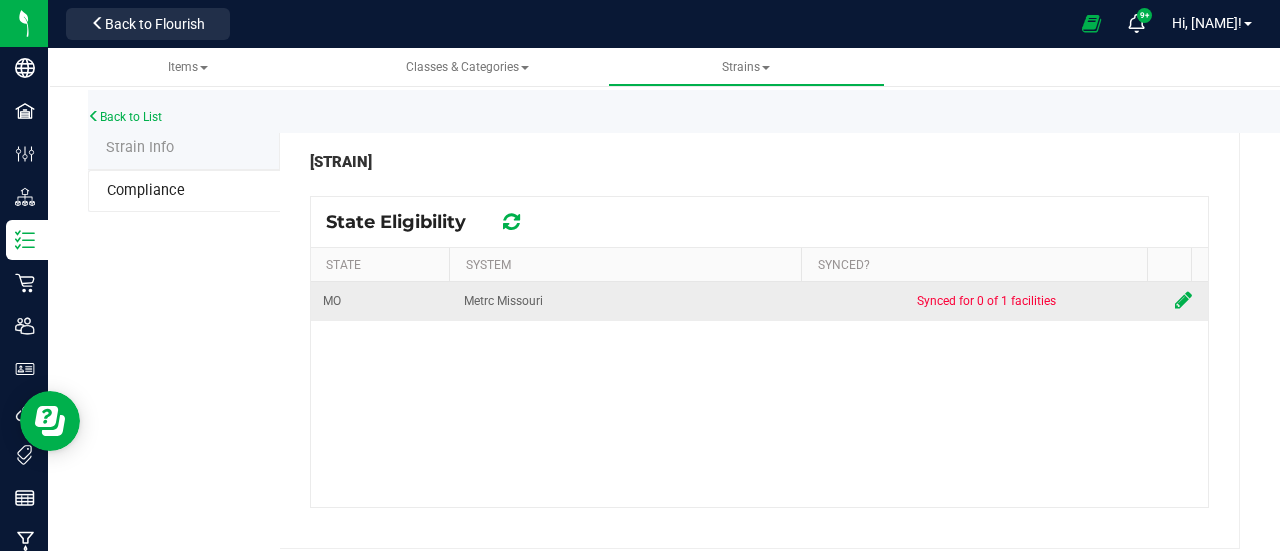 click at bounding box center (1183, 300) 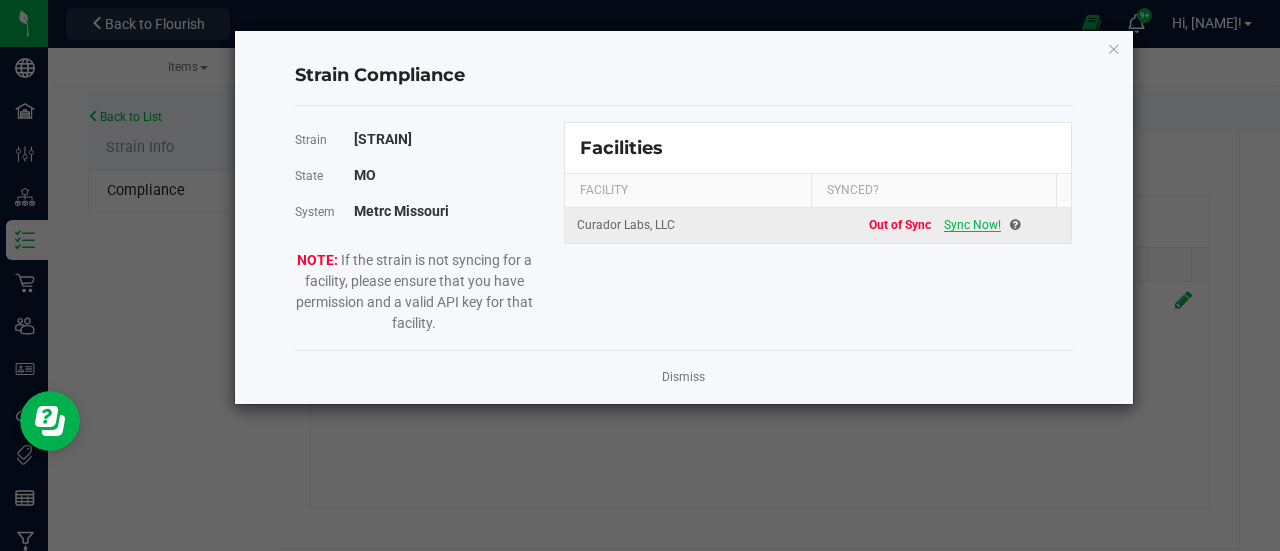 click on "Sync Now!" at bounding box center [972, 225] 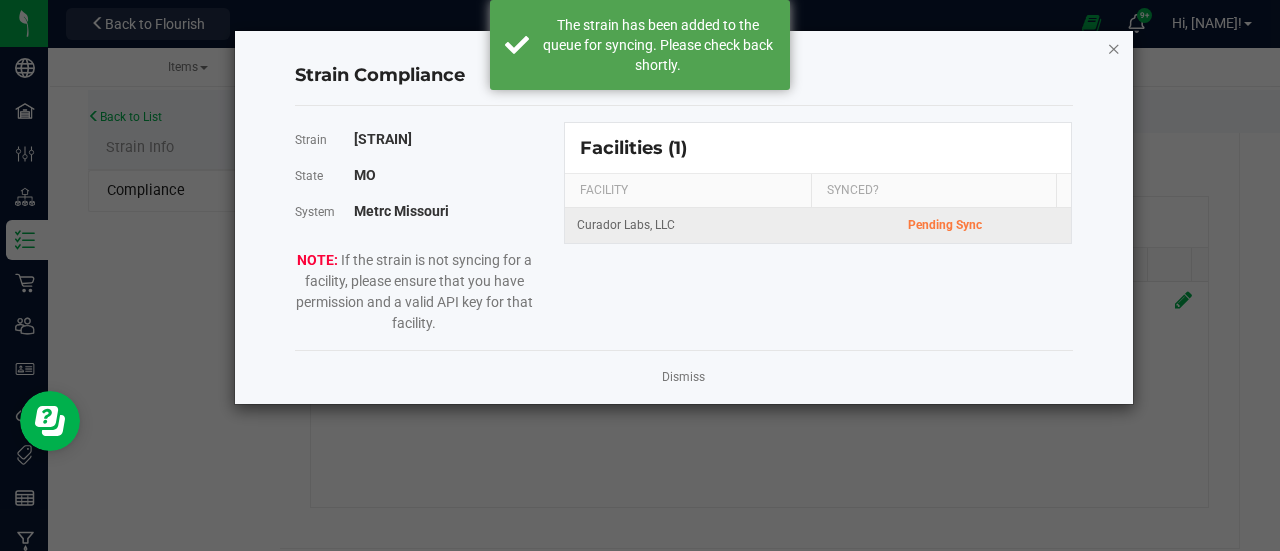 click 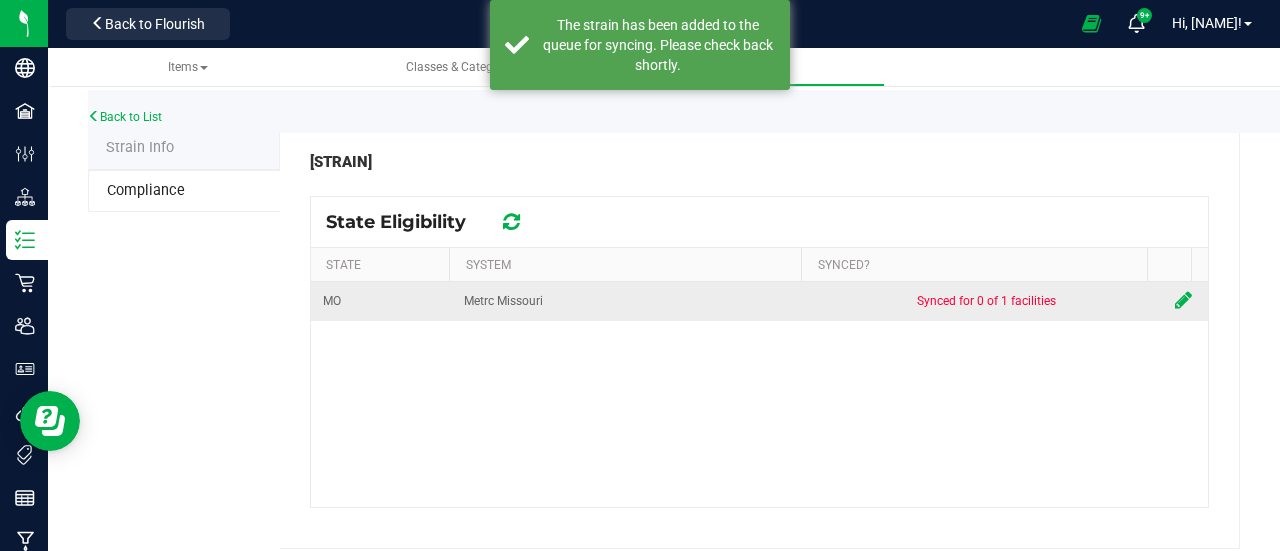 click at bounding box center (1183, 300) 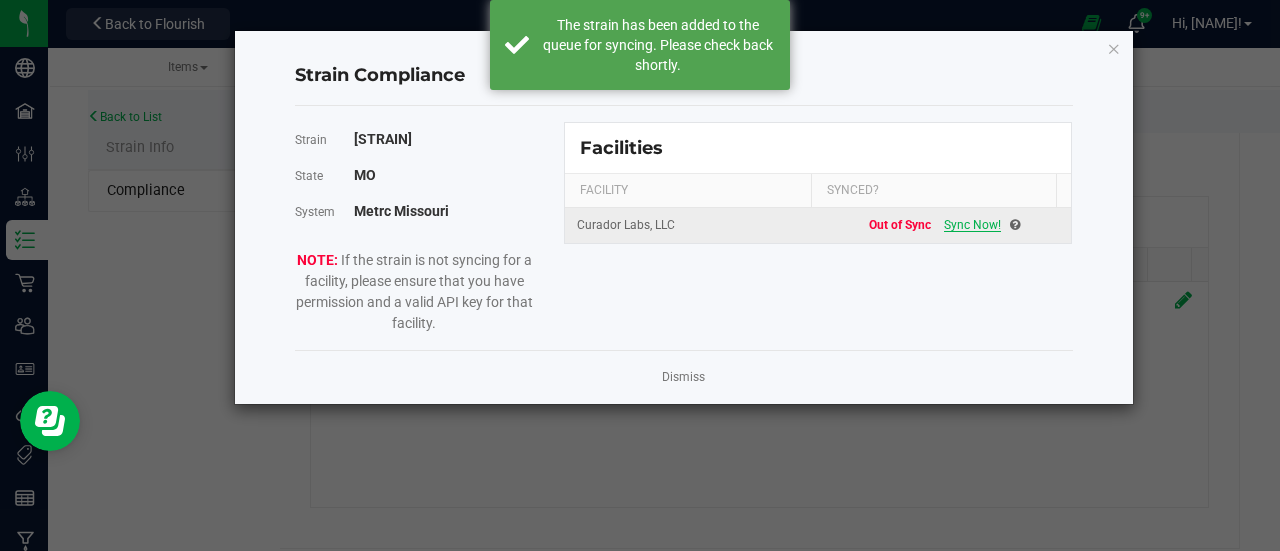 click on "Sync Now!" at bounding box center (972, 225) 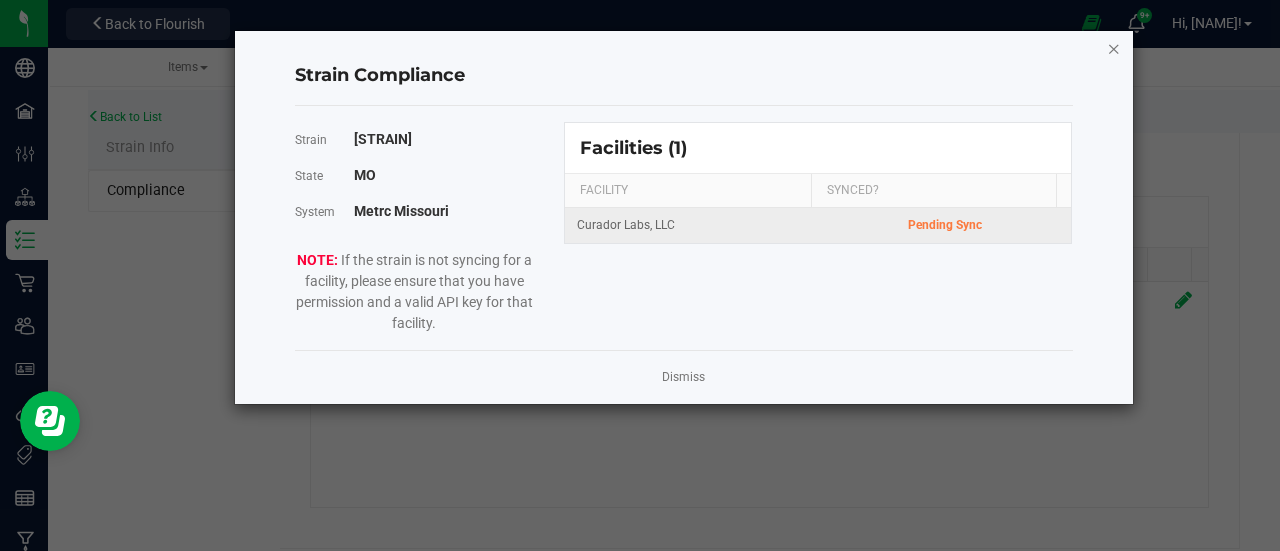 click 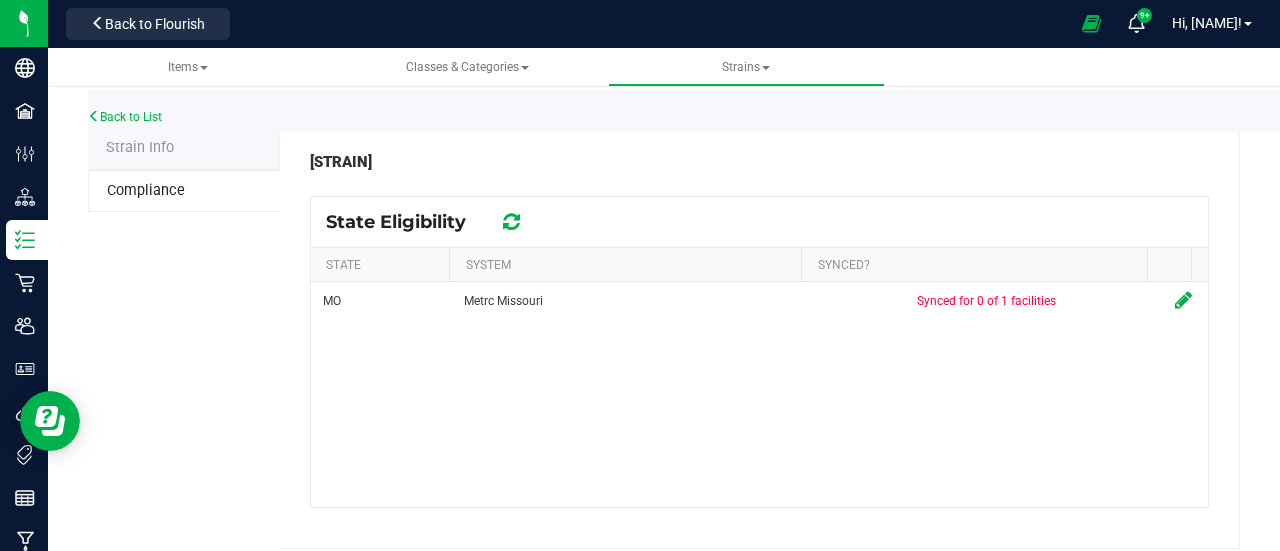 click at bounding box center (511, 222) 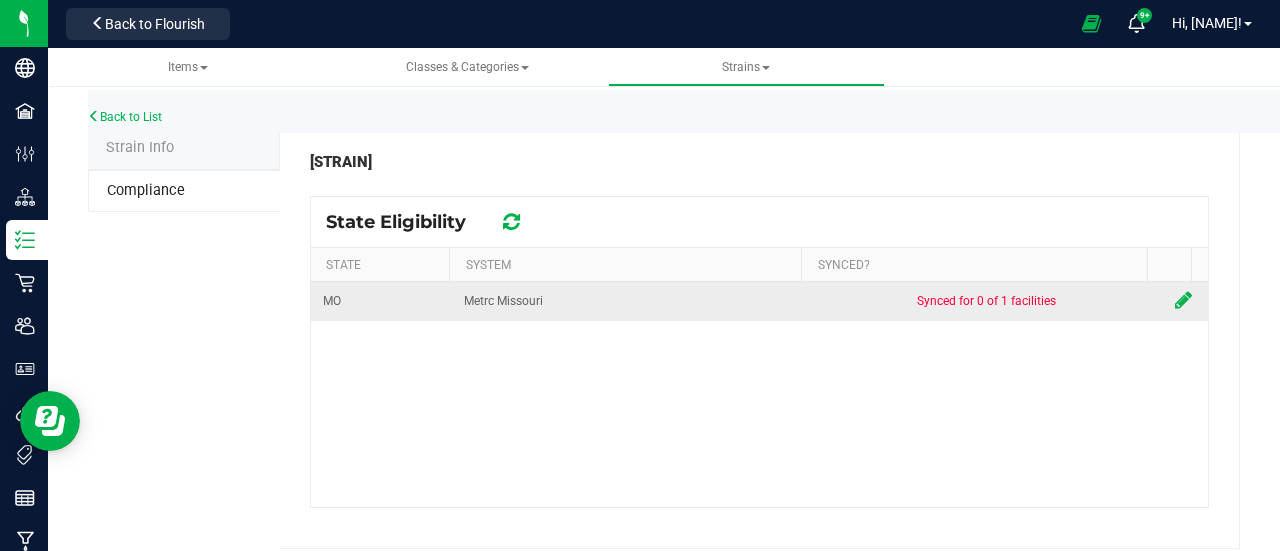 click at bounding box center (1183, 300) 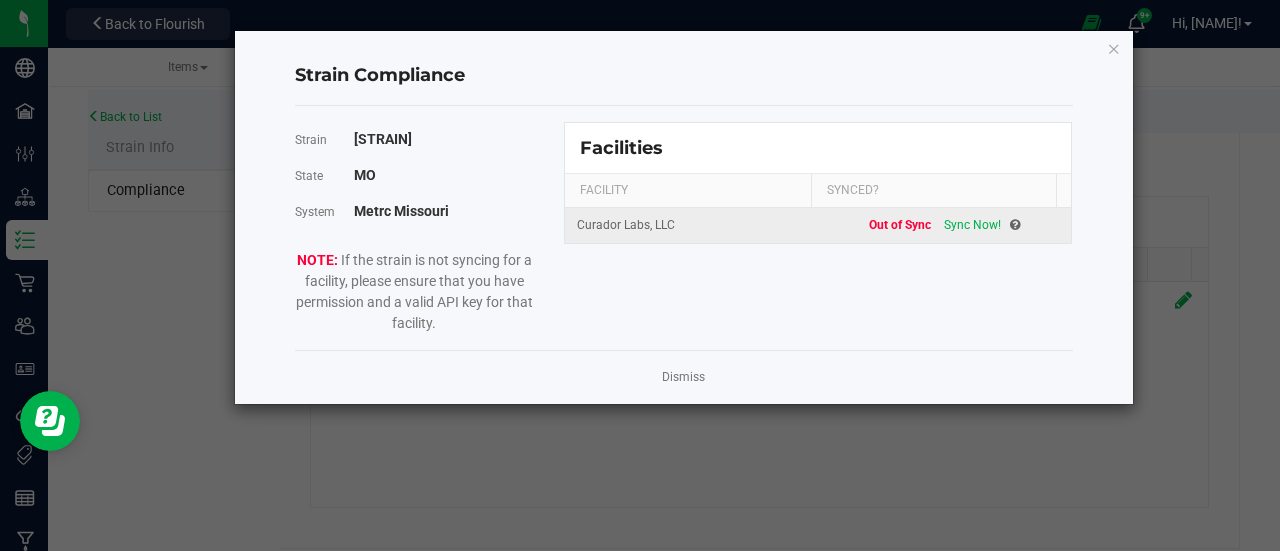 click on "Out of Sync
Sync Now!" at bounding box center [944, 225] 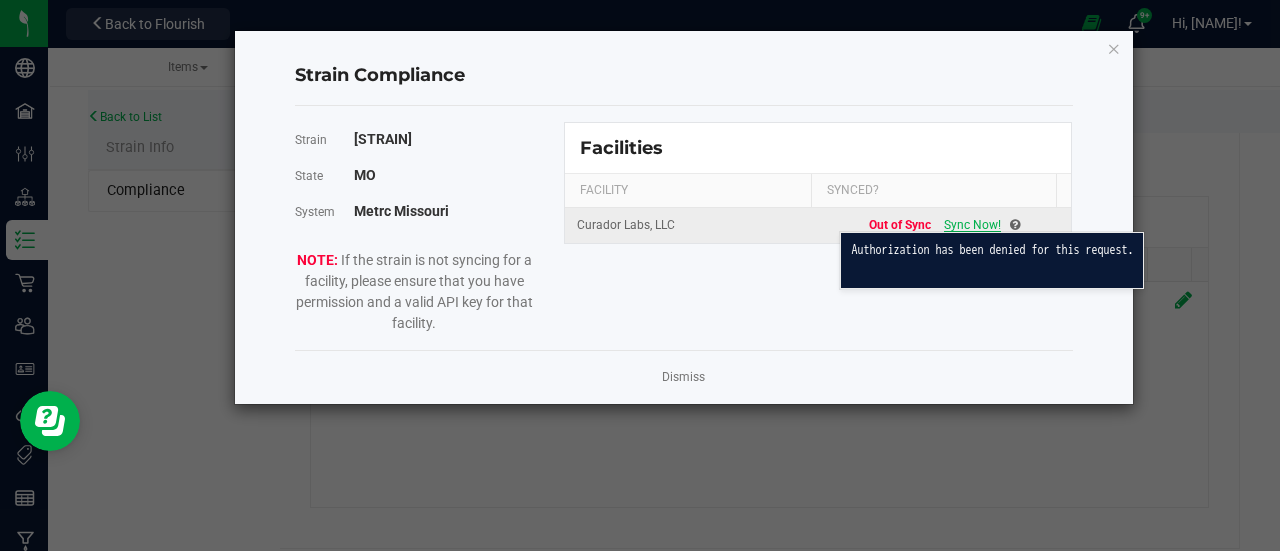 click on "Sync Now!" at bounding box center [972, 225] 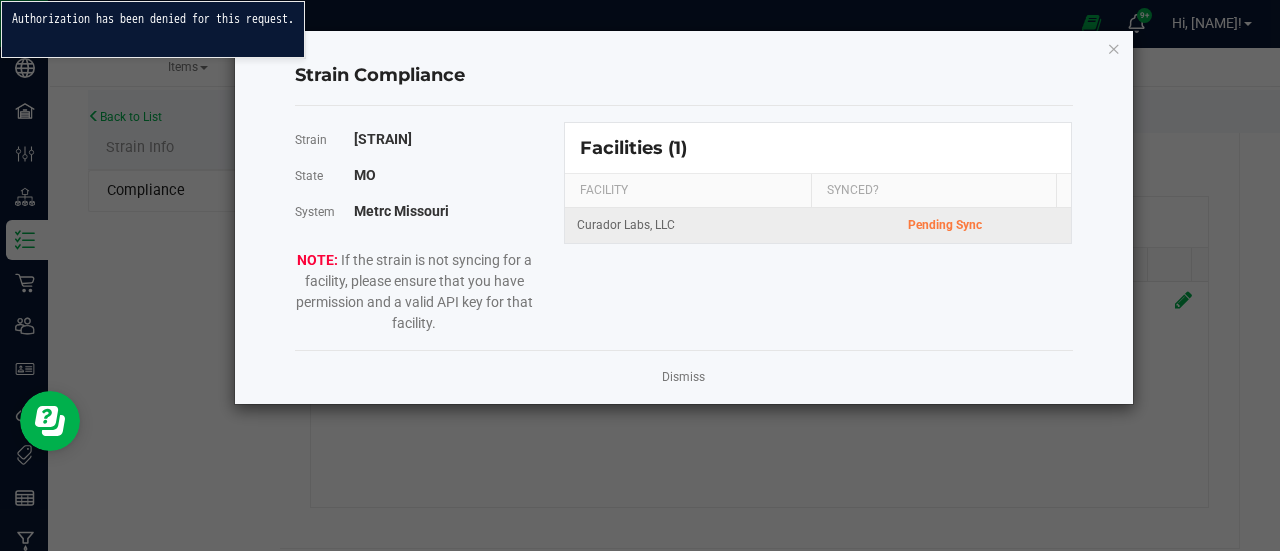 click on "Authorization has been denied for this request." 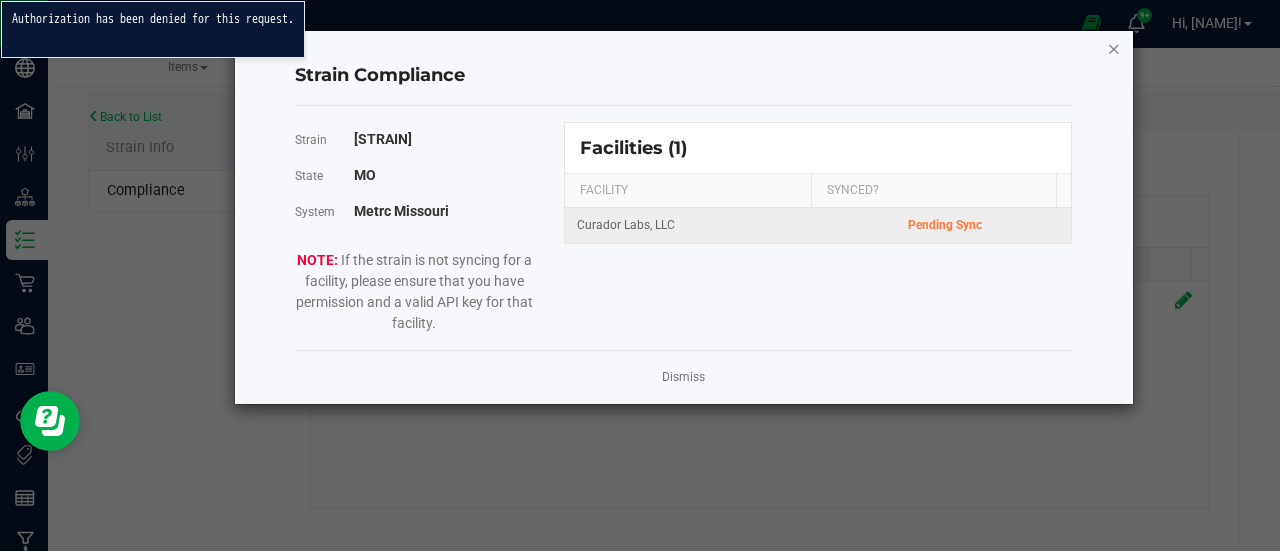 click 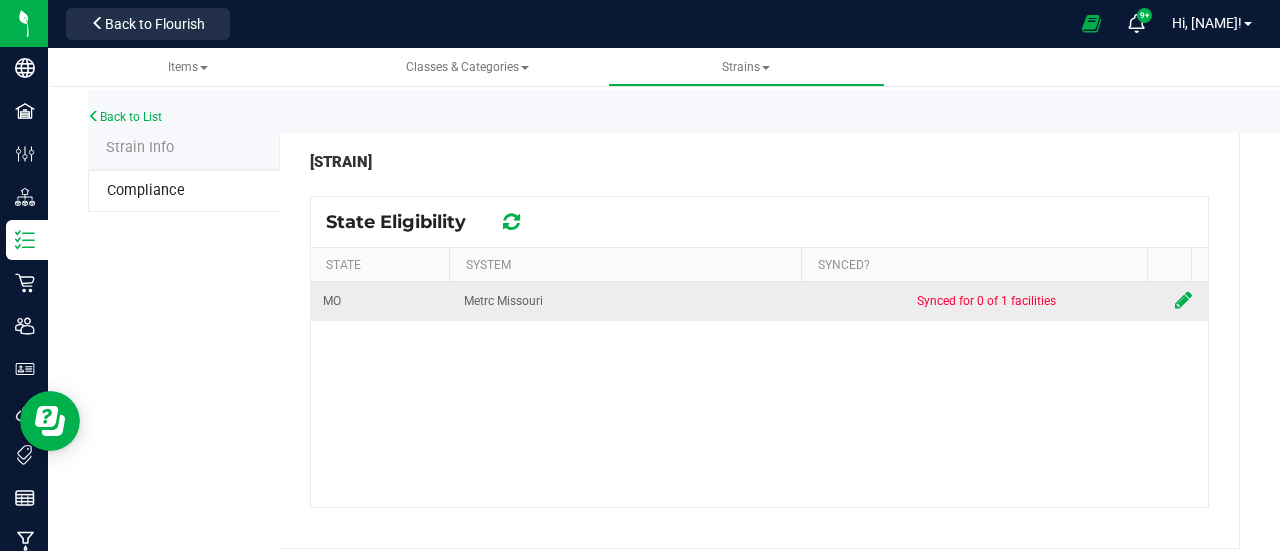 click at bounding box center [1185, 301] 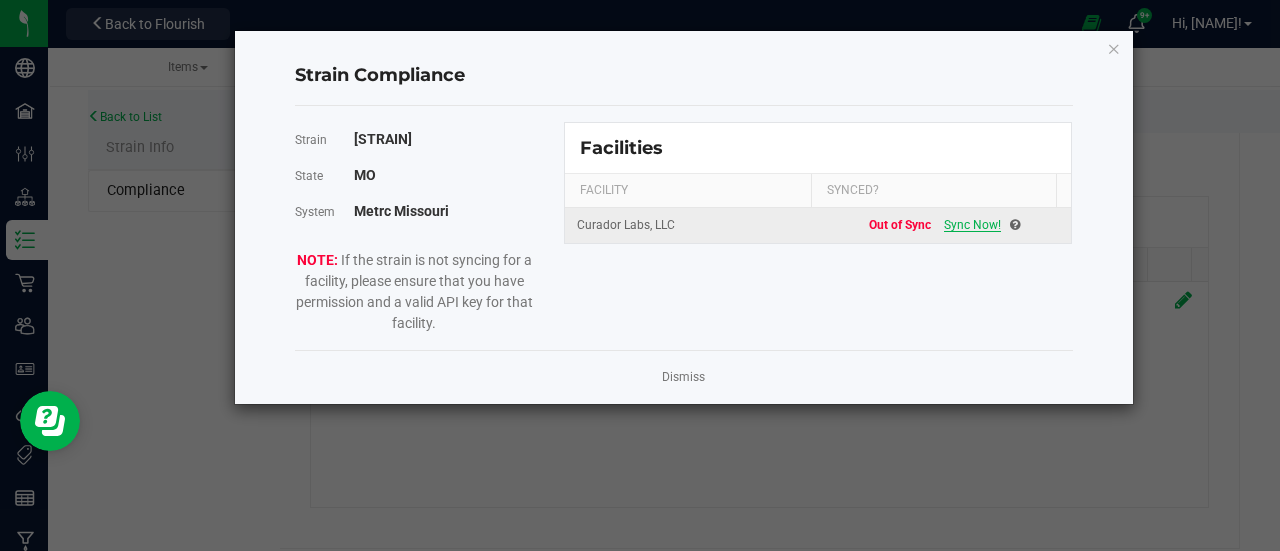 click on "Sync Now!" at bounding box center [972, 225] 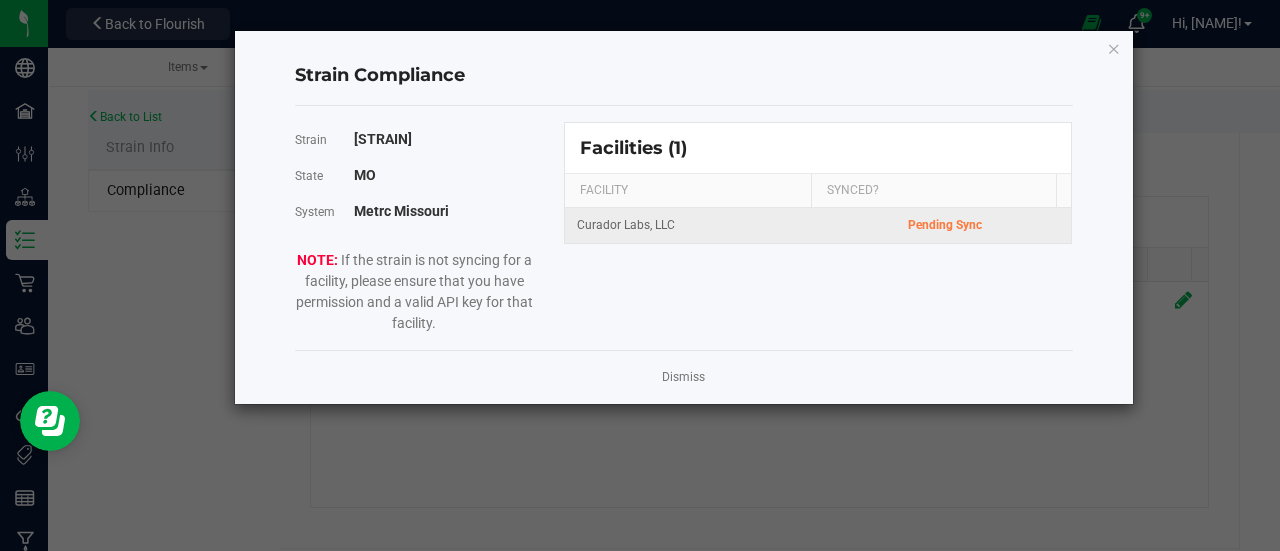 click on "Strain [STRAIN] State [STATE] System Metrc [STATE] If the strain is not syncing for a facility, please ensure that you have permission and a valid API key for that facility. Facilities (1) FACILITY SYNCED? [COMPANY], LLC
Pending Sync" 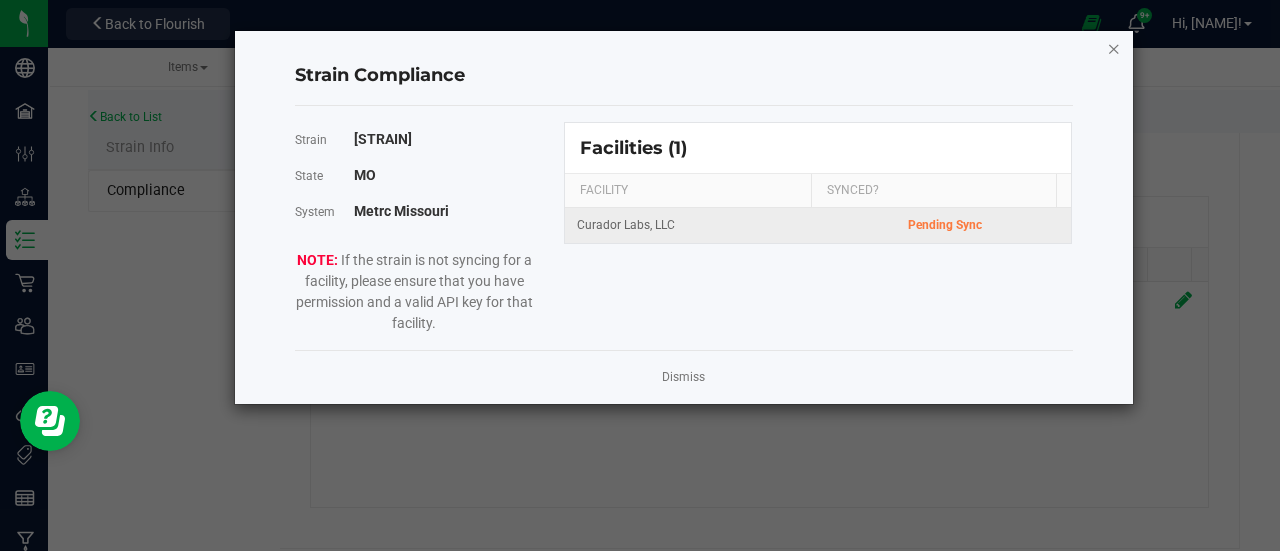 click 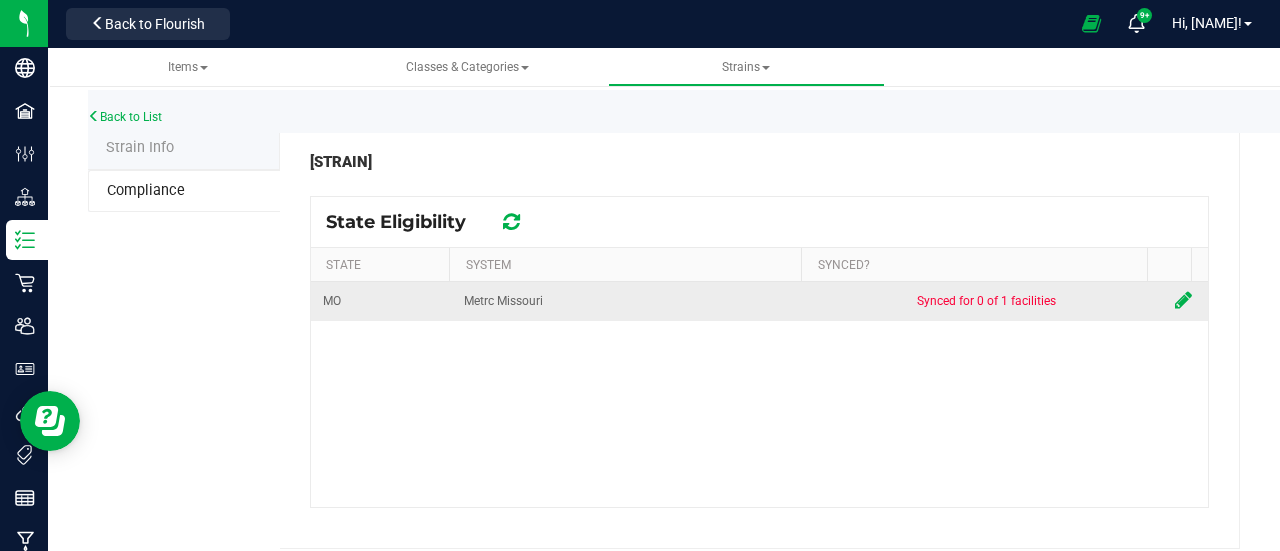 click at bounding box center [1183, 300] 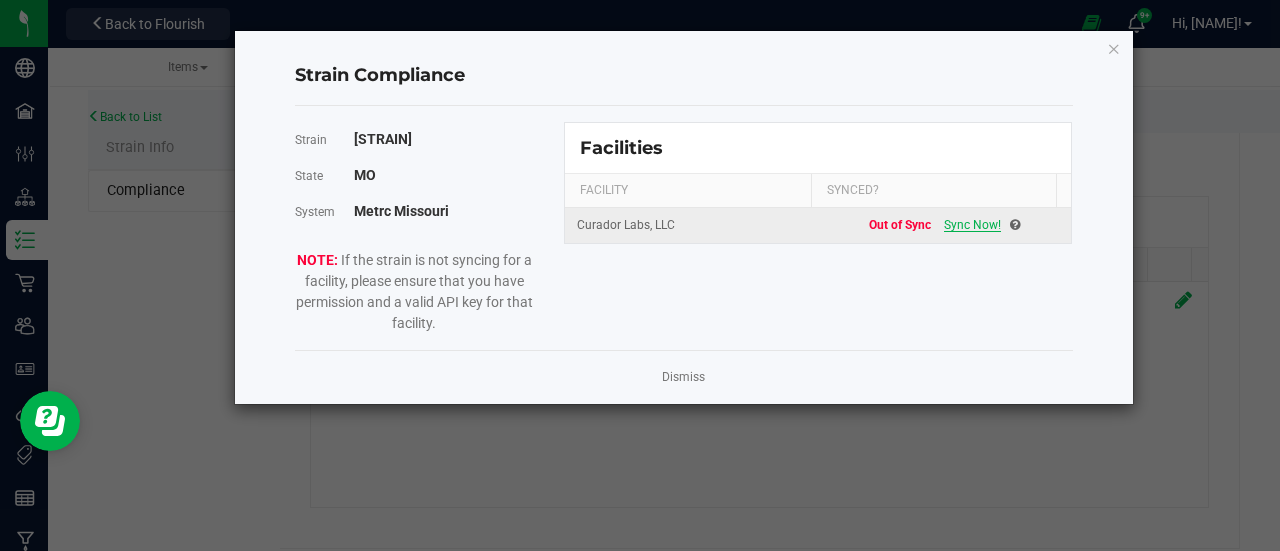 click on "Sync Now!" at bounding box center (972, 225) 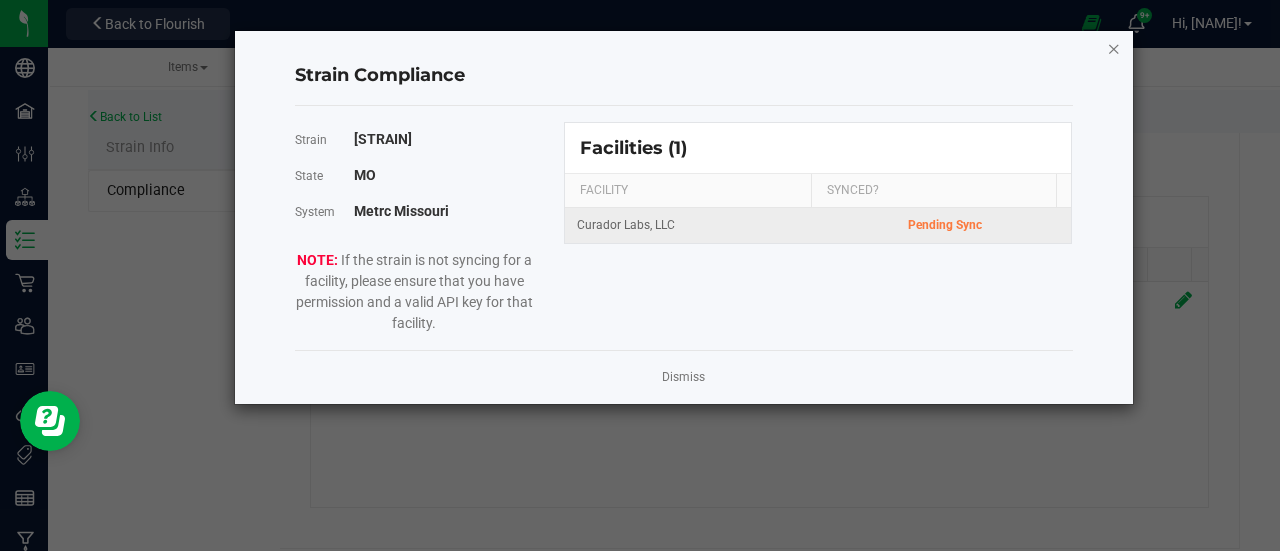 click 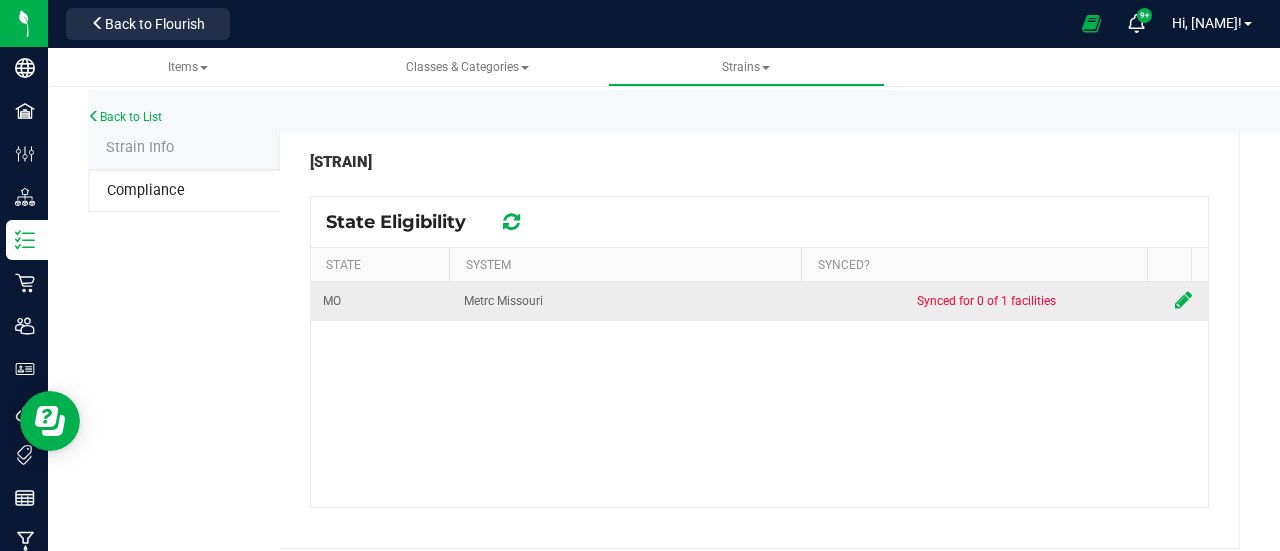 click at bounding box center (1183, 300) 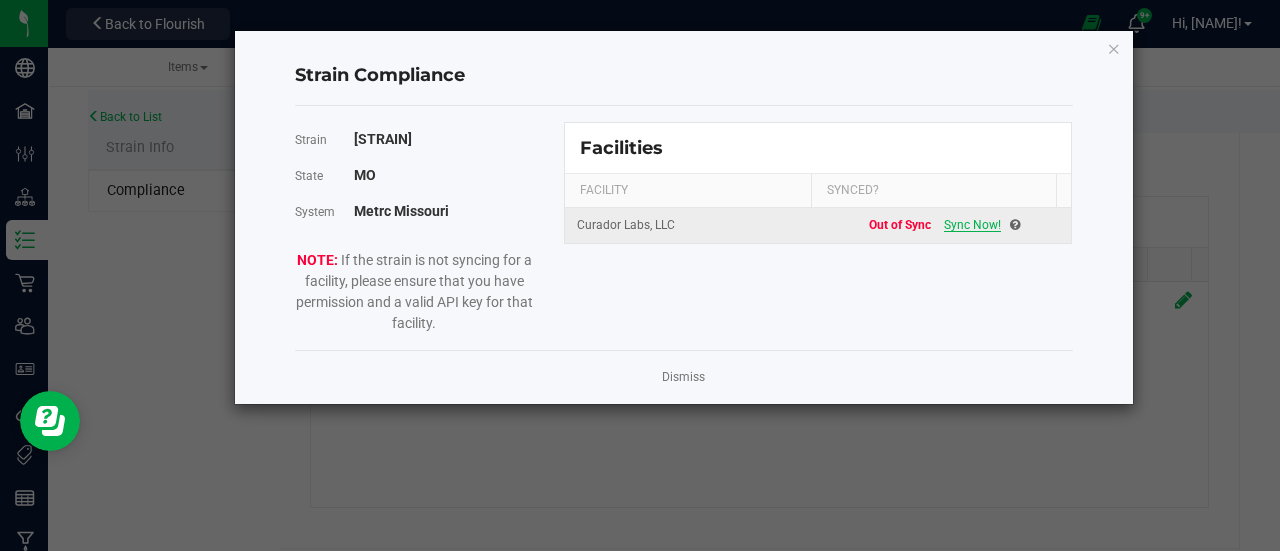 click on "Sync Now!" at bounding box center (972, 225) 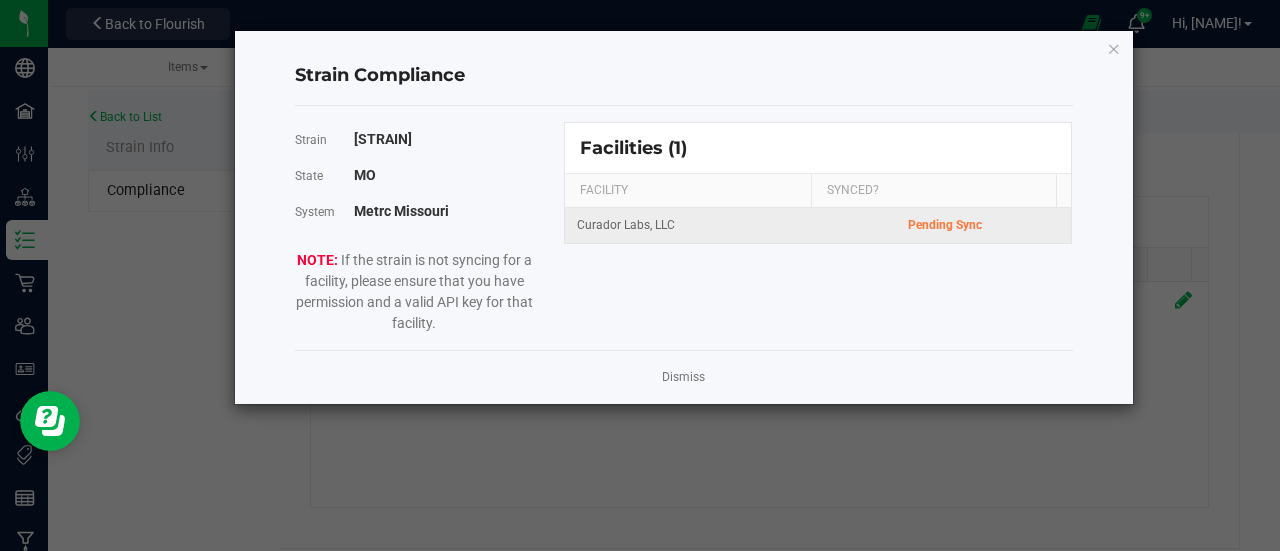 click on "Strain Compliance Strain Orange Kush Theory State [STATE] System Metrc Missouri If the strain is not syncing for a facility please ensure that you have permission and a valid API key for that facility Facilities (1) FACILITY SYNCED? Curador Labs, LLC Pending Sync Dismiss" 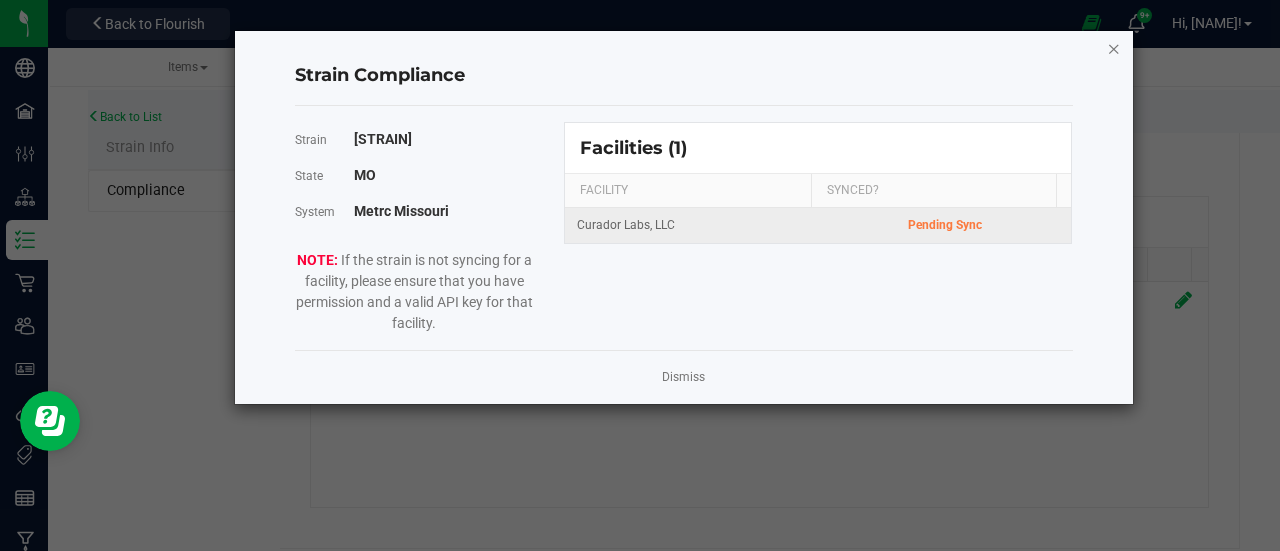 click 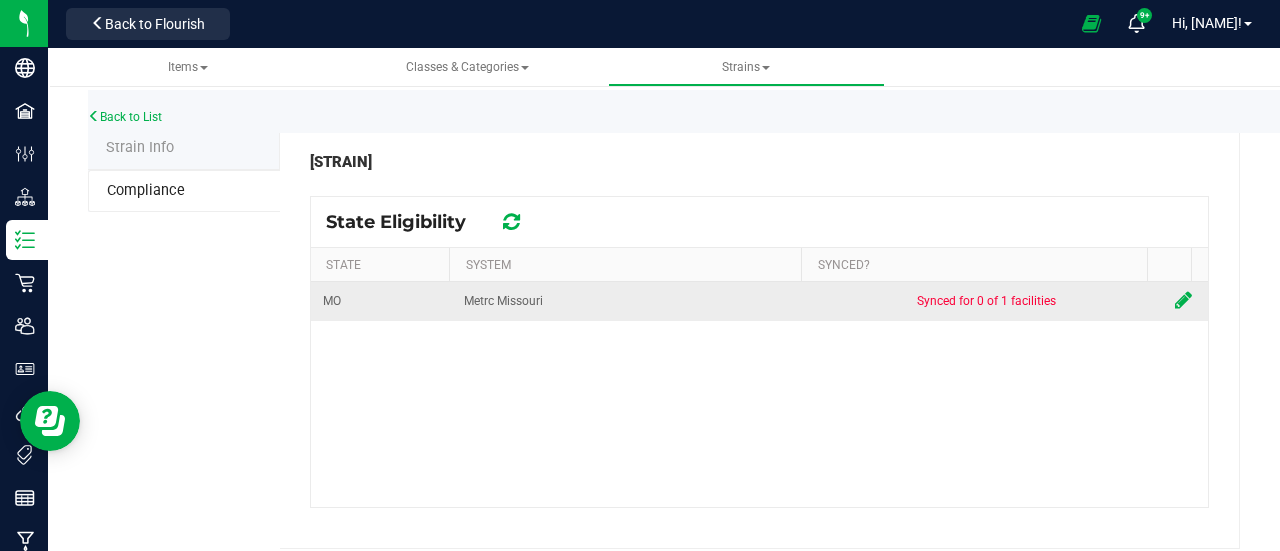 click at bounding box center (1183, 300) 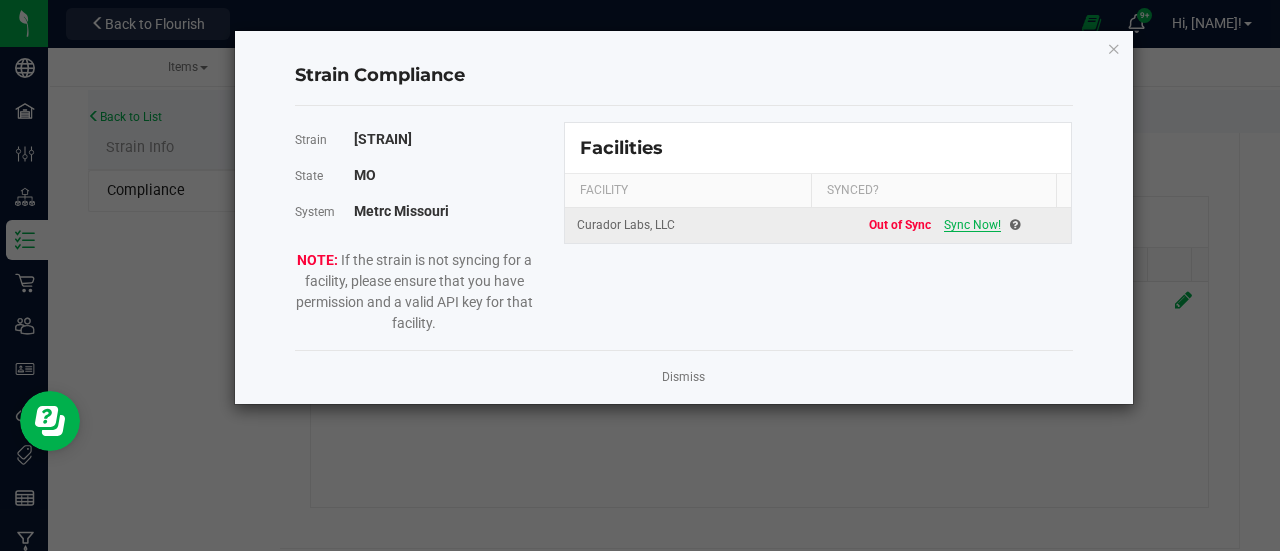 click on "Sync Now!" at bounding box center [972, 225] 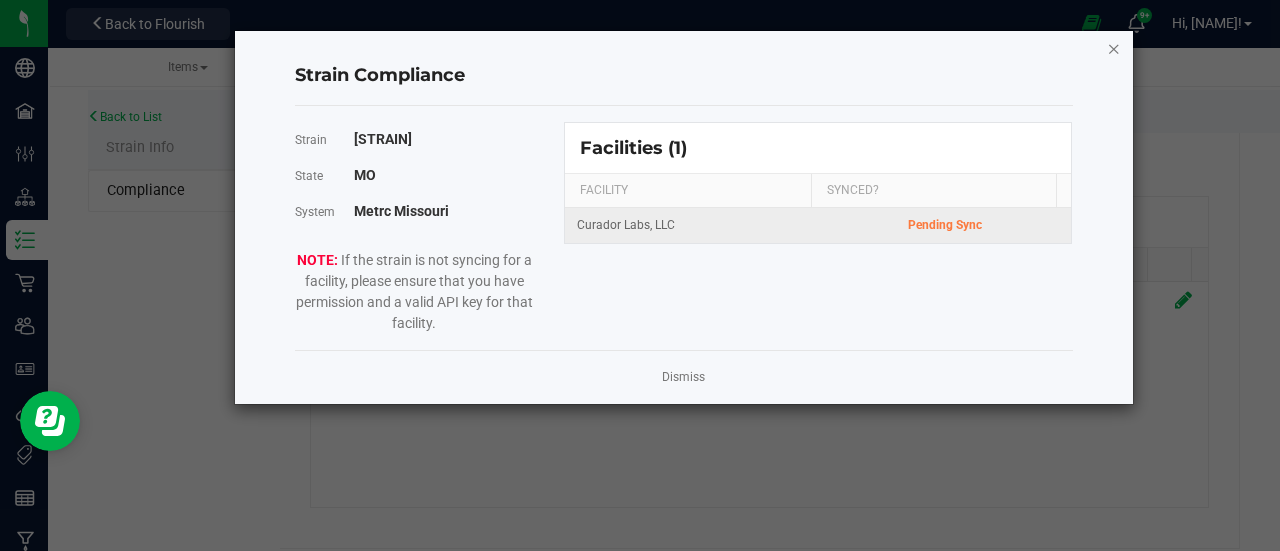 click 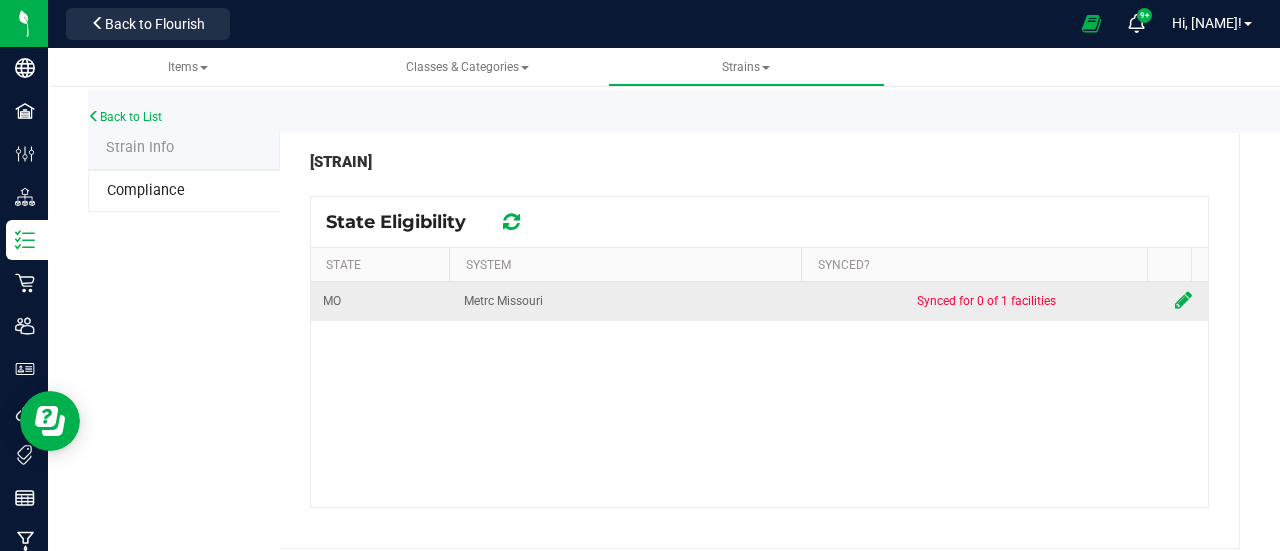 click at bounding box center [1183, 300] 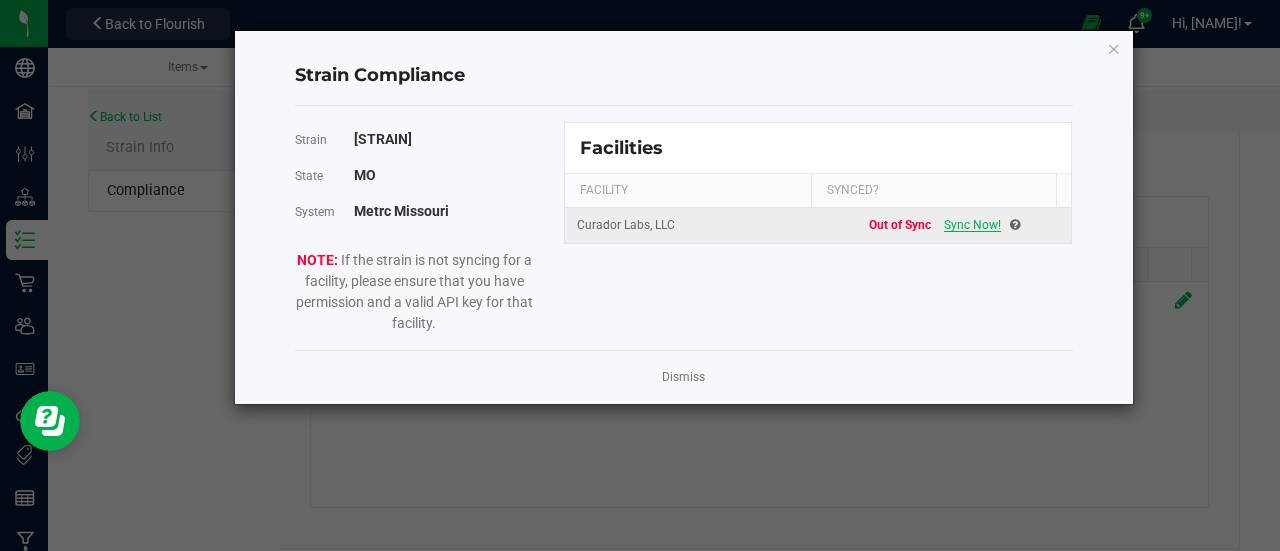 click on "Sync Now!" at bounding box center [972, 225] 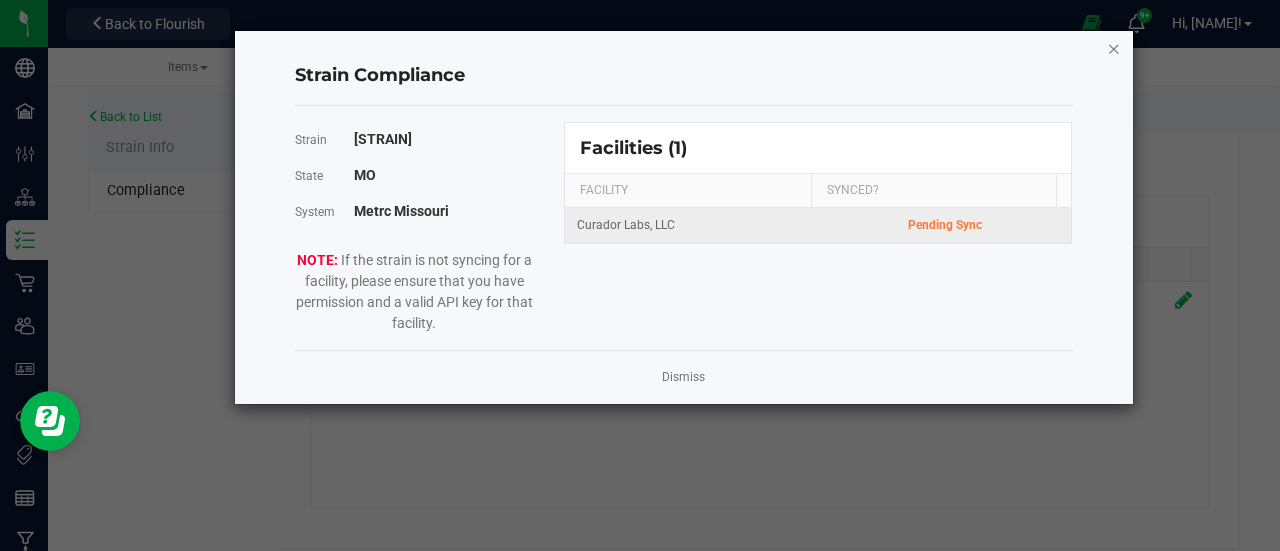 click 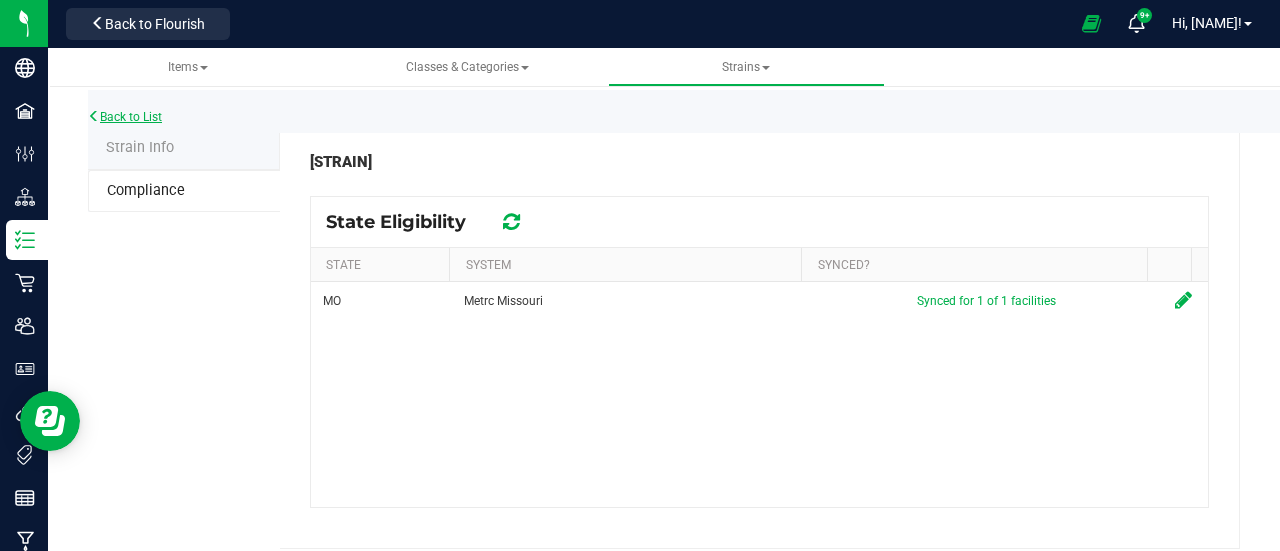 click on "Back to List" at bounding box center (125, 117) 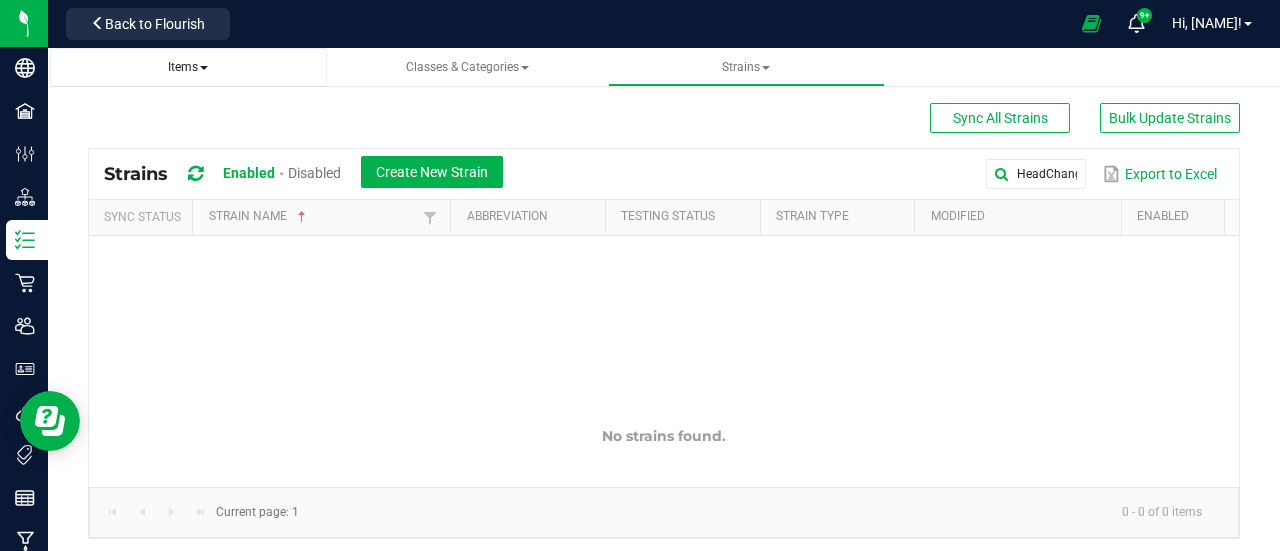 click on "Items" at bounding box center [188, 67] 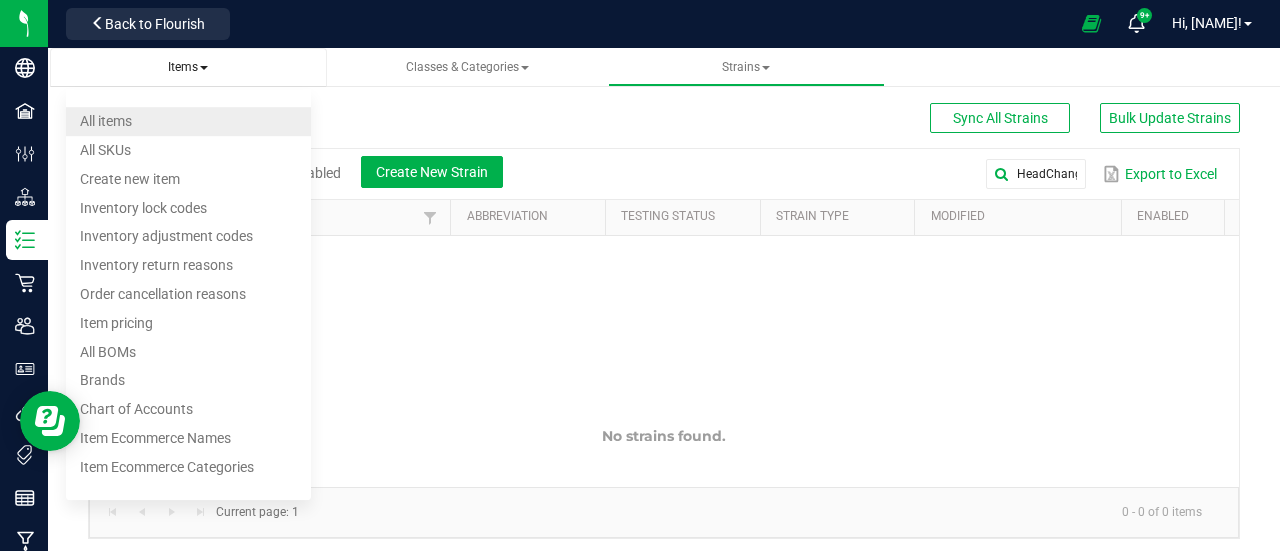 click on "All items" at bounding box center [106, 121] 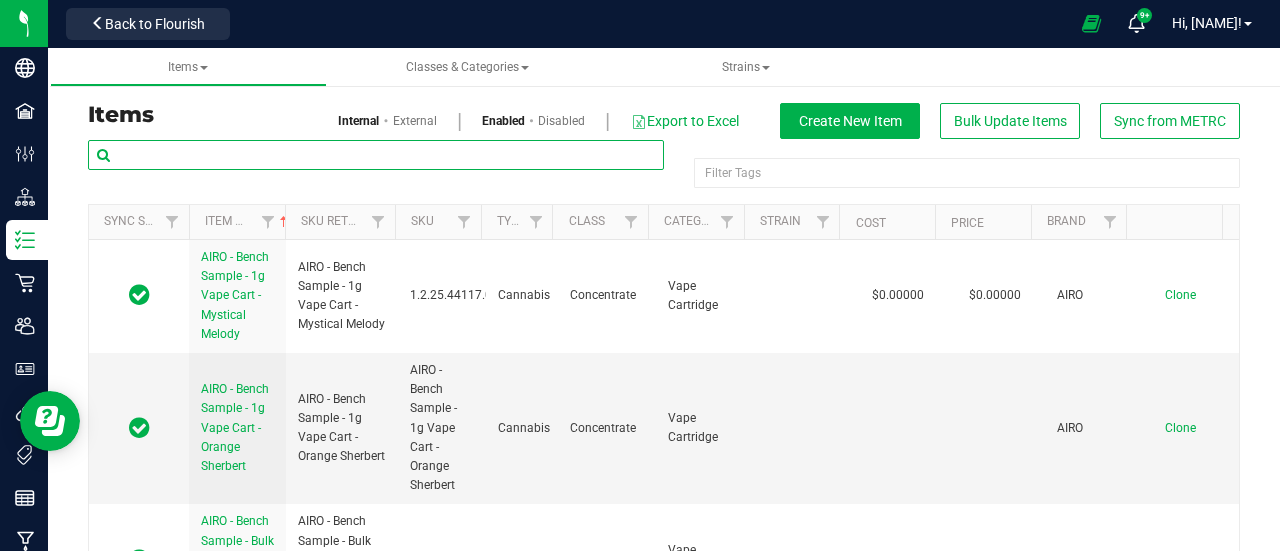 click at bounding box center [376, 155] 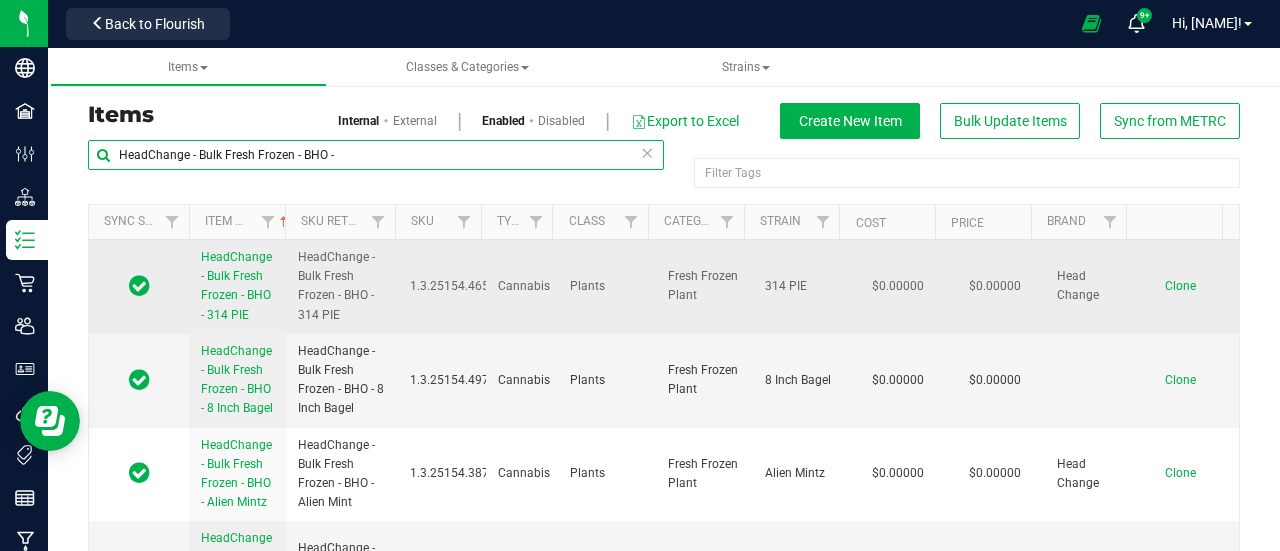 type on "HeadChange - Bulk Fresh Frozen - BHO -" 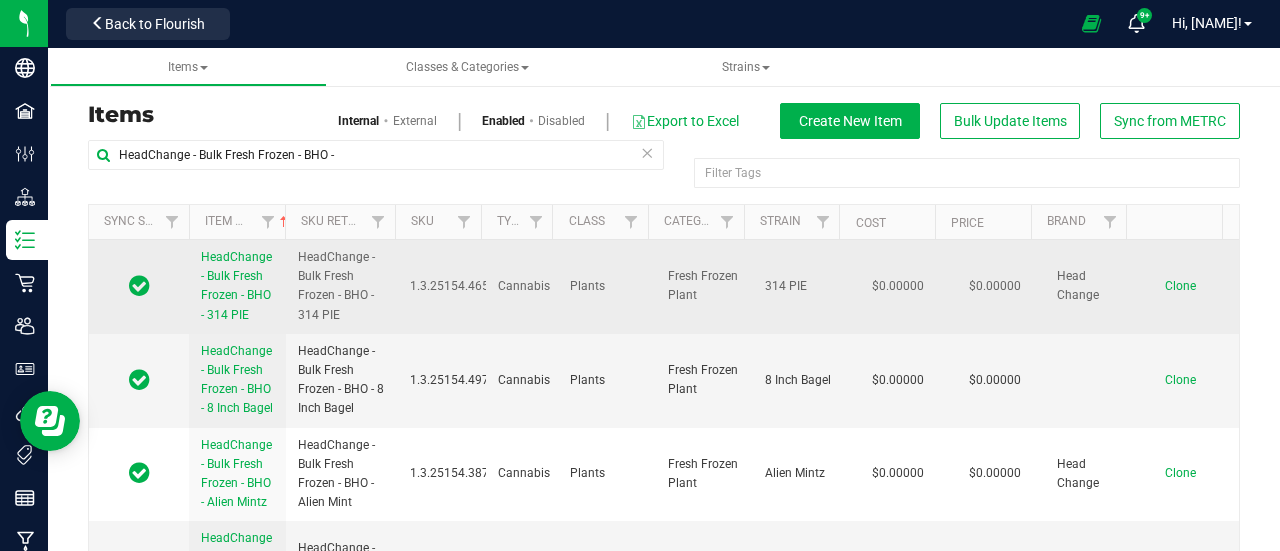 click on "Clone" at bounding box center [1180, 286] 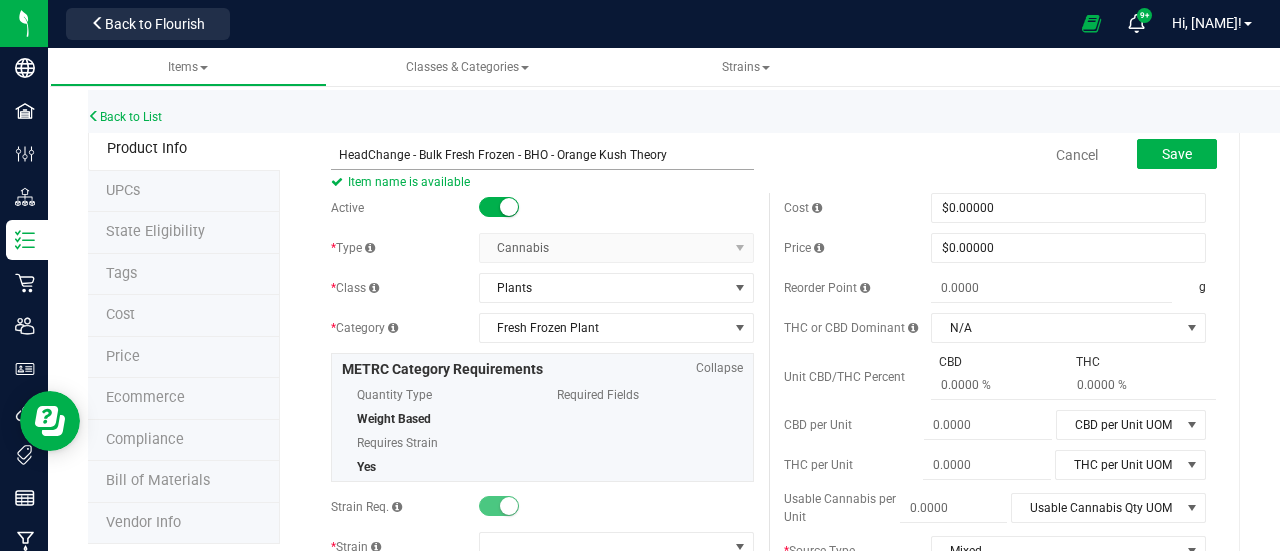 click on "HeadChange - Bulk Fresh Frozen - BHO - Orange Kush Theory" at bounding box center [542, 155] 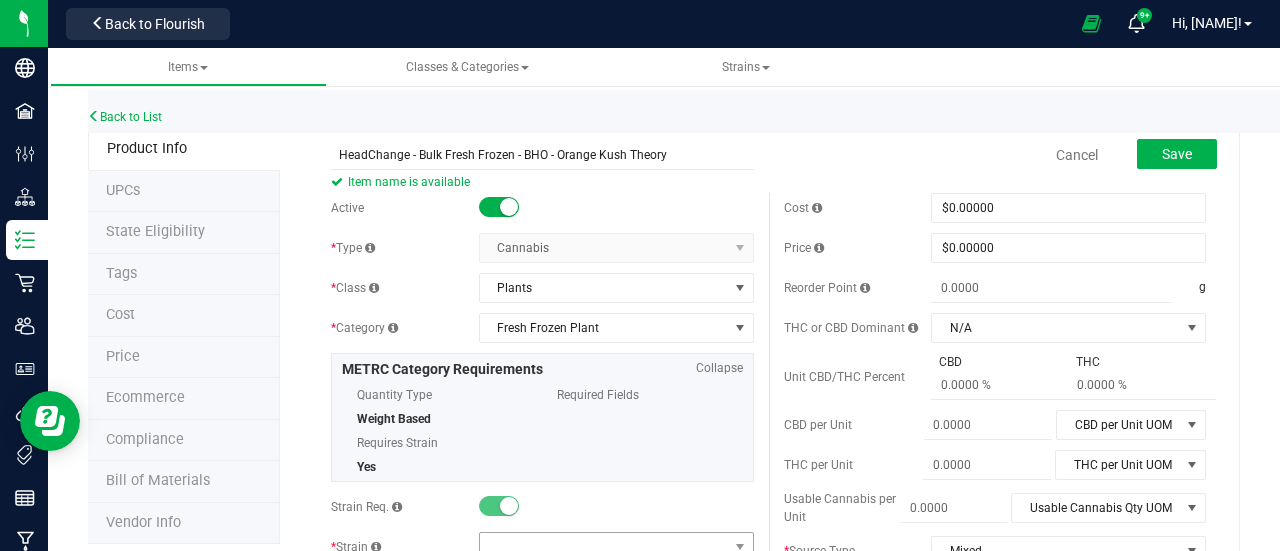 type on "HeadChange - Bulk Fresh Frozen - BHO - Orange Kush Theory" 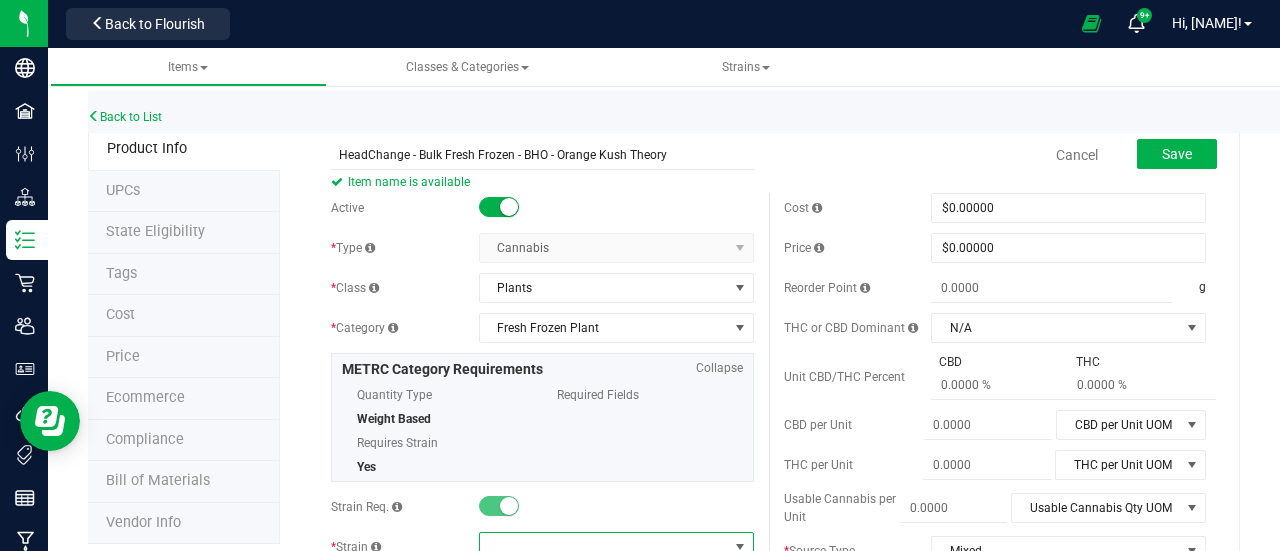 click at bounding box center [604, 547] 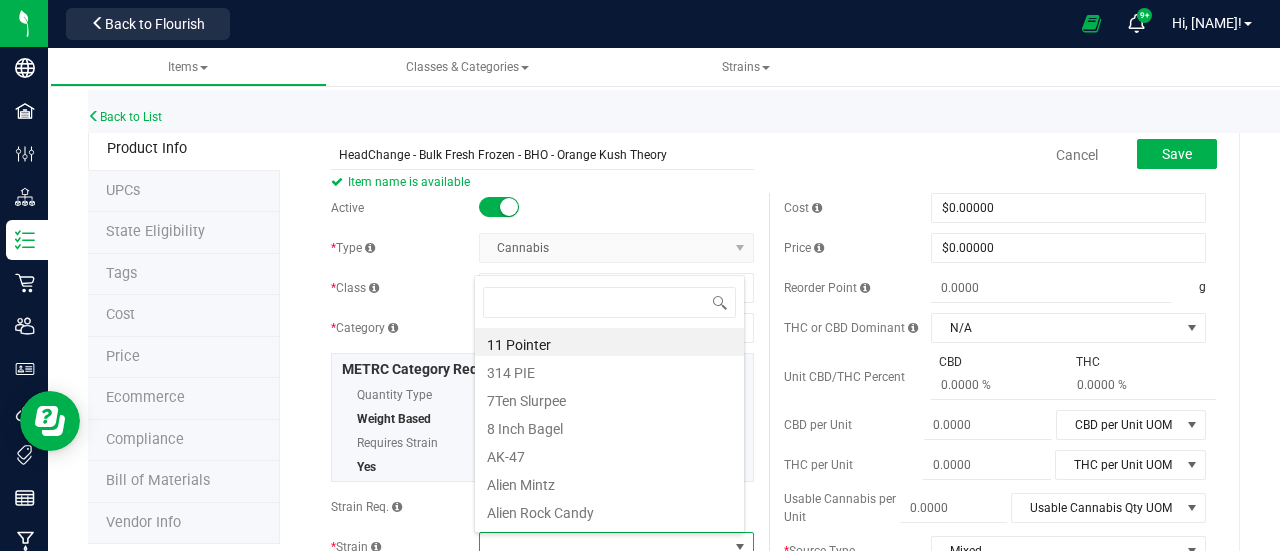 scroll, scrollTop: 99970, scrollLeft: 99729, axis: both 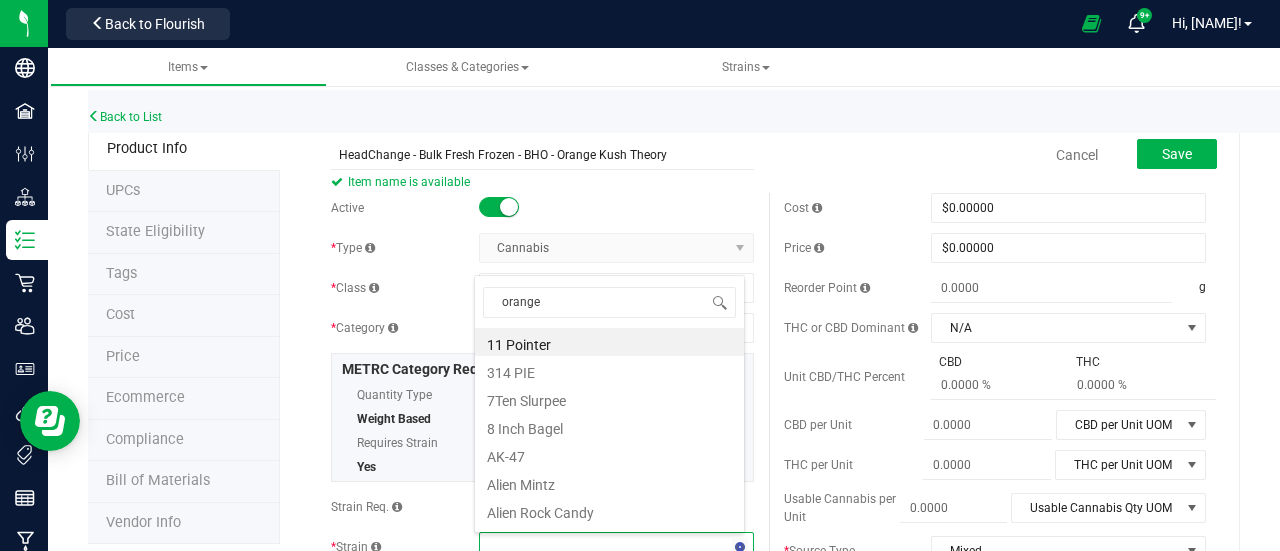 type on "[PRODUCT]" 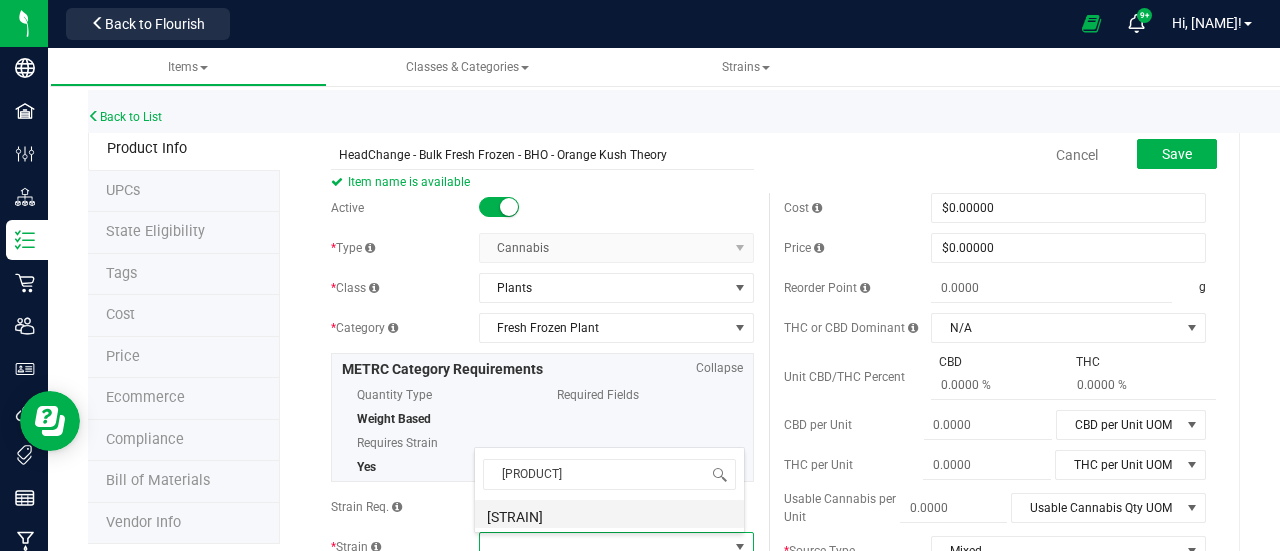 click on "[STRAIN]" at bounding box center [609, 514] 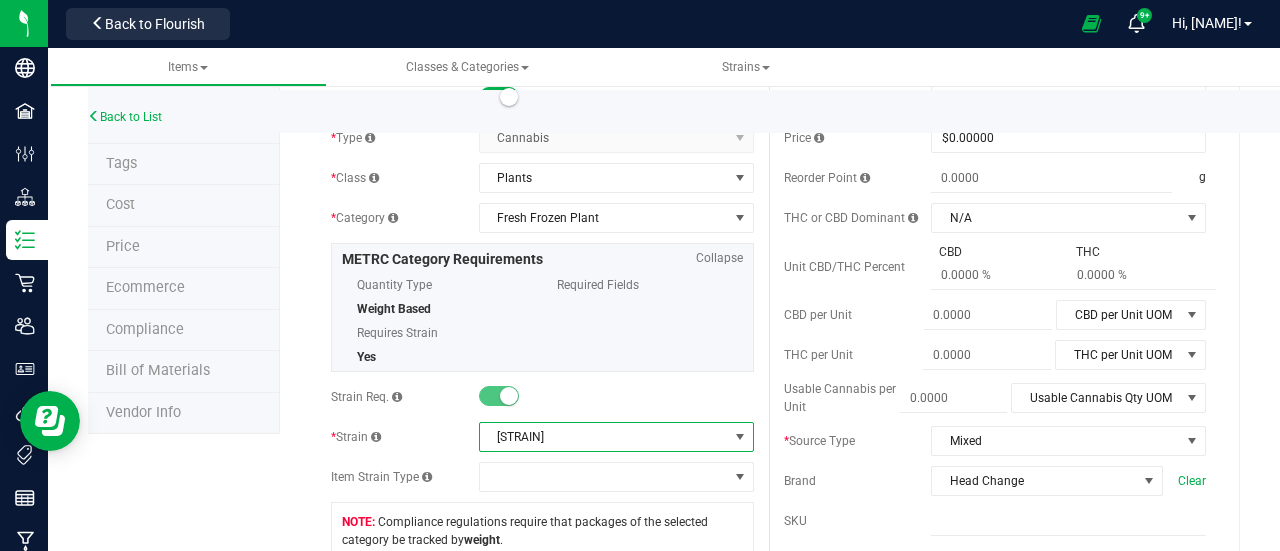 scroll, scrollTop: 0, scrollLeft: 0, axis: both 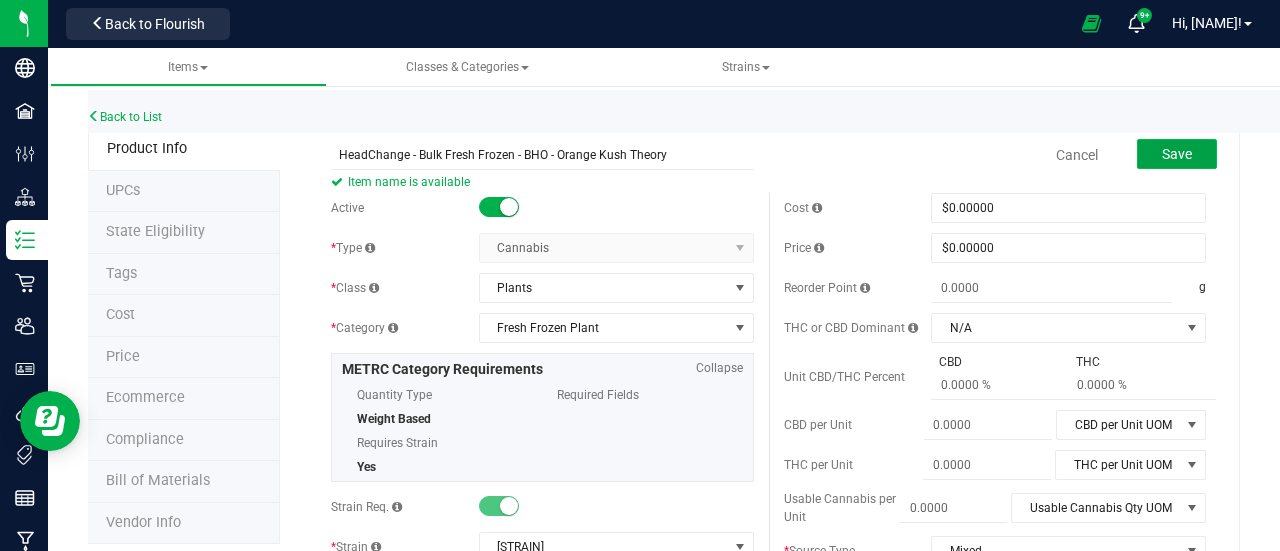 click on "Save" at bounding box center [1177, 154] 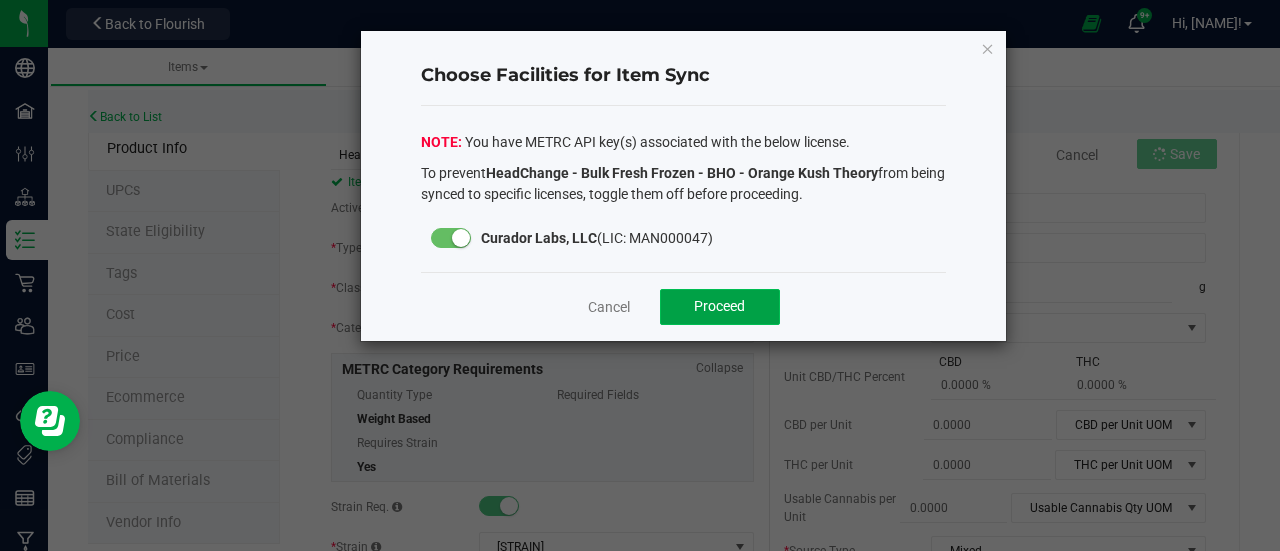 click on "Proceed" 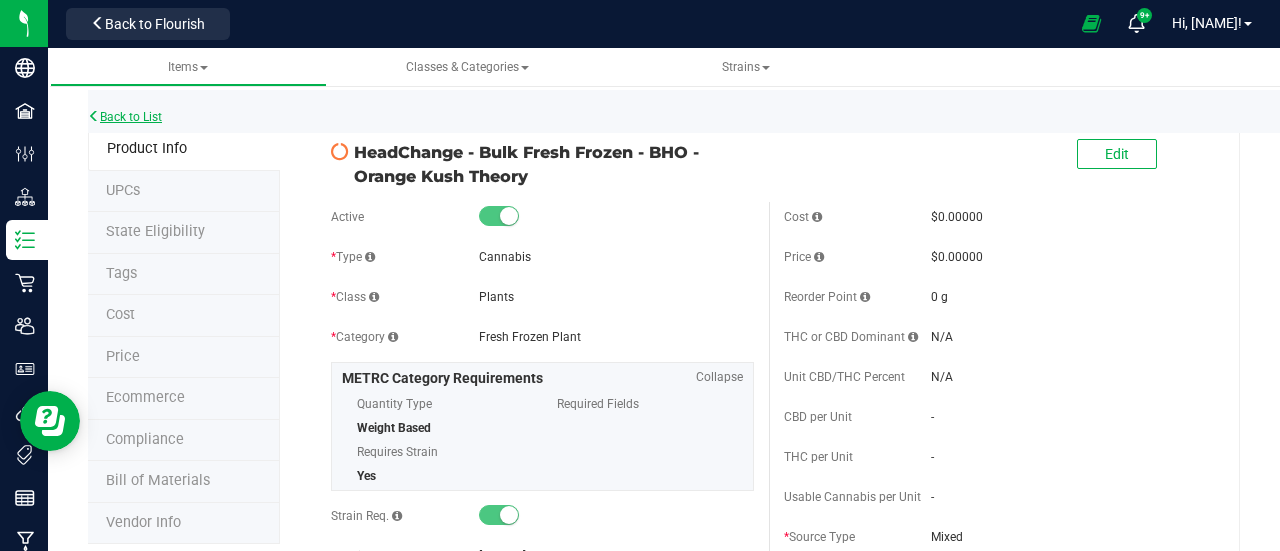 click on "Back to List" at bounding box center (125, 117) 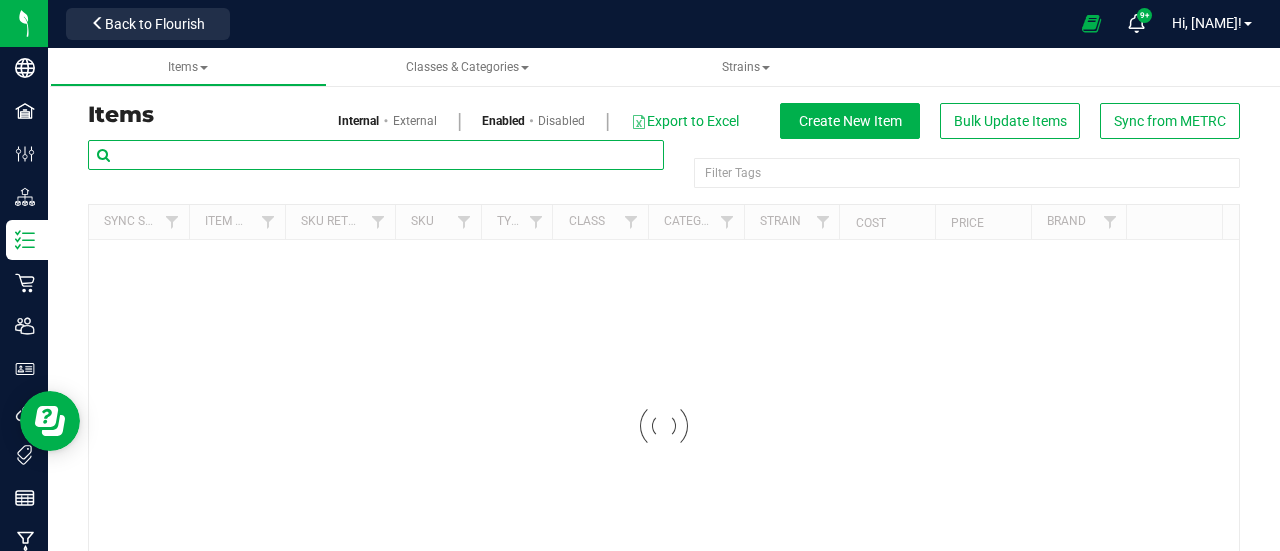 click at bounding box center (376, 155) 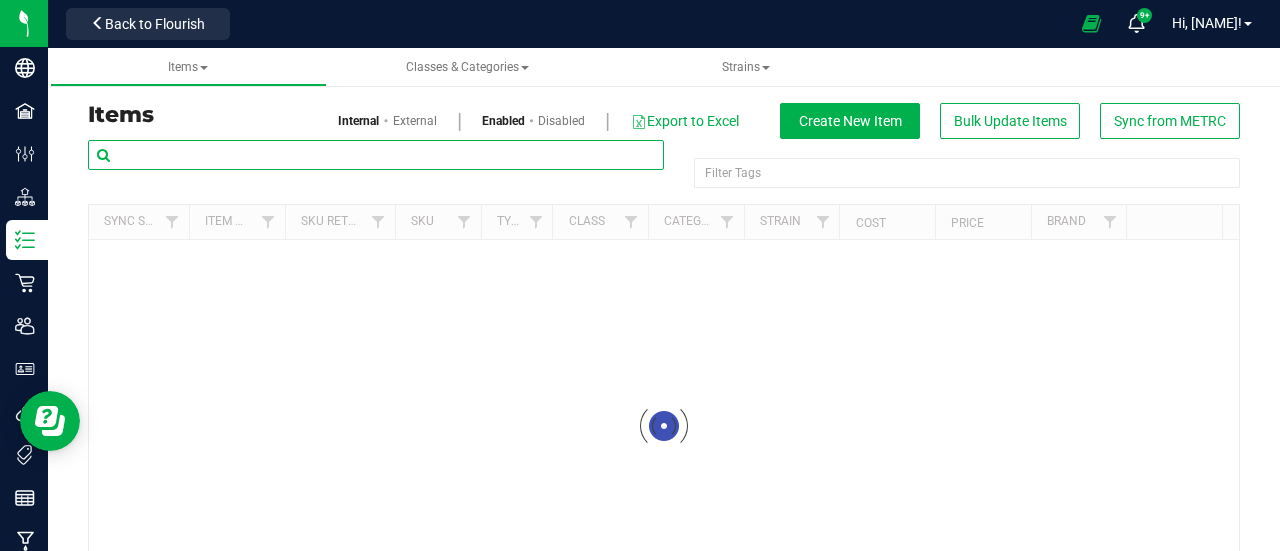 paste on "HeadChange - Bulk Fresh Frozen - Live Badder Sock - Orange Kush Theory" 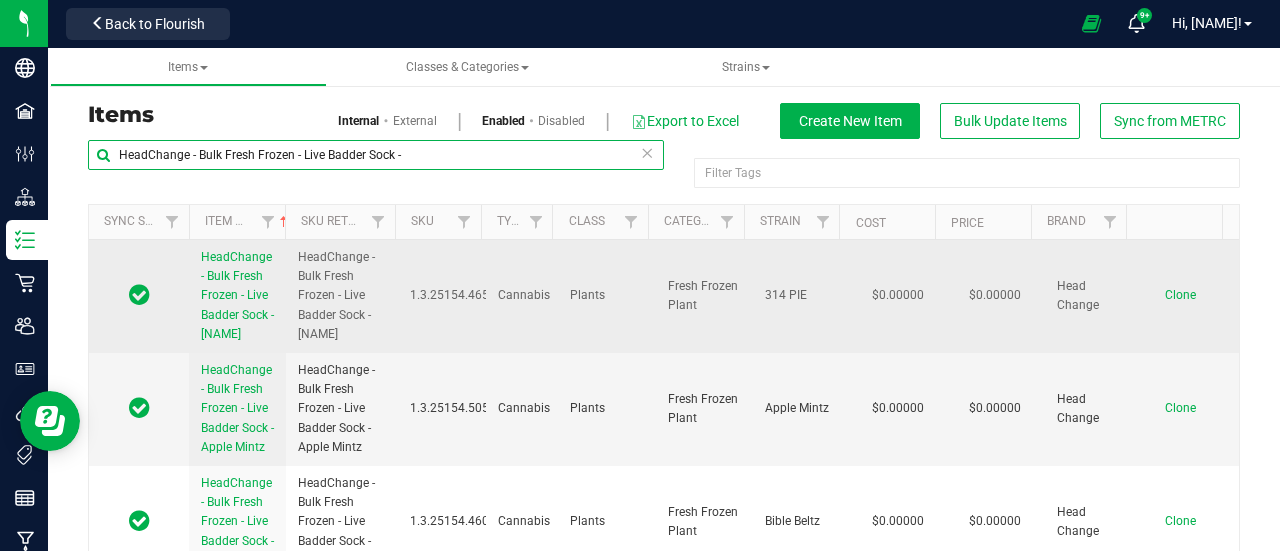 type on "HeadChange - Bulk Fresh Frozen - Live Badder Sock -" 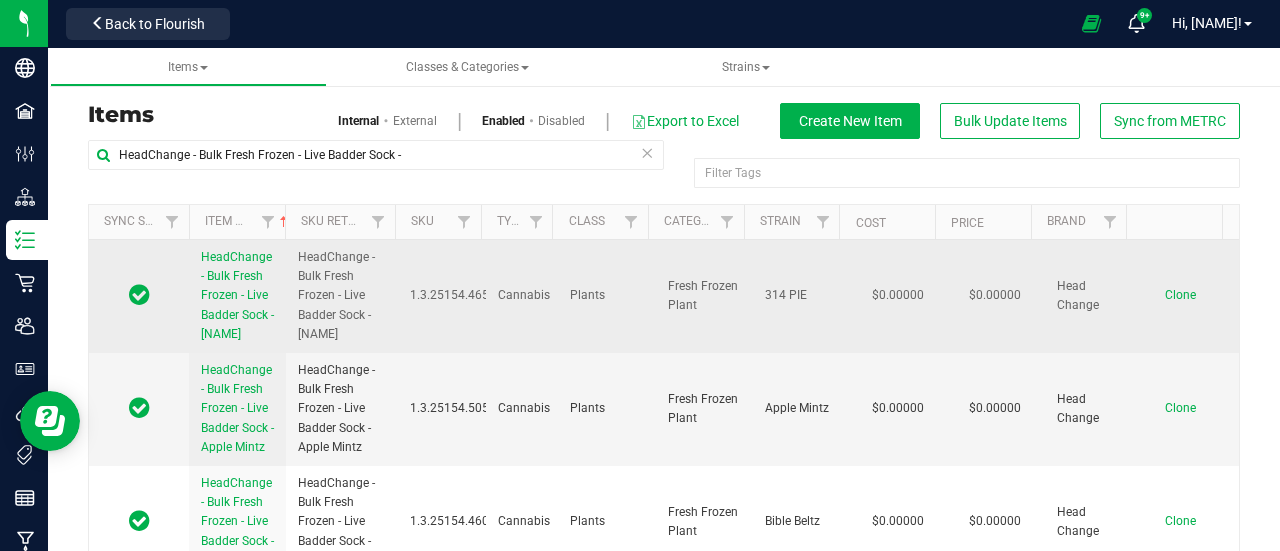 click on "Clone" at bounding box center [1180, 295] 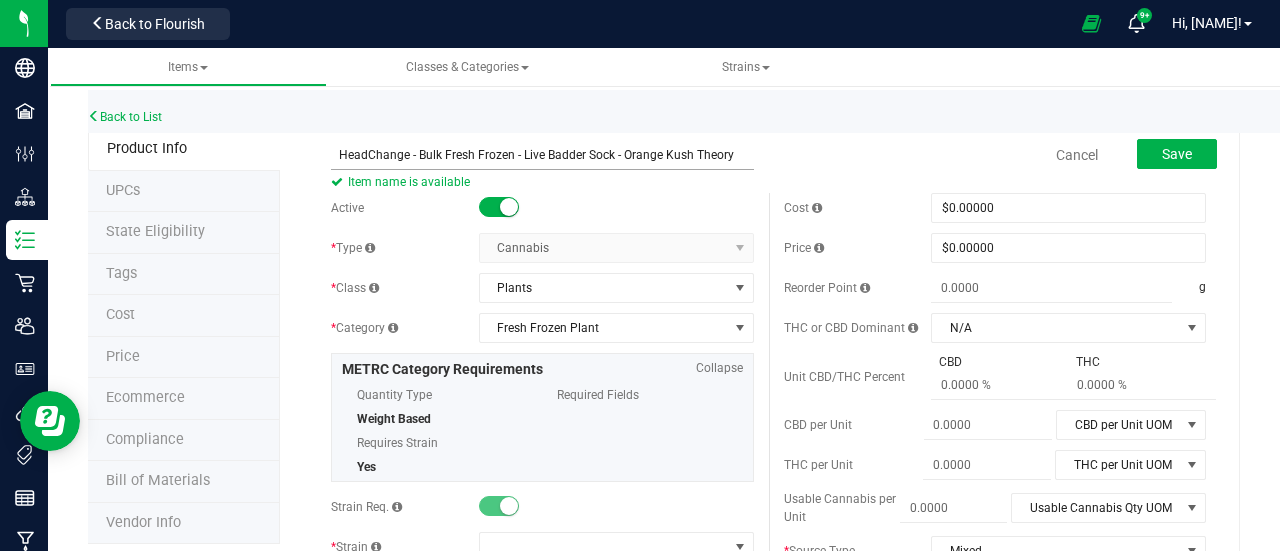 click on "HeadChange - Bulk Fresh Frozen - Live Badder Sock - Orange Kush Theory" at bounding box center (542, 155) 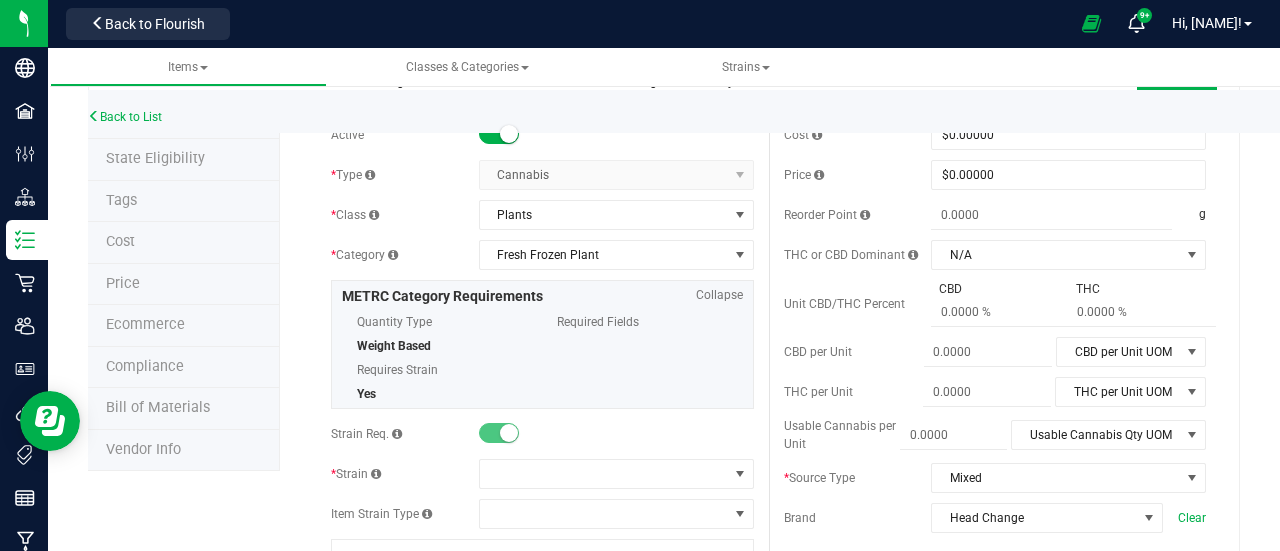 scroll, scrollTop: 74, scrollLeft: 0, axis: vertical 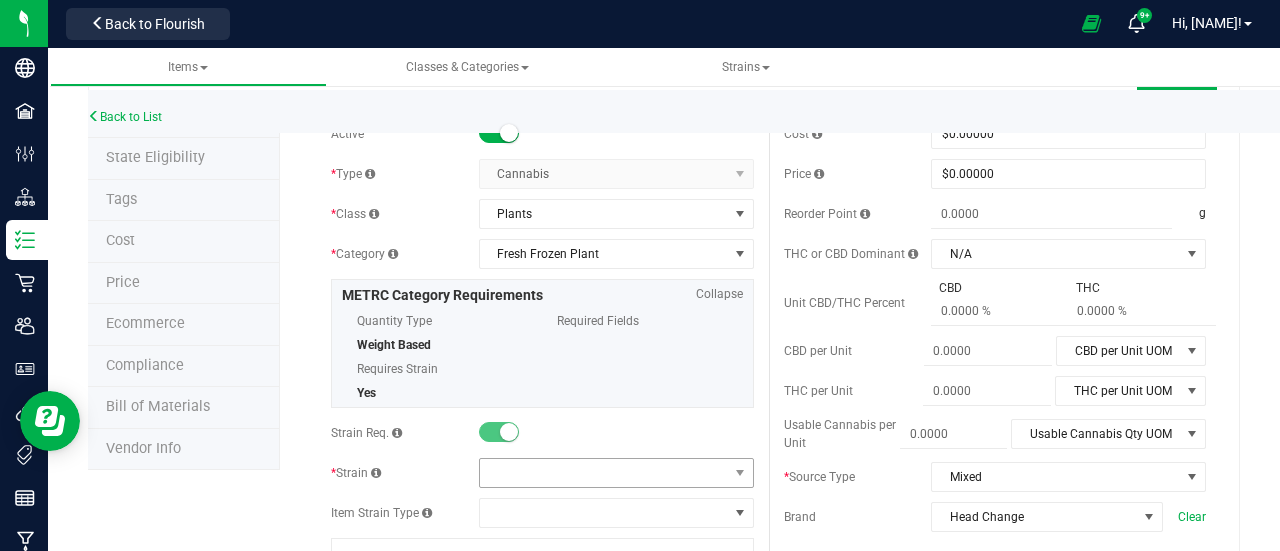 type on "HeadChange - Bulk Fresh Frozen - Live Badder Sock - Orange Kush Theory" 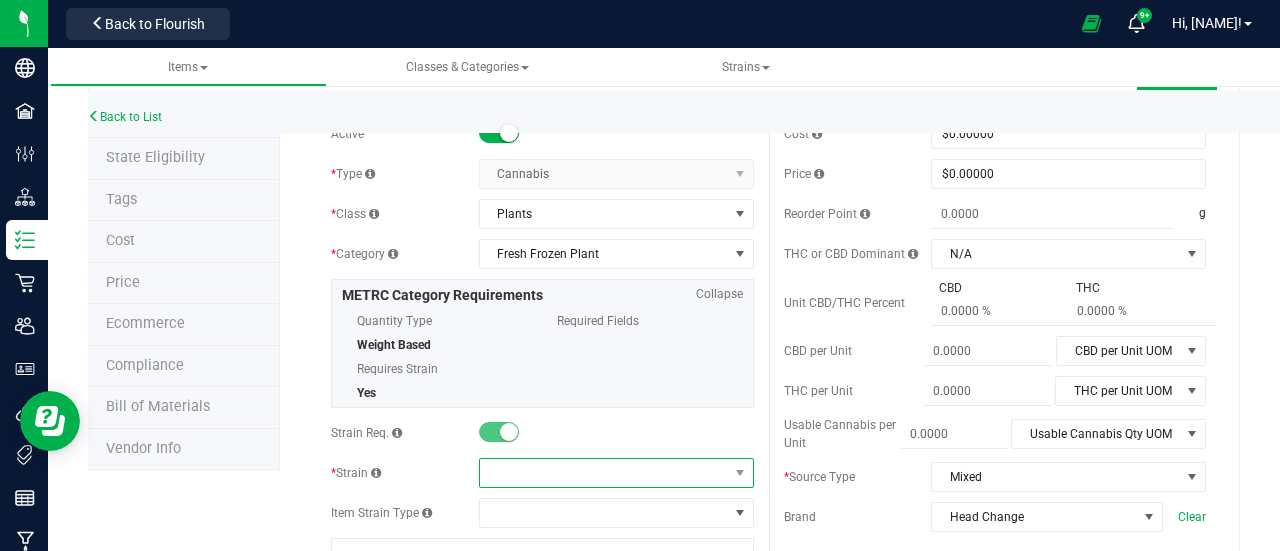 click at bounding box center [604, 473] 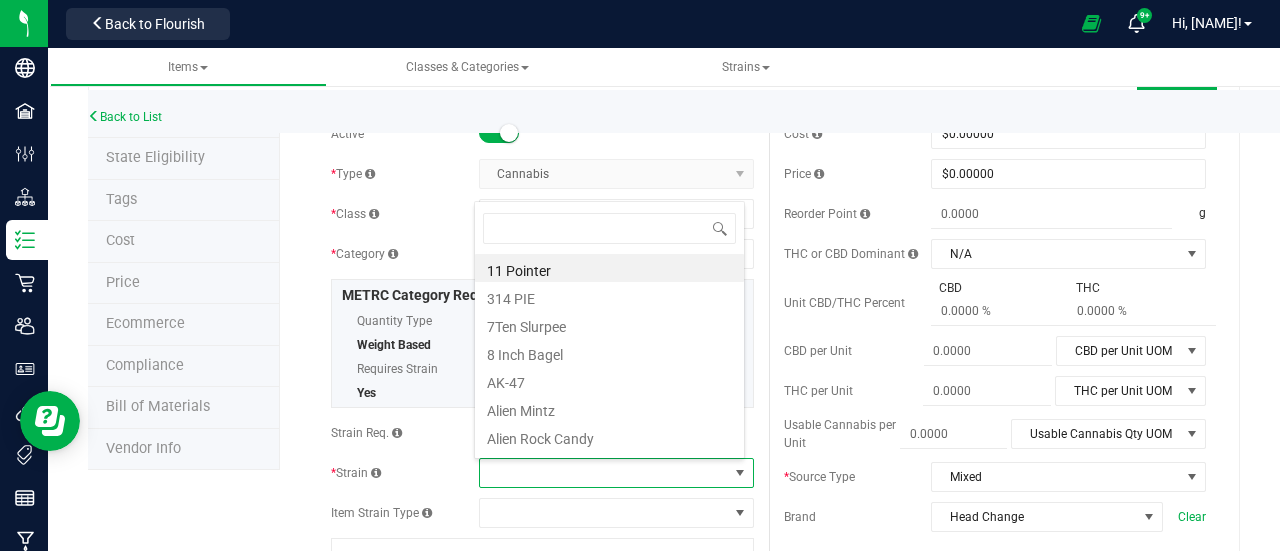 scroll, scrollTop: 99970, scrollLeft: 99729, axis: both 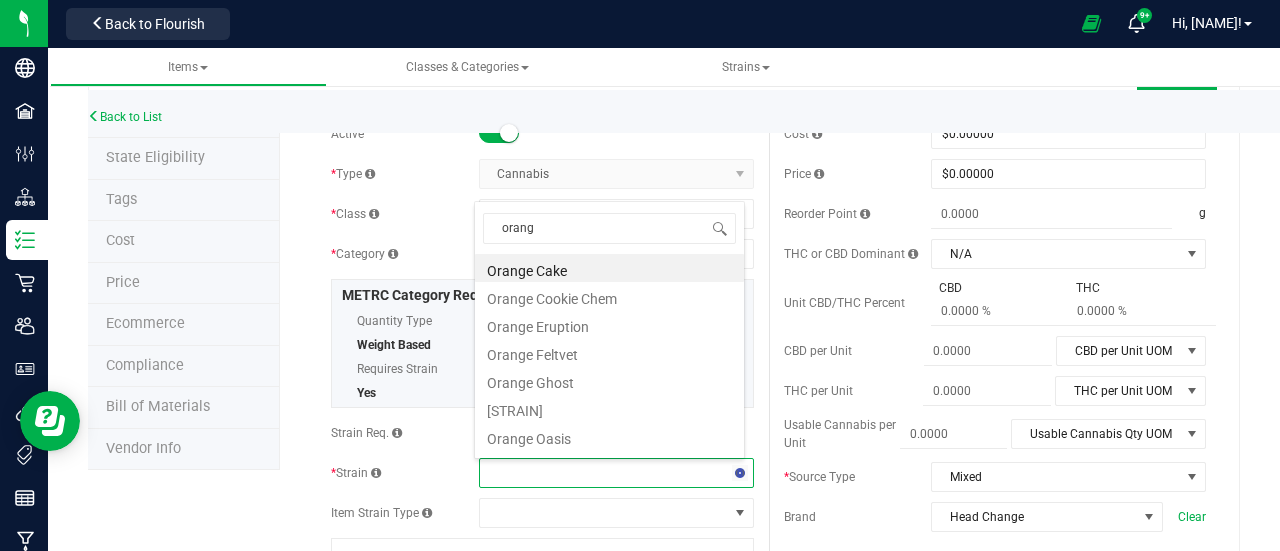 type on "orange" 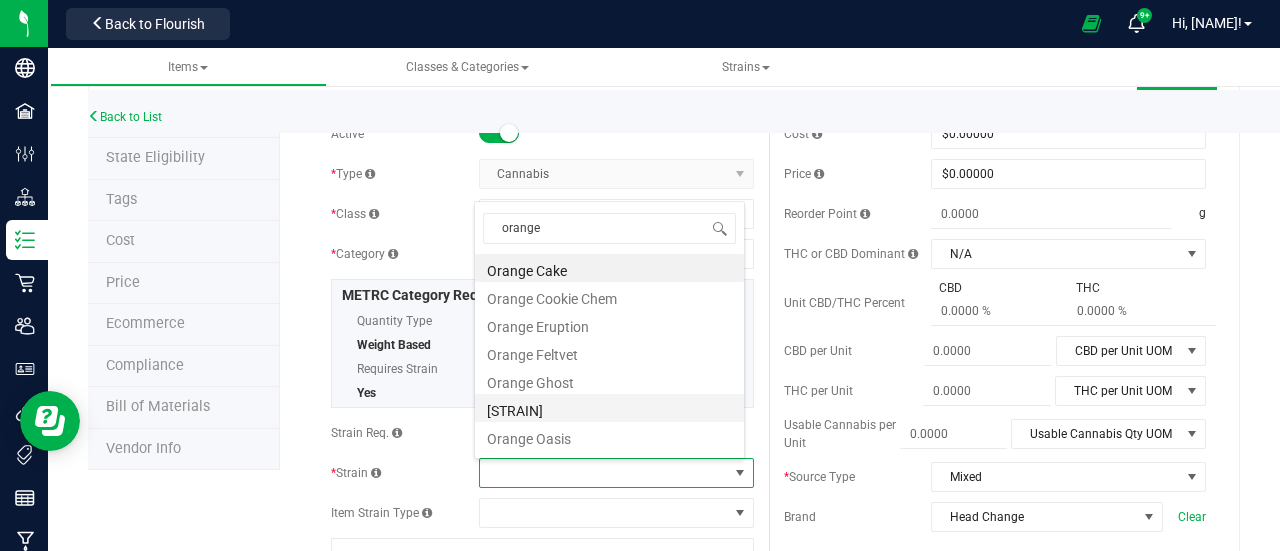 click on "[STRAIN]" at bounding box center [609, 408] 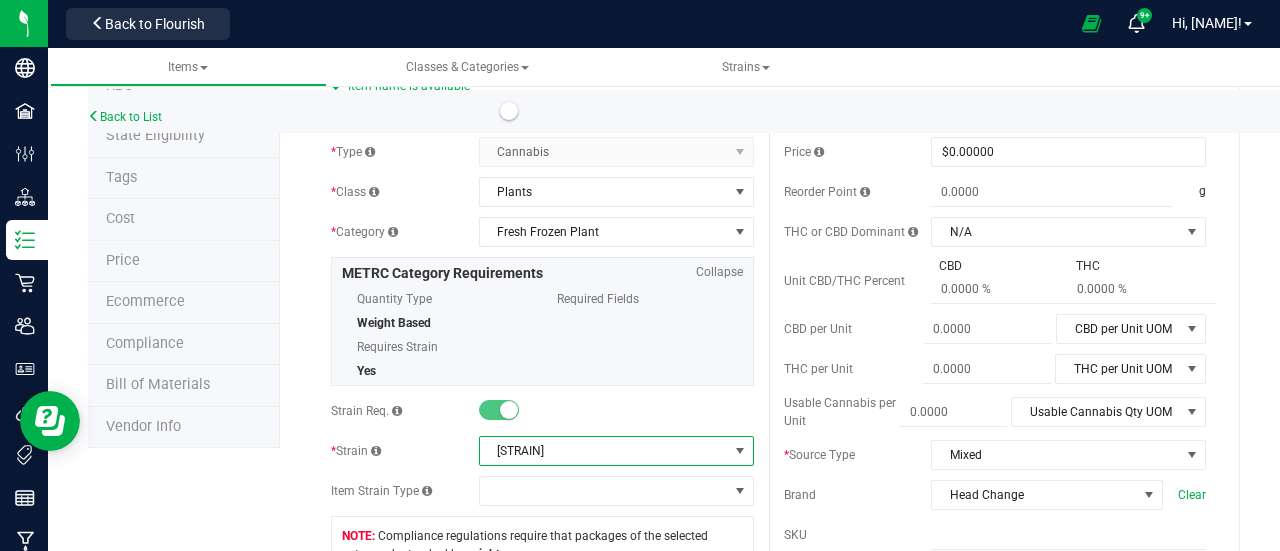 scroll, scrollTop: 0, scrollLeft: 0, axis: both 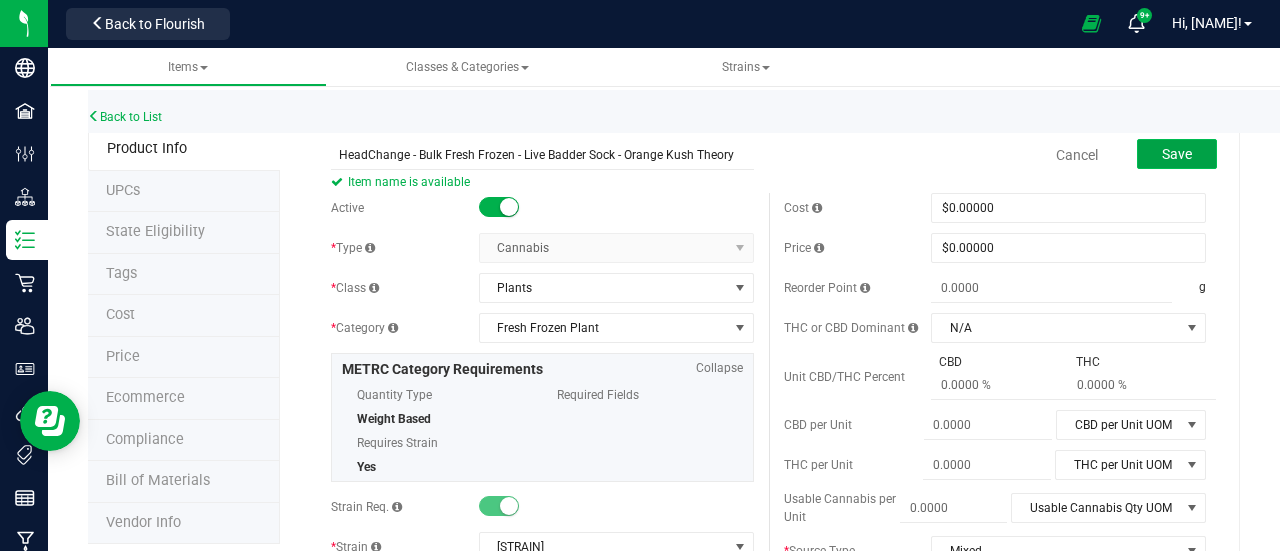 click on "Save" at bounding box center [1177, 154] 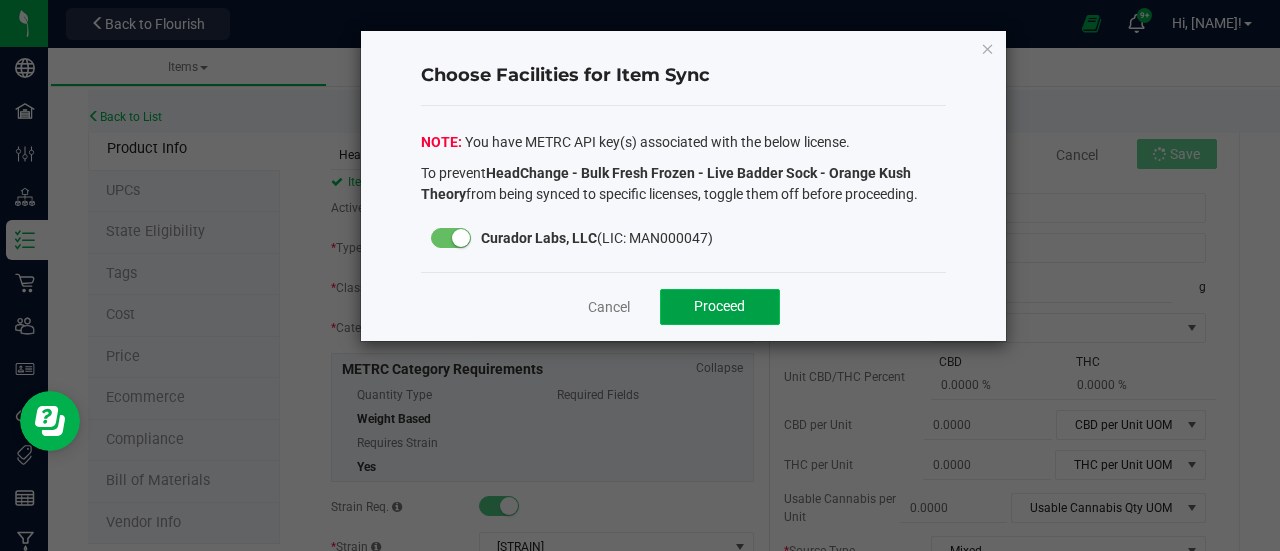 click on "Proceed" 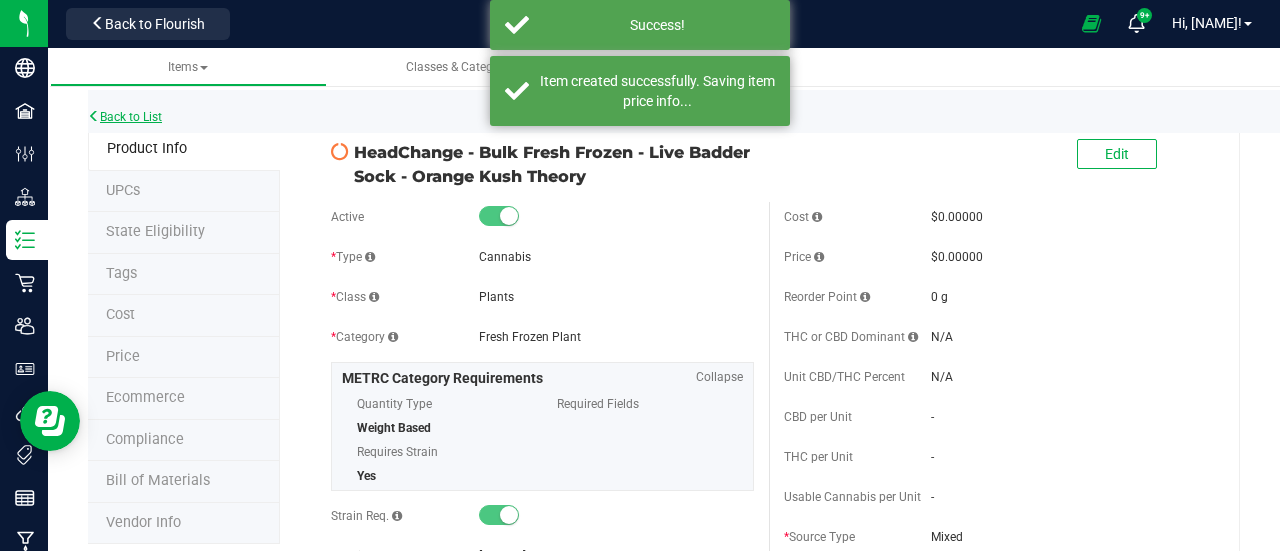 click on "Back to List" at bounding box center [125, 117] 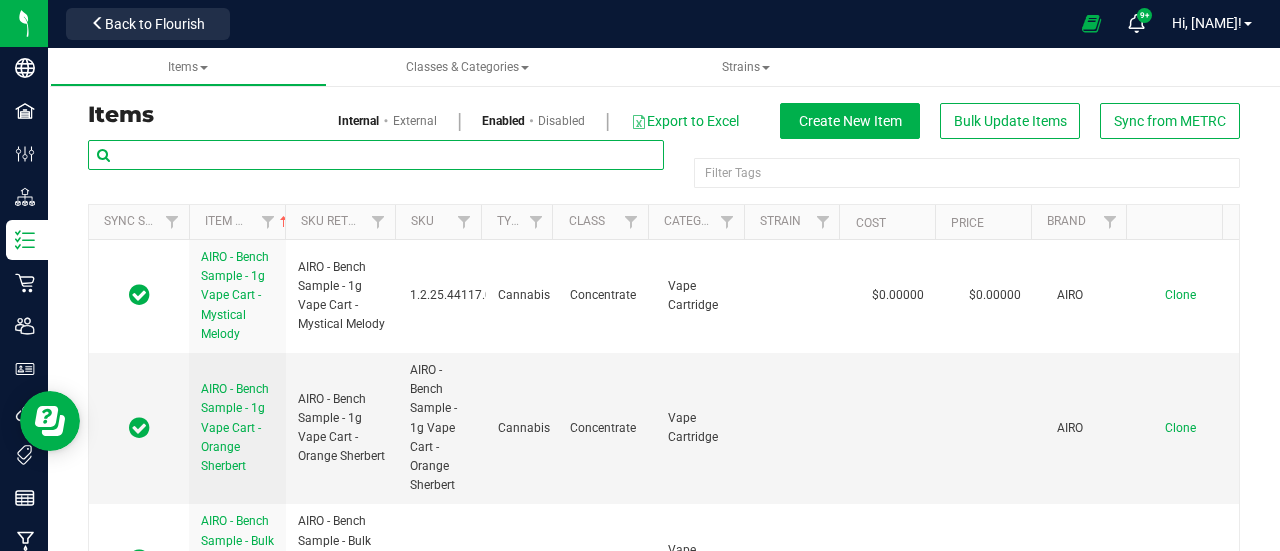click at bounding box center (376, 155) 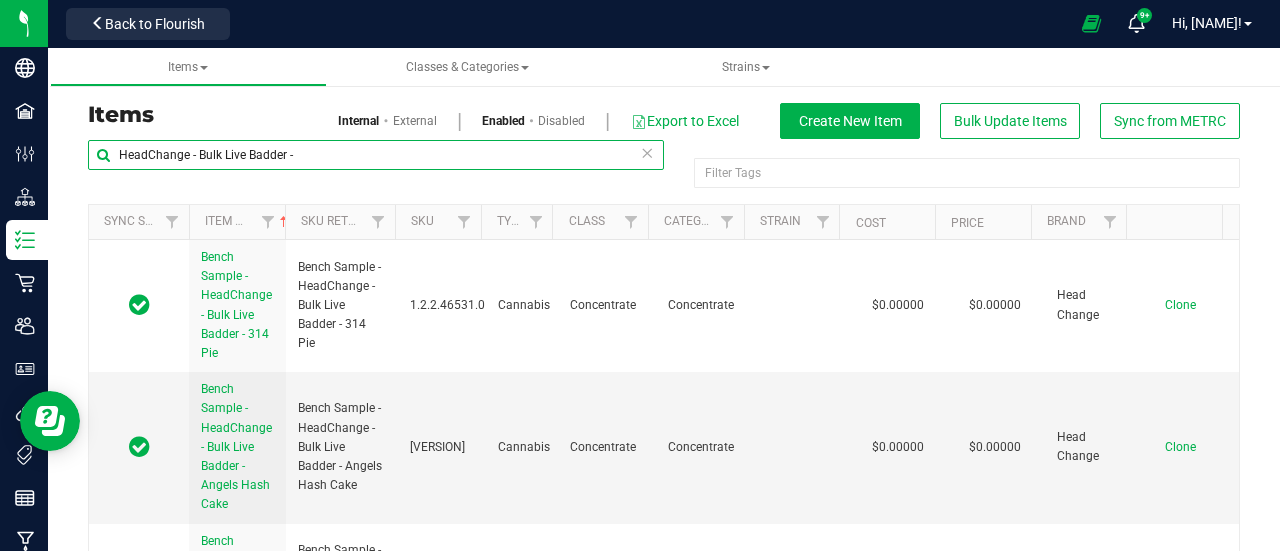 scroll, scrollTop: 13758, scrollLeft: 0, axis: vertical 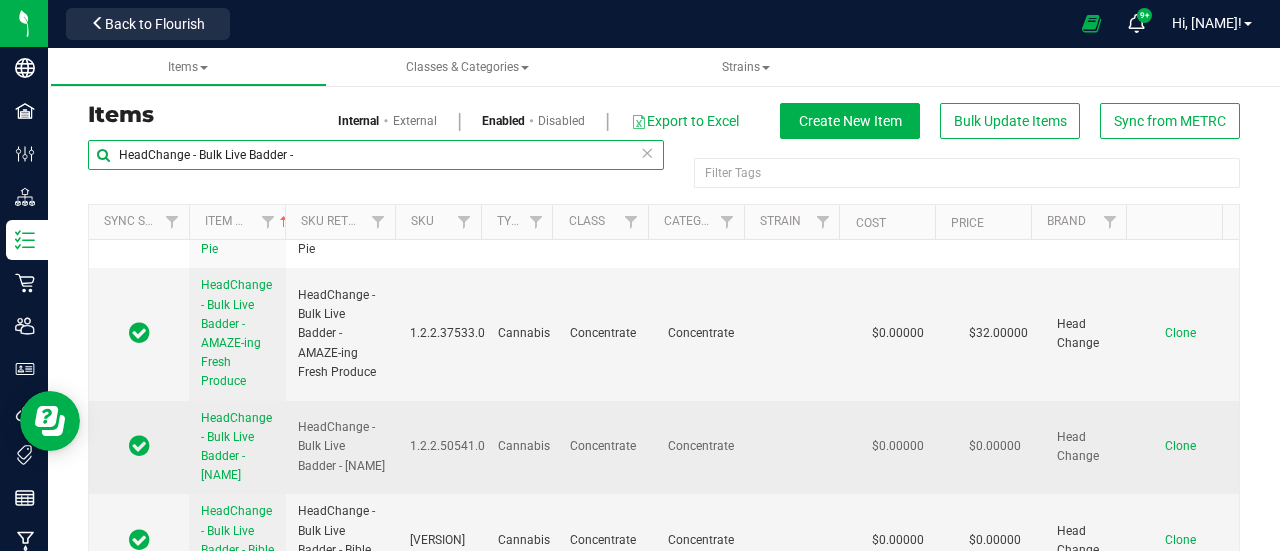 type on "HeadChange - Bulk Live Badder -" 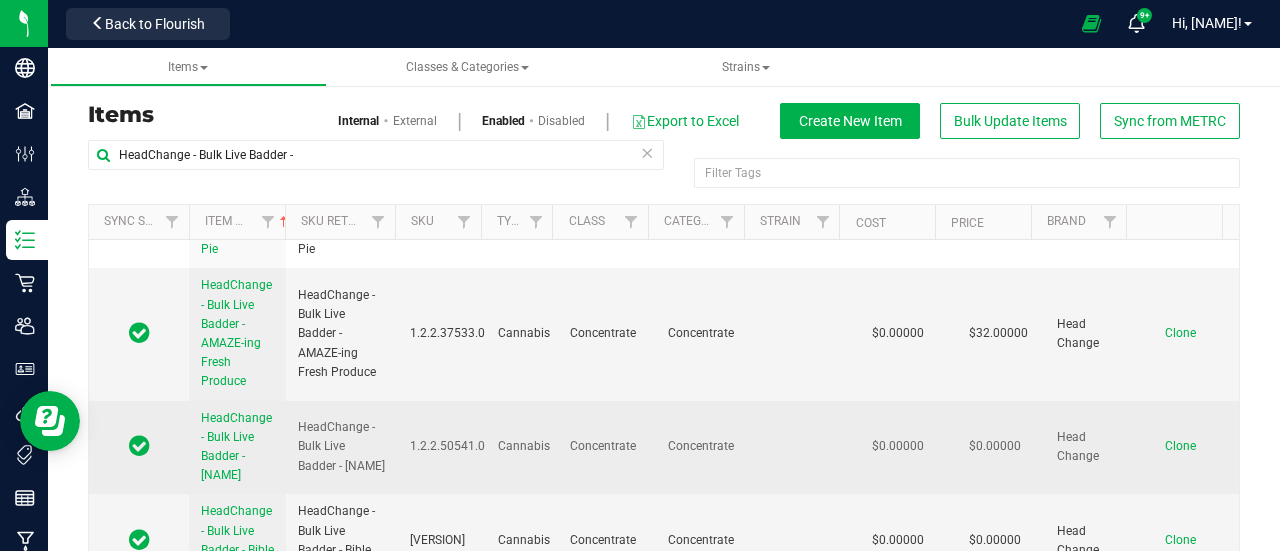 click on "Clone" at bounding box center (1180, 446) 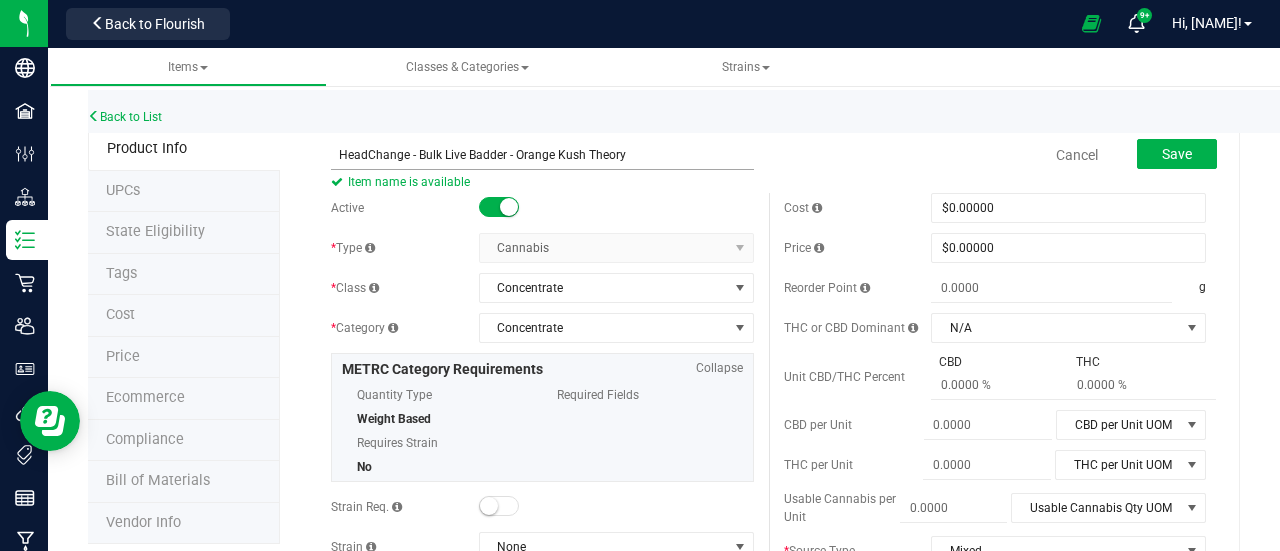 click on "HeadChange - Bulk Live Badder - Orange Kush Theory" at bounding box center (542, 155) 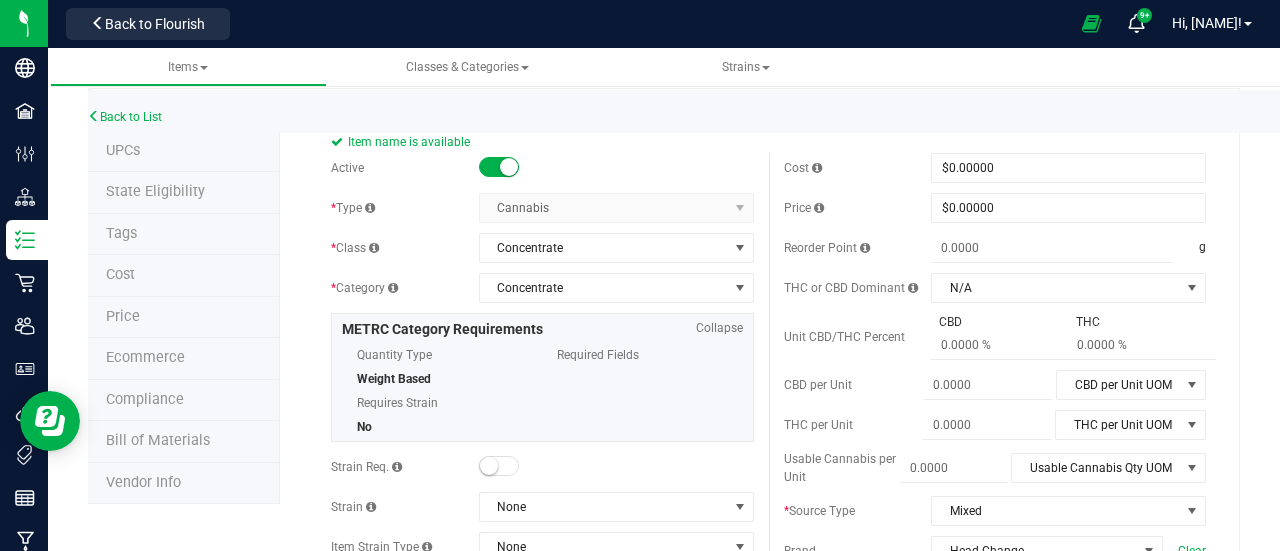 scroll, scrollTop: 0, scrollLeft: 0, axis: both 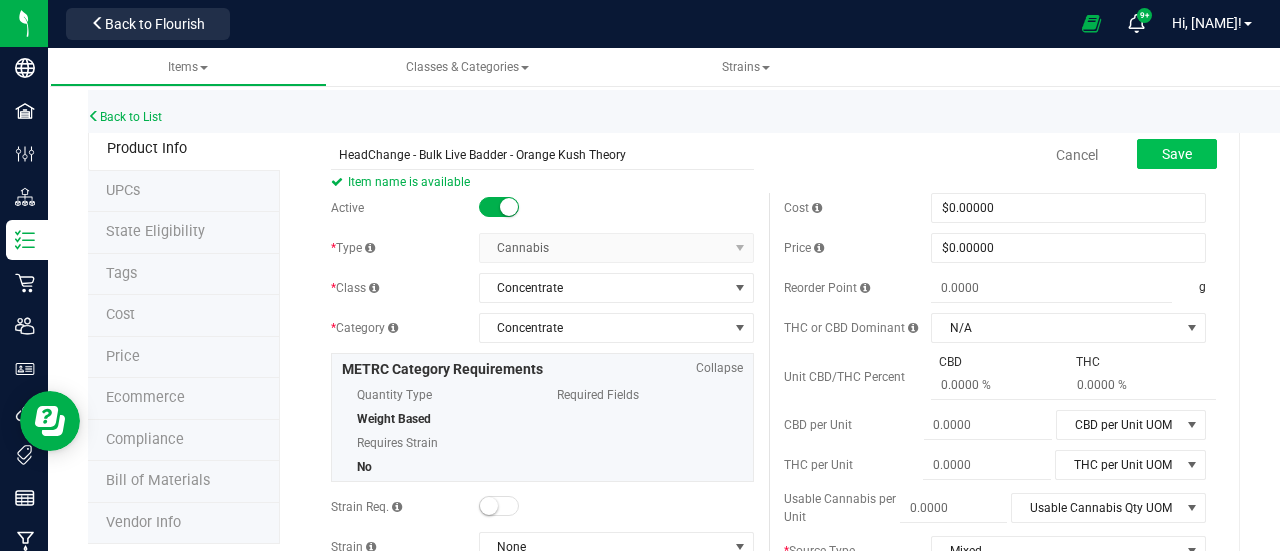 type on "HeadChange - Bulk Live Badder - Orange Kush Theory" 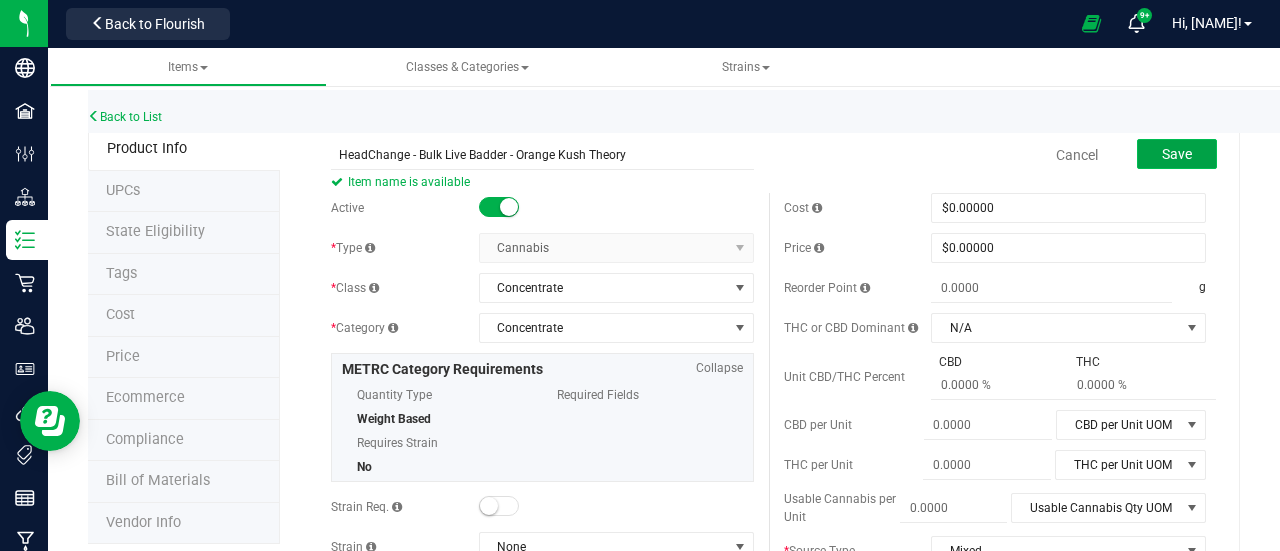 click on "Save" at bounding box center [1177, 154] 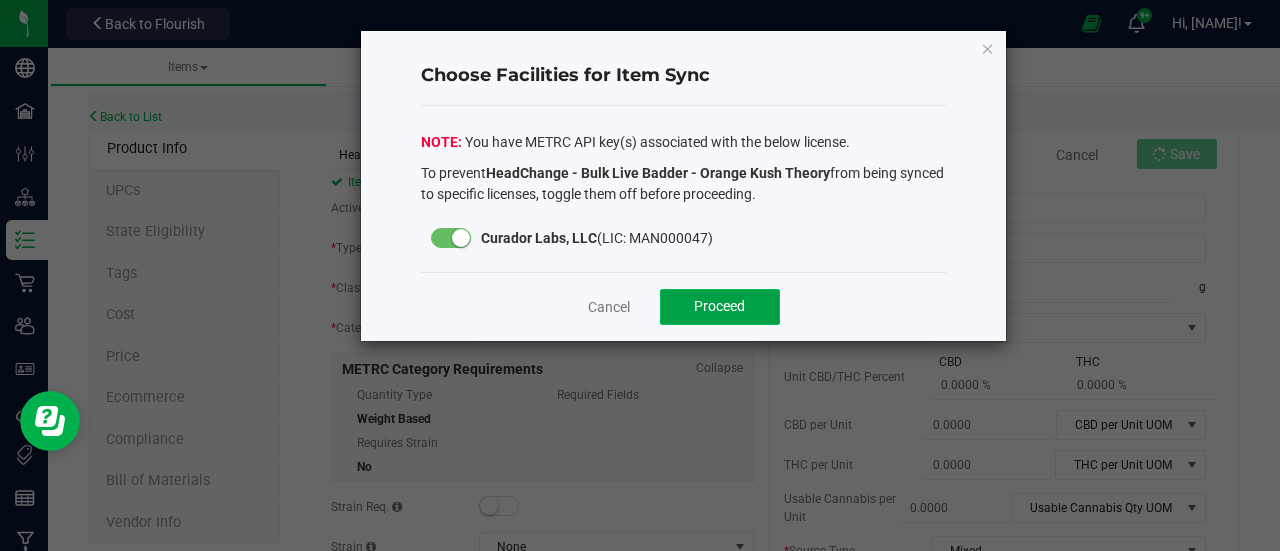 click on "Proceed" 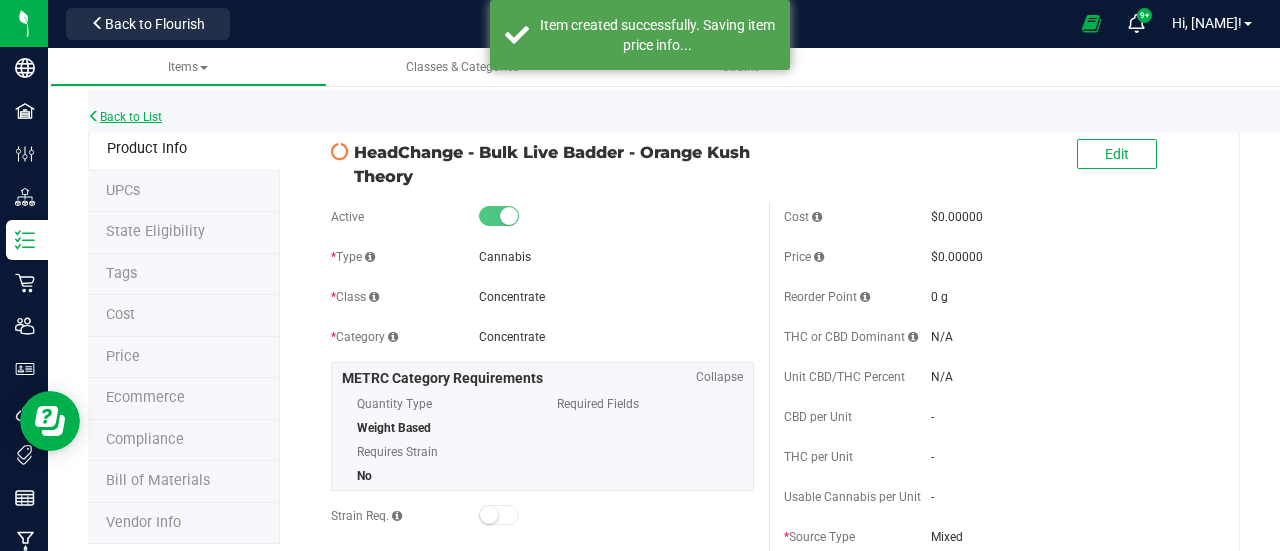 click on "Back to List" at bounding box center [125, 117] 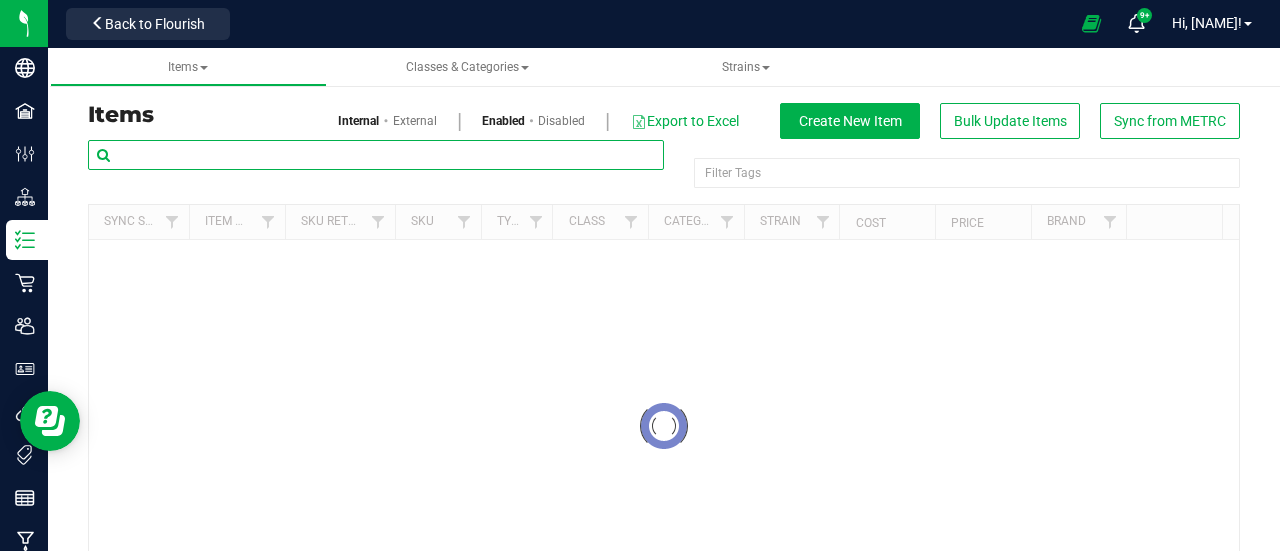 click at bounding box center (376, 155) 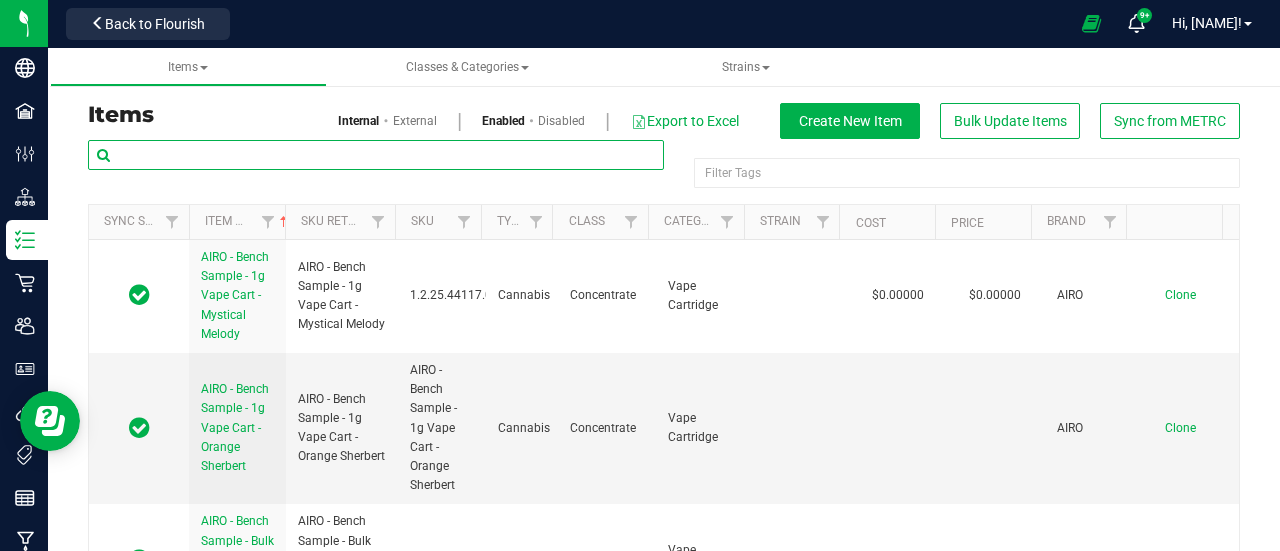 paste on "Bench Sample - HeadChange - Bulk Live Badder - Orange Kush Theory" 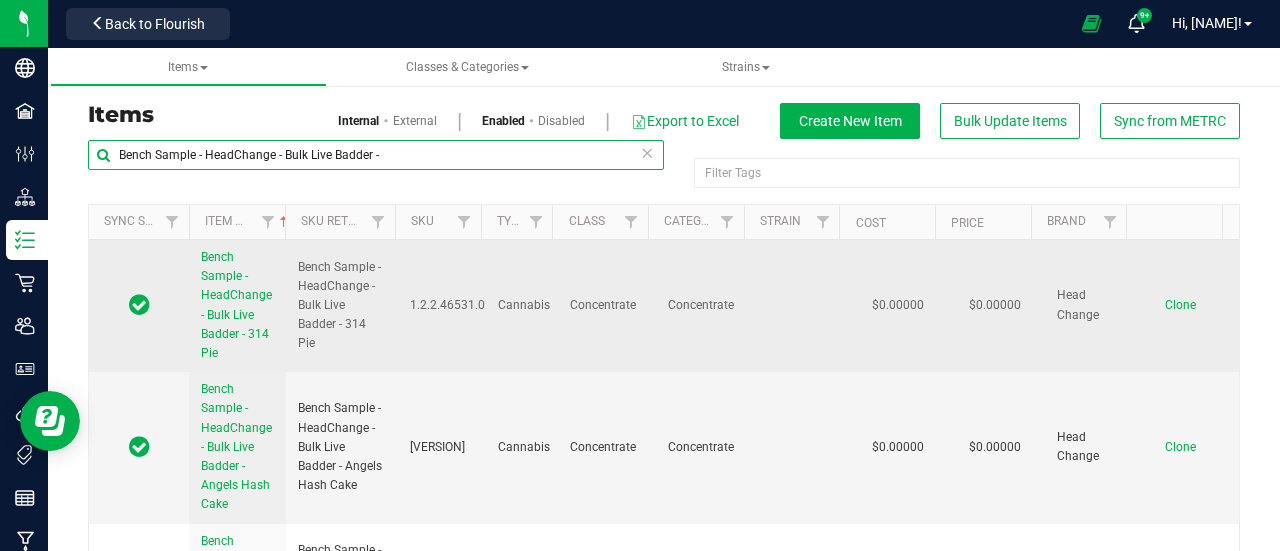 type on "Bench Sample - HeadChange - Bulk Live Badder -" 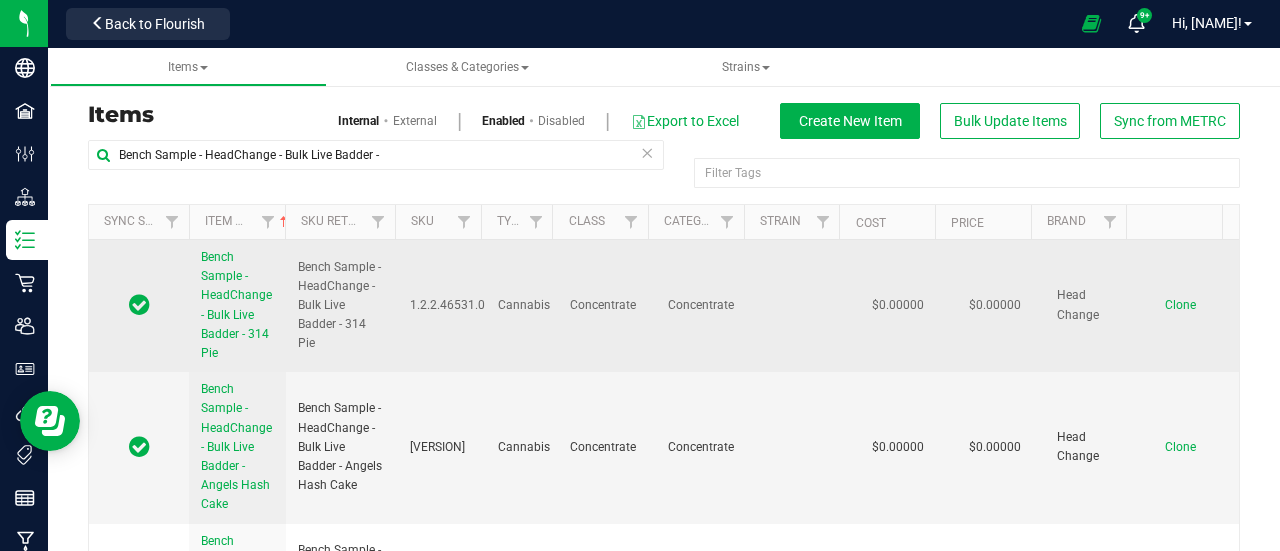click on "Clone" at bounding box center [1180, 305] 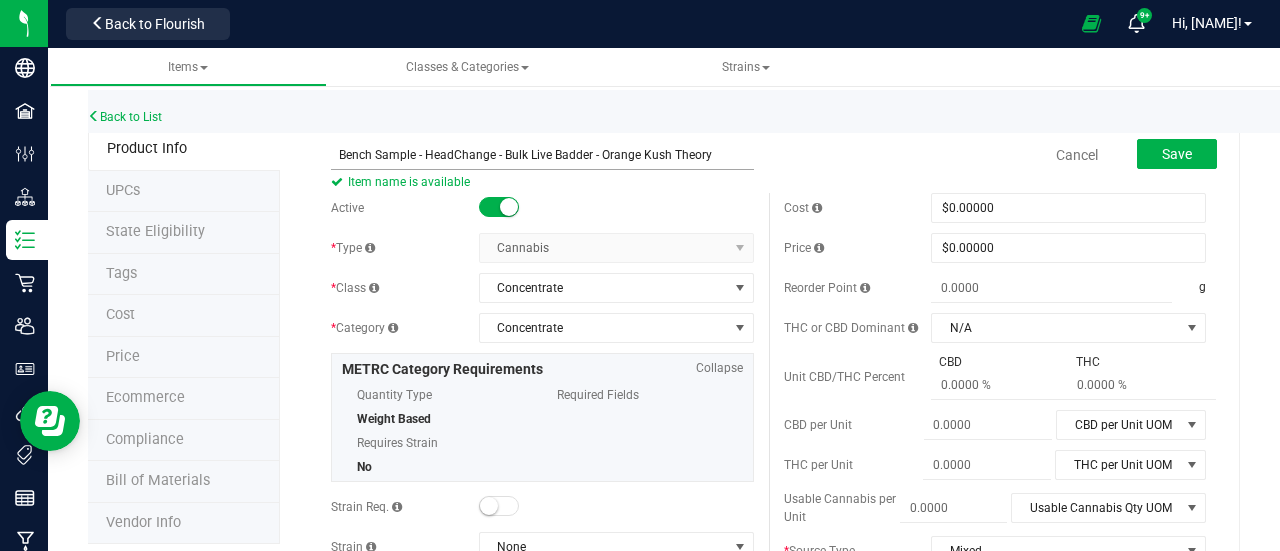 click on "Bench Sample - HeadChange - Bulk Live Badder - Orange Kush Theory" at bounding box center (542, 155) 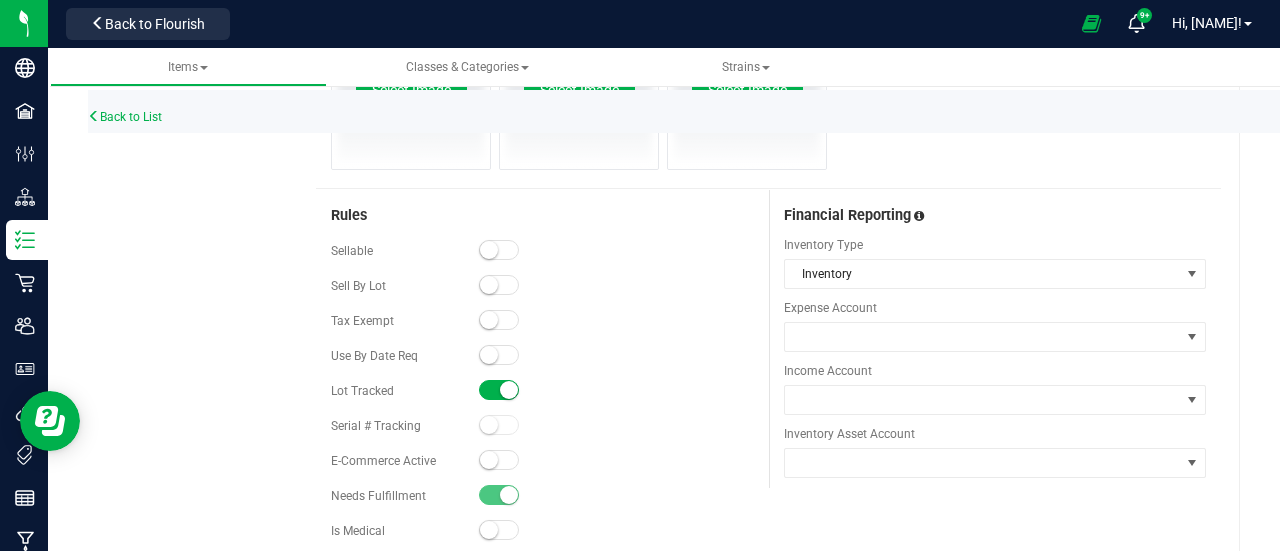 scroll, scrollTop: 0, scrollLeft: 0, axis: both 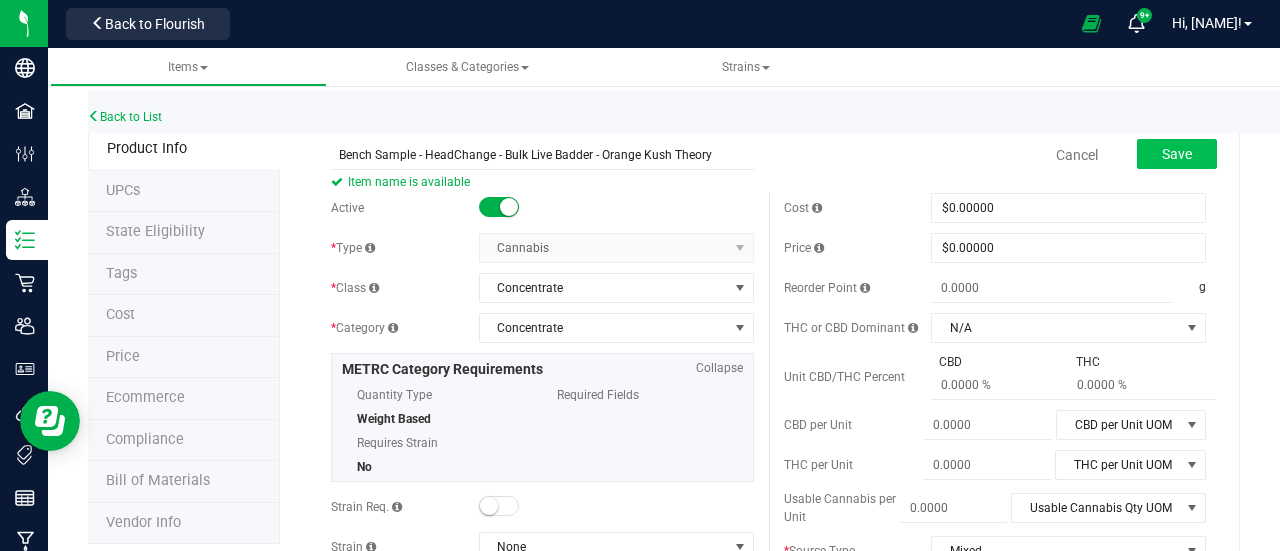 type on "Bench Sample - HeadChange - Bulk Live Badder - Orange Kush Theory" 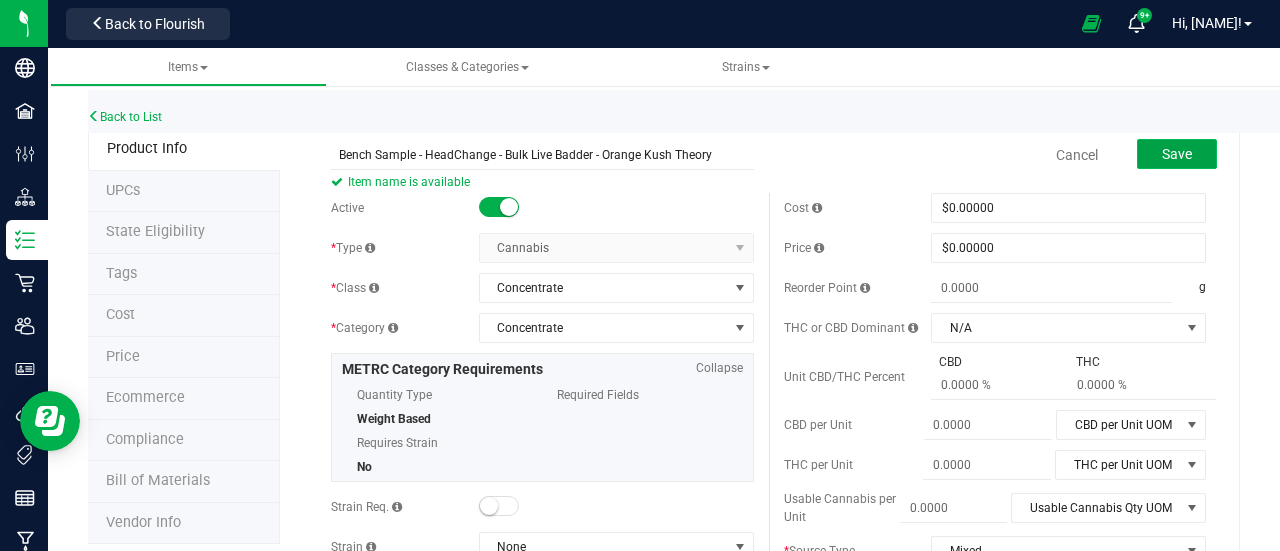 click on "Save" at bounding box center [1177, 154] 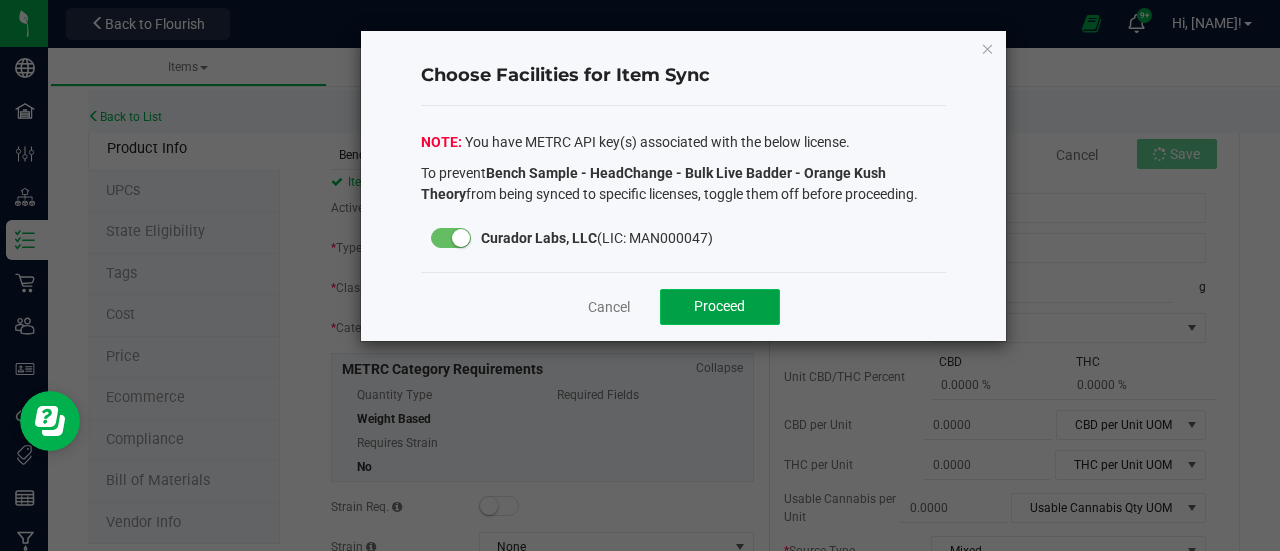 click on "Proceed" 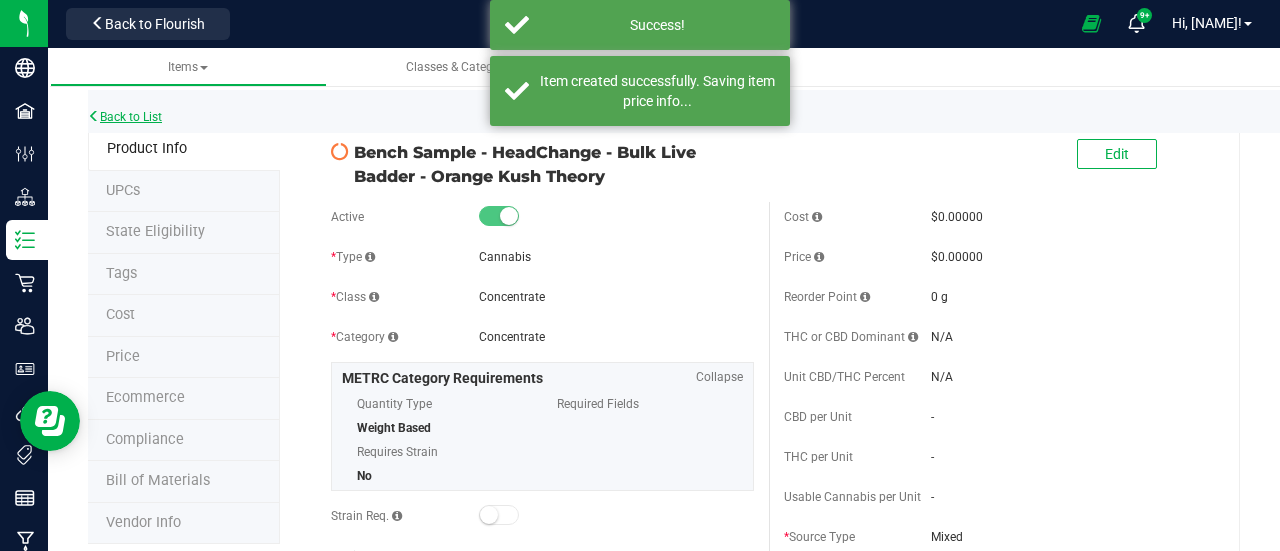 click on "Back to List" at bounding box center [125, 117] 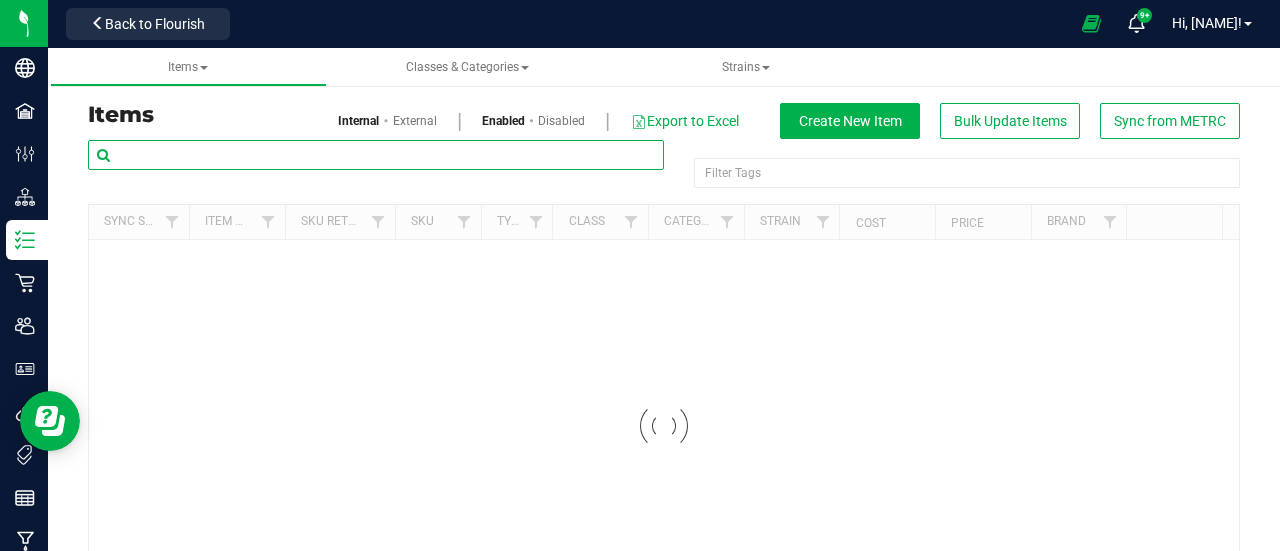 click at bounding box center [376, 155] 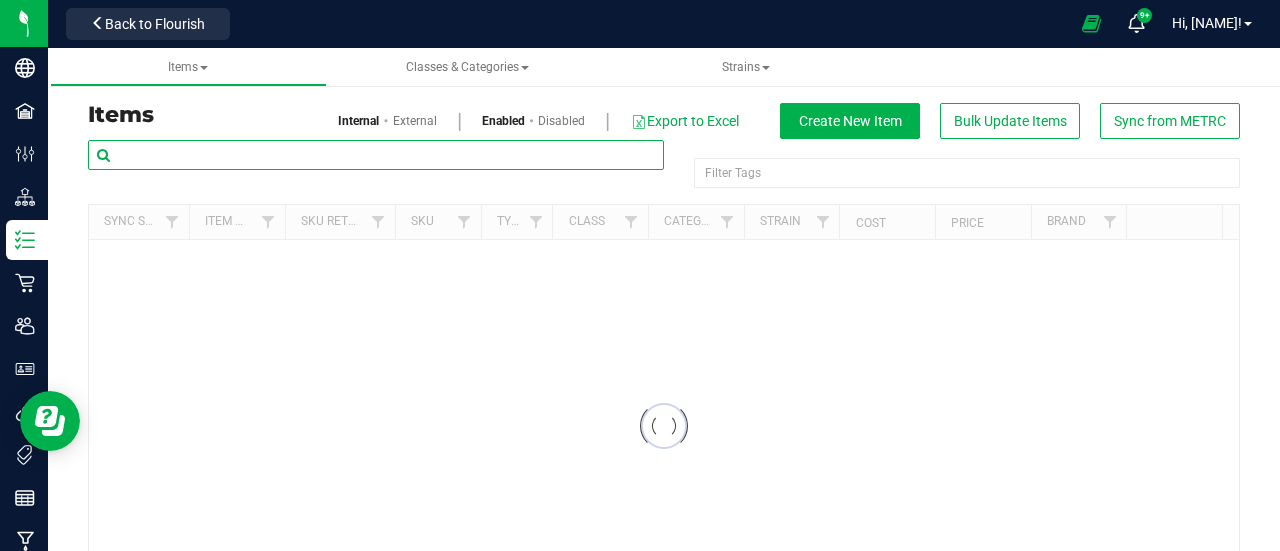 paste on "HeadChange - Bulk Fresh Frozen - Live Sugar Sock - Orange Kush Theory" 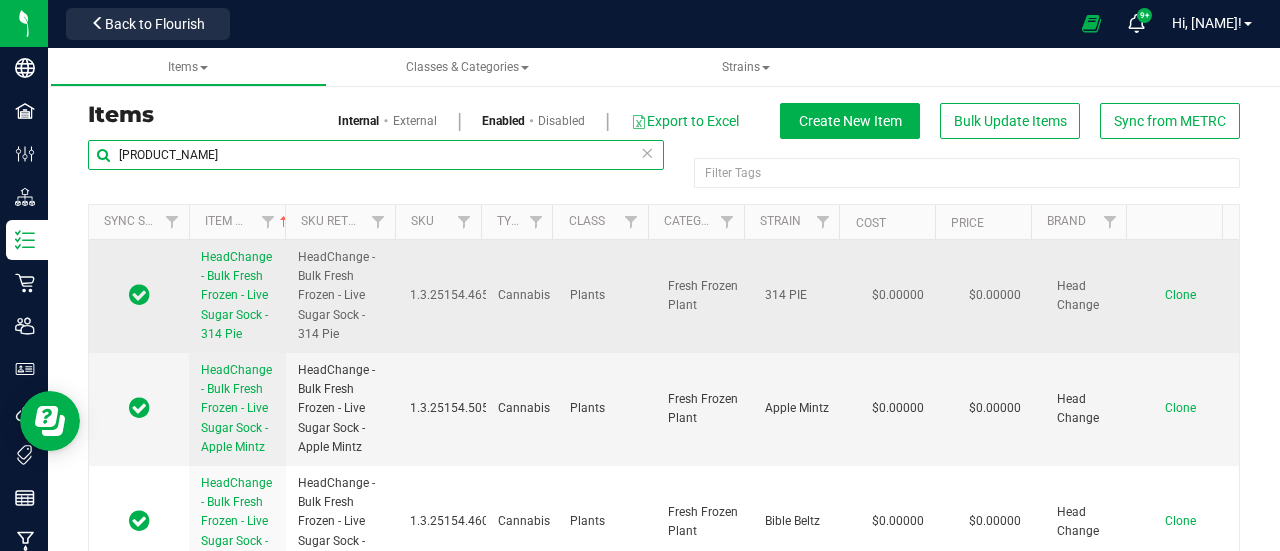 type on "[PRODUCT_NAME]" 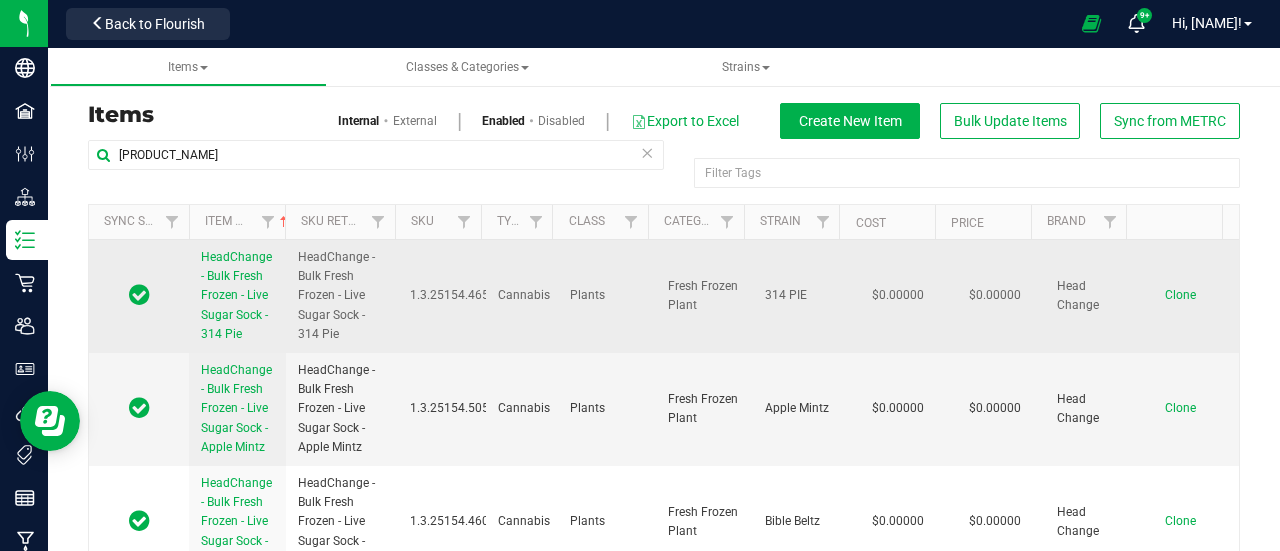 click on "Clone" at bounding box center [1180, 295] 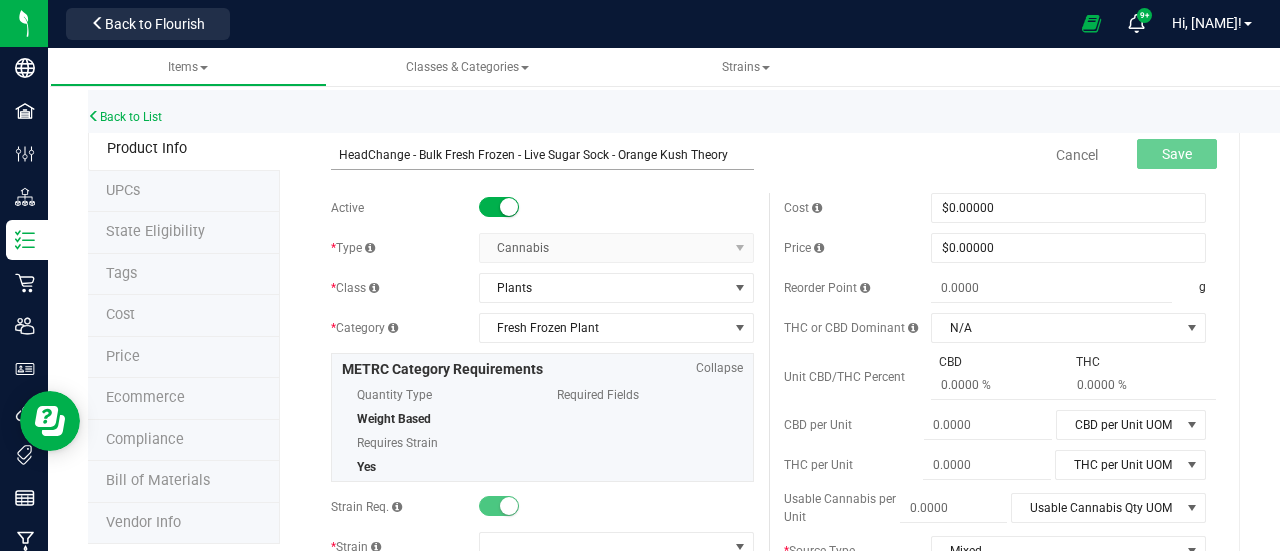click on "HeadChange - Bulk Fresh Frozen - Live Sugar Sock - Orange Kush Theory" at bounding box center (542, 155) 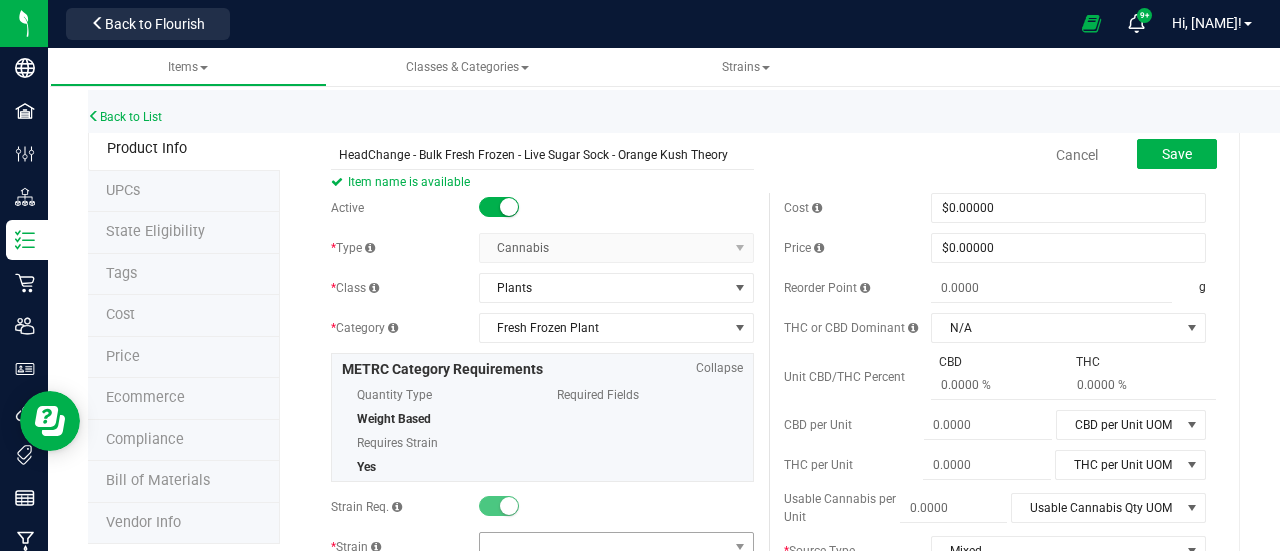 type on "HeadChange - Bulk Fresh Frozen - Live Sugar Sock - Orange Kush Theory" 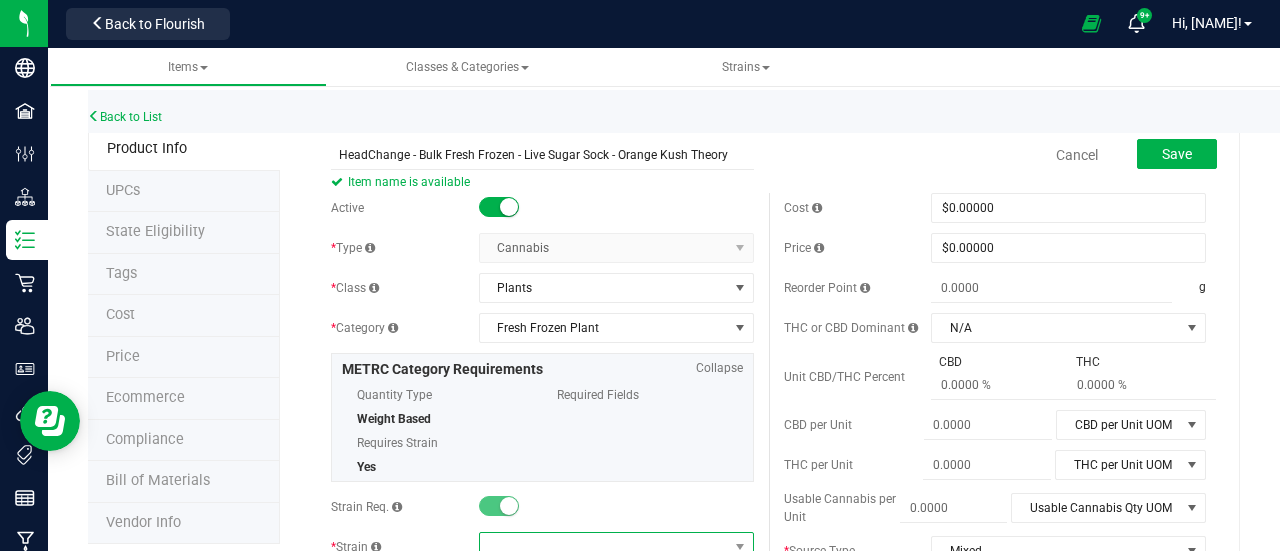 click at bounding box center [604, 547] 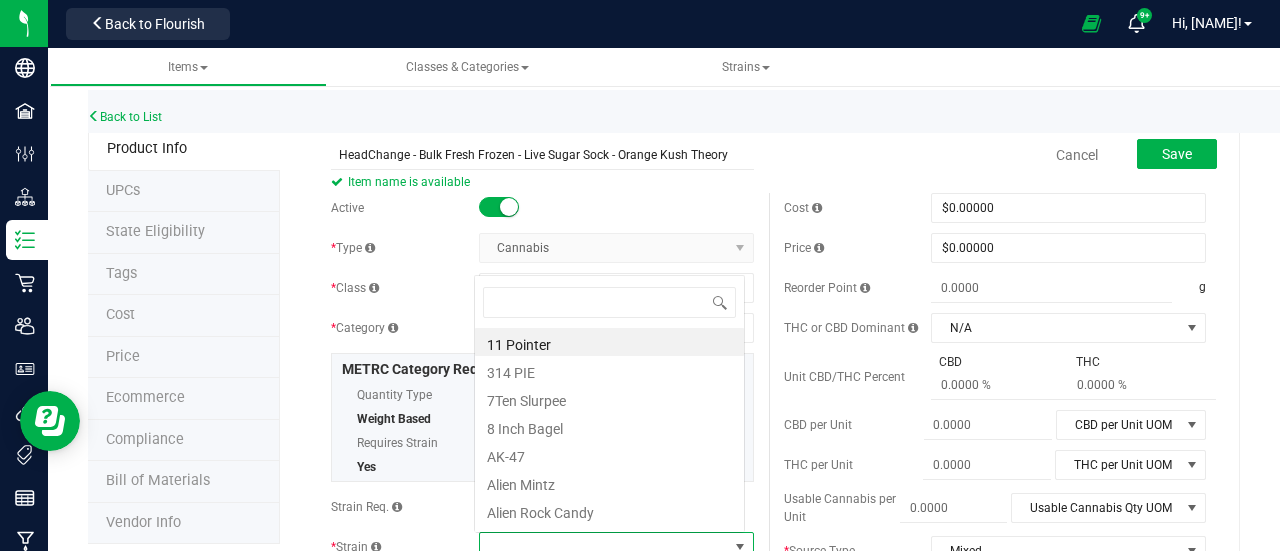 scroll, scrollTop: 0, scrollLeft: 0, axis: both 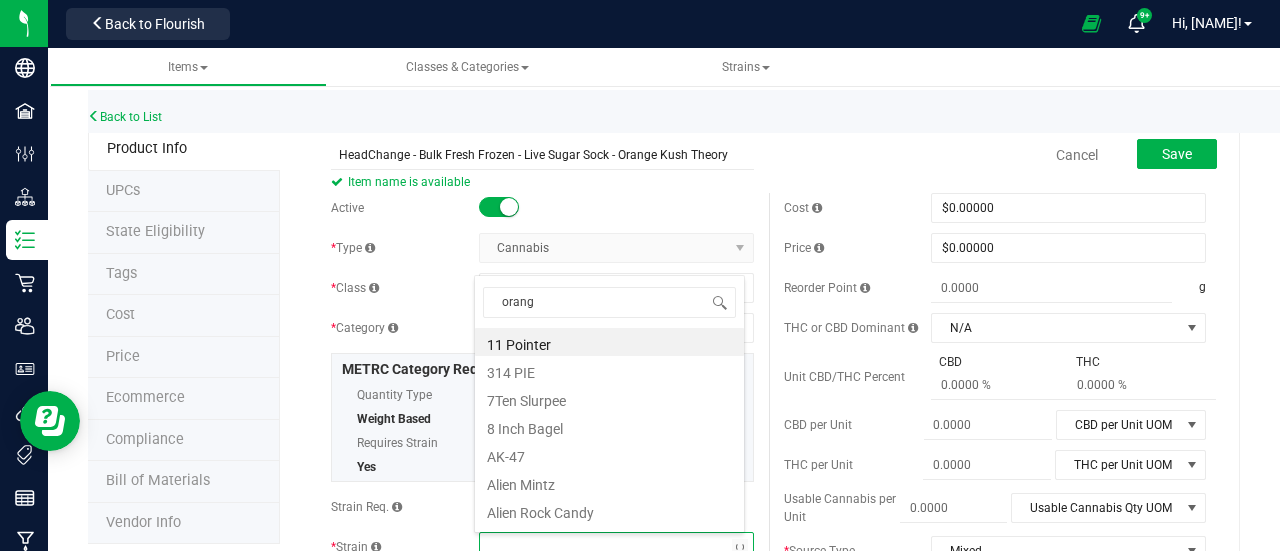 type on "orange" 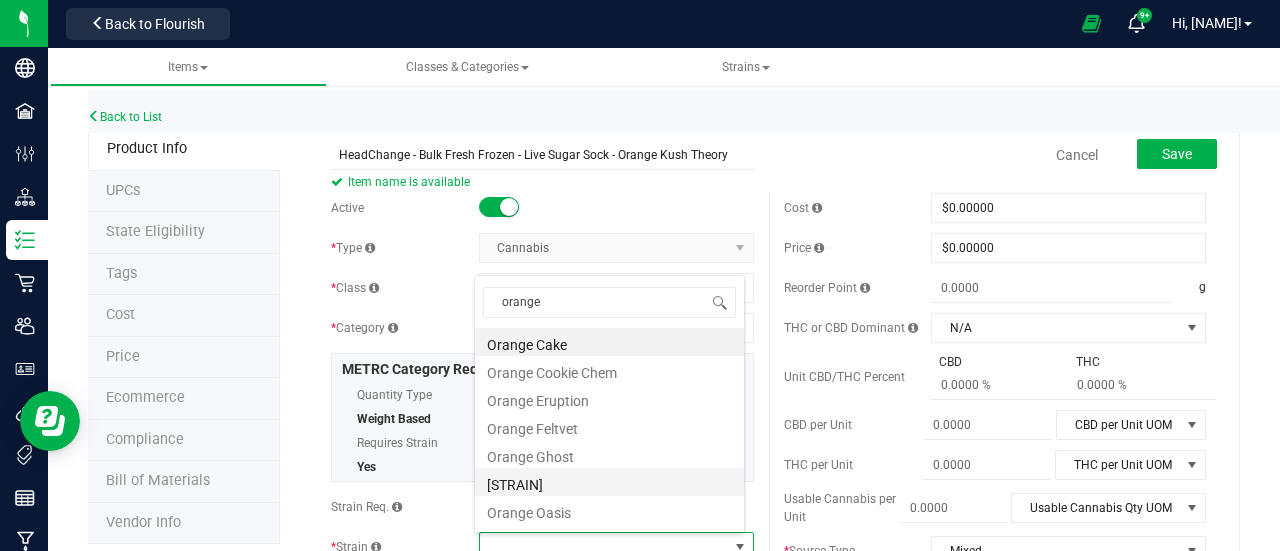 click on "[STRAIN]" at bounding box center (609, 482) 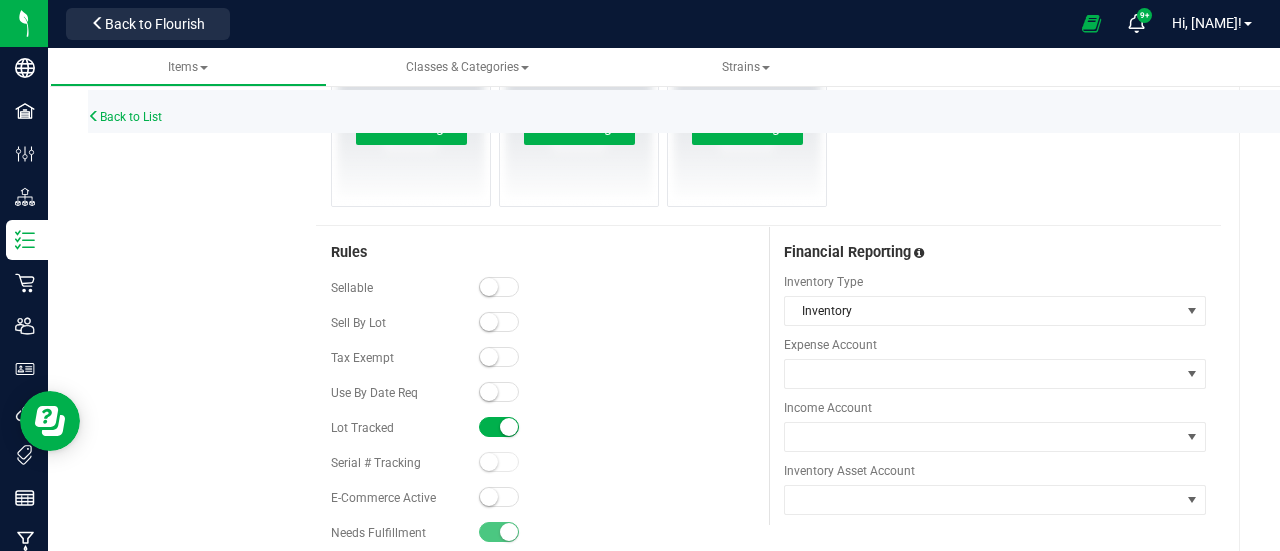 scroll, scrollTop: 0, scrollLeft: 0, axis: both 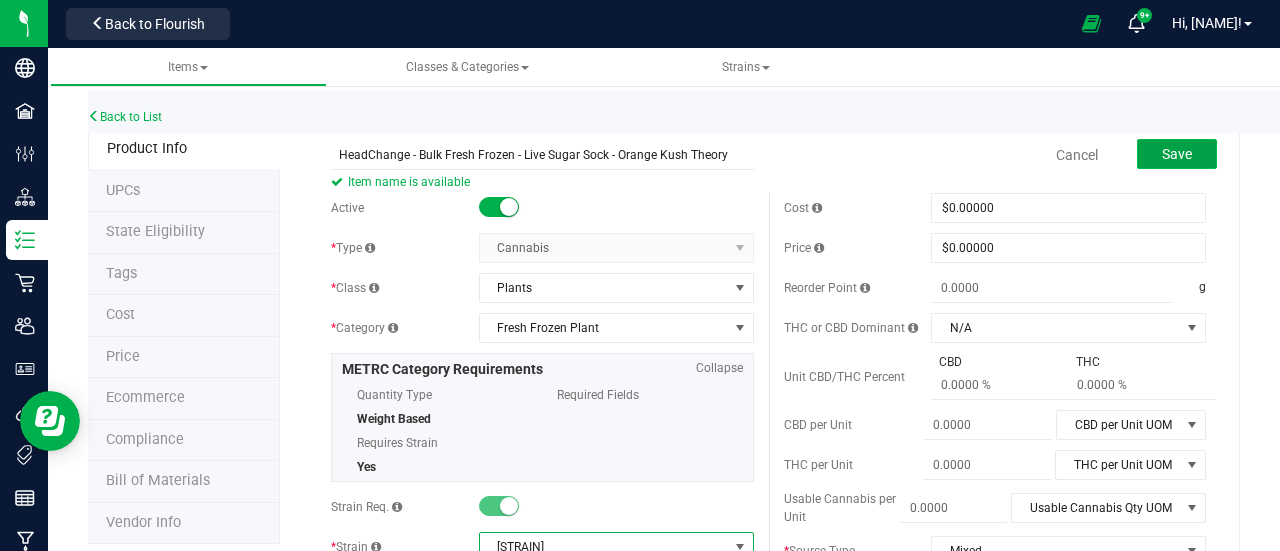 click on "Save" at bounding box center (1177, 154) 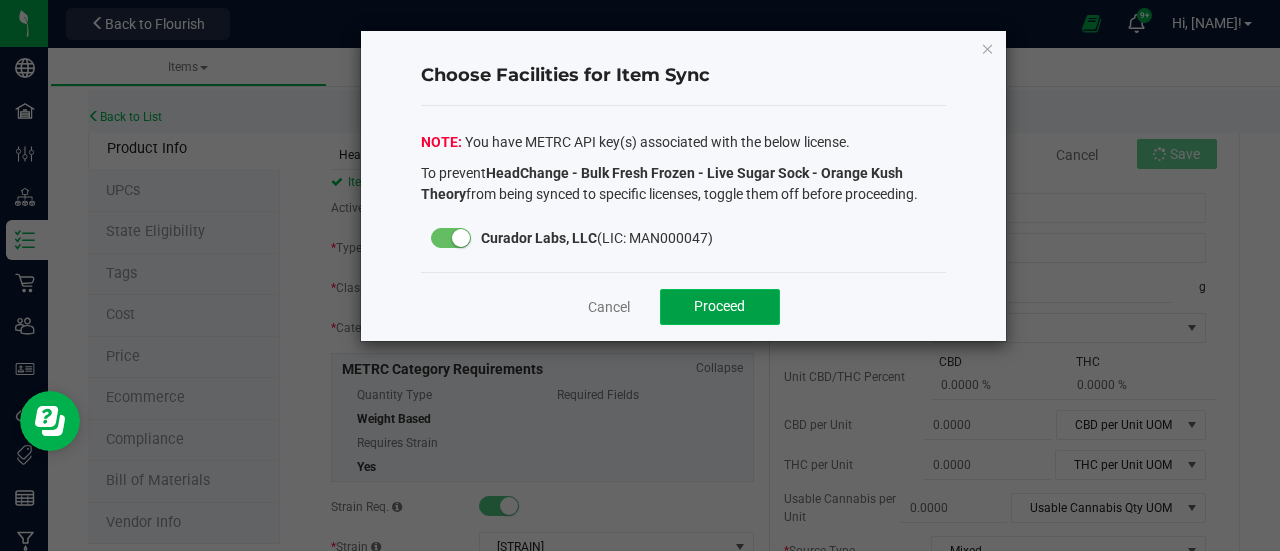click on "Proceed" 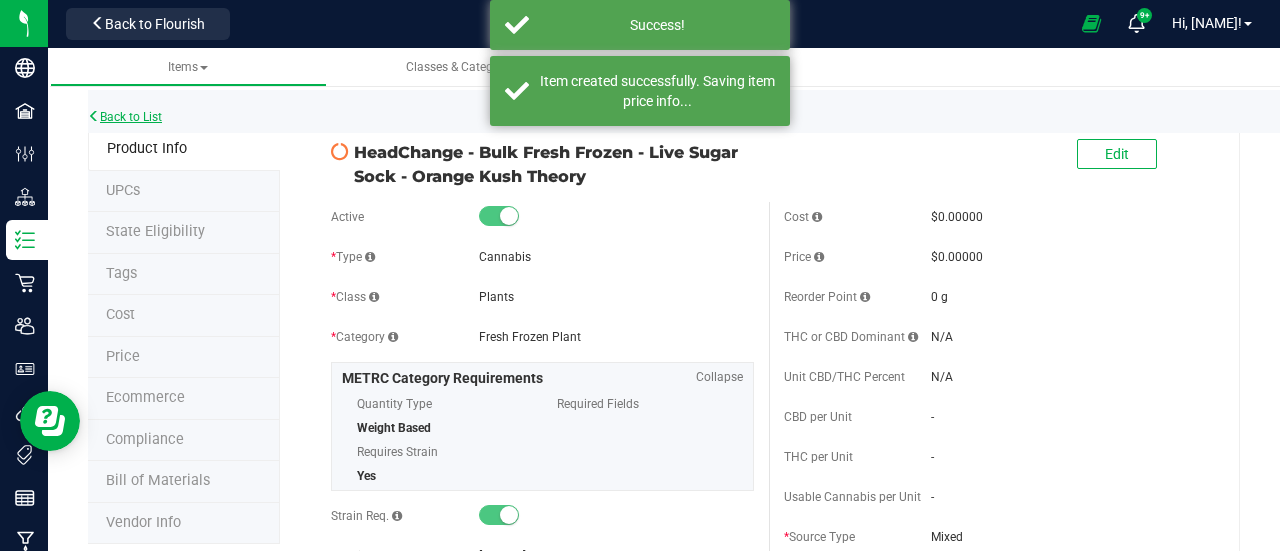 click on "Back to List" at bounding box center [125, 117] 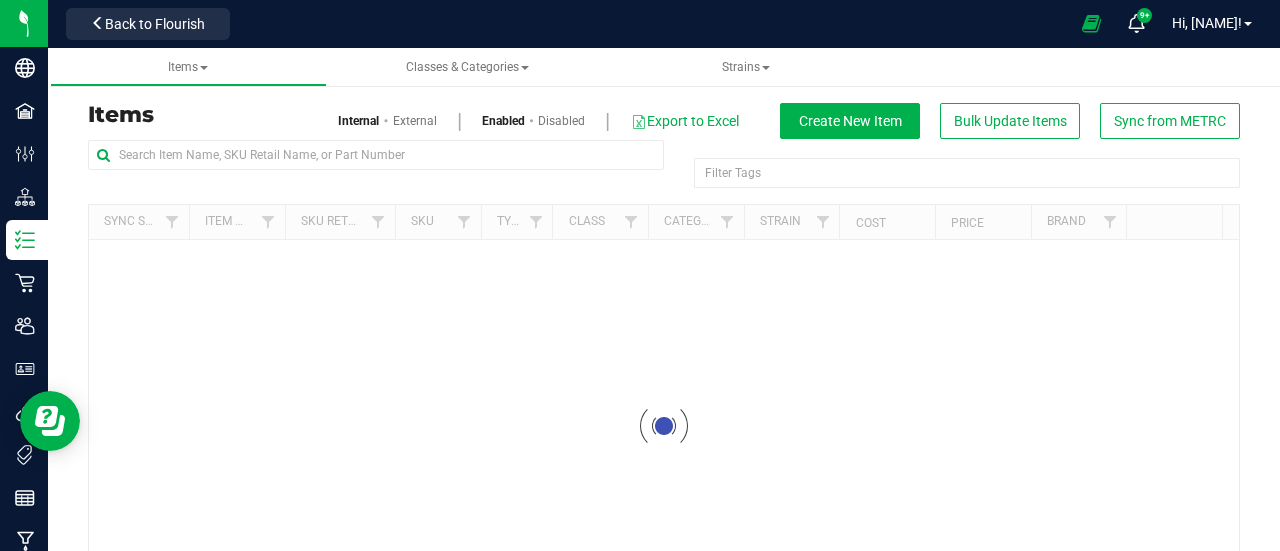 click at bounding box center (376, 163) 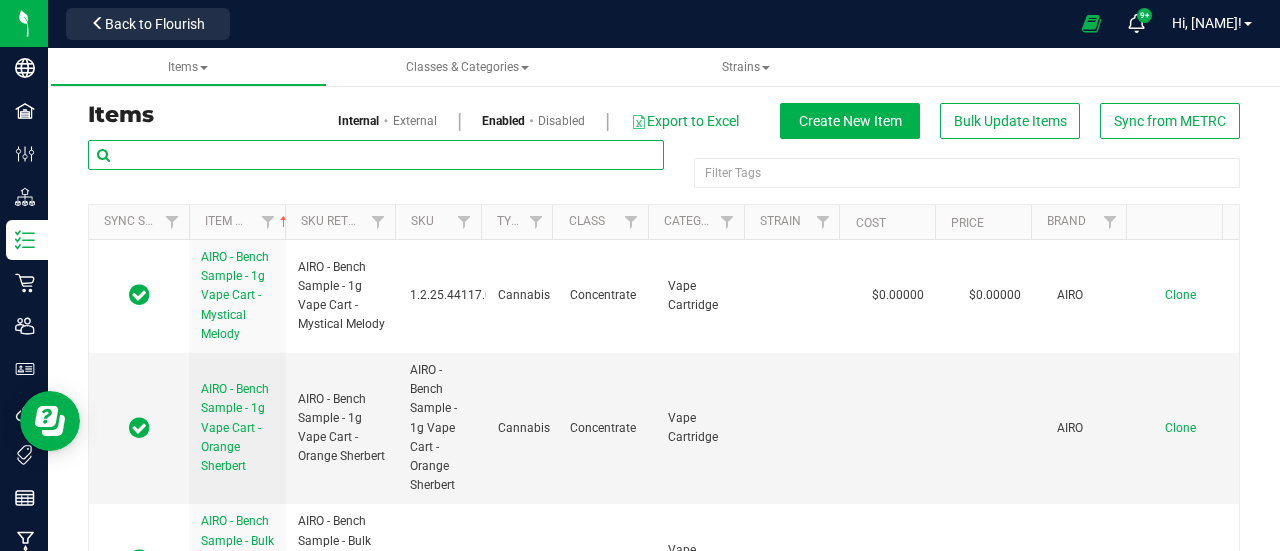 click at bounding box center (376, 155) 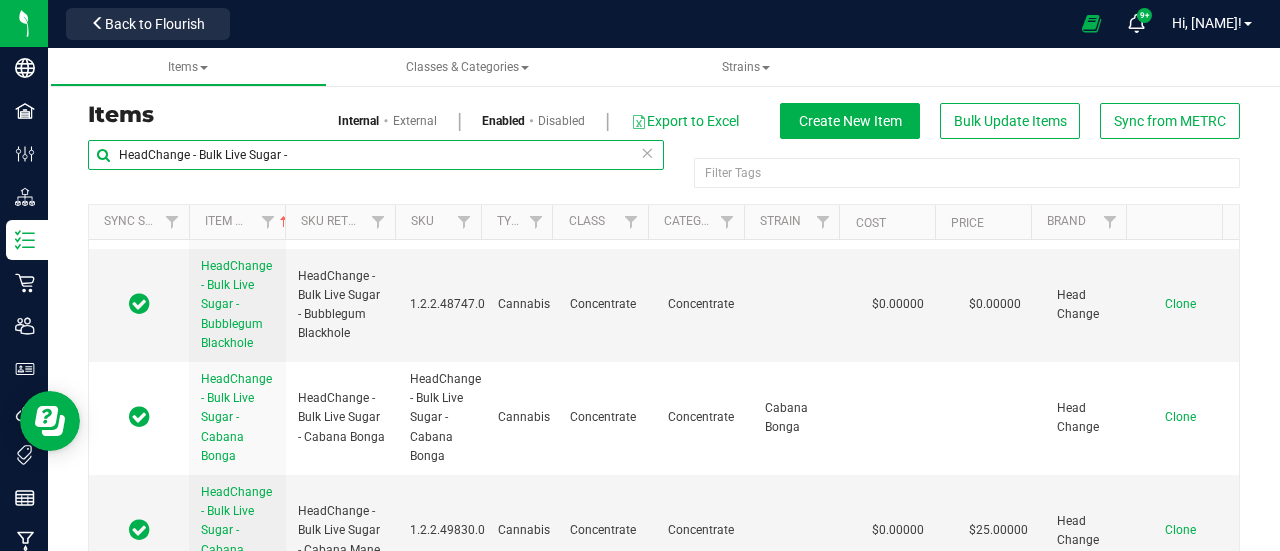 scroll, scrollTop: 13451, scrollLeft: 0, axis: vertical 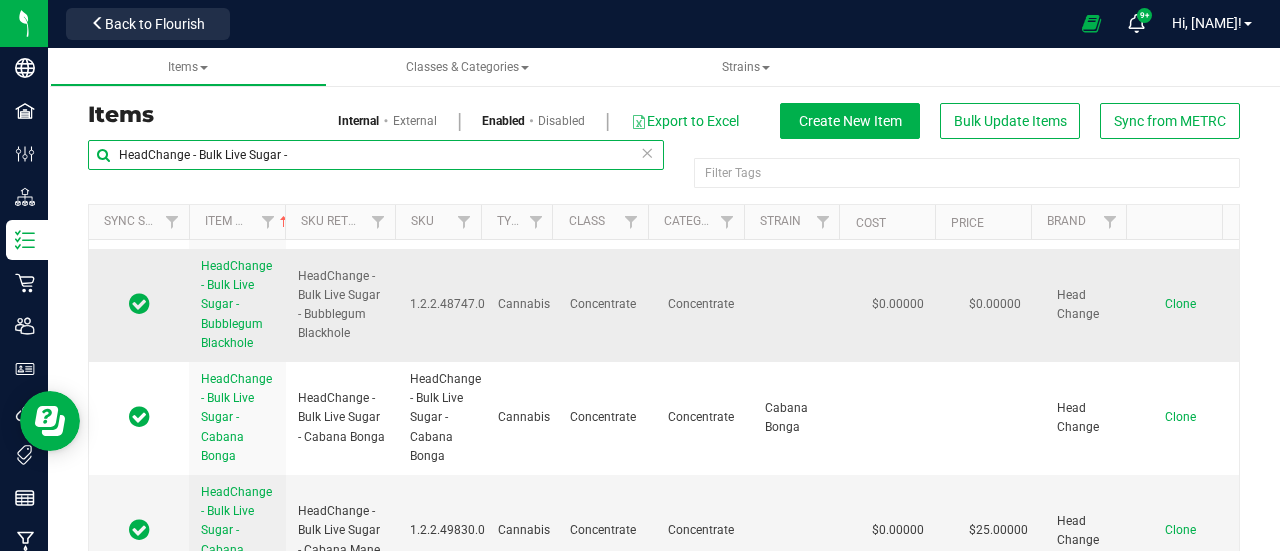 type on "HeadChange - Bulk Live Sugar -" 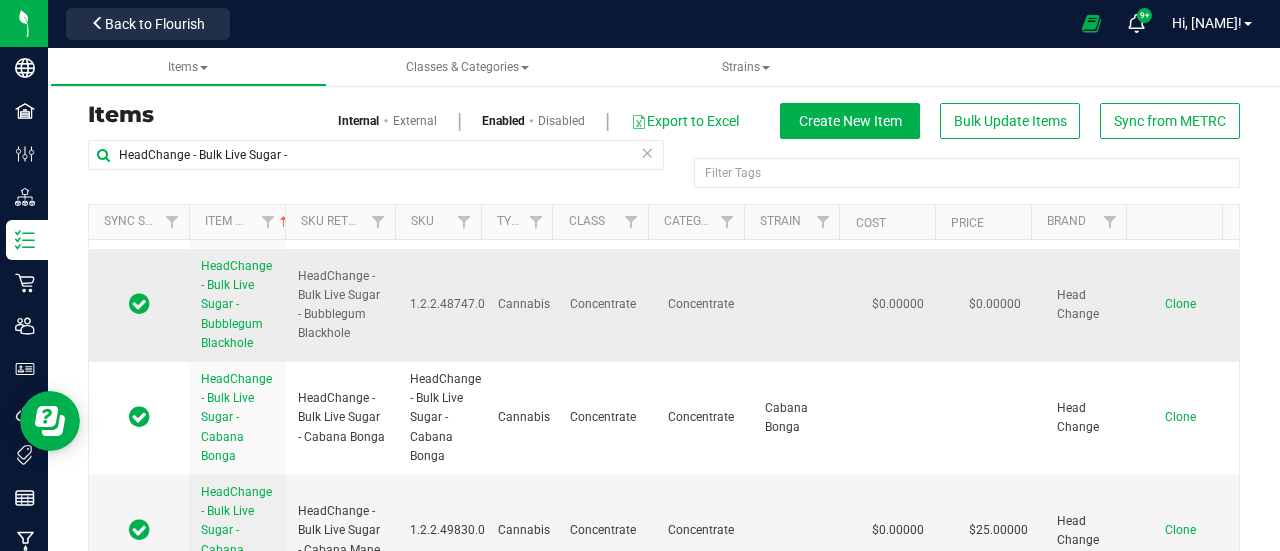 click on "Clone" at bounding box center [1180, 304] 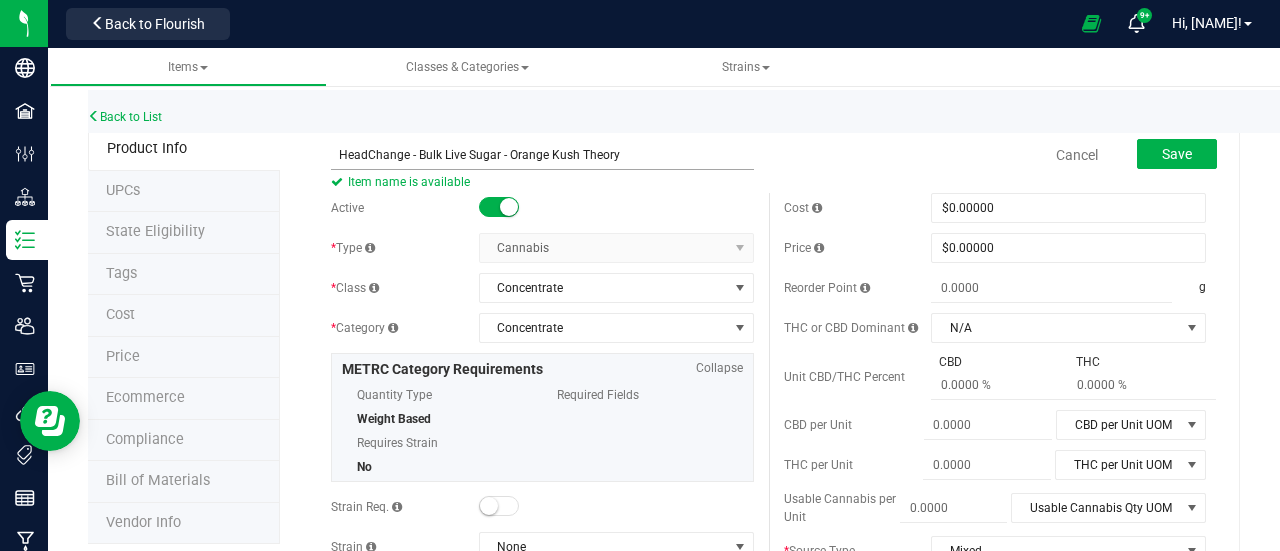 click on "HeadChange - Bulk Live Sugar - Orange Kush Theory" at bounding box center [542, 155] 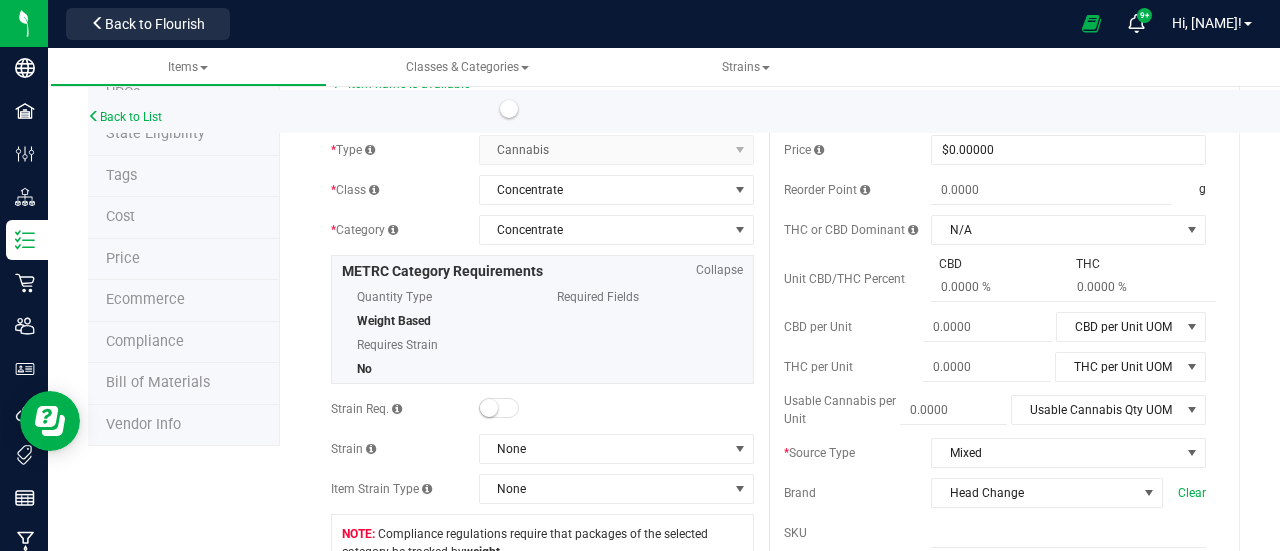 scroll, scrollTop: 0, scrollLeft: 0, axis: both 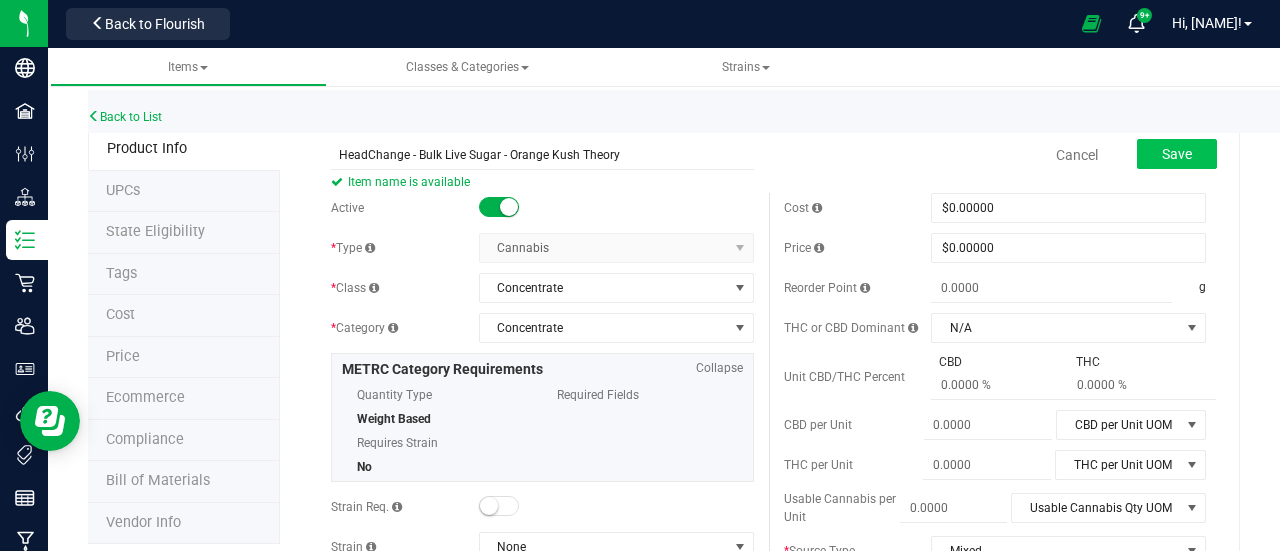 type on "HeadChange - Bulk Live Sugar - Orange Kush Theory" 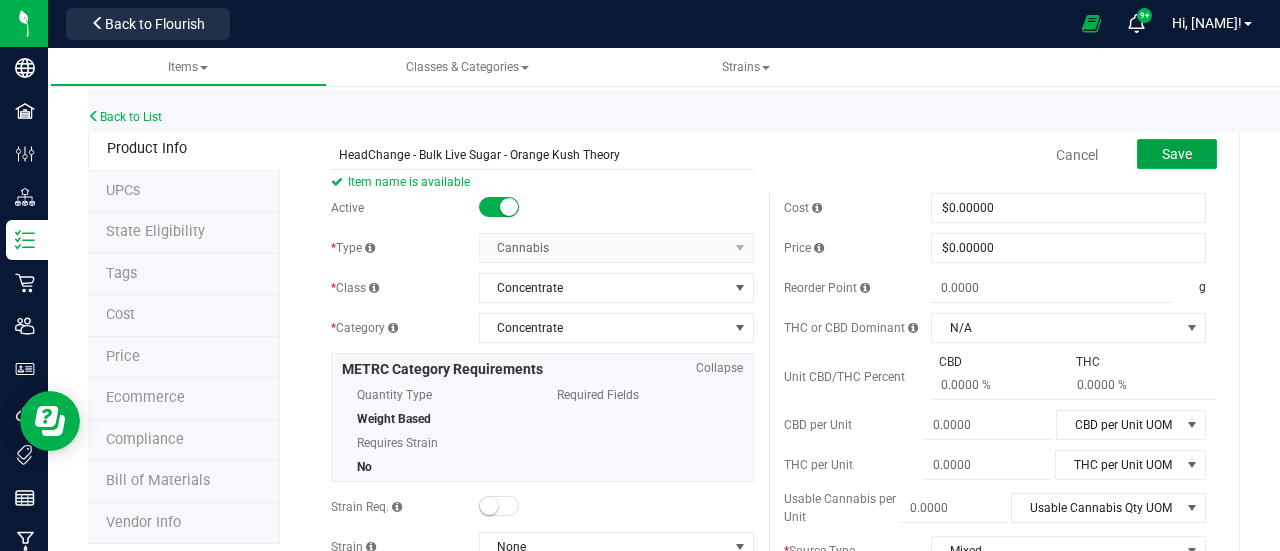 click on "Save" at bounding box center (1177, 154) 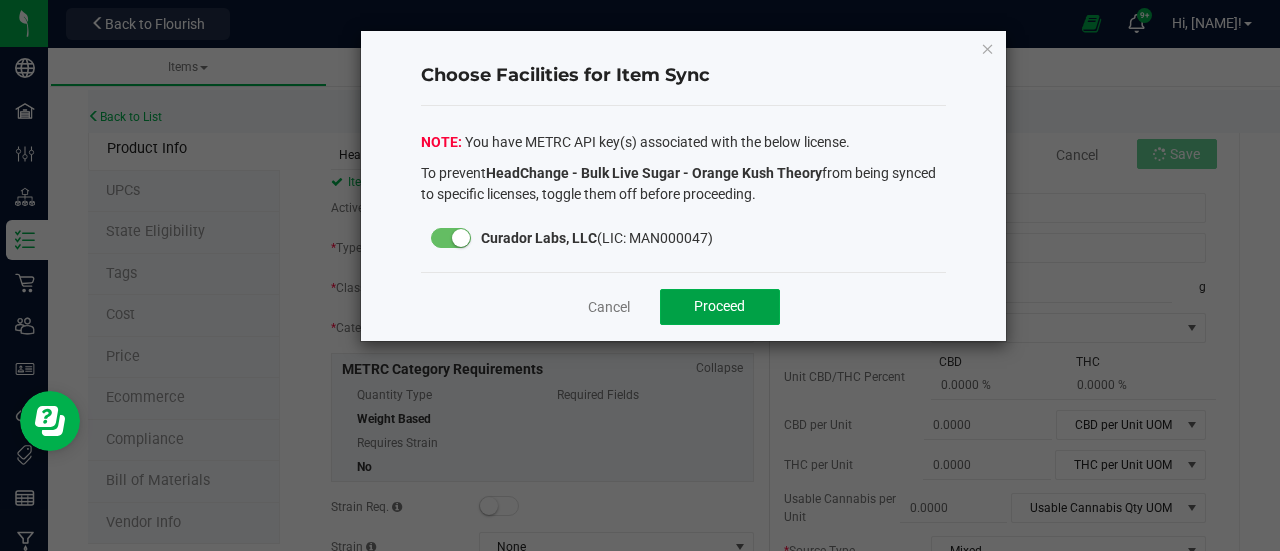 drag, startPoint x: 732, startPoint y: 306, endPoint x: 706, endPoint y: 307, distance: 26.019224 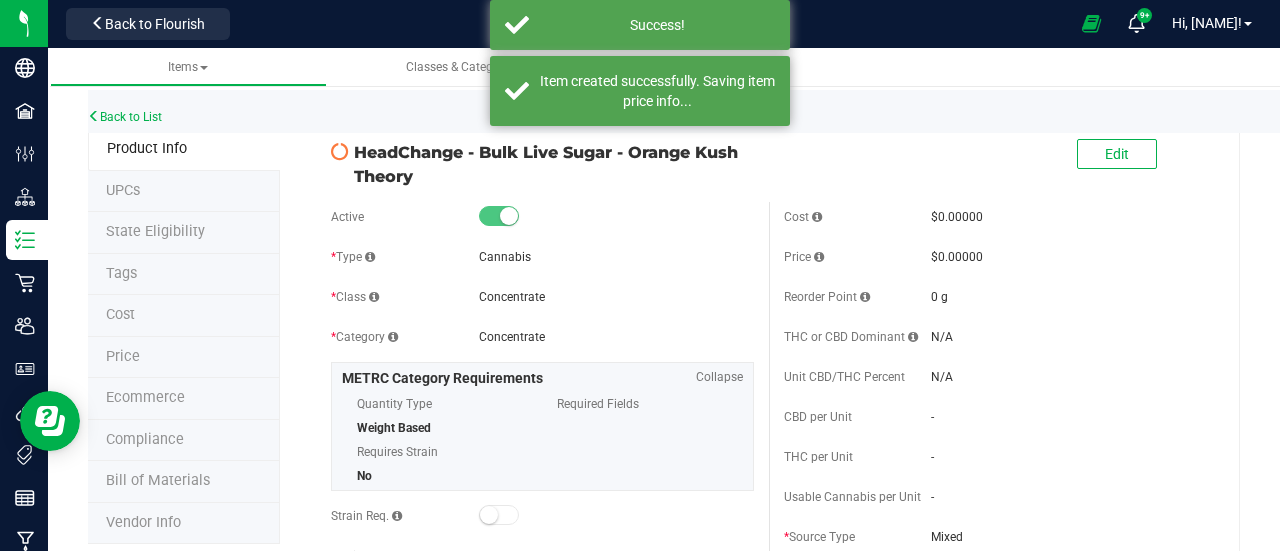 click on "Back to List" at bounding box center (728, 111) 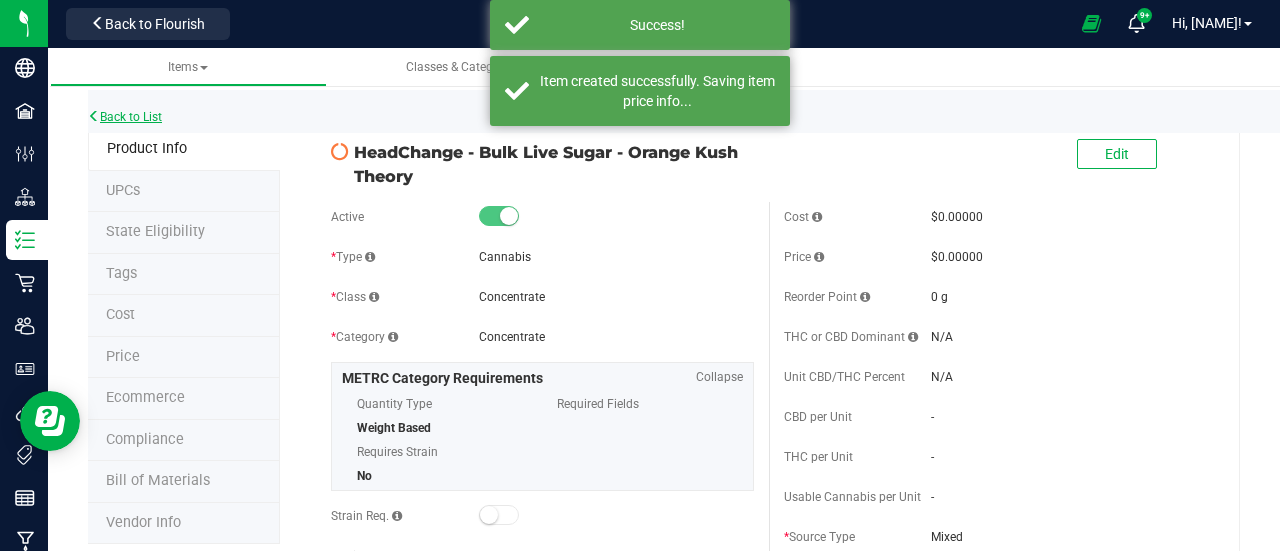 click on "Back to List" at bounding box center [125, 117] 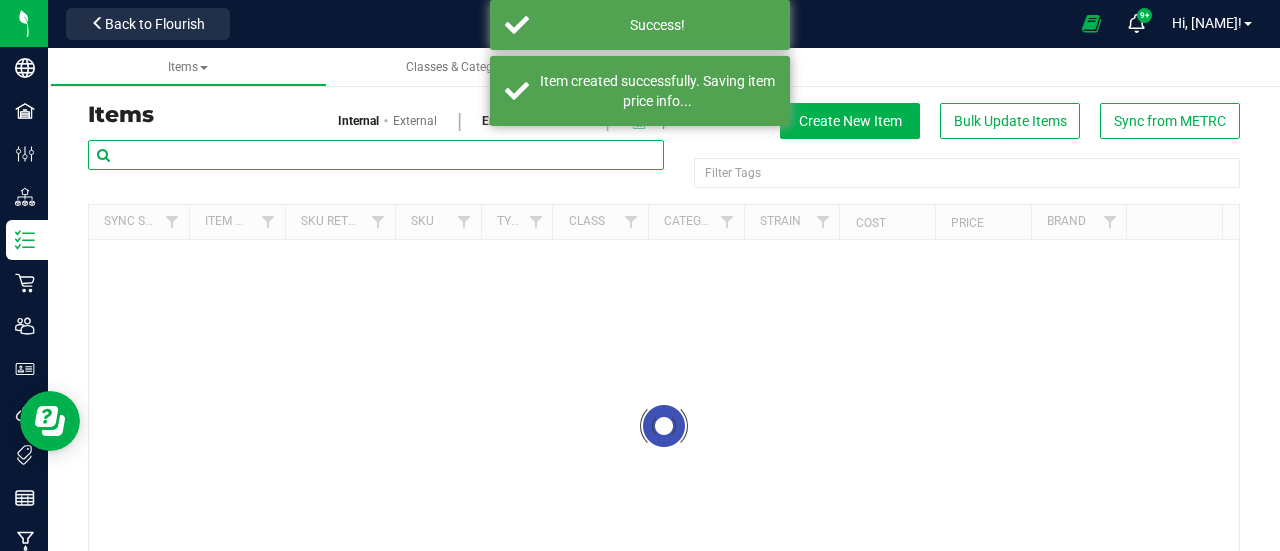 click at bounding box center (376, 155) 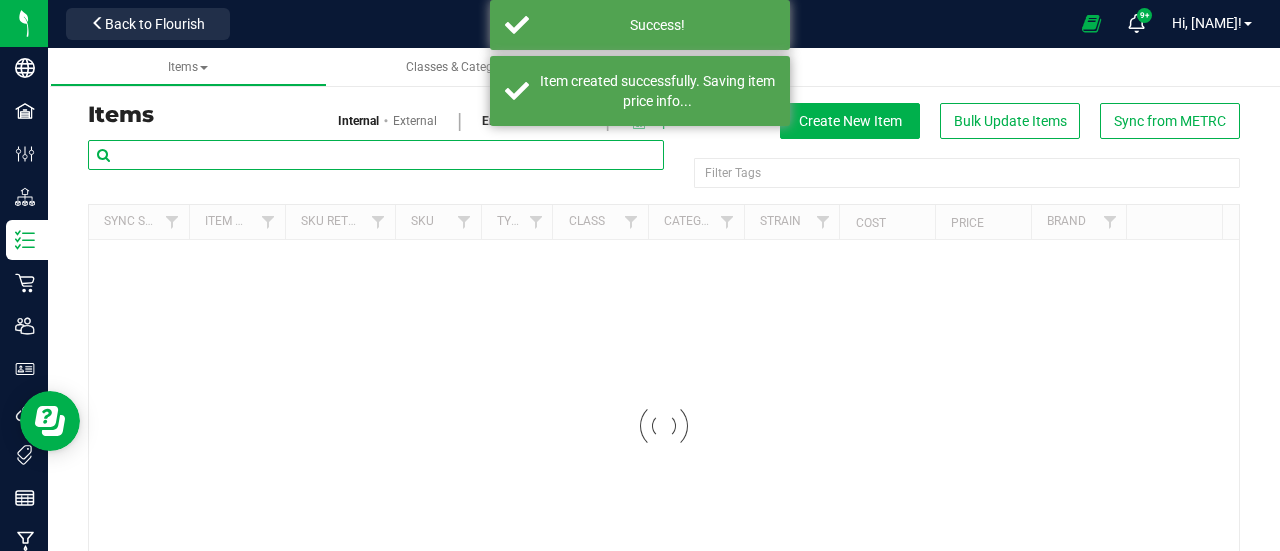 paste on "Bench Sample - HeadChange - Bulk Live Sugar - Orange Kush Theory" 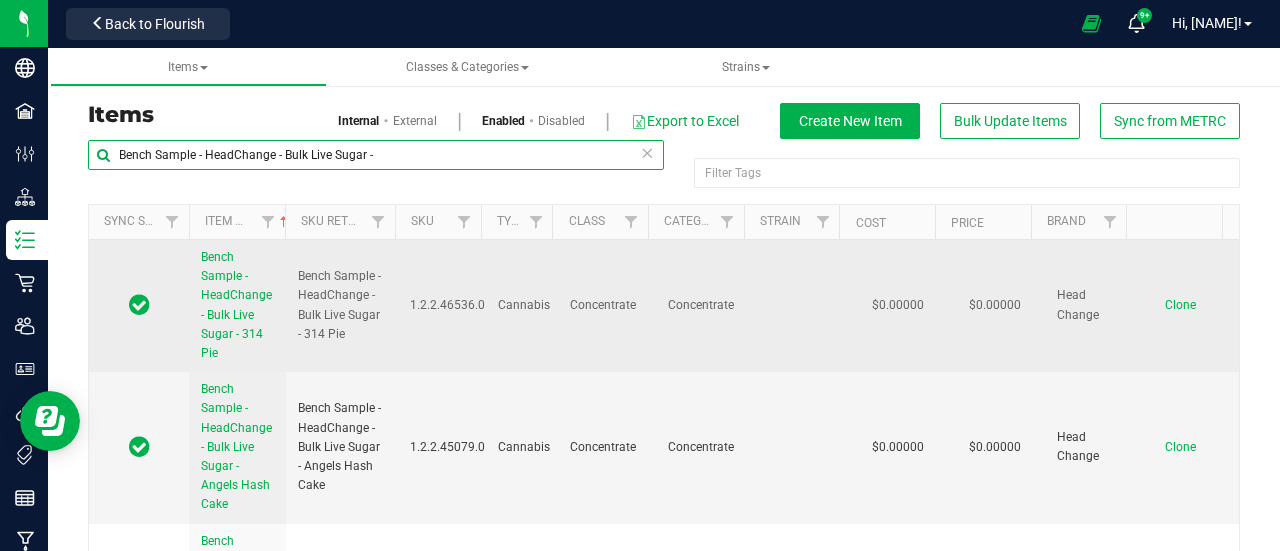 type on "Bench Sample - HeadChange - Bulk Live Sugar -" 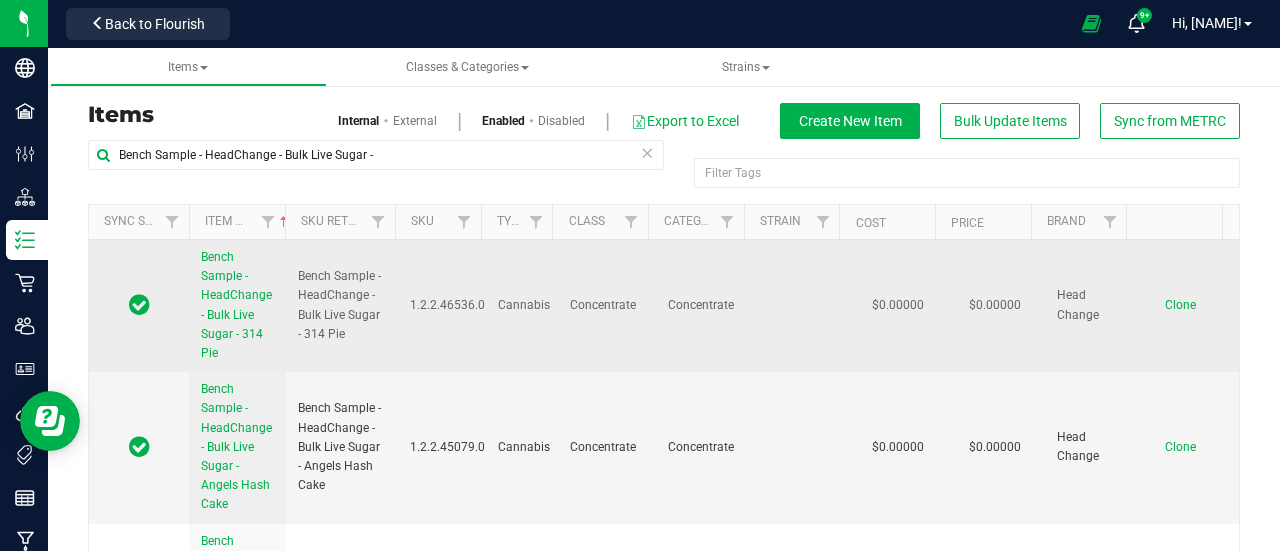 click on "Clone" at bounding box center (1180, 305) 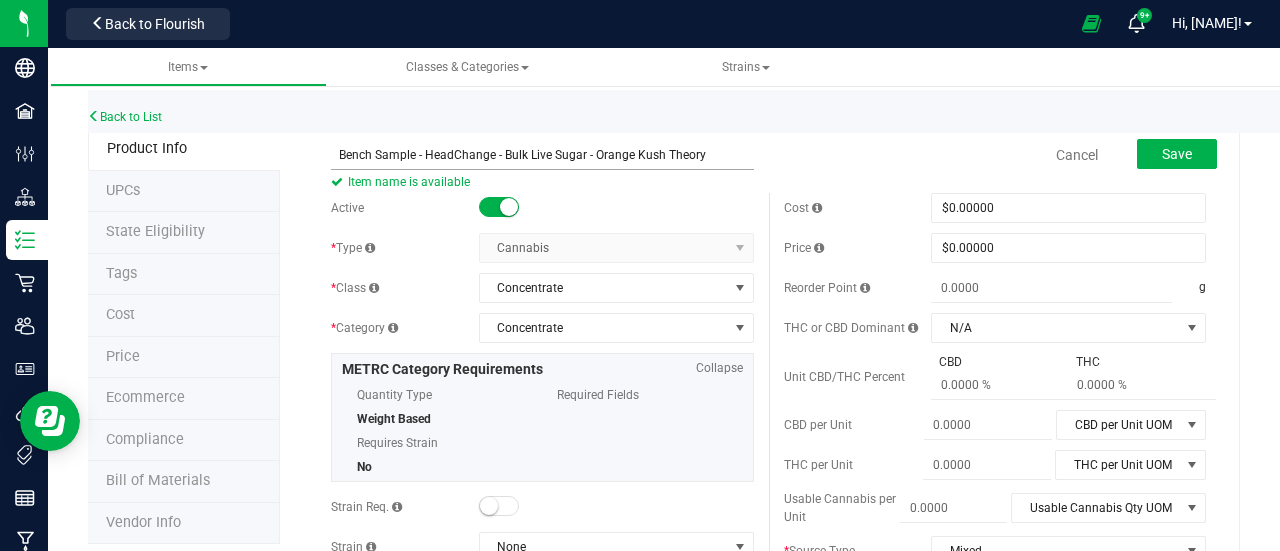 click on "Bench Sample - HeadChange - Bulk Live Sugar - Orange Kush Theory" at bounding box center (542, 155) 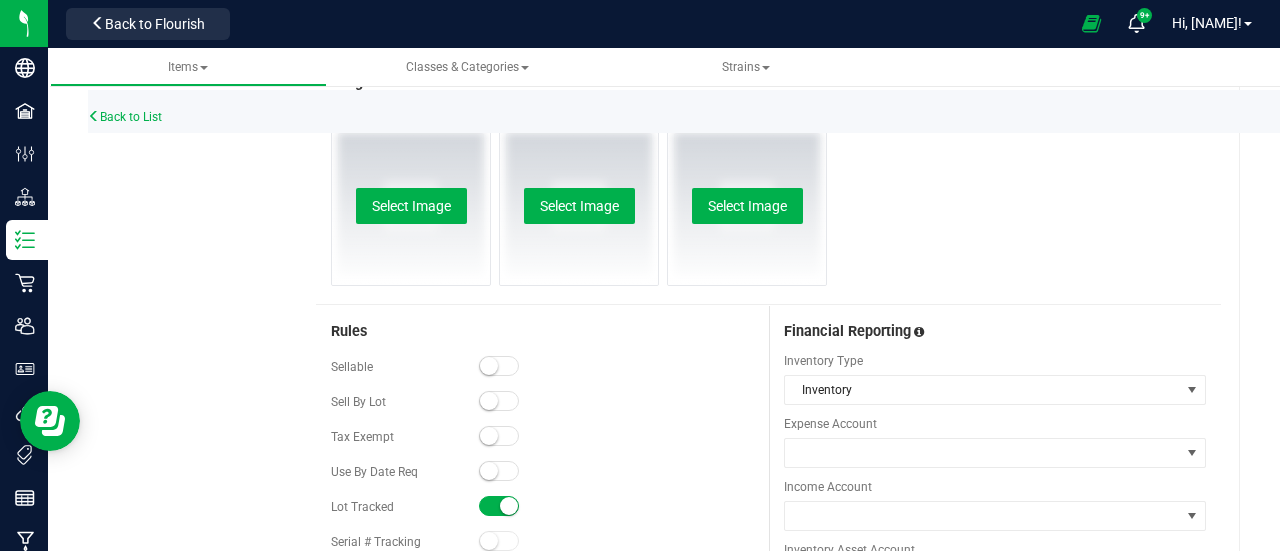 scroll, scrollTop: 1056, scrollLeft: 0, axis: vertical 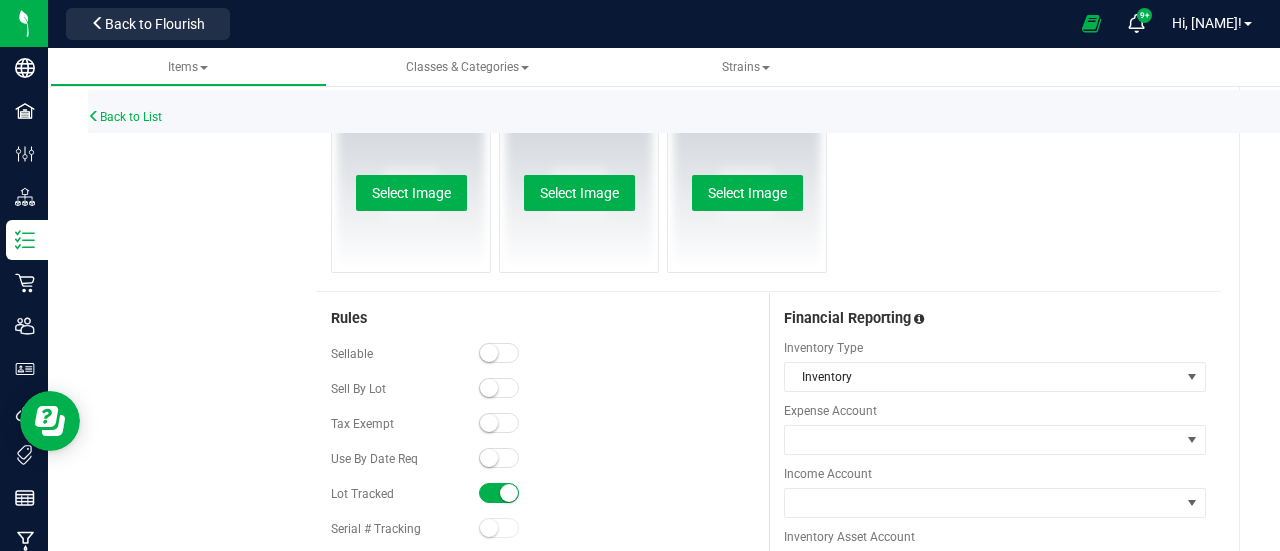 type on "Bench Sample - HeadChange - Bulk Live Sugar - Orange Kush Theory" 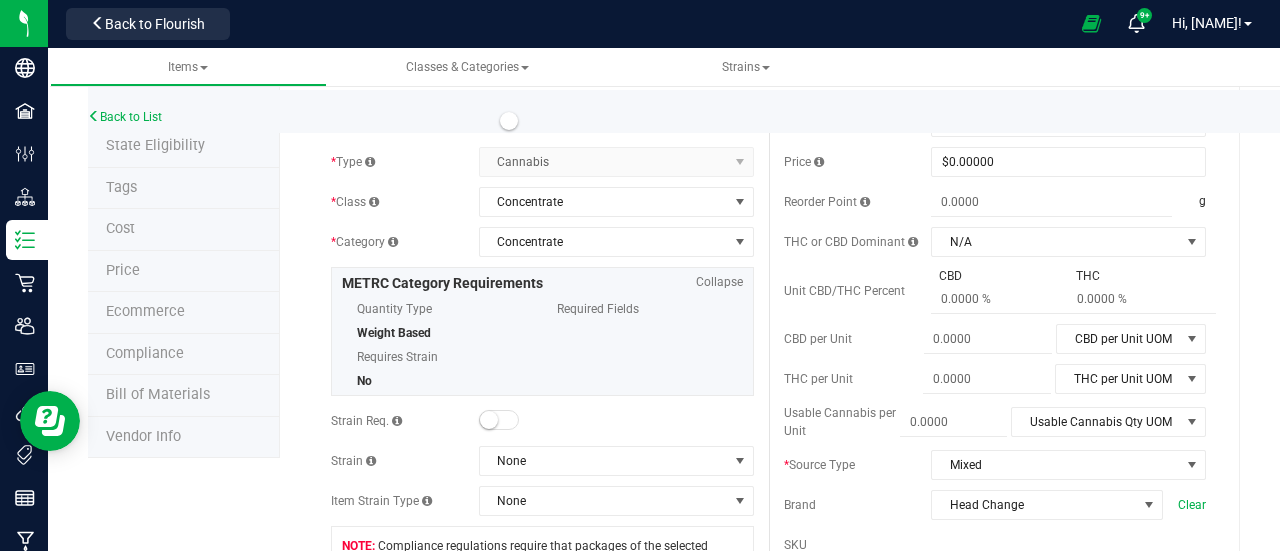 scroll, scrollTop: 0, scrollLeft: 0, axis: both 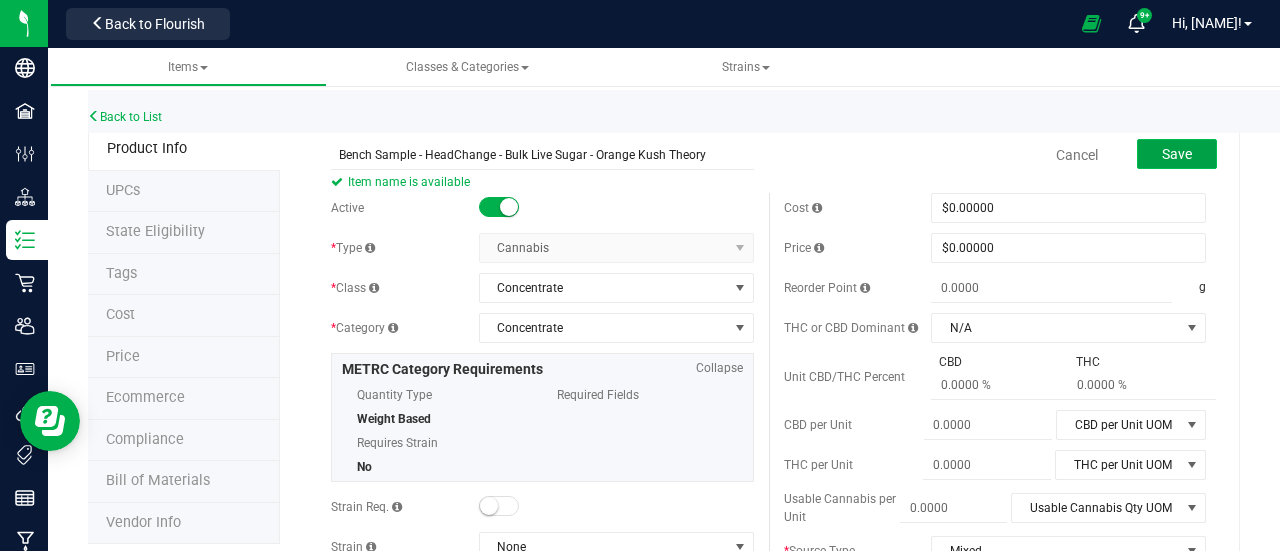 click on "Save" at bounding box center (1177, 154) 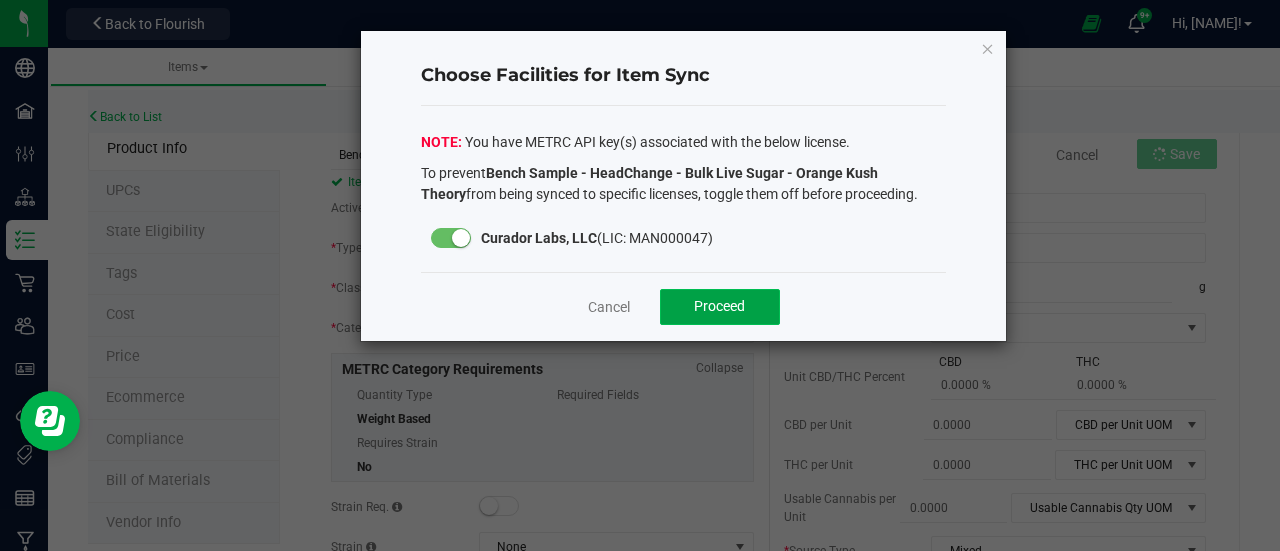 click on "Proceed" 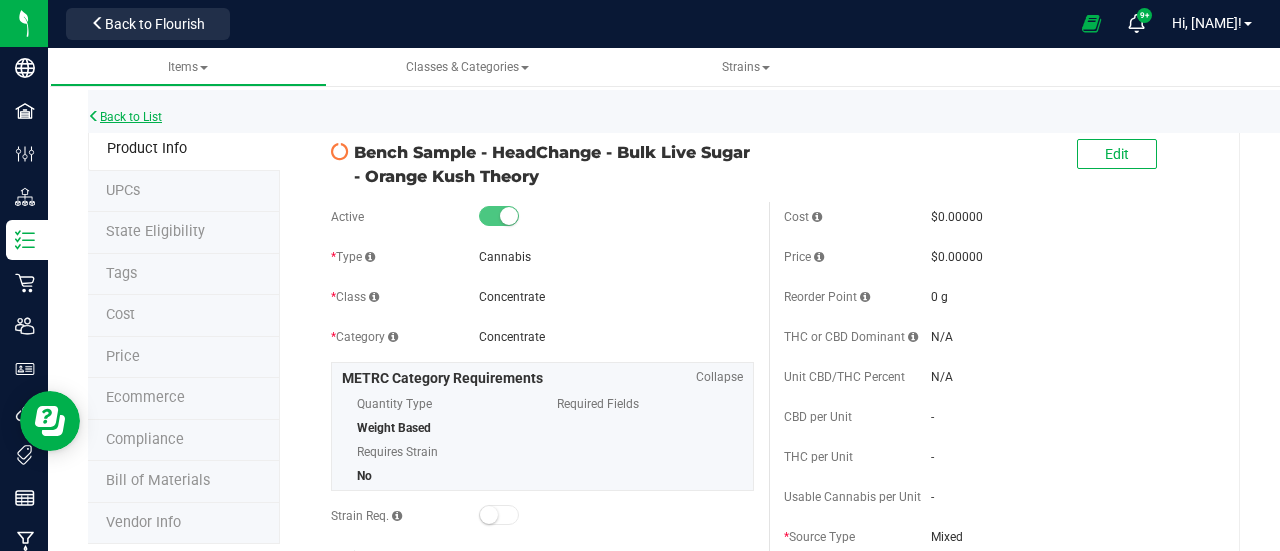 click on "Back to List" at bounding box center [125, 117] 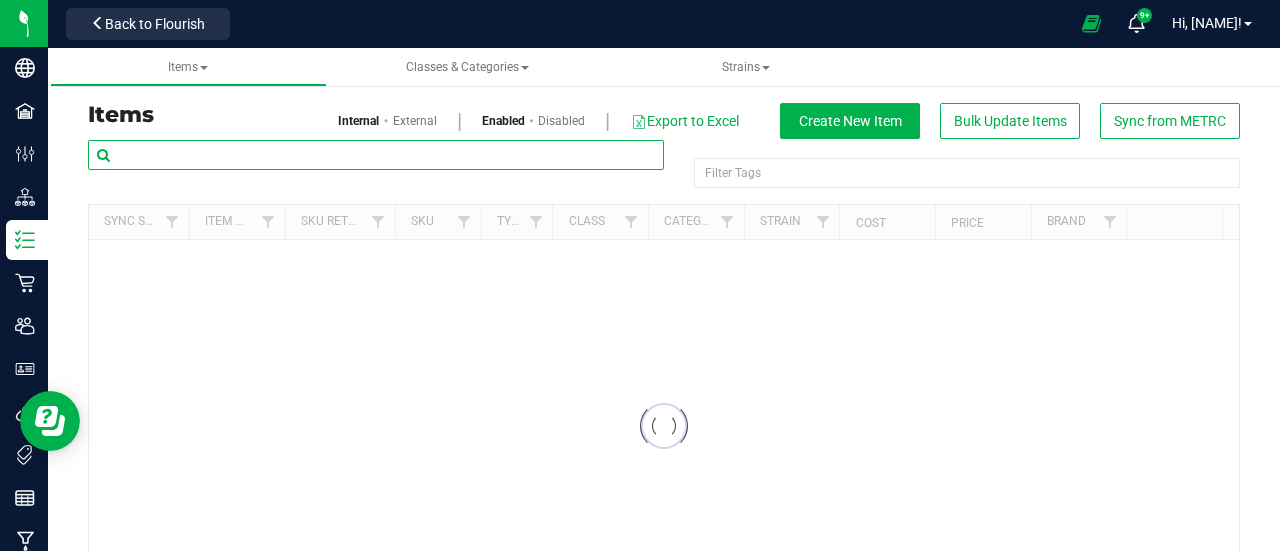 click at bounding box center [376, 155] 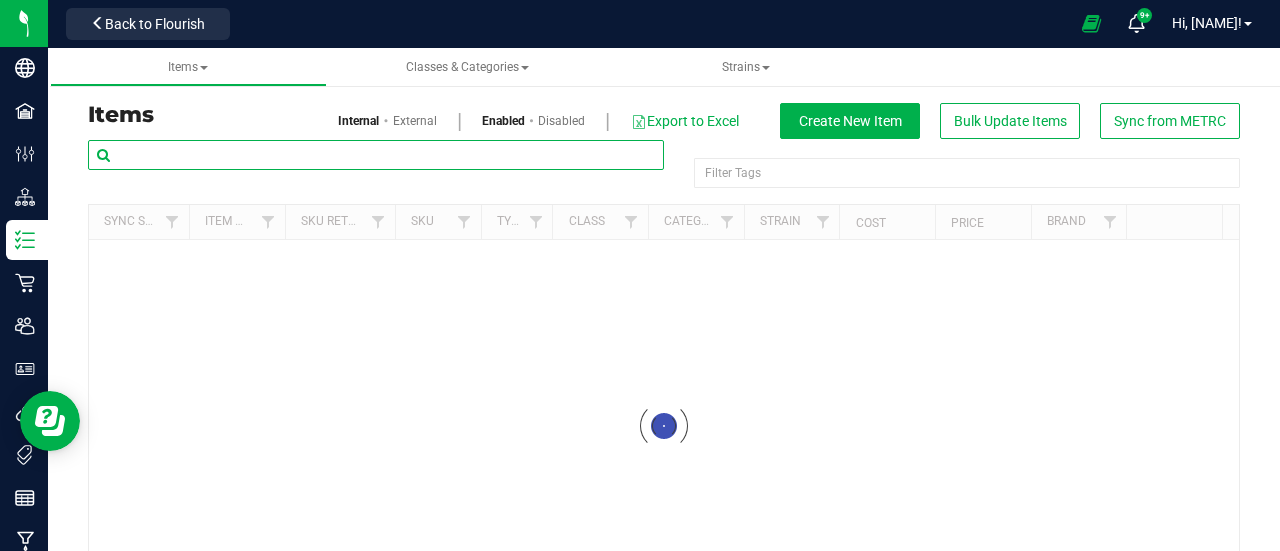 paste on "HeadChange - Bulk Fresh Frozen - Live HTE Sock - Orange Kush Theory" 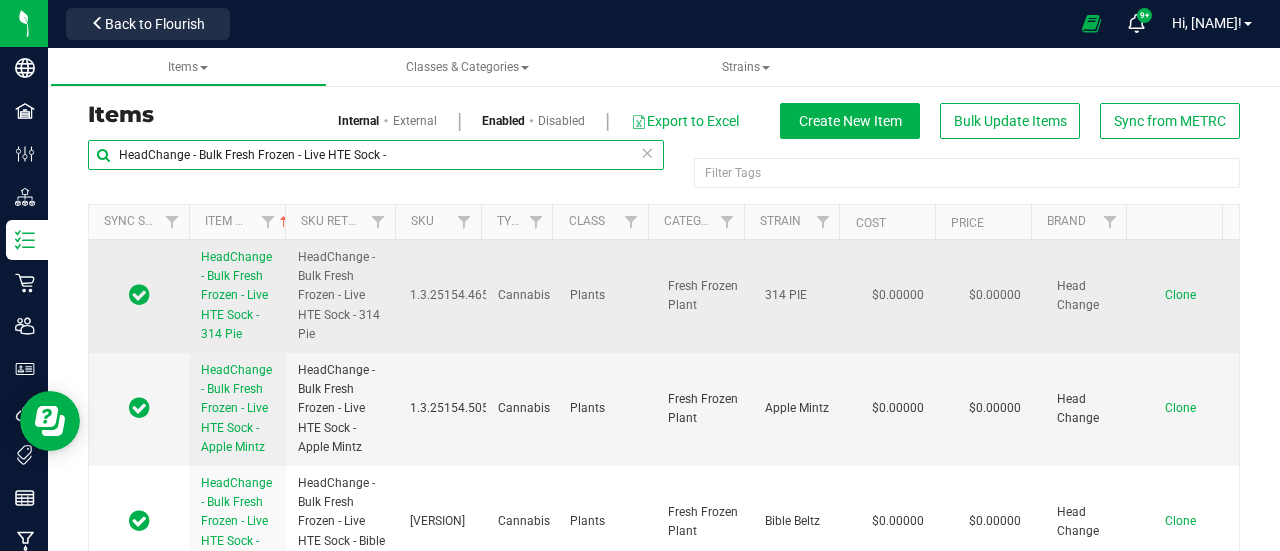 type on "HeadChange - Bulk Fresh Frozen - Live HTE Sock -" 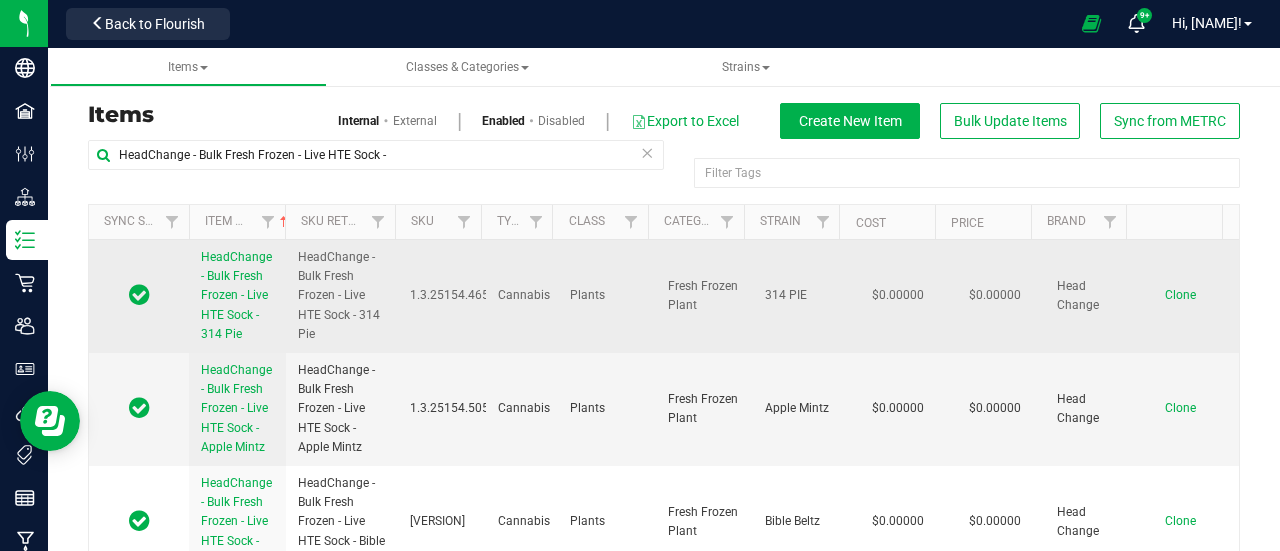 click on "Clone" at bounding box center (1180, 295) 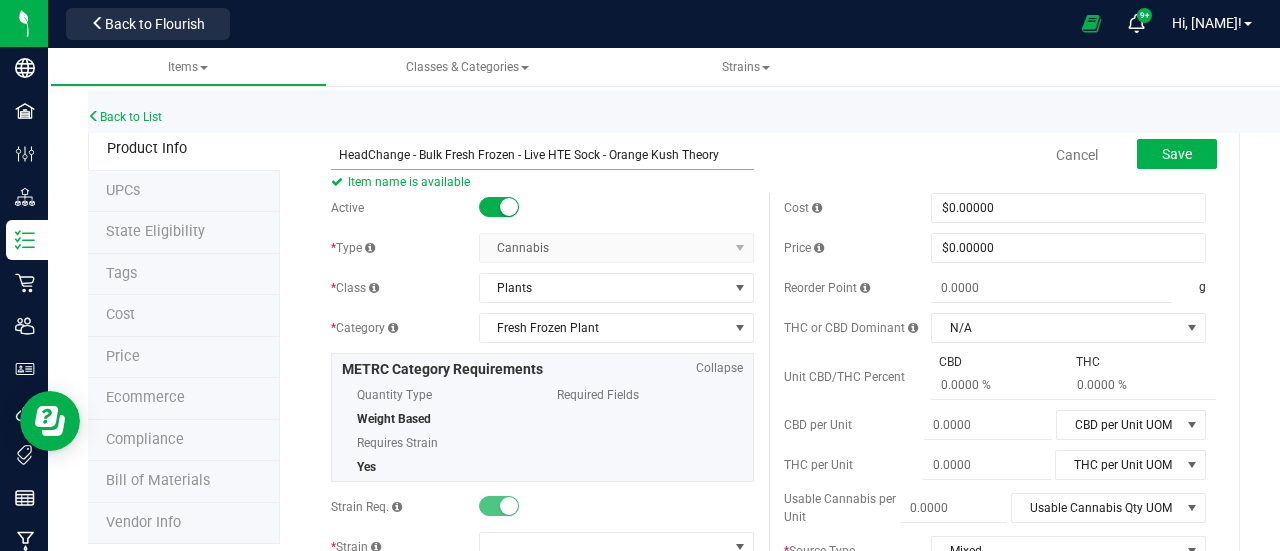 click on "HeadChange - Bulk Fresh Frozen - Live HTE Sock - Orange Kush Theory" at bounding box center (542, 155) 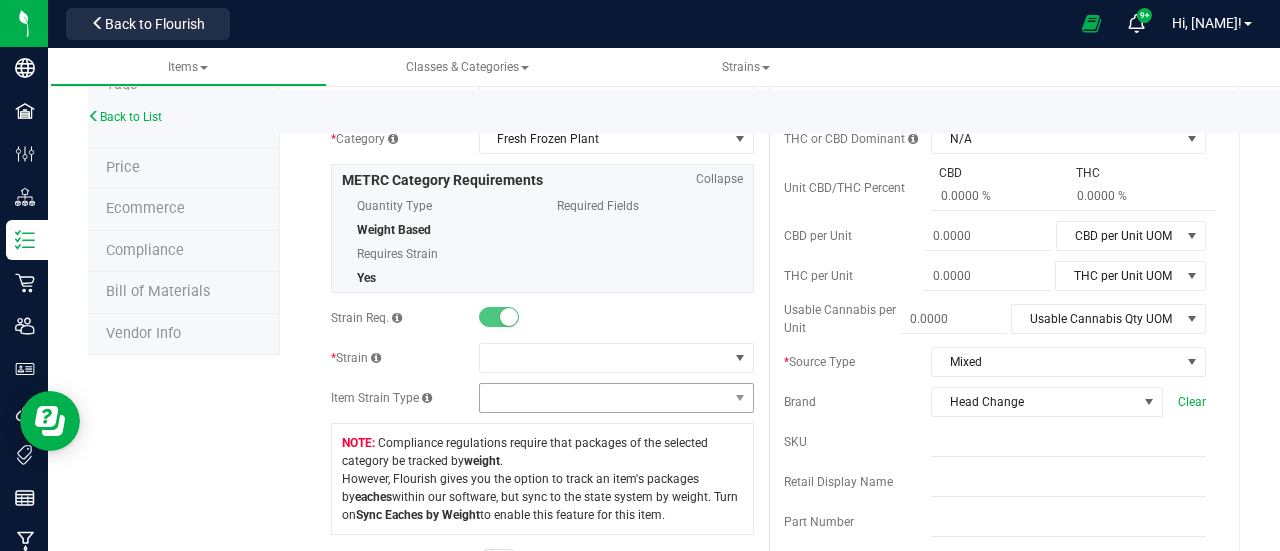 scroll, scrollTop: 194, scrollLeft: 0, axis: vertical 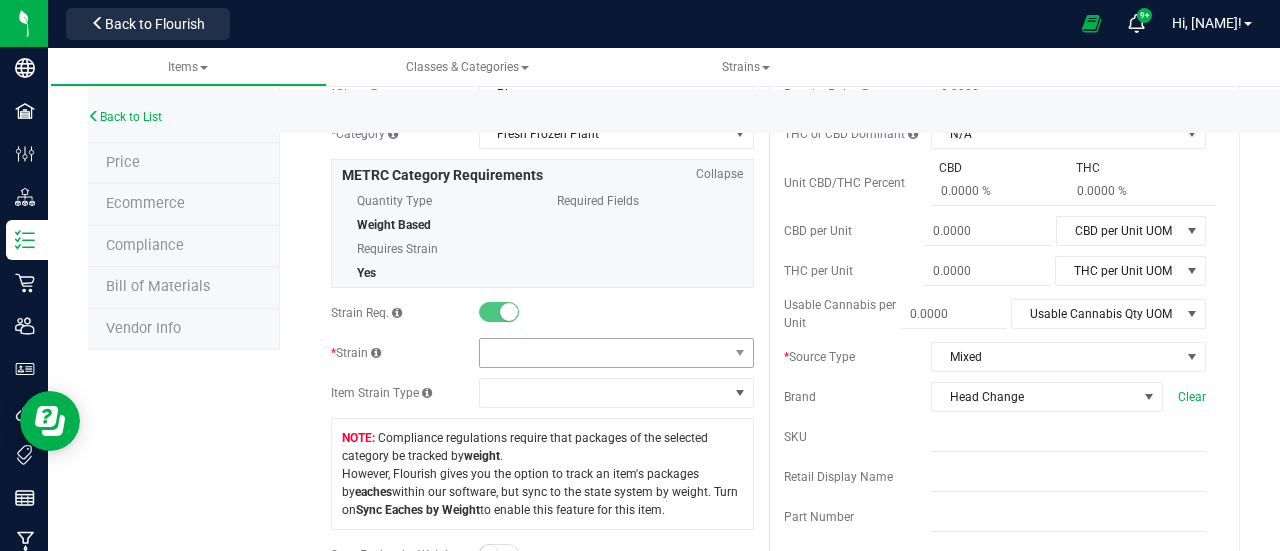 type on "HeadChange - Bulk Fresh Frozen - Live HTE Sock - Orange Kush Theory" 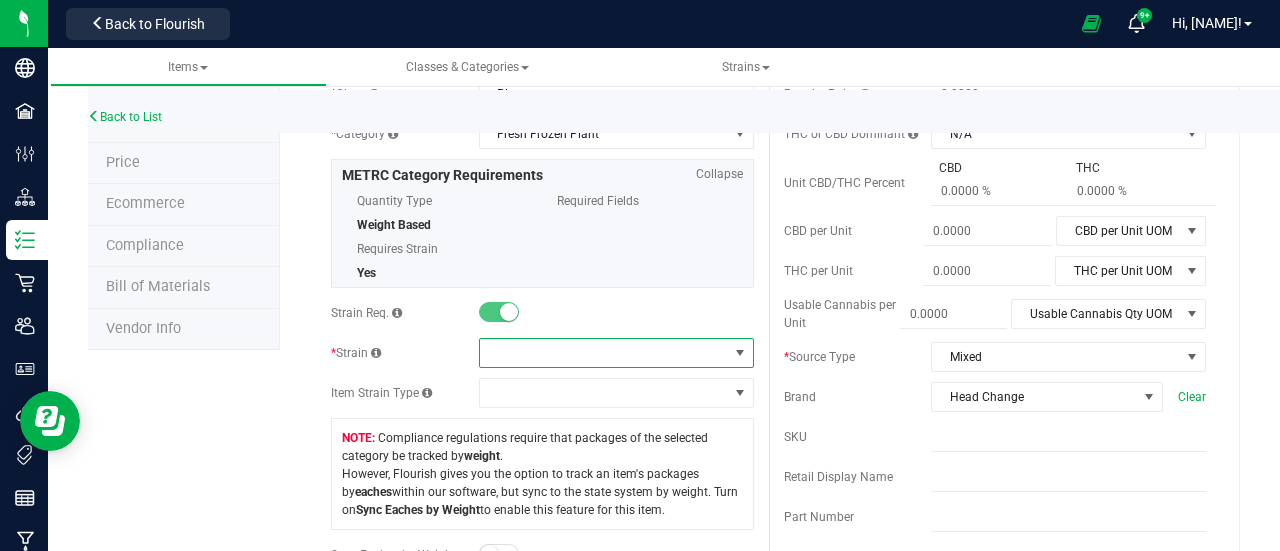 click at bounding box center [604, 353] 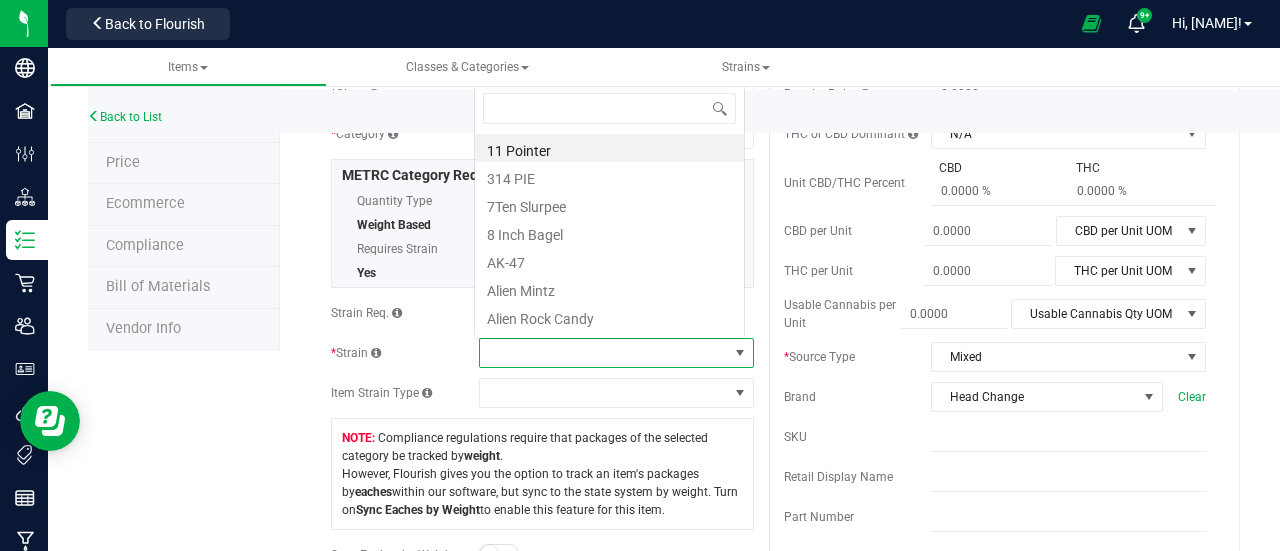 scroll, scrollTop: 0, scrollLeft: 0, axis: both 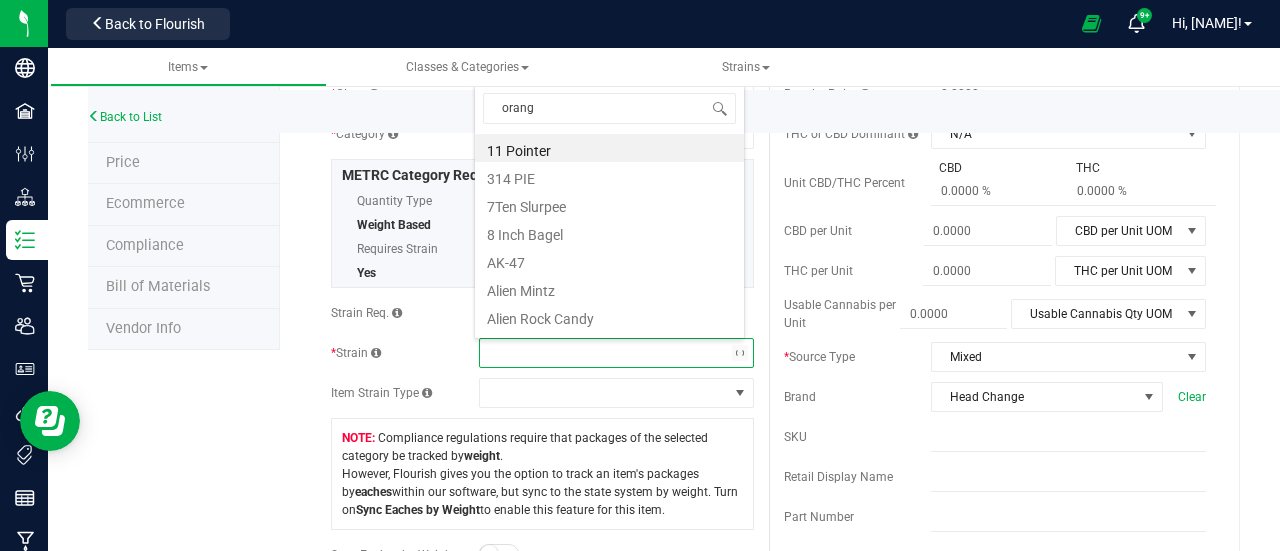 type on "orange" 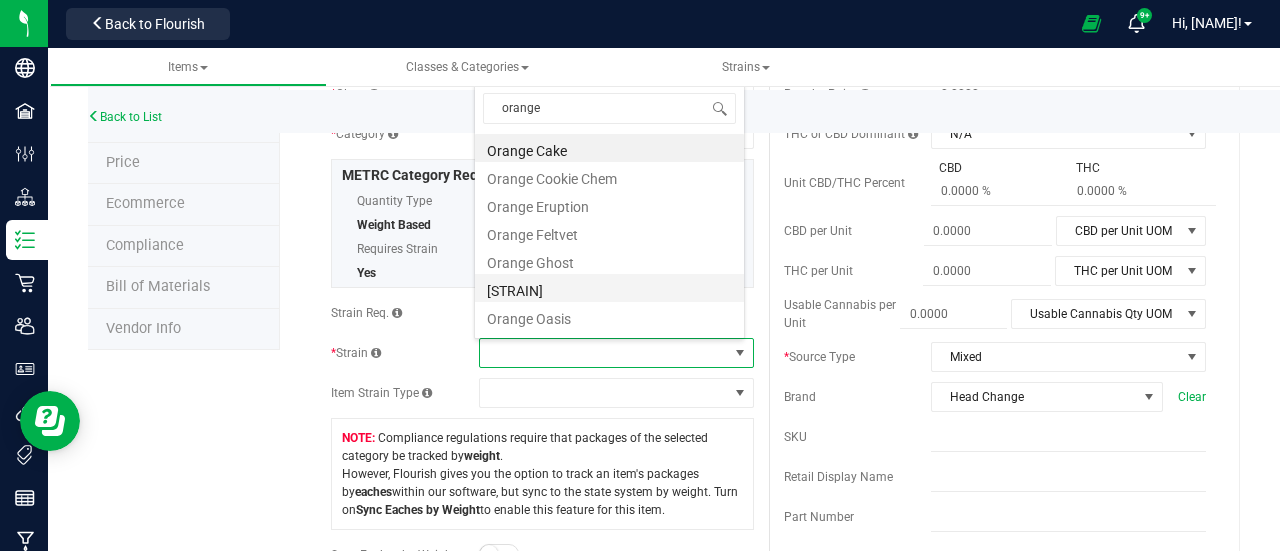 click on "[STRAIN]" at bounding box center [609, 288] 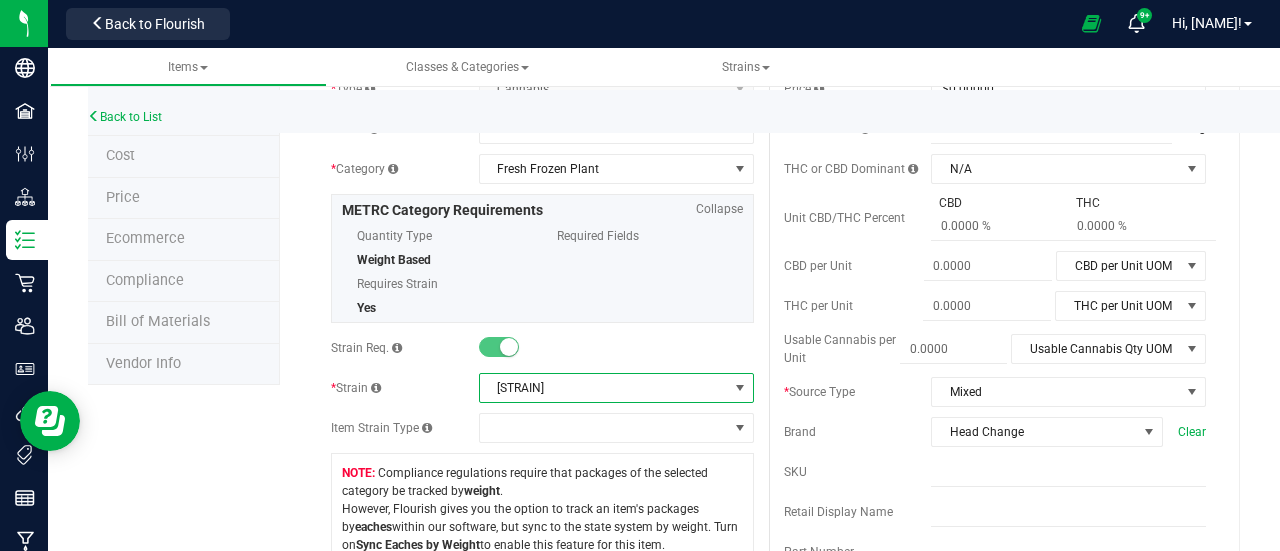 scroll, scrollTop: 0, scrollLeft: 0, axis: both 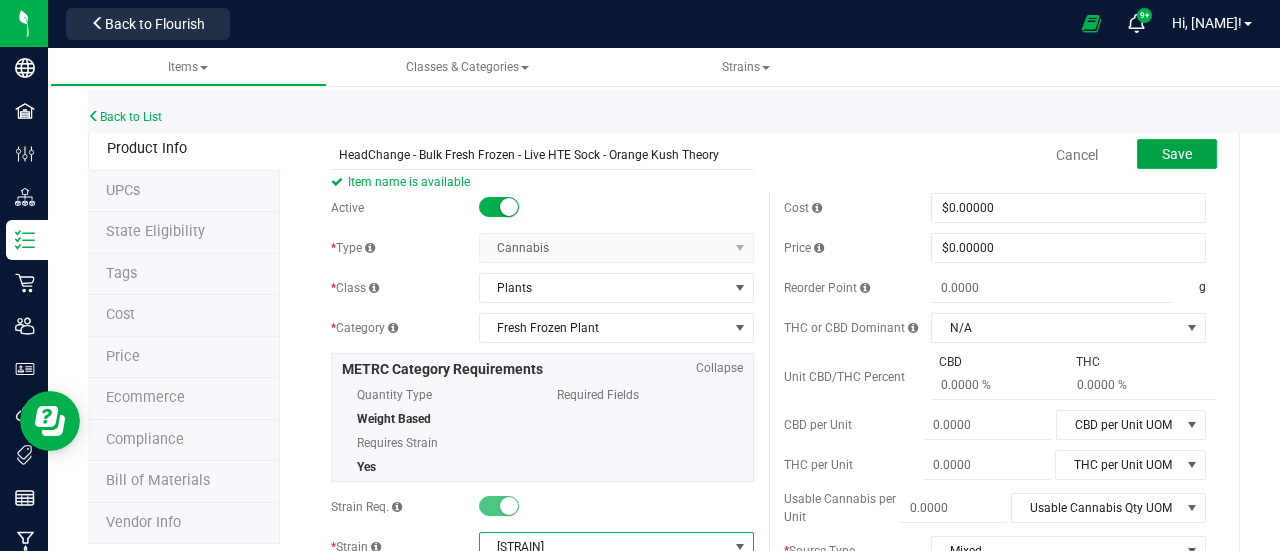 click on "Save" at bounding box center [1177, 154] 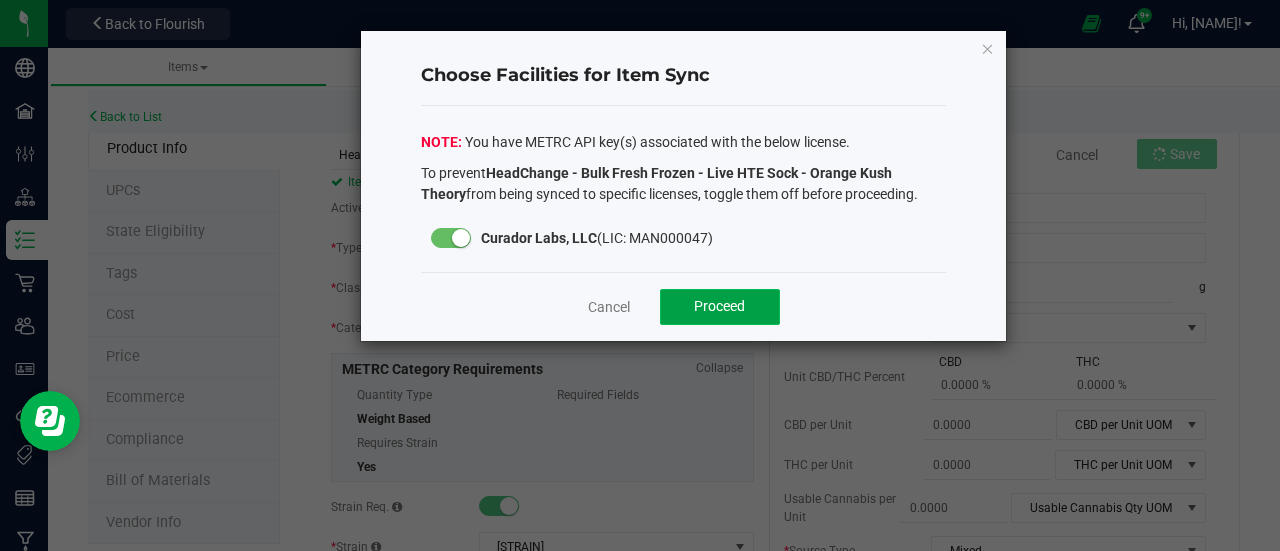click on "Proceed" 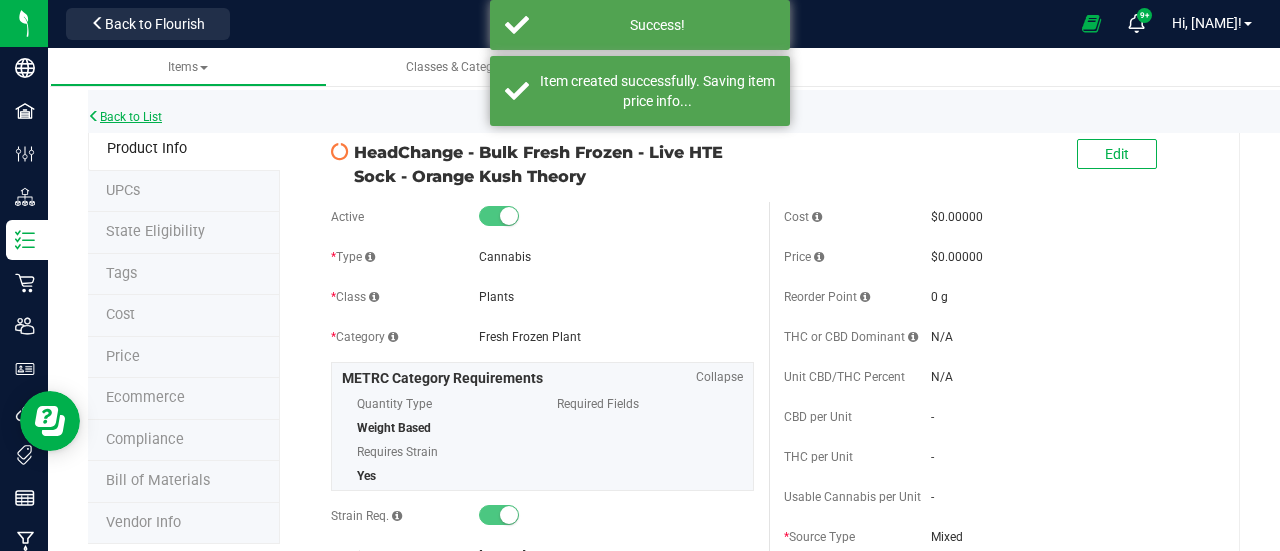 click on "Back to List" at bounding box center (125, 117) 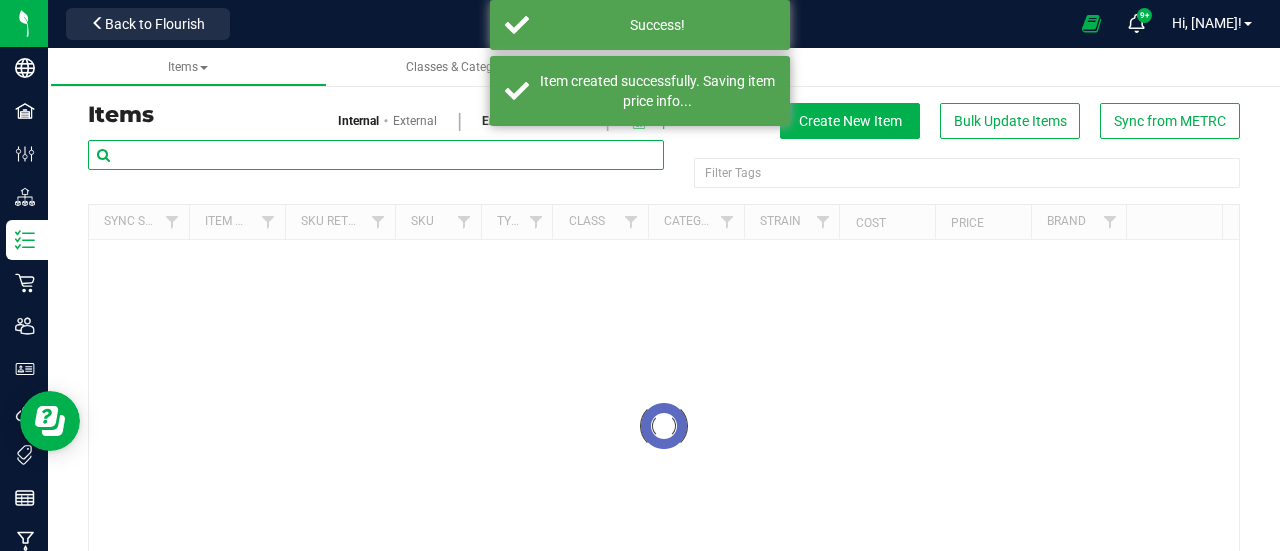click at bounding box center [376, 155] 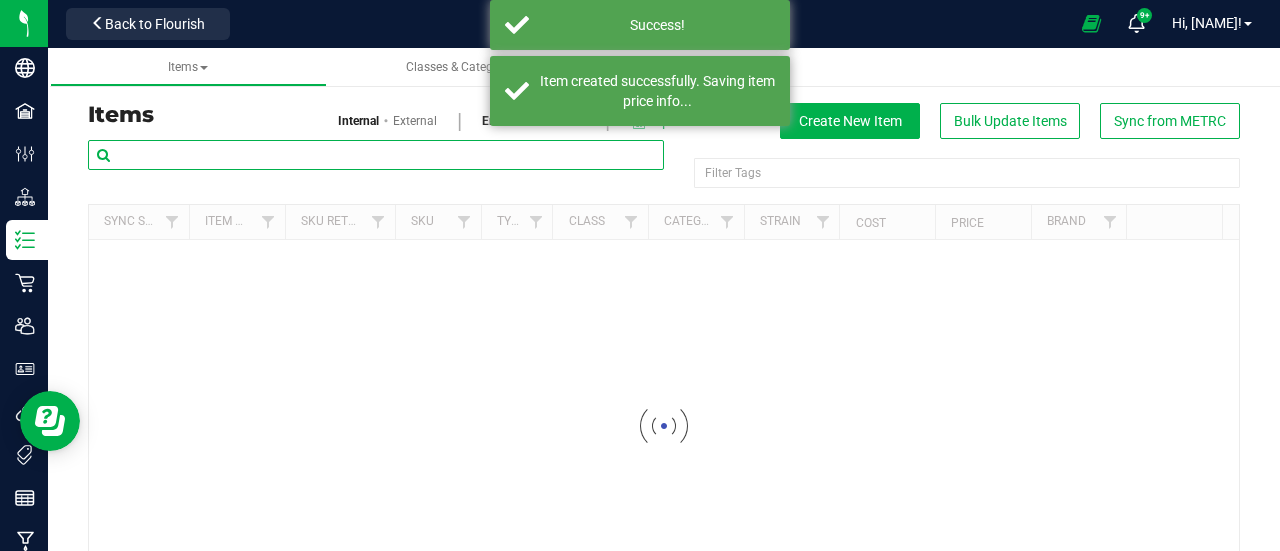 paste on "HeadChange - Bulk HTE - Orange Kush Theory" 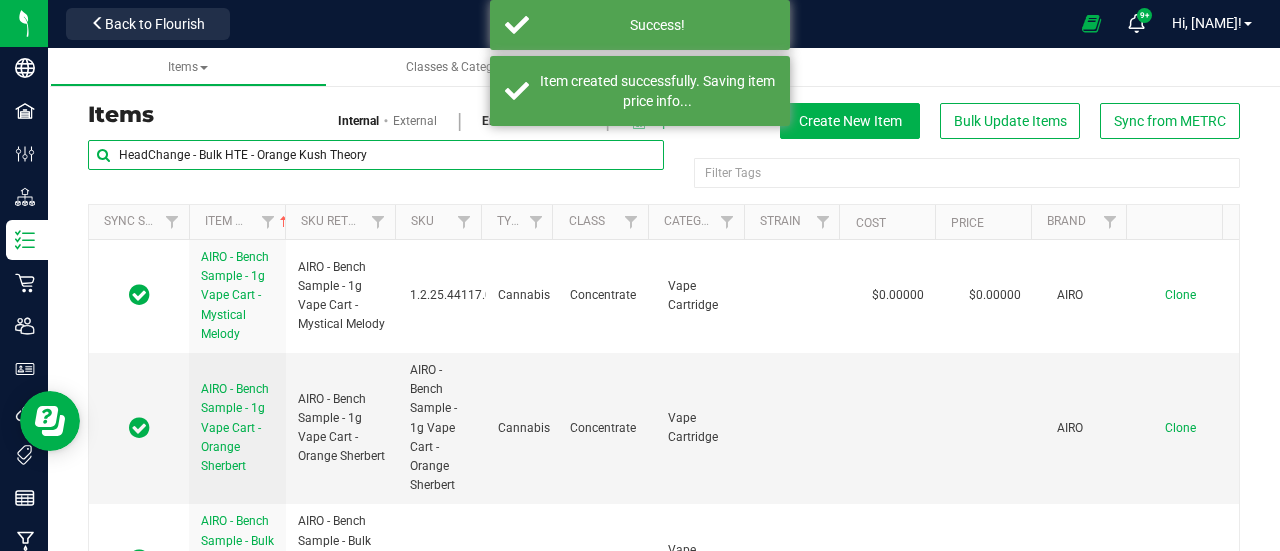 drag, startPoint x: 258, startPoint y: 153, endPoint x: 536, endPoint y: 157, distance: 278.02878 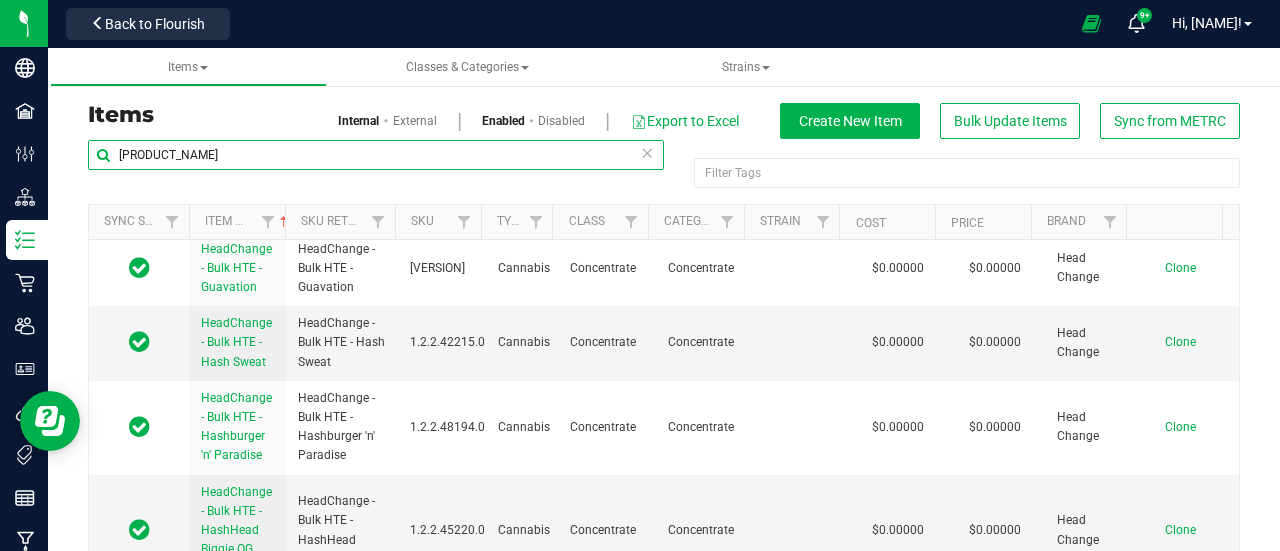 scroll, scrollTop: 10706, scrollLeft: 0, axis: vertical 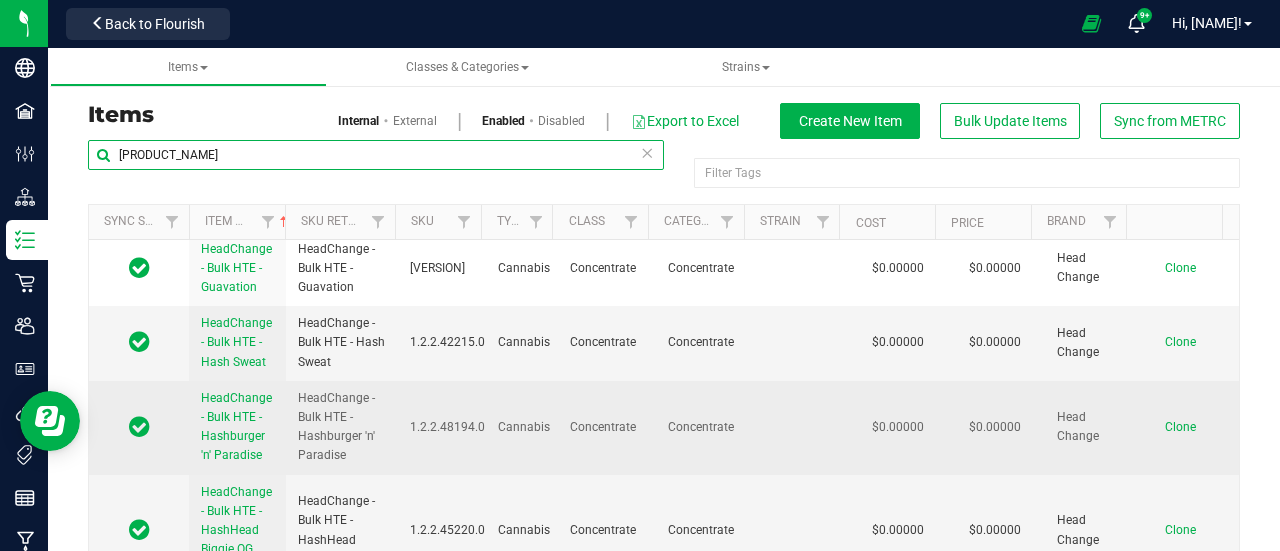 type on "[PRODUCT_NAME]" 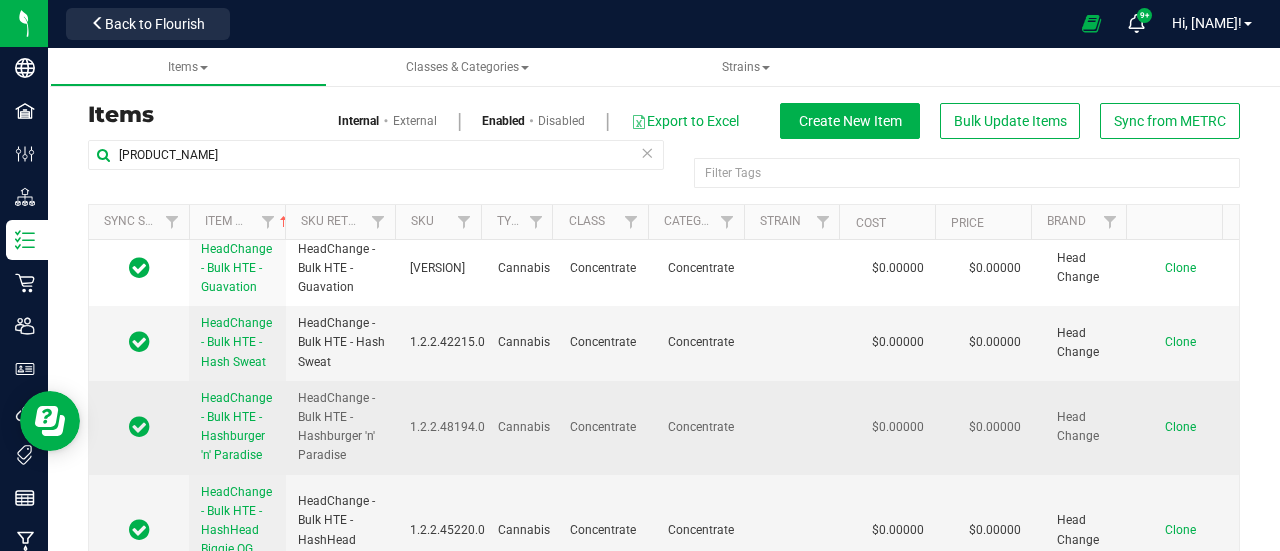 click on "Clone" at bounding box center (1180, 427) 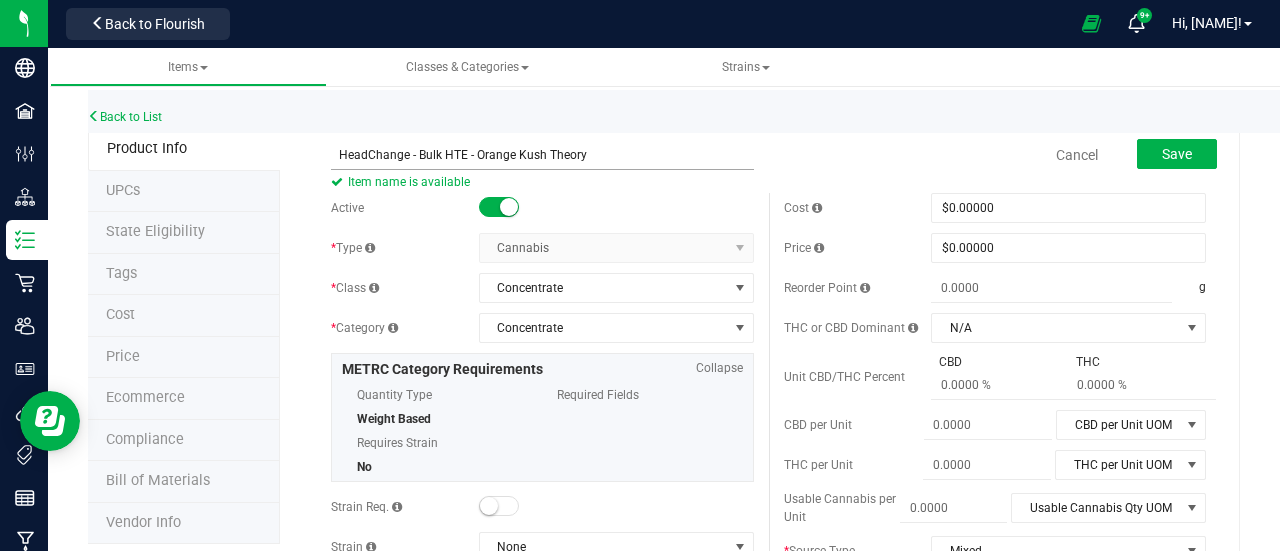 click on "HeadChange - Bulk HTE - Orange Kush Theory" at bounding box center (542, 155) 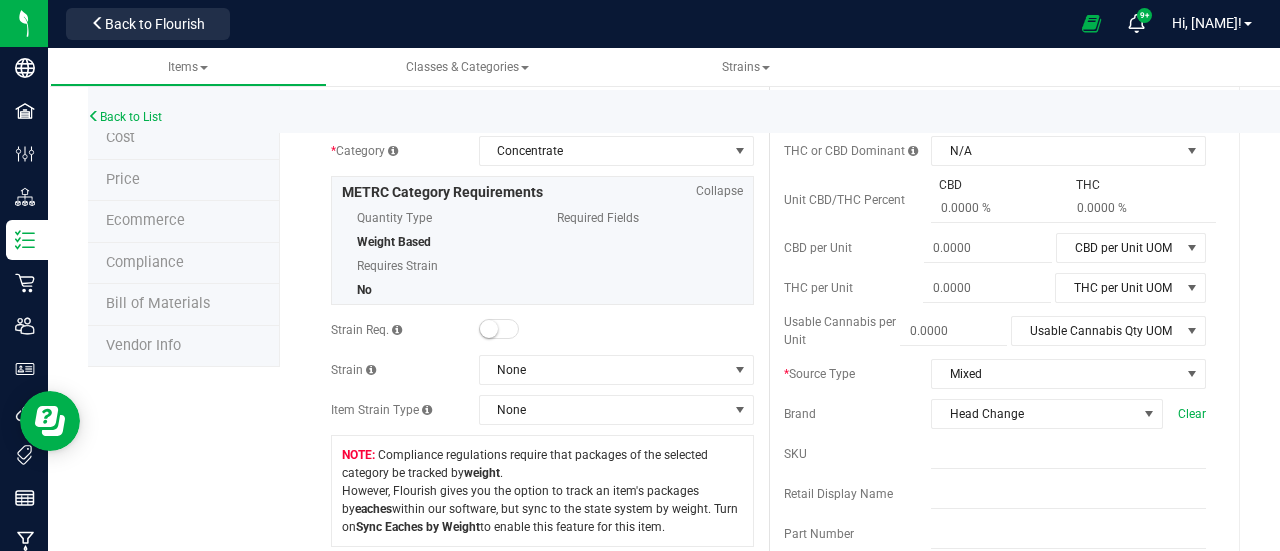 scroll, scrollTop: 0, scrollLeft: 0, axis: both 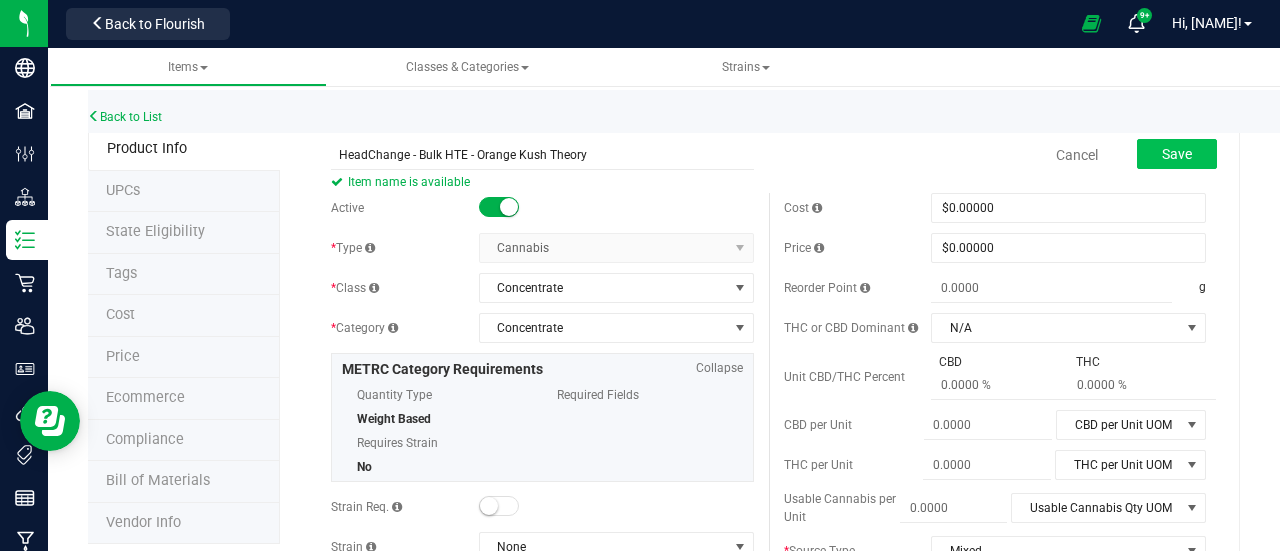 type on "HeadChange - Bulk HTE - Orange Kush Theory" 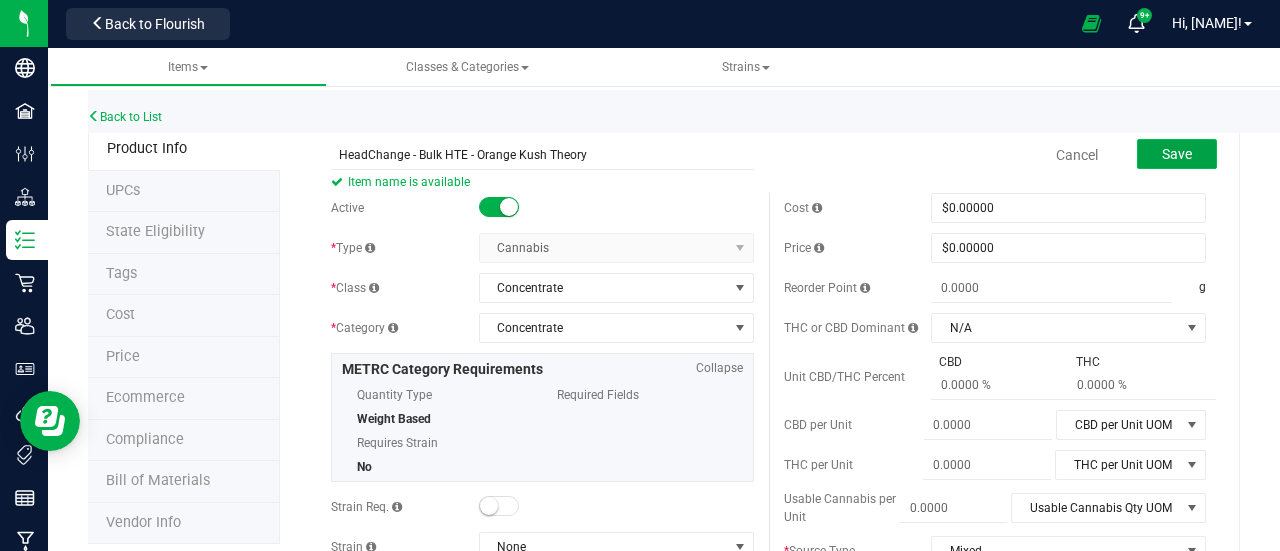 click on "Save" at bounding box center [1177, 154] 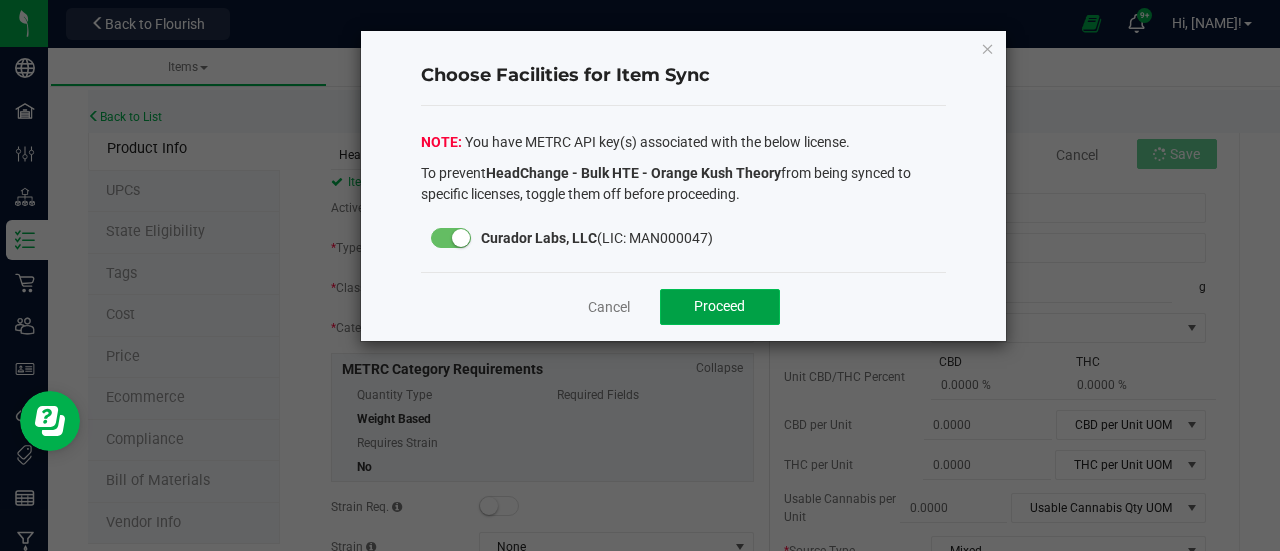 click on "Proceed" 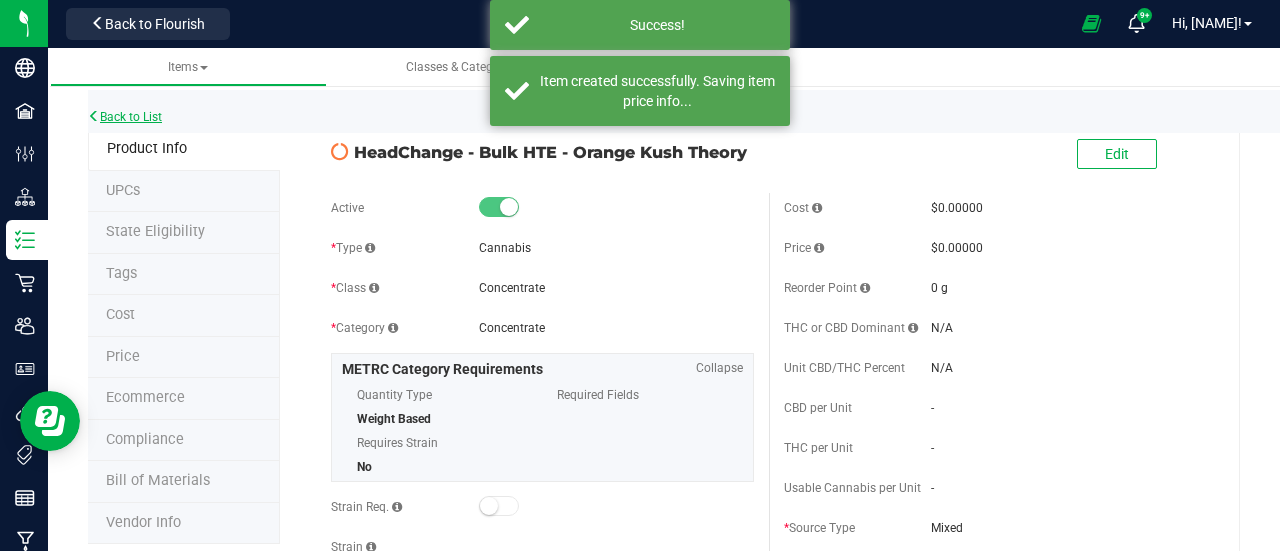 click on "Back to List" at bounding box center [125, 117] 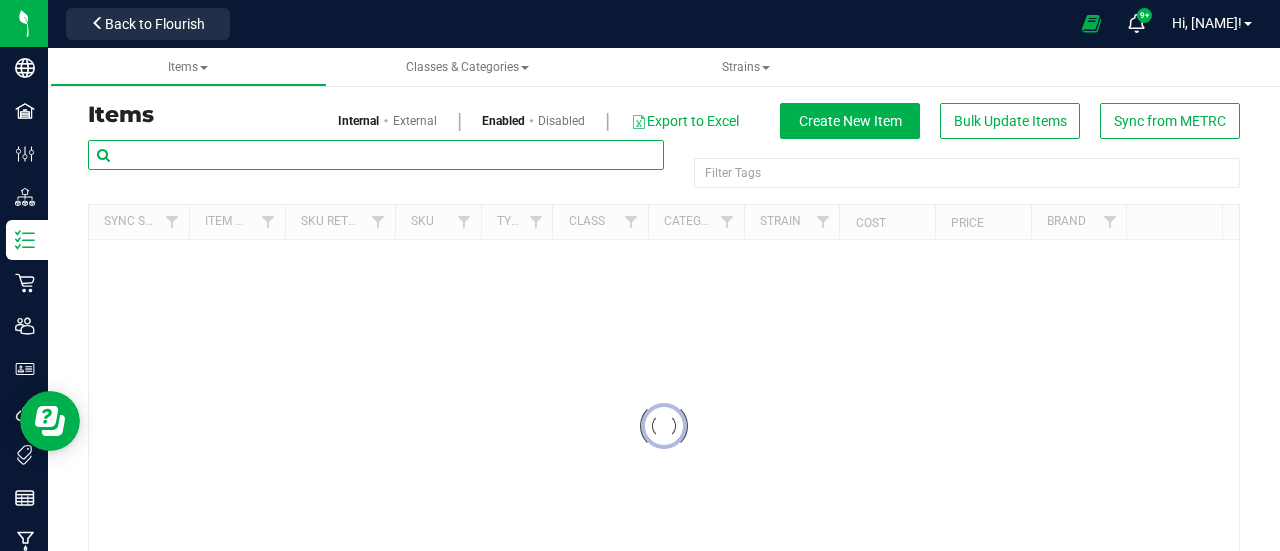 click at bounding box center (376, 155) 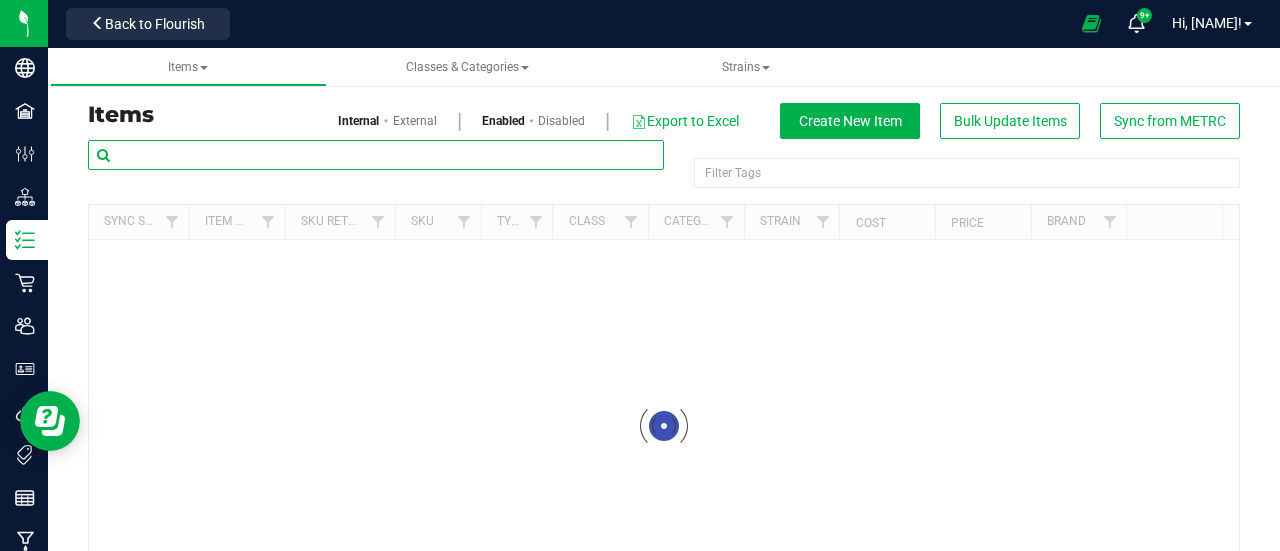 paste on "Bench Sample - HeadChange - Live Resin Sauce Cart .5g - [STRAIN]" 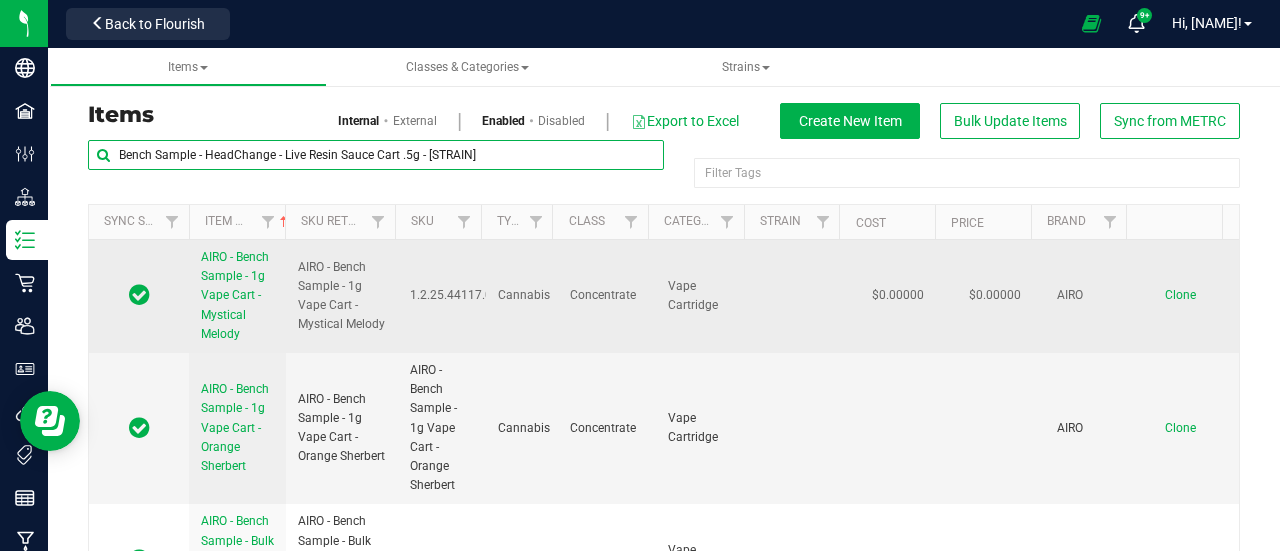 drag, startPoint x: 430, startPoint y: 155, endPoint x: 1076, endPoint y: 247, distance: 652.5182 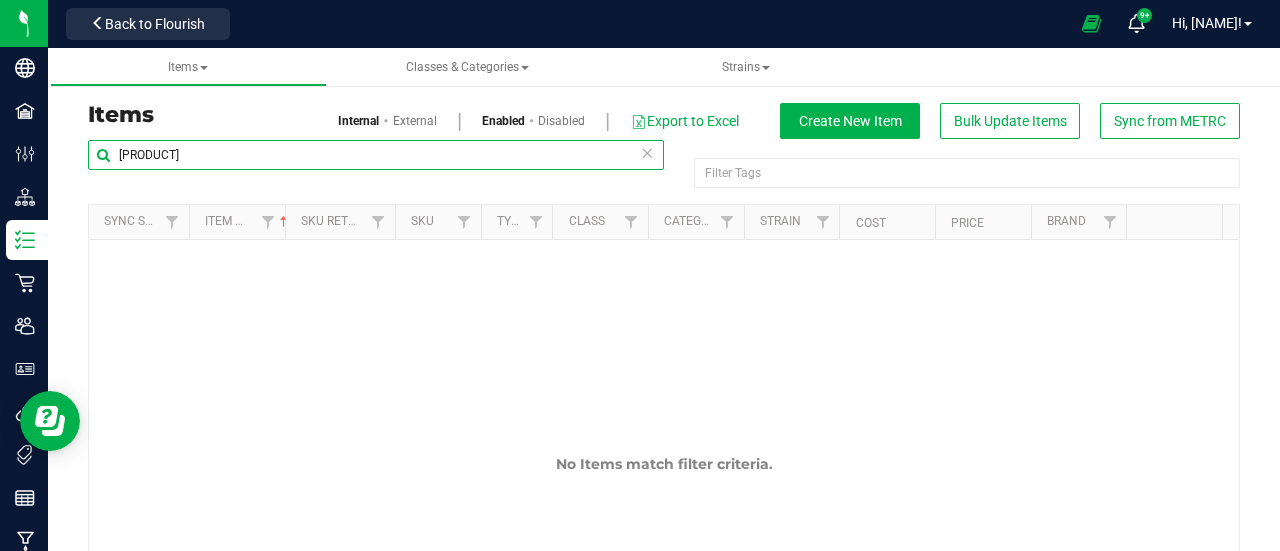 type on "[PRODUCT]" 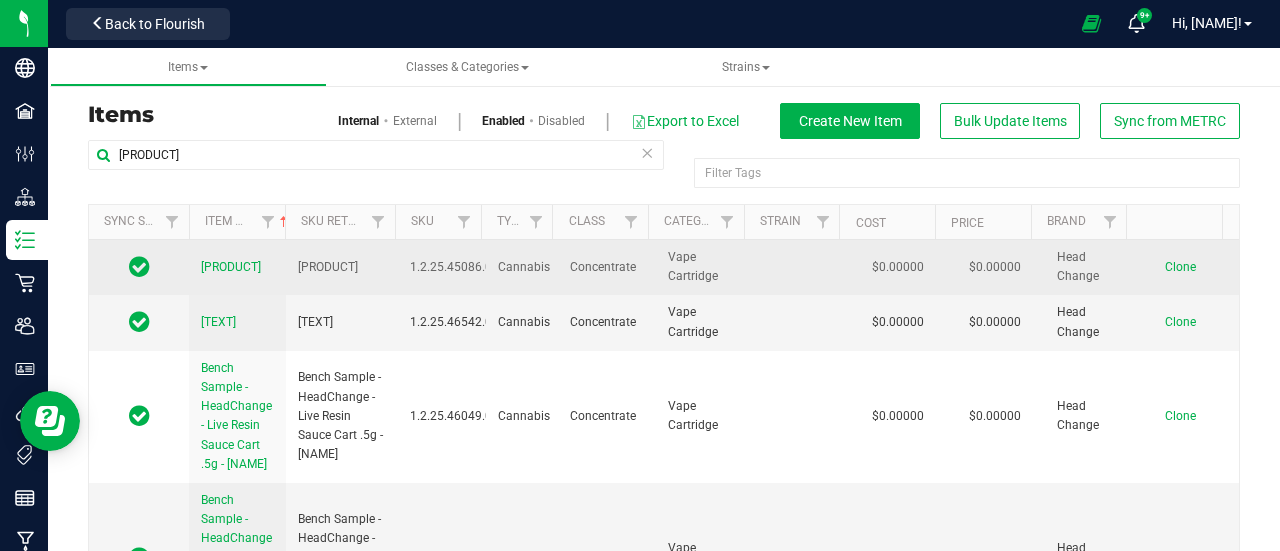 click on "Clone" at bounding box center (1180, 267) 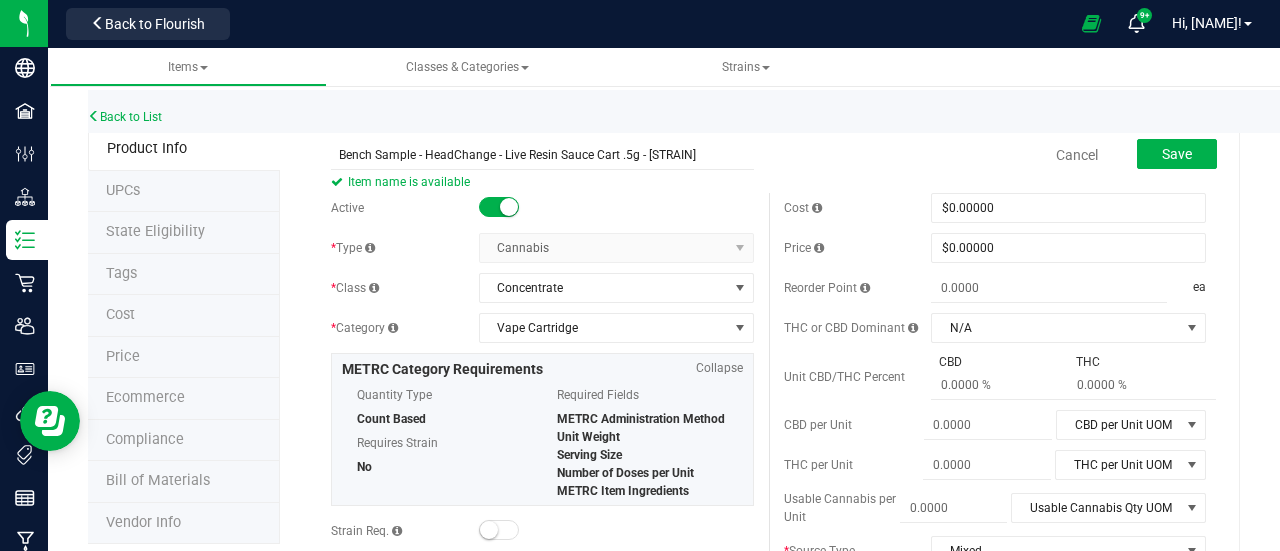 scroll, scrollTop: 0, scrollLeft: 0, axis: both 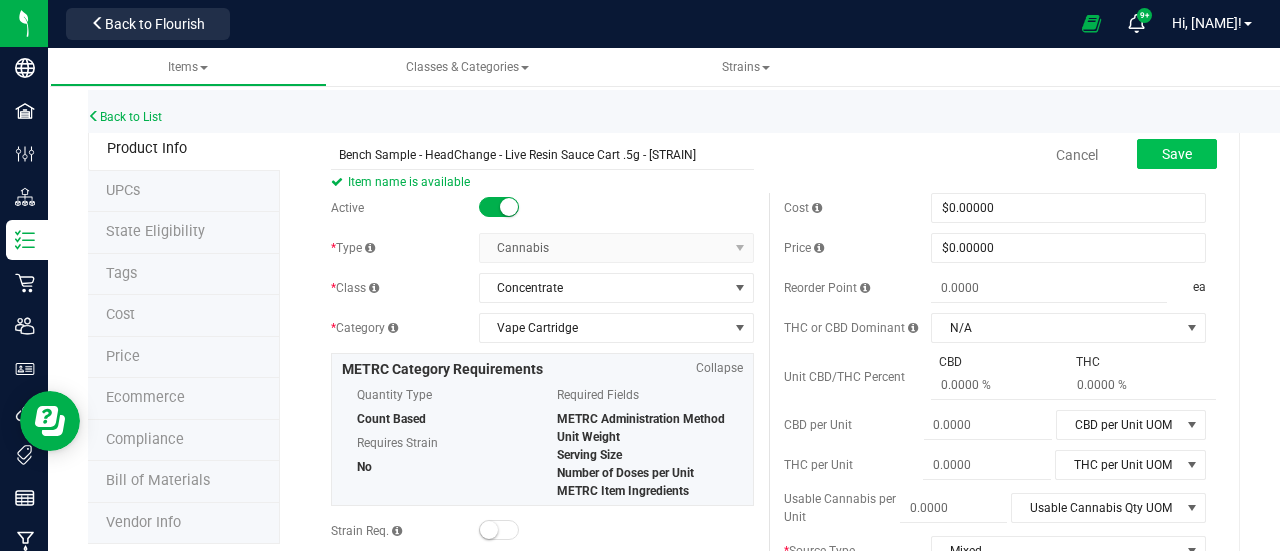 type on "Bench Sample - HeadChange - Live Resin Sauce Cart .5g - [STRAIN]" 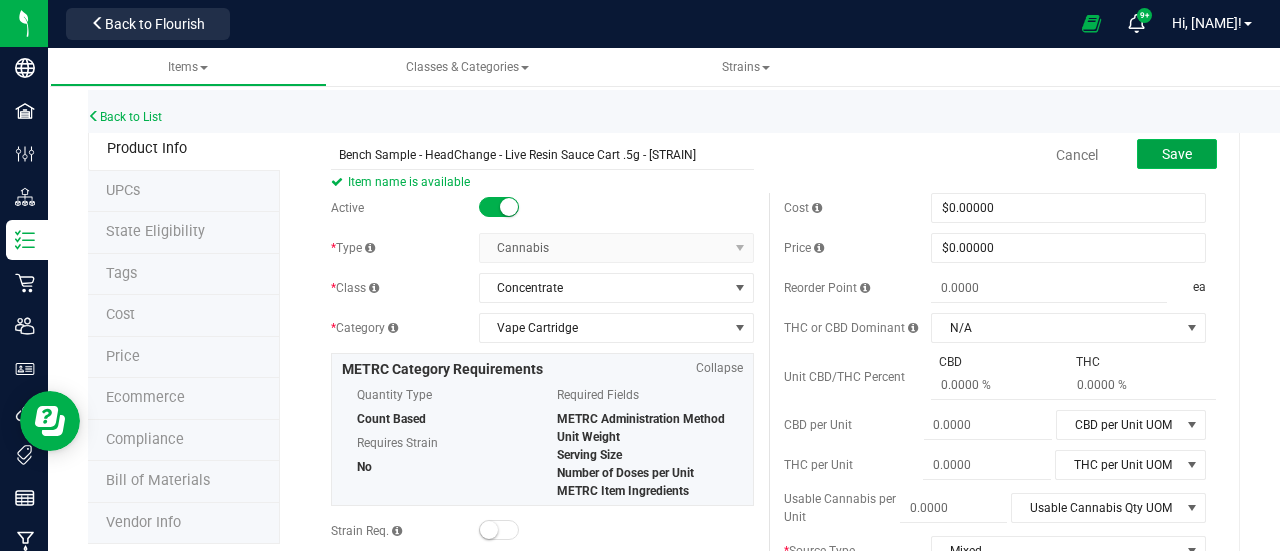 click on "Save" at bounding box center (1177, 154) 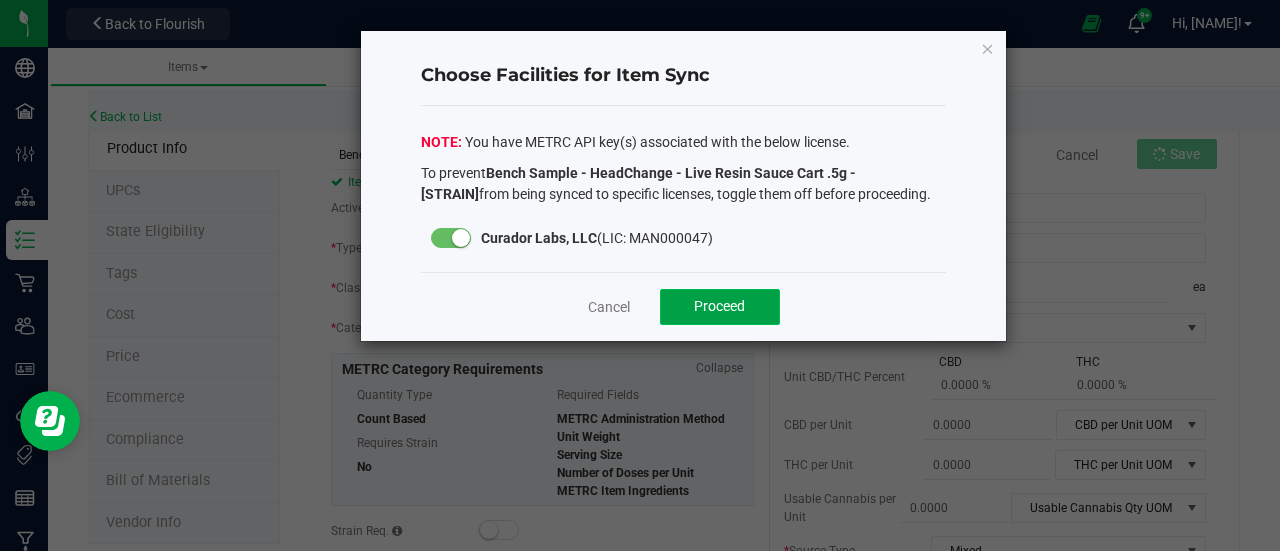 click on "Proceed" 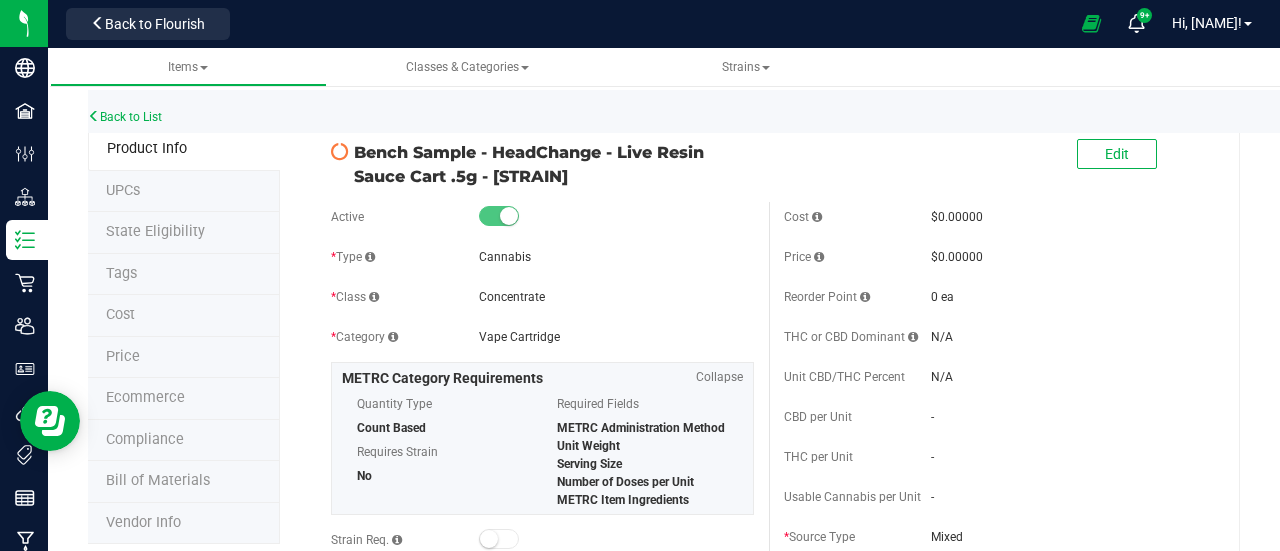 click on "Bench Sample - HeadChange - Live Resin Sauce Cart .5g - Orange Kush Theory
Edit" at bounding box center [768, 159] 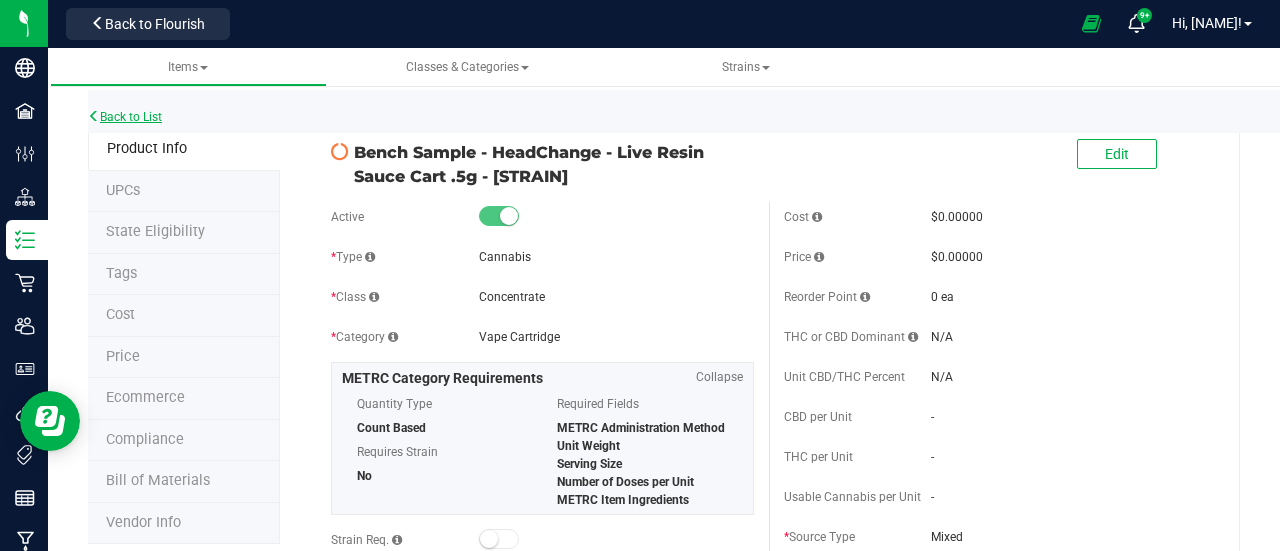 click on "Back to List" at bounding box center (125, 117) 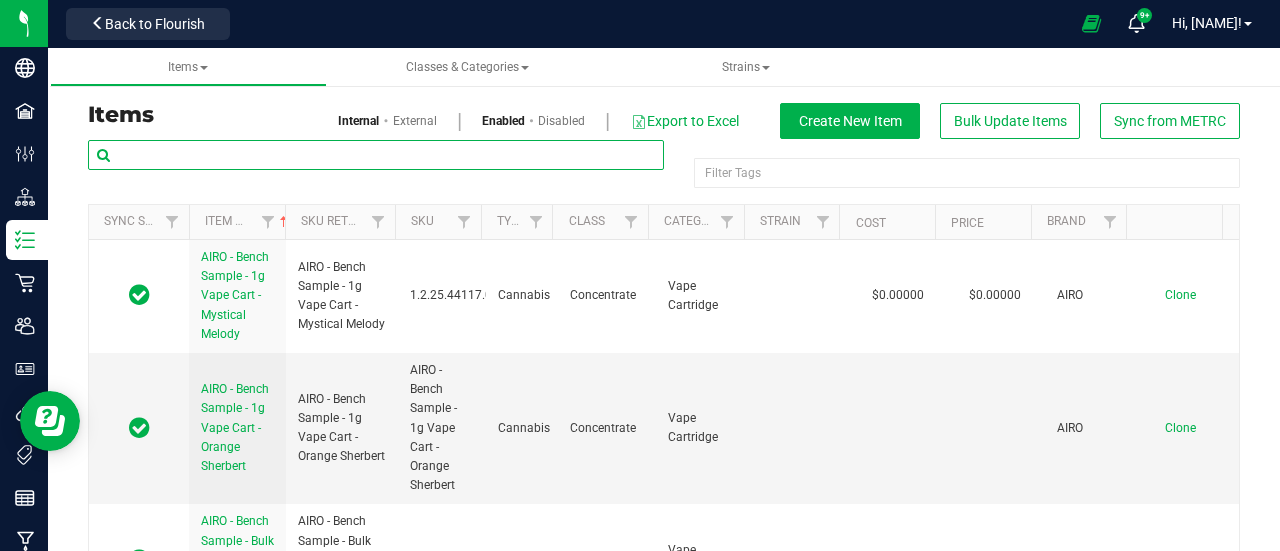 click at bounding box center (376, 155) 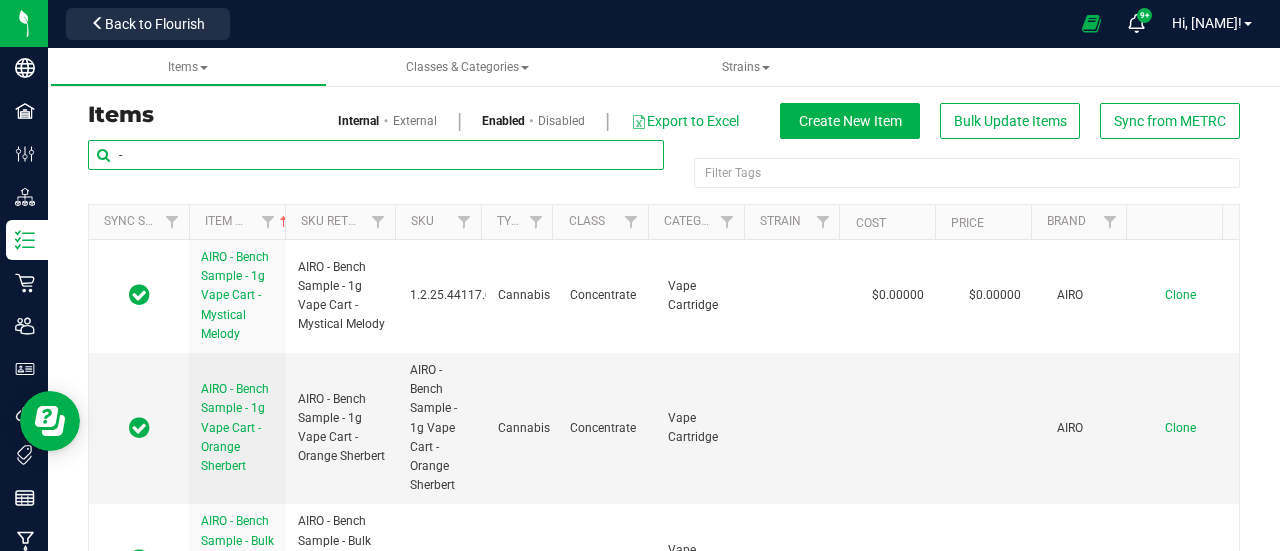 paste on "Funky Pajamas" 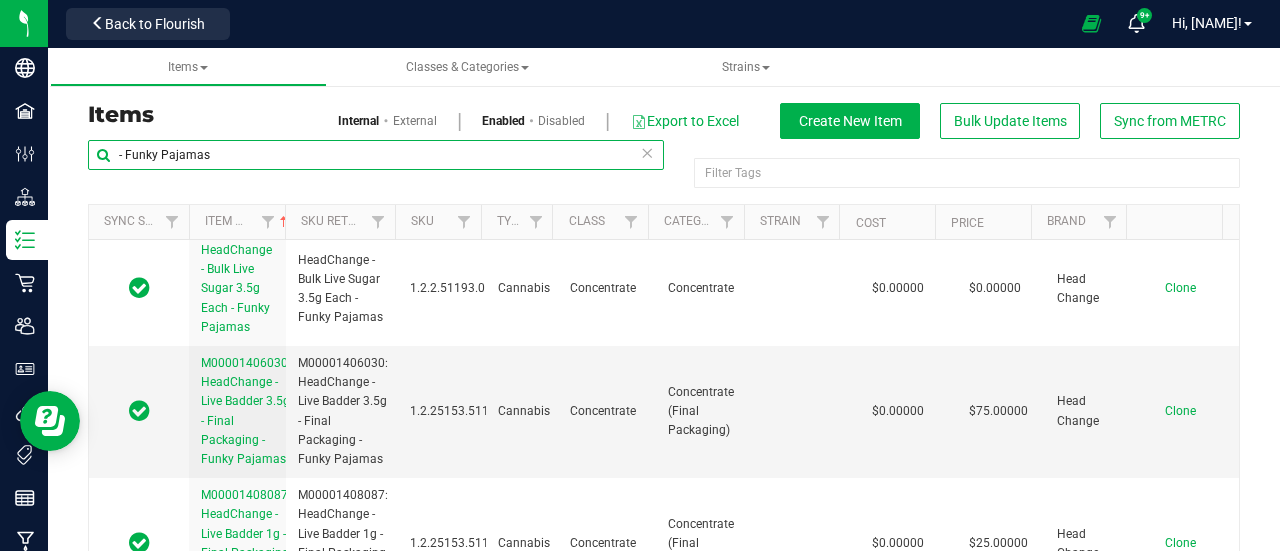 scroll, scrollTop: 2209, scrollLeft: 0, axis: vertical 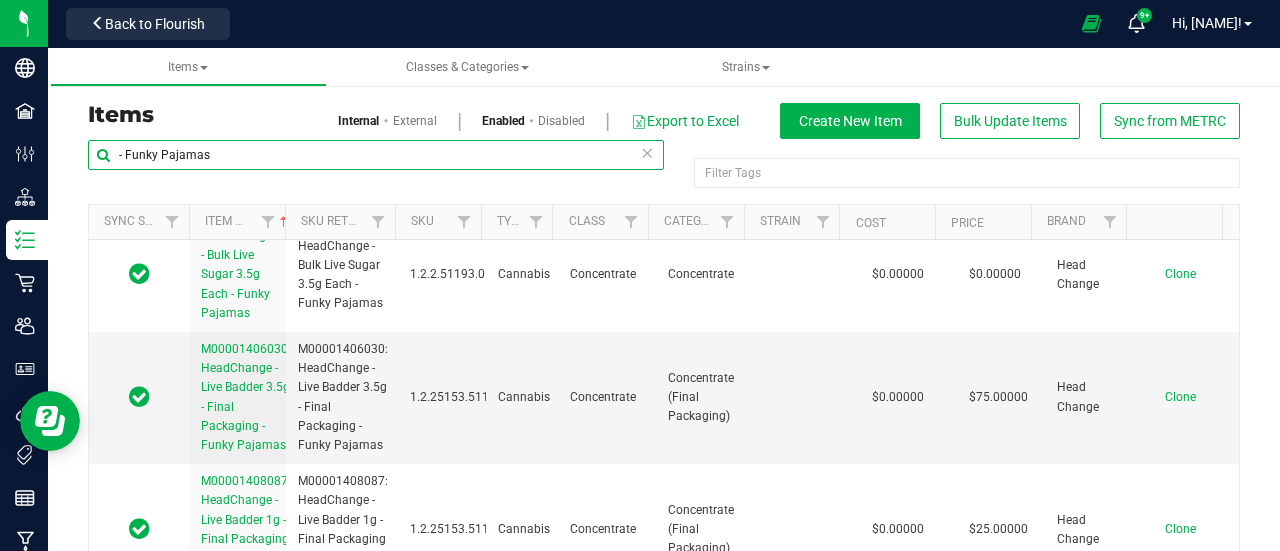type on "- Funky Pajamas" 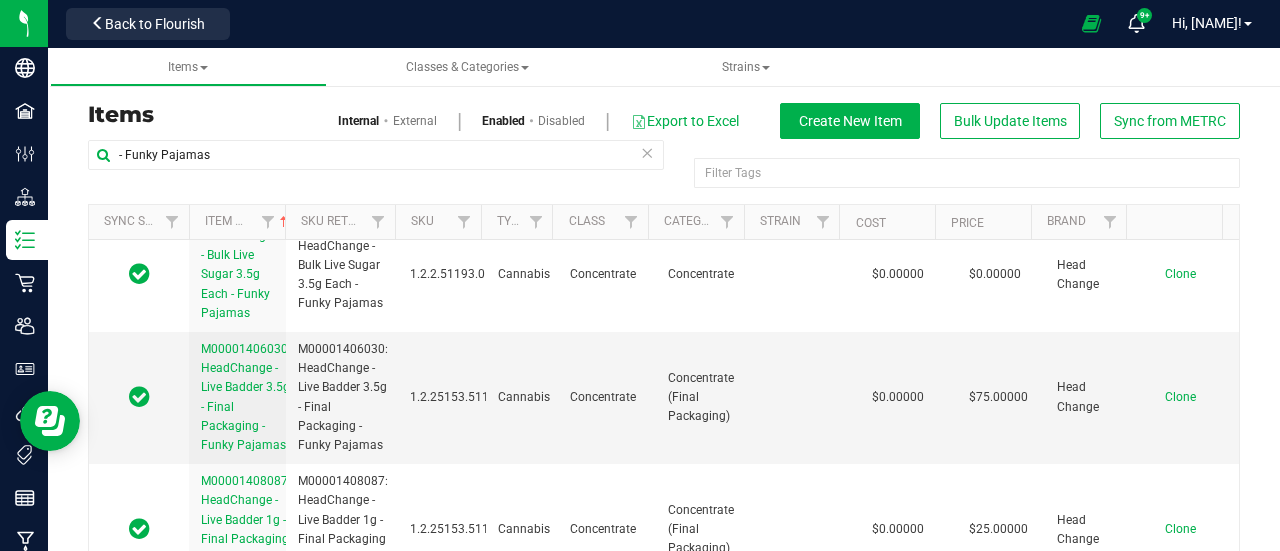 click at bounding box center (647, 152) 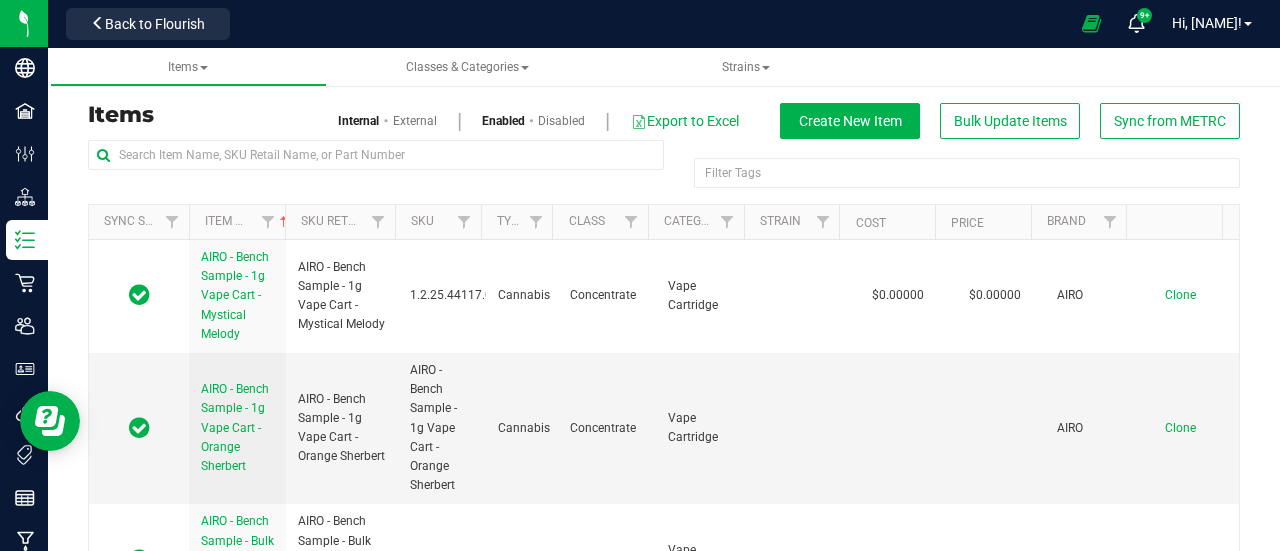 scroll, scrollTop: 0, scrollLeft: 0, axis: both 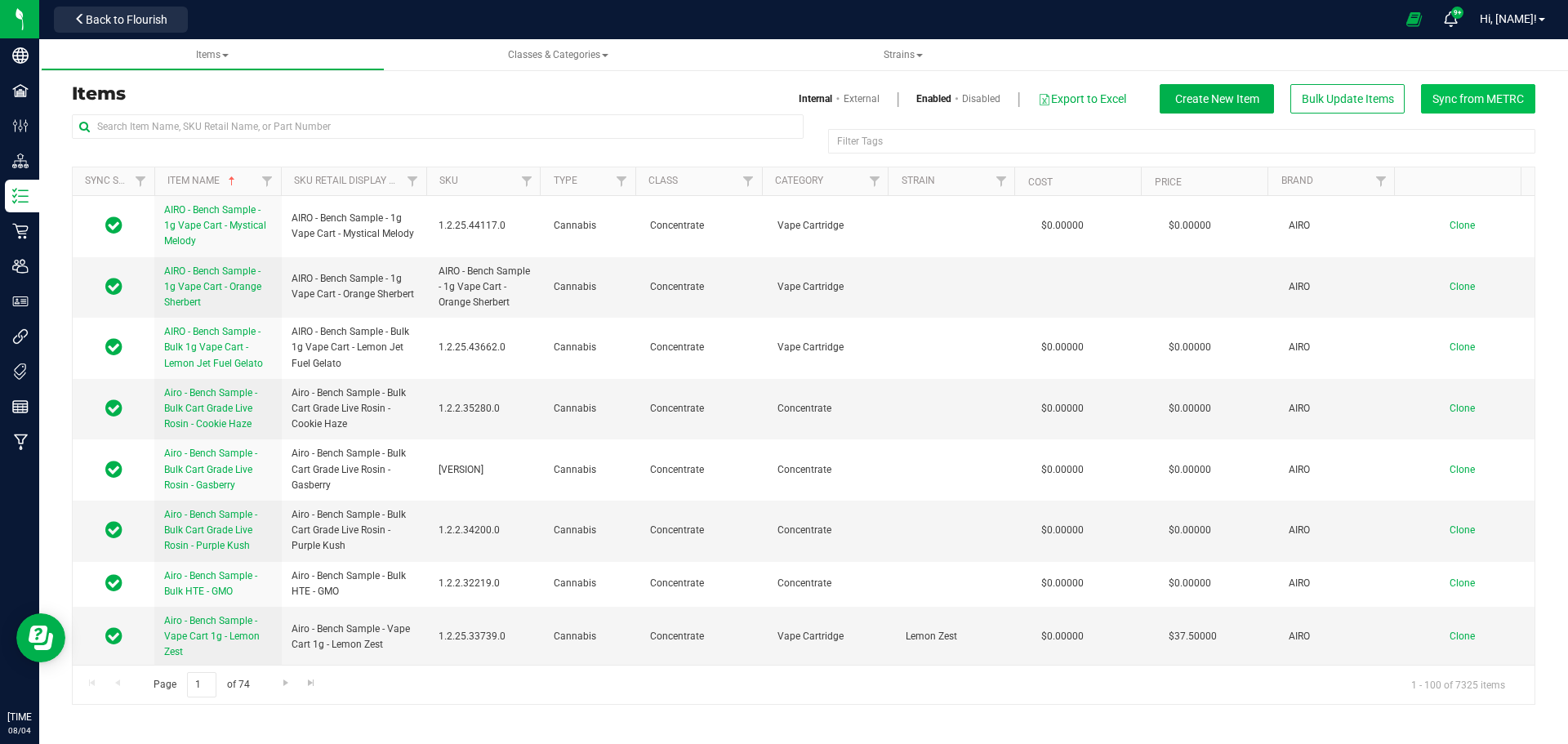drag, startPoint x: 1462, startPoint y: 82, endPoint x: 1461, endPoint y: 92, distance: 10.049876 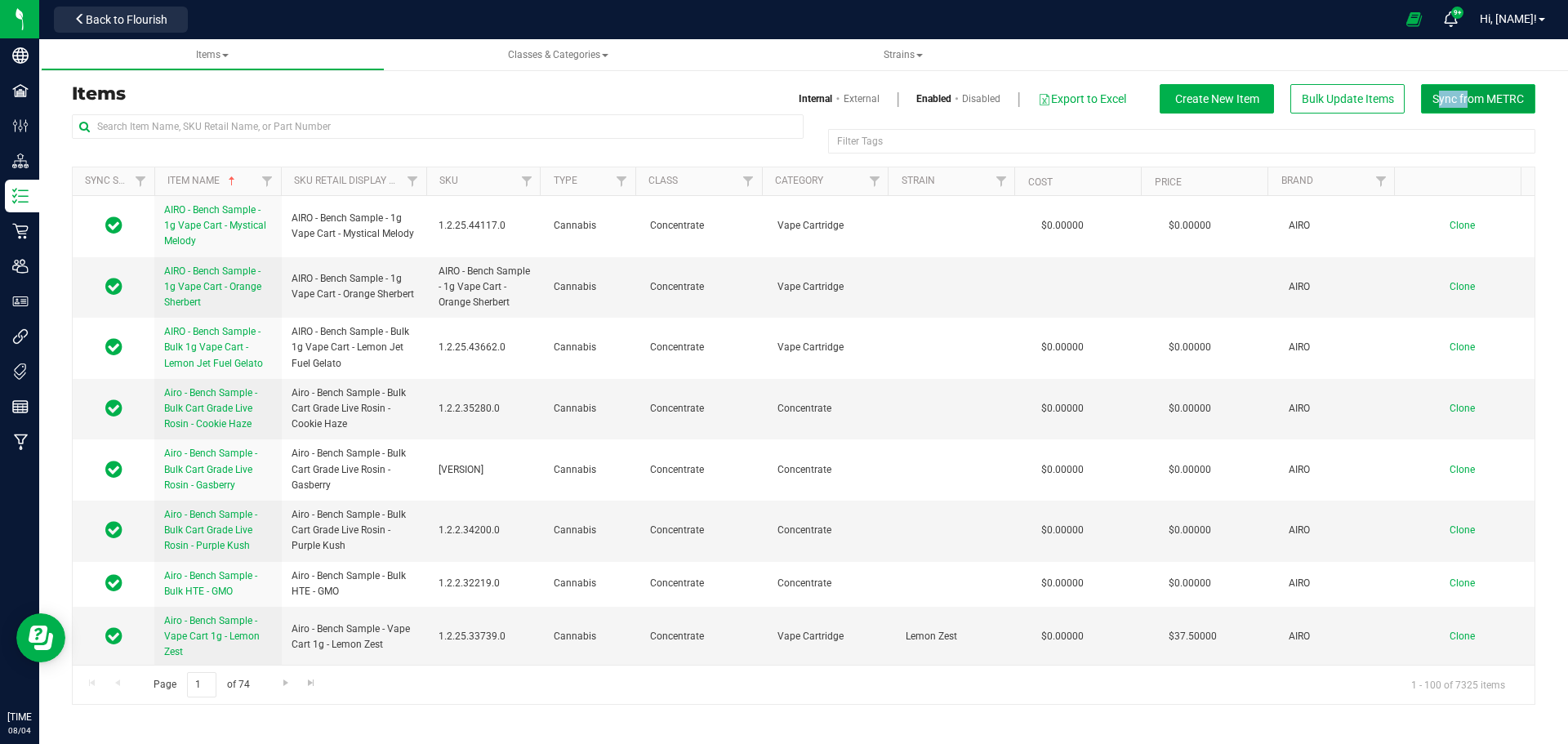 click on "Sync from METRC" at bounding box center [1478, 99] 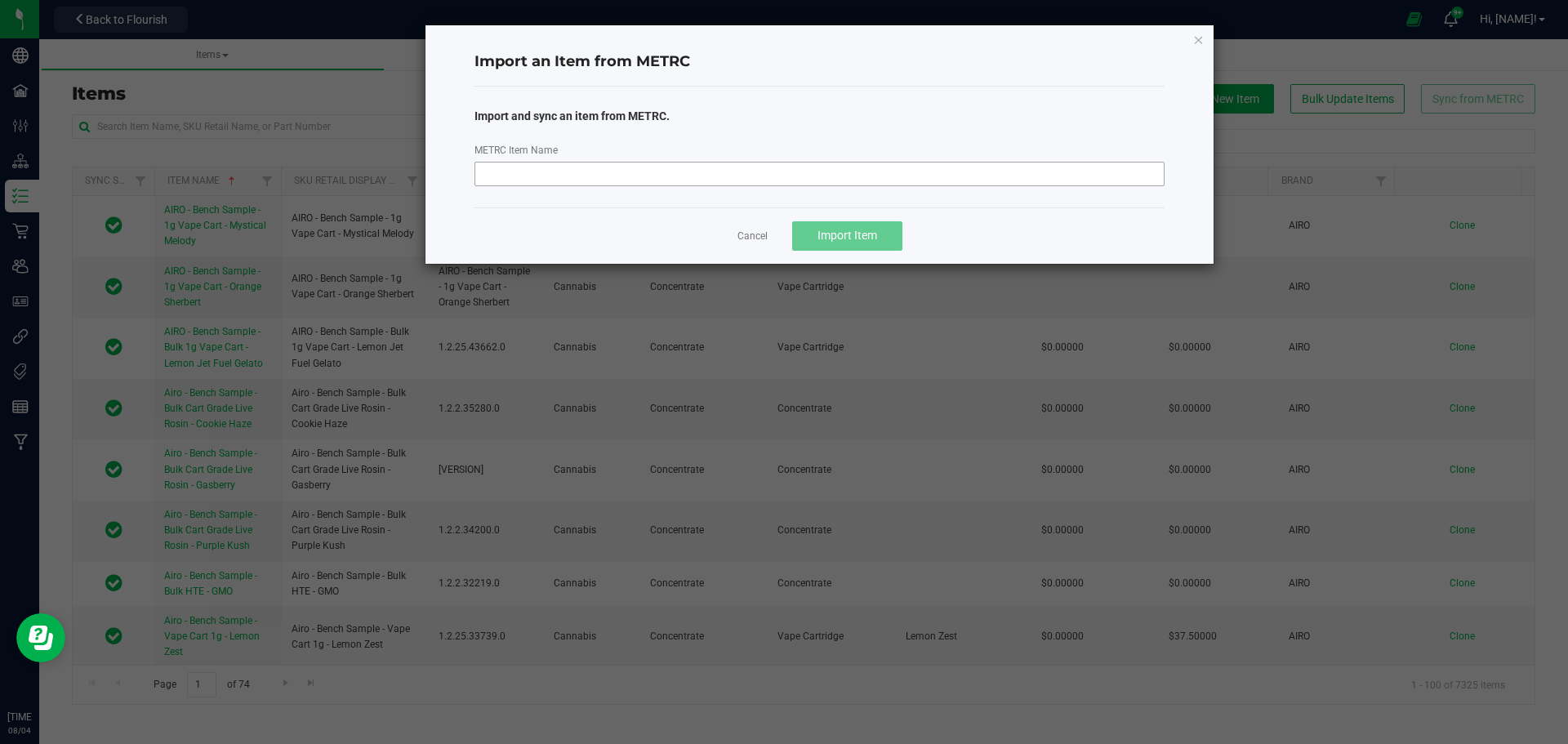 drag, startPoint x: 847, startPoint y: 158, endPoint x: 849, endPoint y: 169, distance: 11.18034 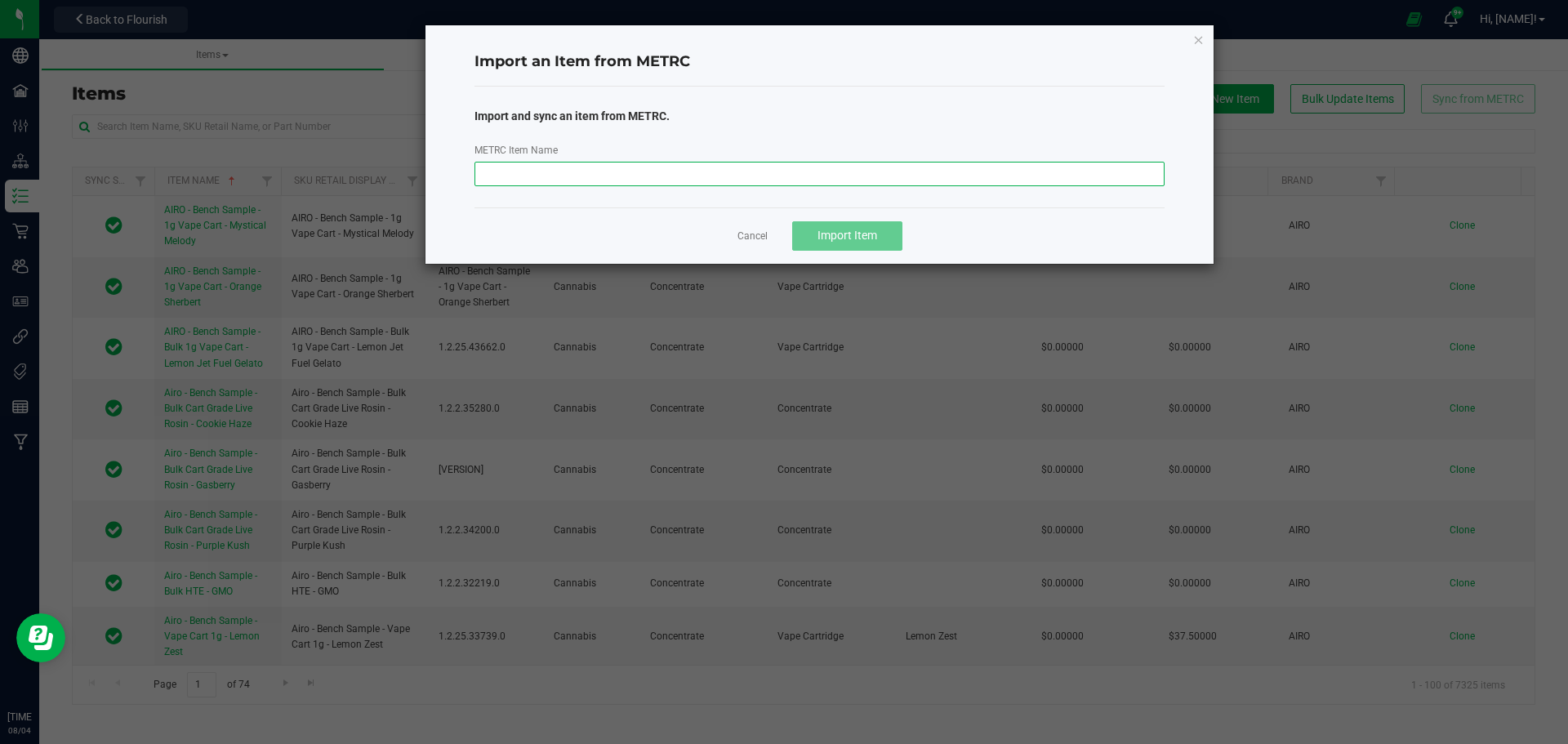 click on "METRC Item Name" at bounding box center (820, 174) 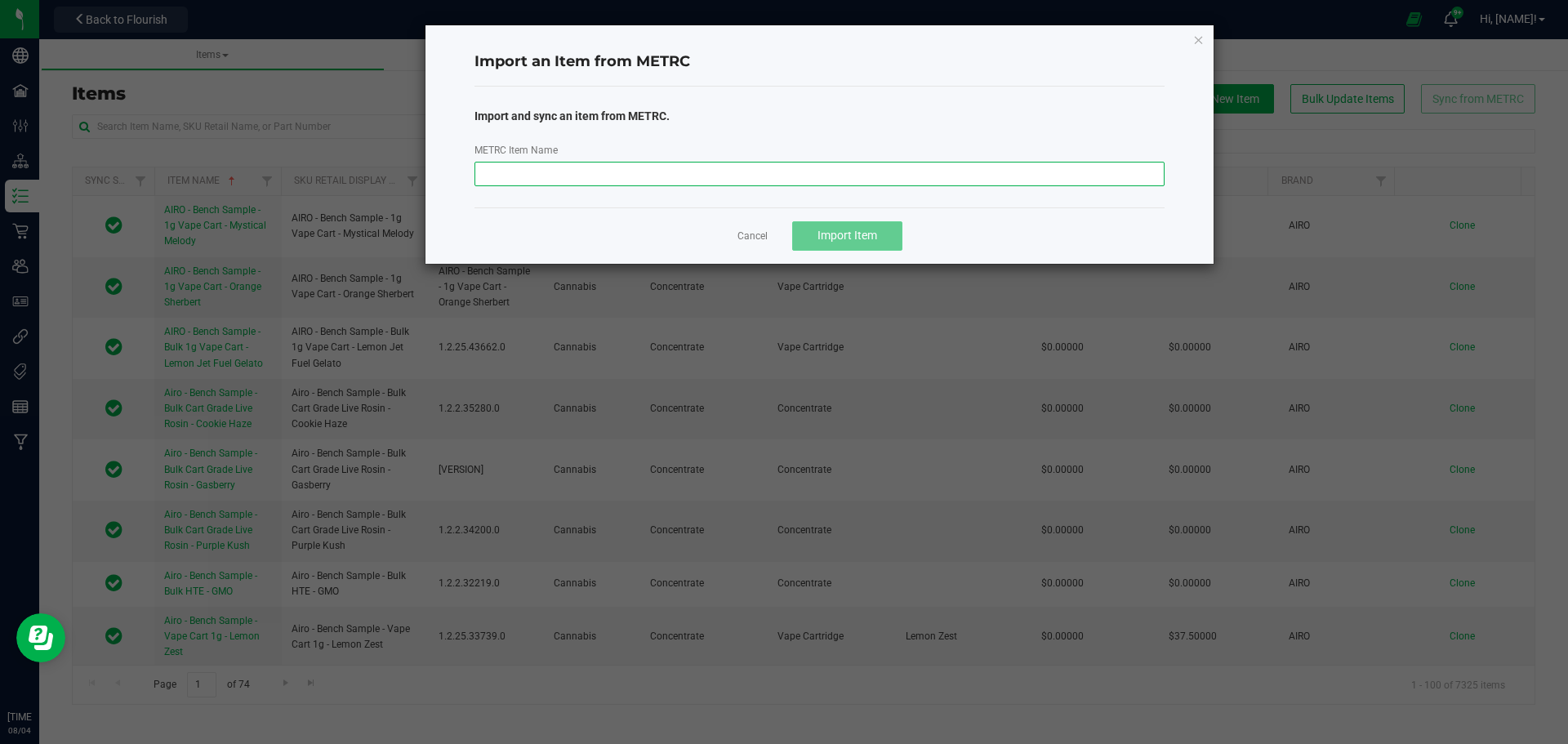 paste on "[ID]: [PRODUCT] - [PRODUCT] - [PRODUCT] - [PRODUCT]" 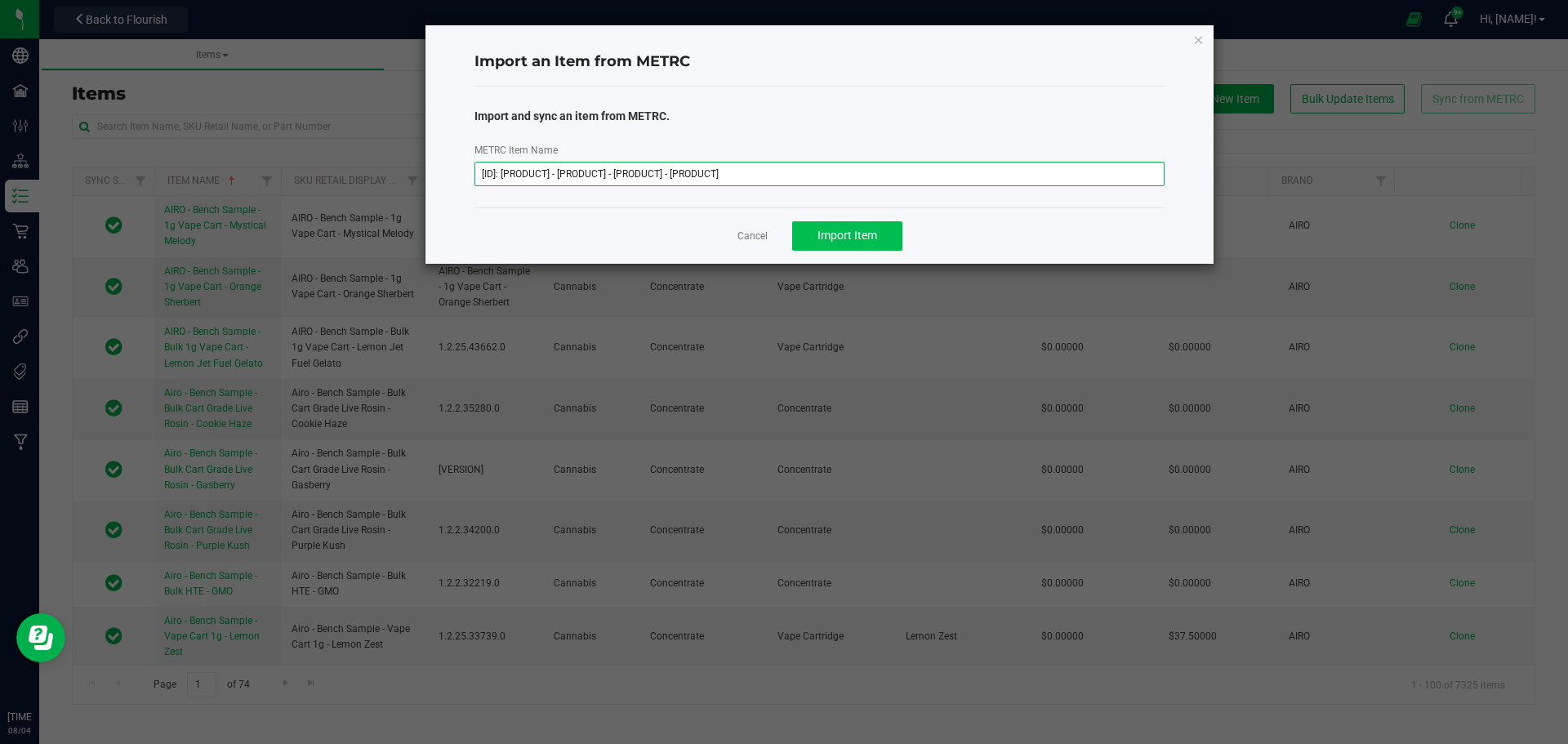 type on "[ID]: [PRODUCT] - [PRODUCT] - [PRODUCT] - [PRODUCT]" 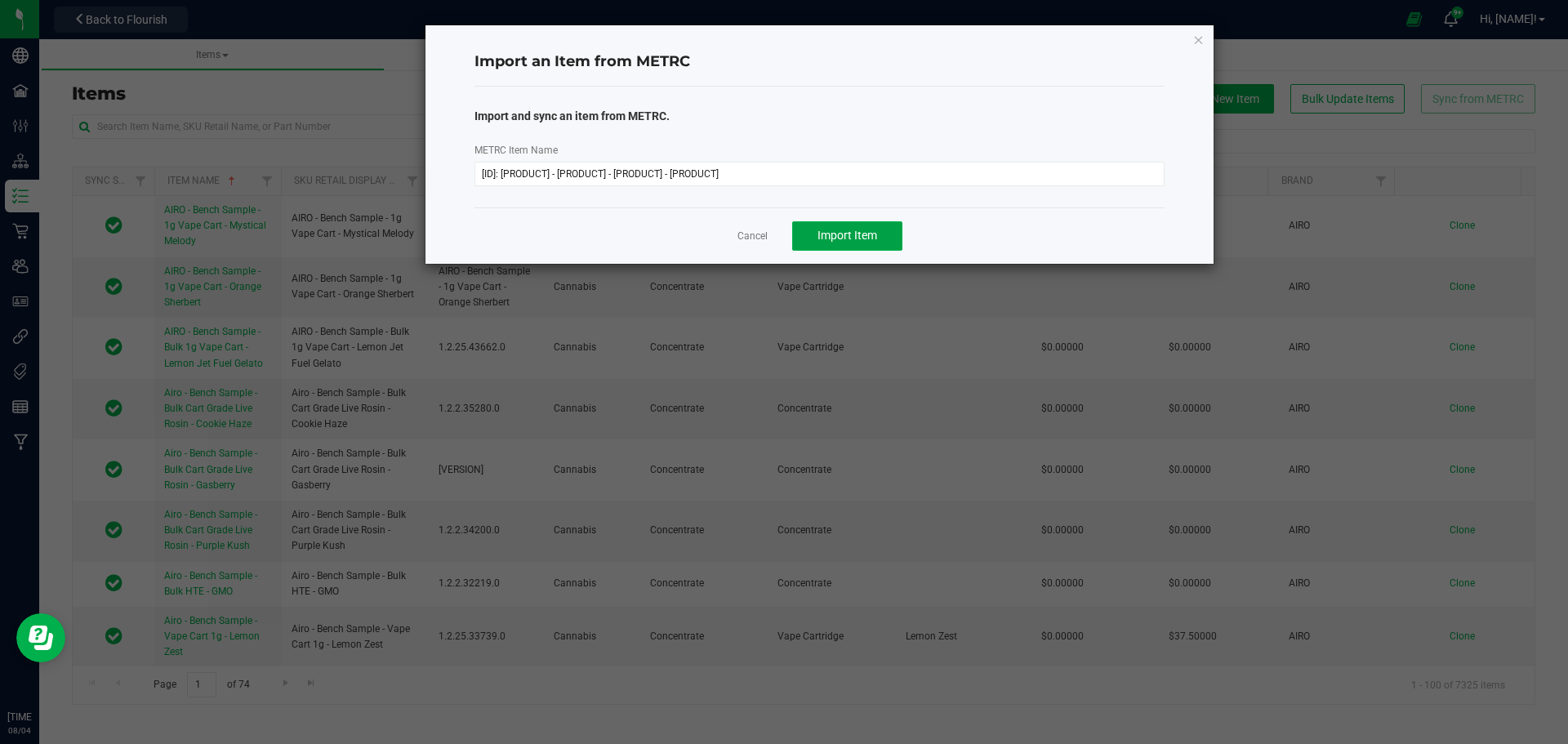 drag, startPoint x: 850, startPoint y: 239, endPoint x: 1382, endPoint y: 408, distance: 558.198 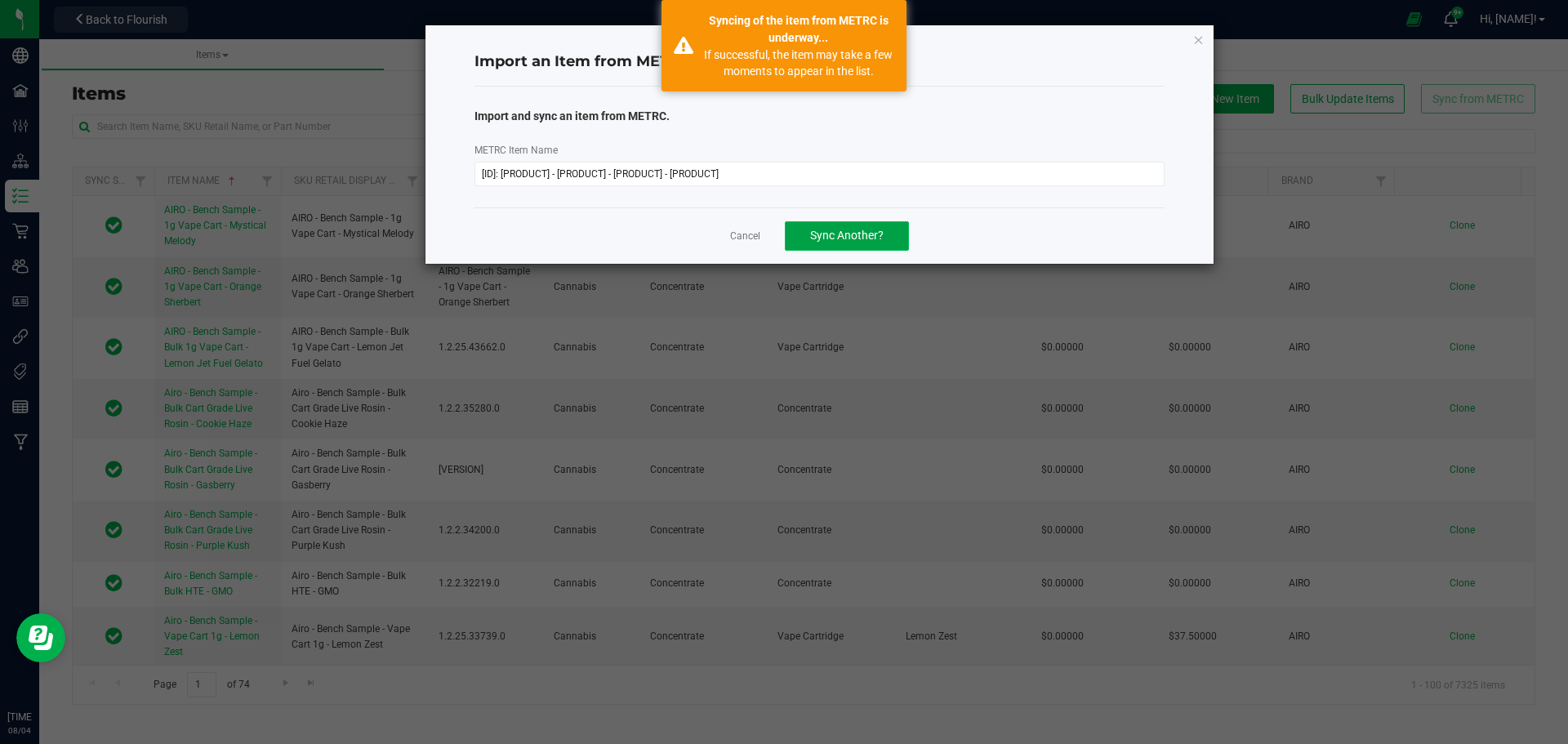 click on "Sync Another?" 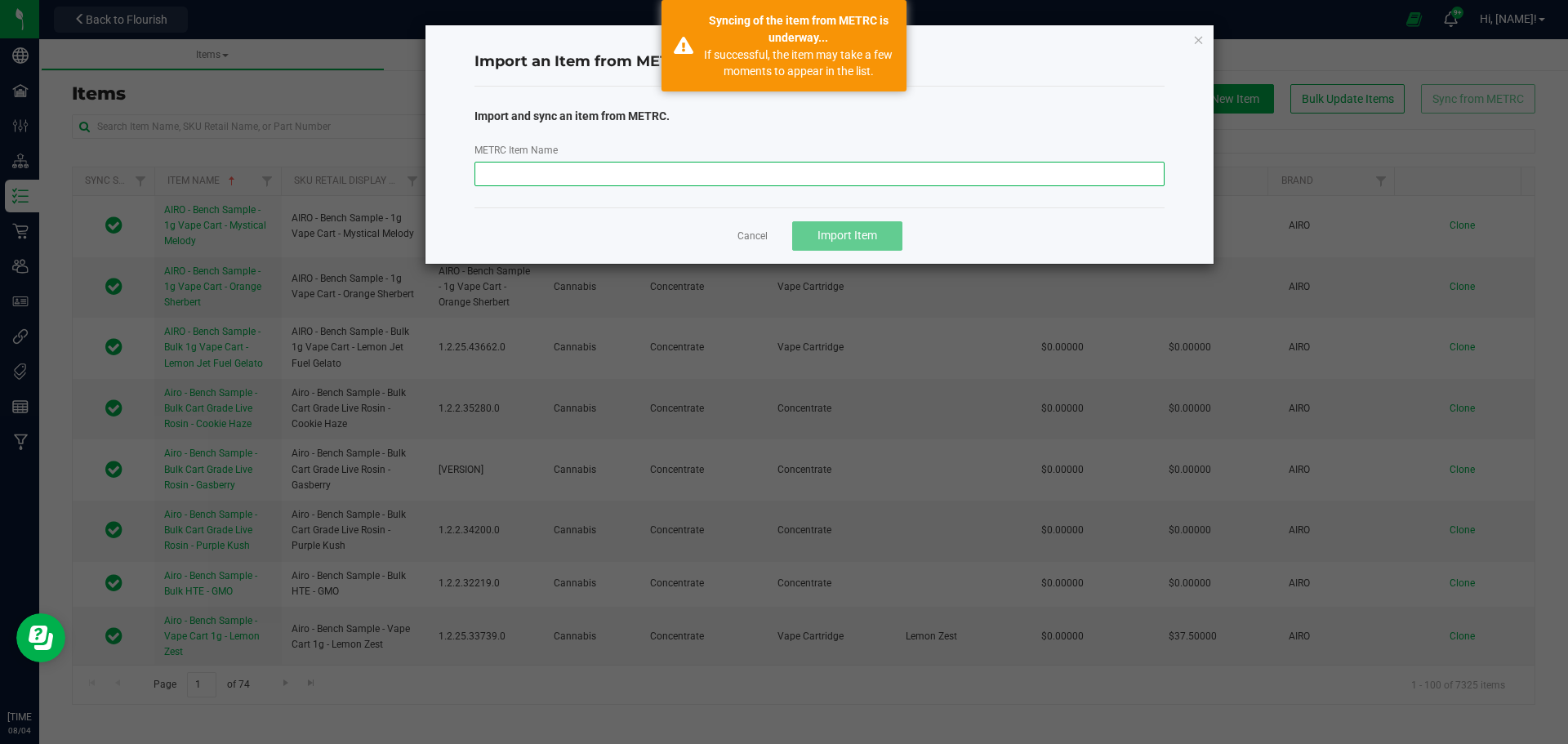 click on "METRC Item Name" at bounding box center (820, 174) 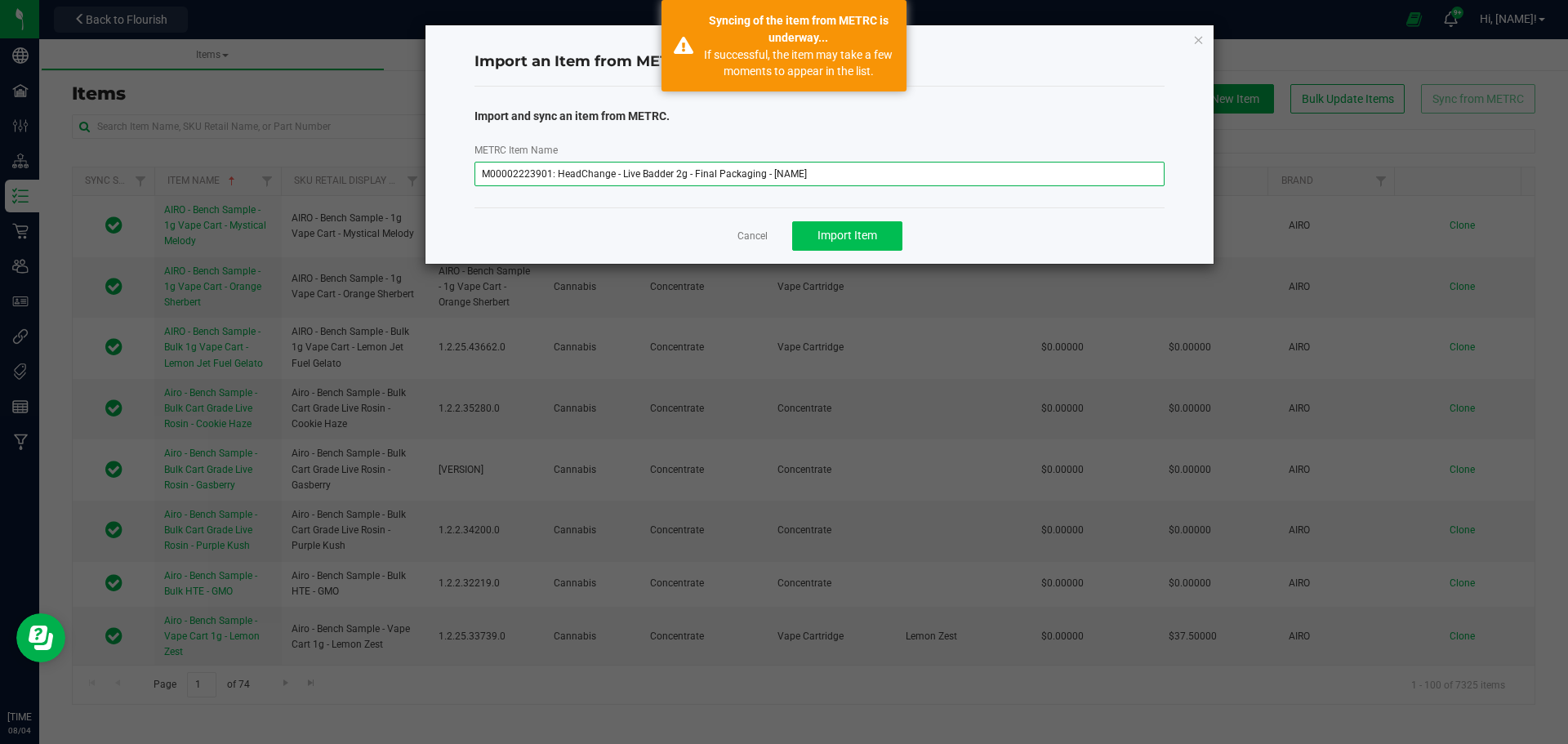 type on "M00002223901: HeadChange - Live Badder 2g - Final Packaging - [NAME]" 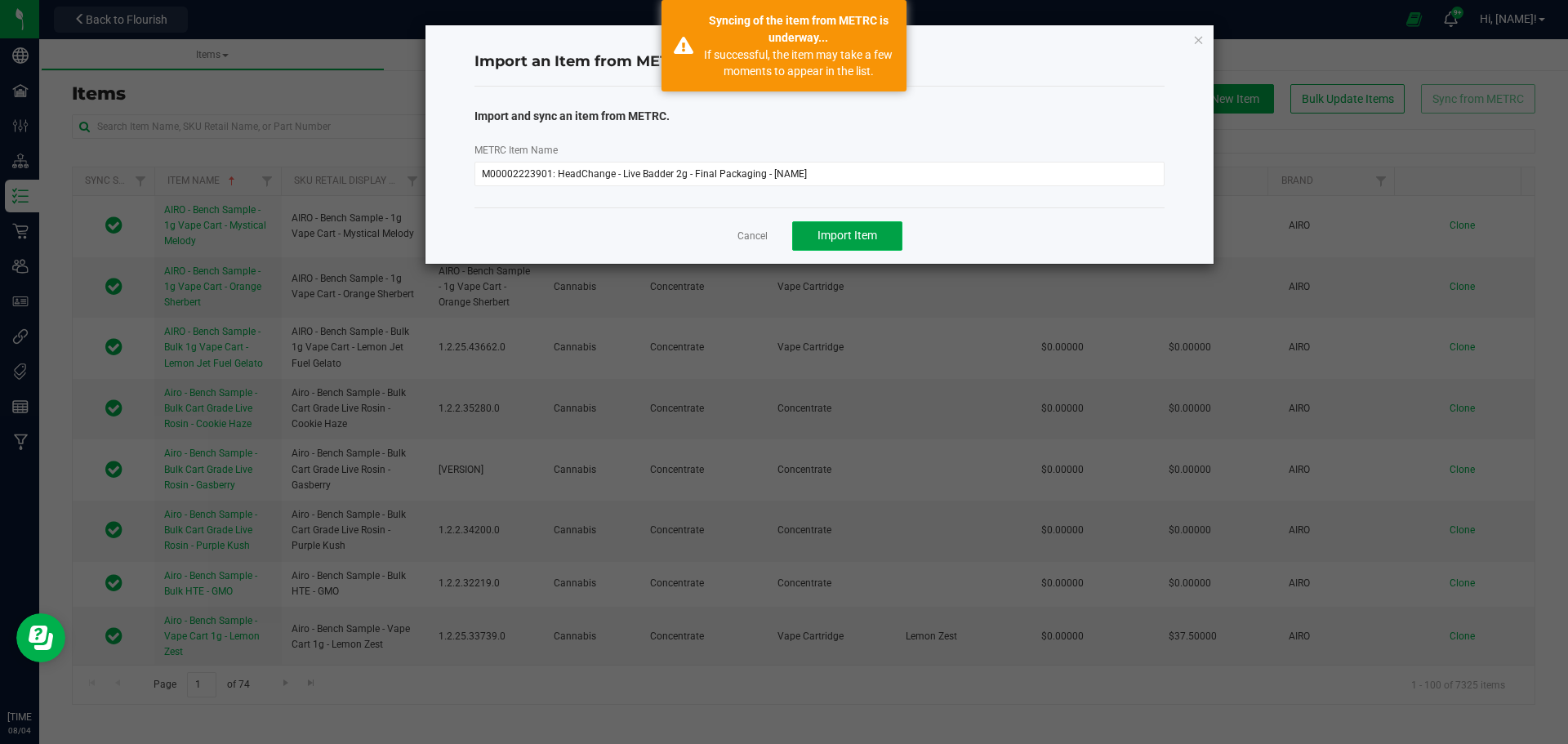 click on "Import Item" 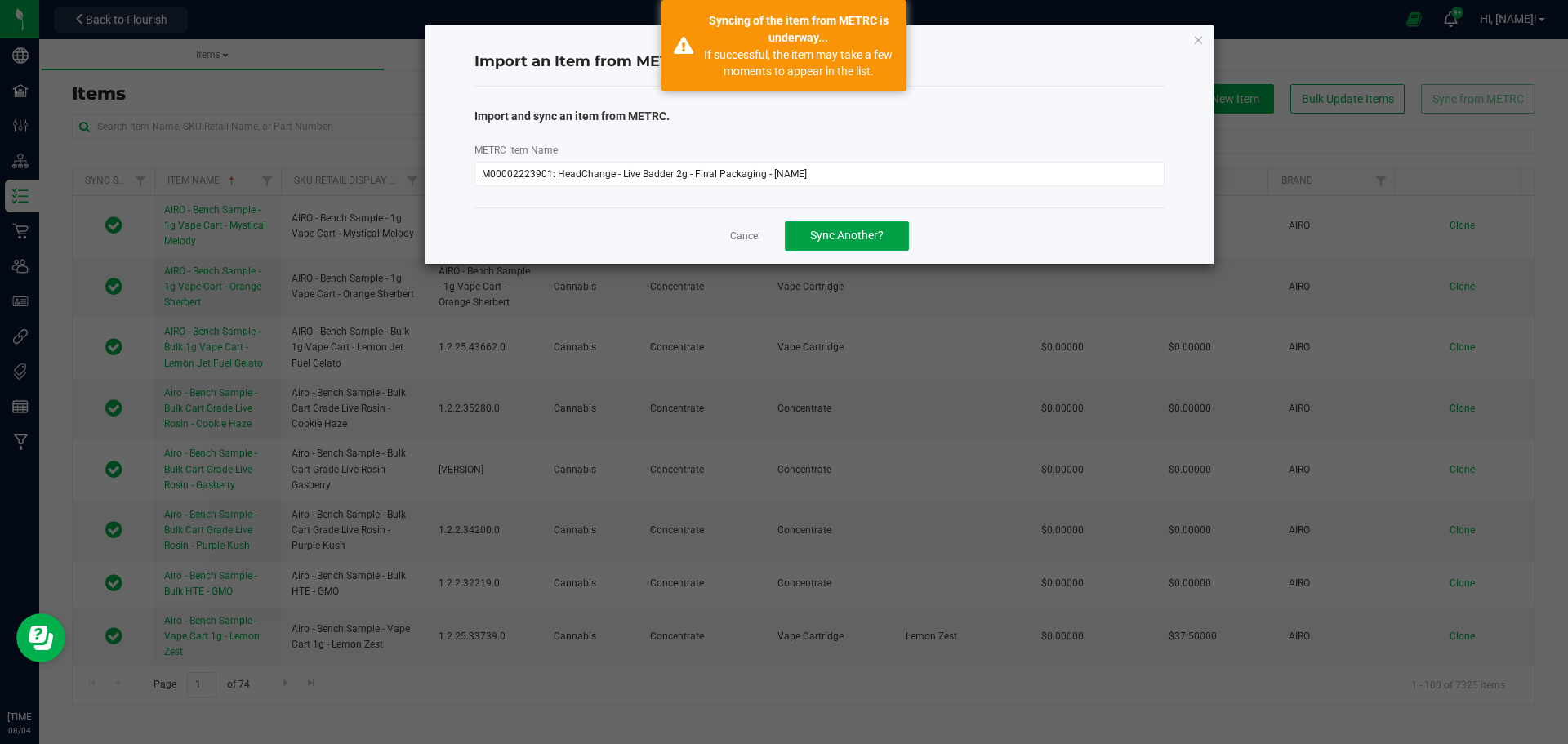 drag, startPoint x: 875, startPoint y: 234, endPoint x: 880, endPoint y: 217, distance: 17.72005 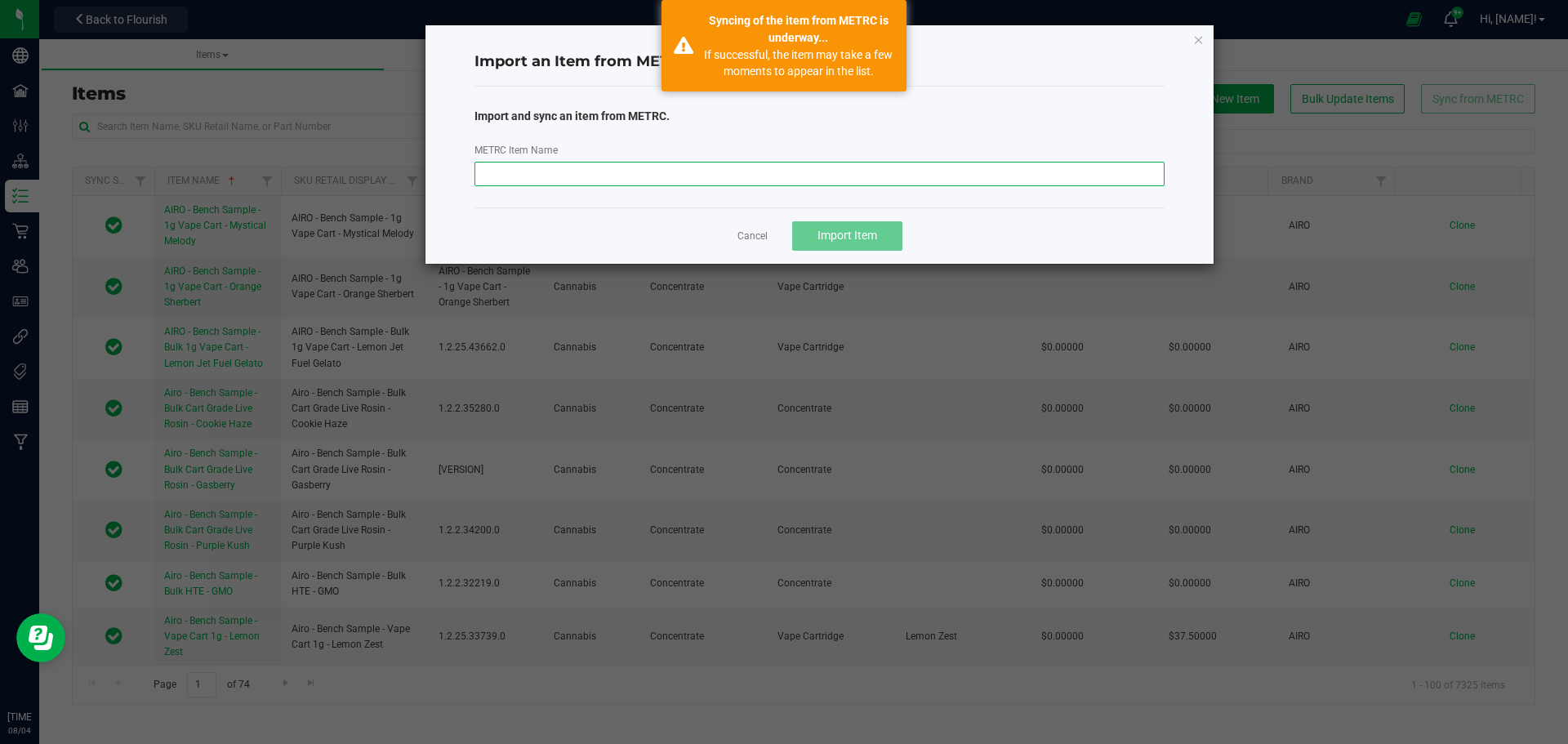 click on "METRC Item Name" at bounding box center [820, 174] 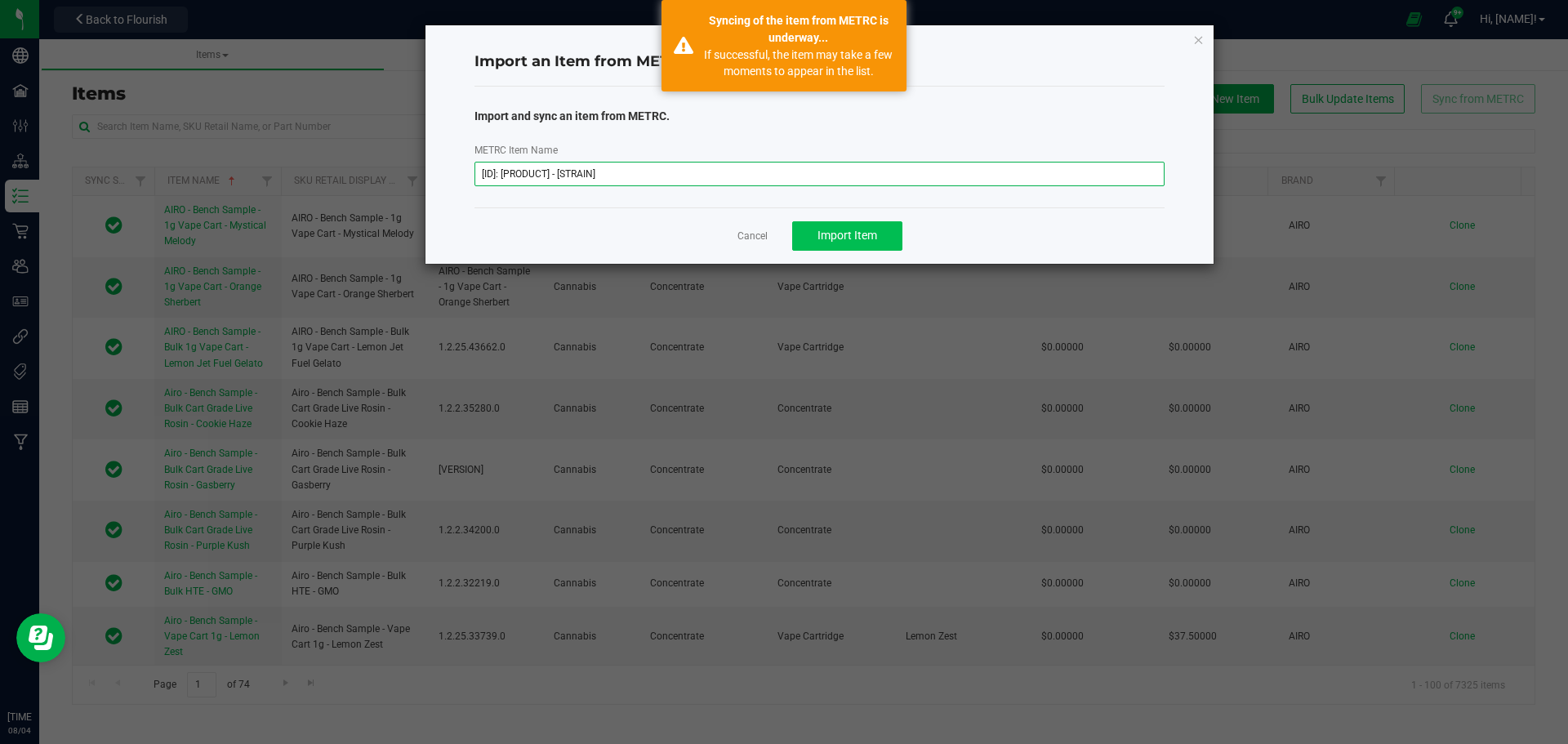 type on "[ID]: [PRODUCT] - [STRAIN]" 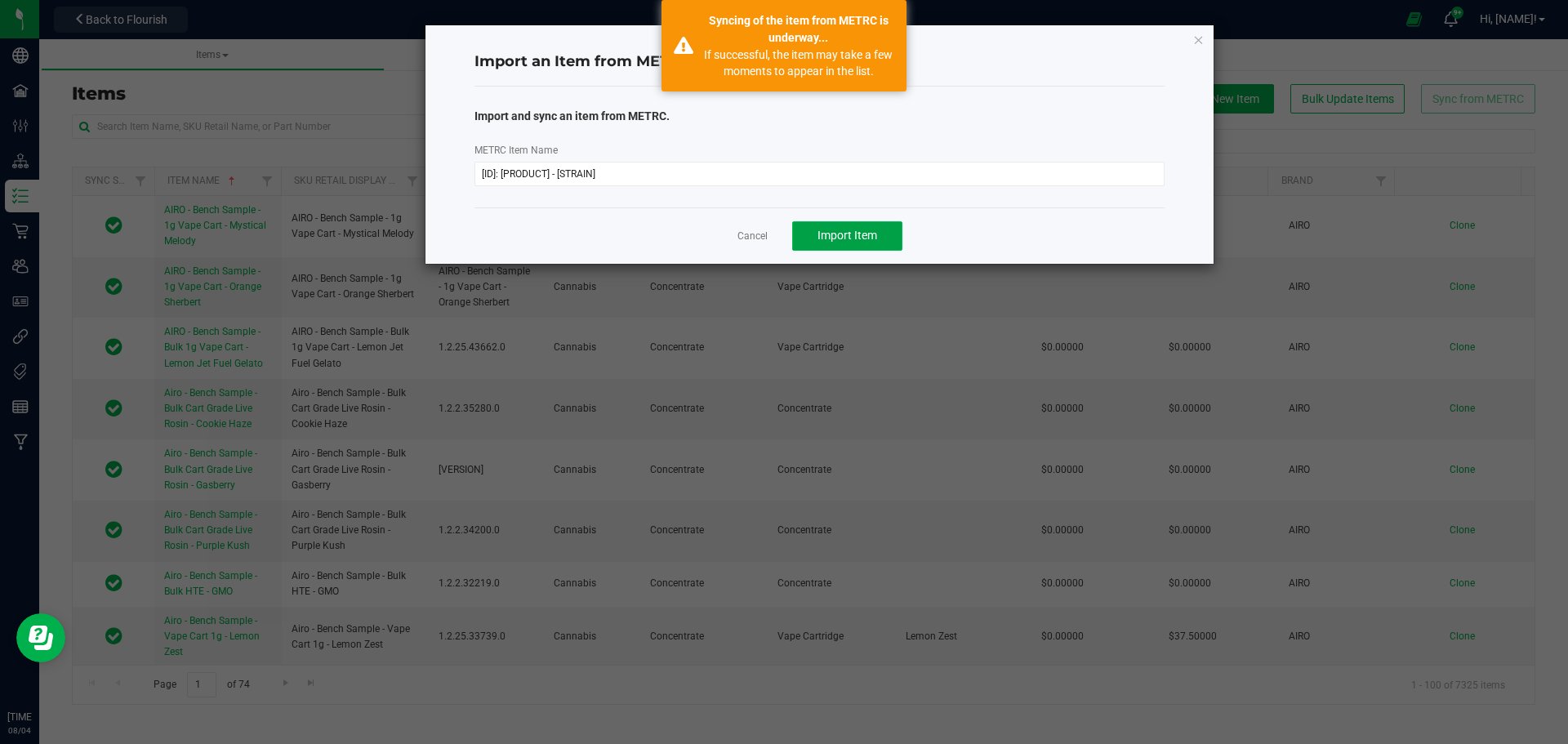click on "Import Item" 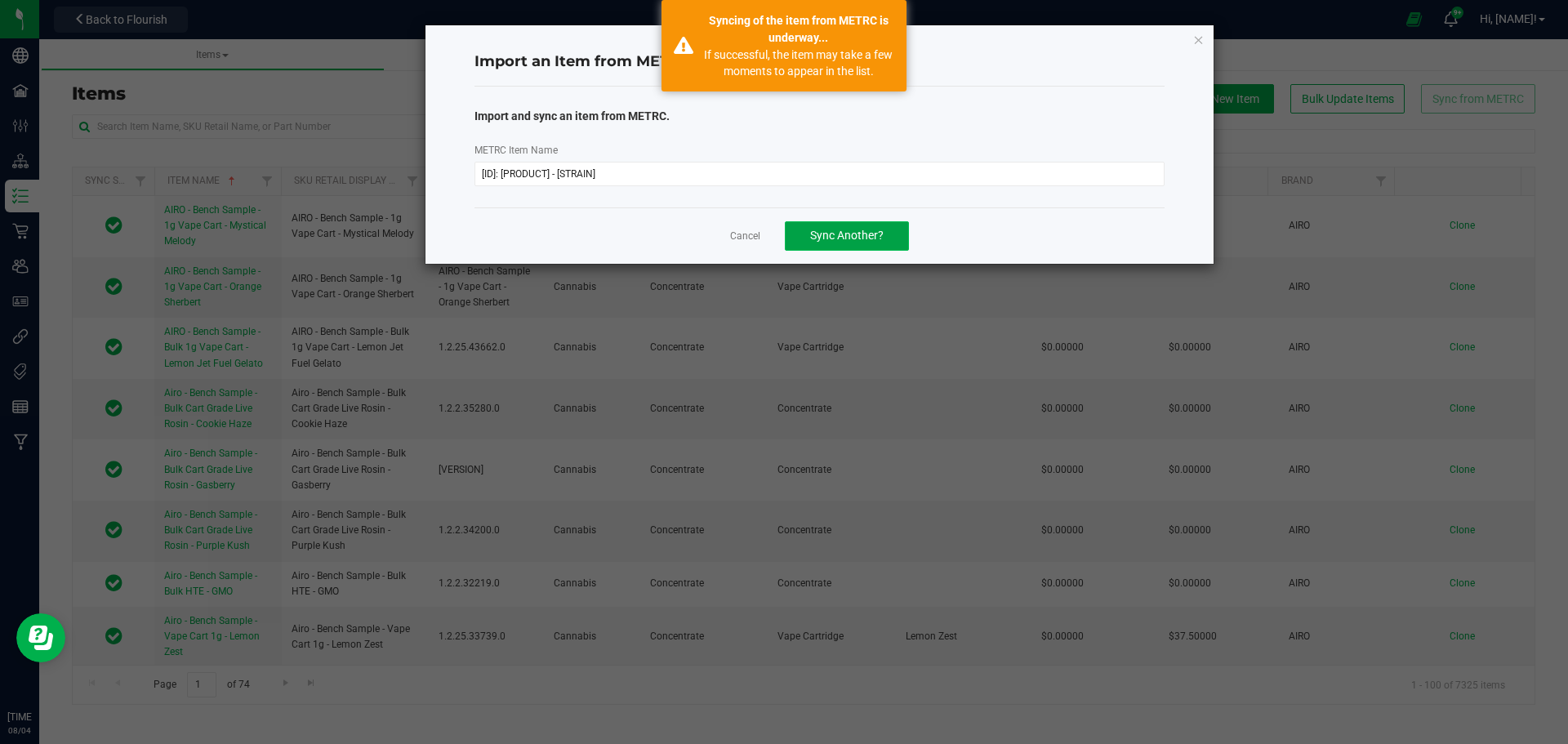 click on "Sync Another?" 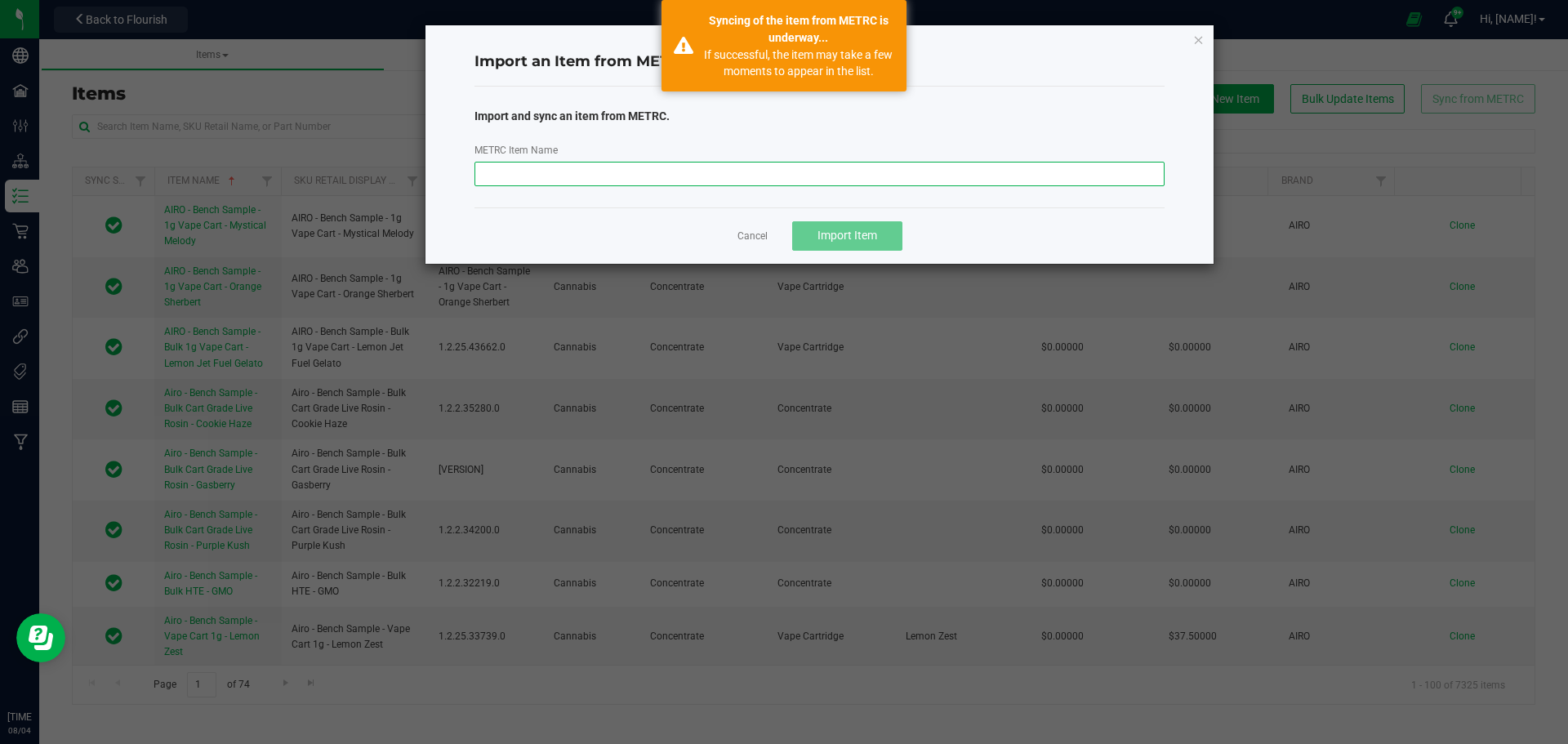 click on "METRC Item Name" at bounding box center (820, 174) 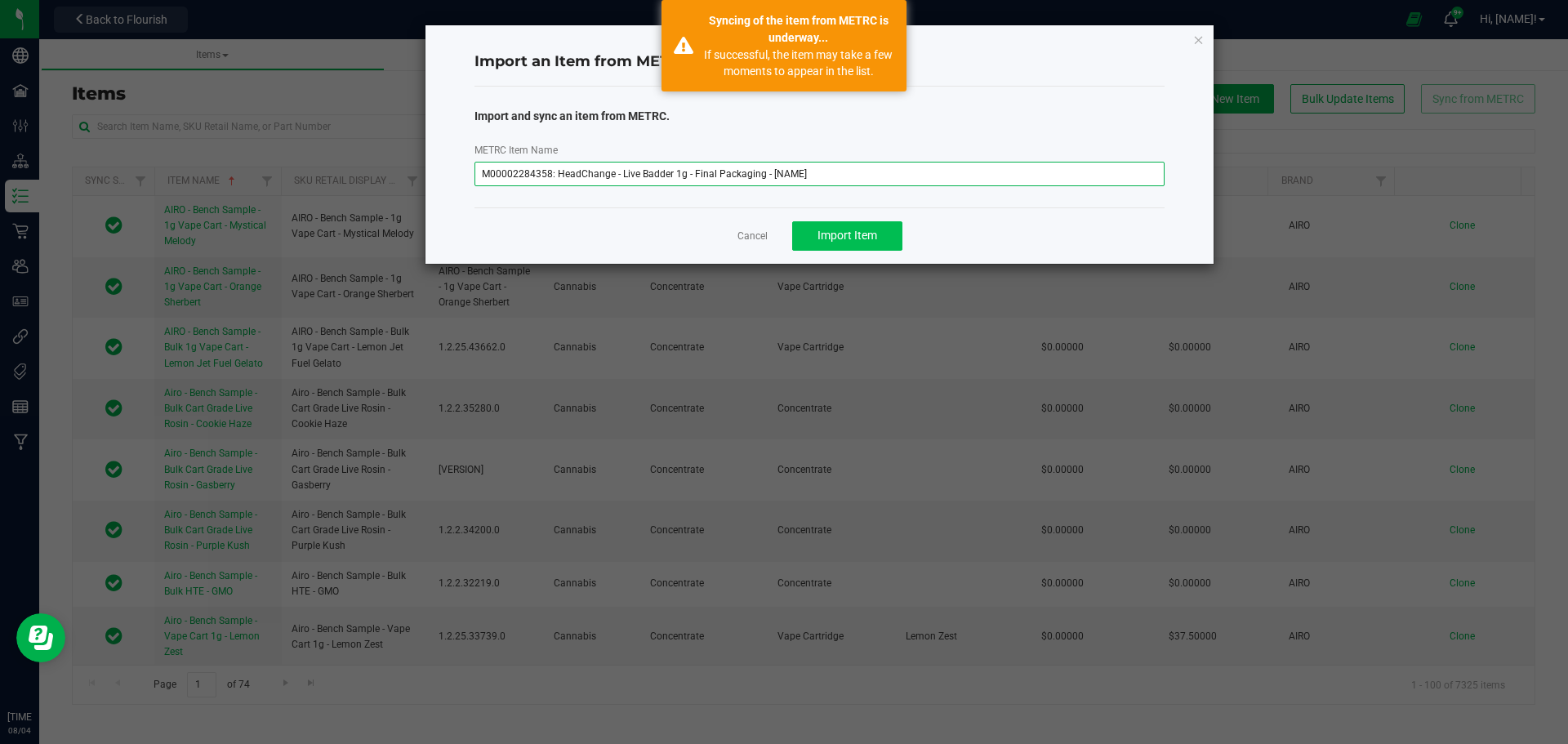 type on "M00002284358: HeadChange - Live Badder 1g - Final Packaging - [NAME]" 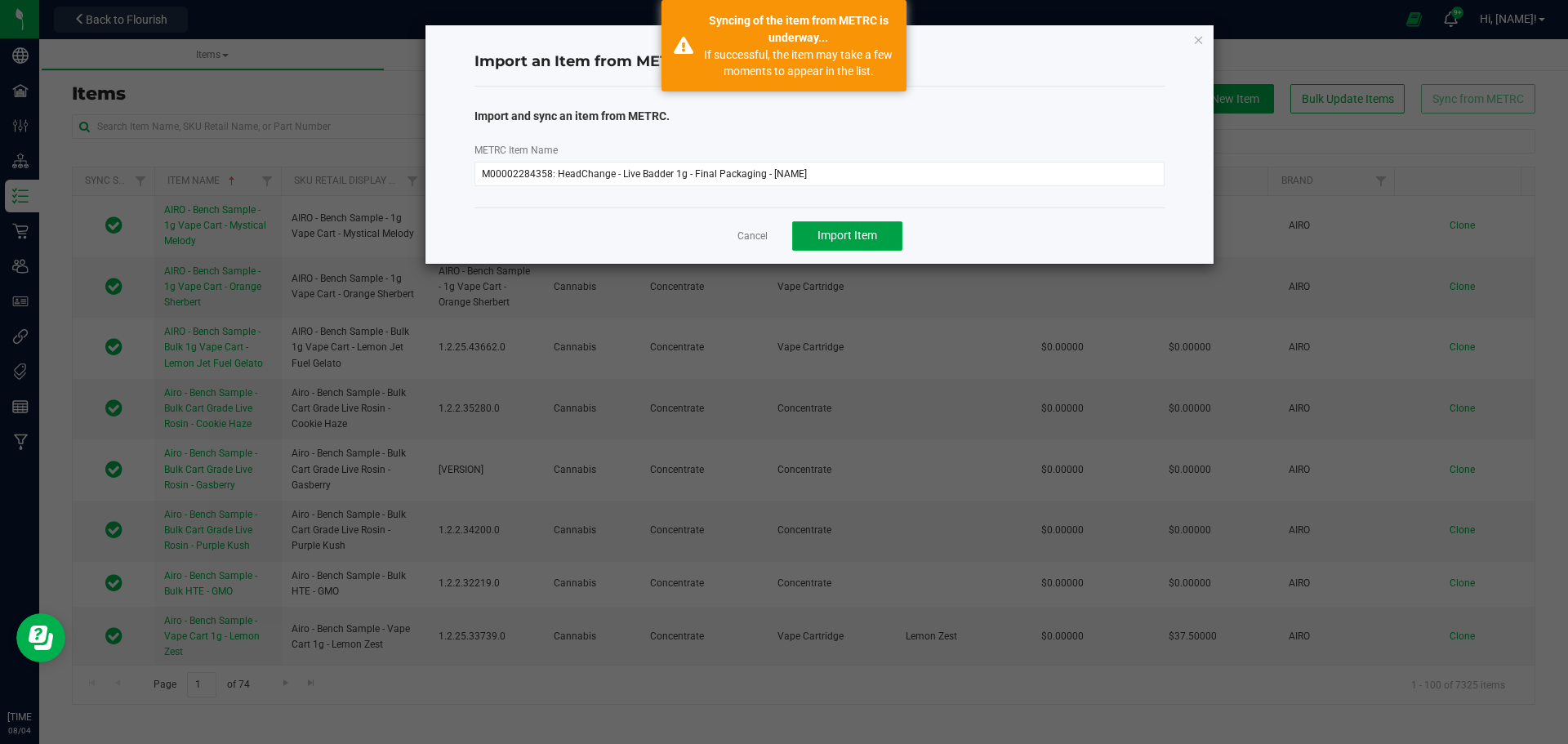 click on "Import Item" 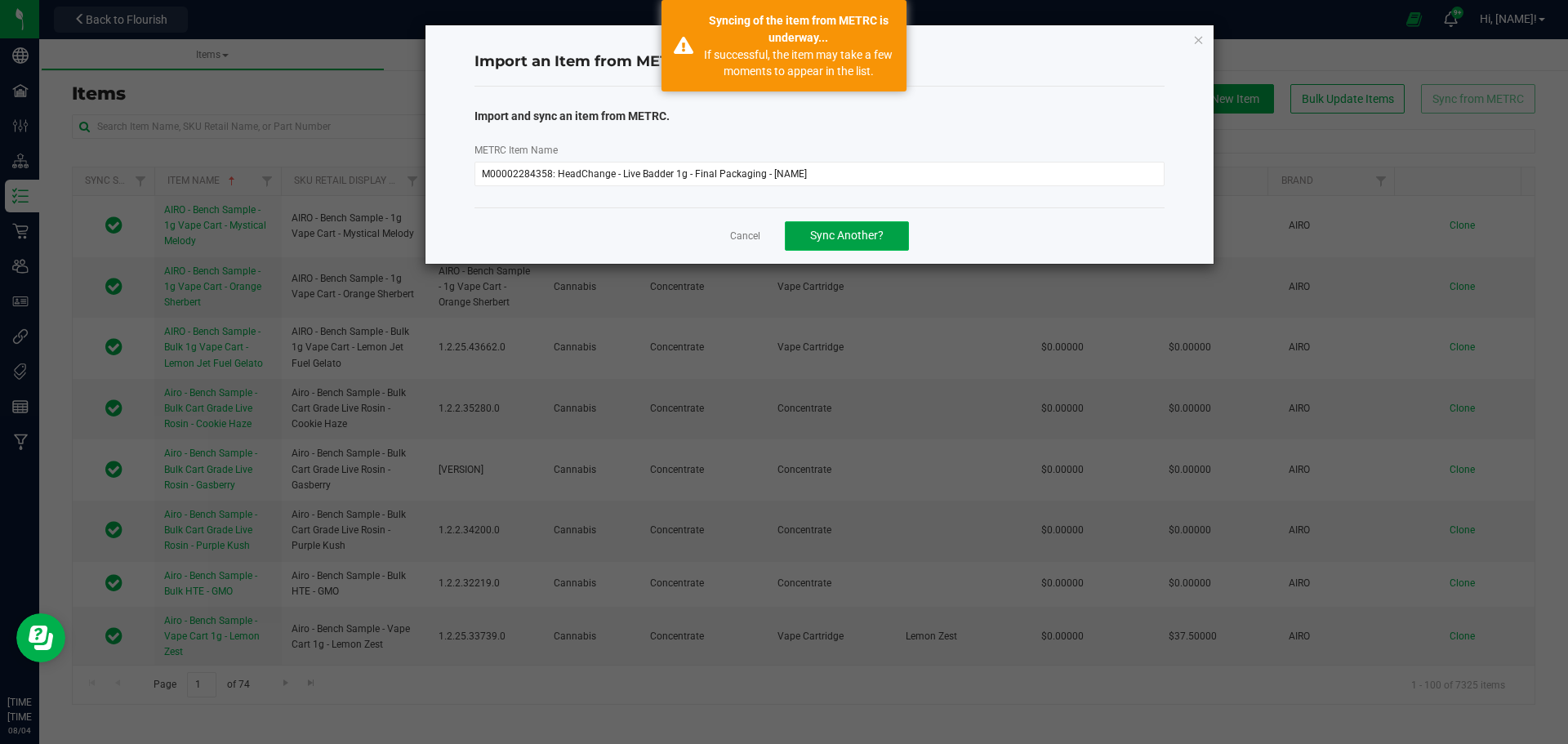 click on "Sync Another?" 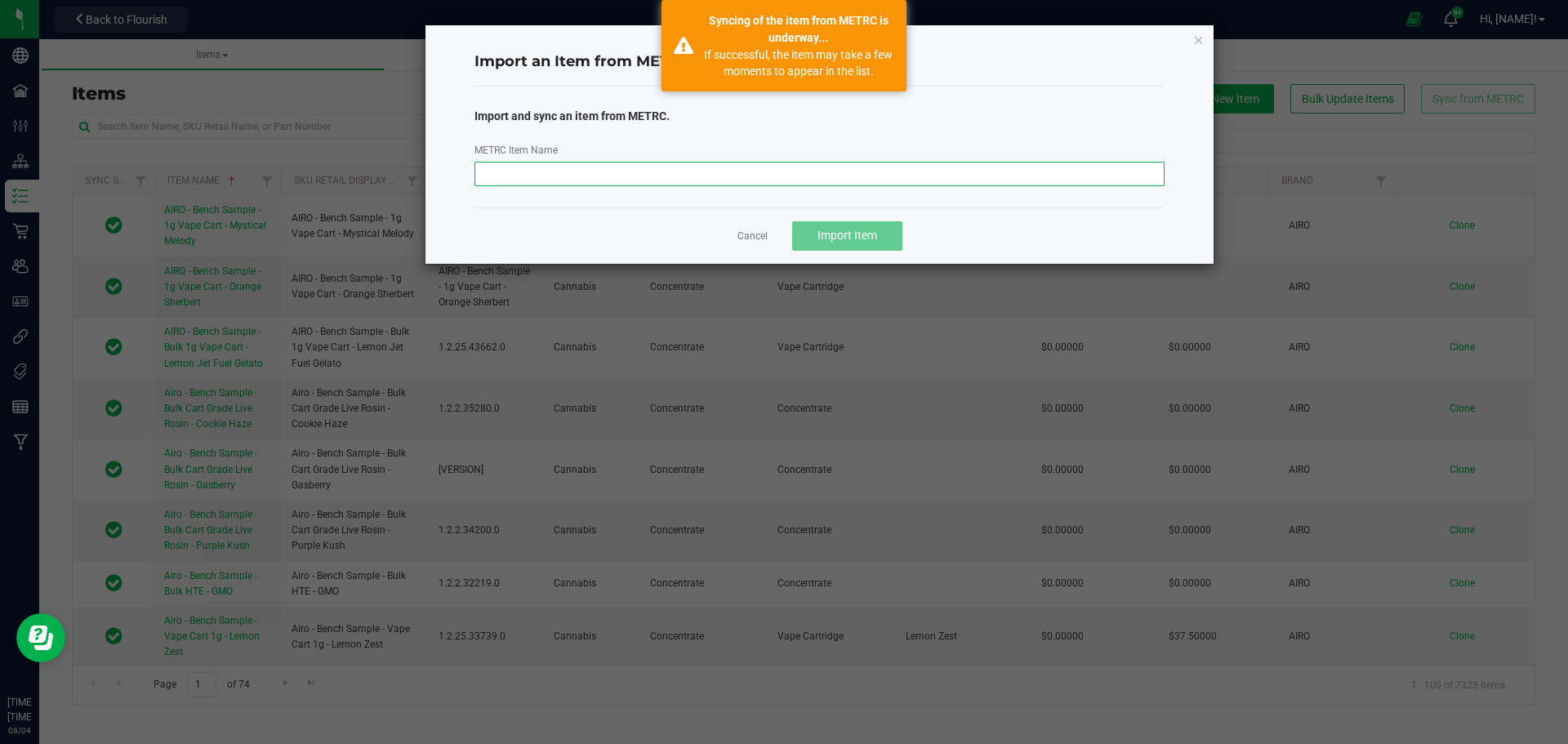 click on "METRC Item Name" at bounding box center (820, 174) 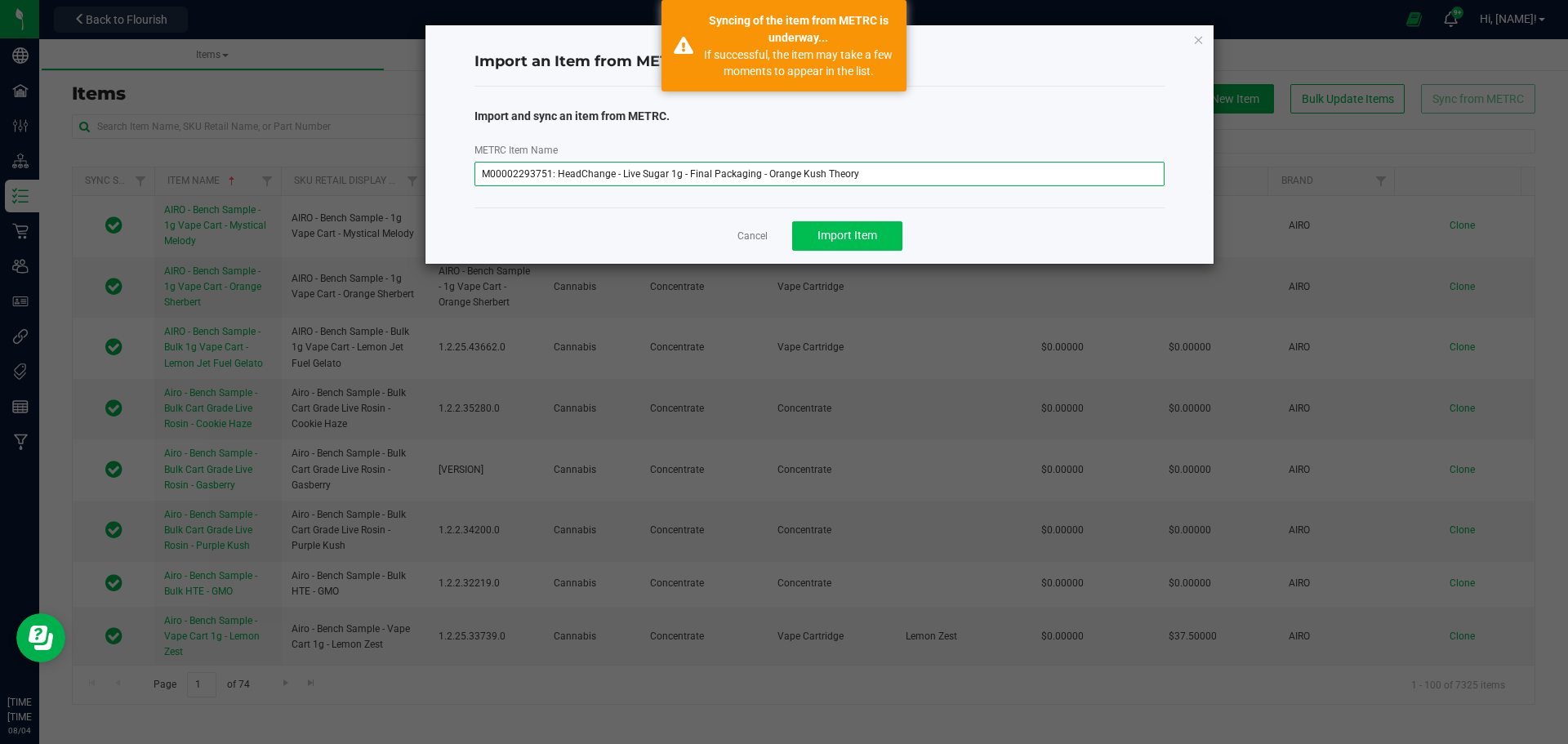 type on "M00002293751: HeadChange - Live Sugar 1g - Final Packaging - Orange Kush Theory" 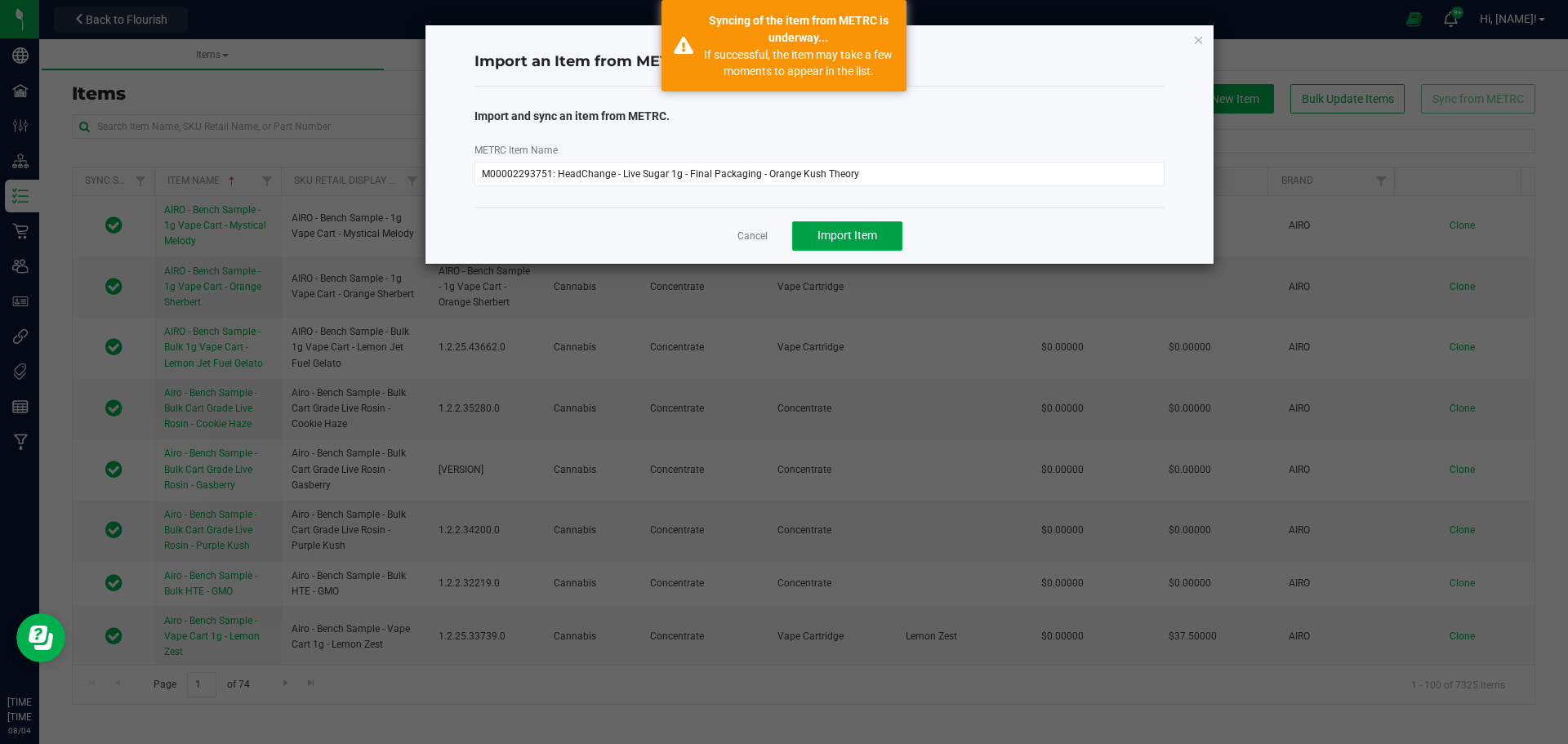 click on "Import Item" 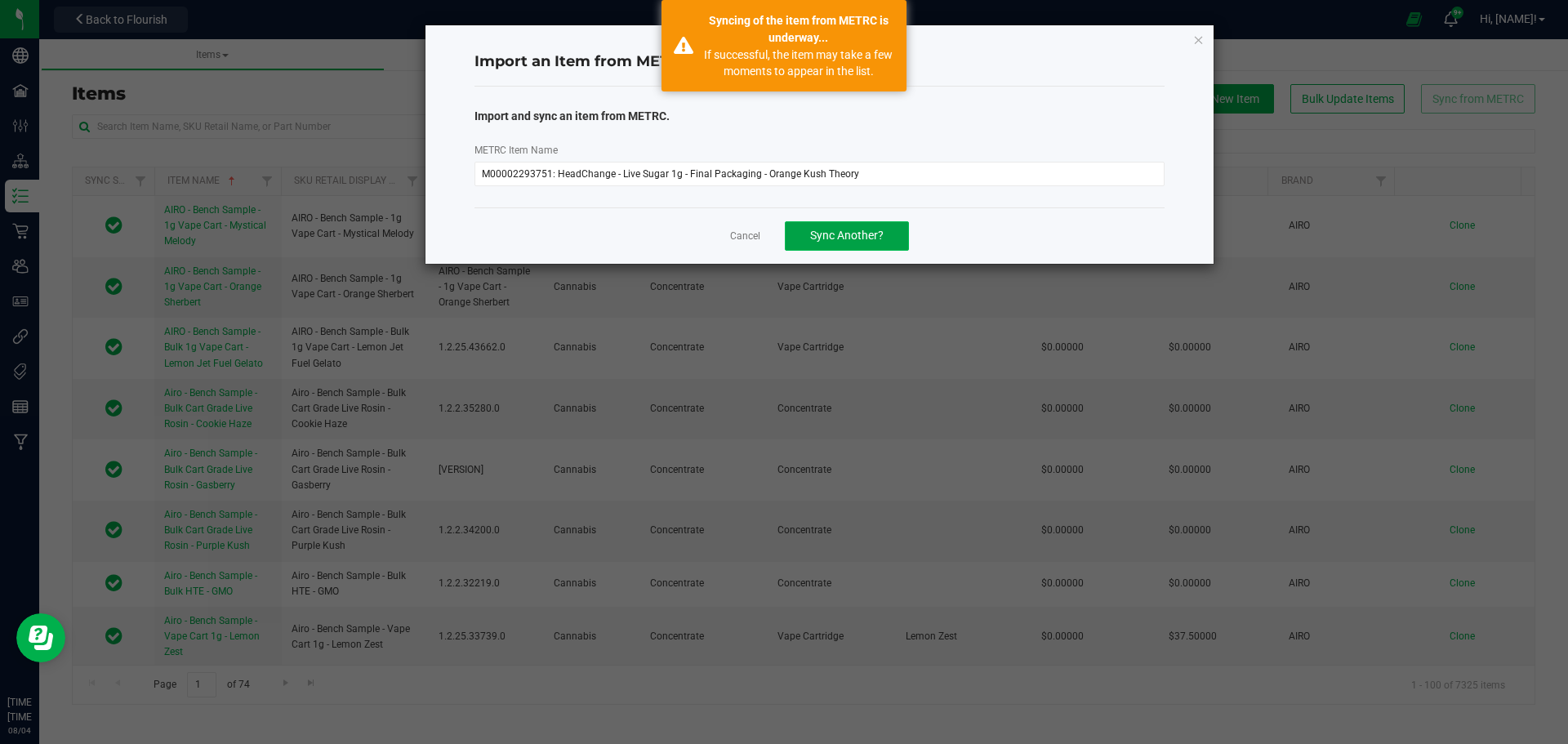 click on "Sync Another?" 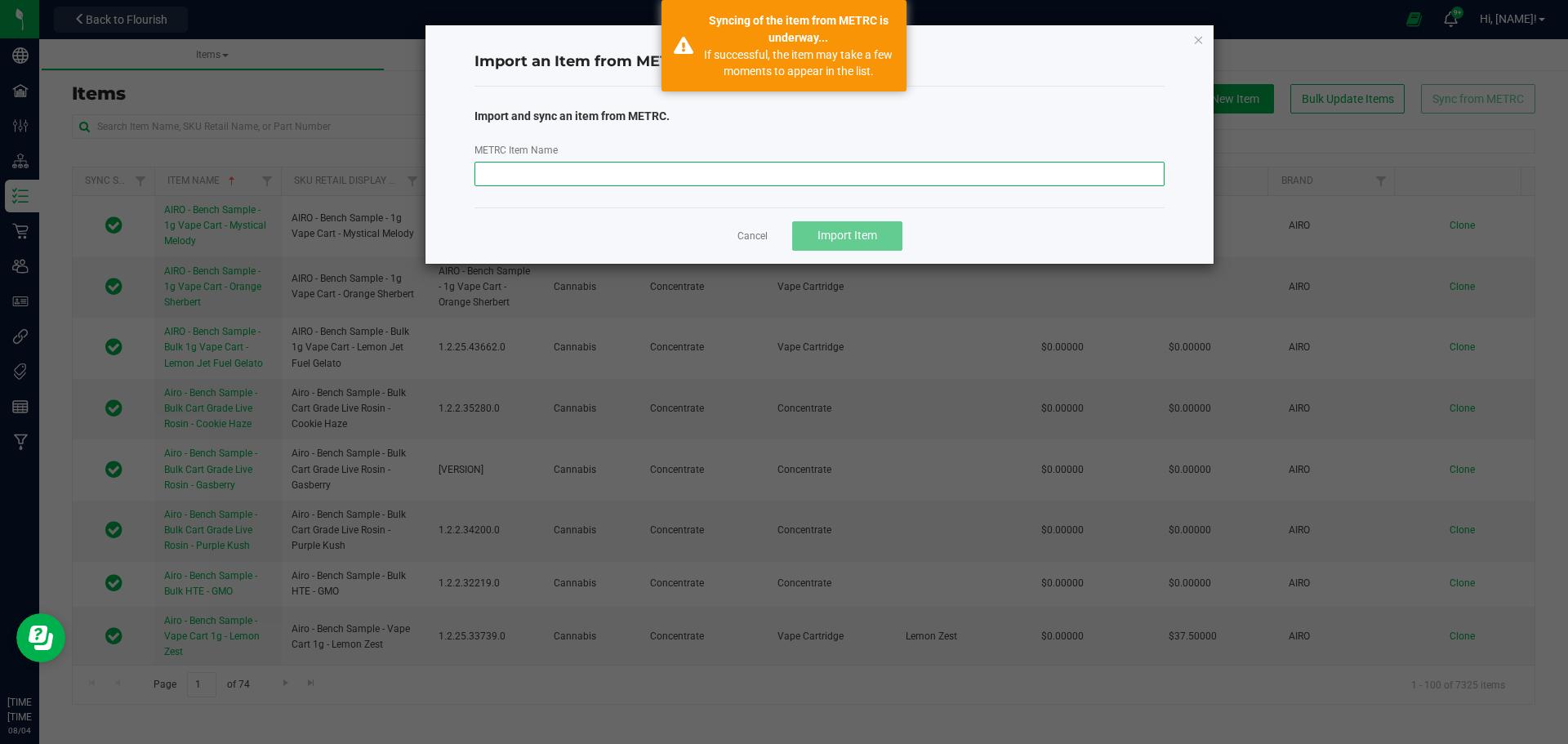 paste on "[ID]: [PRODUCT] - [PRODUCT] - [PRODUCT] - [PRODUCT]" 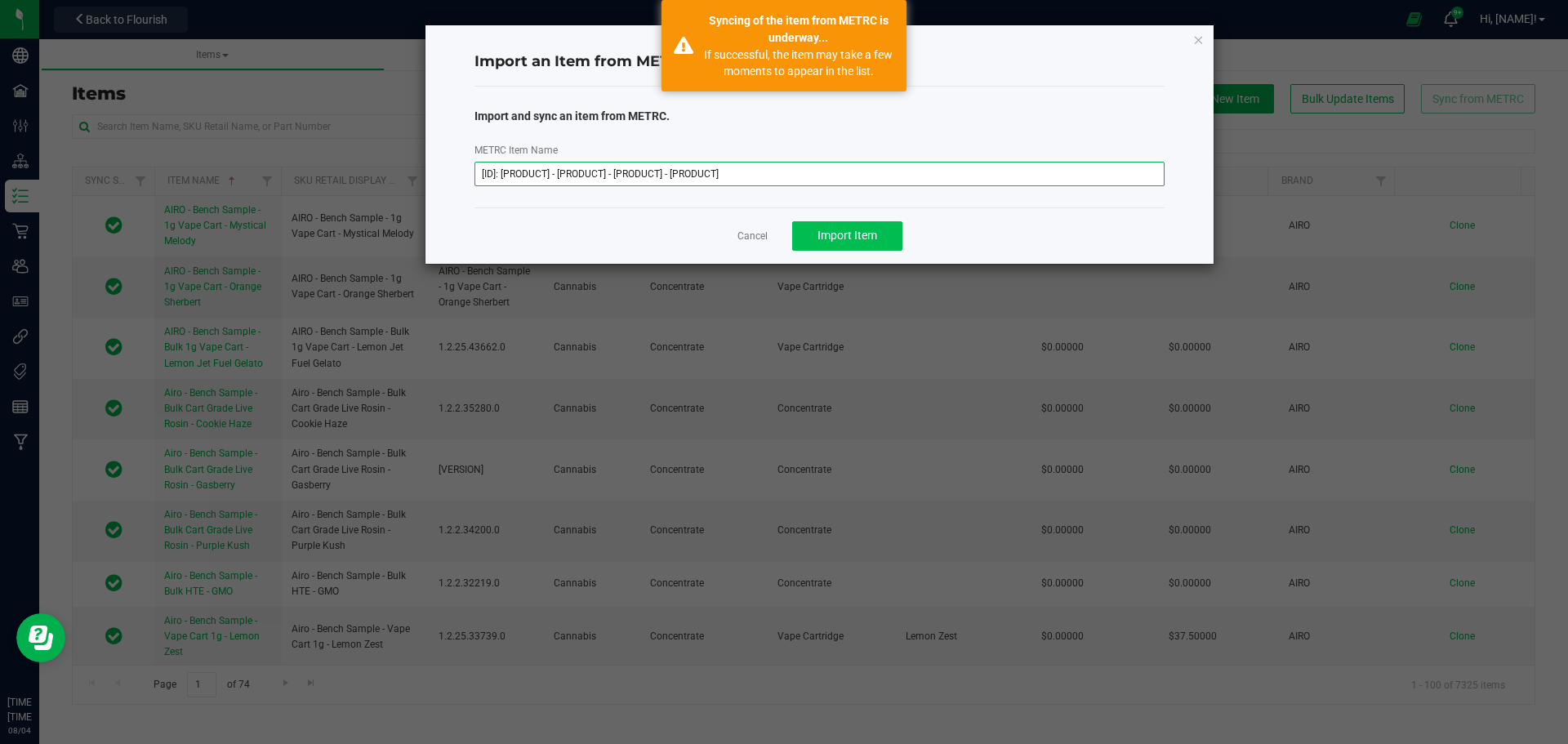 type on "[ID]: [PRODUCT] - [PRODUCT] - [PRODUCT] - [PRODUCT]" 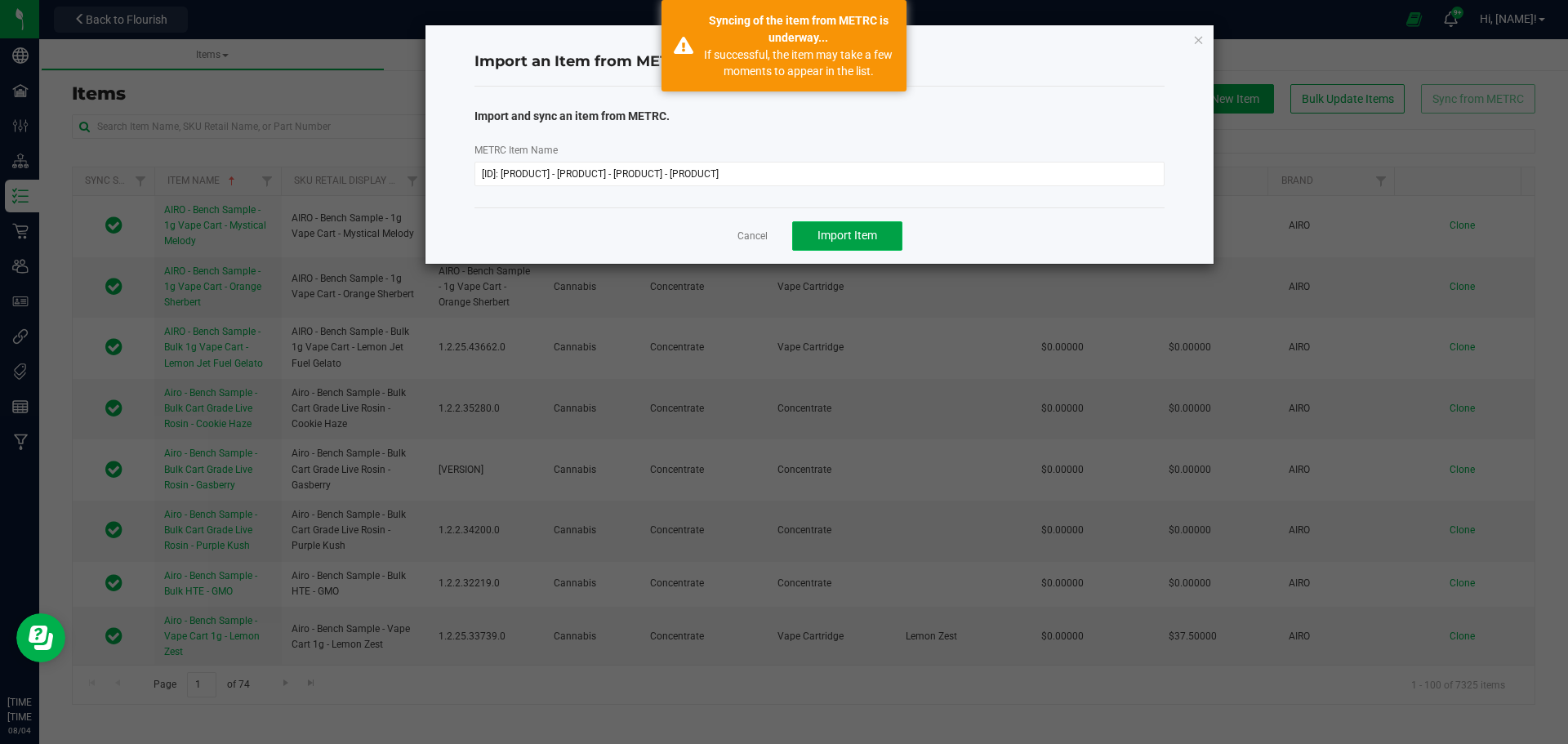 click on "Import Item" 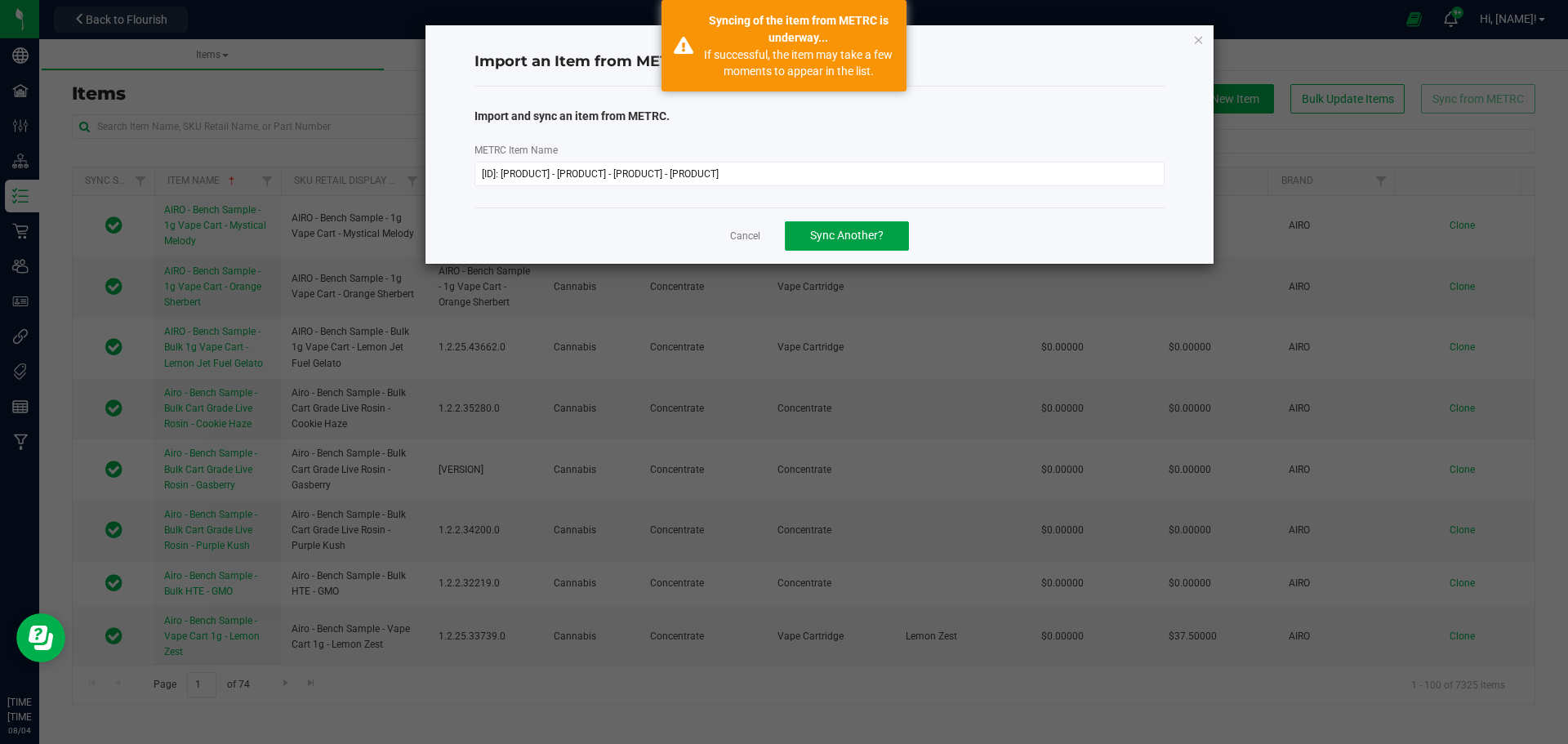 click on "Sync Another?" 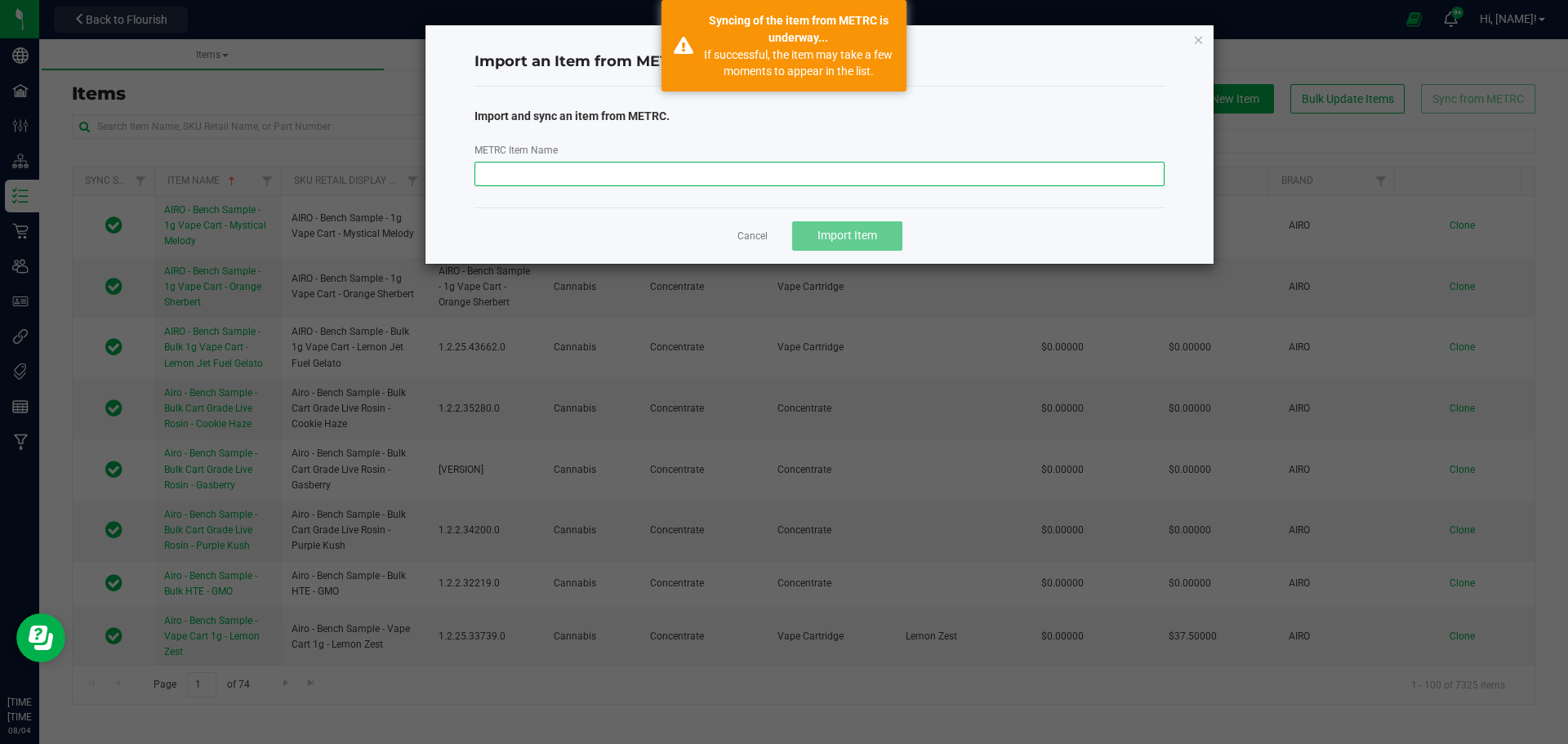 click on "METRC Item Name" at bounding box center (820, 174) 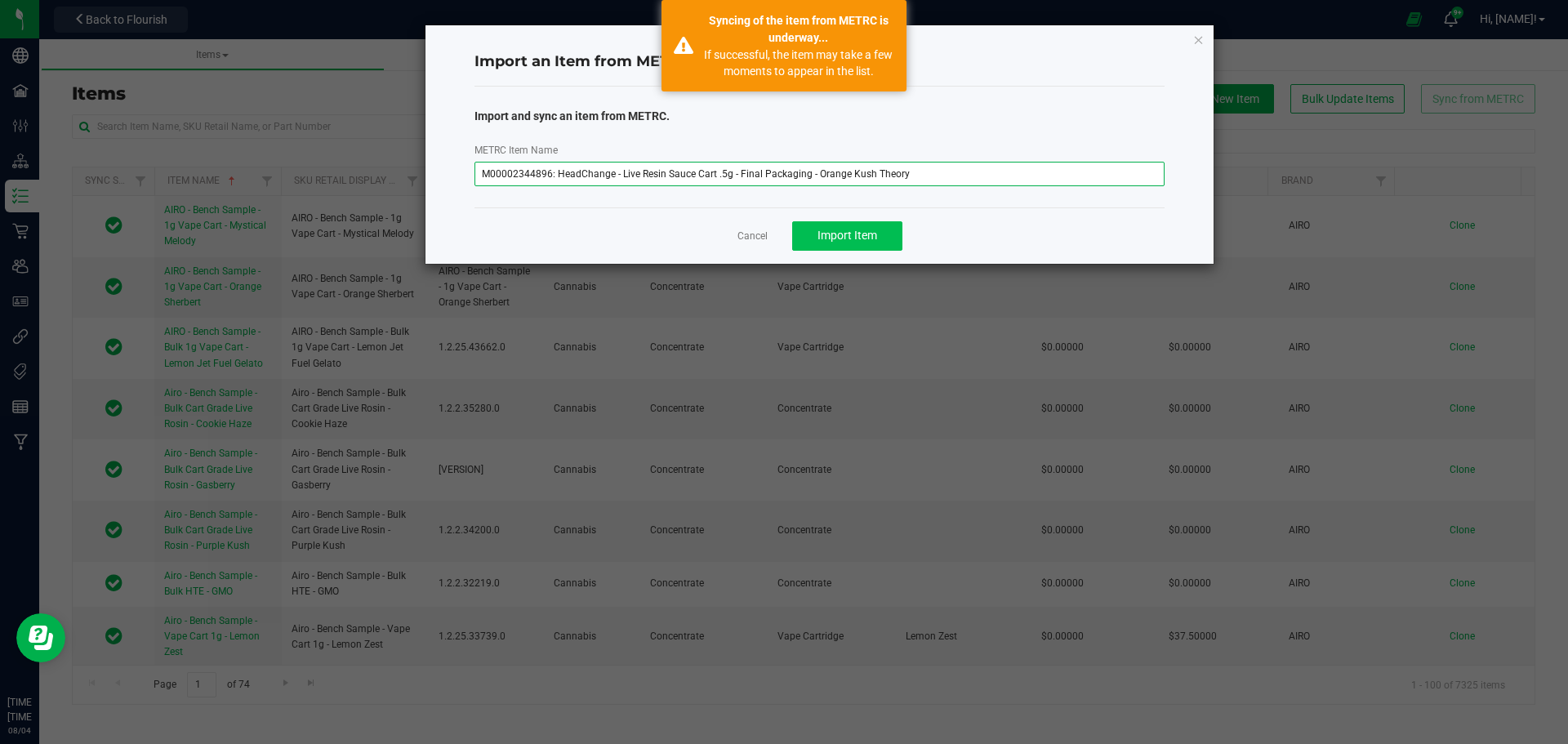 type on "M00002344896: HeadChange - Live Resin Sauce Cart .5g - Final Packaging - Orange Kush Theory" 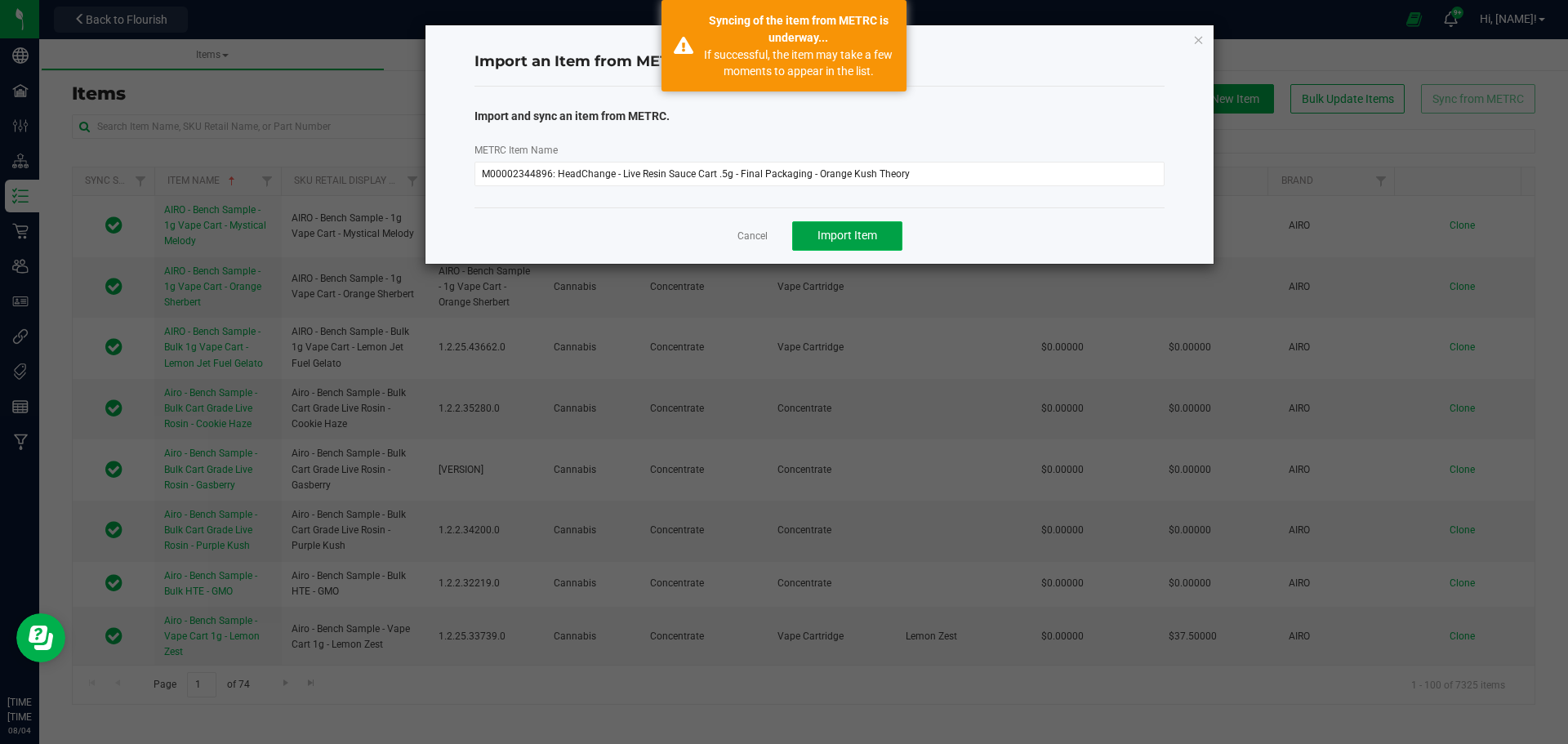 click on "Import Item" 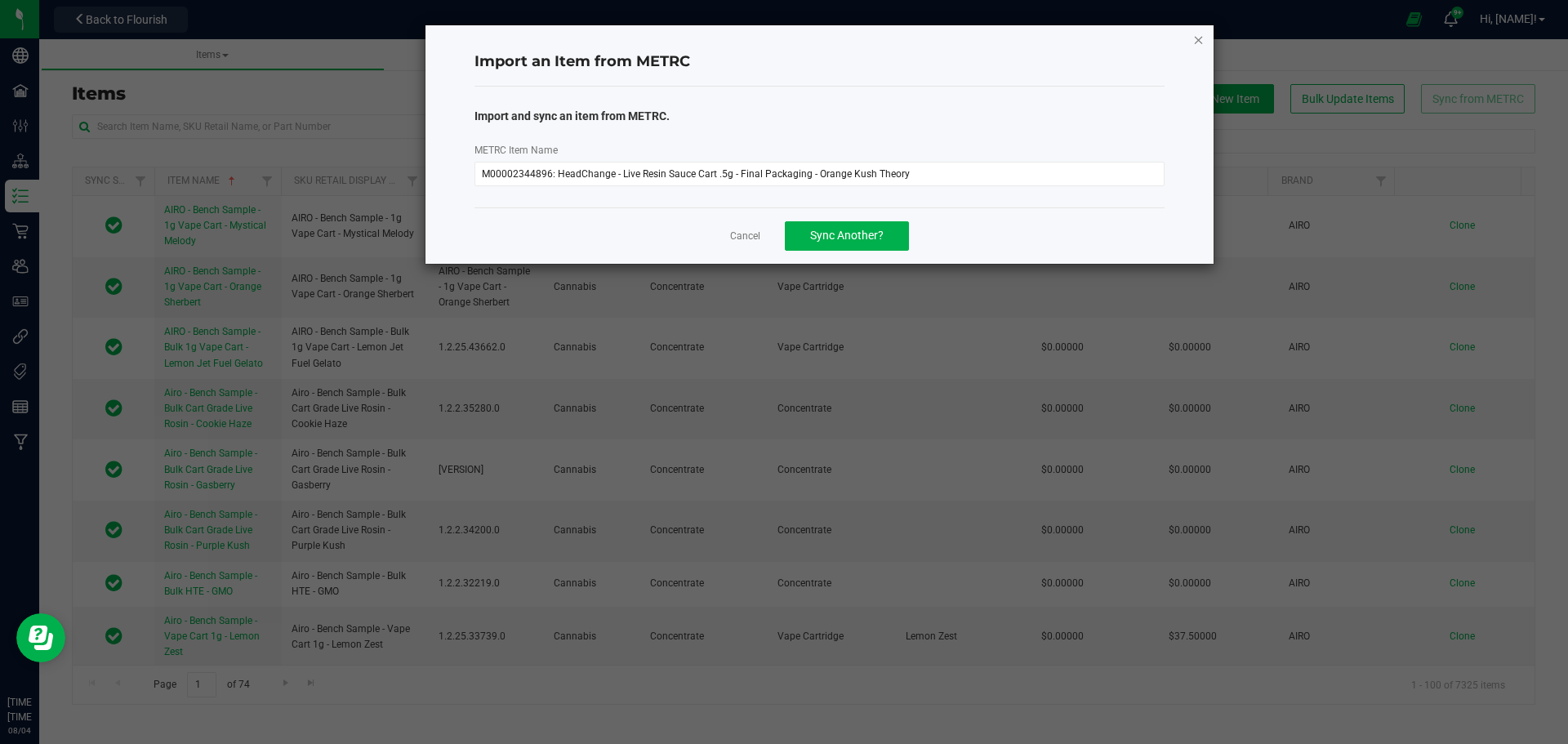click 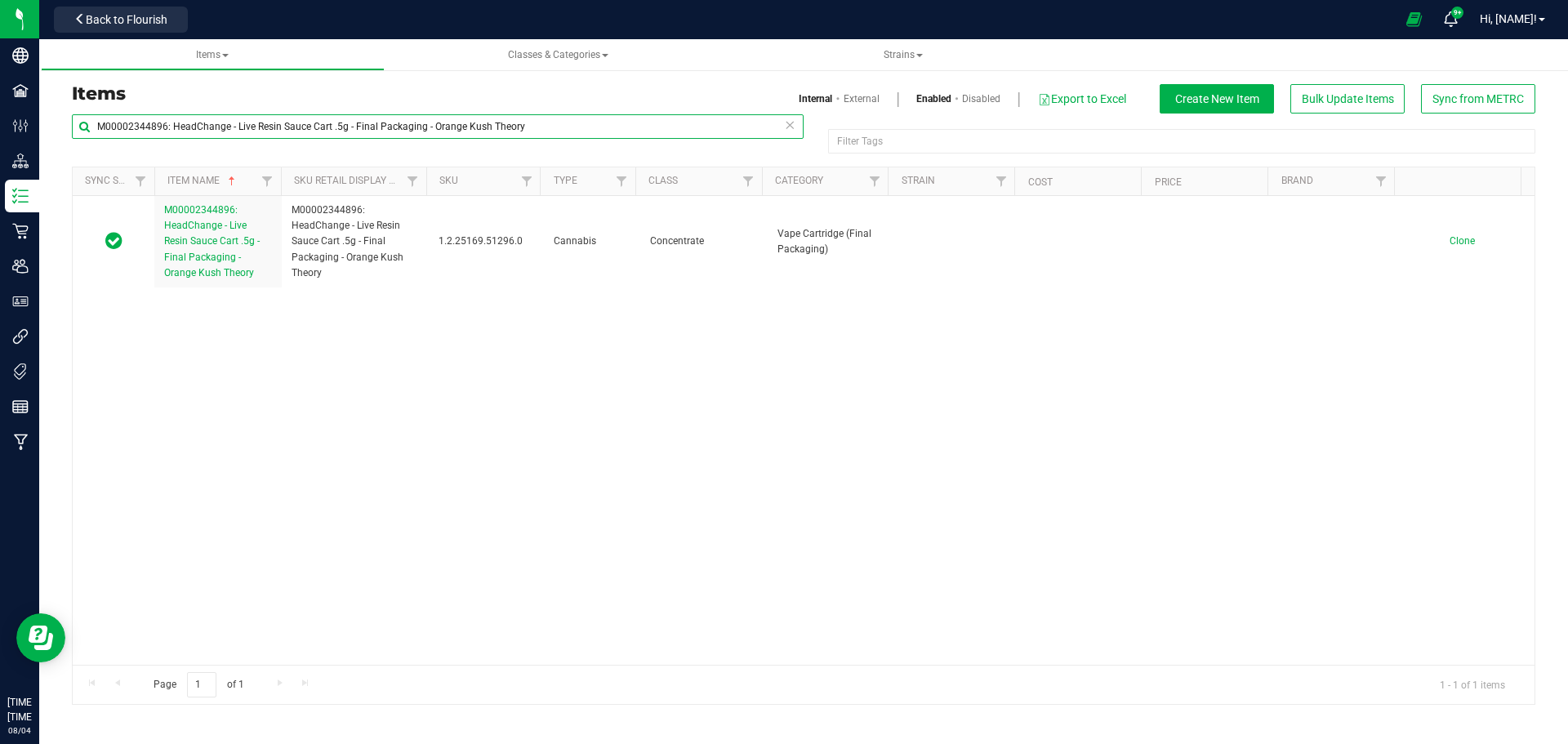 drag, startPoint x: 353, startPoint y: 128, endPoint x: 690, endPoint y: 128, distance: 337 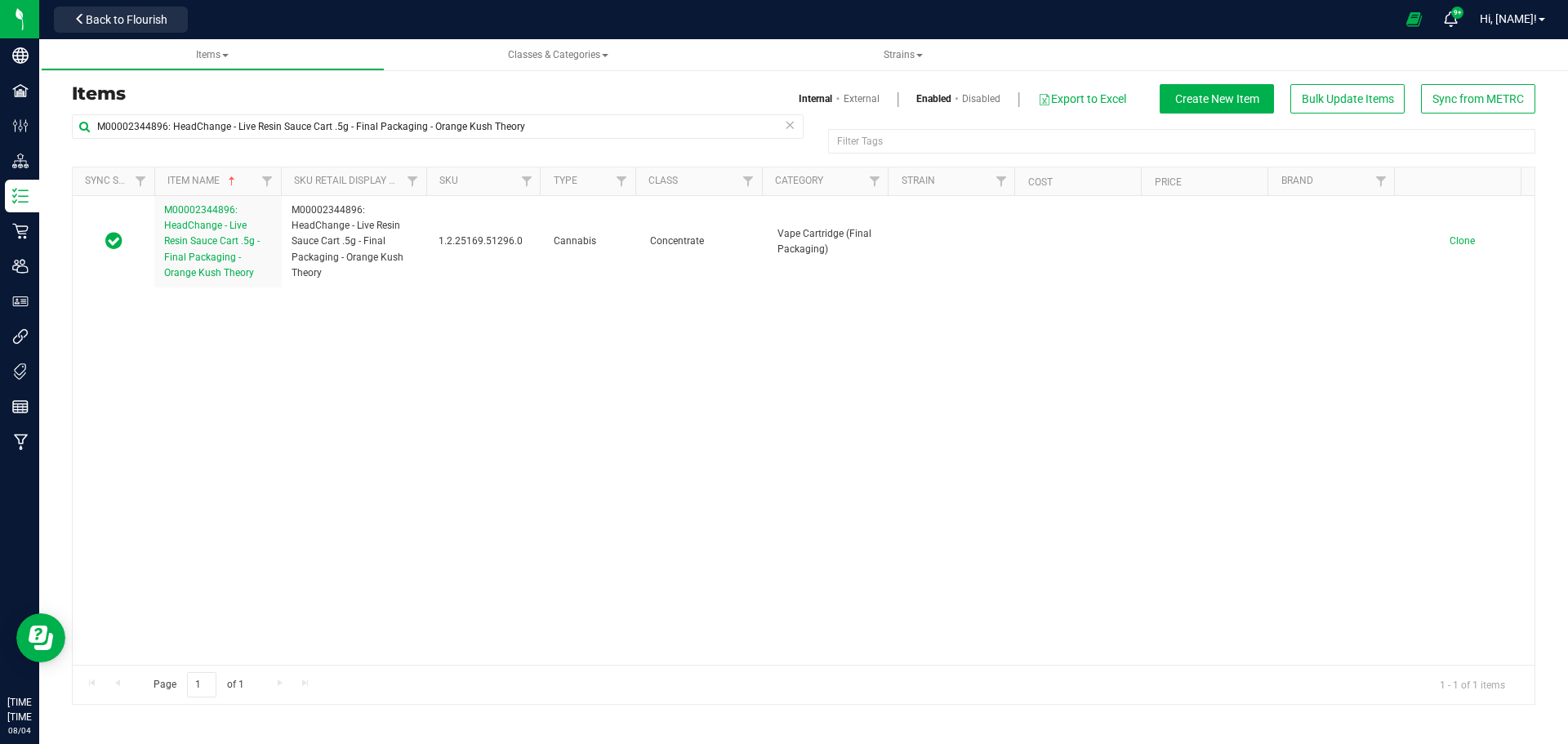 click at bounding box center (790, 124) 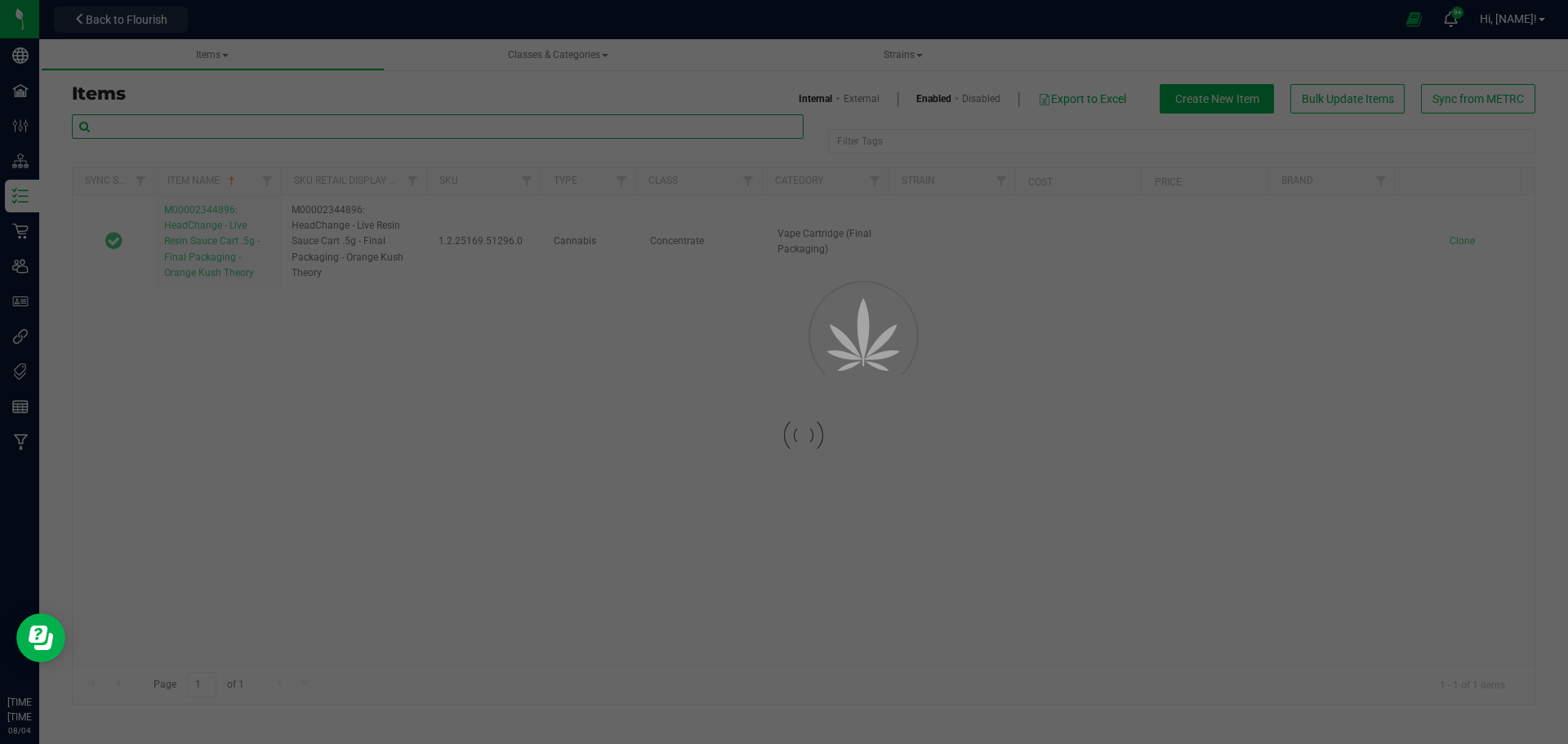 click at bounding box center [438, 127] 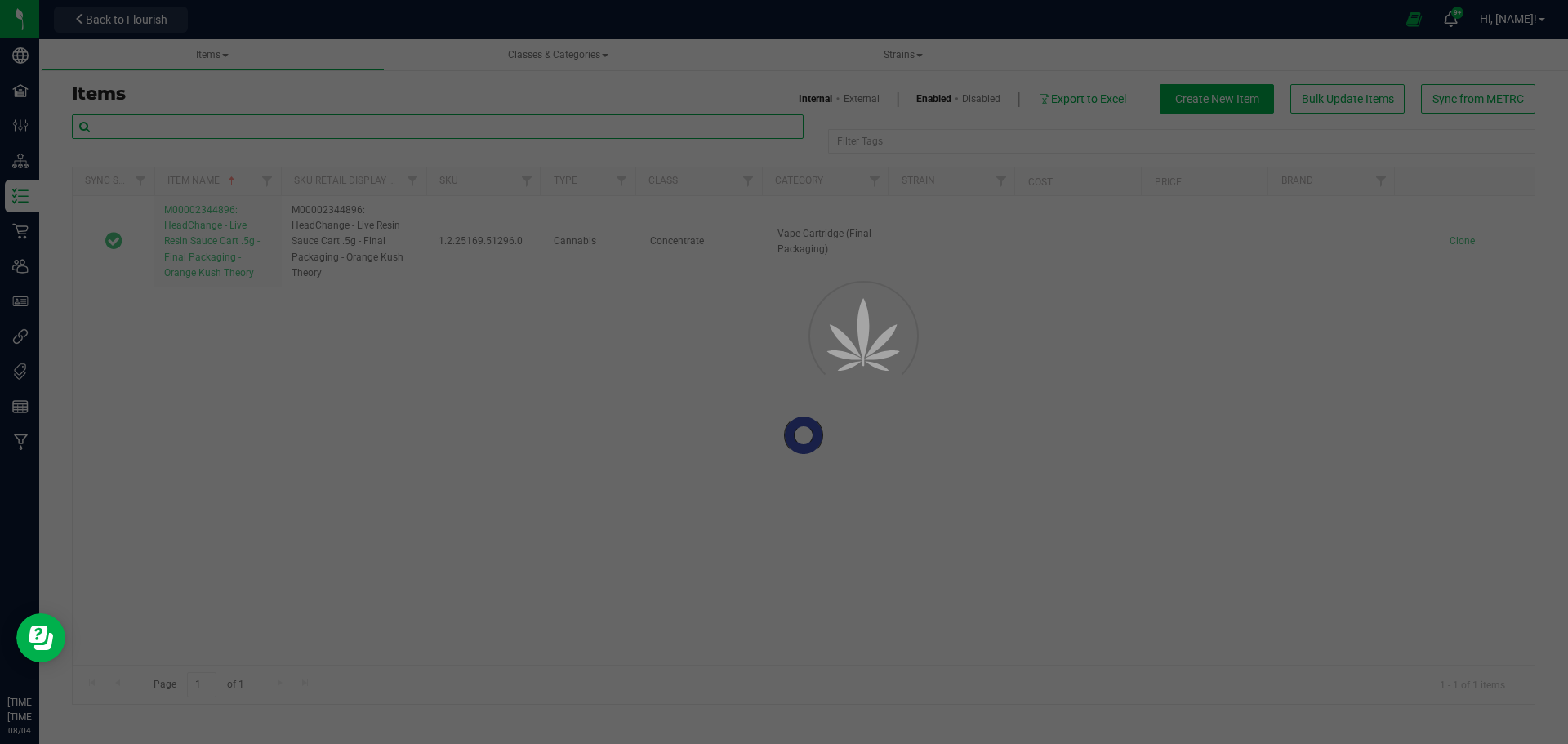 paste on "Final Packaging - Orange Kush Theory" 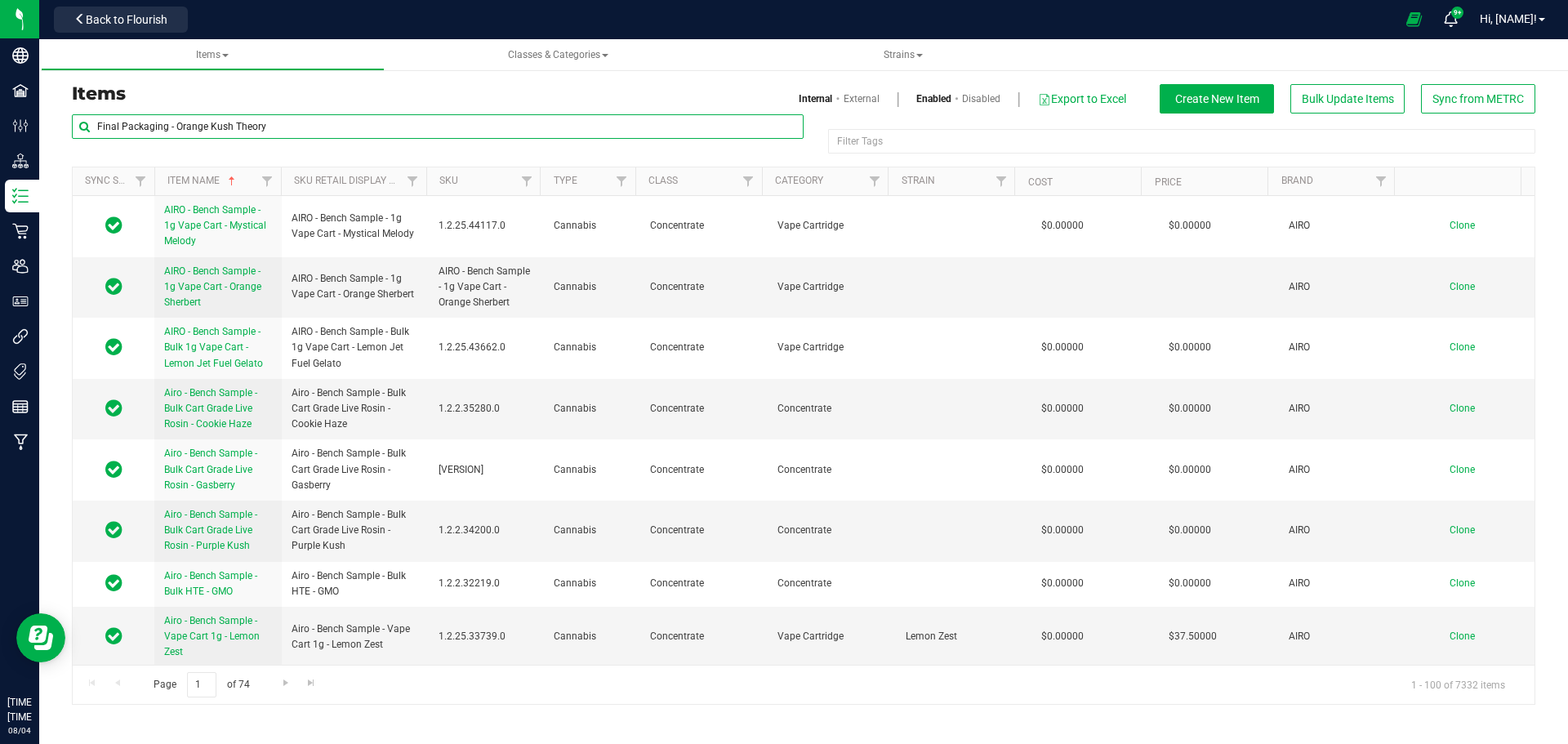 type on "Final Packaging - Orange Kush Theory" 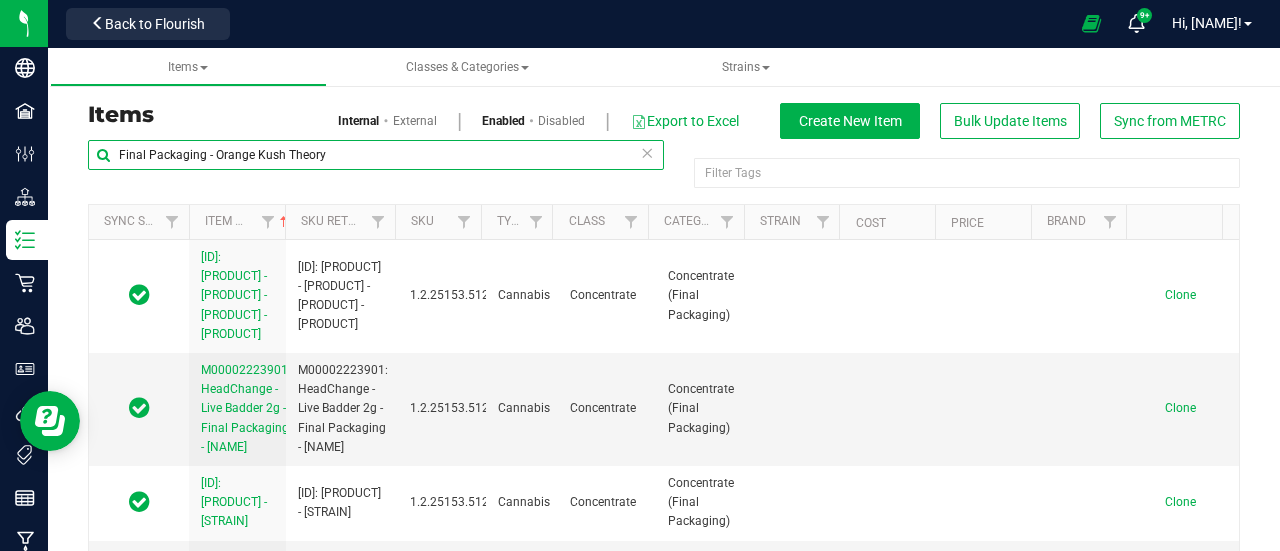 drag, startPoint x: 177, startPoint y: 160, endPoint x: 65, endPoint y: 159, distance: 112.00446 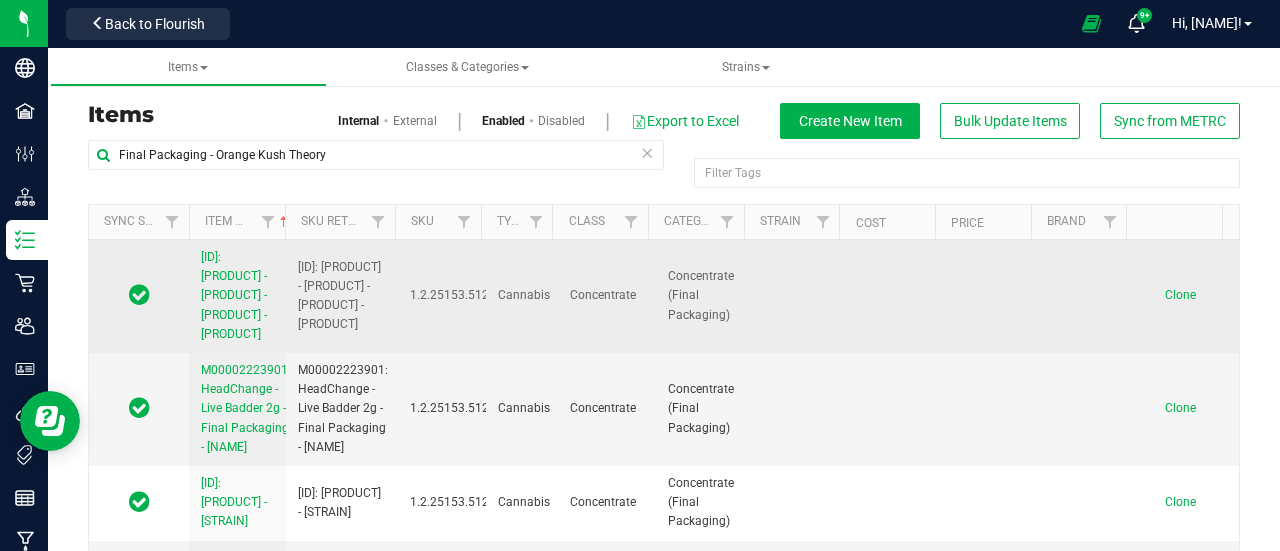 click on "[ID]: [PRODUCT] - [PRODUCT] - [PRODUCT] - [PRODUCT]" at bounding box center [234, 295] 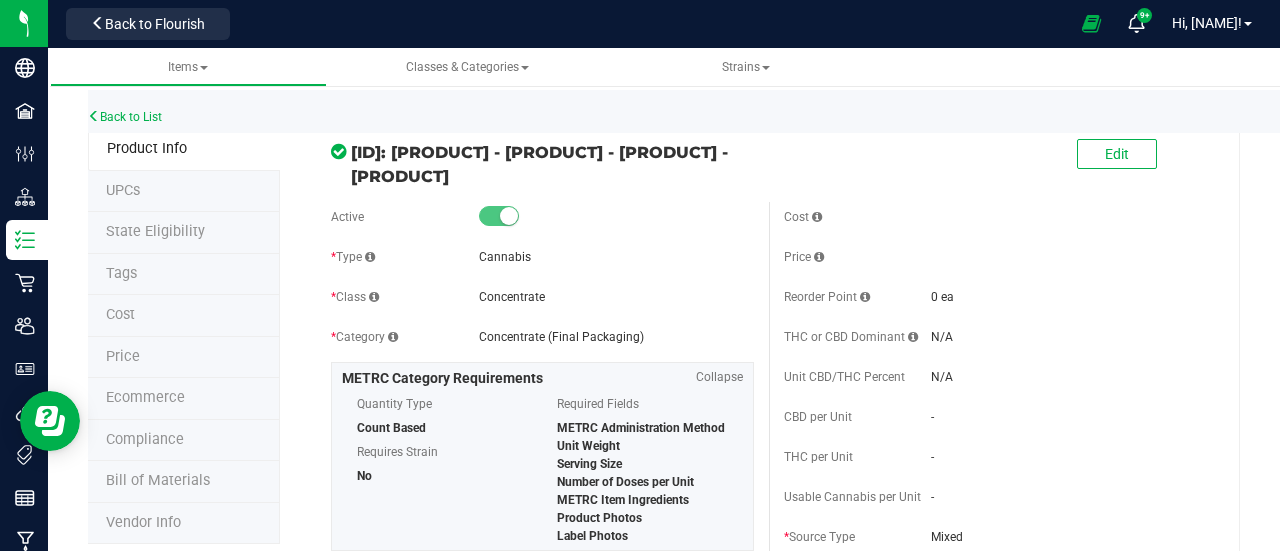 click on "Price" at bounding box center [184, 358] 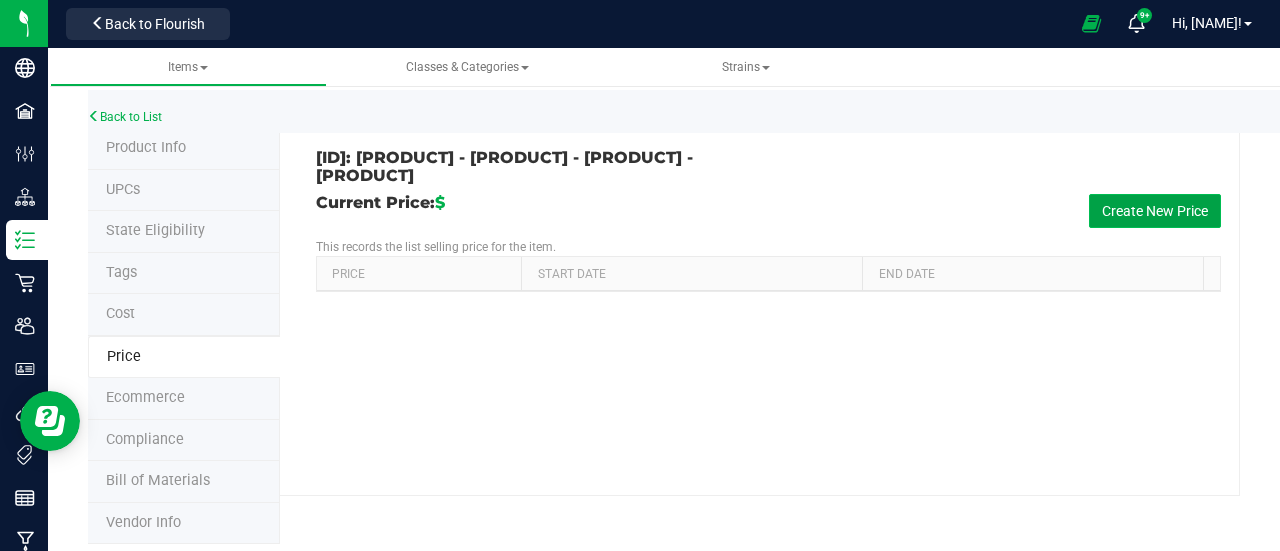 click on "Create New Price" at bounding box center (1155, 211) 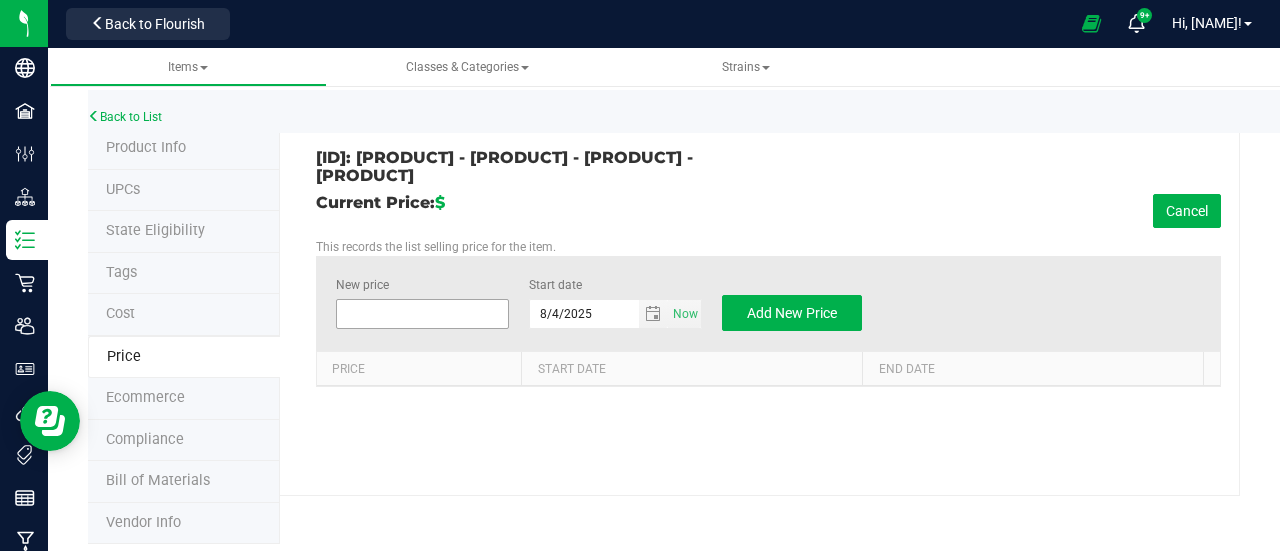 click at bounding box center [422, 314] 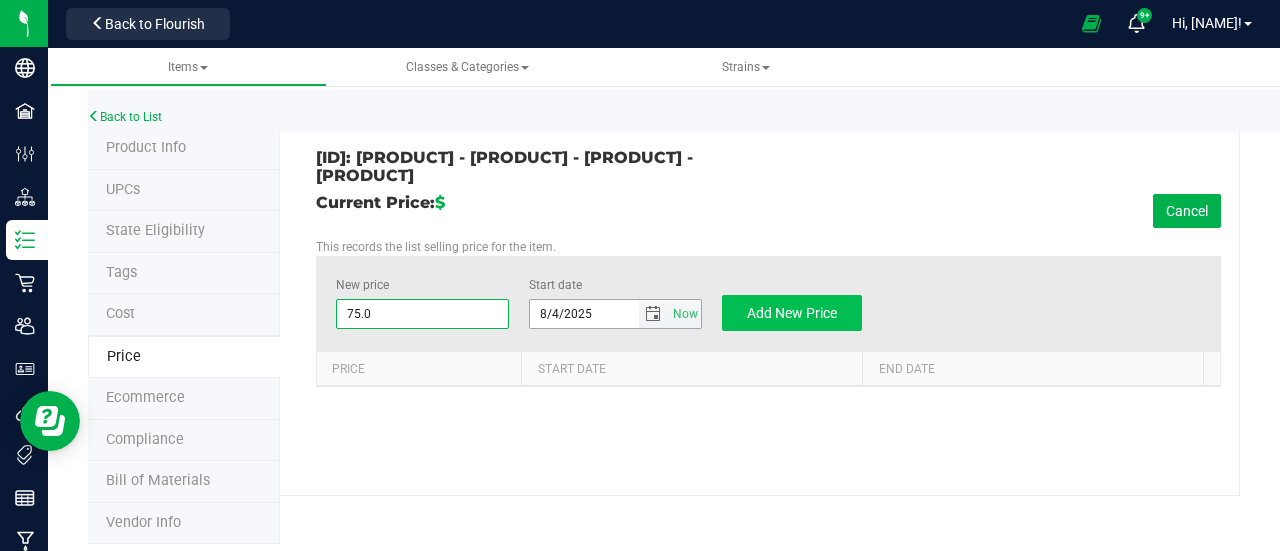 type on "75.00" 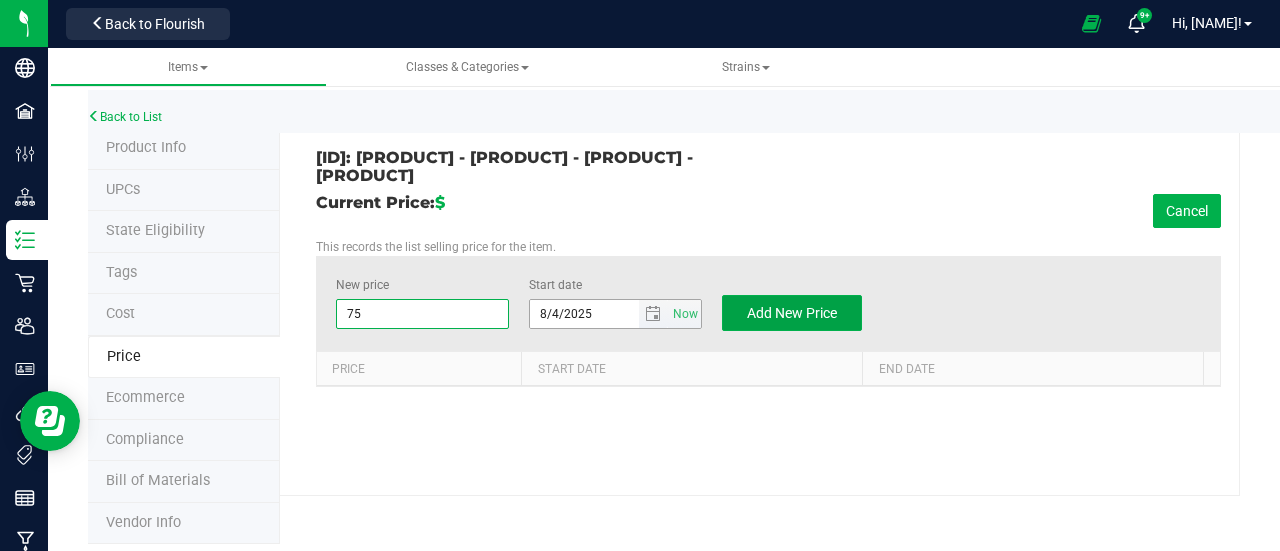 drag, startPoint x: 743, startPoint y: 311, endPoint x: 637, endPoint y: 300, distance: 106.56923 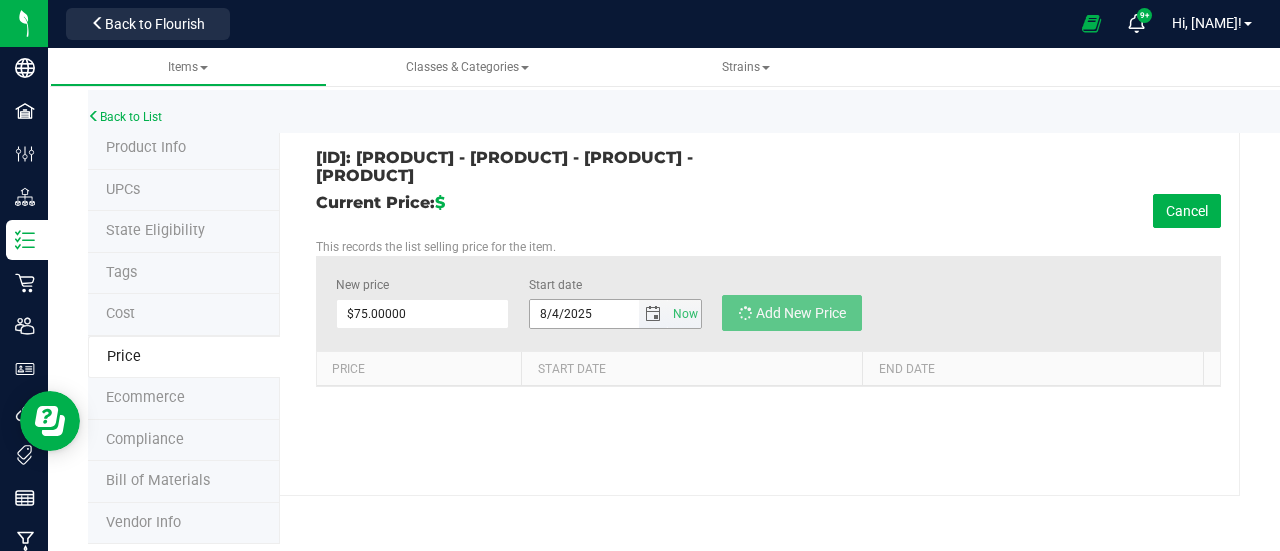type on "$0.00000" 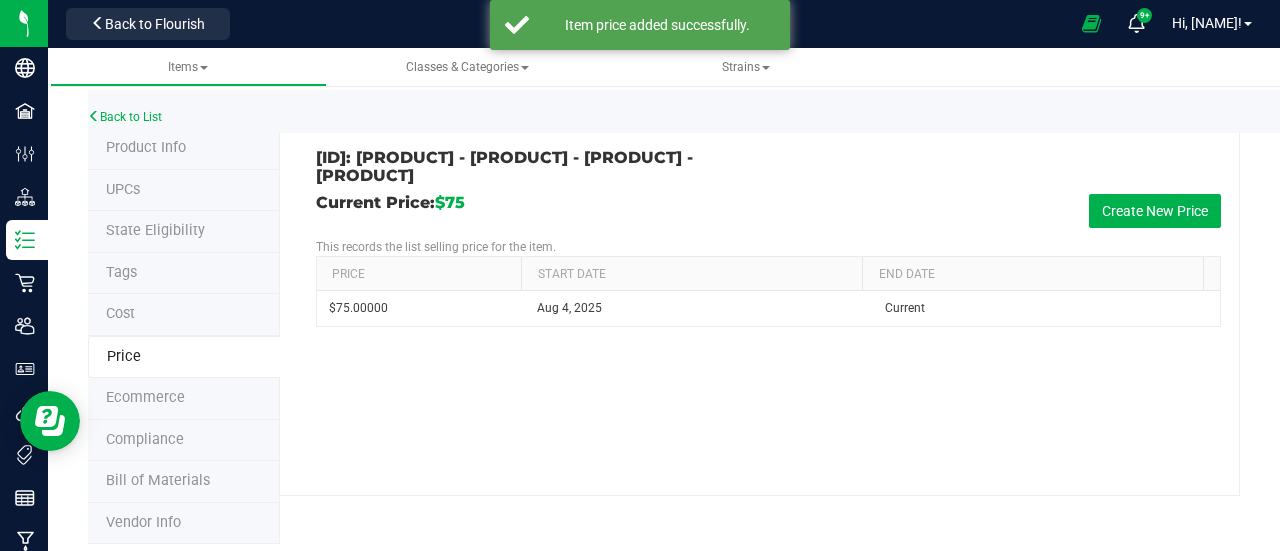 click on "Product Info" at bounding box center (184, 149) 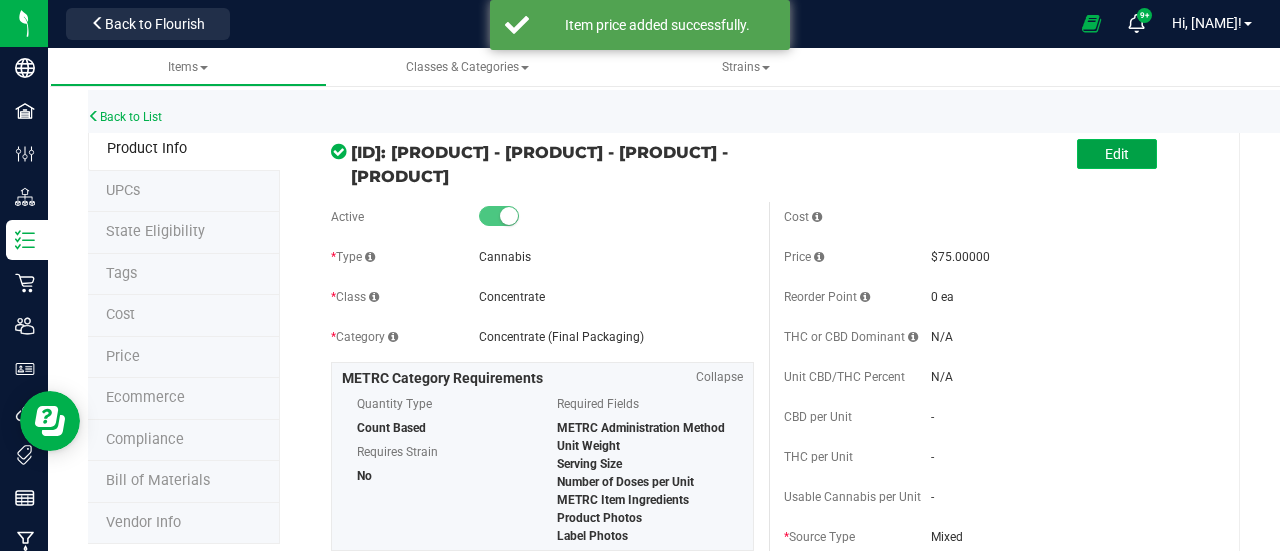 click on "Edit" at bounding box center [1117, 154] 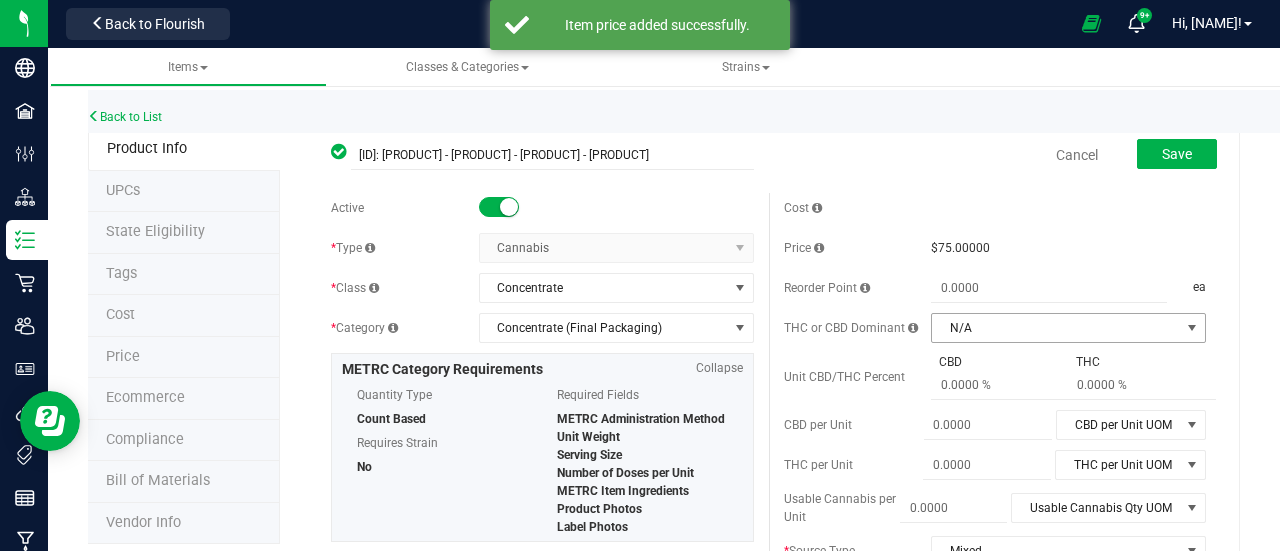 scroll, scrollTop: 300, scrollLeft: 0, axis: vertical 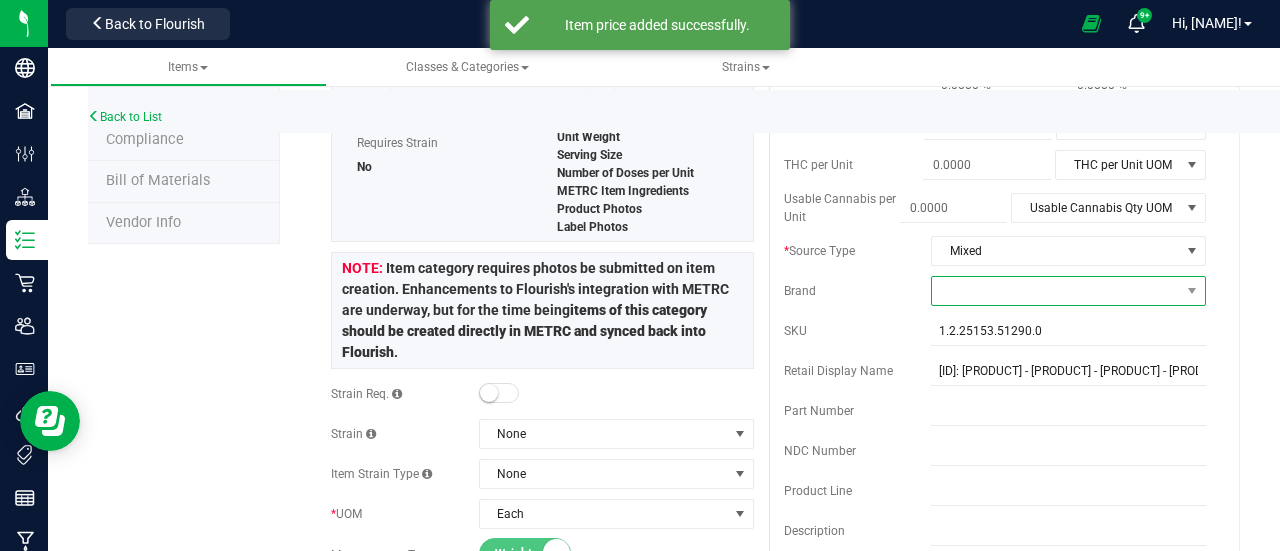 click at bounding box center [1056, 291] 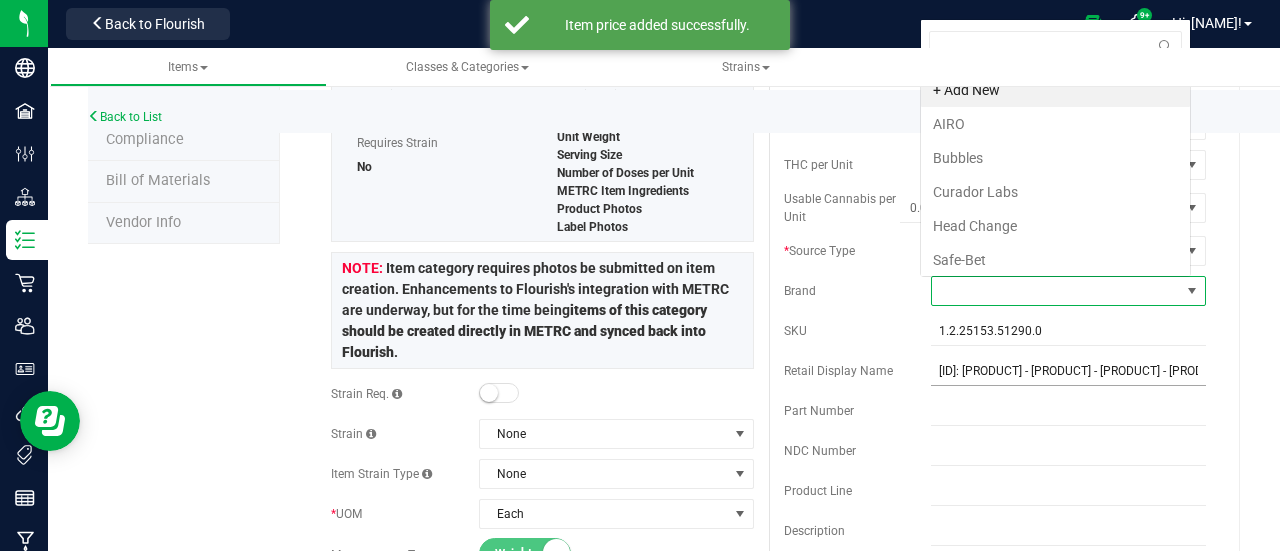 scroll, scrollTop: 0, scrollLeft: 0, axis: both 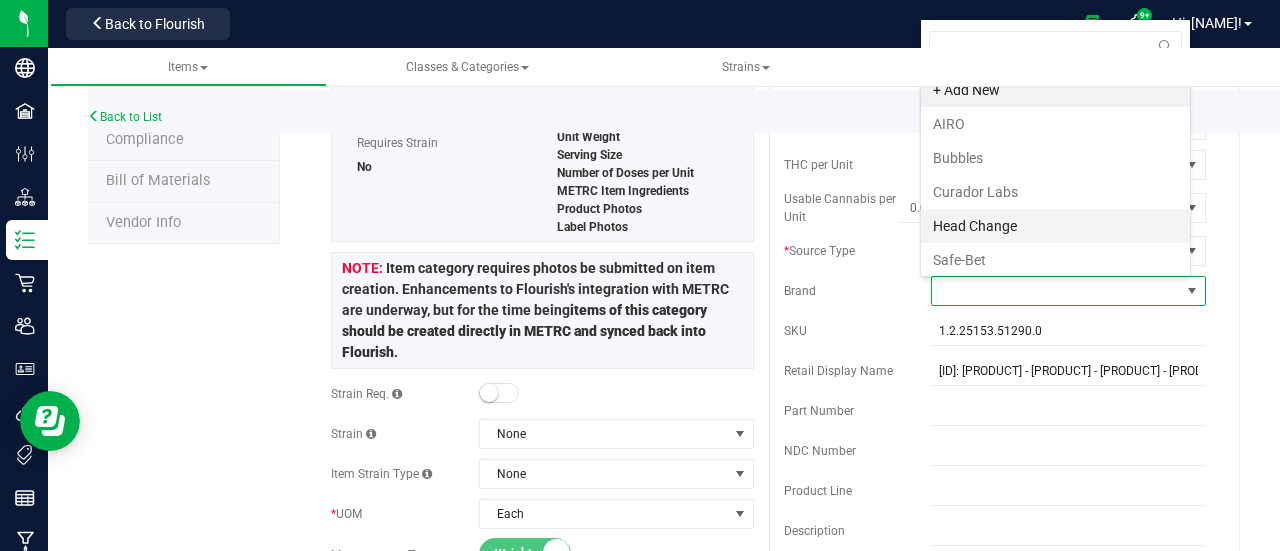 click on "Head Change" at bounding box center [1055, 226] 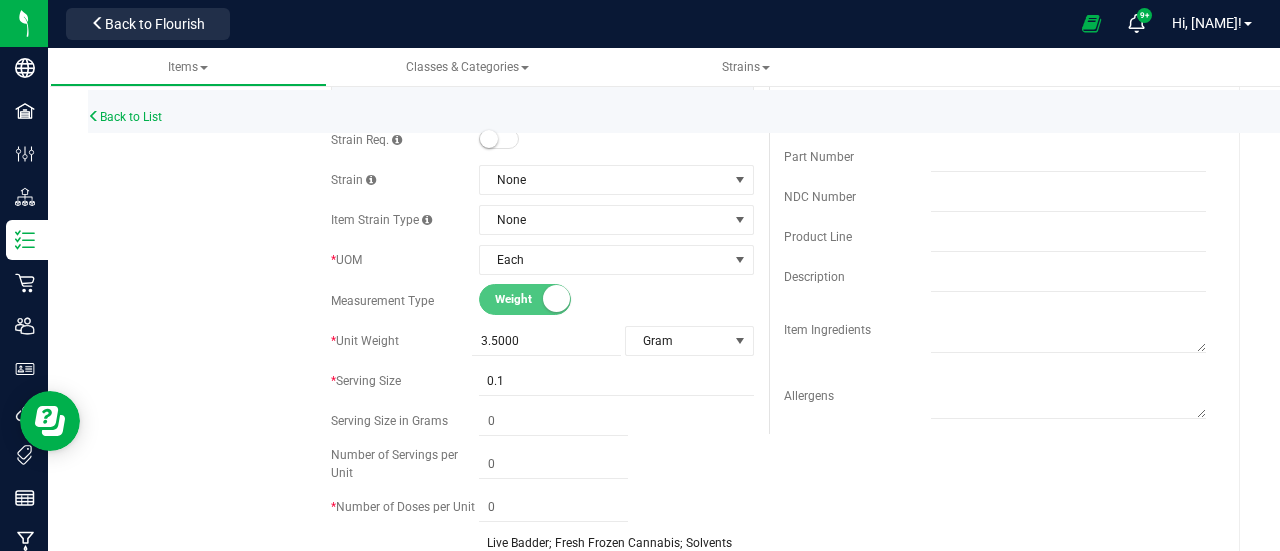 scroll, scrollTop: 700, scrollLeft: 0, axis: vertical 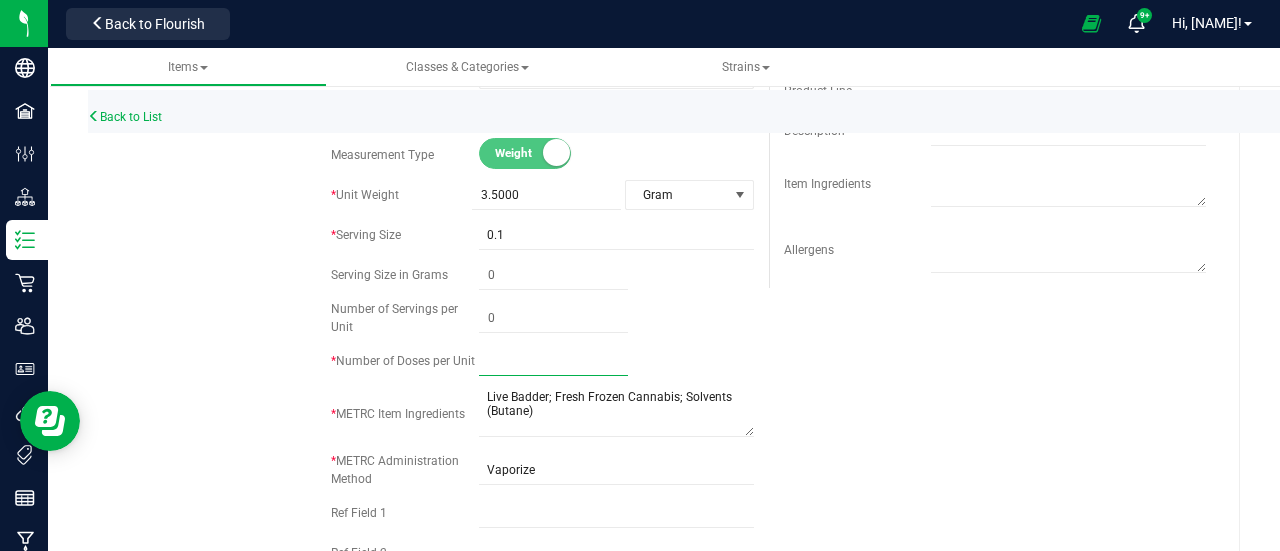 click at bounding box center (553, 361) 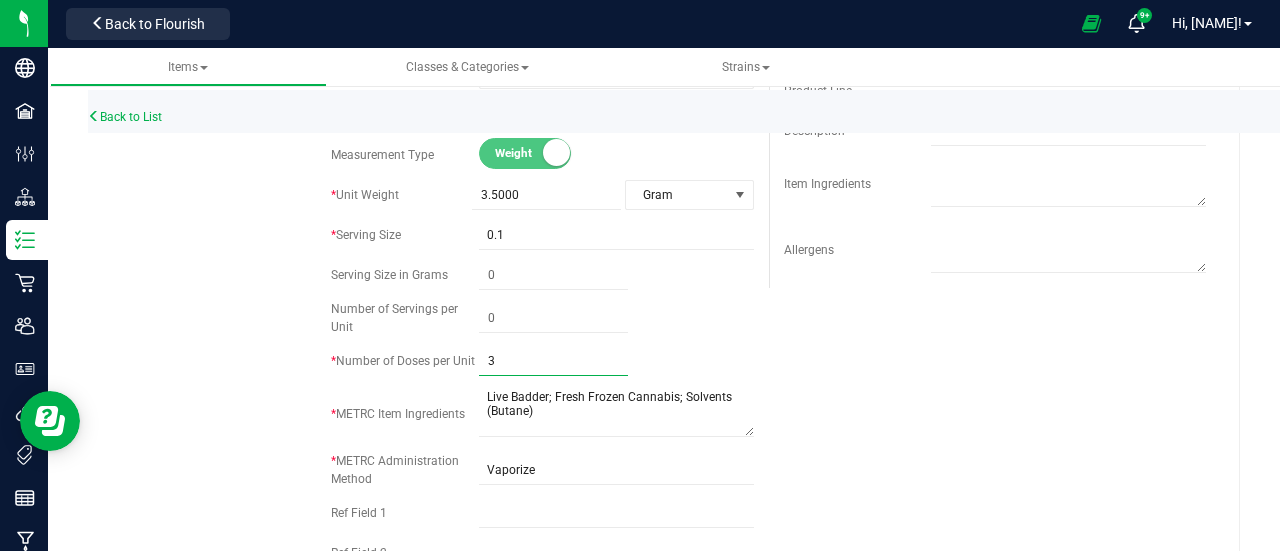 type on "35" 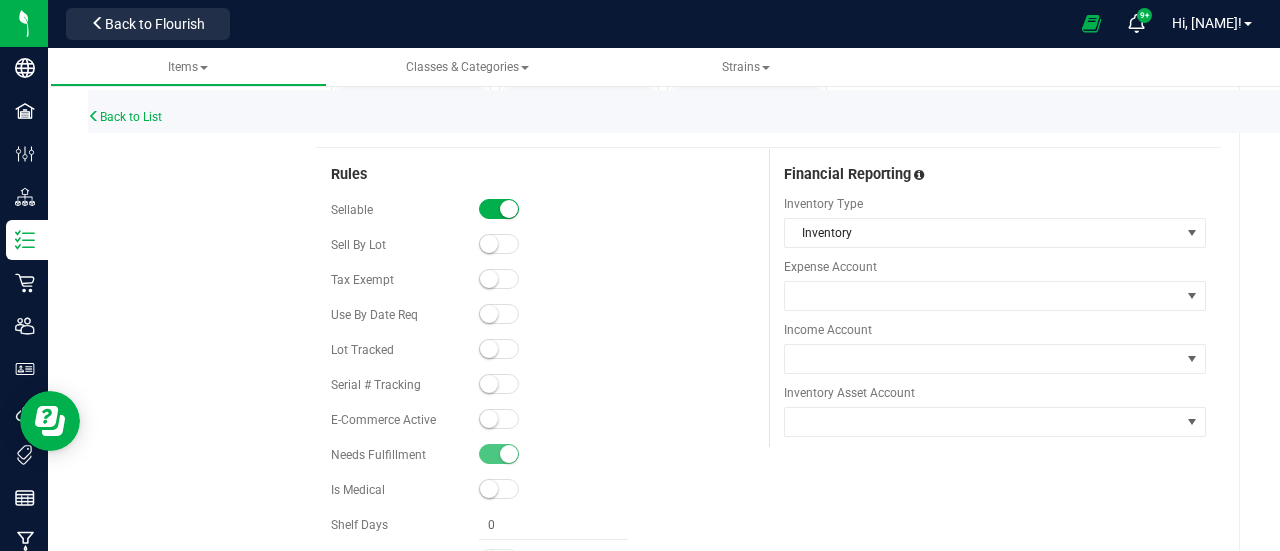scroll, scrollTop: 1500, scrollLeft: 0, axis: vertical 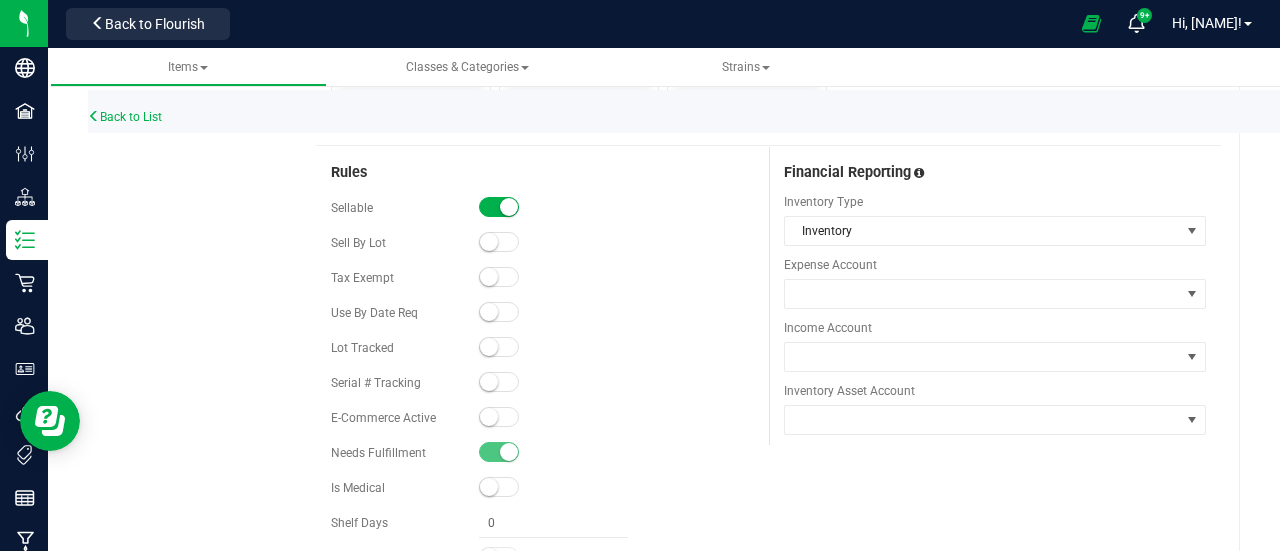 type on "35" 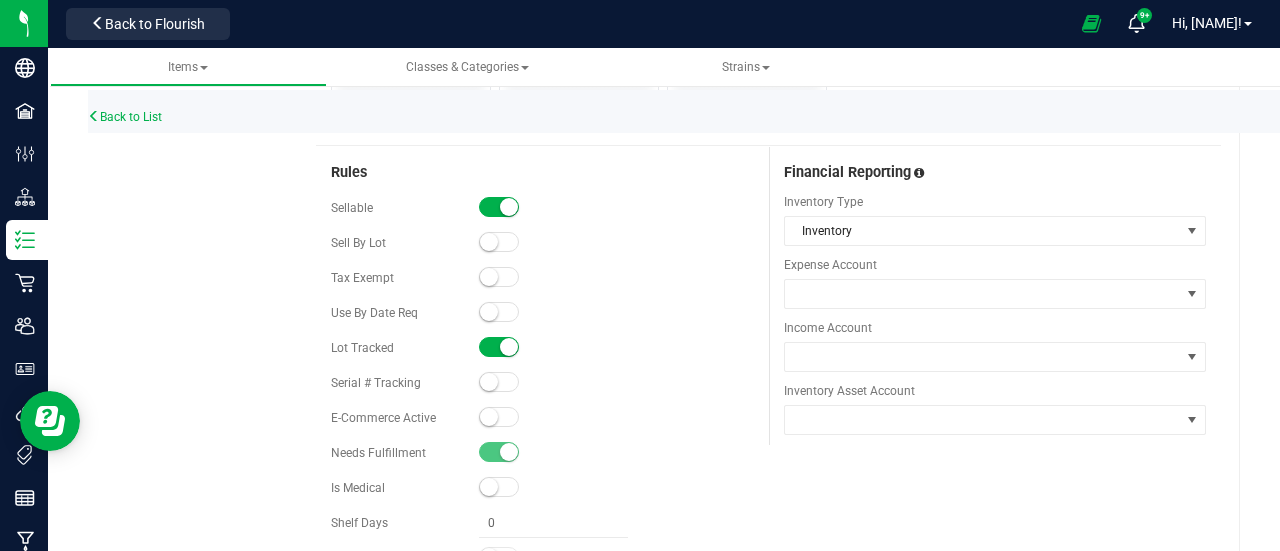 click at bounding box center [499, 312] 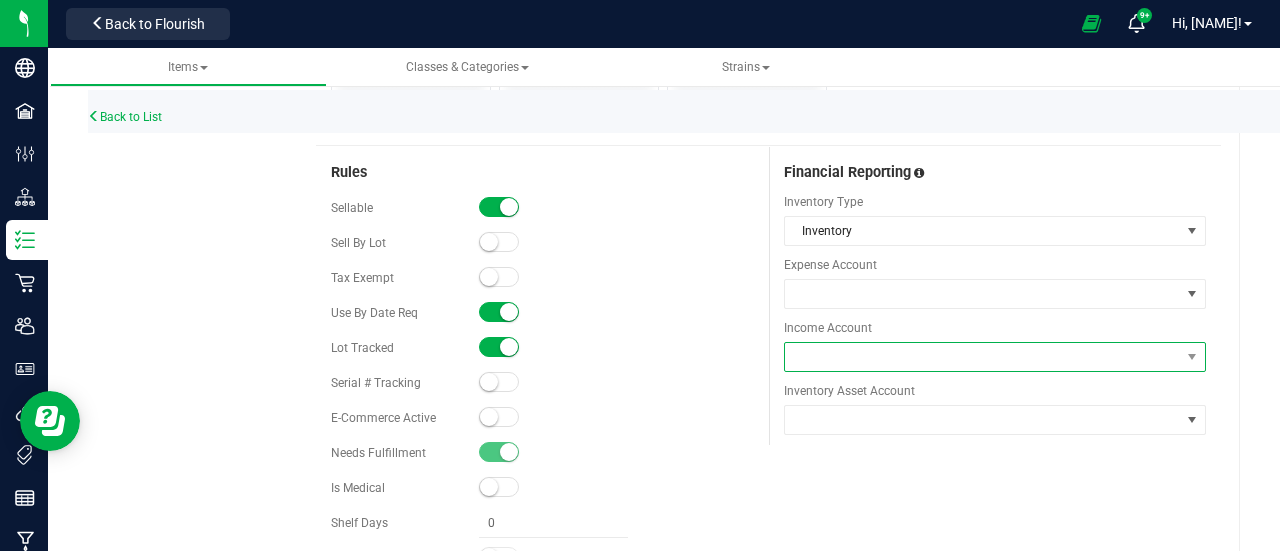click at bounding box center (983, 357) 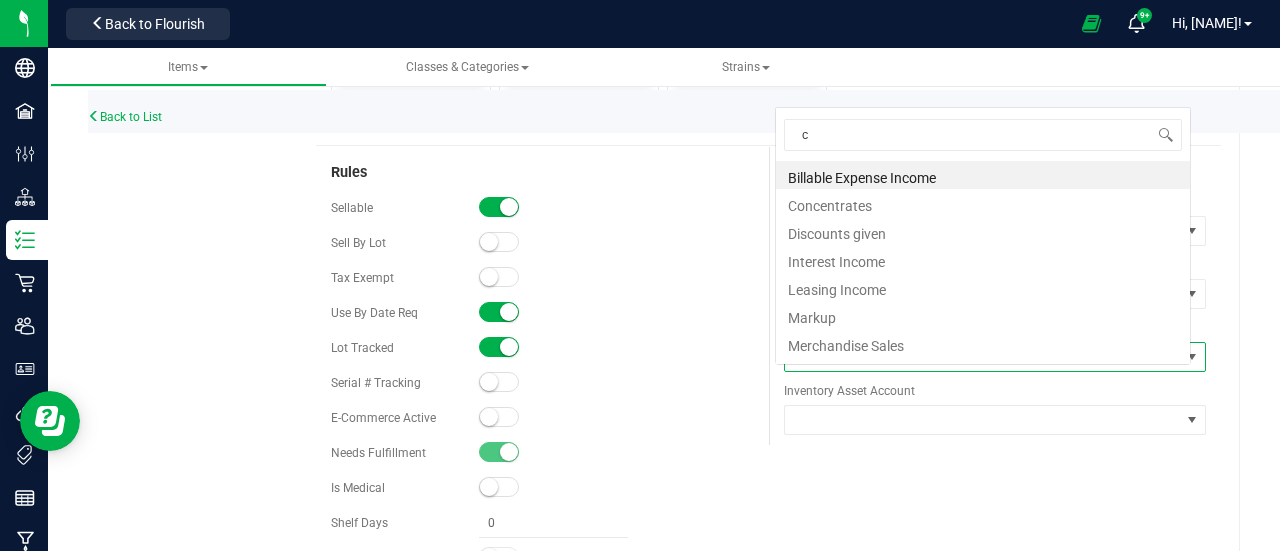 scroll, scrollTop: 0, scrollLeft: 0, axis: both 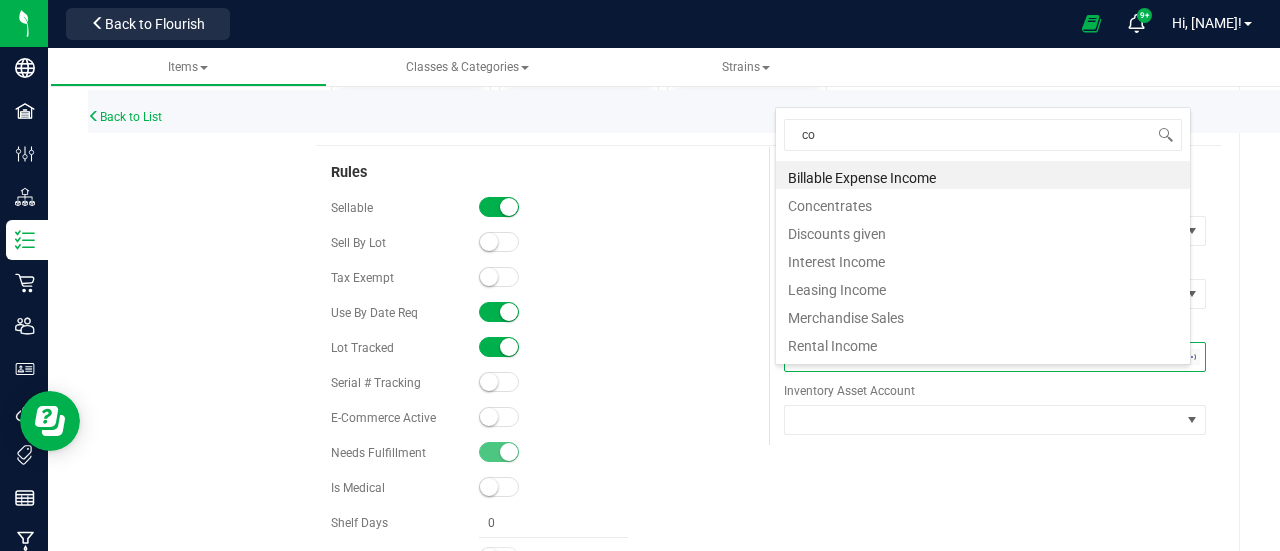 type on "con" 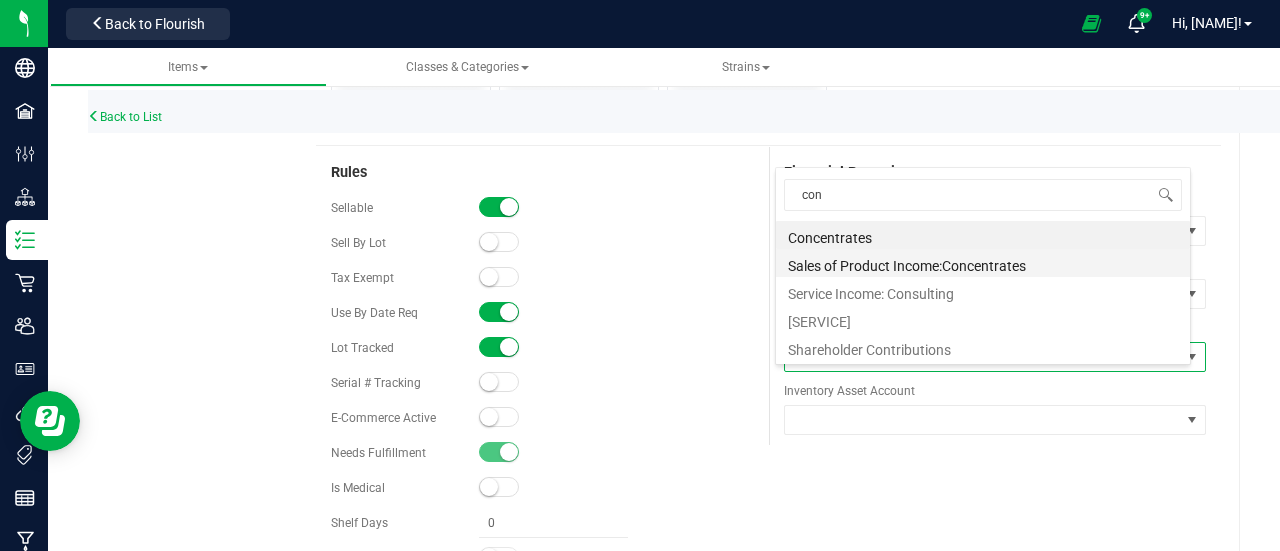 click on "Sales of Product Income:Concentrates" at bounding box center [983, 263] 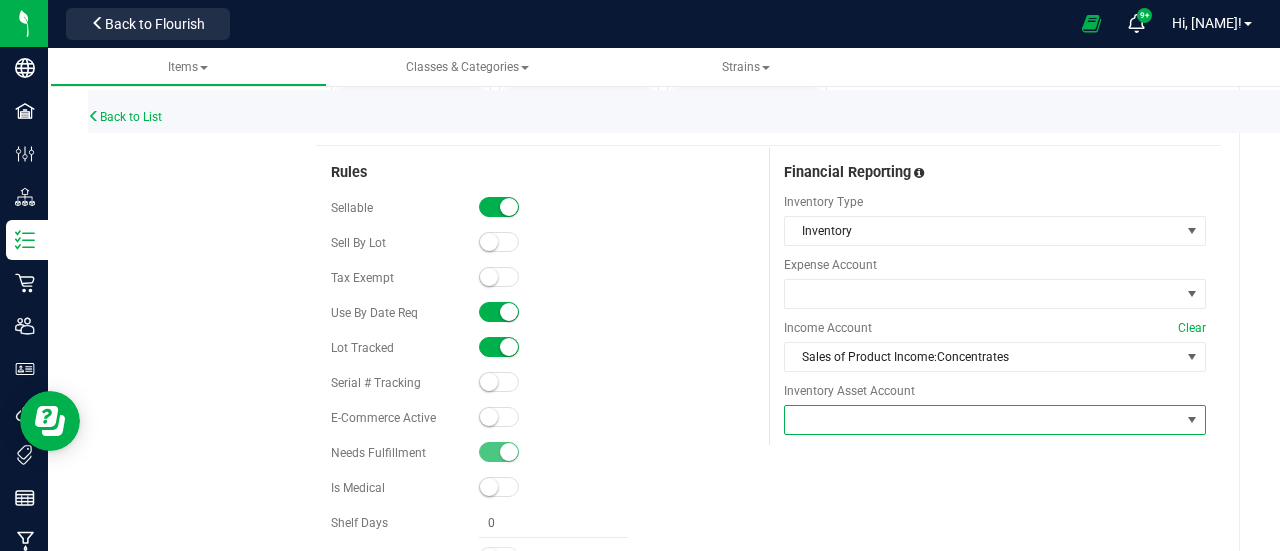 click at bounding box center [983, 420] 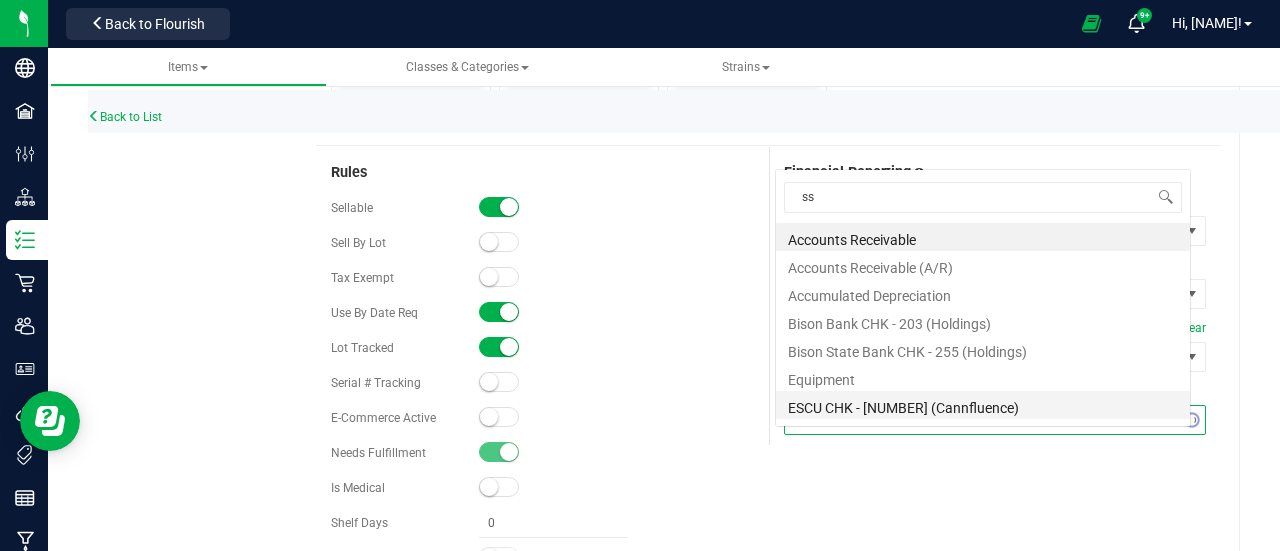 scroll, scrollTop: 0, scrollLeft: 0, axis: both 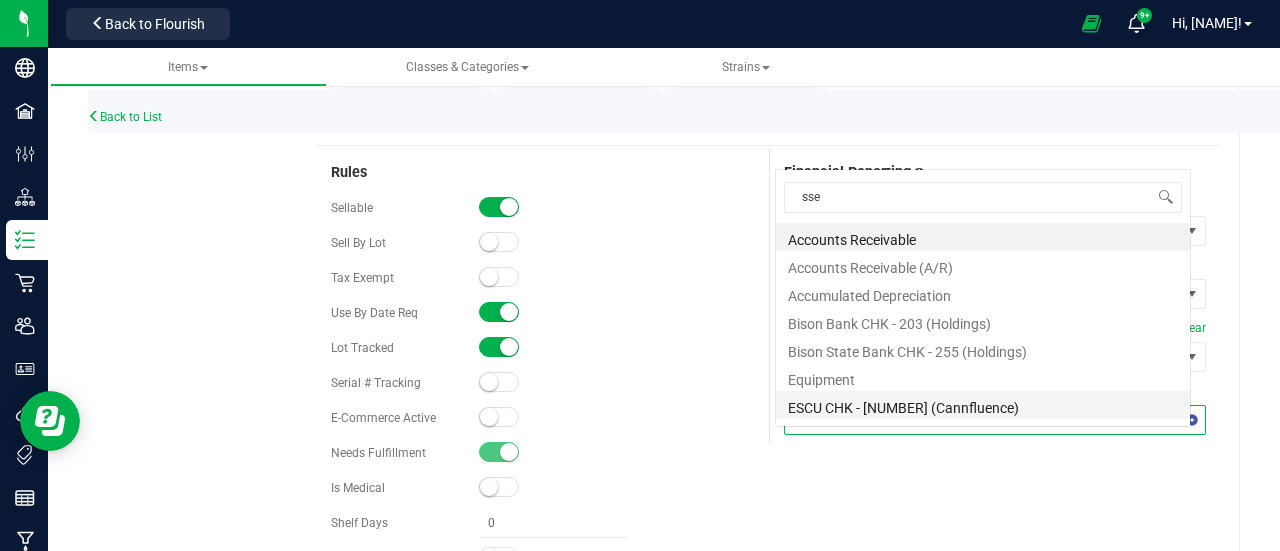 type on "sset" 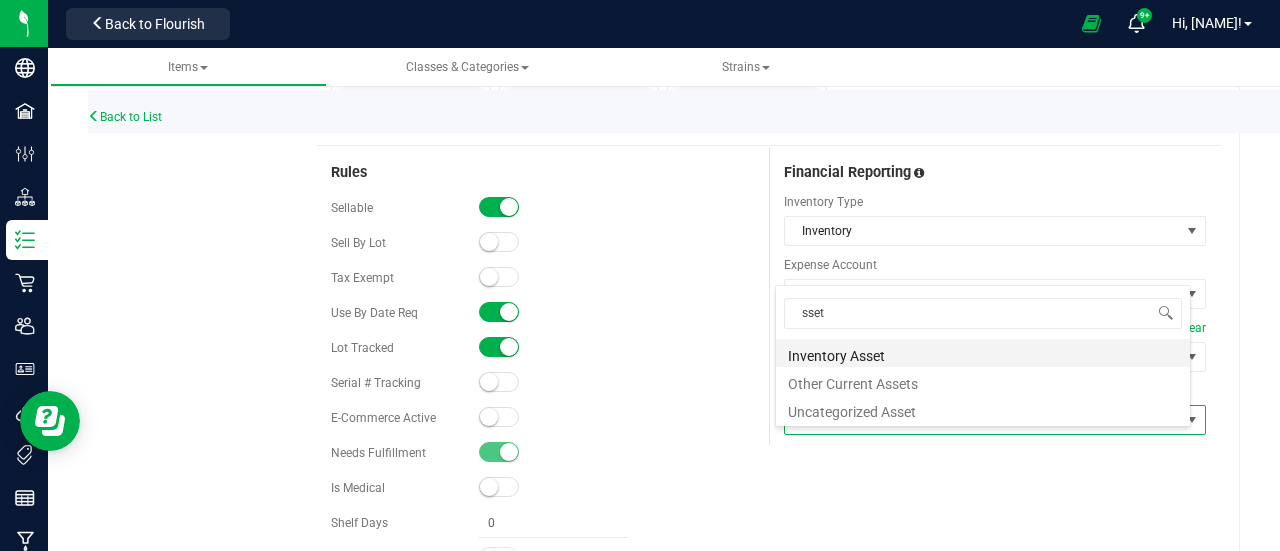 click on "Inventory Asset" at bounding box center (983, 353) 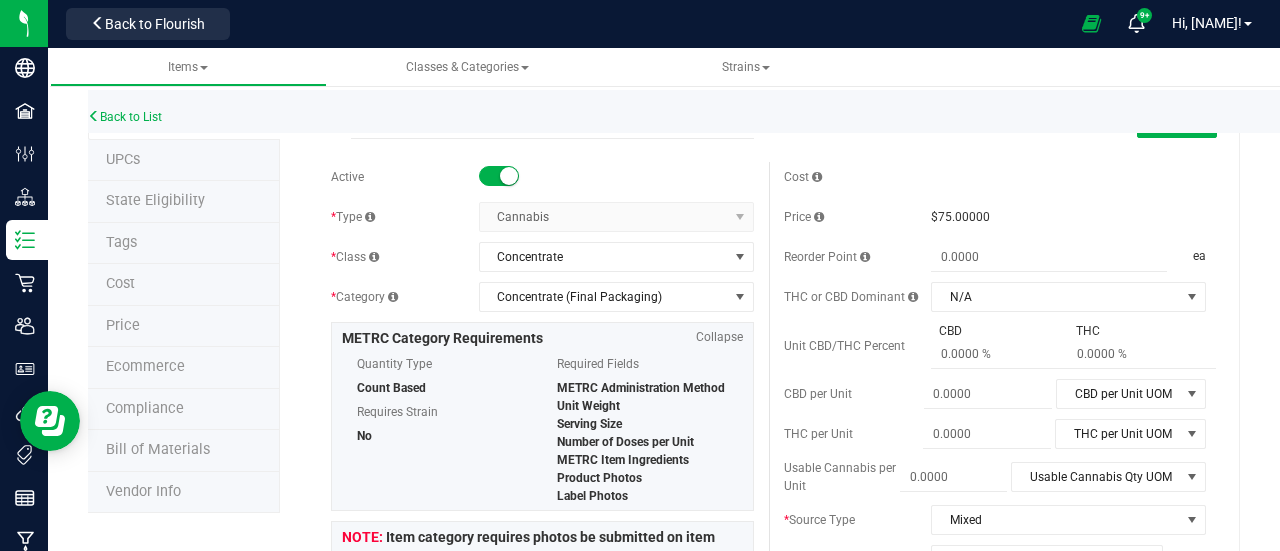 scroll, scrollTop: 0, scrollLeft: 0, axis: both 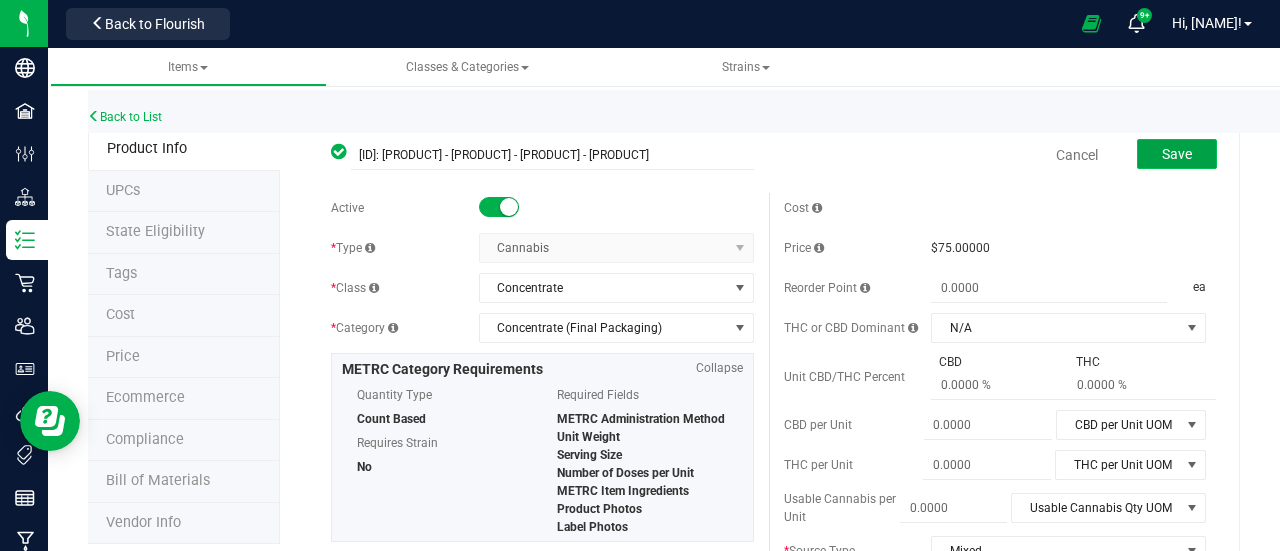 click on "Save" at bounding box center (1177, 154) 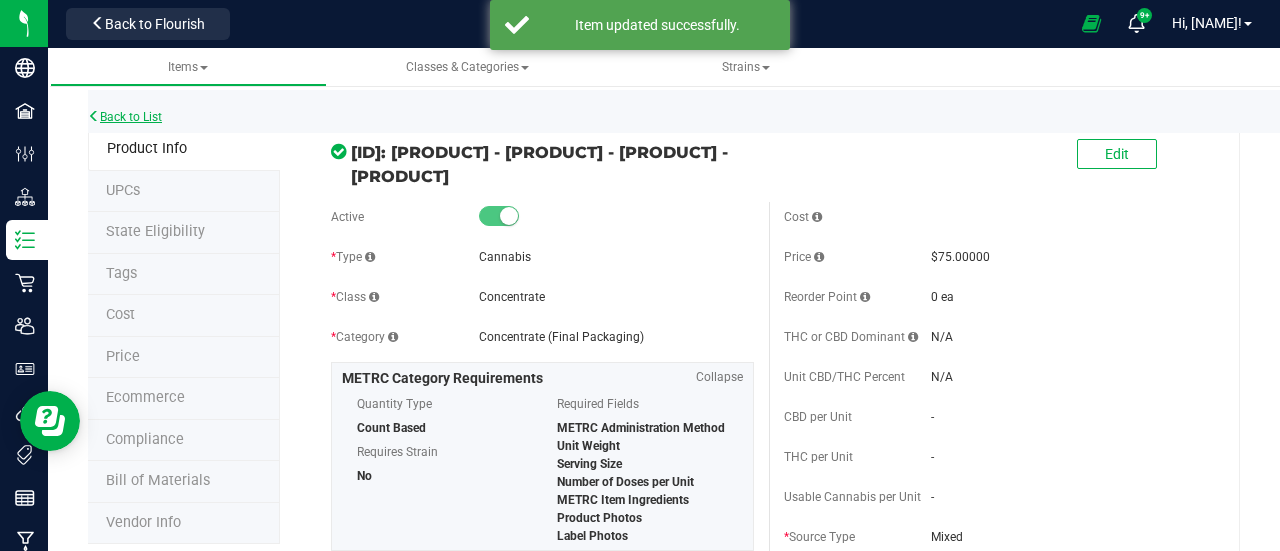 click on "Back to List" at bounding box center (125, 117) 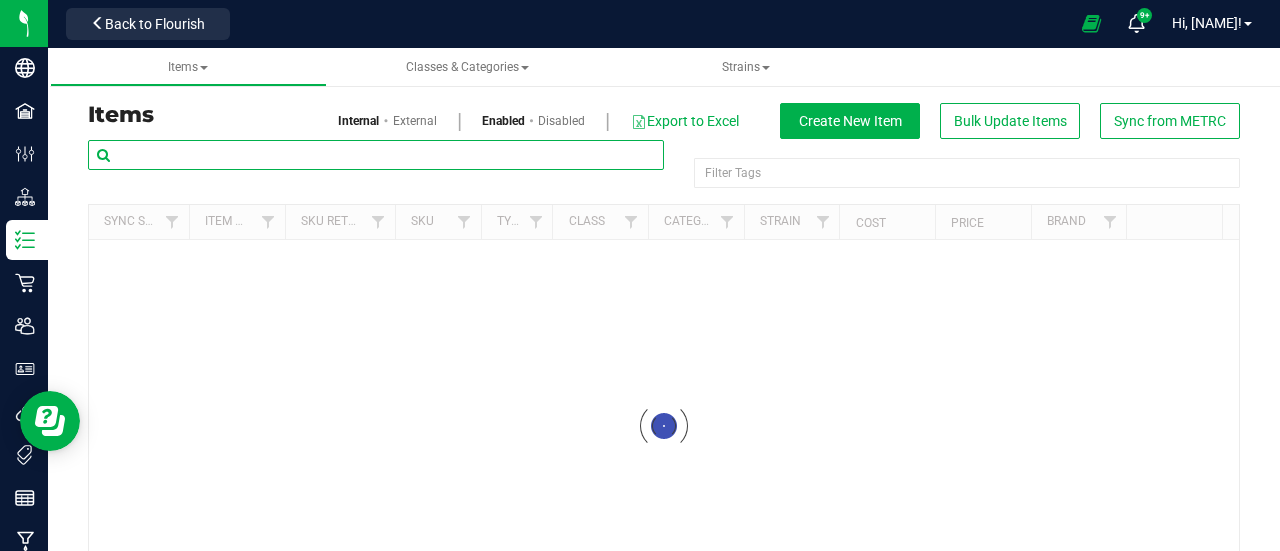 click at bounding box center (376, 155) 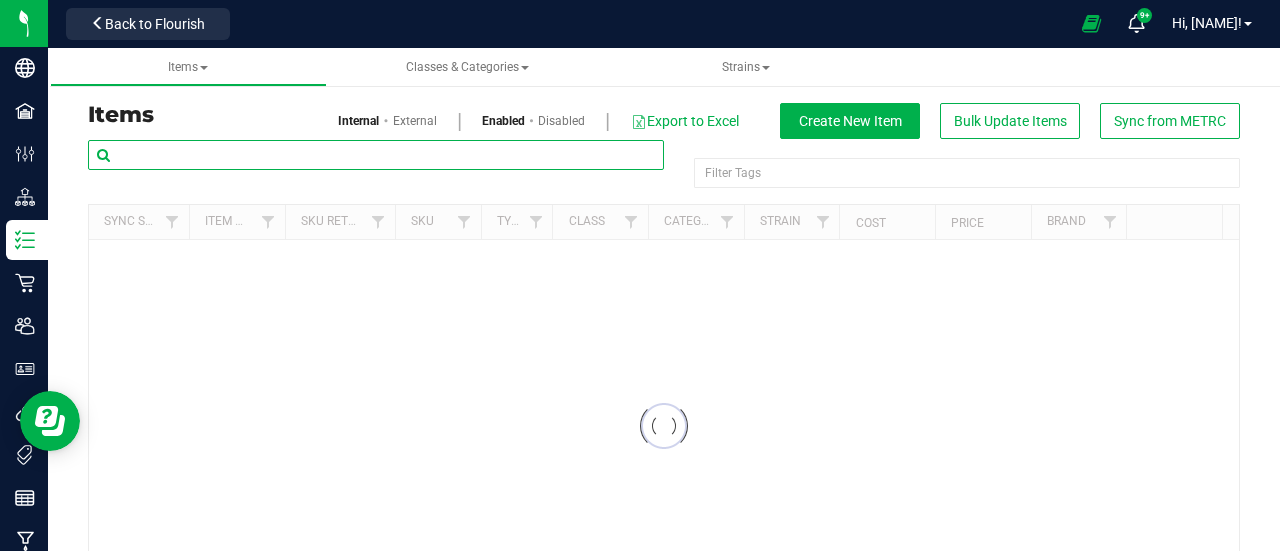 paste on "[PRODUCT_NAME]" 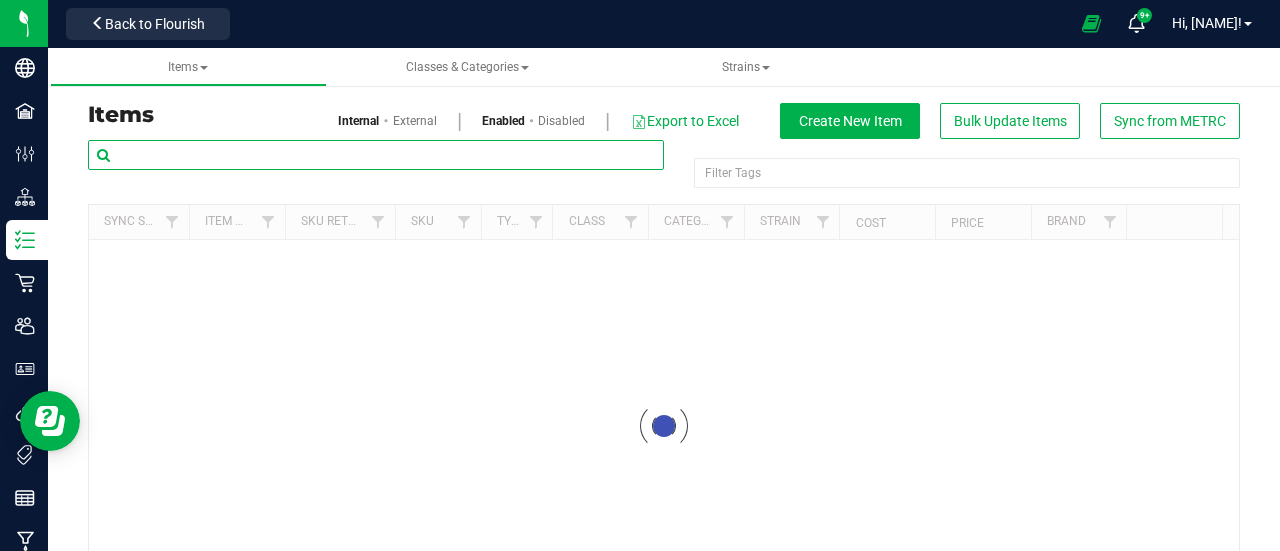 type on "[PRODUCT_NAME]" 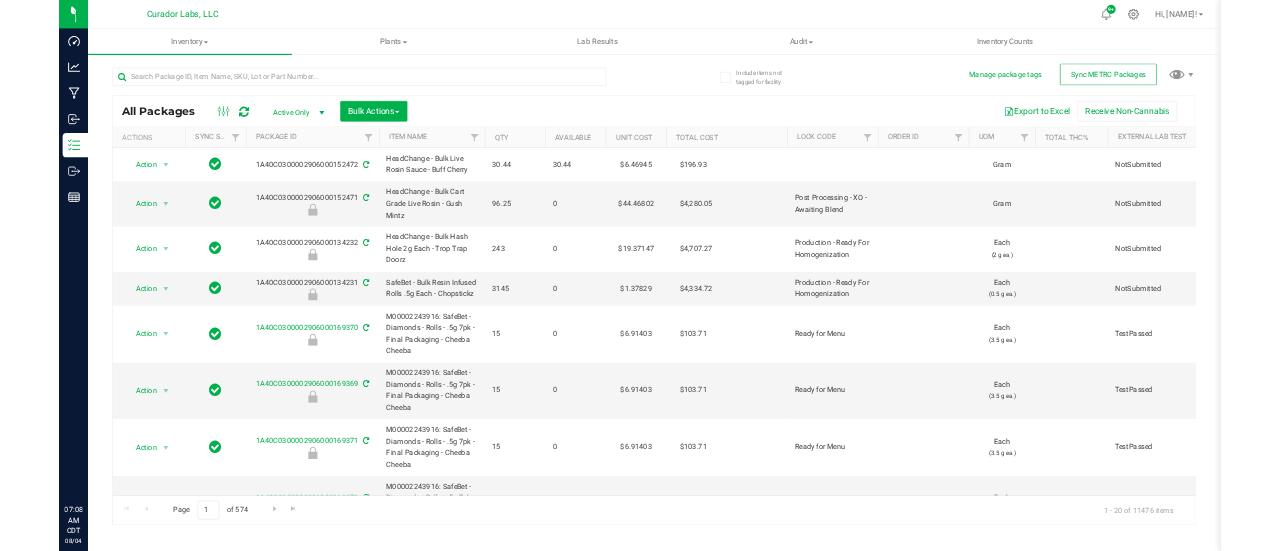 scroll, scrollTop: 0, scrollLeft: 0, axis: both 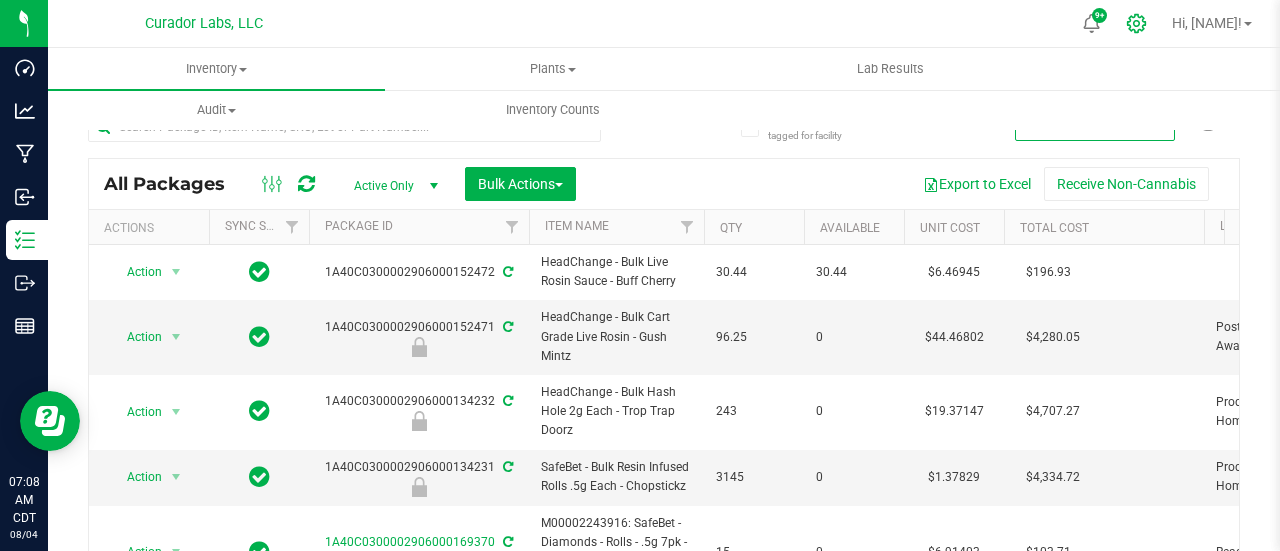 click 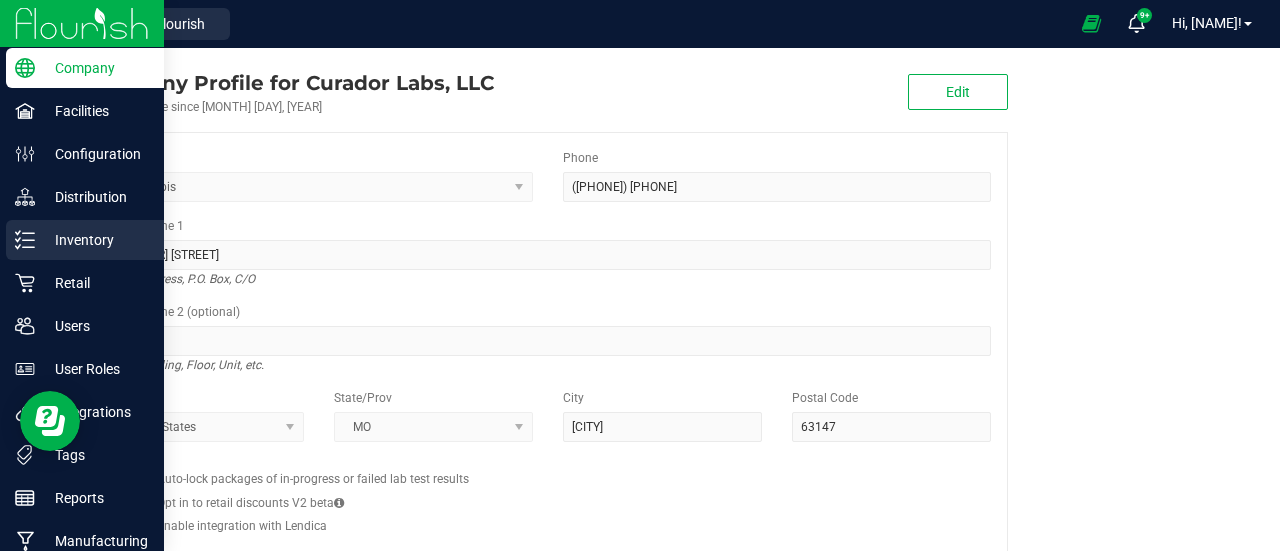 click on "Inventory" at bounding box center (95, 240) 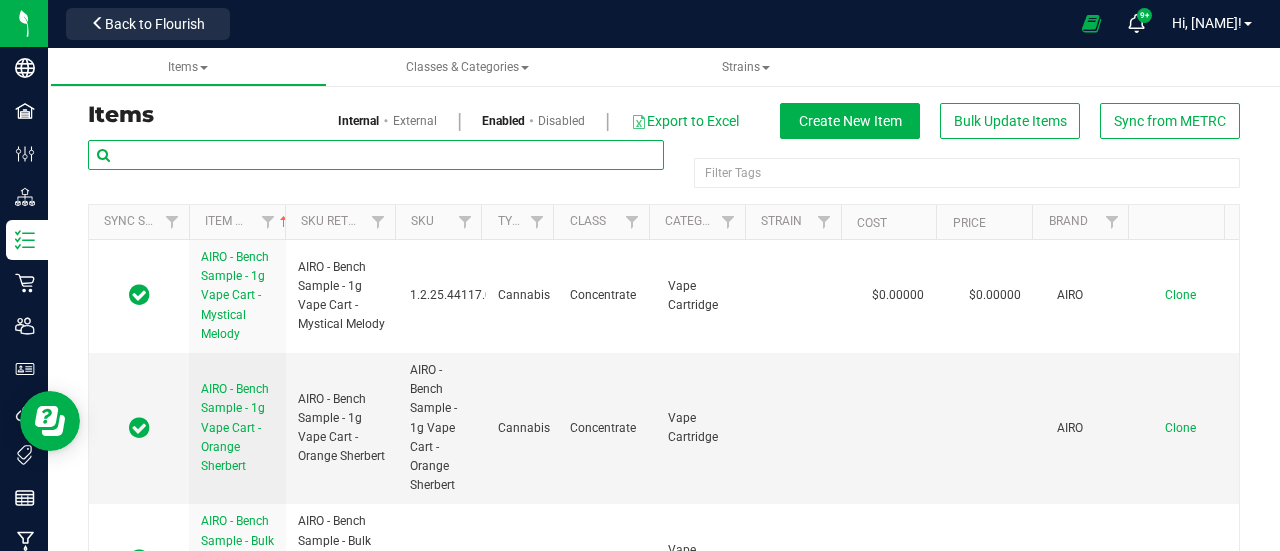 paste on "HeadChange - Bulk Live Badder 3.5g Each - Orange Kush Theory" 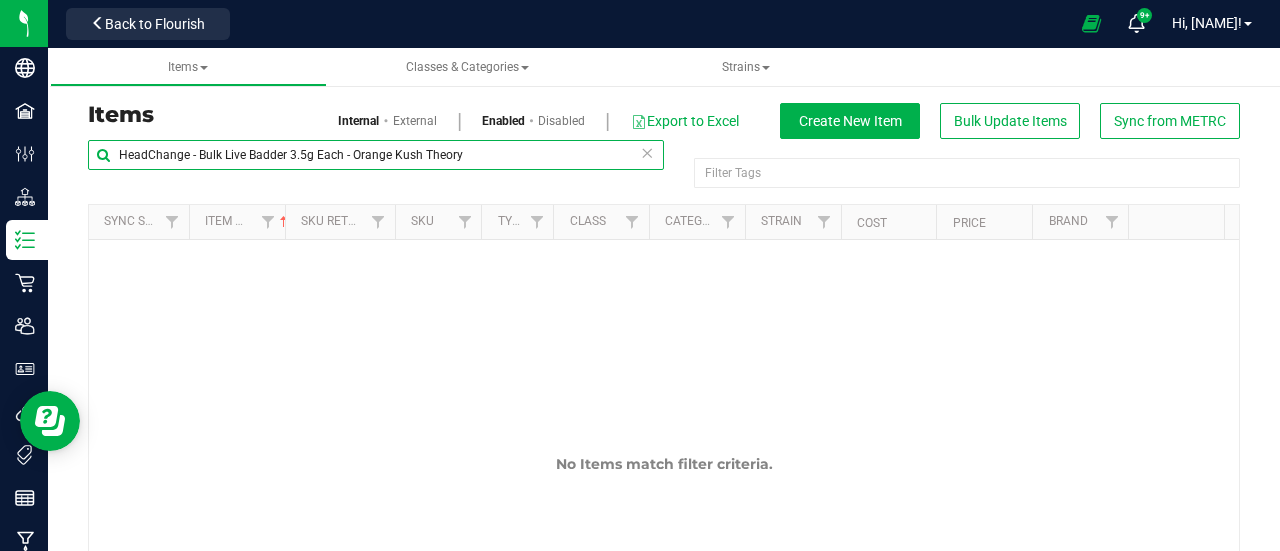 drag, startPoint x: 348, startPoint y: 157, endPoint x: 608, endPoint y: 151, distance: 260.0692 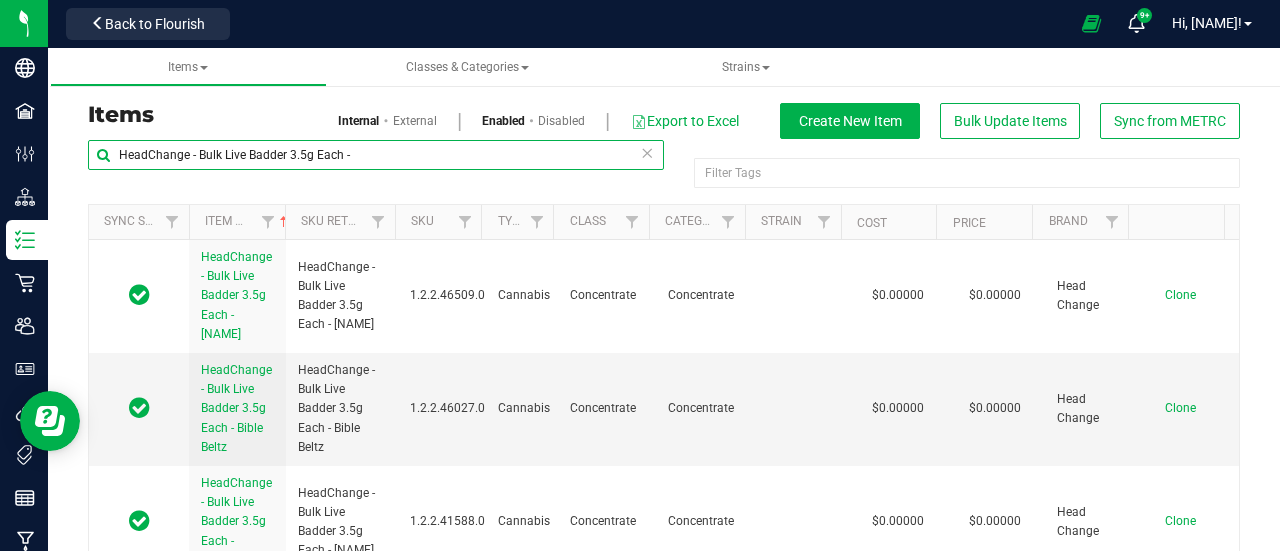 type on "HeadChange - Bulk Live Badder 3.5g Each -" 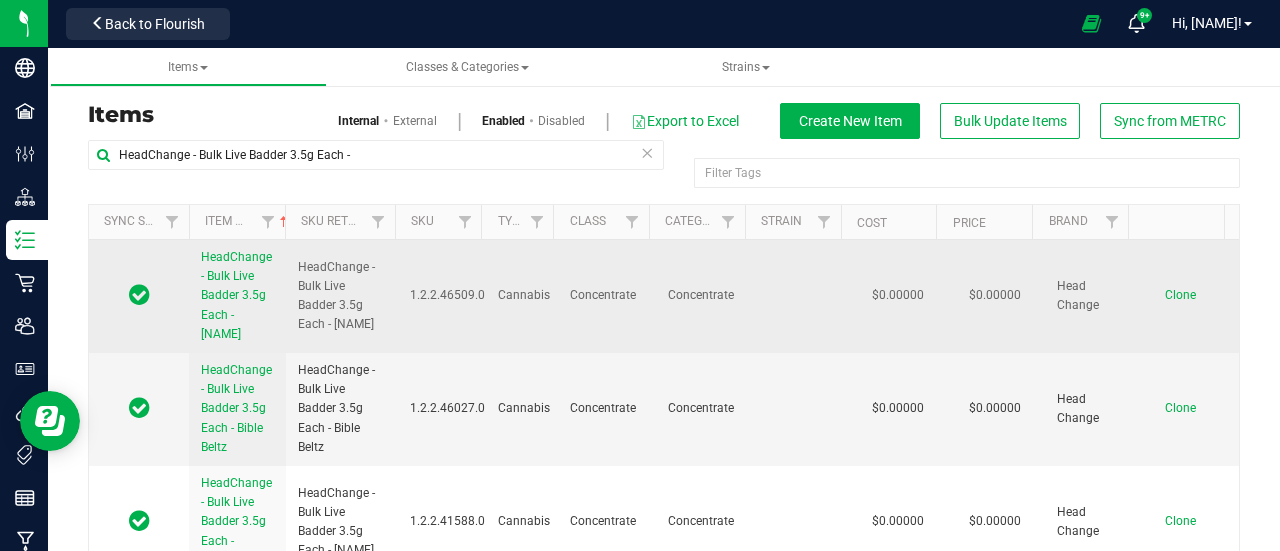 click on "Clone" at bounding box center [1180, 295] 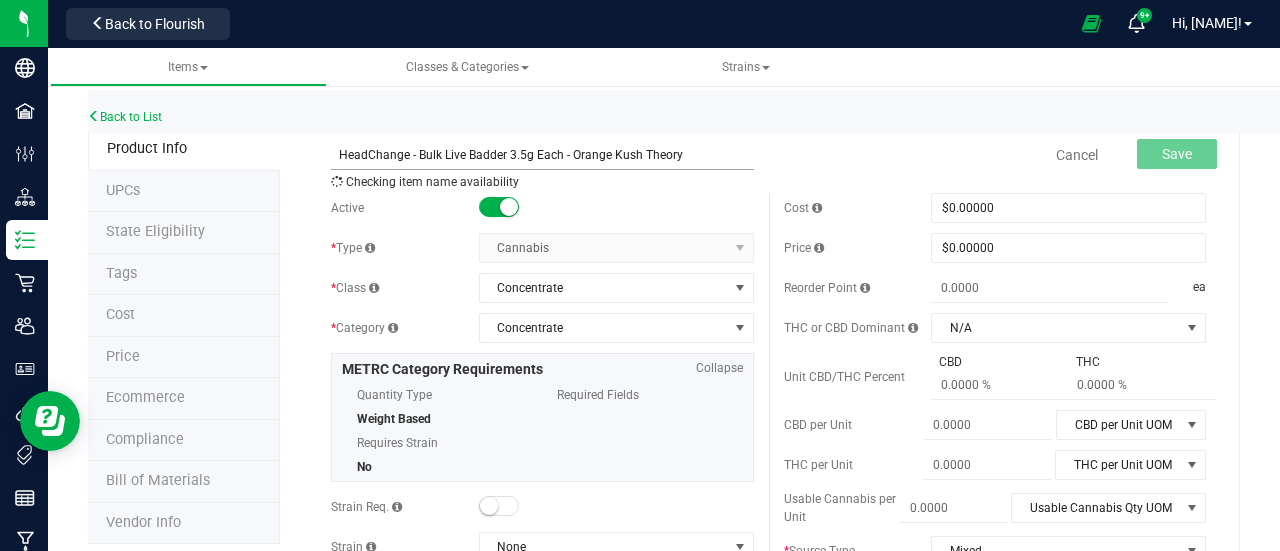 click on "HeadChange - Bulk Live Badder 3.5g Each - Orange Kush Theory" at bounding box center [542, 155] 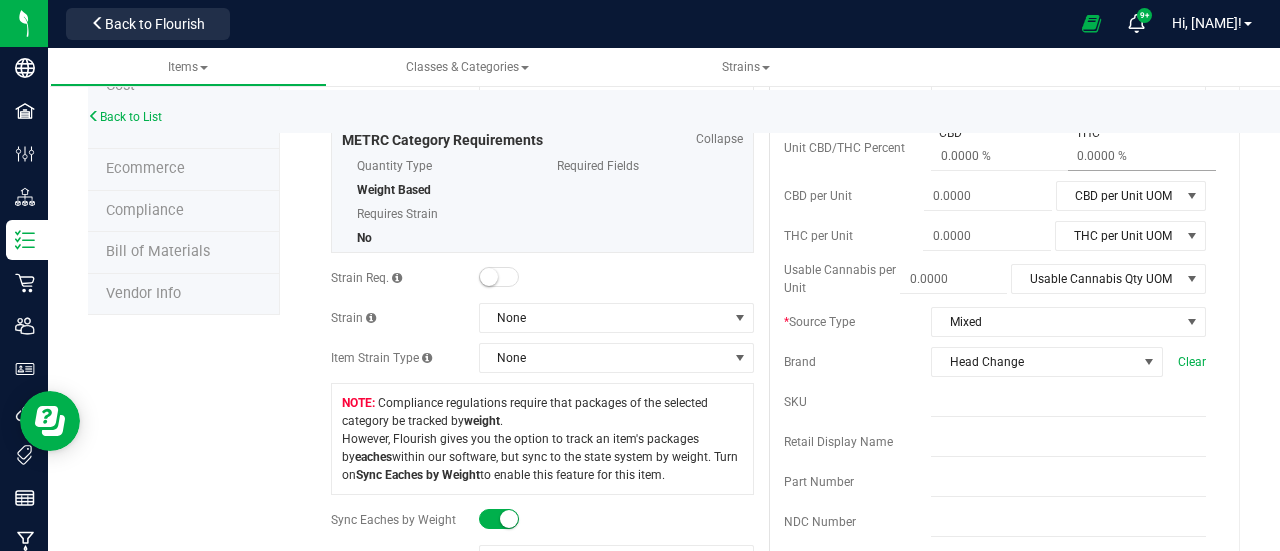 scroll, scrollTop: 0, scrollLeft: 0, axis: both 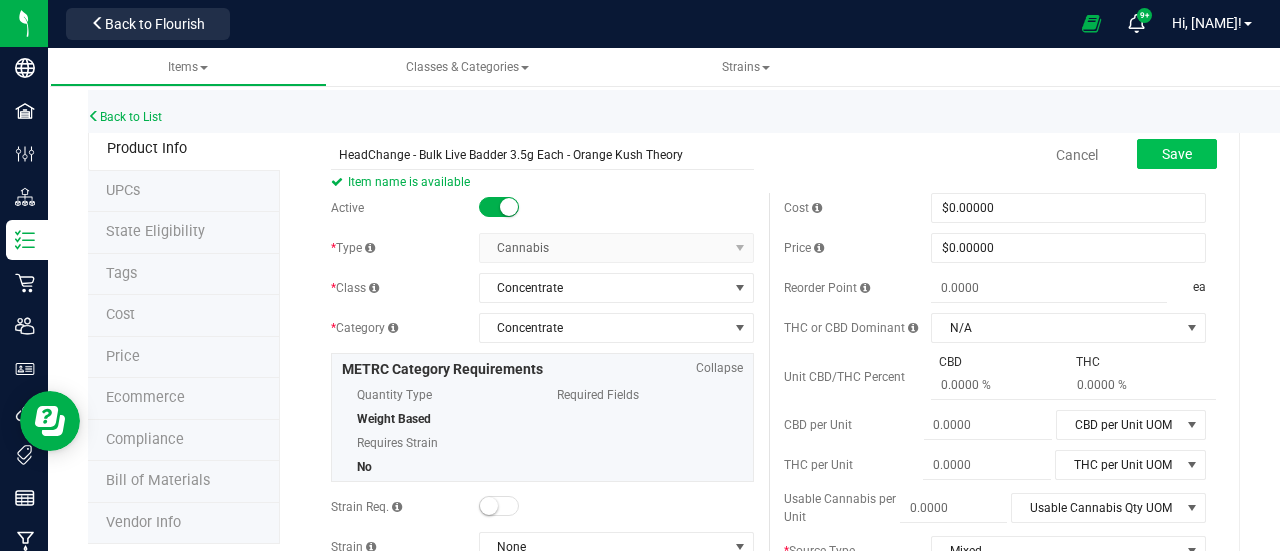 type on "HeadChange - Bulk Live Badder 3.5g Each - Orange Kush Theory" 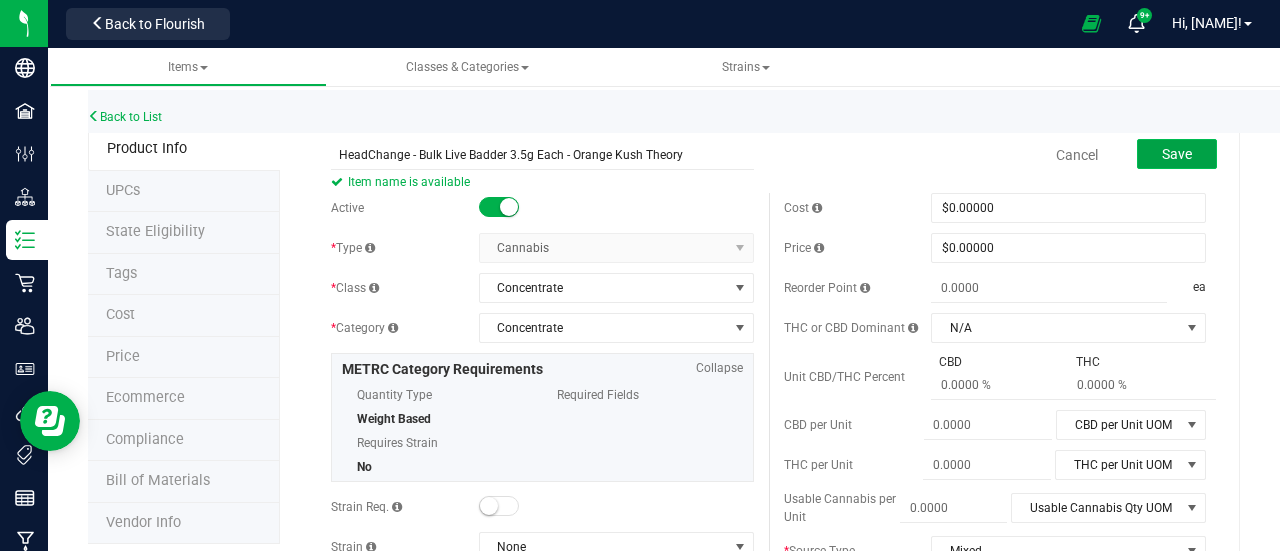 click on "Save" at bounding box center [1177, 154] 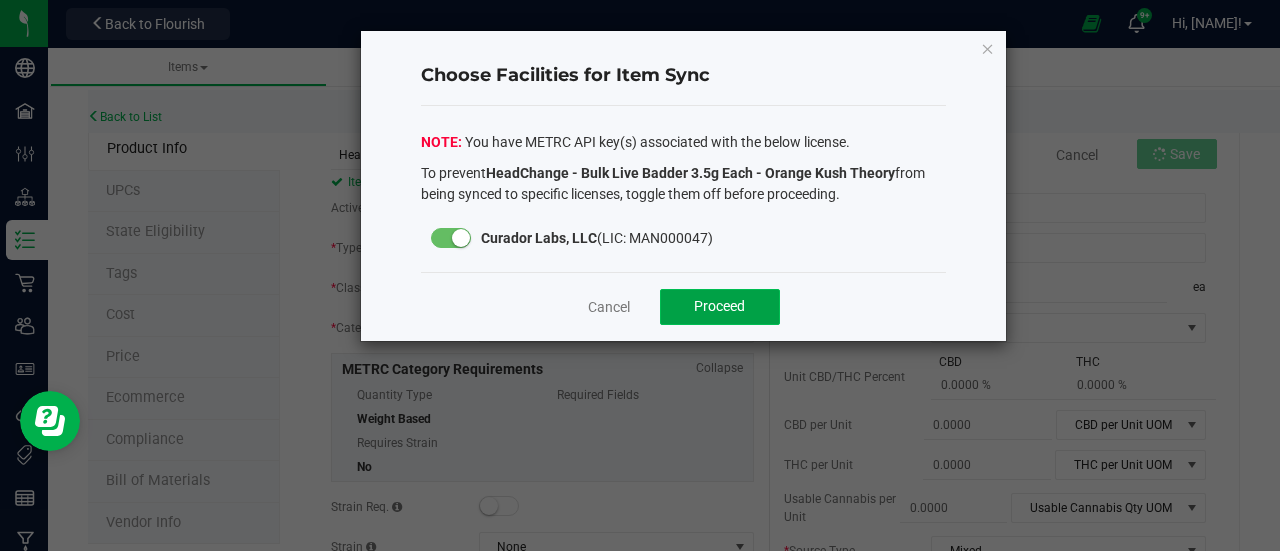 click on "Proceed" 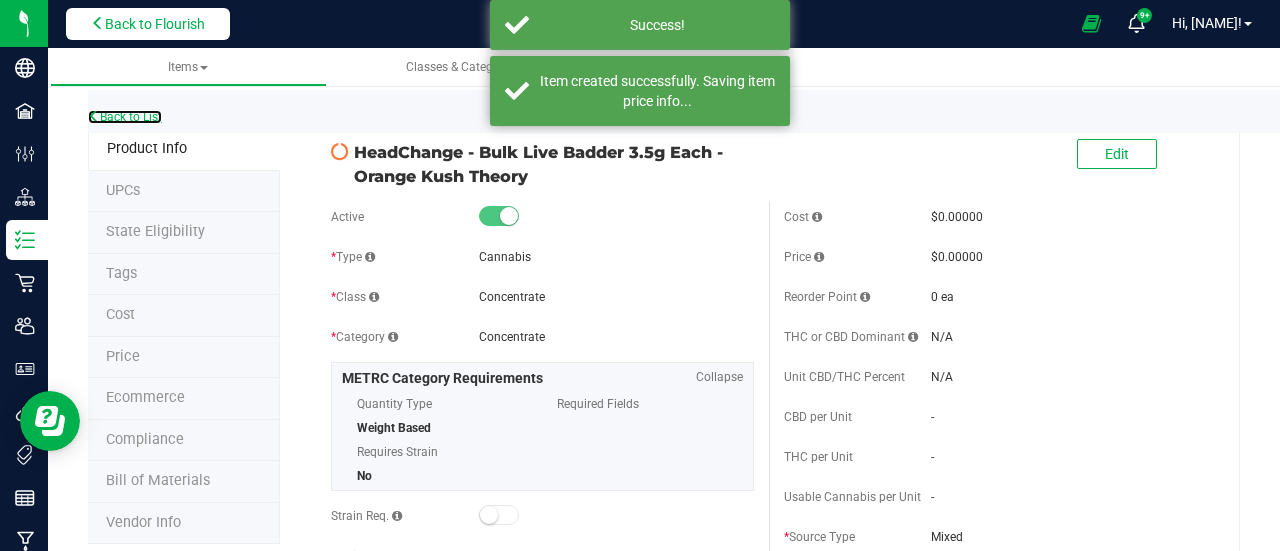 drag, startPoint x: 142, startPoint y: 113, endPoint x: 225, endPoint y: 8, distance: 133.84319 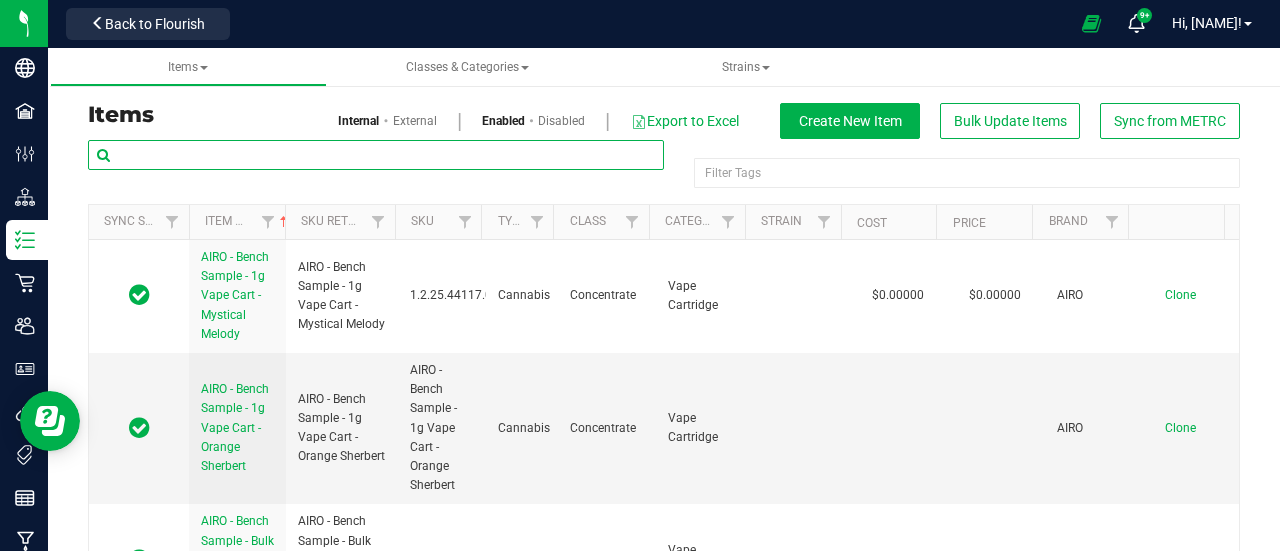 click at bounding box center [376, 155] 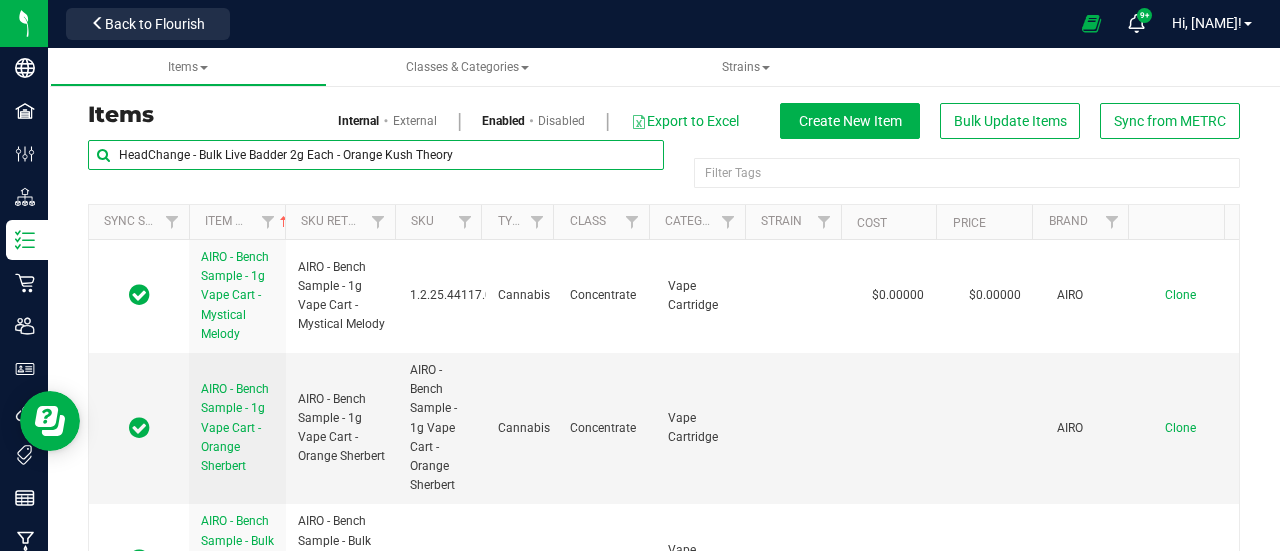 drag, startPoint x: 342, startPoint y: 157, endPoint x: 549, endPoint y: 159, distance: 207.00966 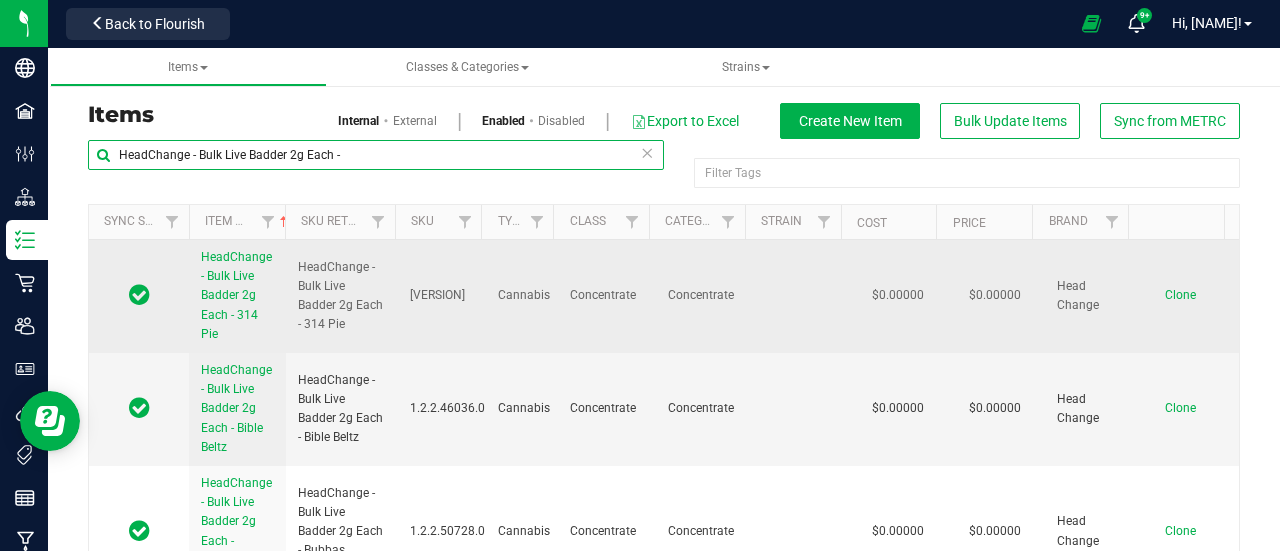 type on "HeadChange - Bulk Live Badder 2g Each -" 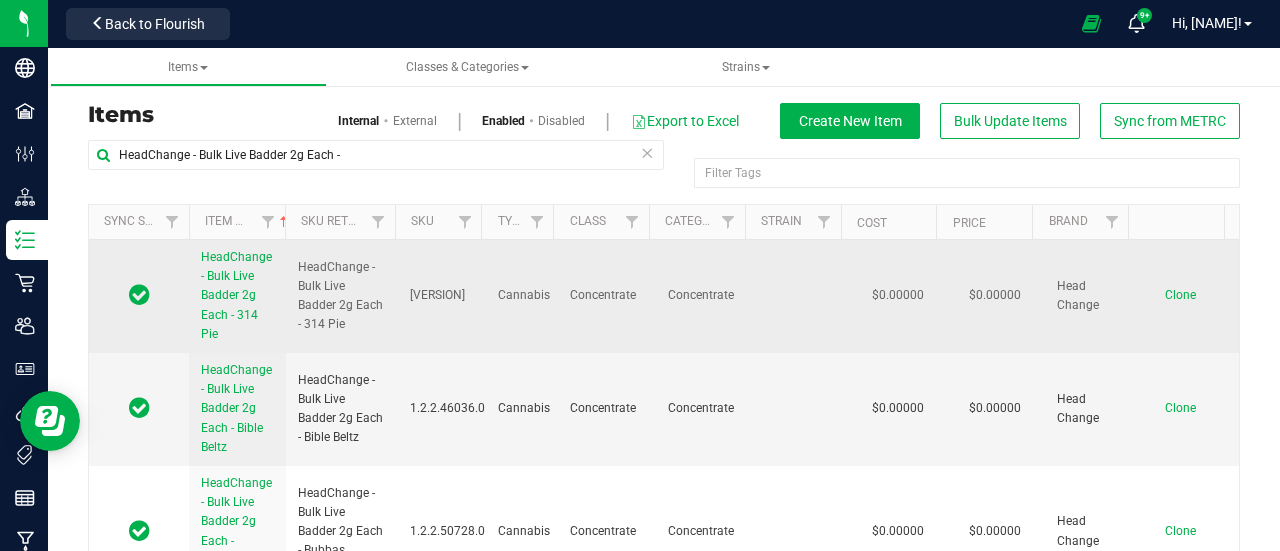 click on "Clone" at bounding box center (1180, 295) 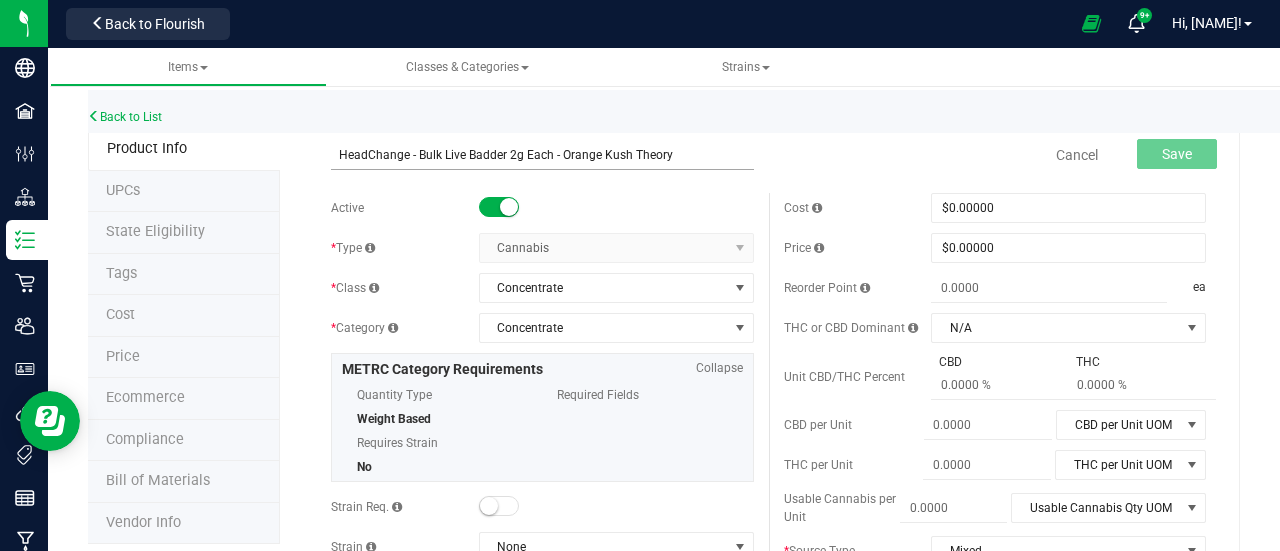click on "HeadChange - Bulk Live Badder 2g Each - Orange Kush Theory" at bounding box center (542, 155) 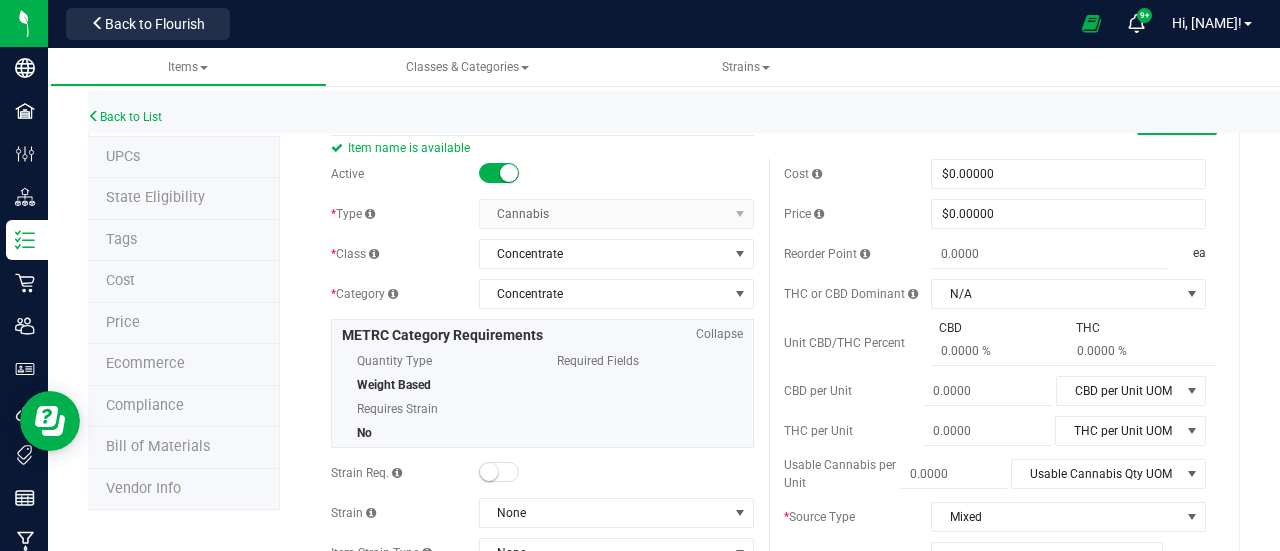 scroll, scrollTop: 0, scrollLeft: 0, axis: both 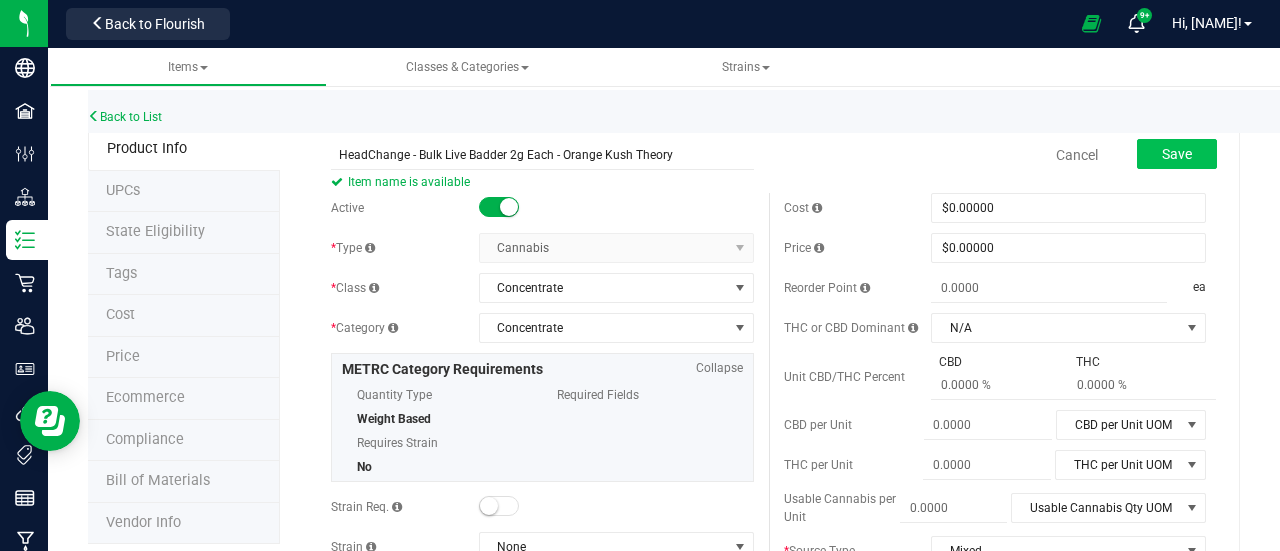 type on "HeadChange - Bulk Live Badder 2g Each - Orange Kush Theory" 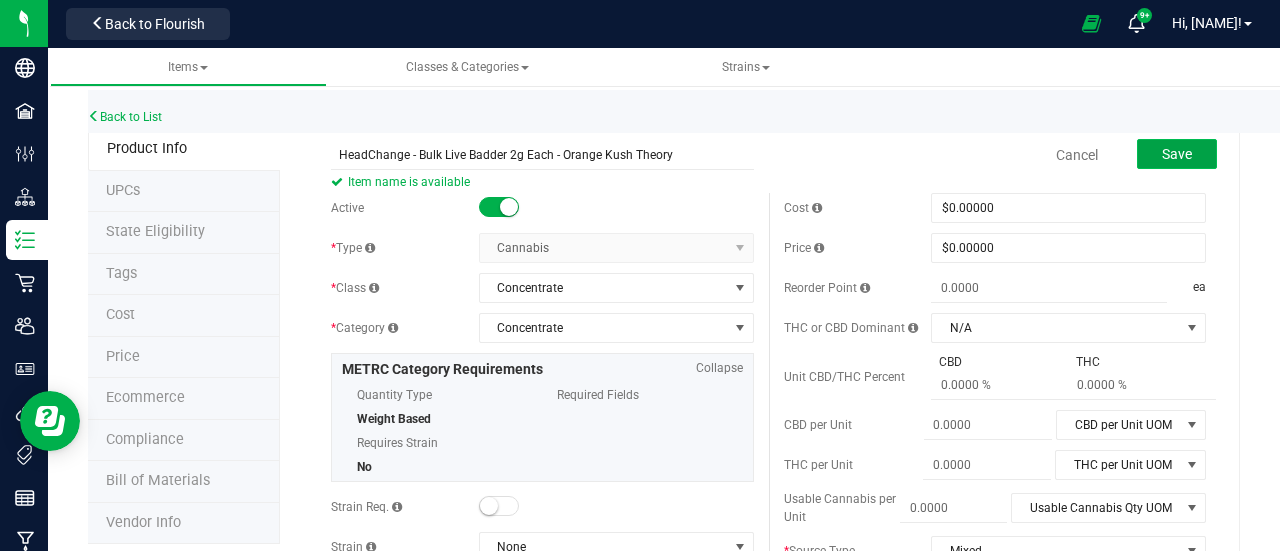 click on "Save" at bounding box center (1177, 154) 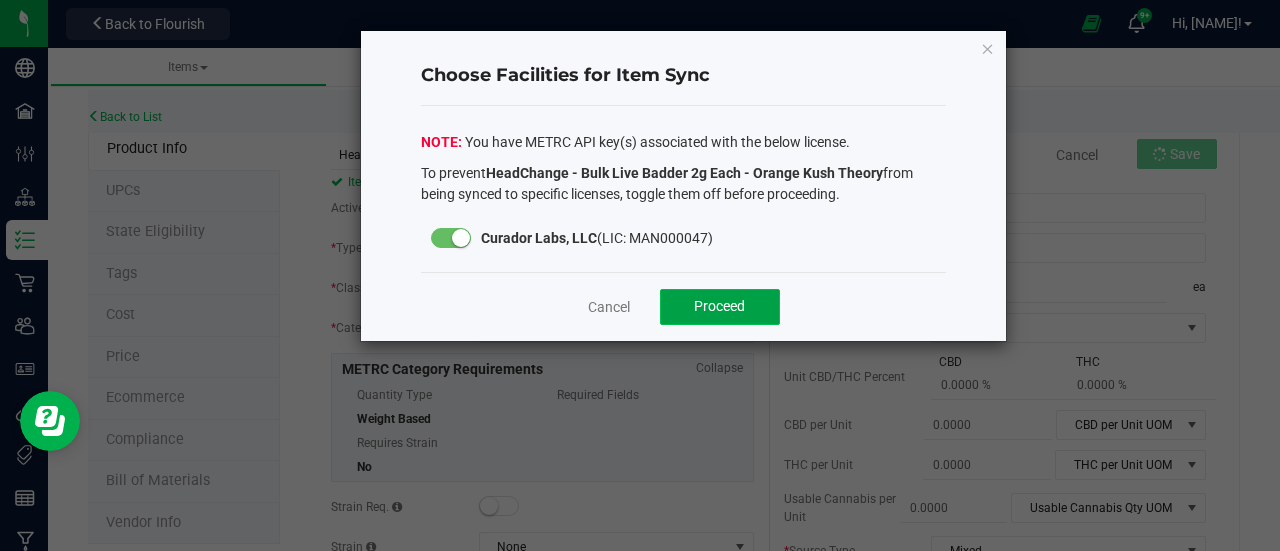 click on "Proceed" 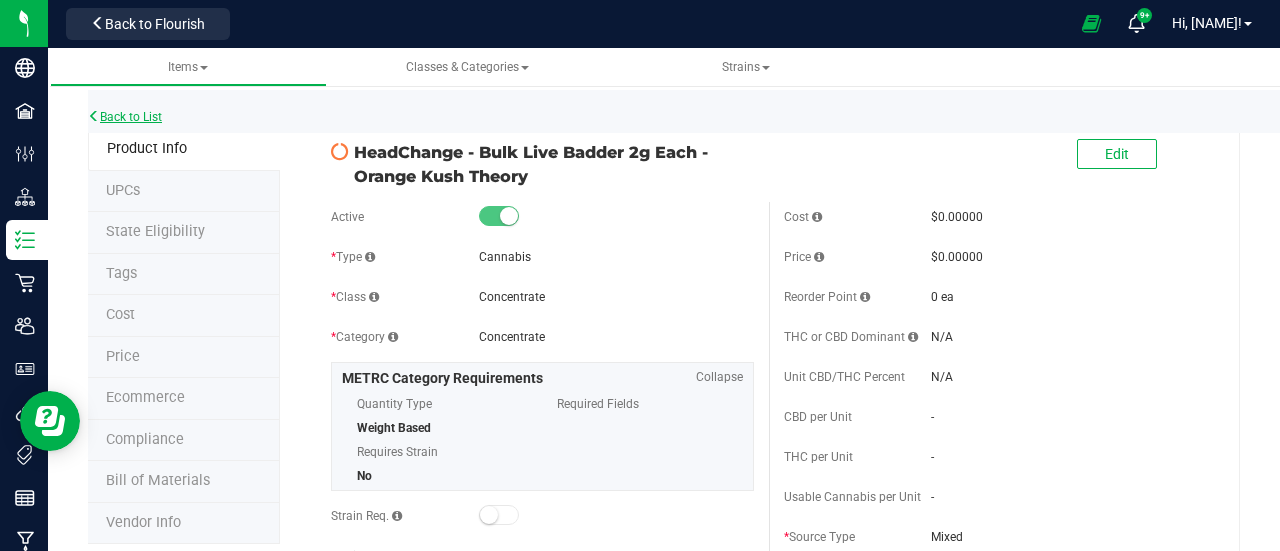 click on "Back to List" at bounding box center [125, 117] 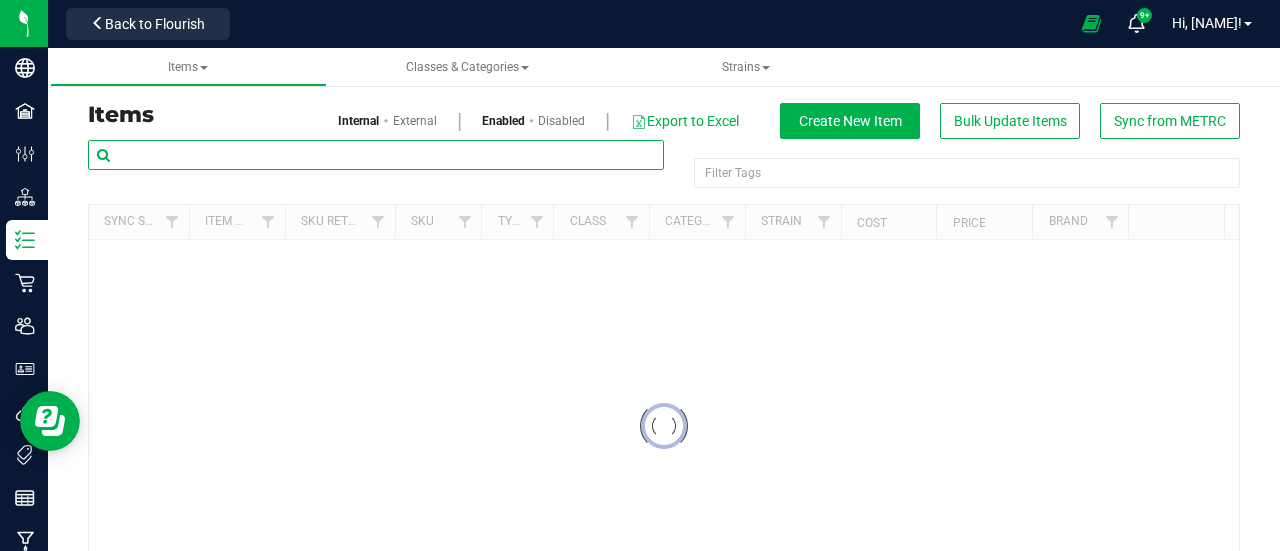 click at bounding box center (376, 155) 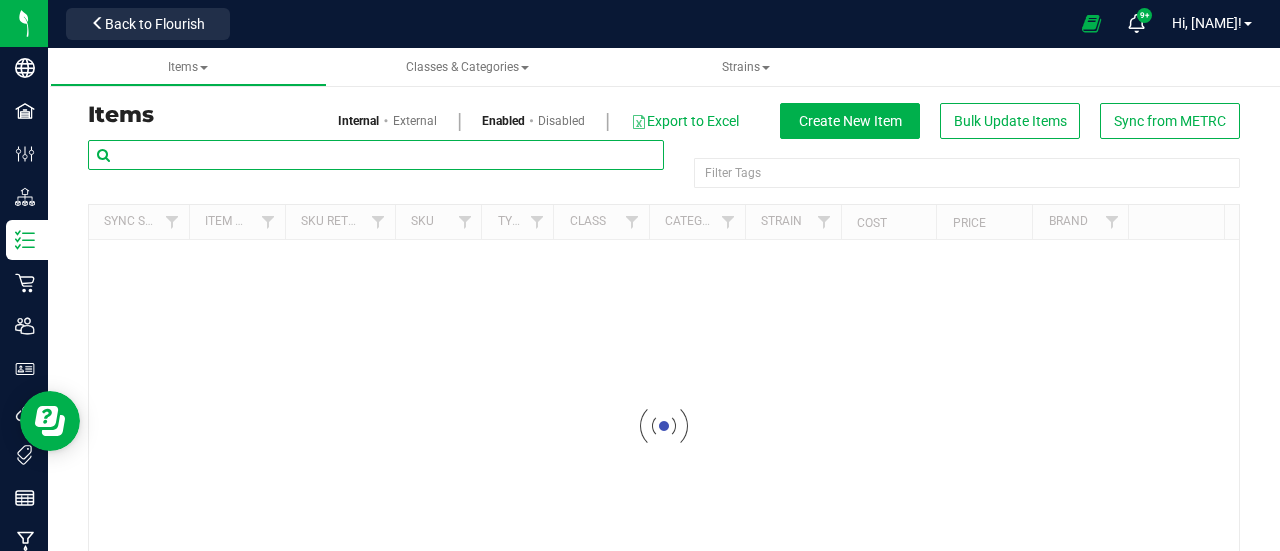 paste on "HeadChange - Bulk Live Sugar 2g Each - Orange Kush Theory" 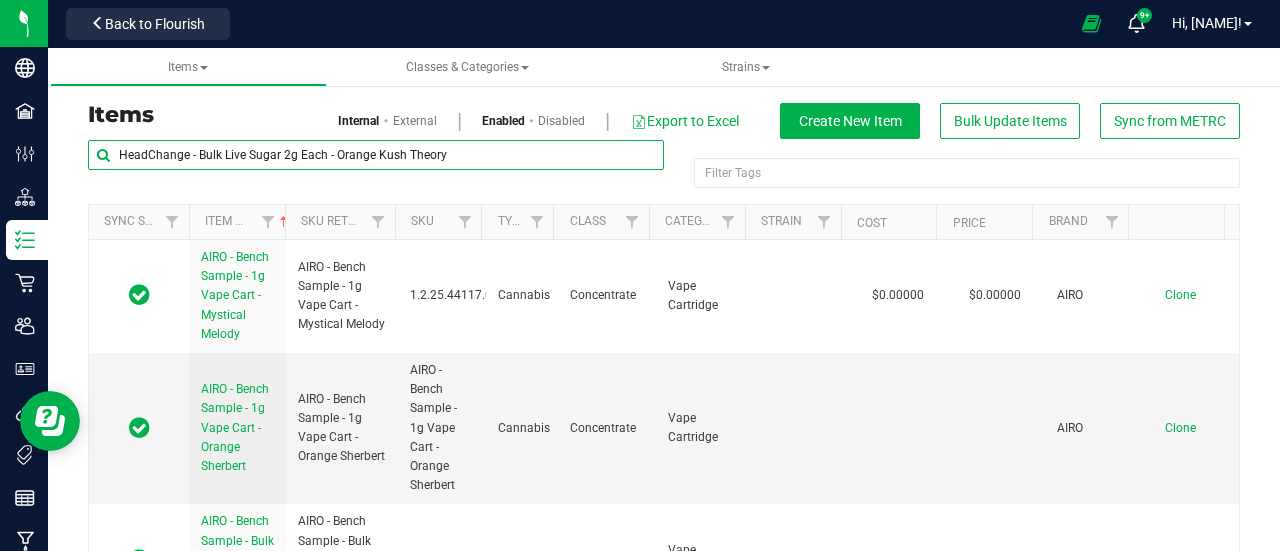 drag, startPoint x: 334, startPoint y: 153, endPoint x: 1113, endPoint y: 155, distance: 779.00256 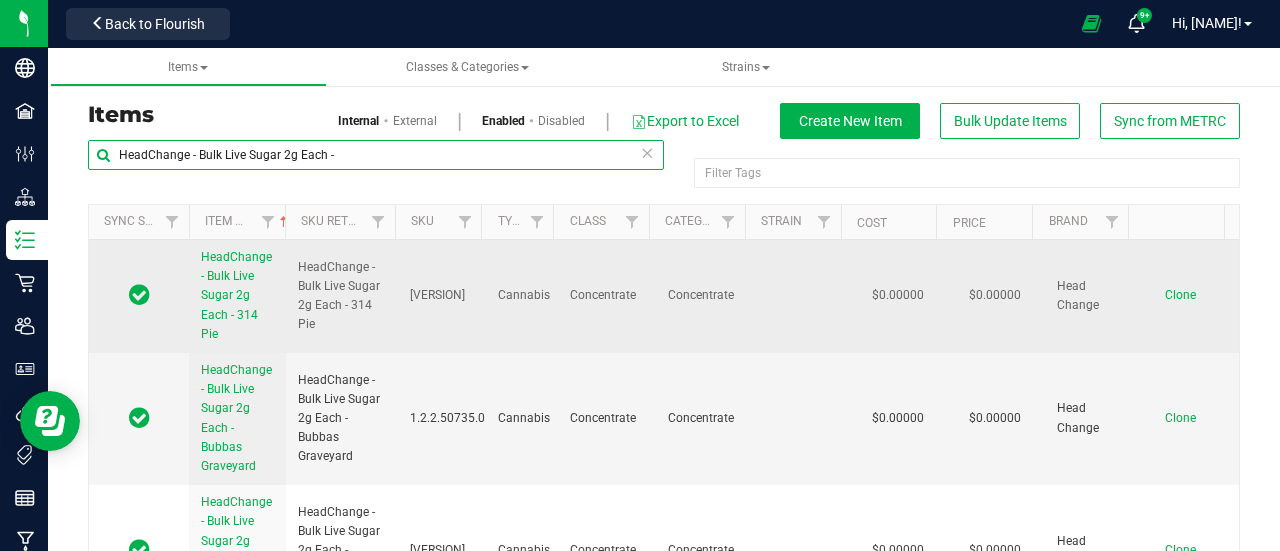 type on "HeadChange - Bulk Live Sugar 2g Each -" 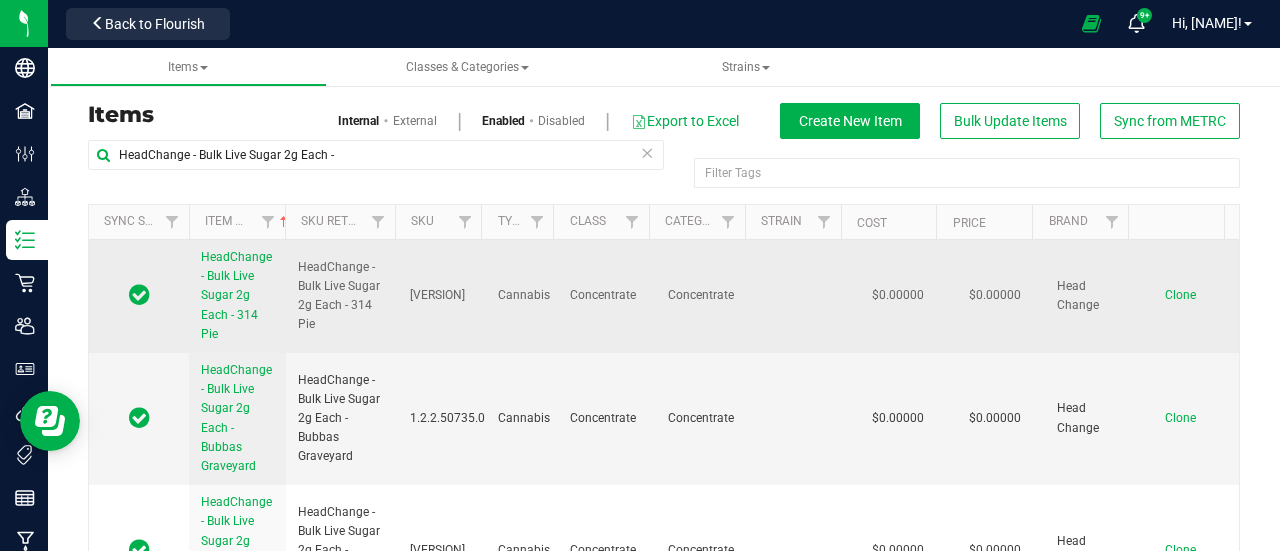 click on "Clone" at bounding box center (1180, 295) 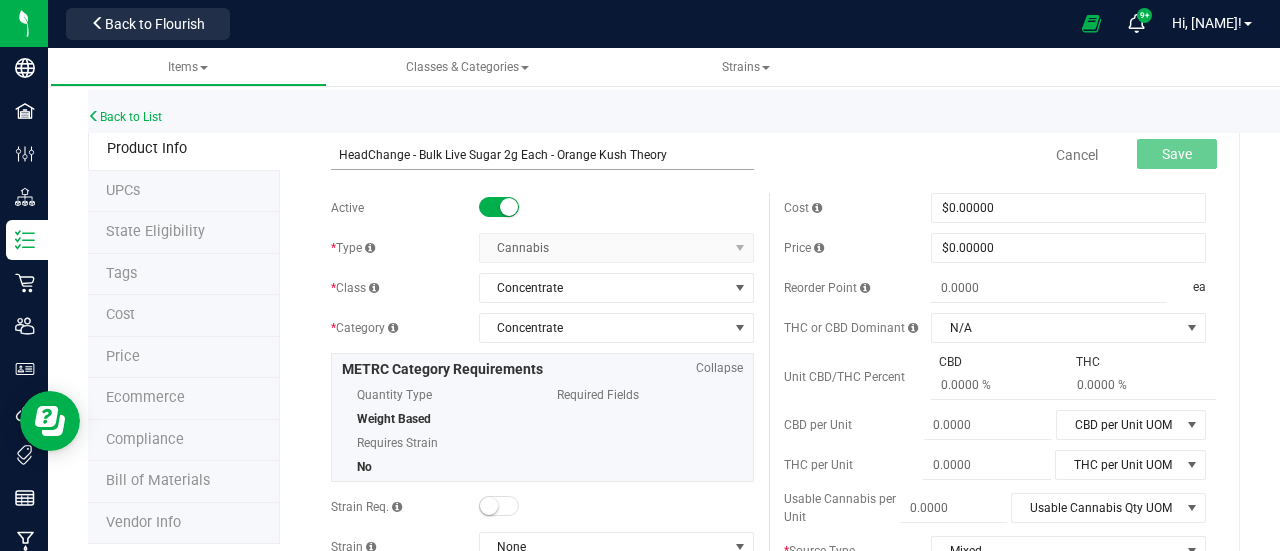 click on "HeadChange - Bulk Live Sugar 2g Each - Orange Kush Theory" at bounding box center [542, 155] 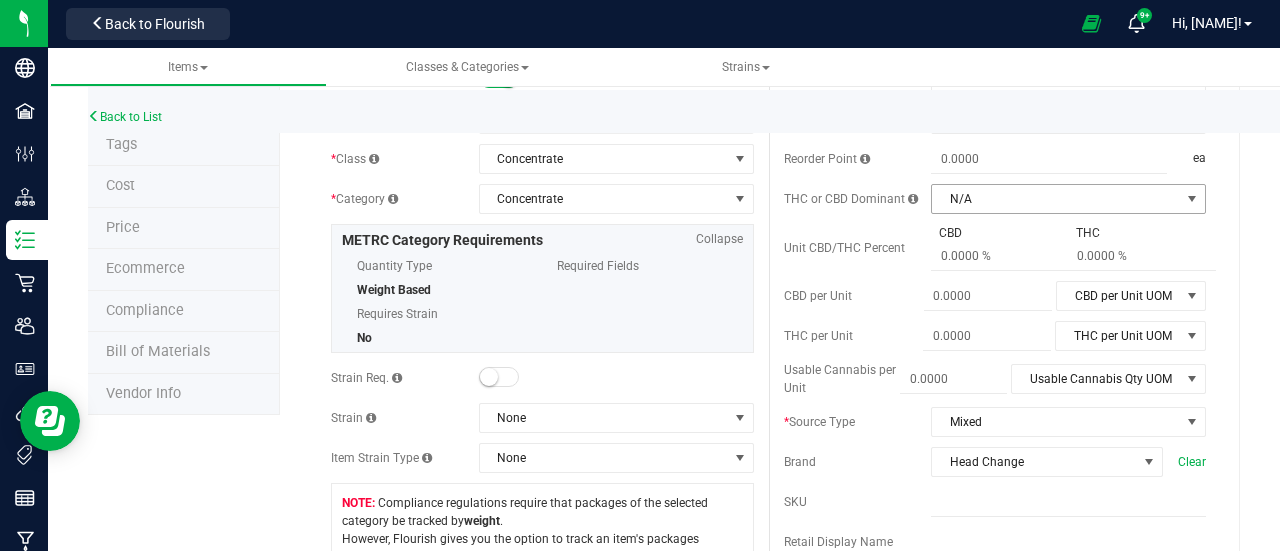 scroll, scrollTop: 0, scrollLeft: 0, axis: both 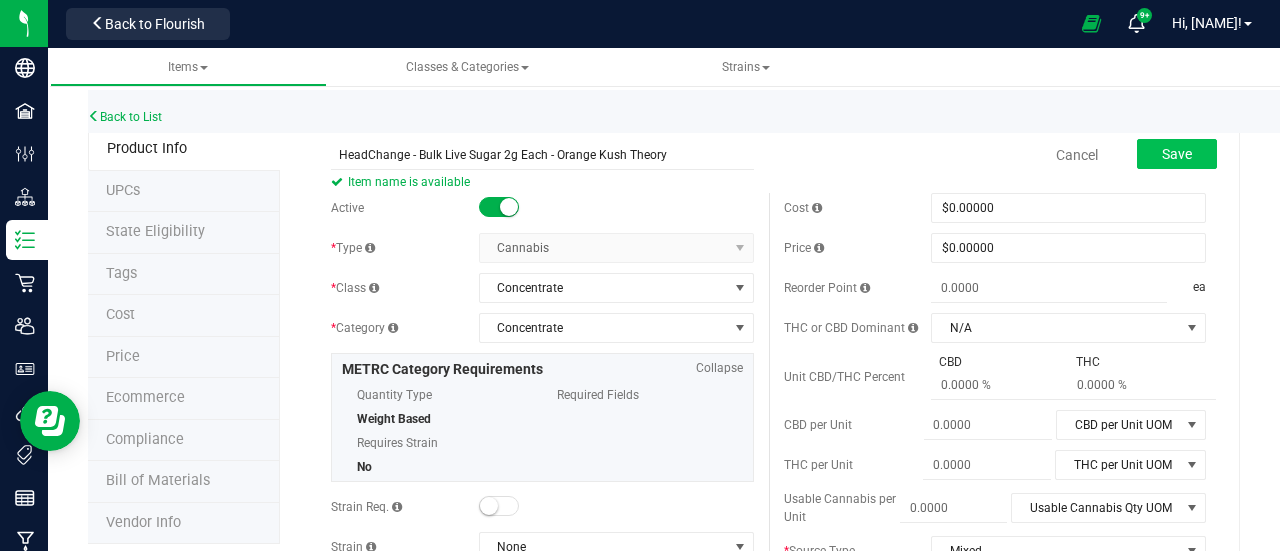 type on "HeadChange - Bulk Live Sugar 2g Each - Orange Kush Theory" 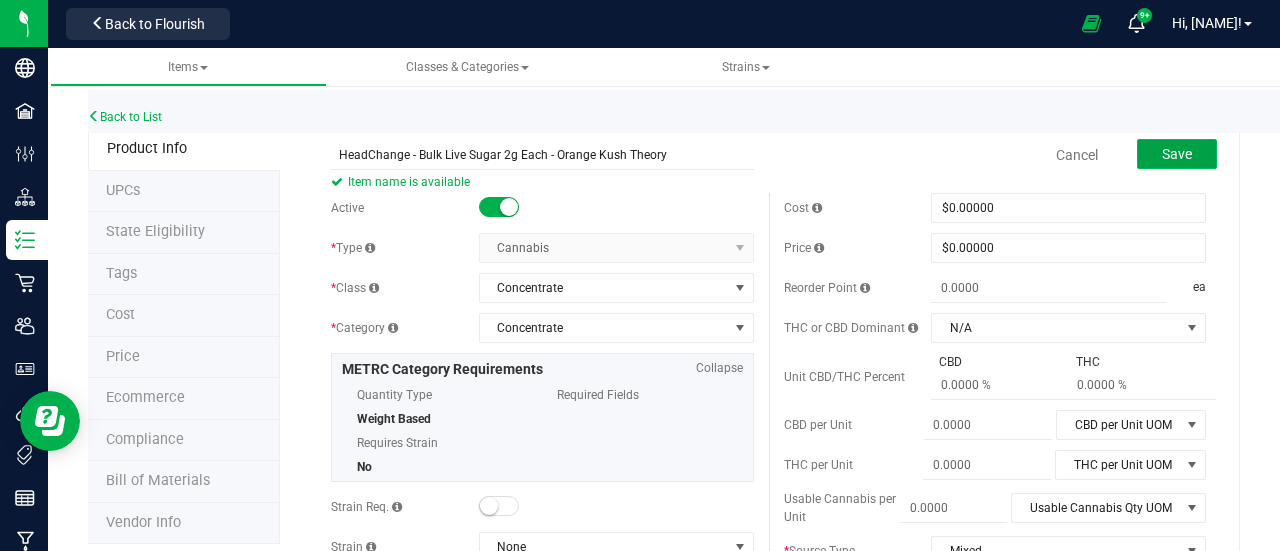 click on "Save" at bounding box center [1177, 154] 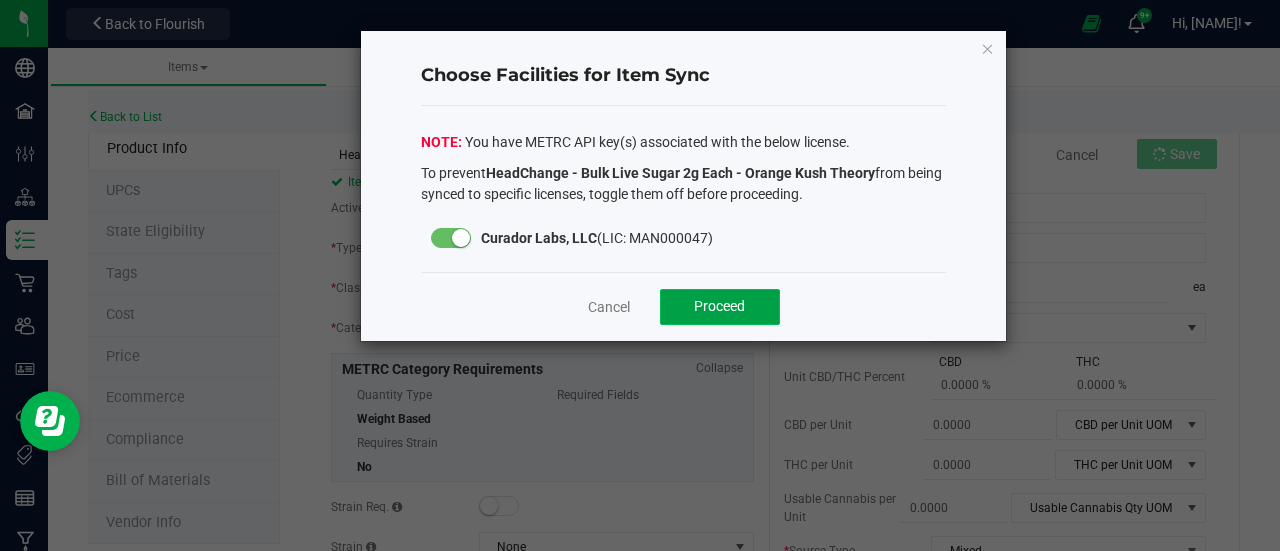 click on "Proceed" 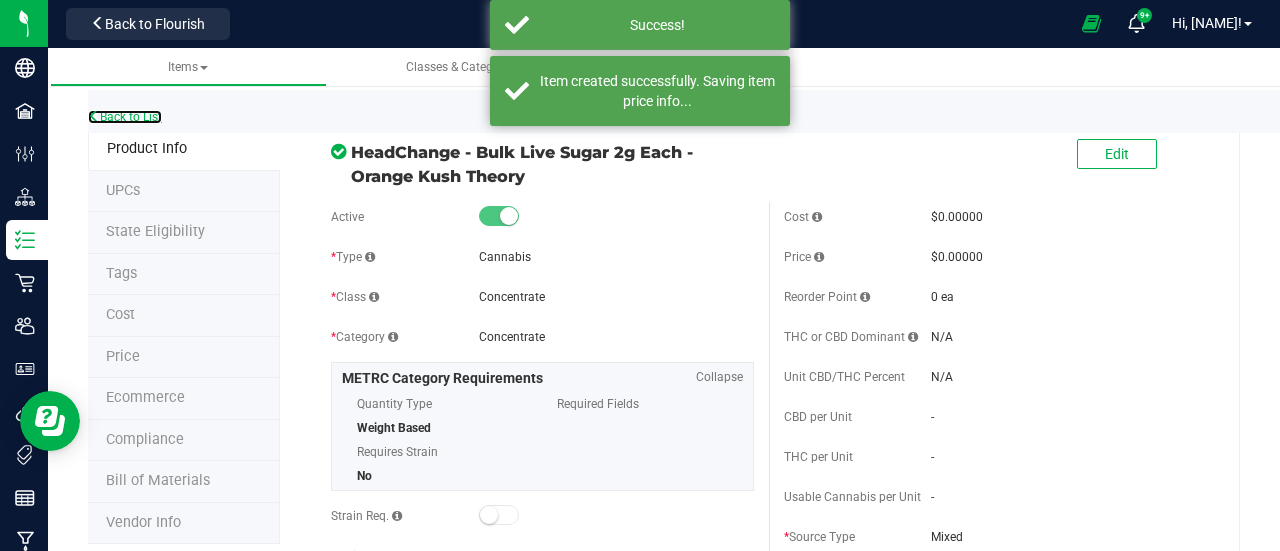 click on "Back to List" at bounding box center (125, 117) 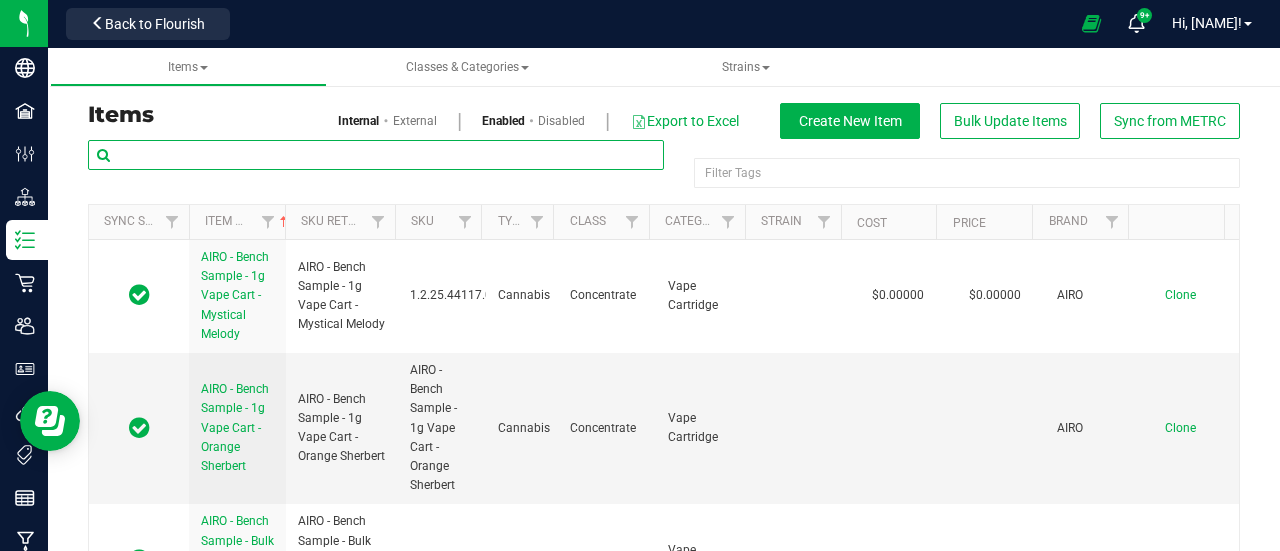 click at bounding box center [376, 155] 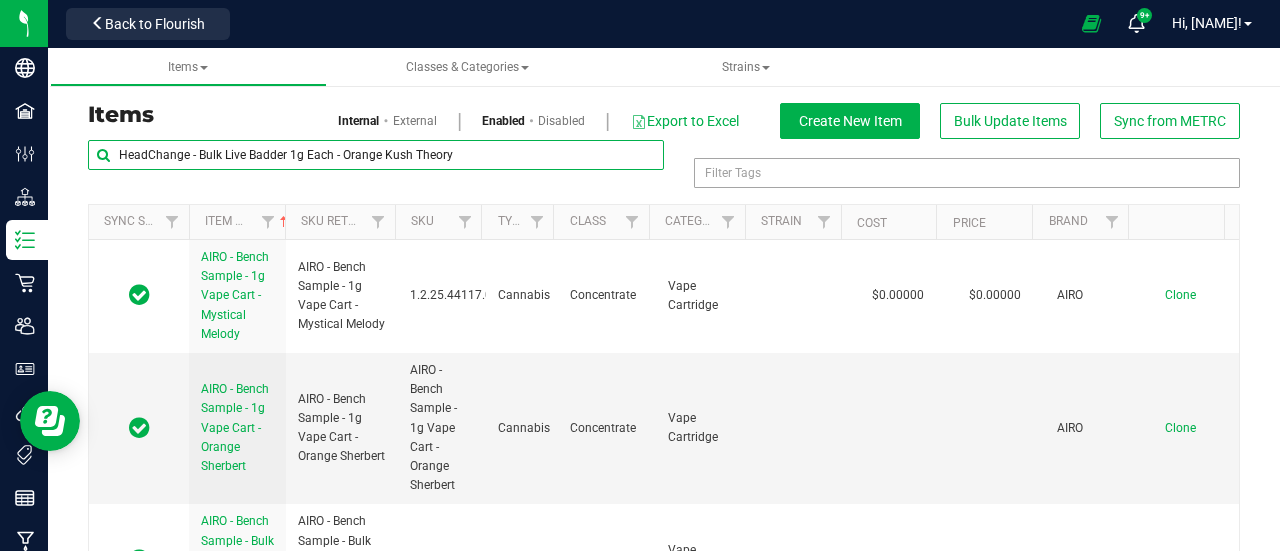 drag, startPoint x: 343, startPoint y: 155, endPoint x: 1028, endPoint y: 163, distance: 685.0467 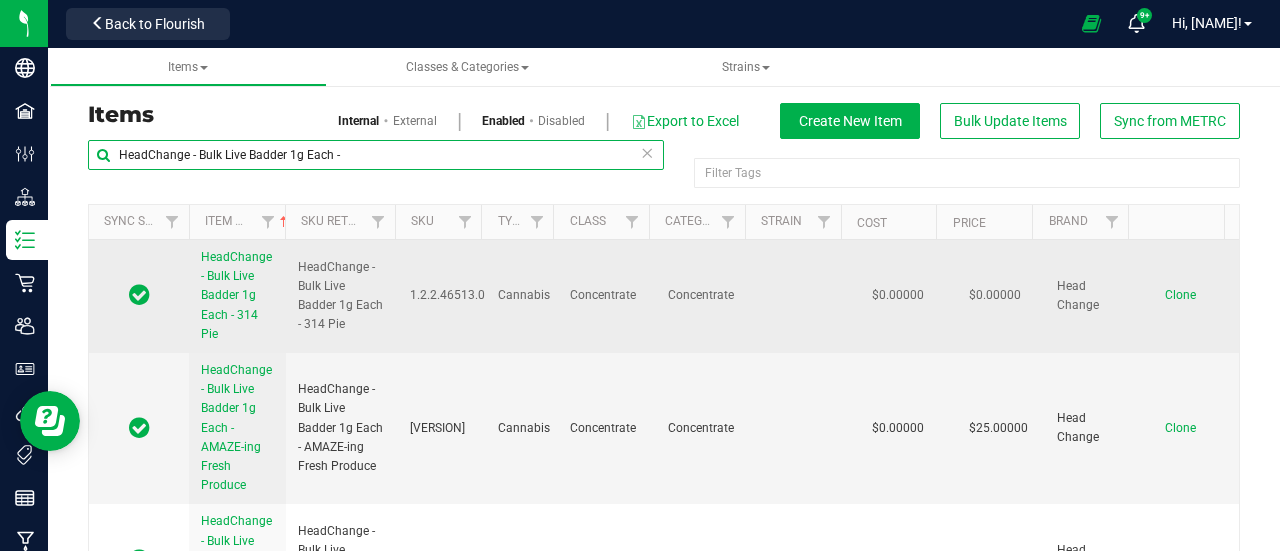 type on "HeadChange - Bulk Live Badder 1g Each -" 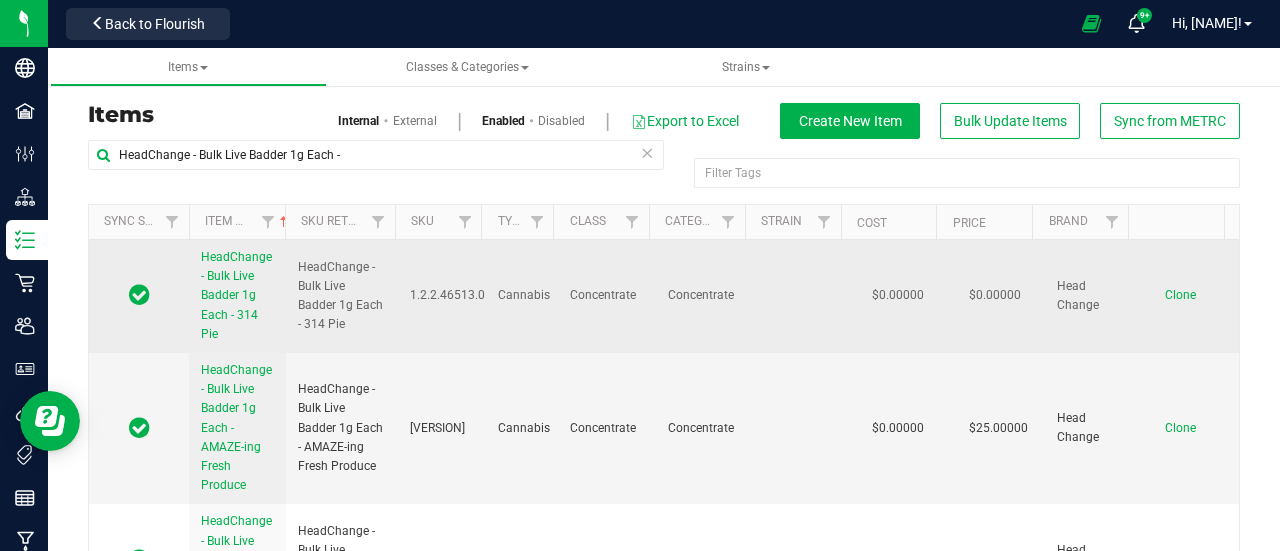 click on "Clone" at bounding box center (1180, 295) 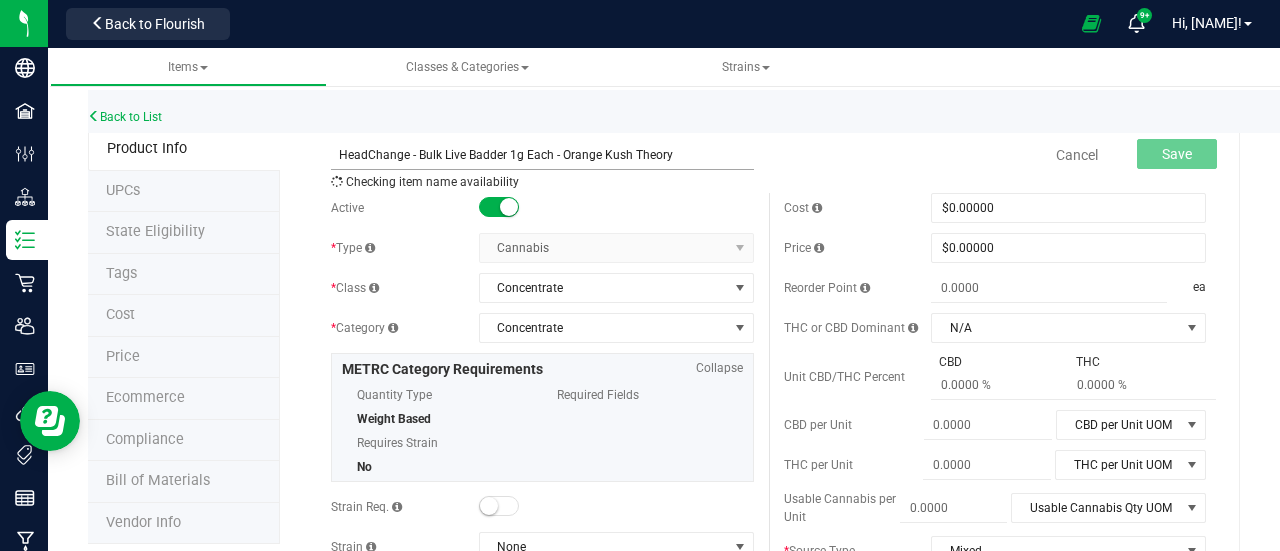click on "HeadChange - Bulk Live Badder 1g Each - Orange Kush Theory" at bounding box center [542, 155] 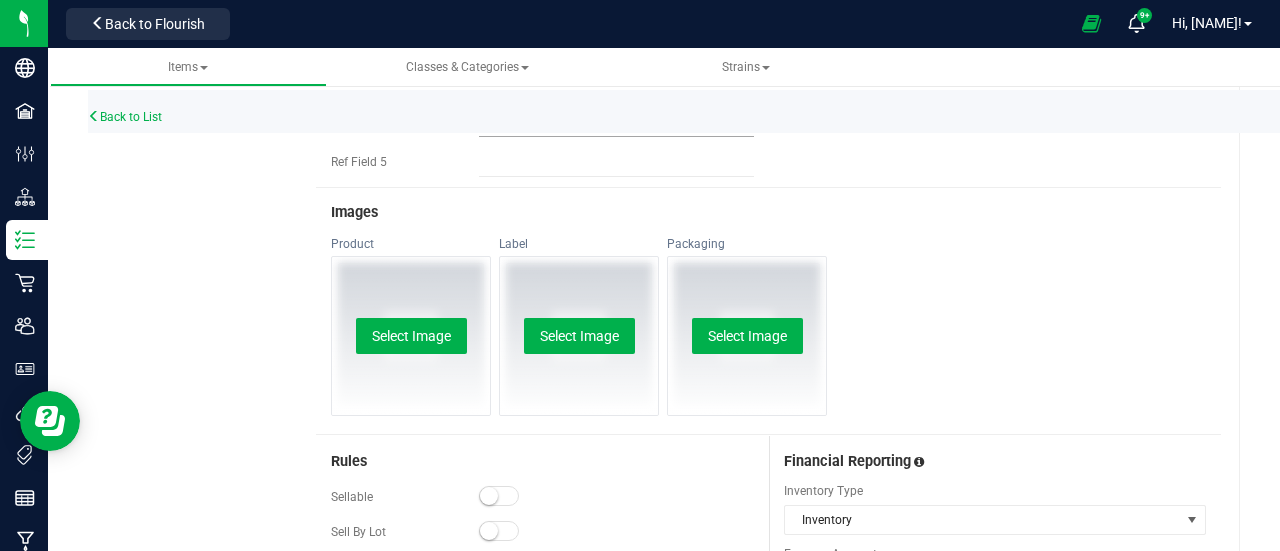 scroll, scrollTop: 1200, scrollLeft: 0, axis: vertical 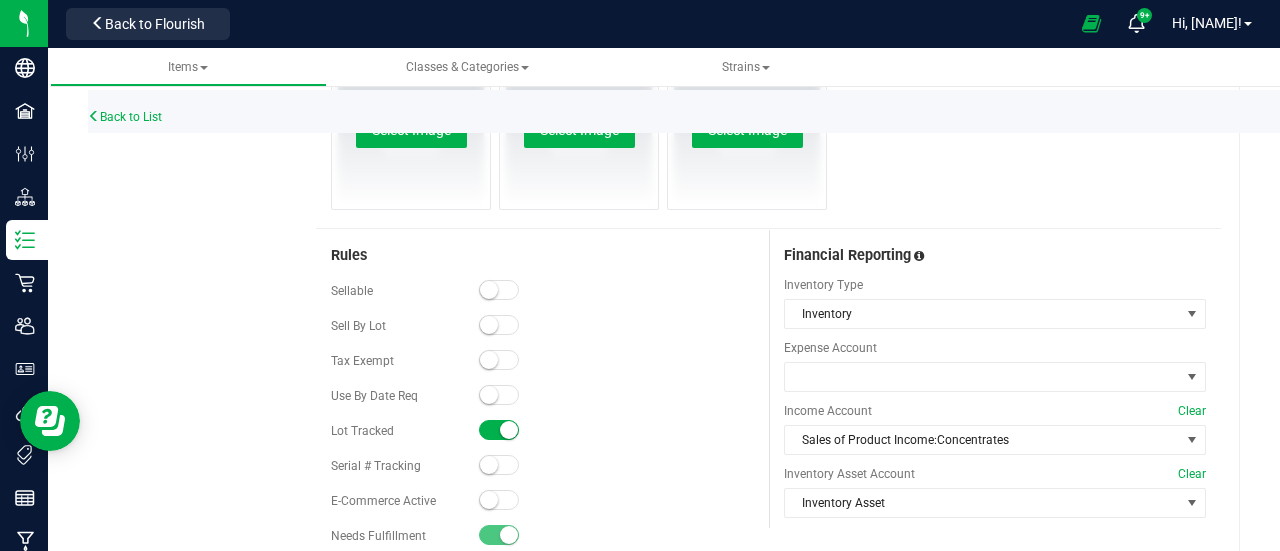 type on "HeadChange - Bulk Live Badder 1g Each - Orange Kush Theory" 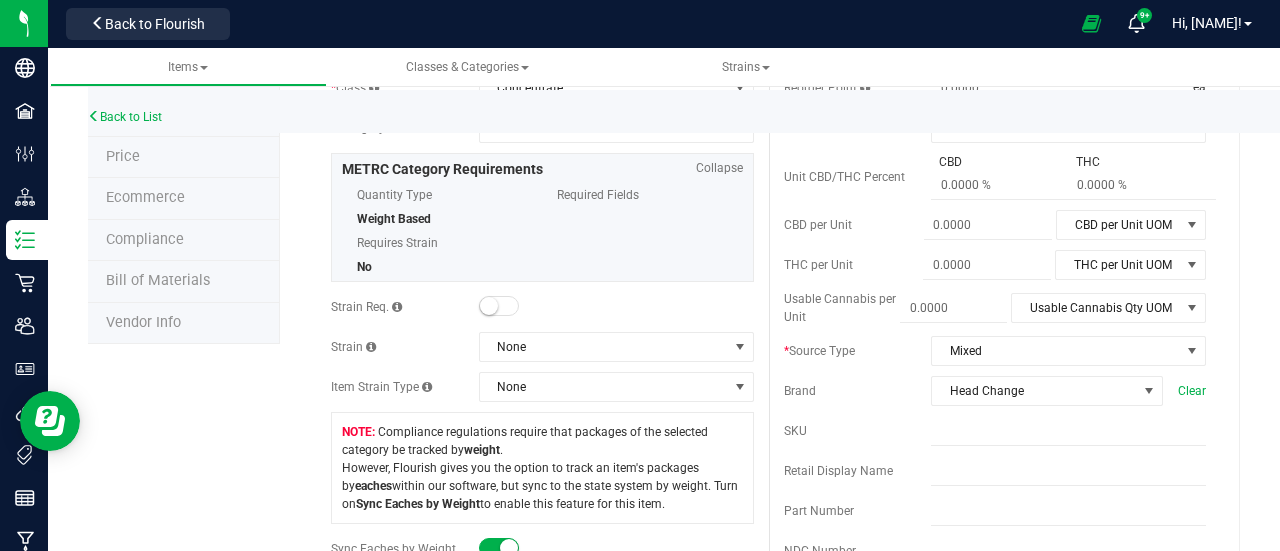 scroll, scrollTop: 0, scrollLeft: 0, axis: both 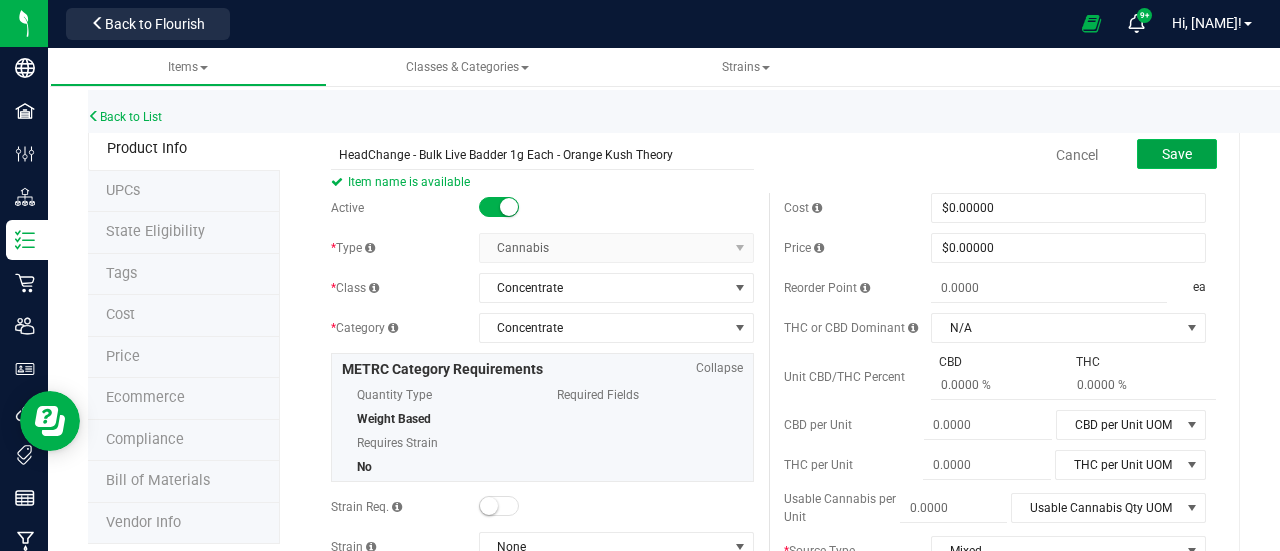 click on "Save" at bounding box center [1177, 154] 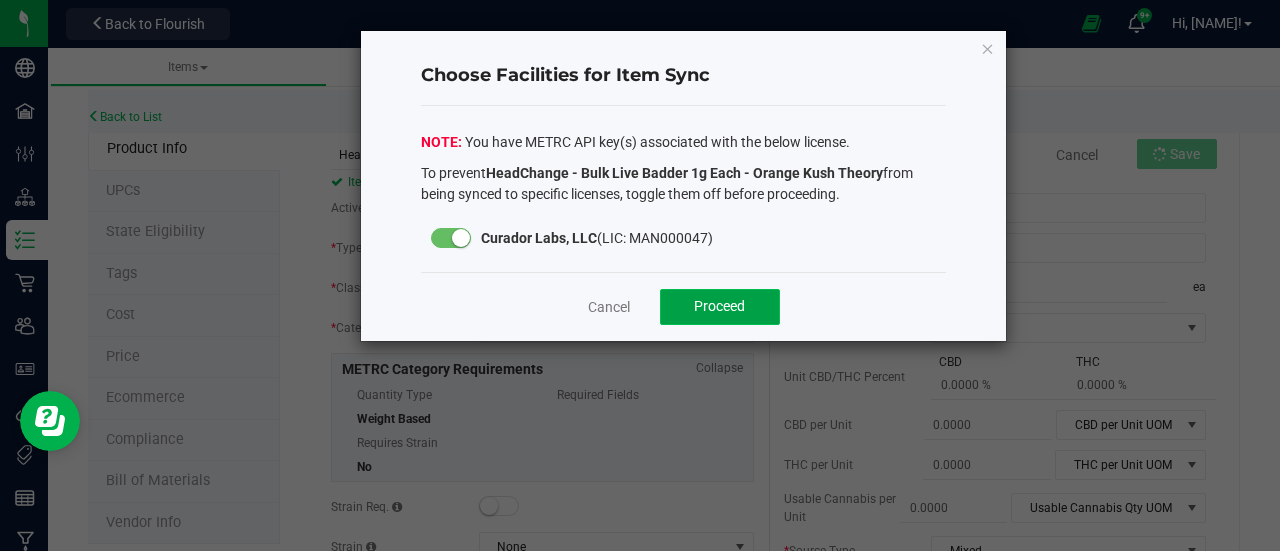 click on "Proceed" 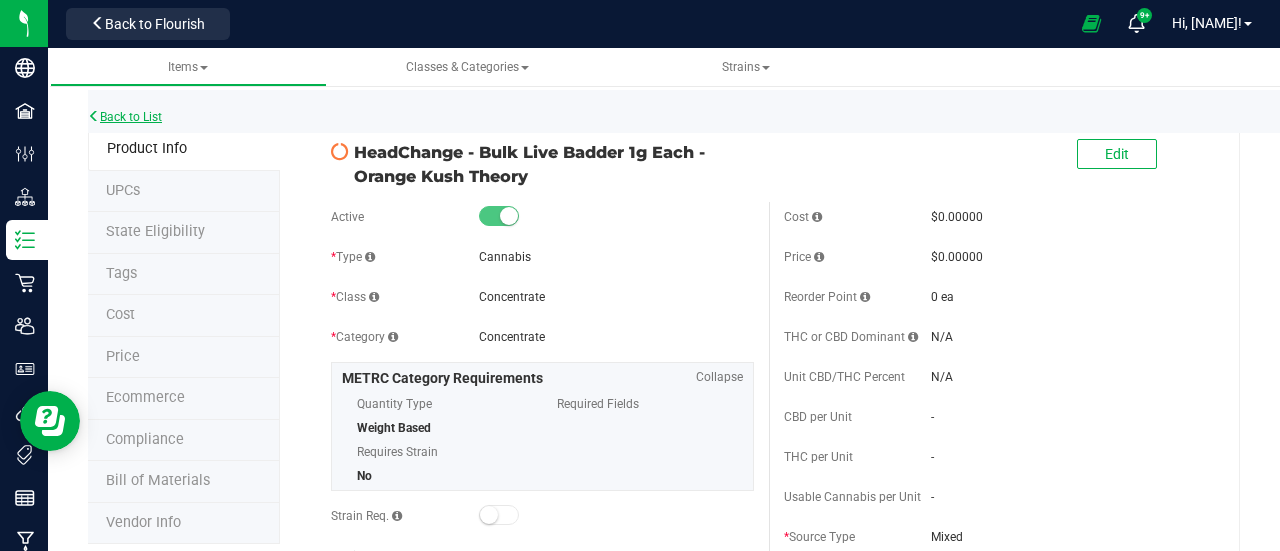 click on "Back to List" at bounding box center [125, 117] 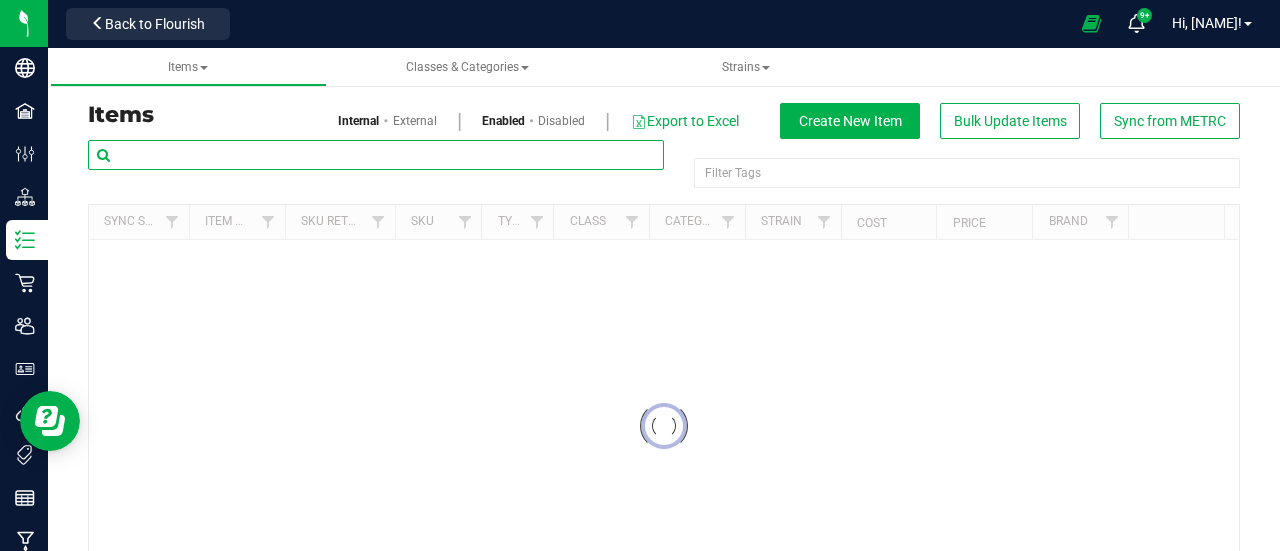 click at bounding box center [376, 155] 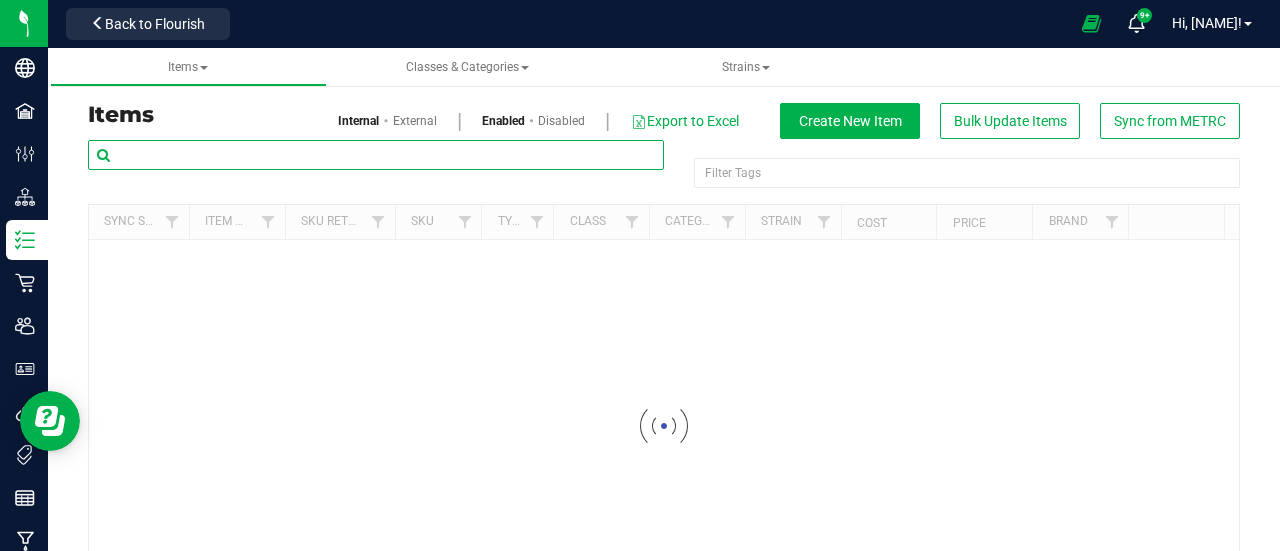paste on "HeadChange - Bulk Live Sugar 1g Each - Orange Kush Theory" 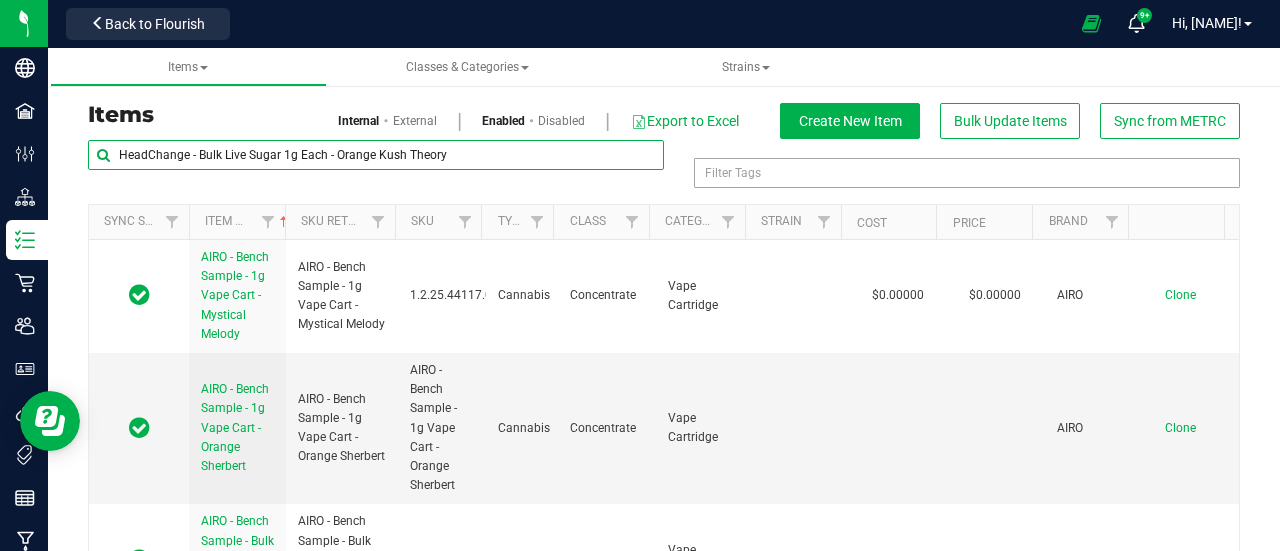 drag, startPoint x: 335, startPoint y: 151, endPoint x: 1100, endPoint y: 161, distance: 765.06537 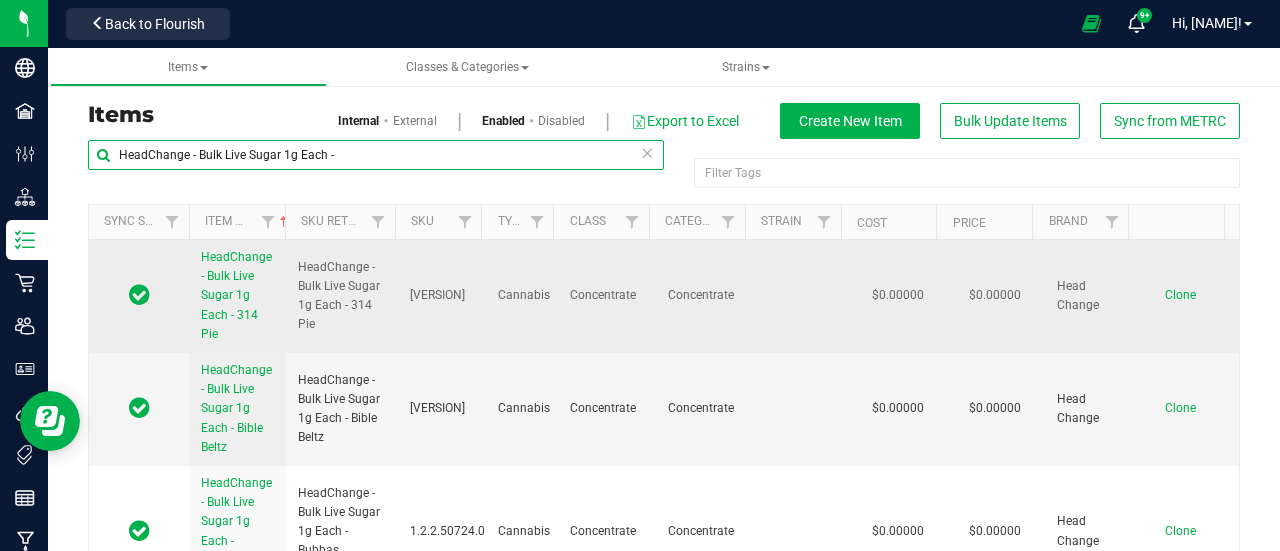 type on "HeadChange - Bulk Live Sugar 1g Each -" 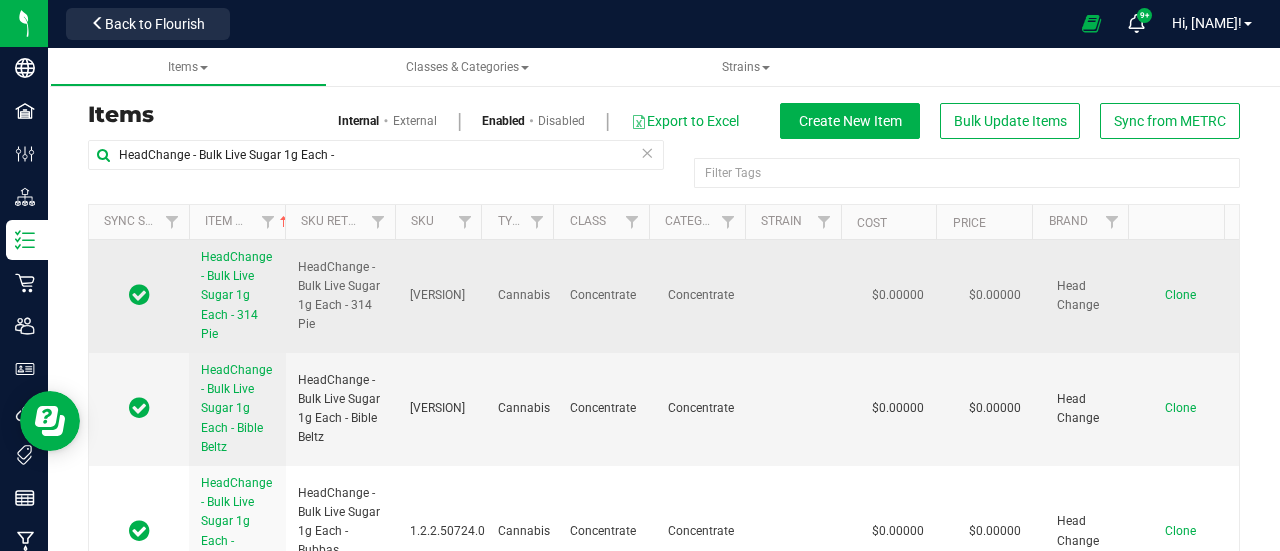 click on "Clone" at bounding box center [1180, 295] 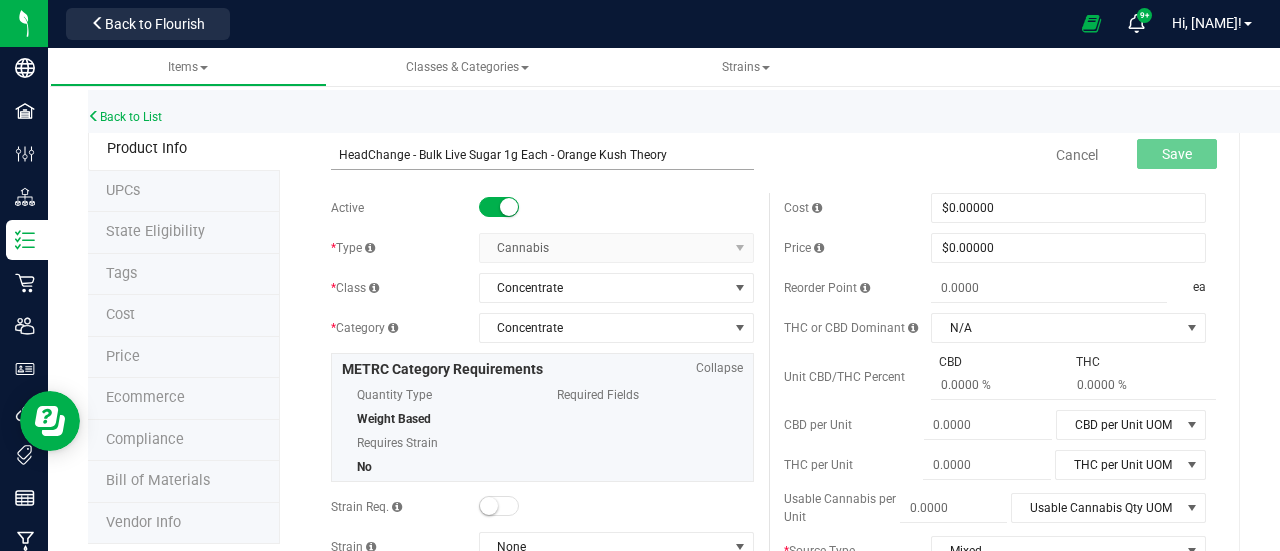 click on "HeadChange - Bulk Live Sugar 1g Each - Orange Kush Theory" at bounding box center [542, 155] 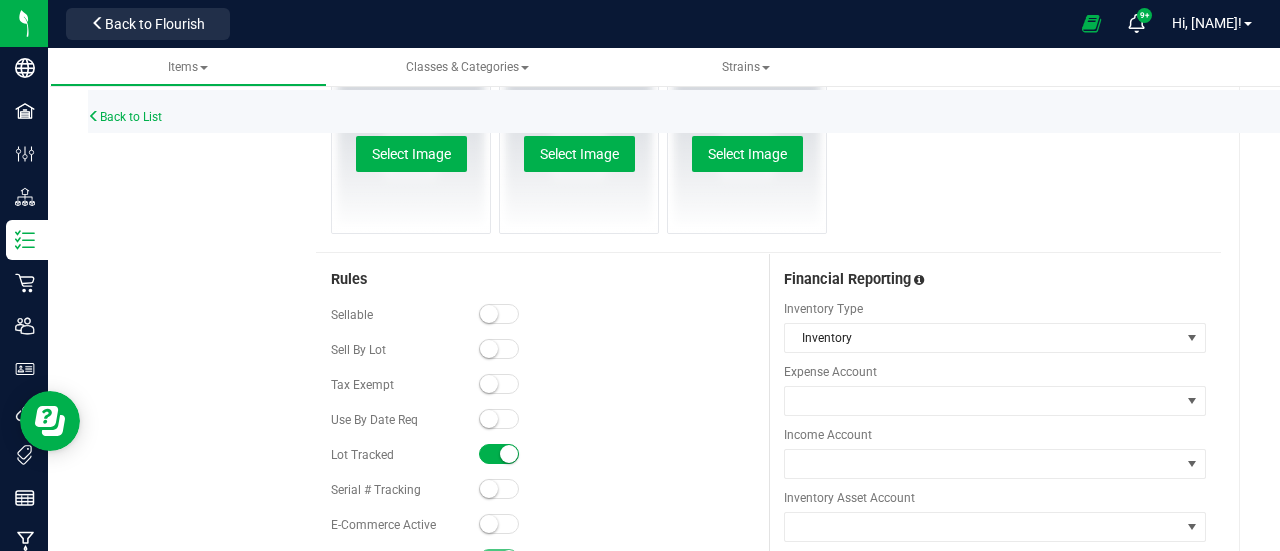 scroll, scrollTop: 1300, scrollLeft: 0, axis: vertical 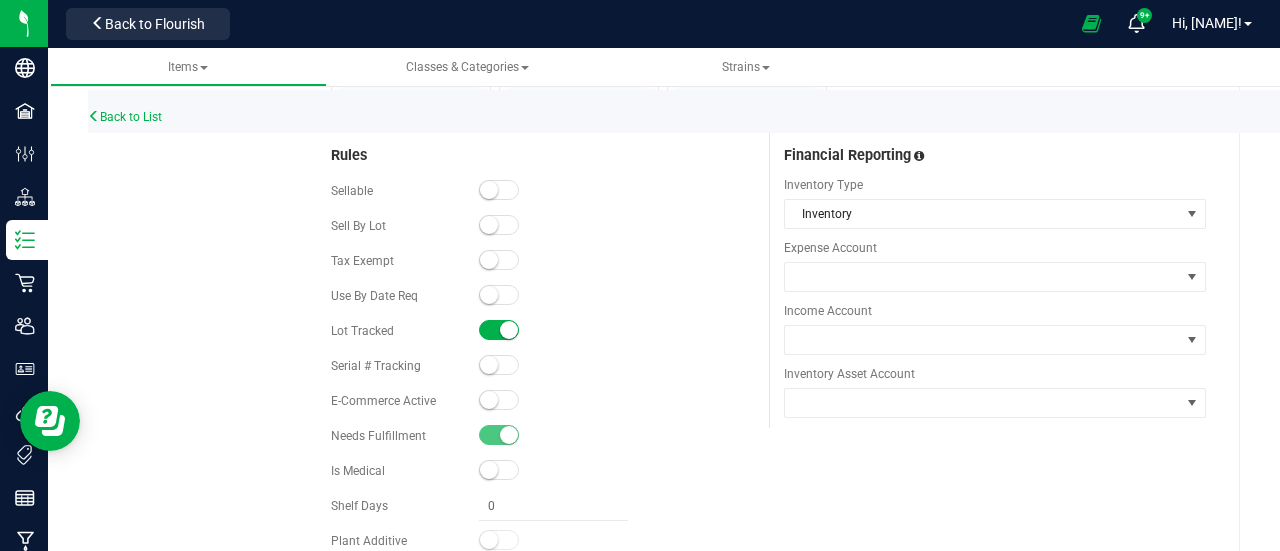 type on "HeadChange - Bulk Live Sugar 1g Each - Orange Kush Theory" 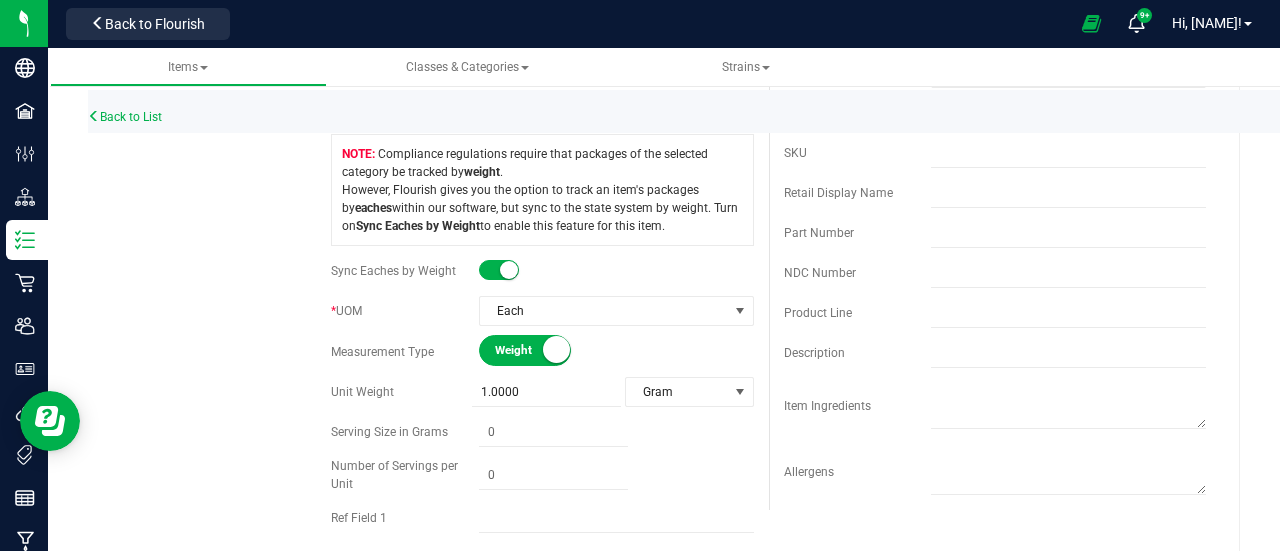 scroll, scrollTop: 0, scrollLeft: 0, axis: both 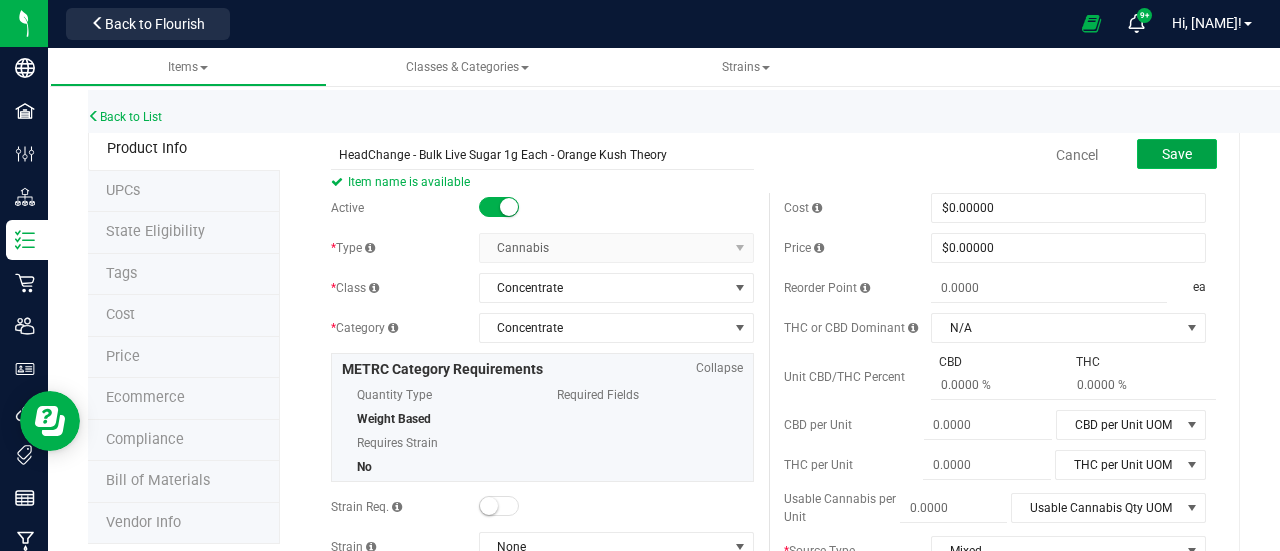 click on "Save" at bounding box center [1177, 154] 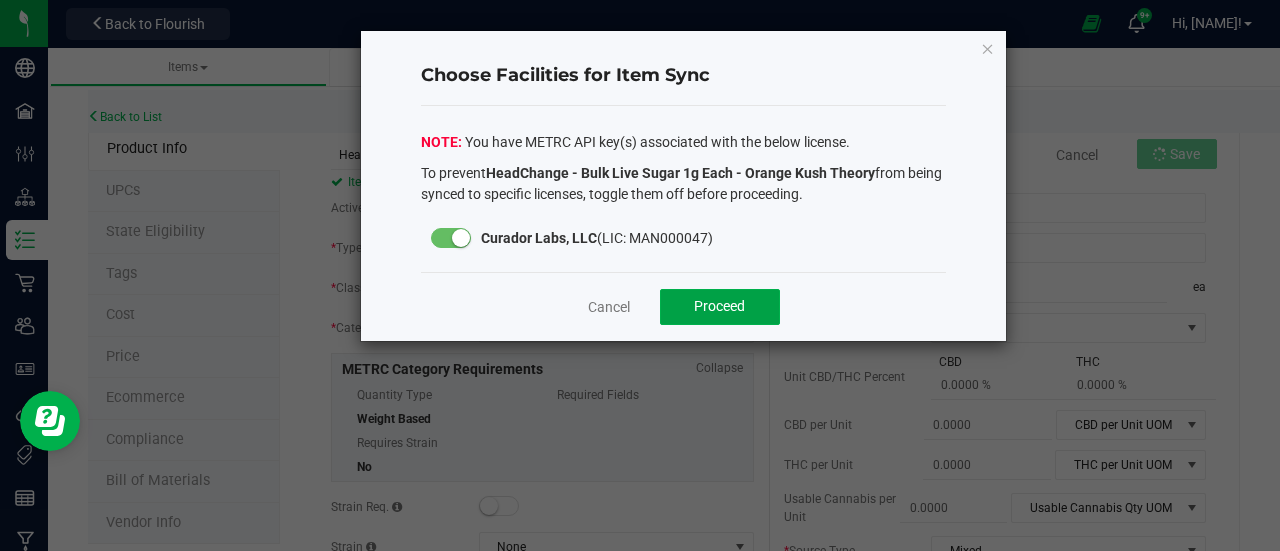 drag, startPoint x: 742, startPoint y: 308, endPoint x: 522, endPoint y: 86, distance: 312.5444 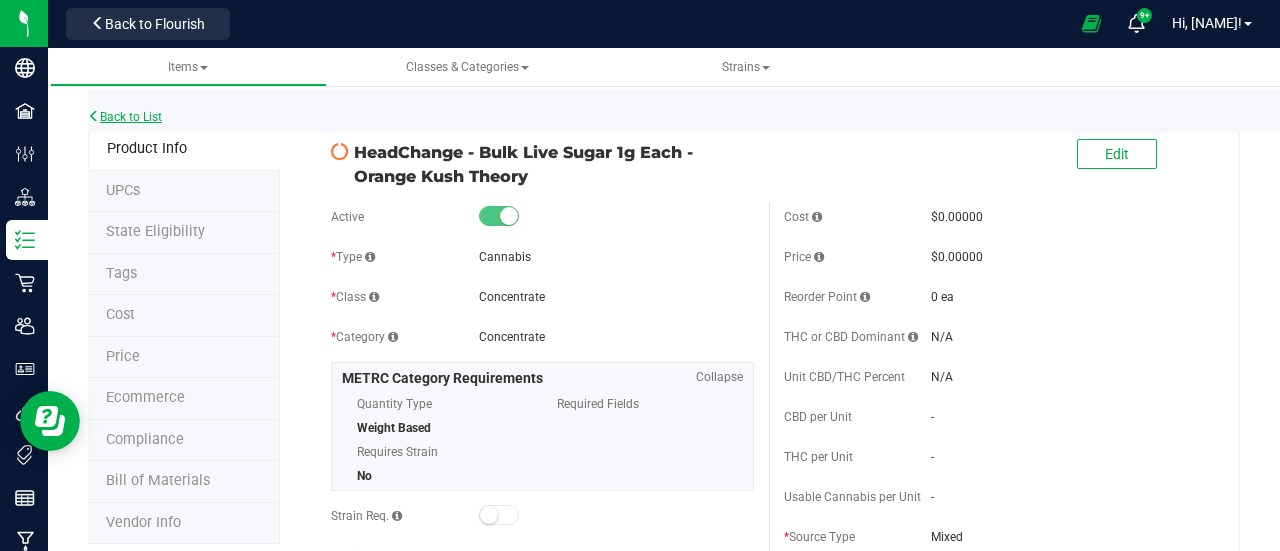 click on "Back to List" at bounding box center (125, 117) 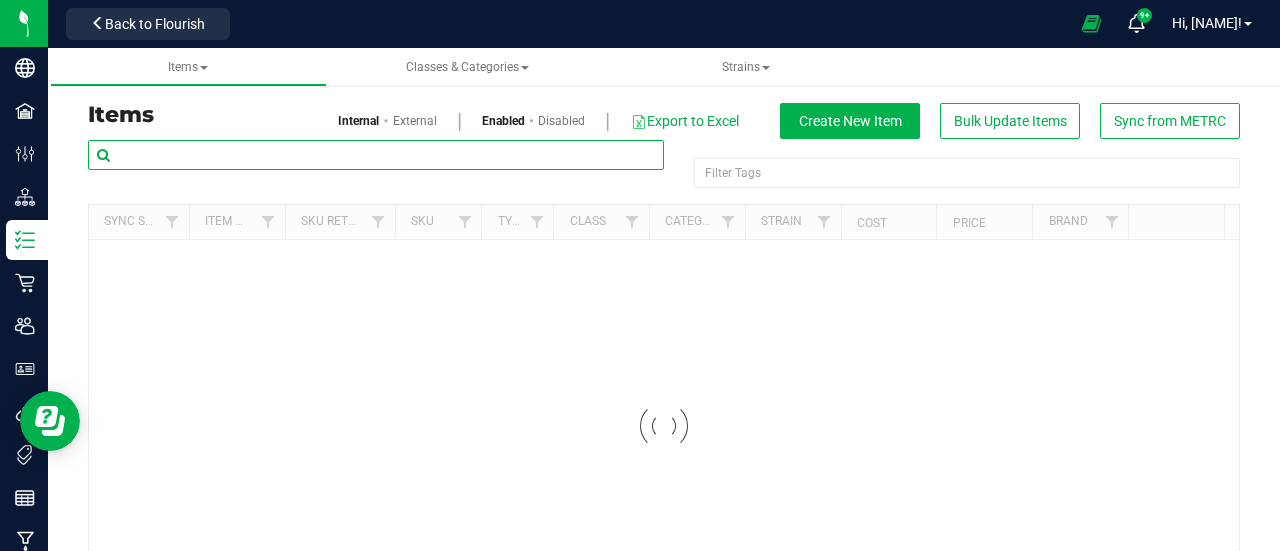 drag, startPoint x: 241, startPoint y: 153, endPoint x: 376, endPoint y: 169, distance: 135.94484 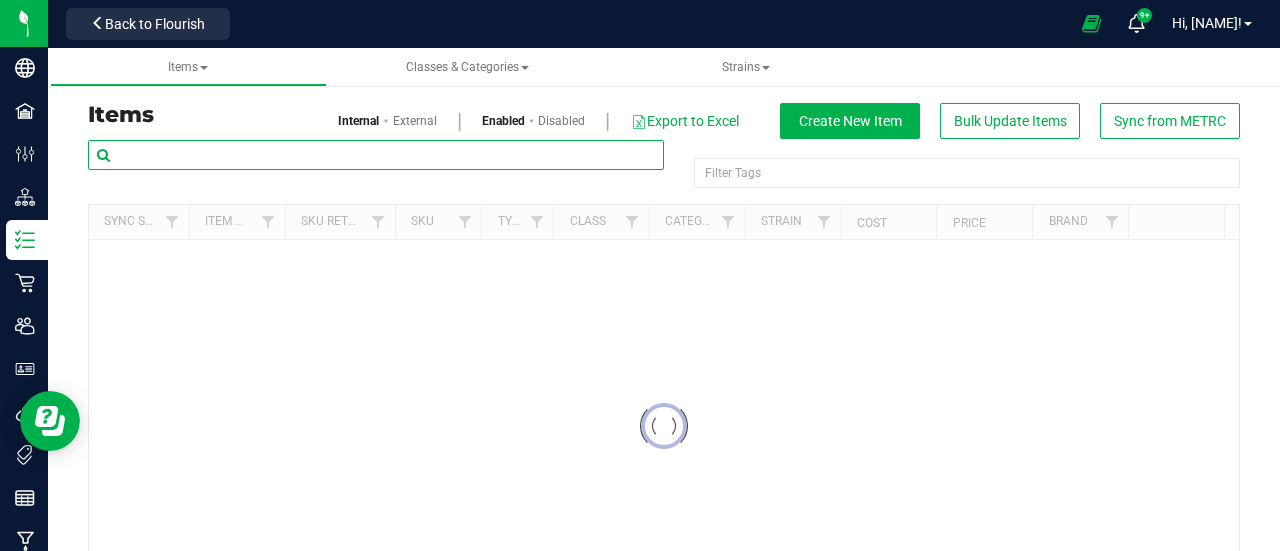 click at bounding box center (376, 155) 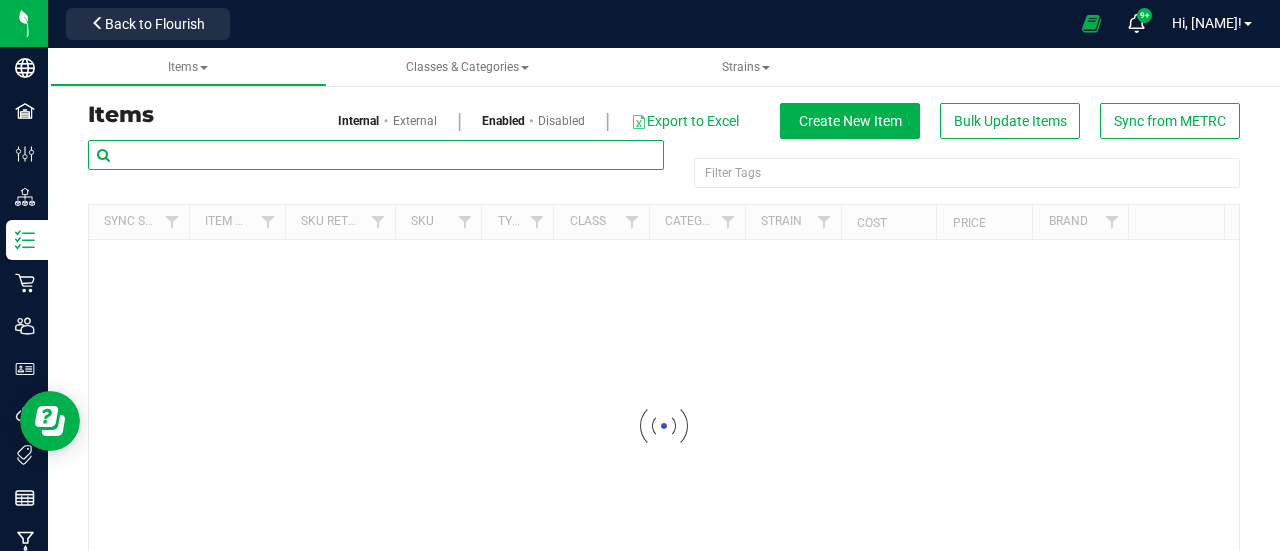 paste on "HeadChange - Bulk AIO Live Resin Vape .5g Each - Orange Kush Theory" 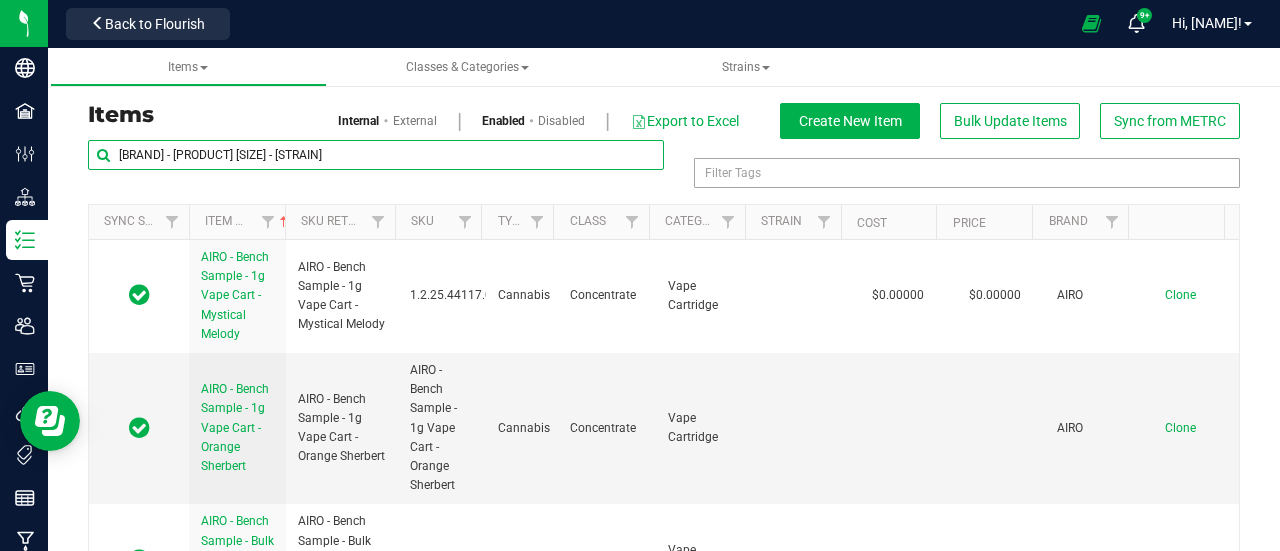 drag, startPoint x: 390, startPoint y: 153, endPoint x: 1076, endPoint y: 165, distance: 686.1049 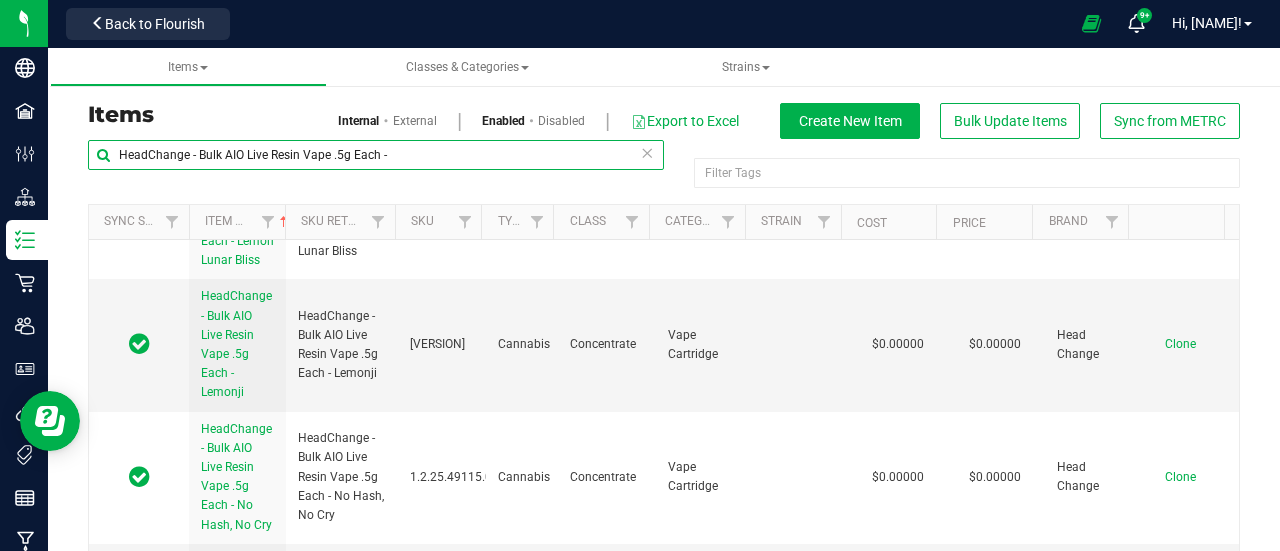 scroll, scrollTop: 4386, scrollLeft: 0, axis: vertical 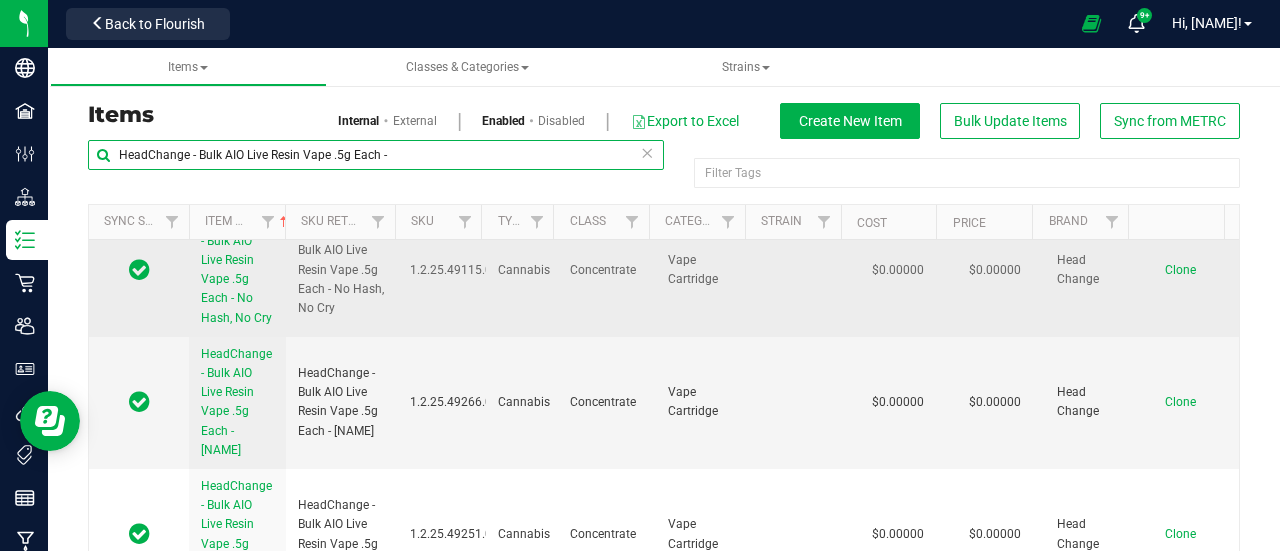 type on "HeadChange - Bulk AIO Live Resin Vape .5g Each -" 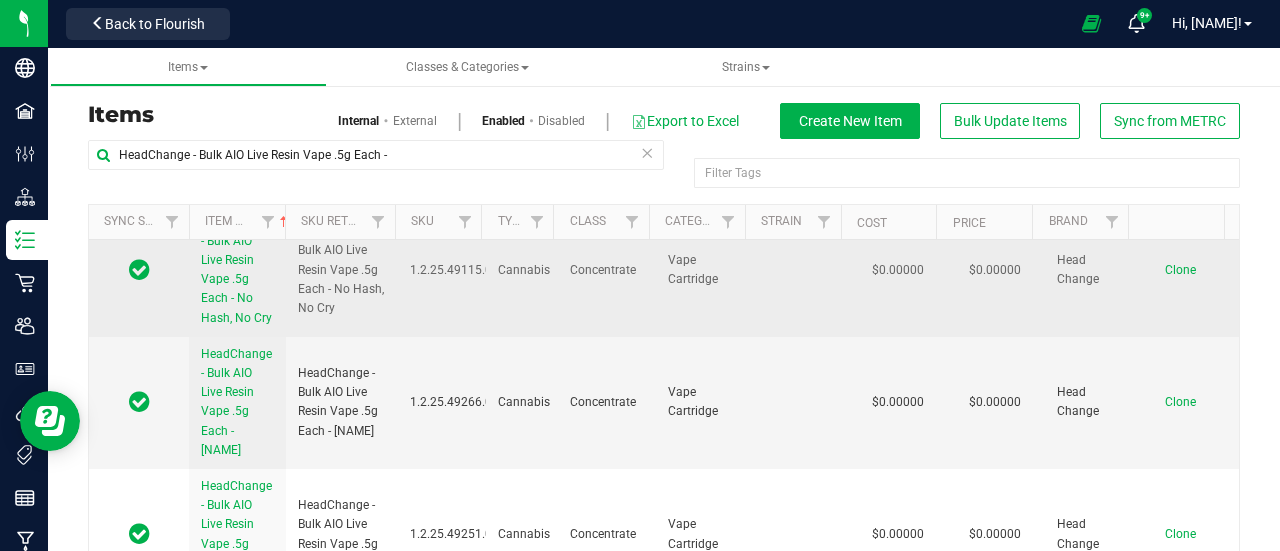 click on "Clone" at bounding box center (1180, 270) 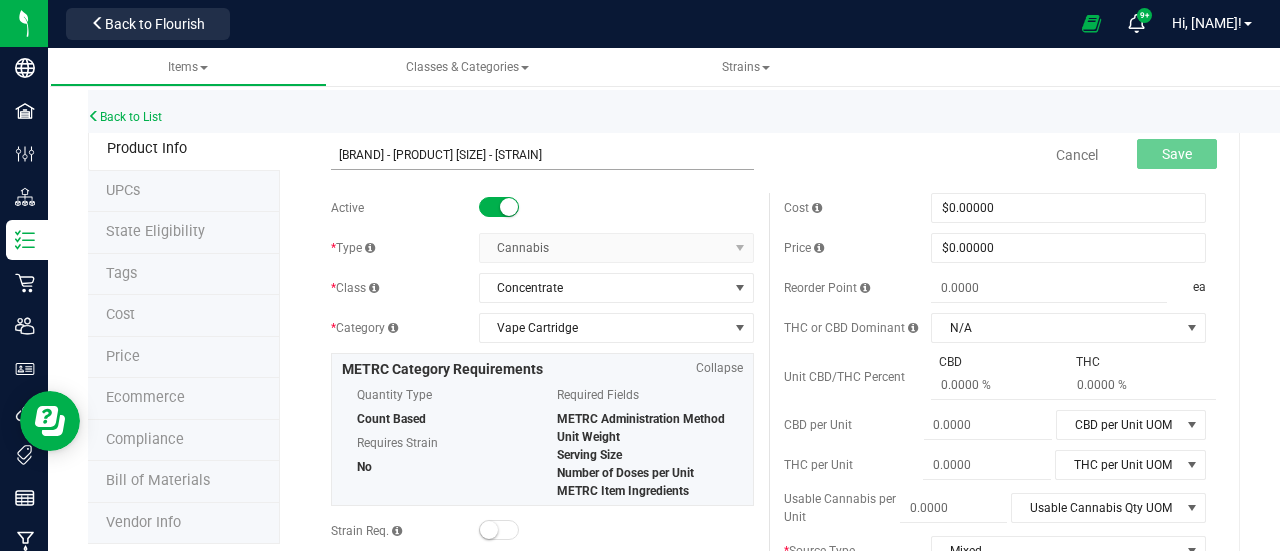 click on "HeadChange - Bulk AIO Live Resin Vape .5g Each - Orange Kush Theory" at bounding box center [542, 155] 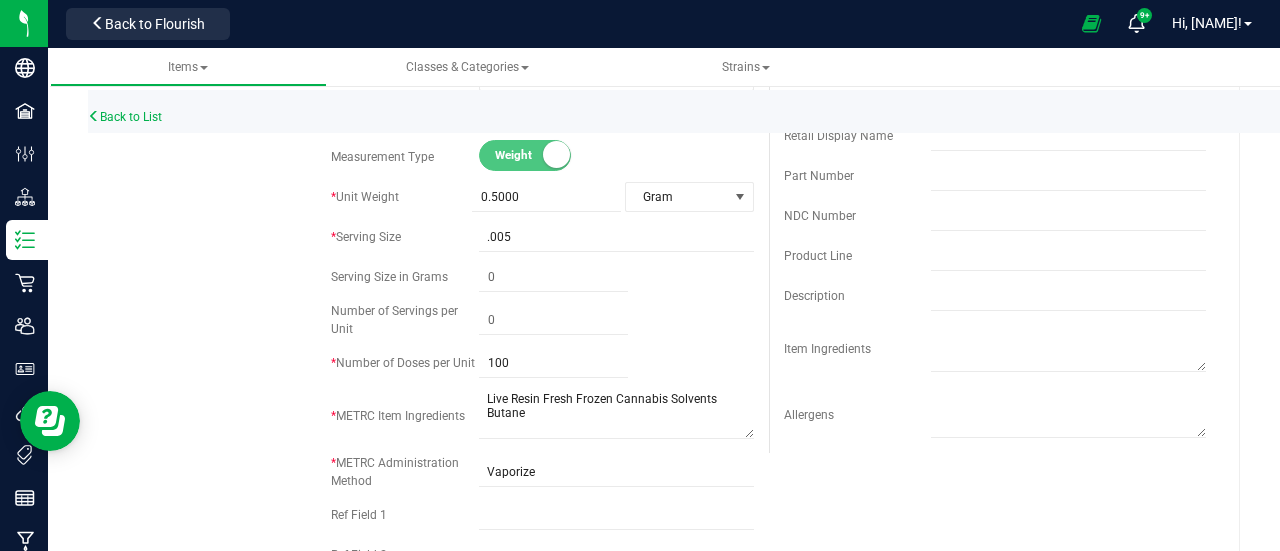 scroll, scrollTop: 0, scrollLeft: 0, axis: both 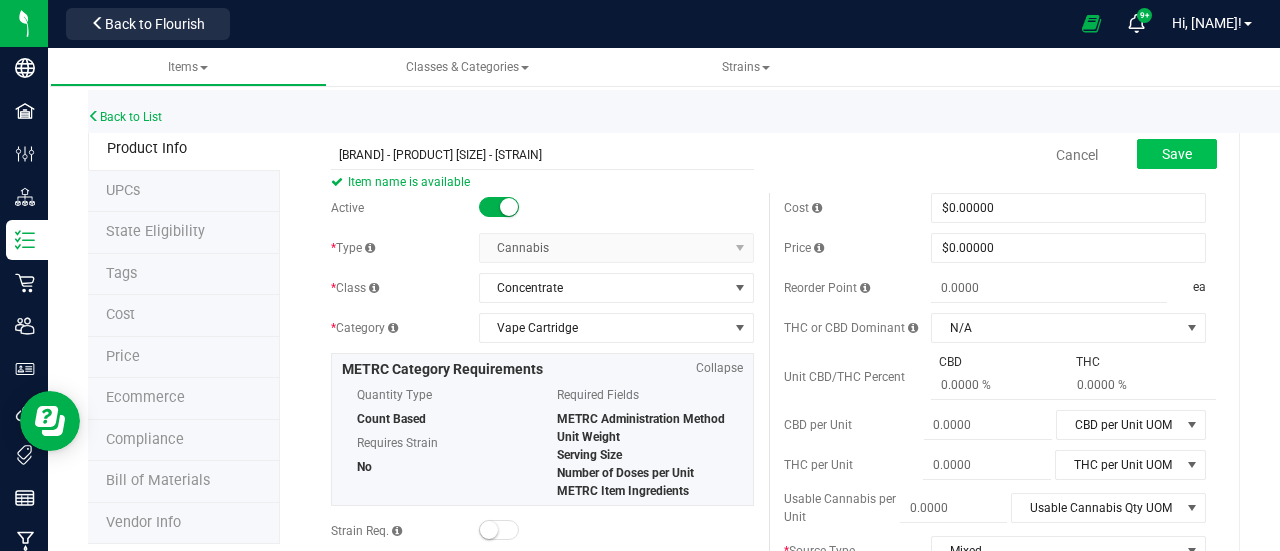 type on "HeadChange - Bulk AIO Live Resin Vape .5g Each - Orange Kush Theory" 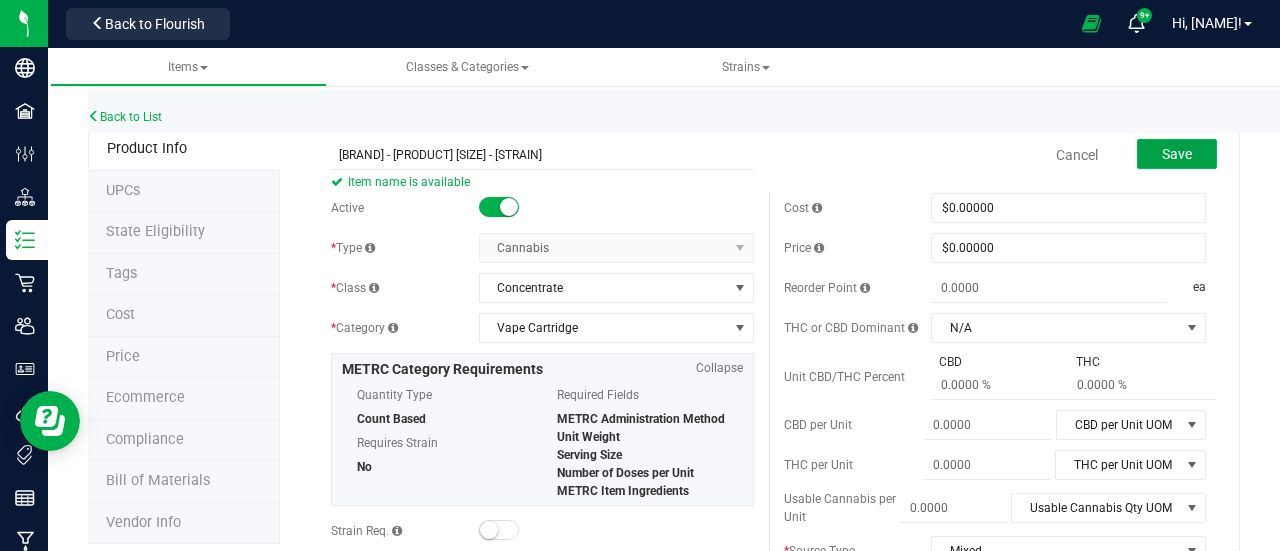 click on "Save" at bounding box center (1177, 154) 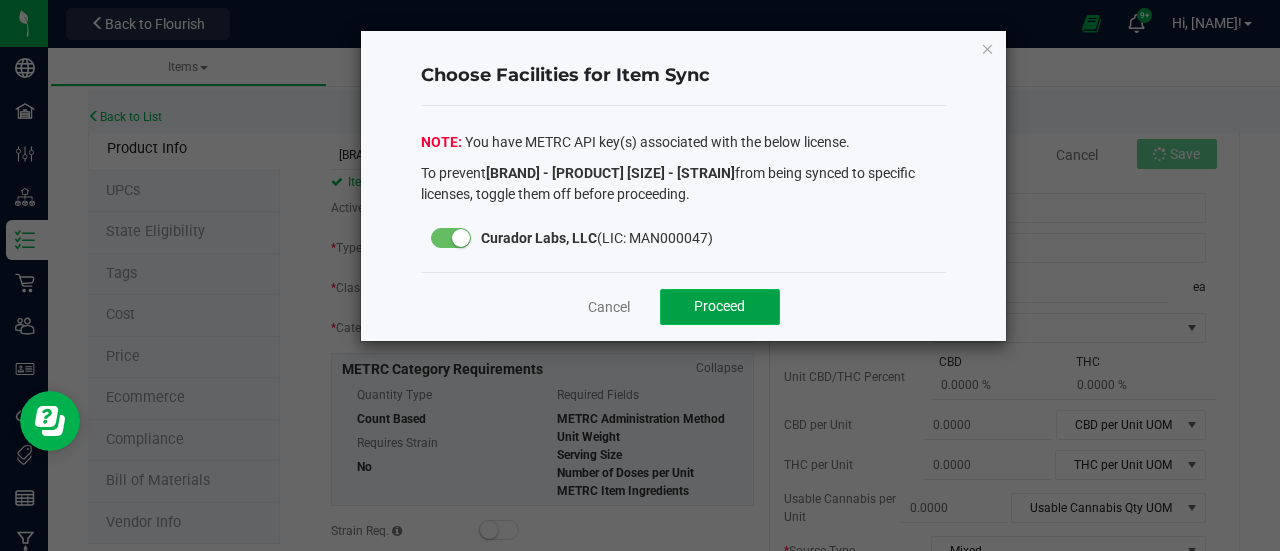 click on "Proceed" 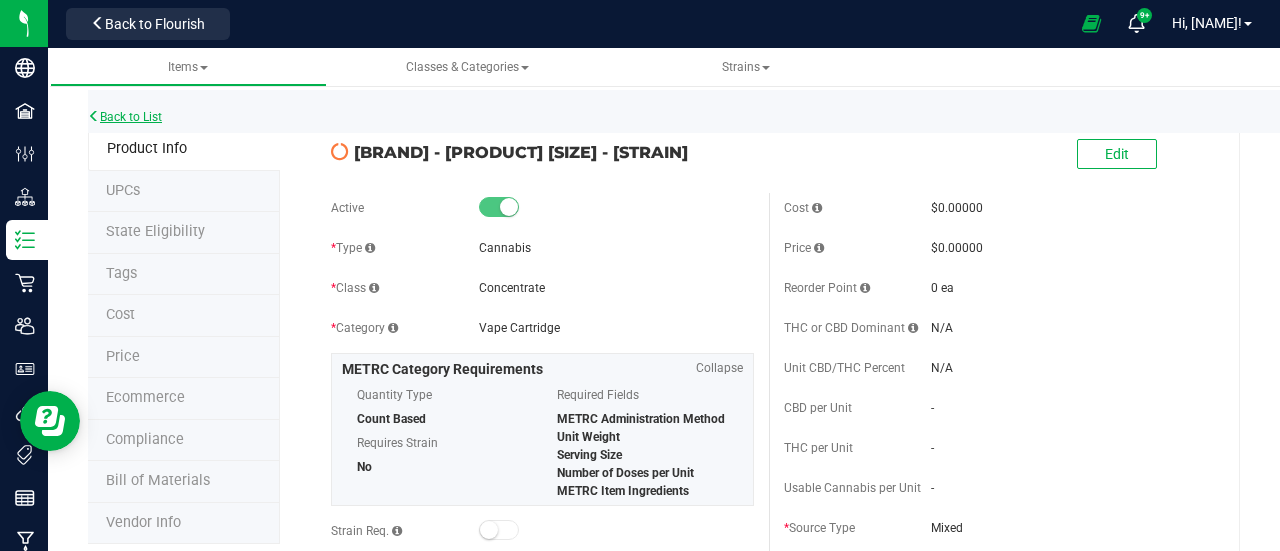click on "Back to List" at bounding box center [125, 117] 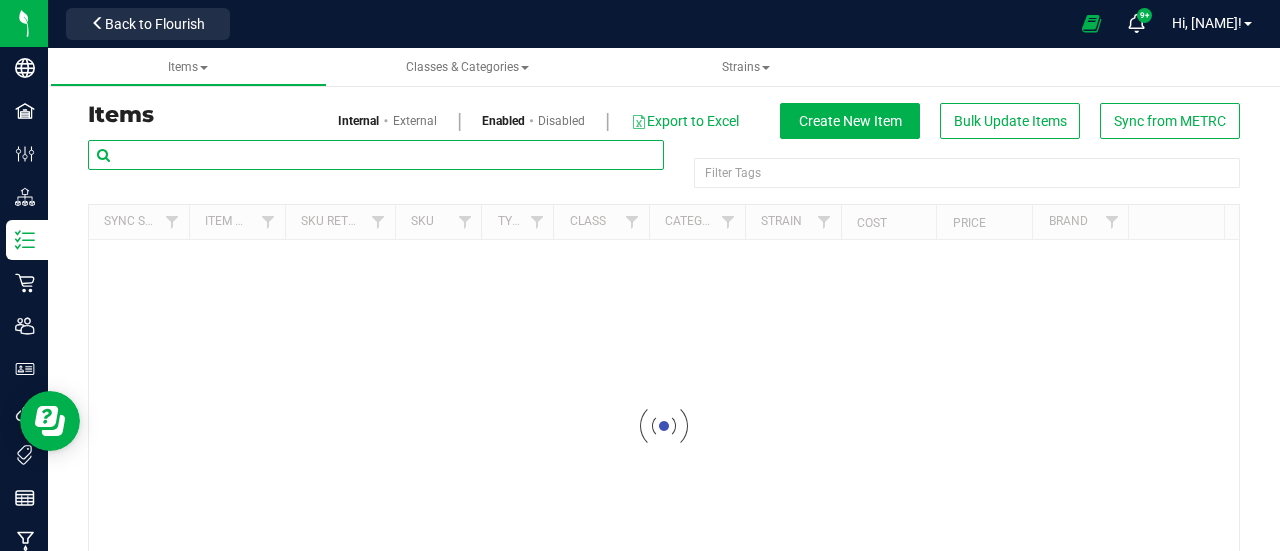 click at bounding box center [376, 155] 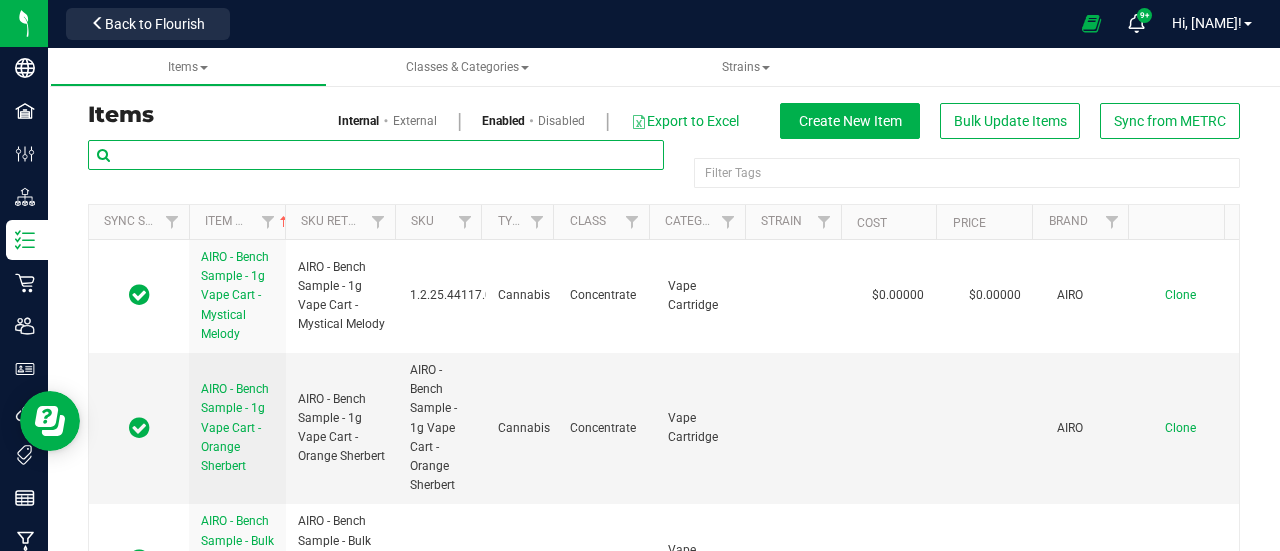 paste on "HeadChange - Bulk Live Resin Sauce Cart .5g Each - Orange Kush Theory" 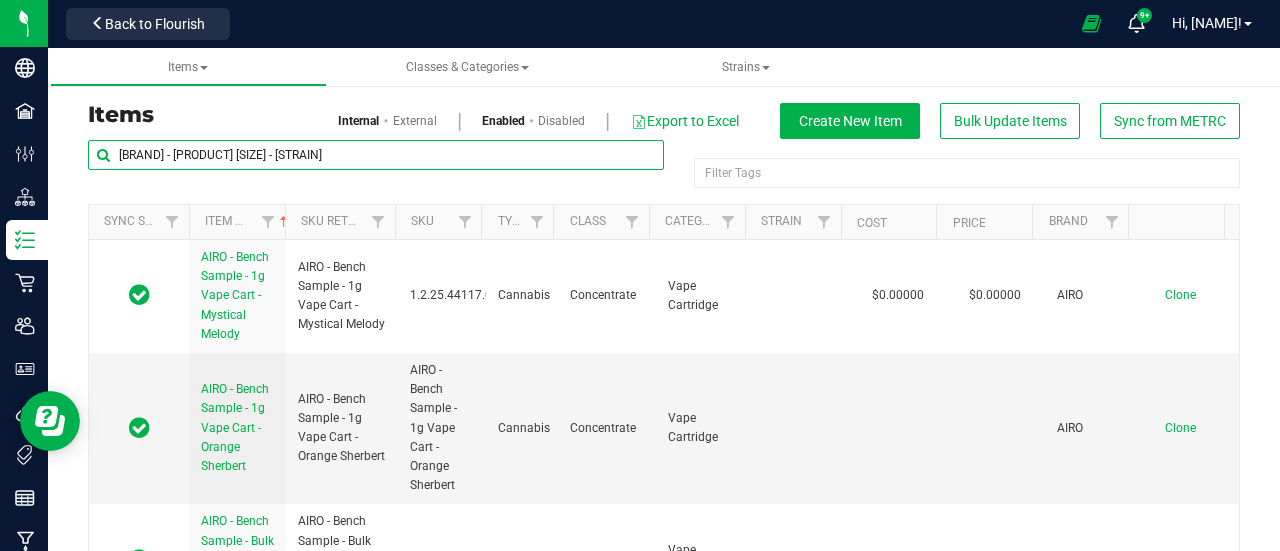 click on "Items   Classes & Categories   Strains
Items
Internal
External
Enabled
Disabled
Export to Excel
Create New Item
Bulk Update Items
Sync from METRC" at bounding box center (664, 299) 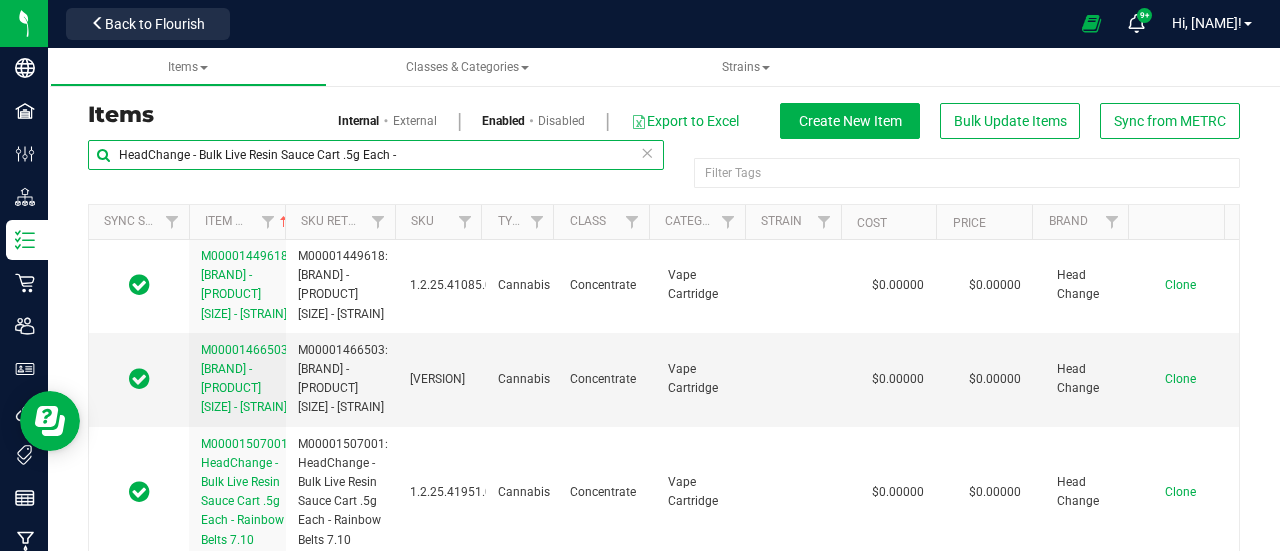 scroll, scrollTop: 9132, scrollLeft: 0, axis: vertical 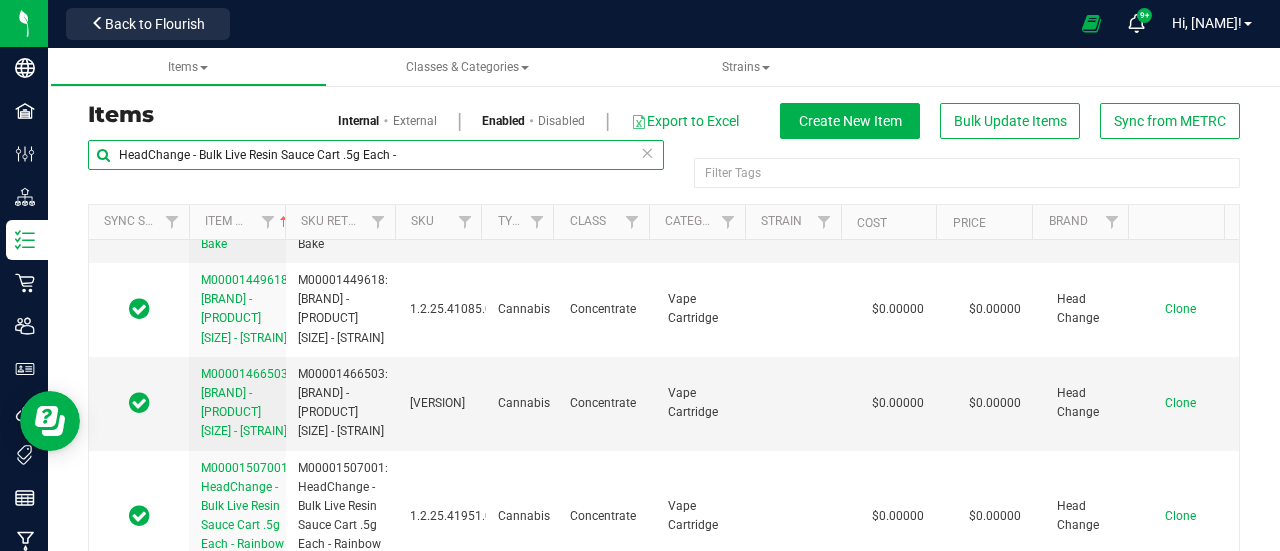 type on "HeadChange - Bulk Live Resin Sauce Cart .5g Each -" 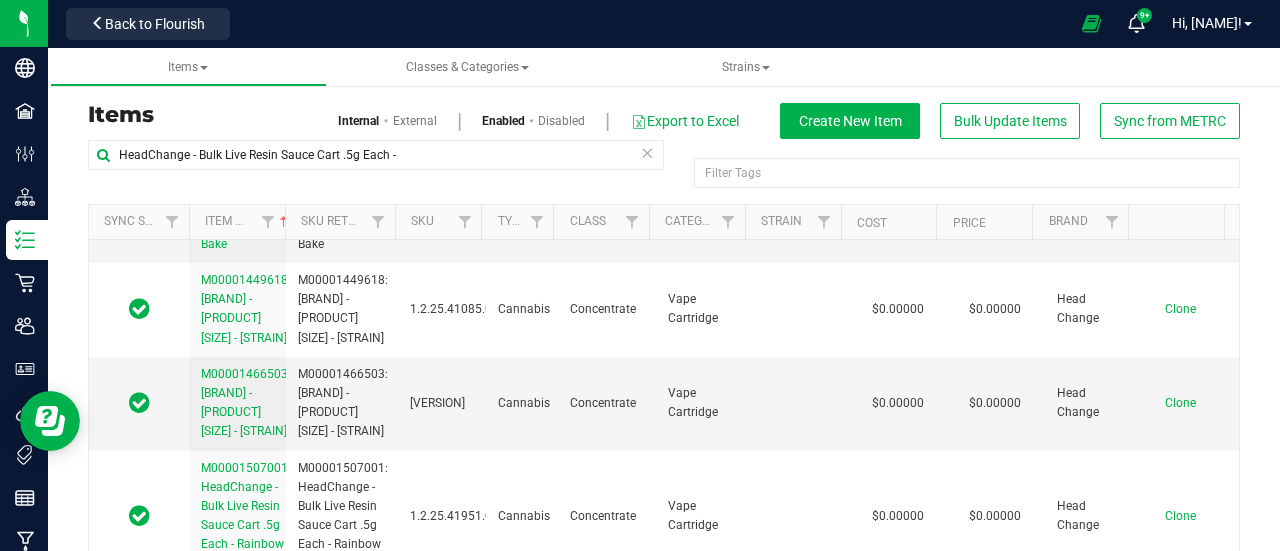 click on "Clone" at bounding box center [1180, -653] 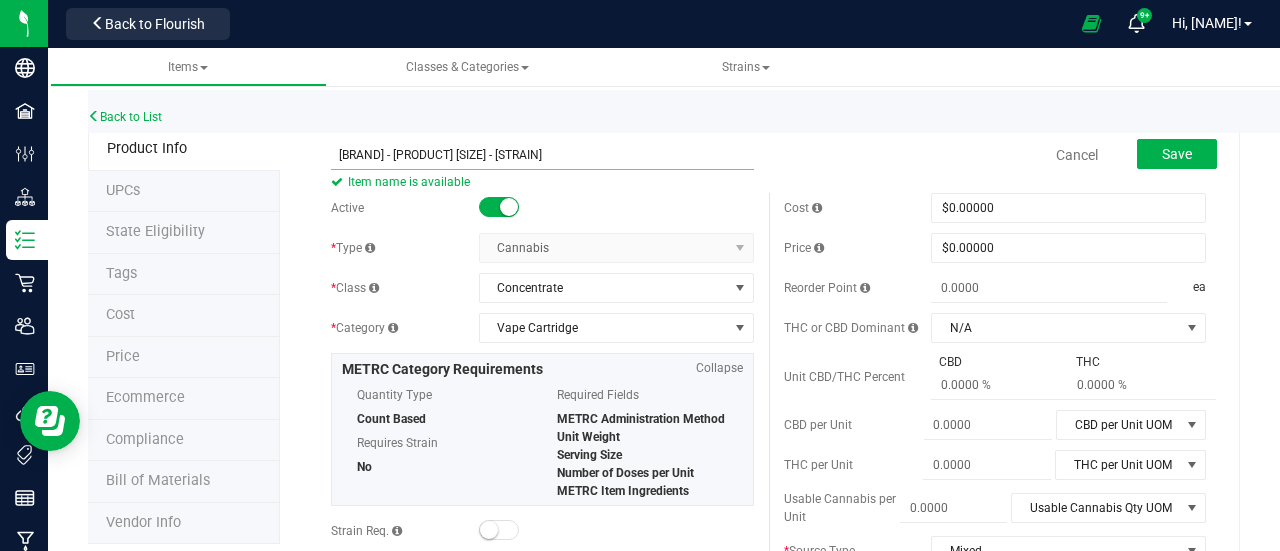 click on "HeadChange - Bulk Live Resin Sauce Cart .5g Each - Orange Kush Theory" at bounding box center [542, 155] 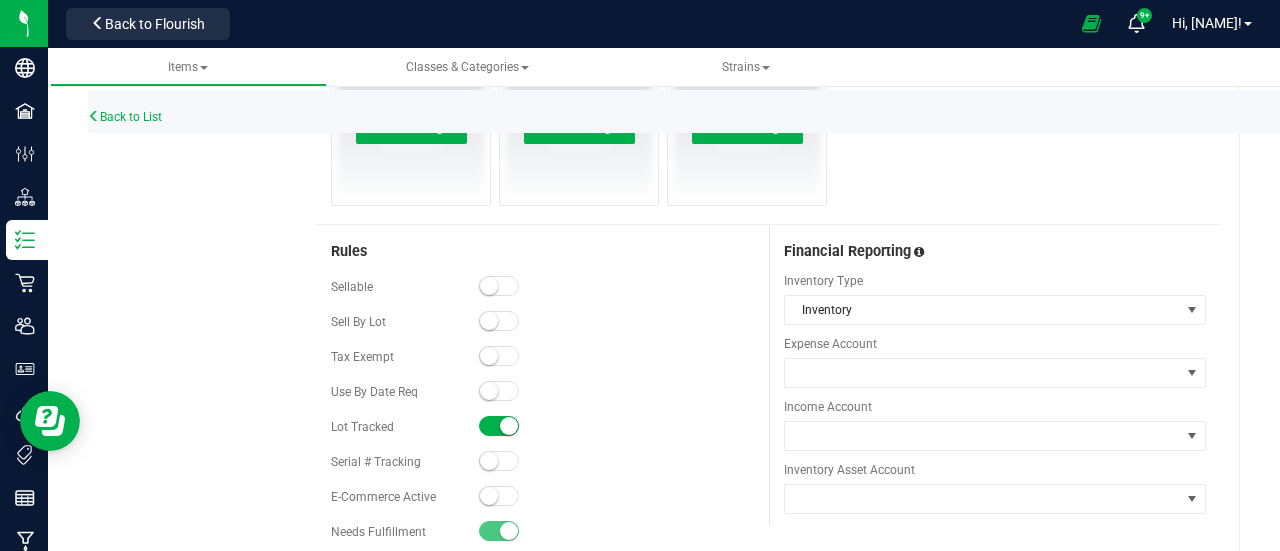 scroll, scrollTop: 1449, scrollLeft: 0, axis: vertical 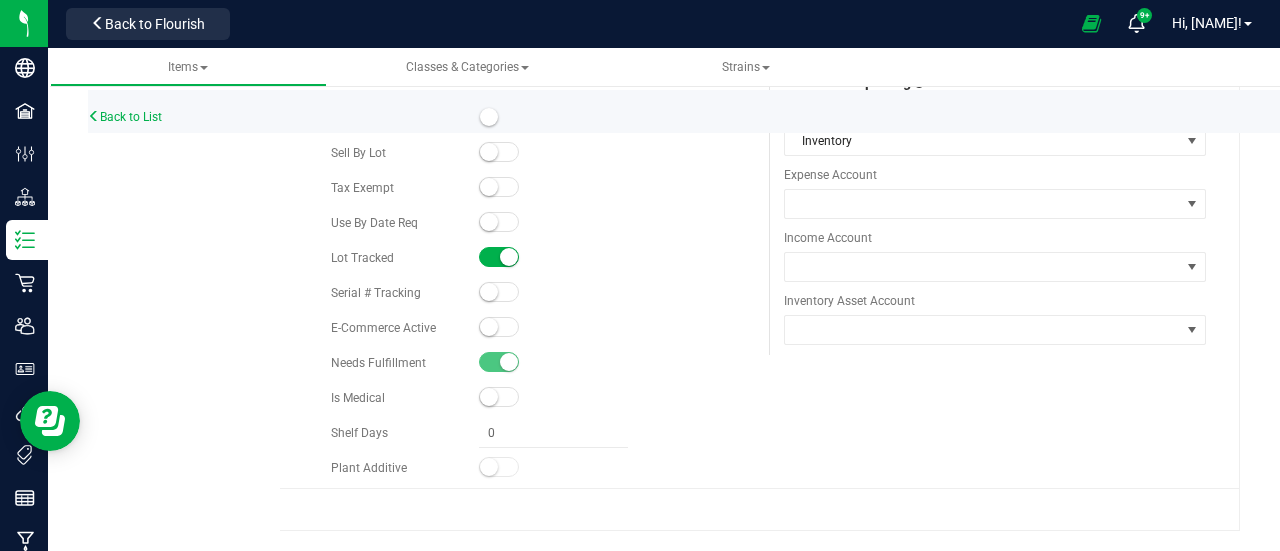 type on "HeadChange - Bulk Live Resin Sauce Cart .5g Each - Orange Kush Theory" 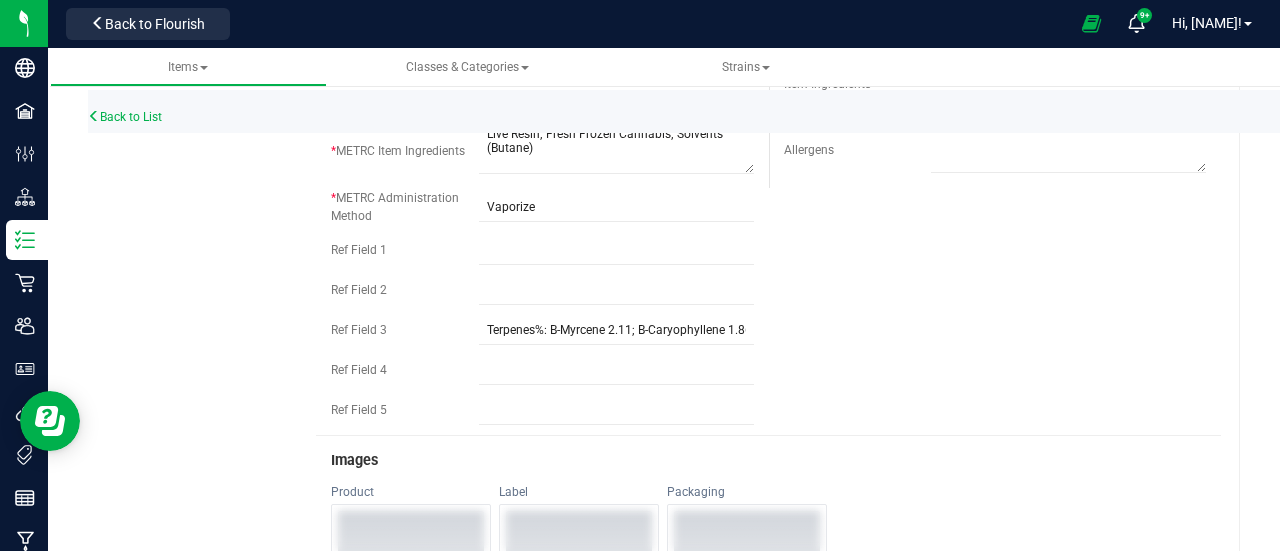 scroll, scrollTop: 1449, scrollLeft: 0, axis: vertical 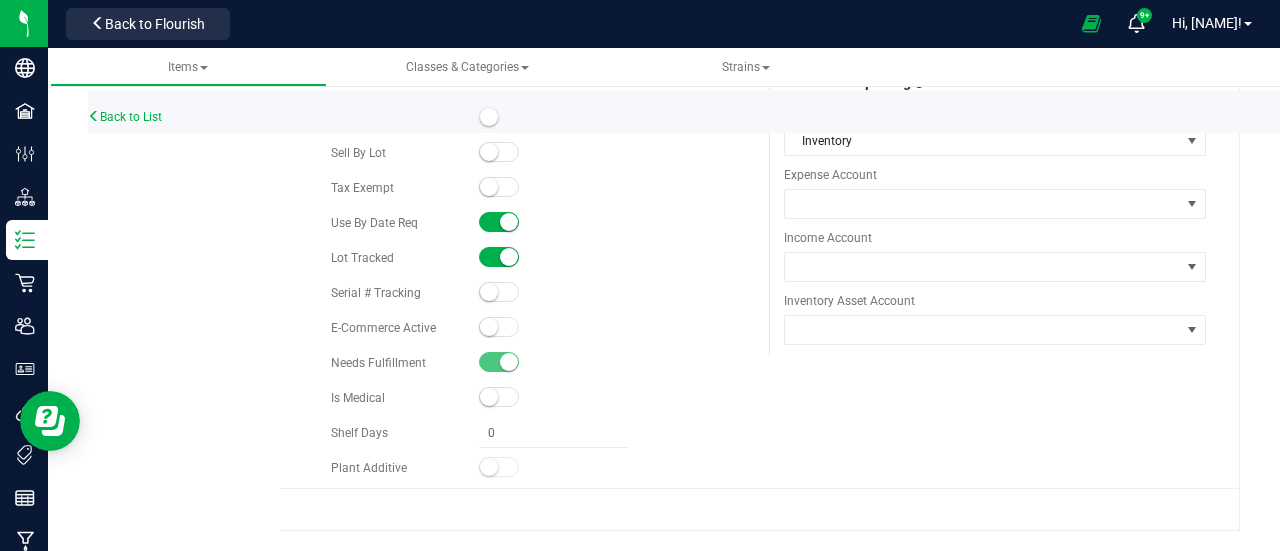 drag, startPoint x: 497, startPoint y: 221, endPoint x: 520, endPoint y: 230, distance: 24.698177 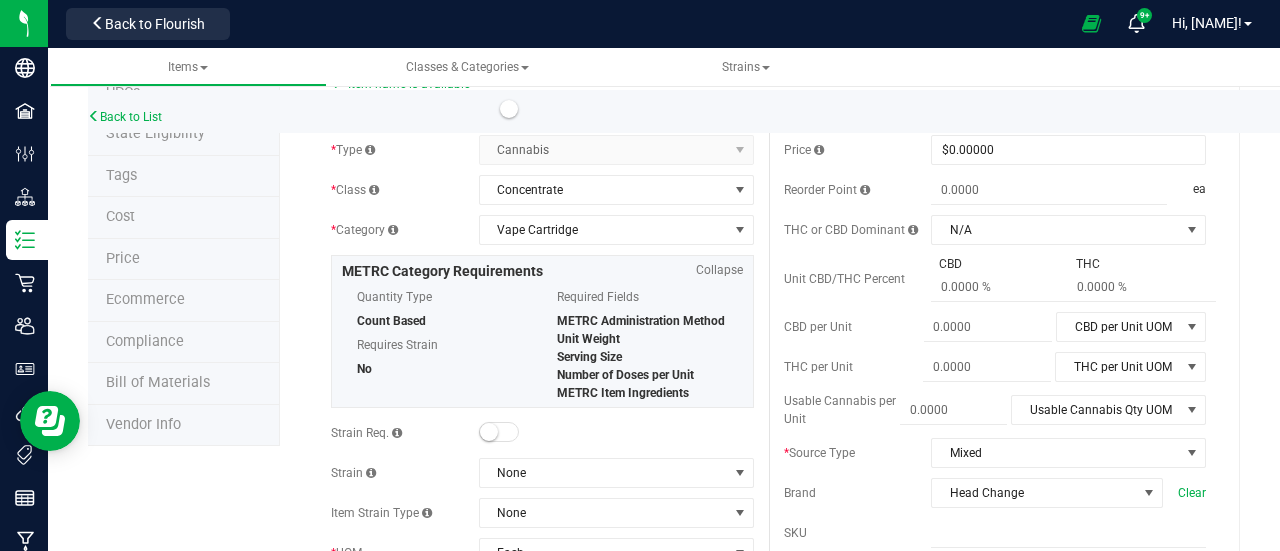 scroll, scrollTop: 0, scrollLeft: 0, axis: both 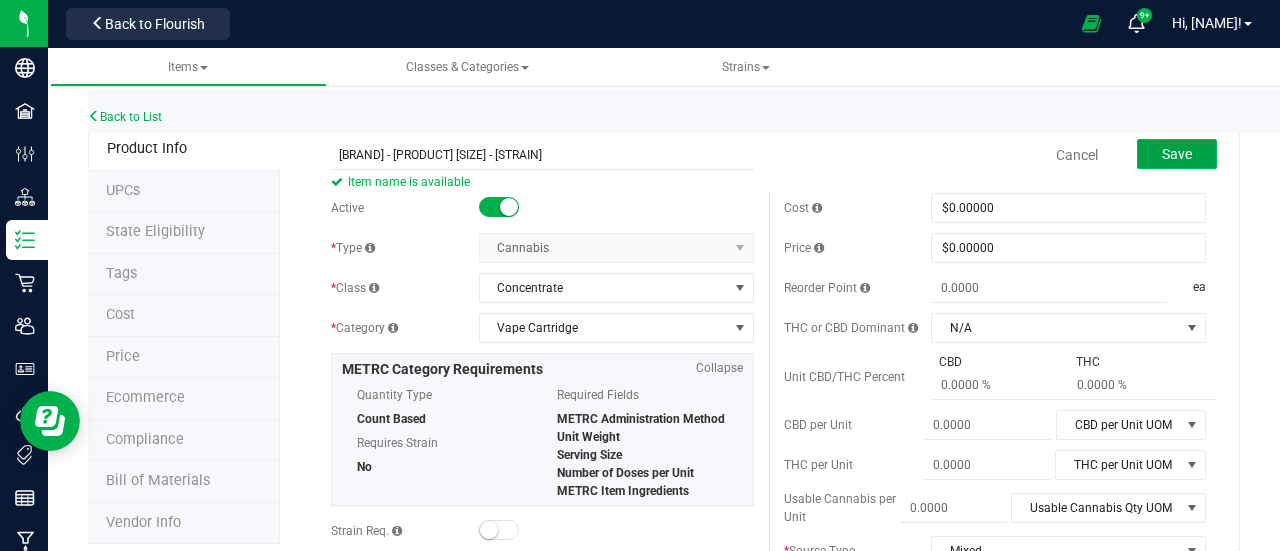 click on "Save" at bounding box center [1177, 154] 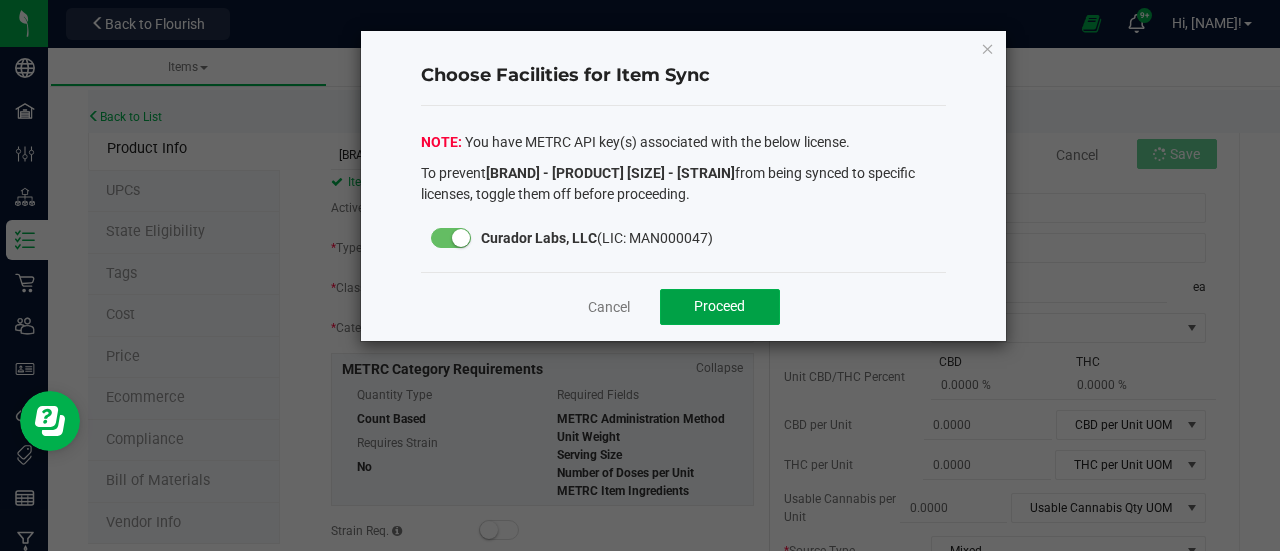 drag, startPoint x: 755, startPoint y: 301, endPoint x: 284, endPoint y: 28, distance: 544.39874 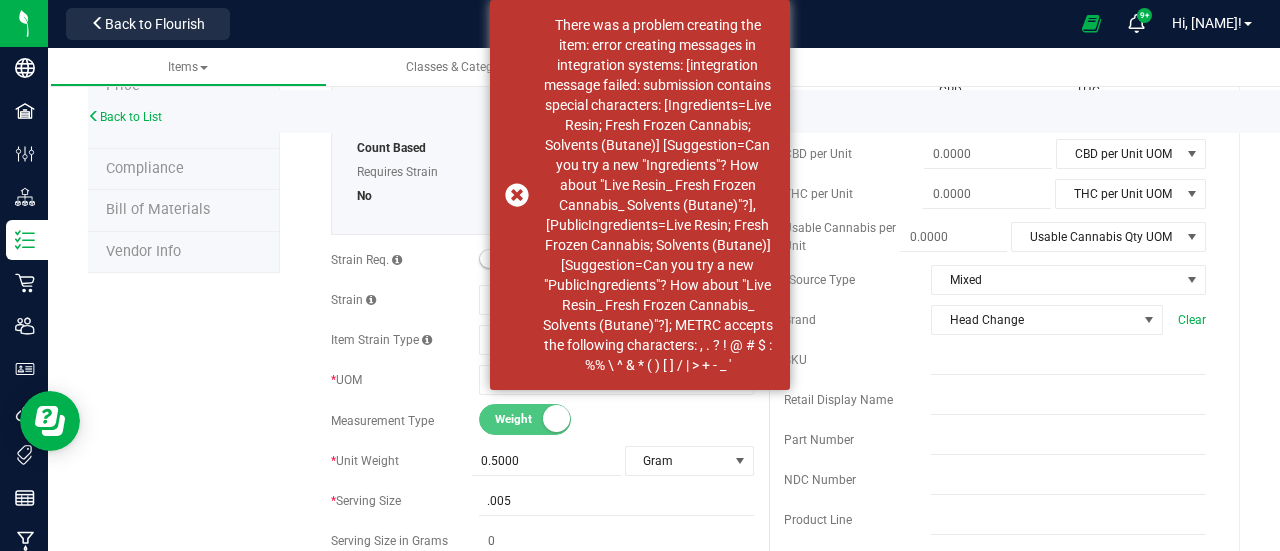 scroll, scrollTop: 600, scrollLeft: 0, axis: vertical 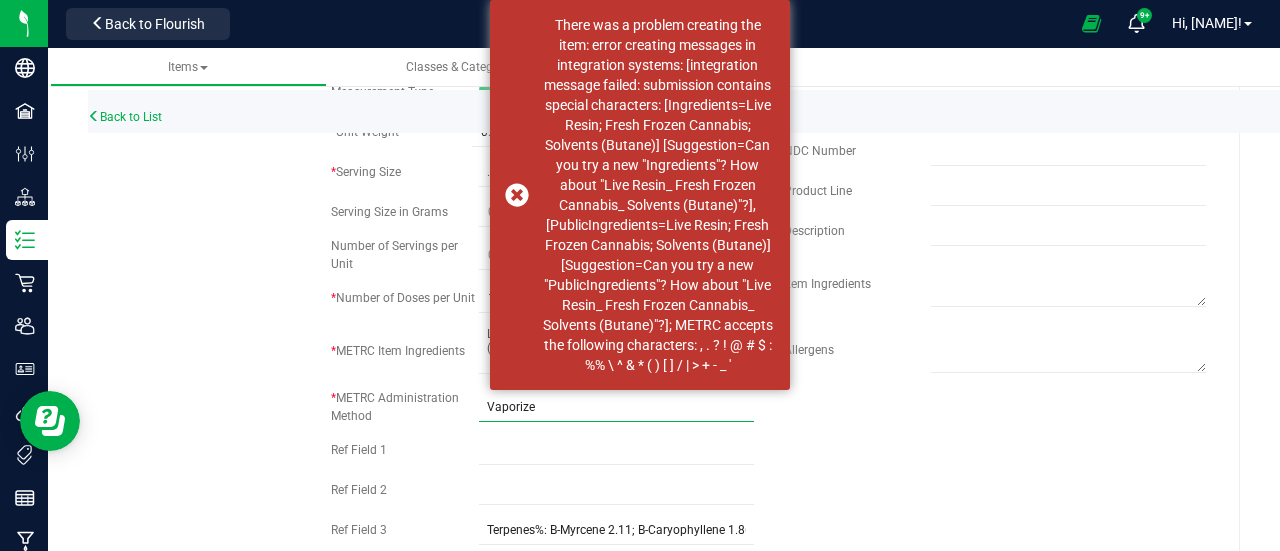 click on "Vaporize" at bounding box center (616, 407) 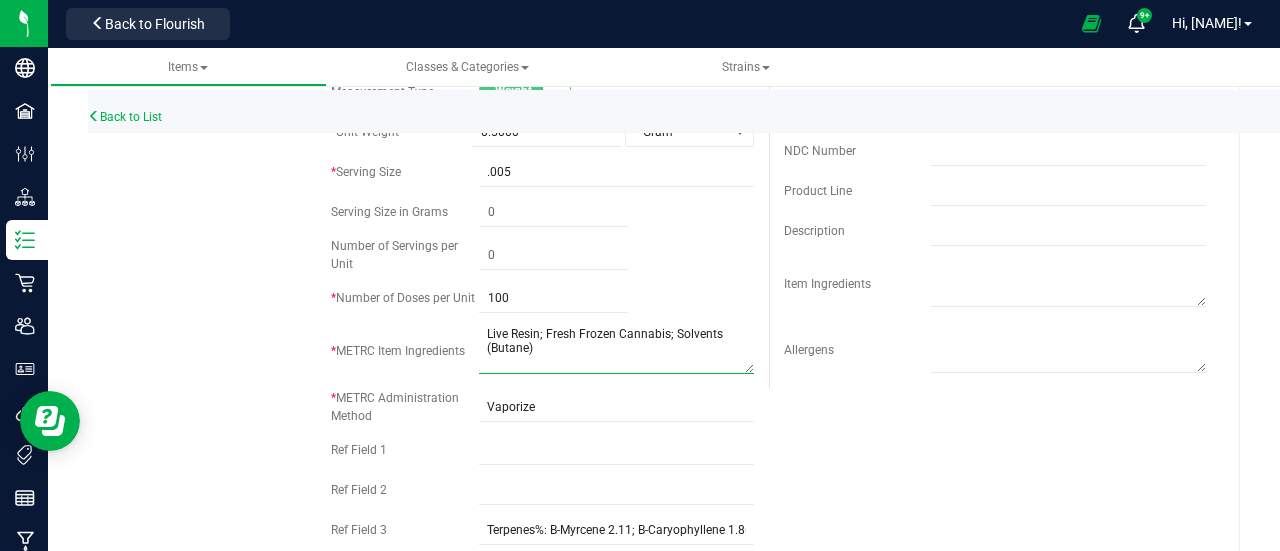 click at bounding box center (616, 348) 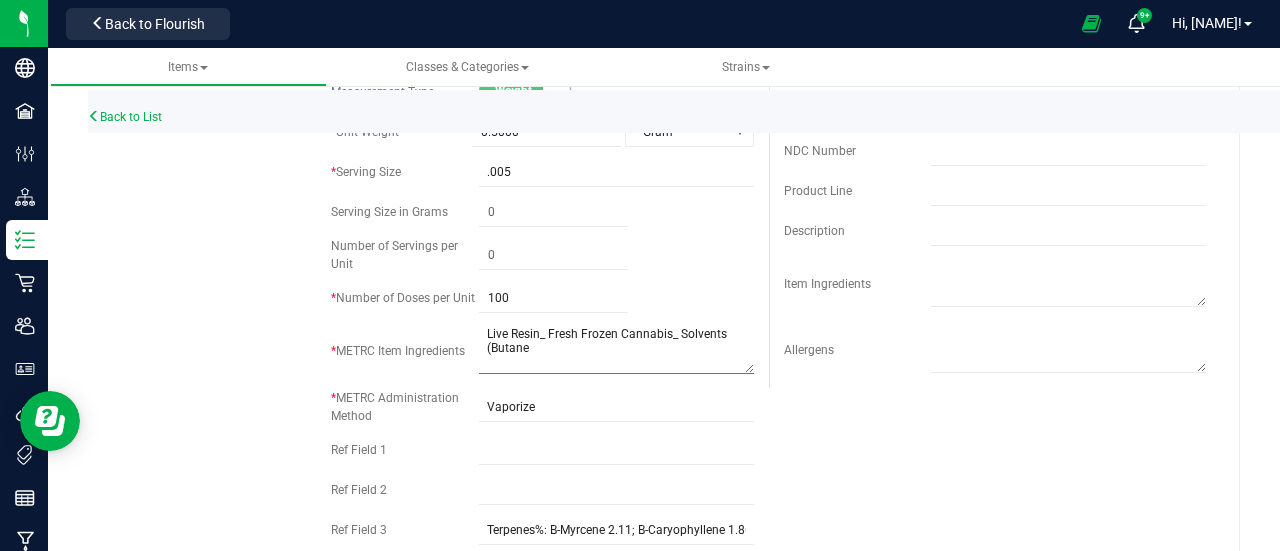 click at bounding box center (616, 348) 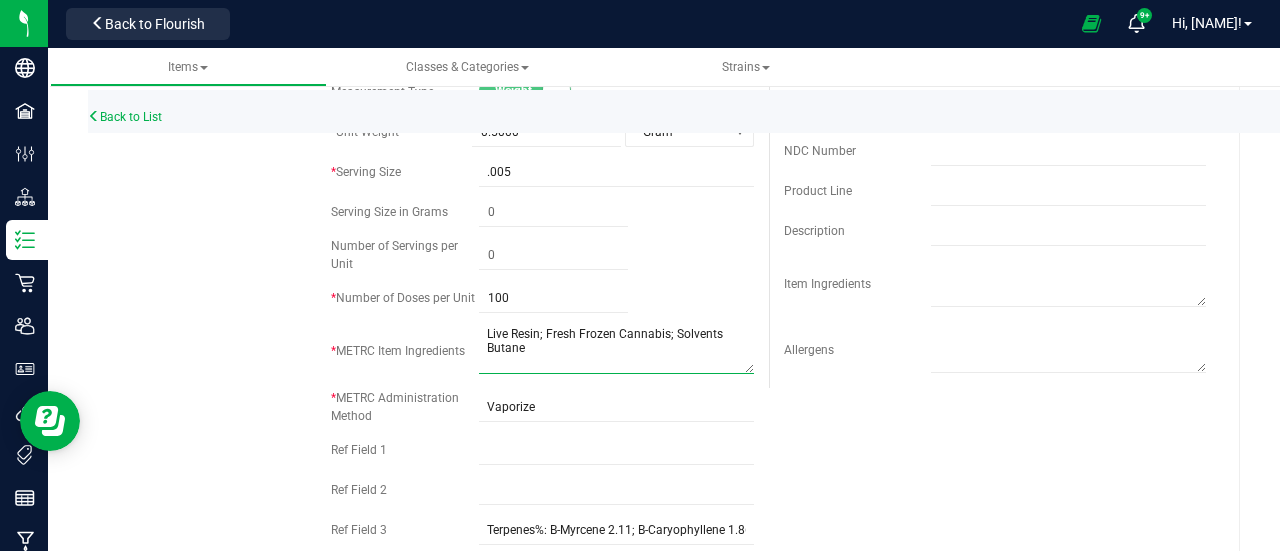 click at bounding box center [616, 348] 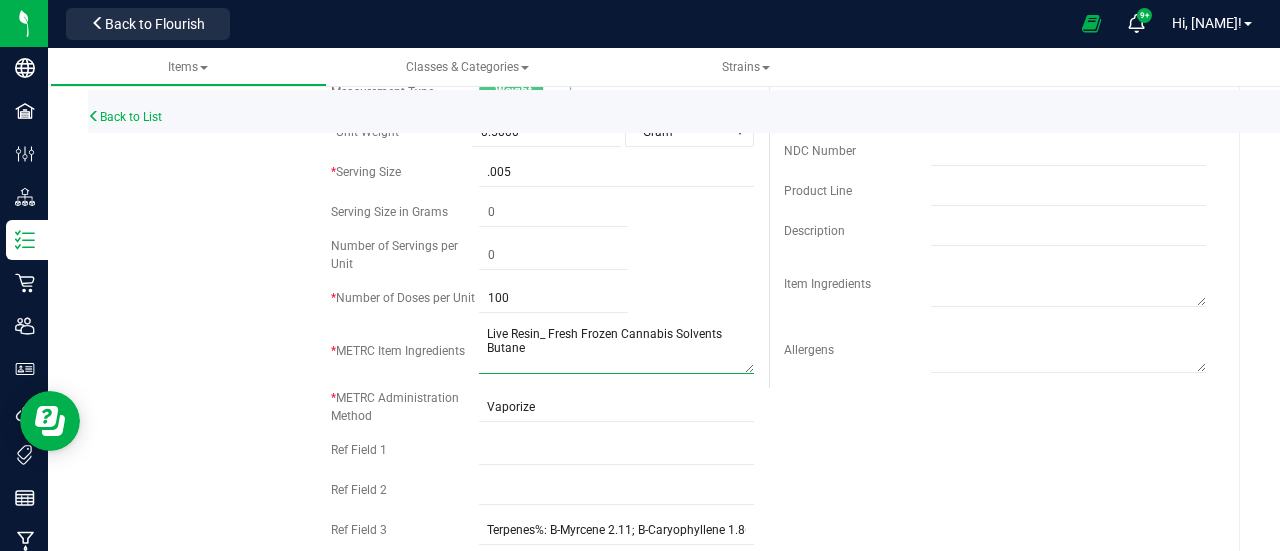 click at bounding box center (616, 348) 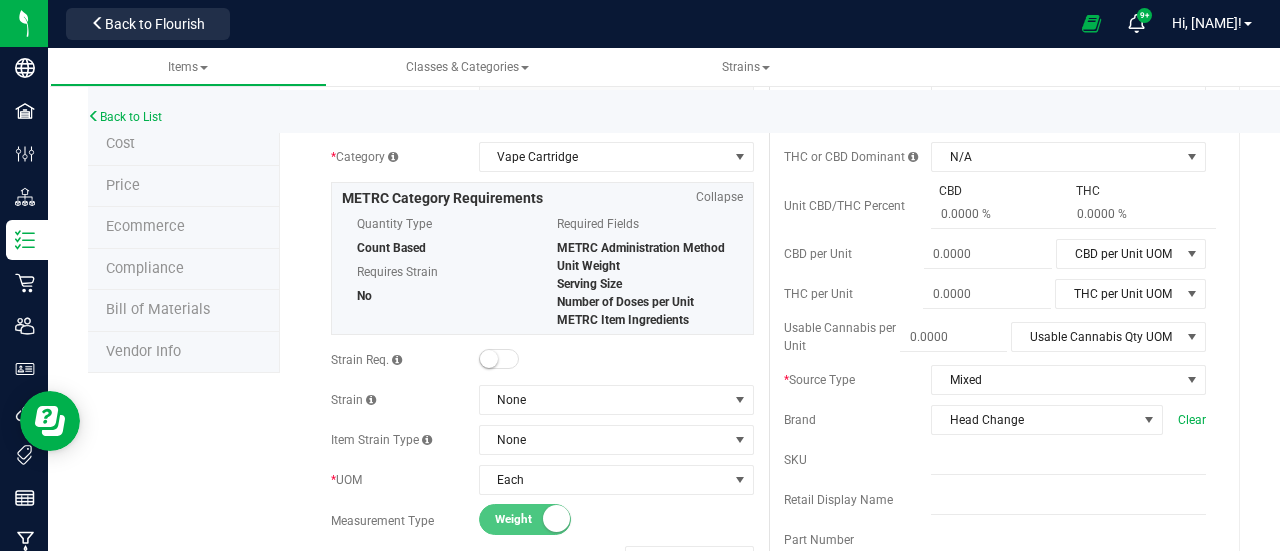 scroll, scrollTop: 0, scrollLeft: 0, axis: both 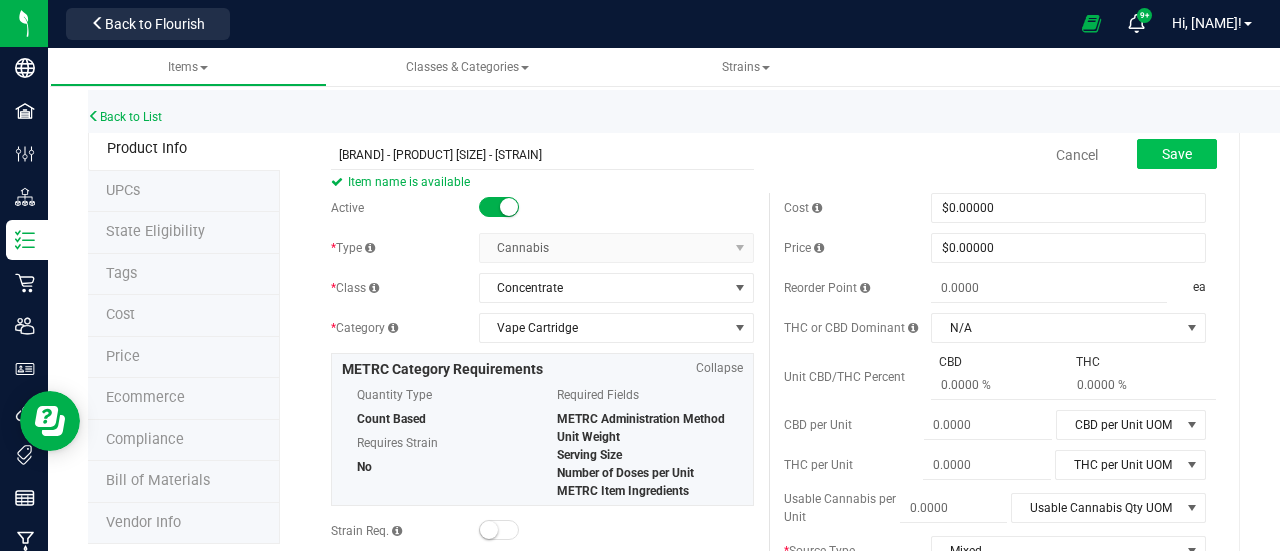 type on "Live Resin Fresh Frozen Cannabis Solvents Butane" 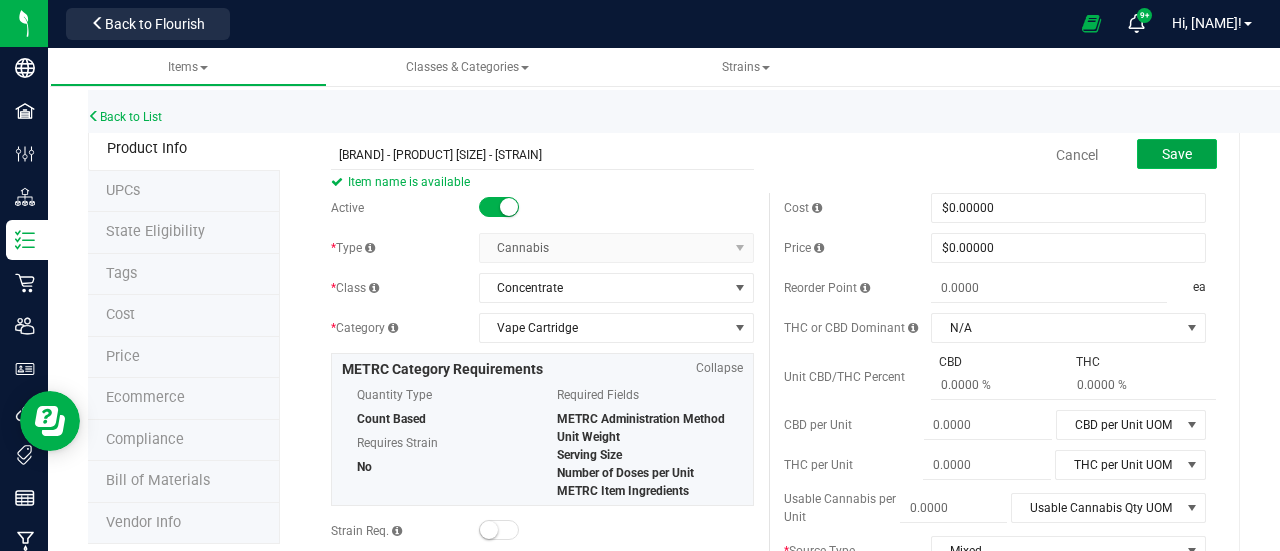 click on "Save" at bounding box center [1177, 154] 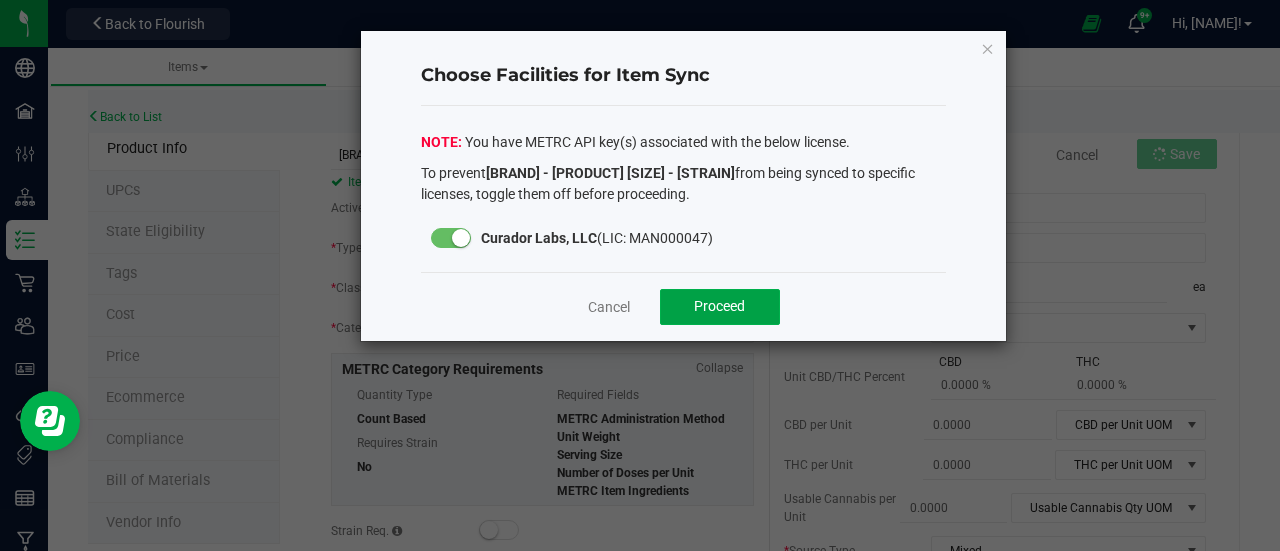 click on "Proceed" 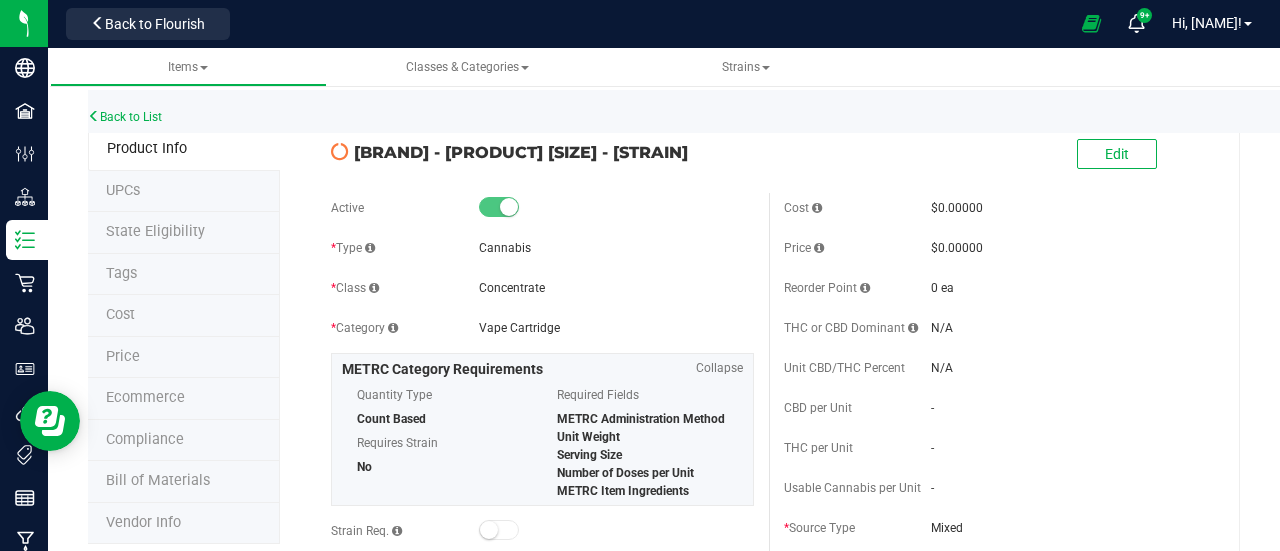 drag, startPoint x: 397, startPoint y: 177, endPoint x: 584, endPoint y: 177, distance: 187 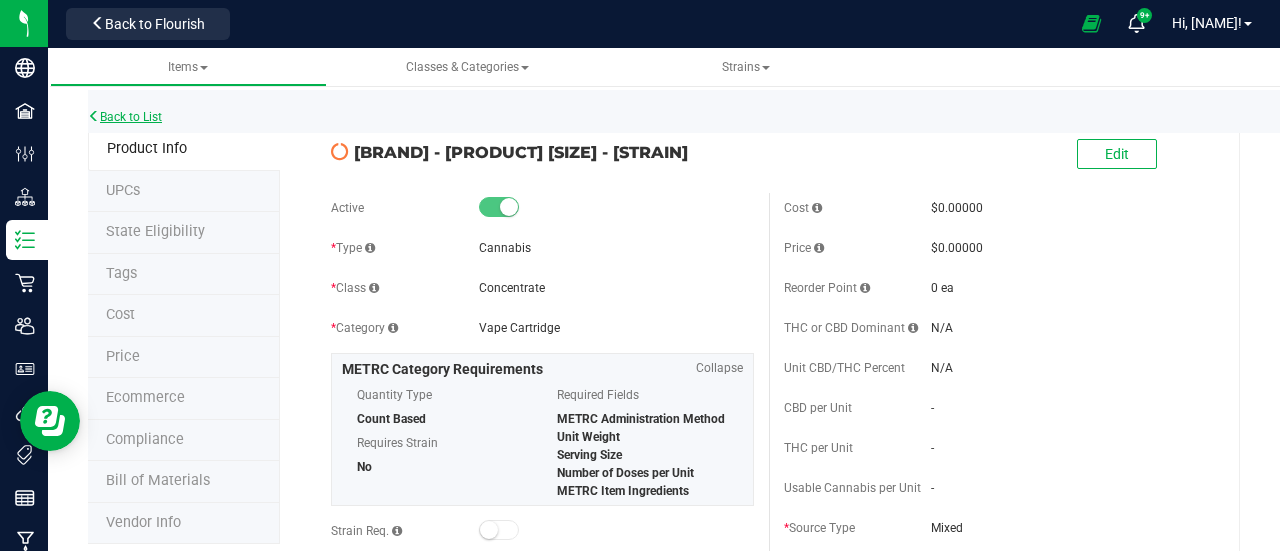 click on "Back to List" at bounding box center [728, 111] 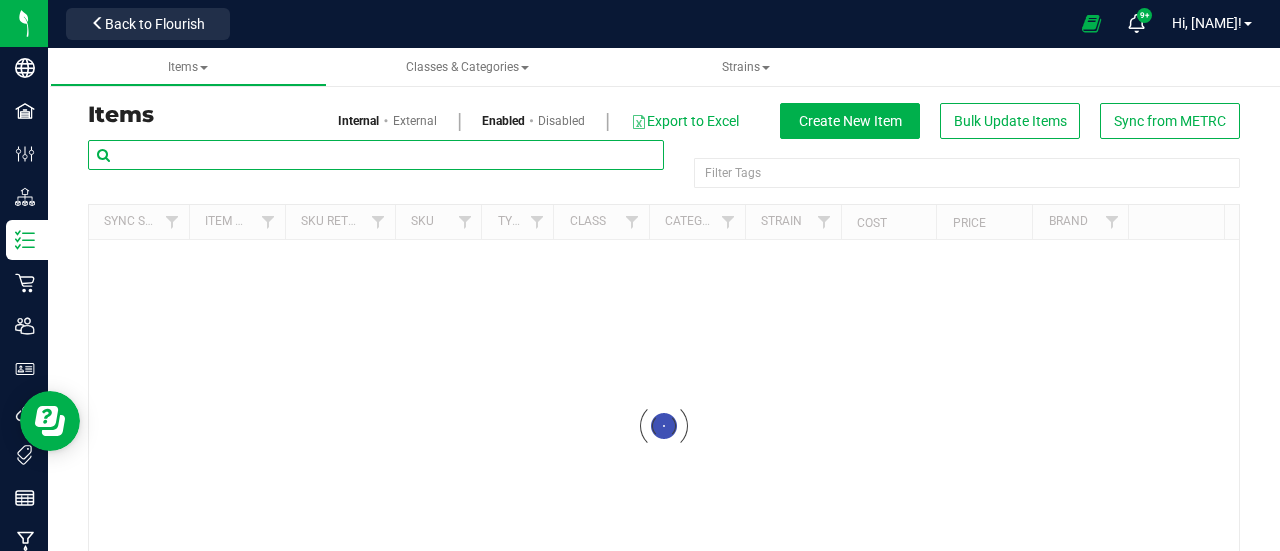 click at bounding box center [376, 155] 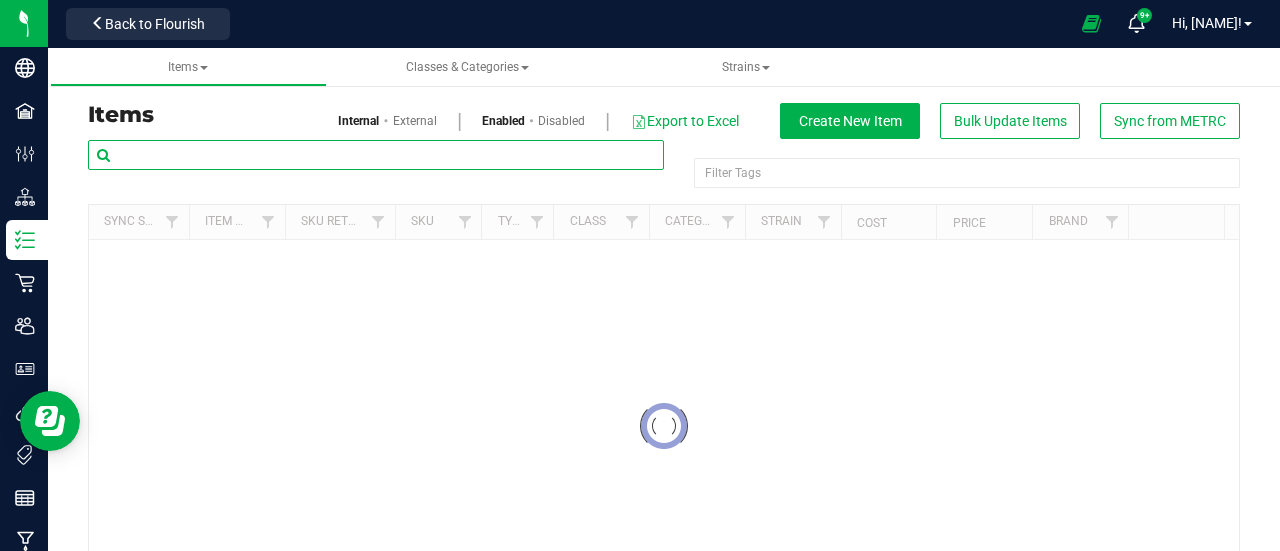 paste on "- Orange Kush Theory" 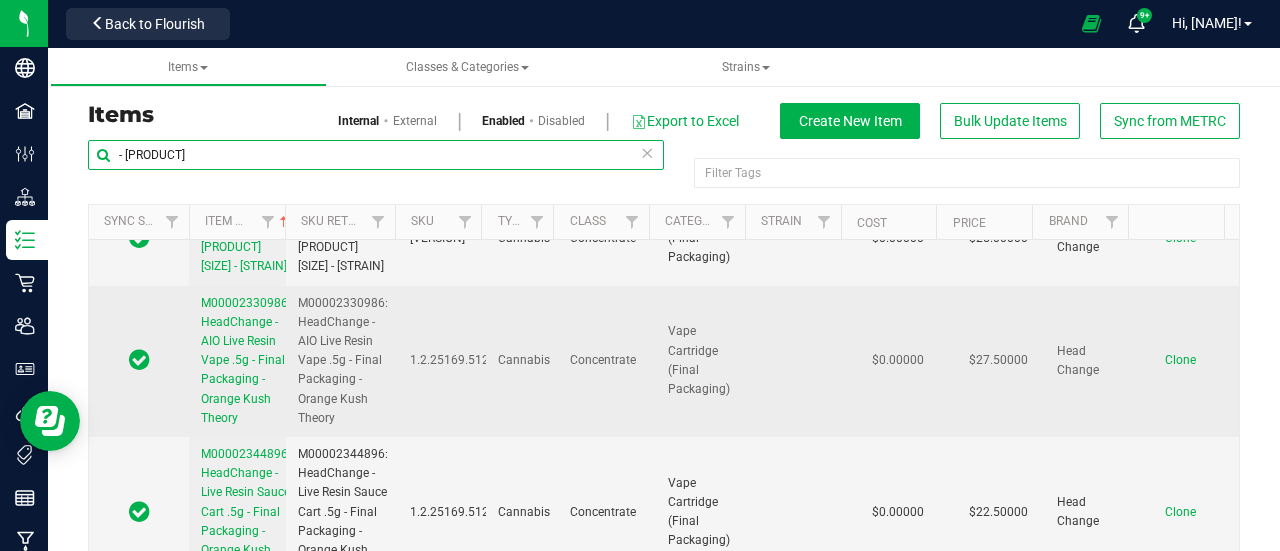scroll, scrollTop: 2874, scrollLeft: 0, axis: vertical 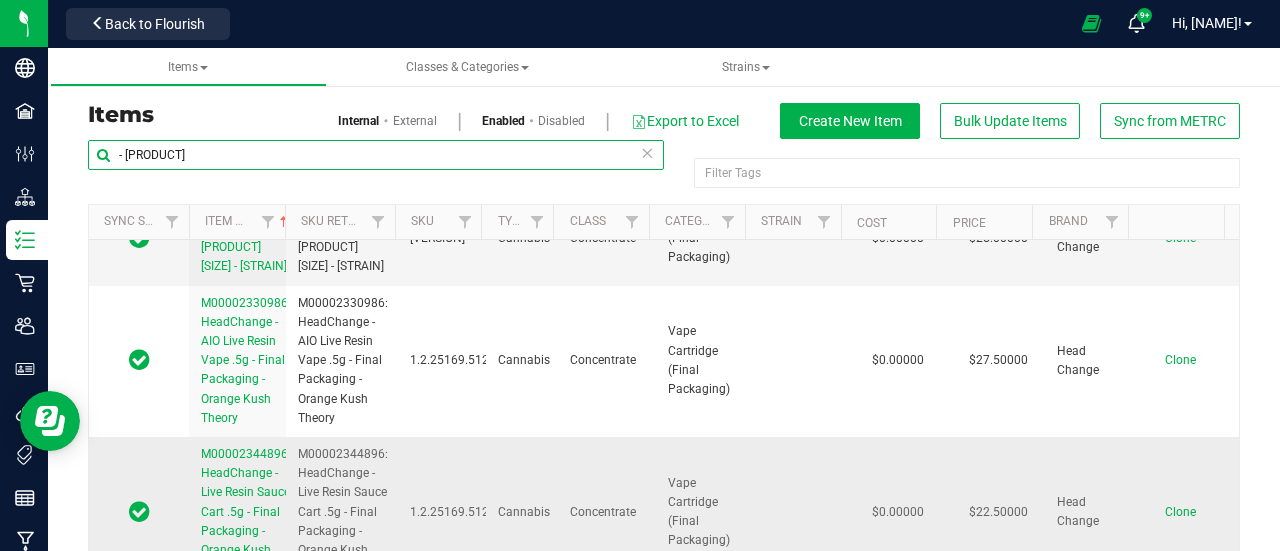 type on "- Orange Kush Theory" 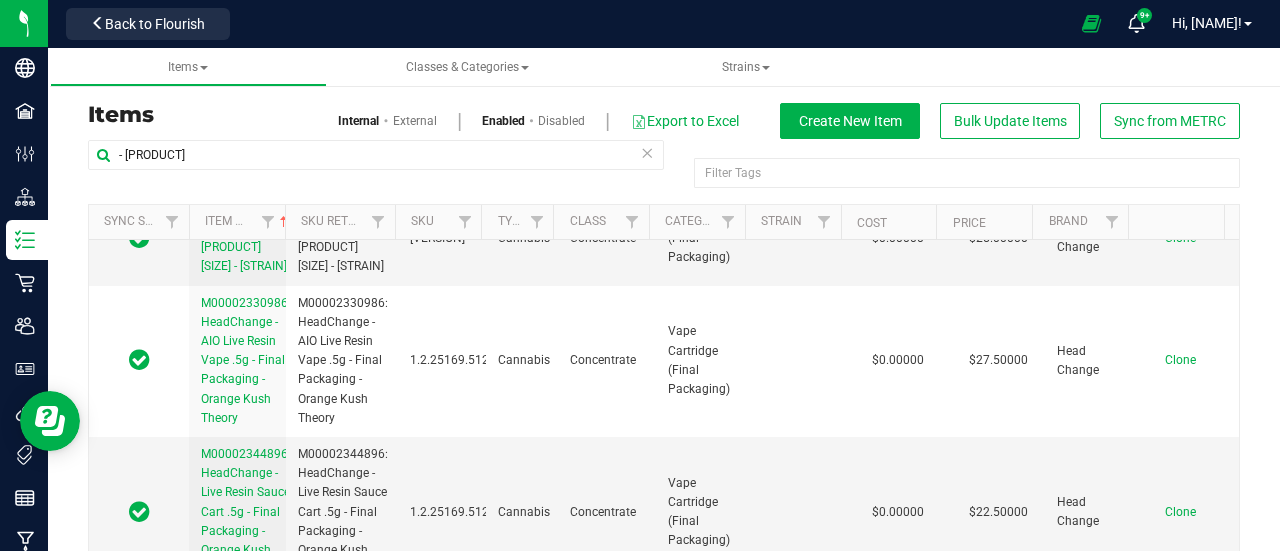 click on "Items
Internal
External
Enabled
Disabled
Export to Excel
Create New Item
Bulk Update Items
Sync from METRC" at bounding box center (664, 357) 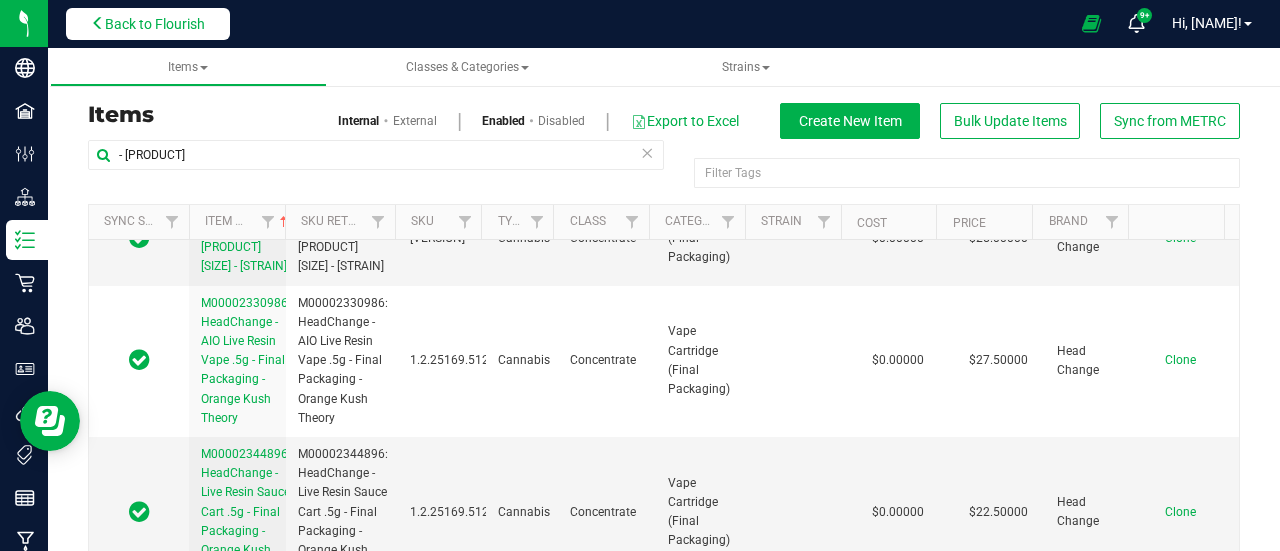 click on "Back to Flourish" at bounding box center [155, 24] 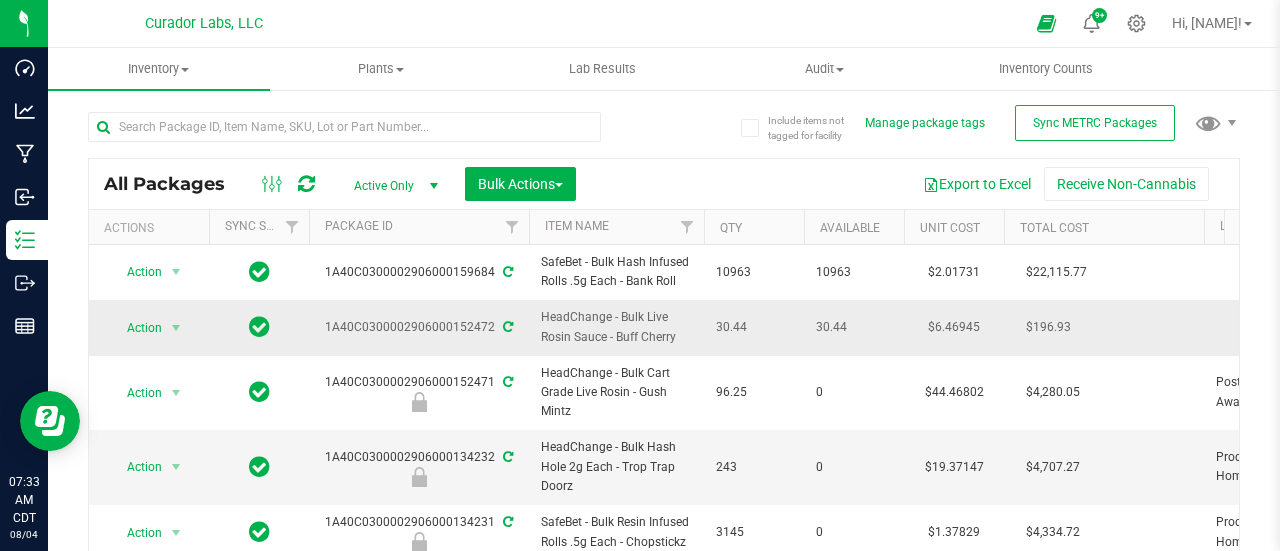 drag, startPoint x: 1246, startPoint y: 405, endPoint x: 624, endPoint y: 305, distance: 629.9873 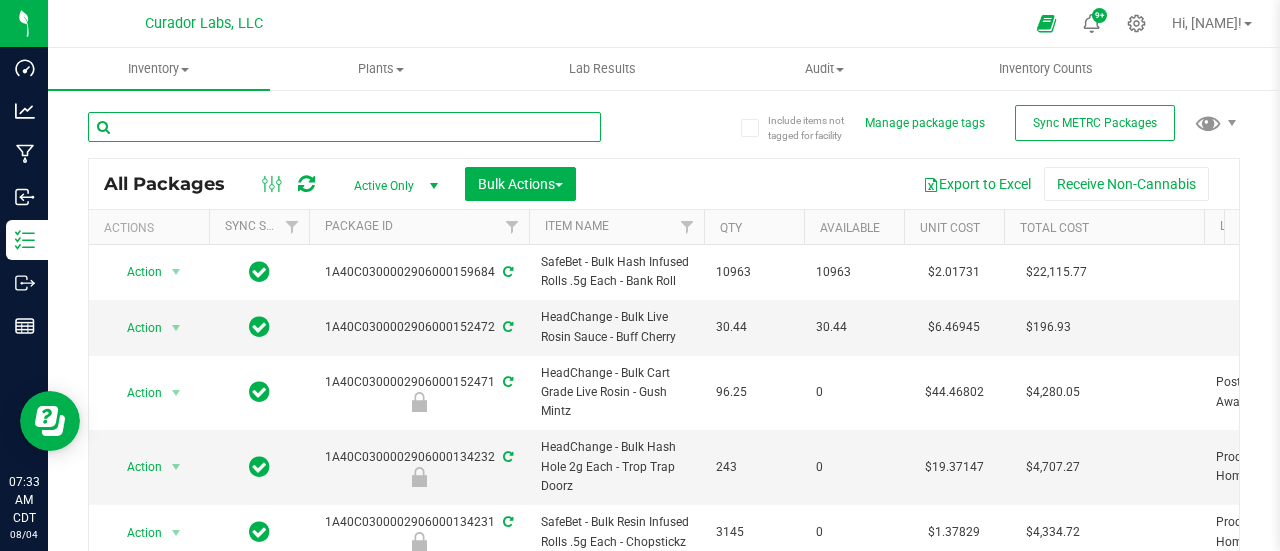 click at bounding box center [344, 127] 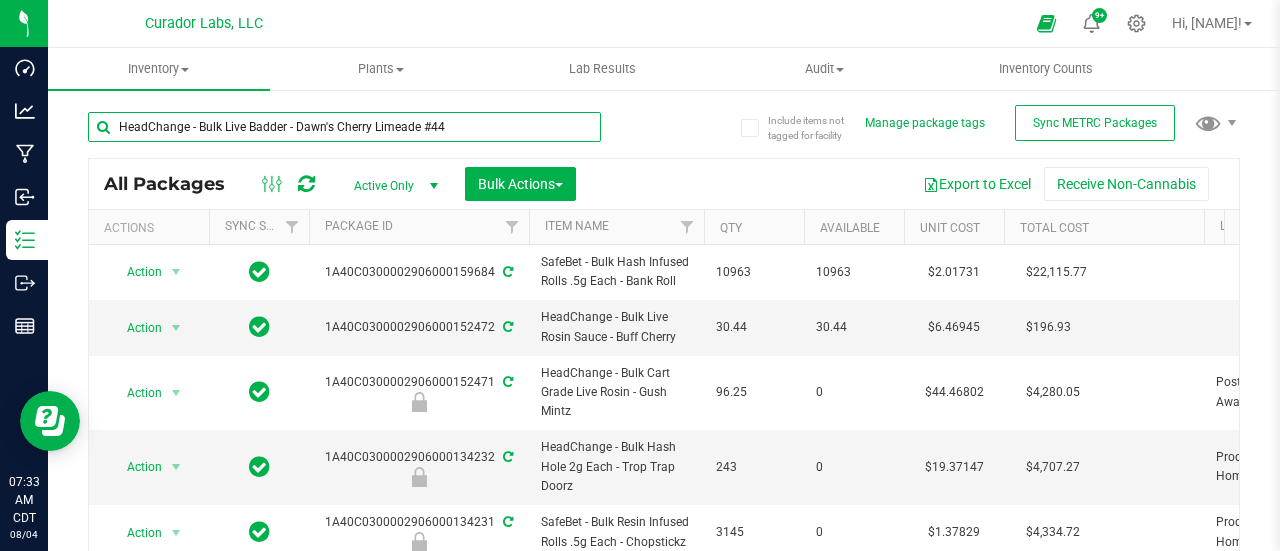 type on "HeadChange - Bulk Live Badder - Dawn's Cherry Limeade #44" 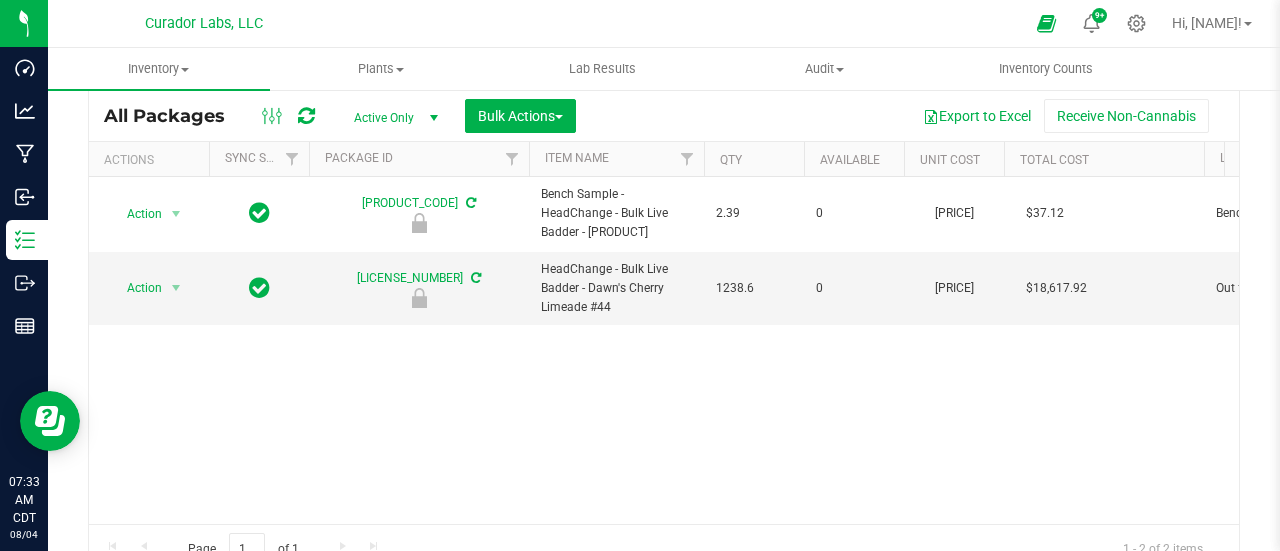 scroll, scrollTop: 100, scrollLeft: 0, axis: vertical 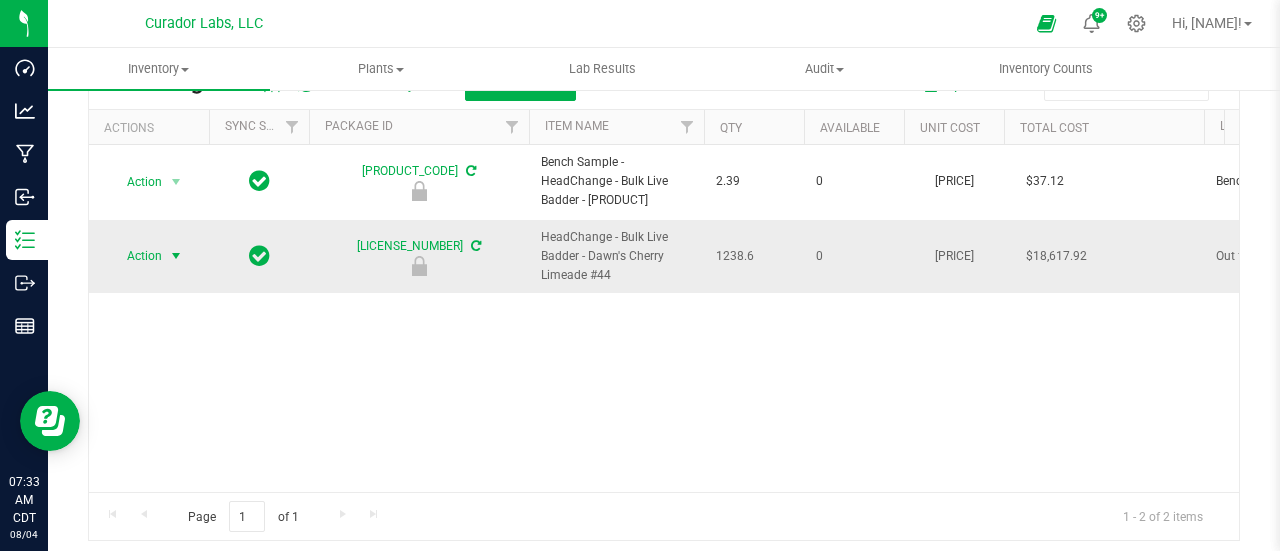 click at bounding box center (176, 256) 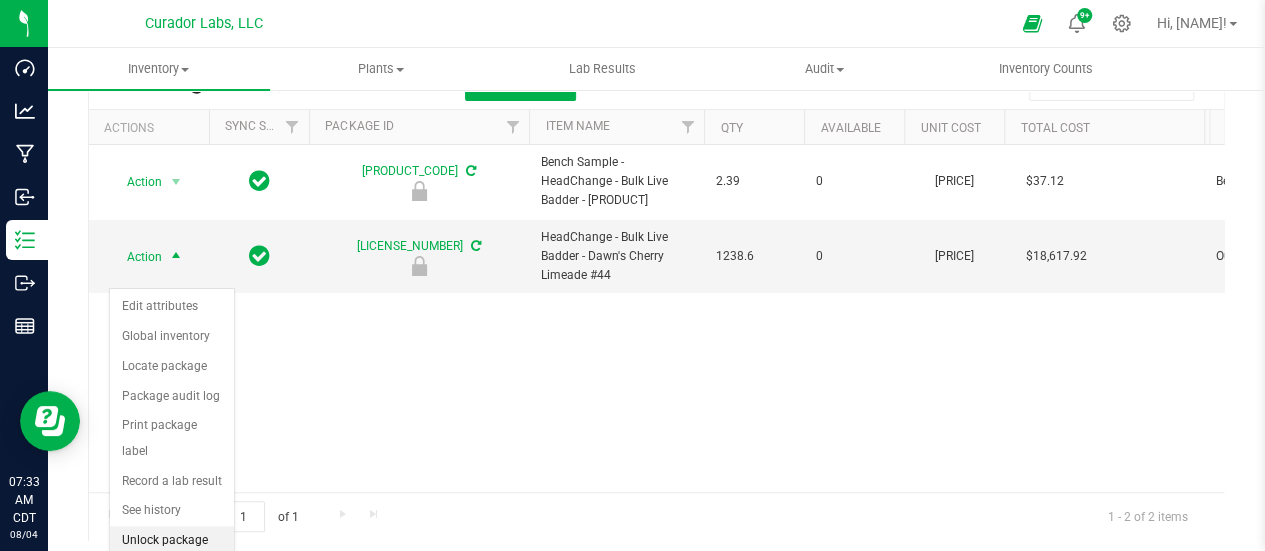 drag, startPoint x: 197, startPoint y: 539, endPoint x: 344, endPoint y: 536, distance: 147.03061 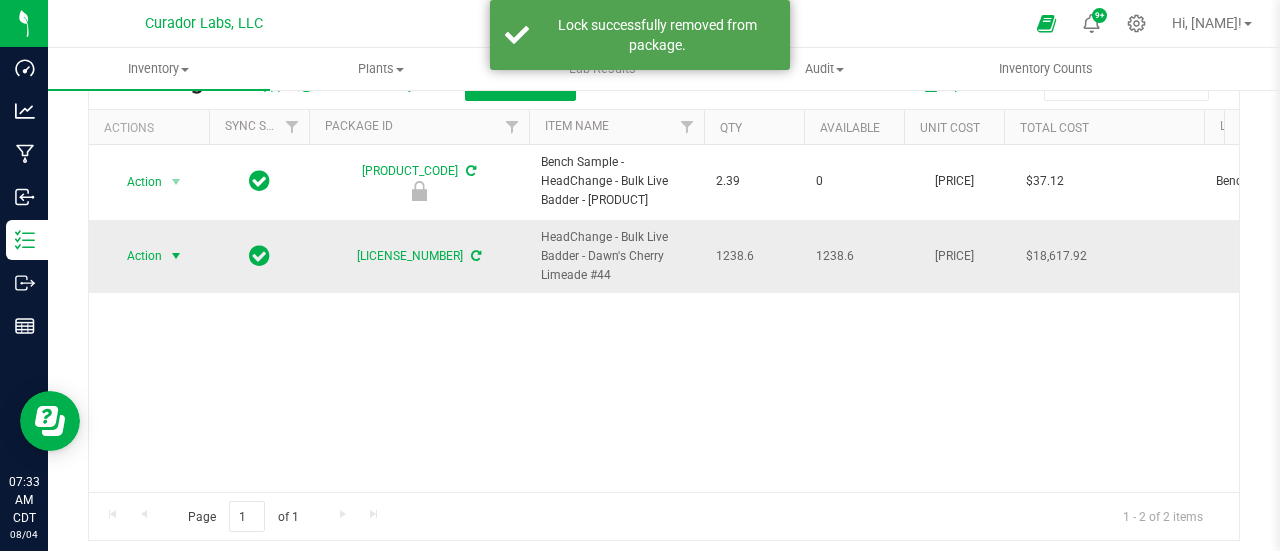 click on "Action" at bounding box center (136, 256) 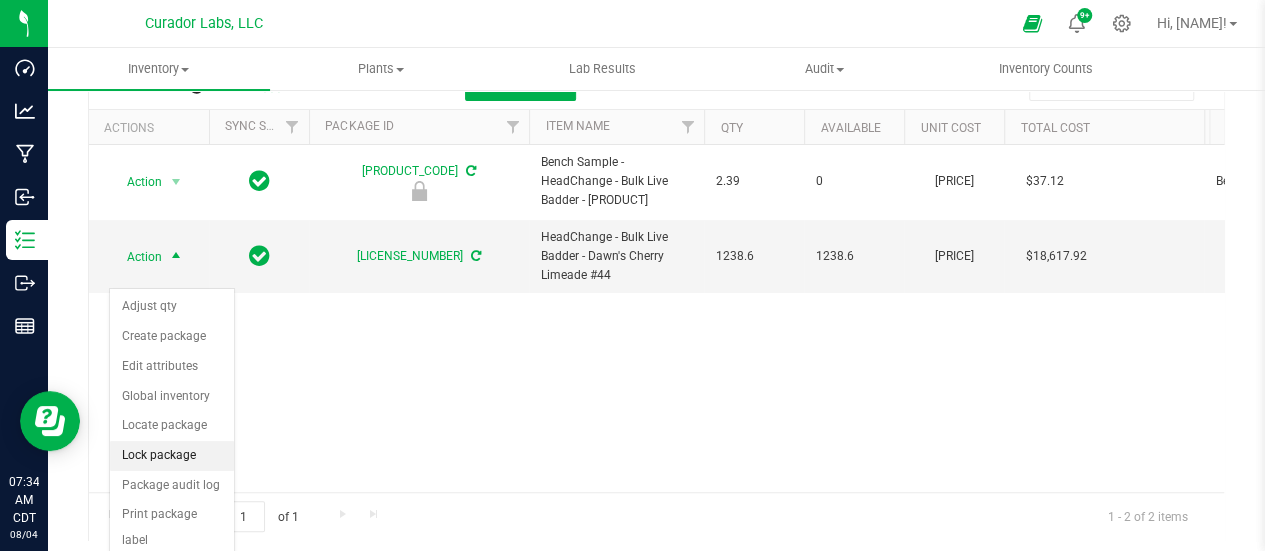 click on "Lock package" at bounding box center (172, 456) 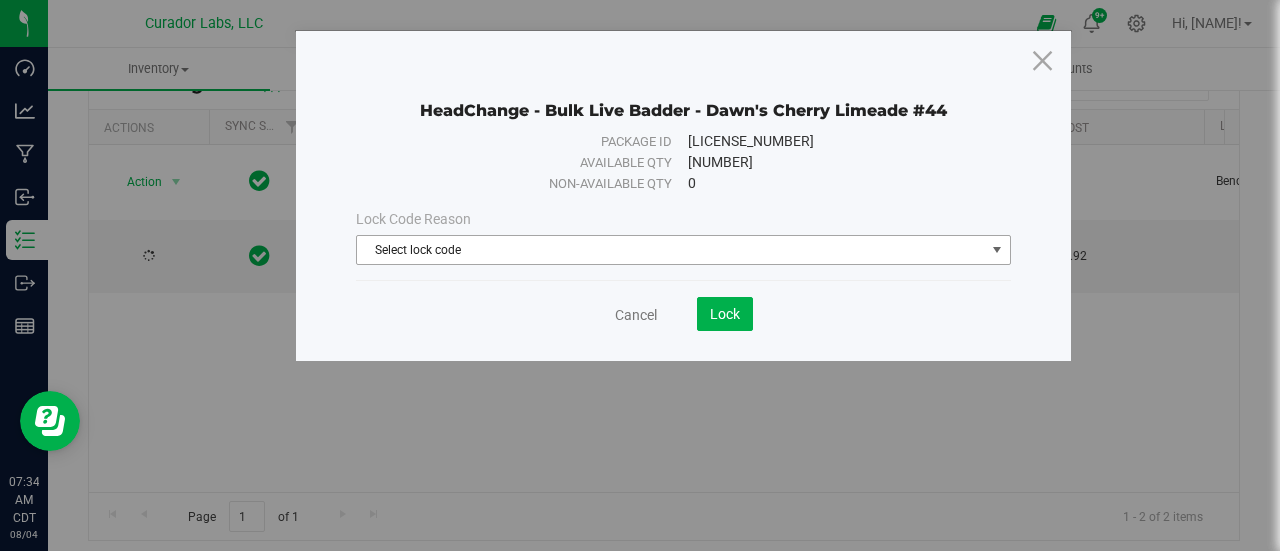 click on "Select lock code" at bounding box center (671, 250) 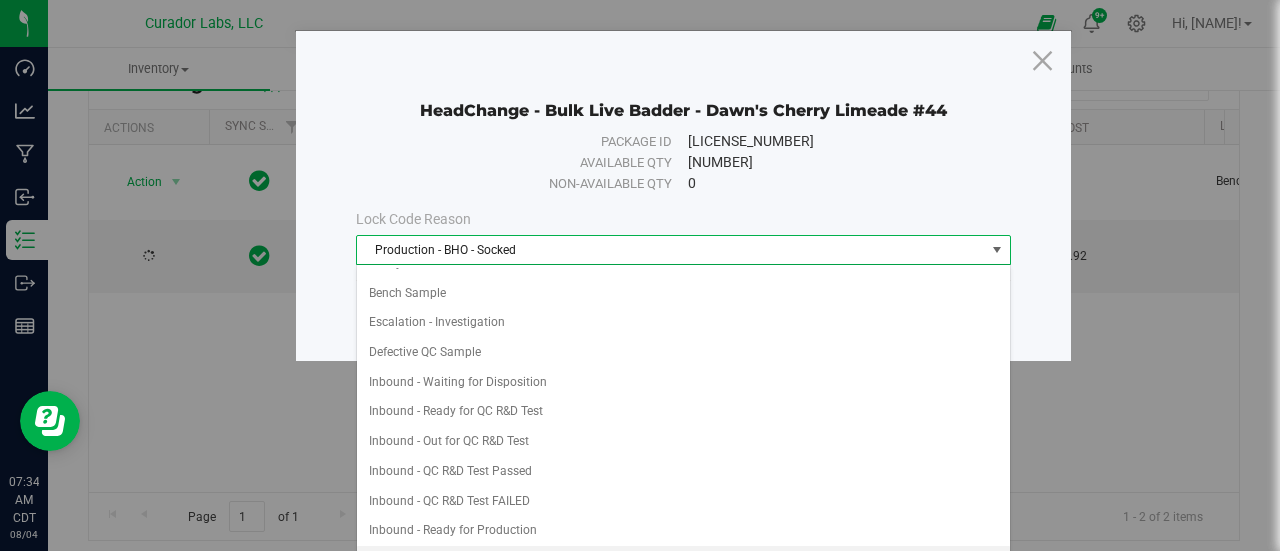 scroll, scrollTop: 601, scrollLeft: 0, axis: vertical 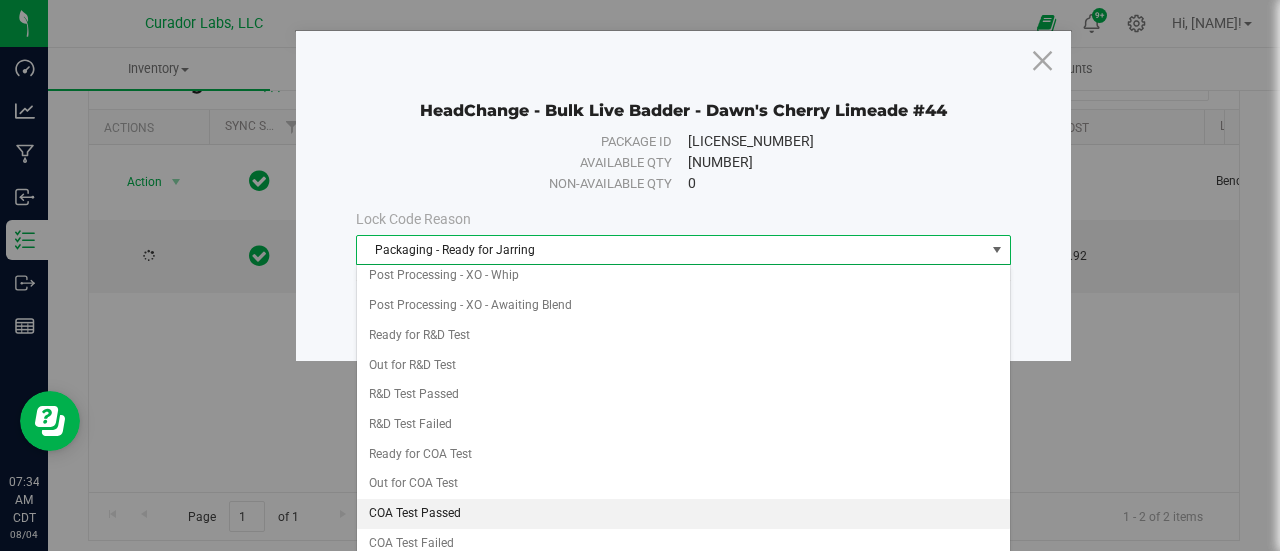 click on "COA Test Passed" at bounding box center (684, 514) 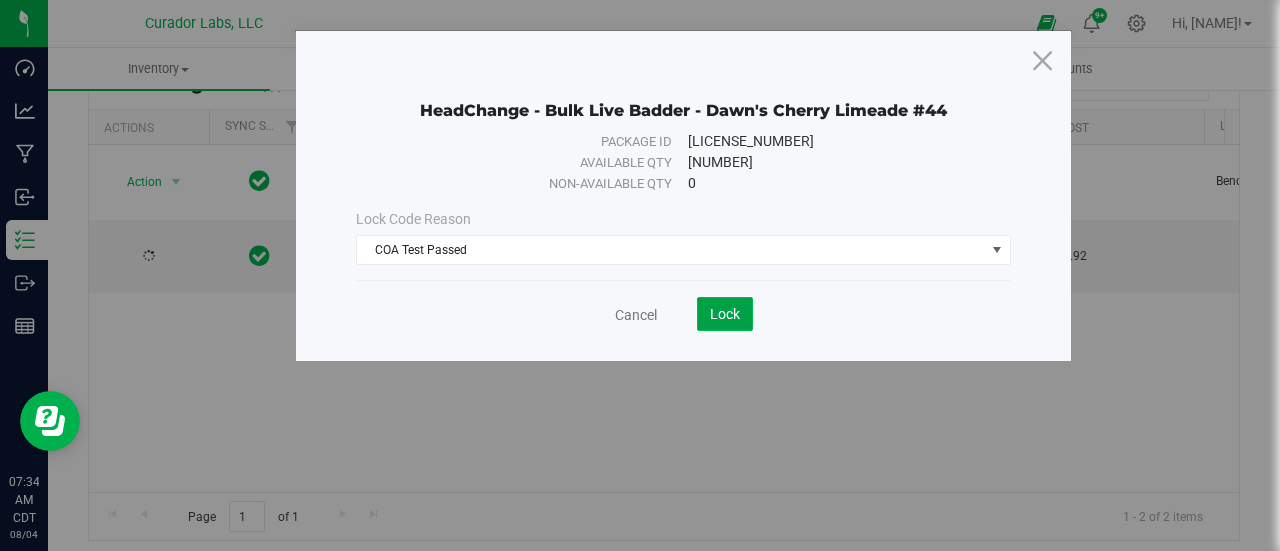 click on "Lock" 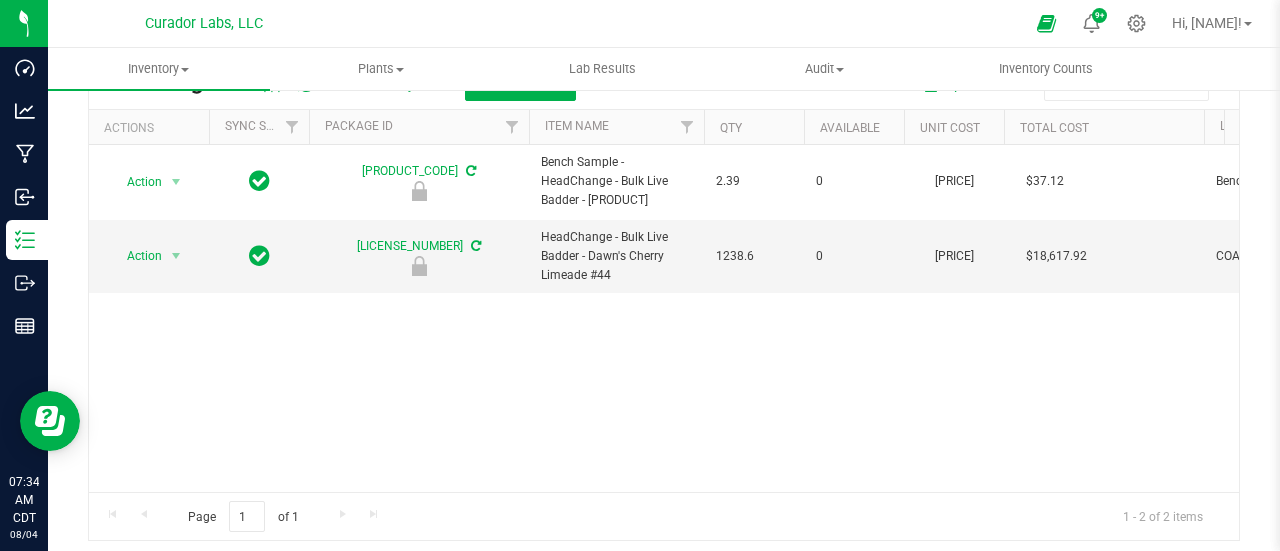 scroll, scrollTop: 0, scrollLeft: 159, axis: horizontal 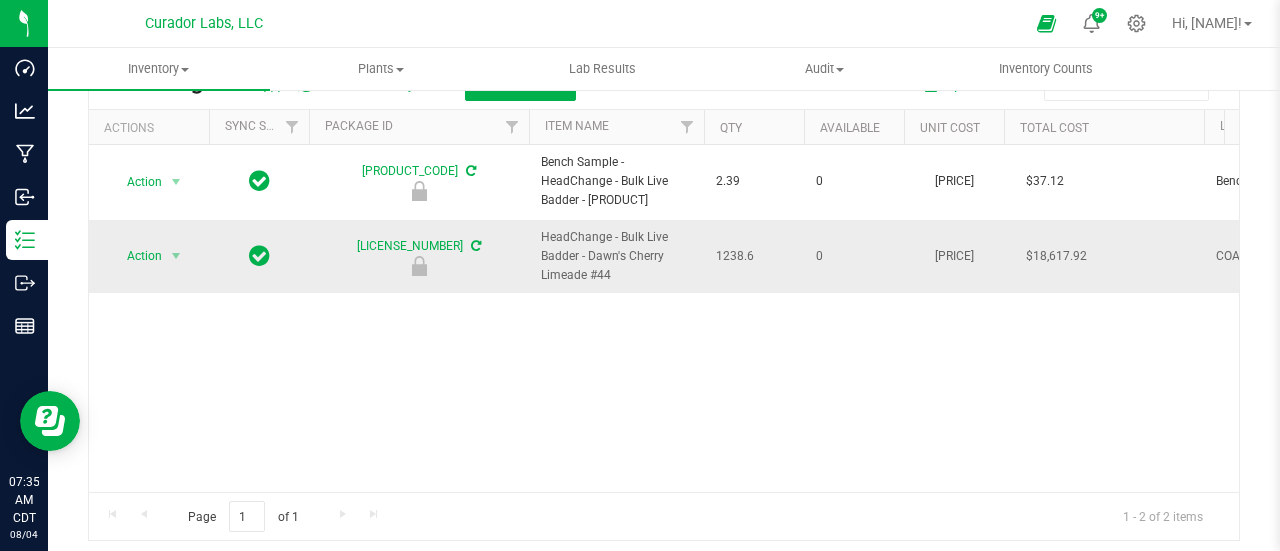 click on "$18,617.92" at bounding box center [1104, 257] 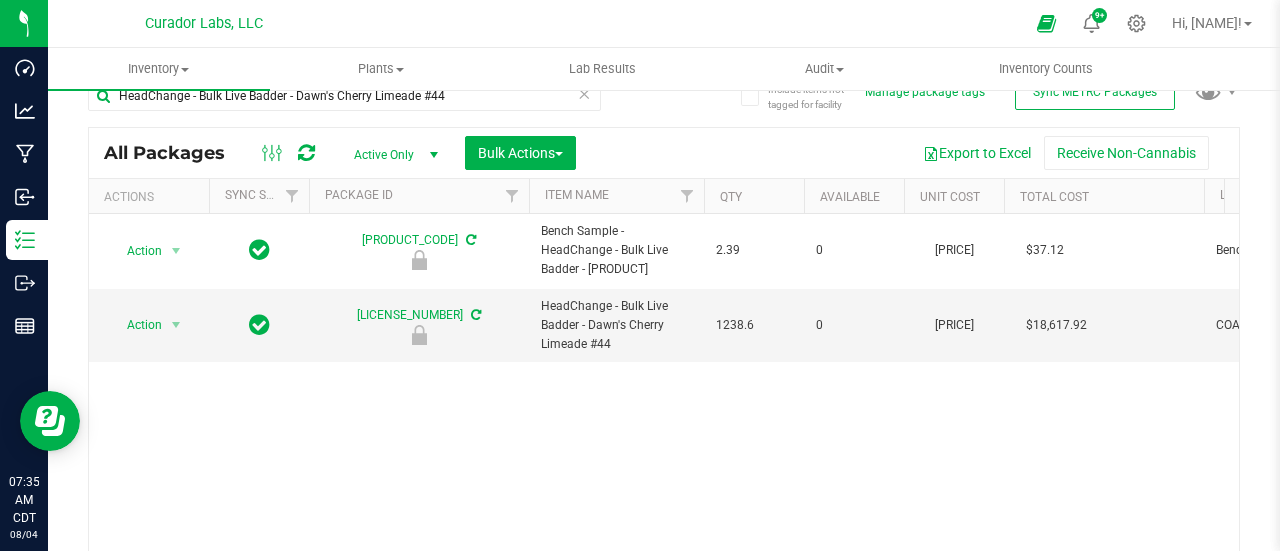 scroll, scrollTop: 0, scrollLeft: 0, axis: both 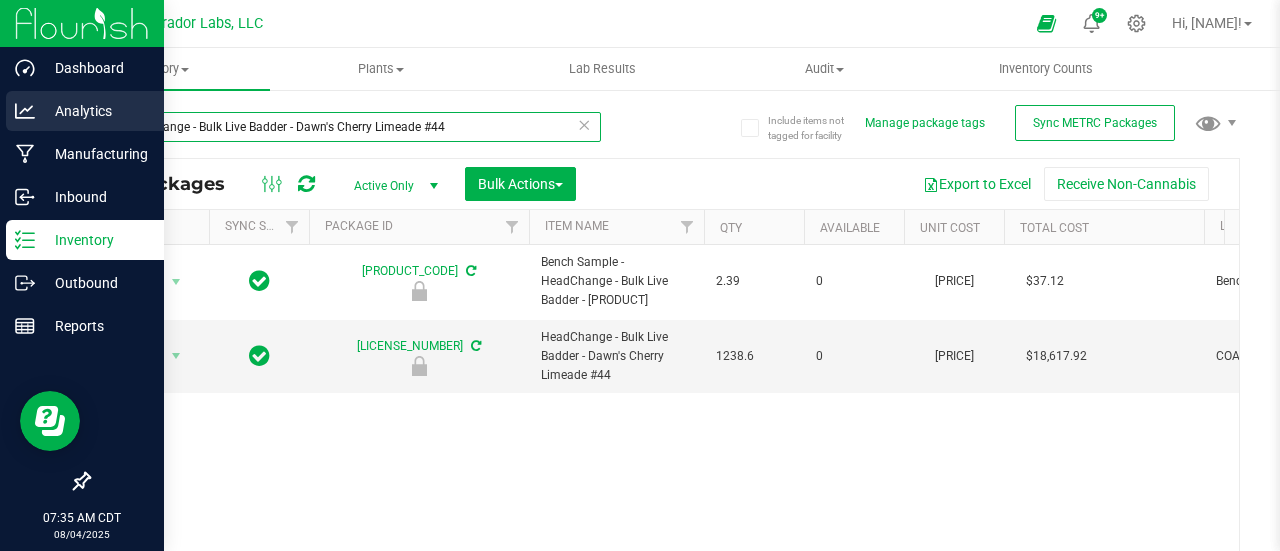 click on "Dashboard Analytics Manufacturing Inbound Inventory Outbound Reports 07:35 AM CDT 08/04/2025  08/04   Curador Labs, LLC  9+  Hi, Kaleb!
Inventory
All packages
All inventory
Waste log
Create inventory
Plants" at bounding box center [640, 275] 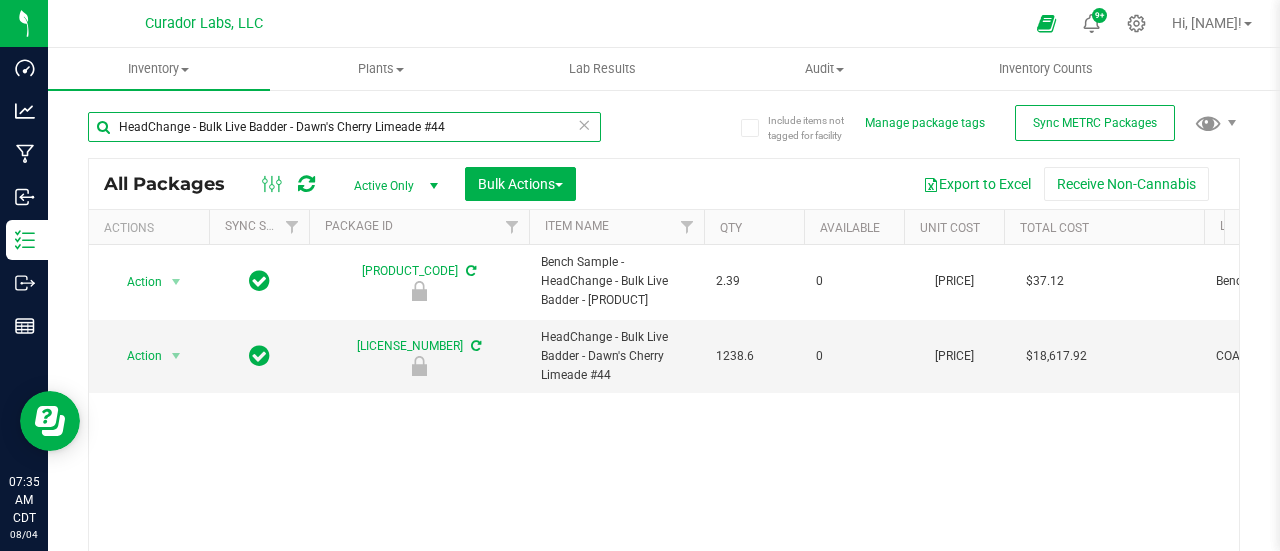 paste on "1A40C0300002906000159647" 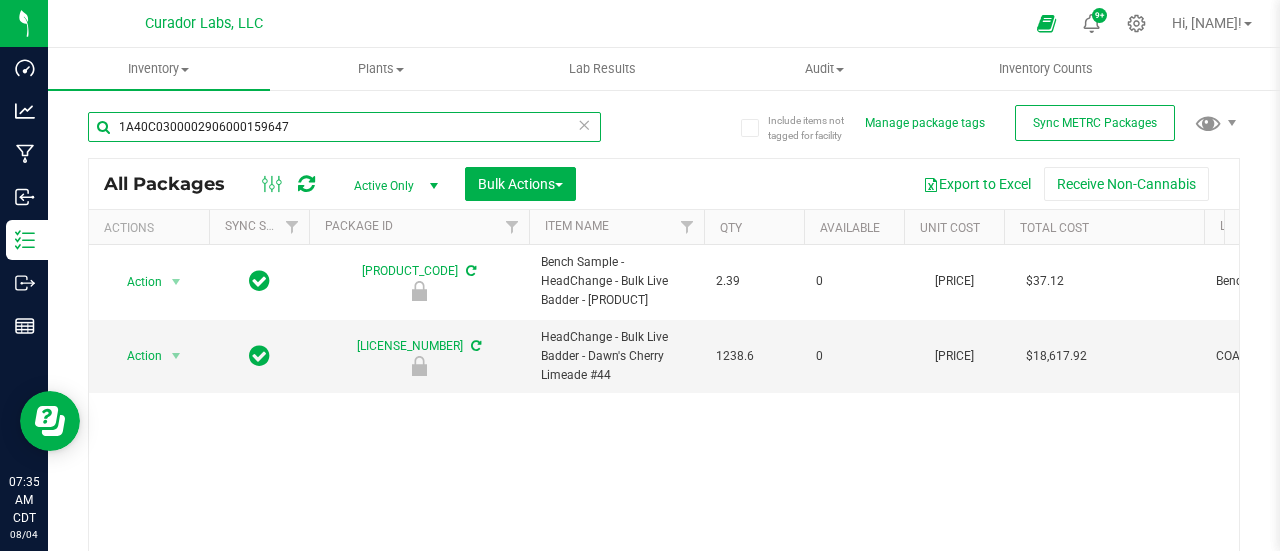 type on "1A40C0300002906000159647" 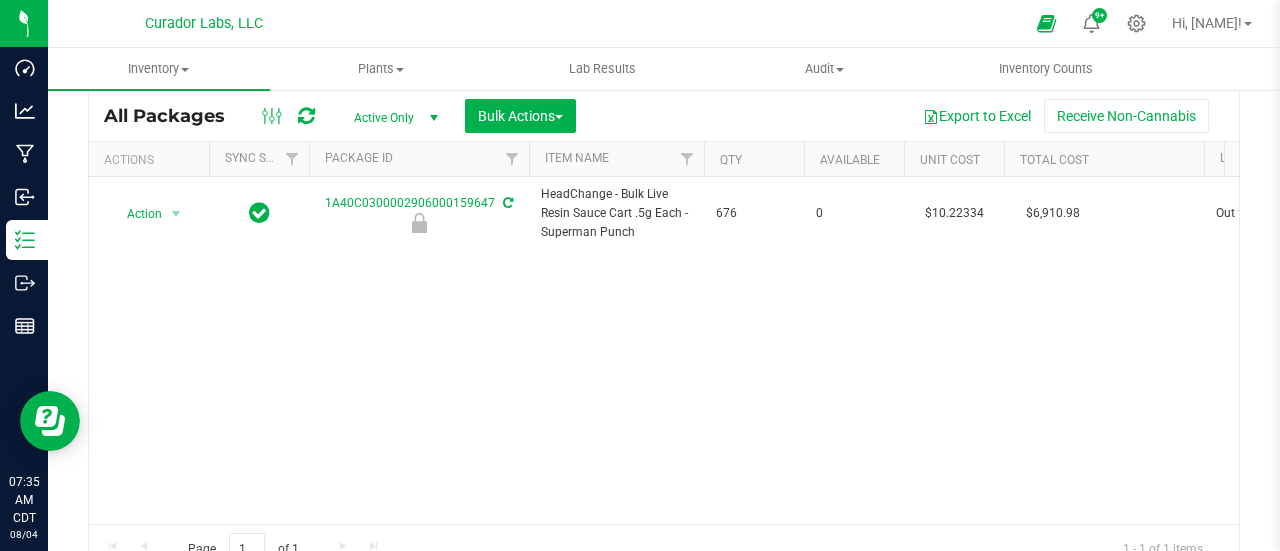 scroll, scrollTop: 100, scrollLeft: 0, axis: vertical 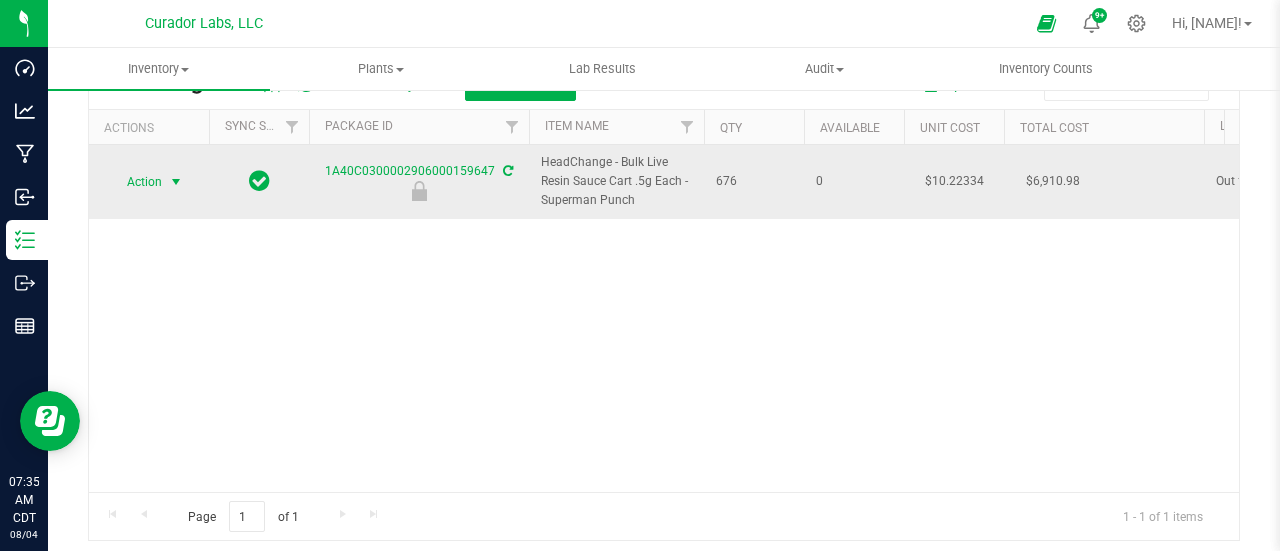 click at bounding box center [176, 182] 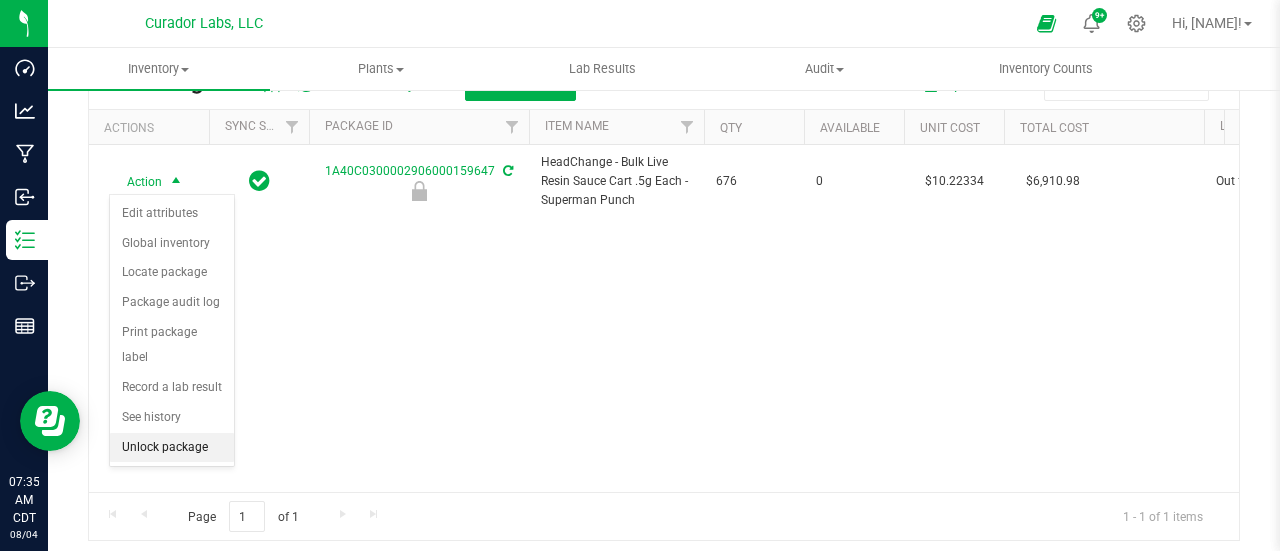 click on "Unlock package" at bounding box center [172, 448] 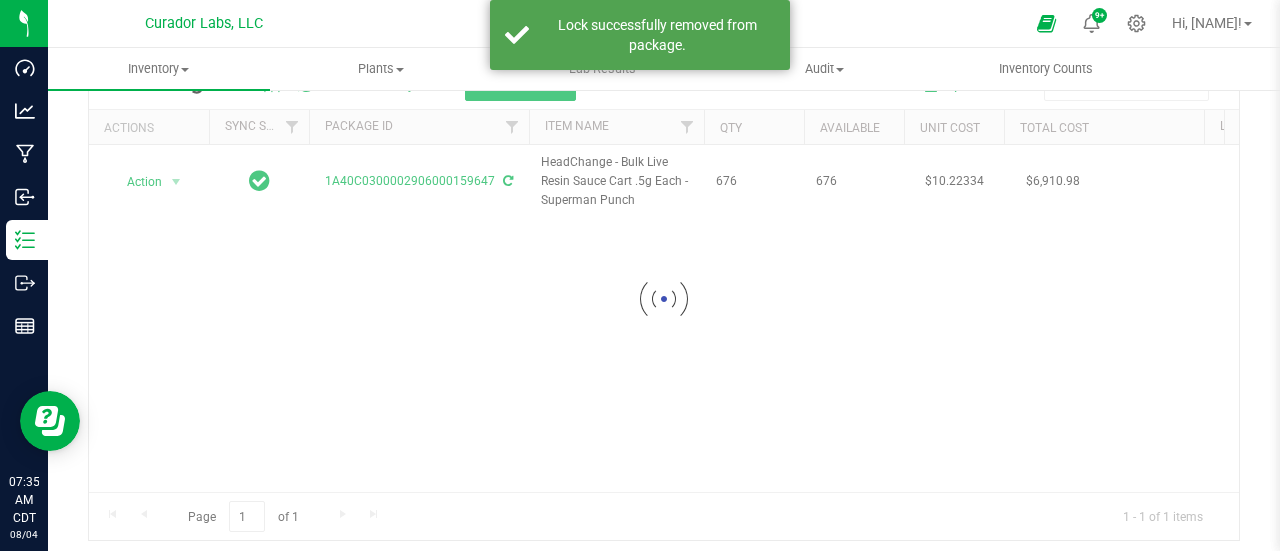 click at bounding box center [664, 299] 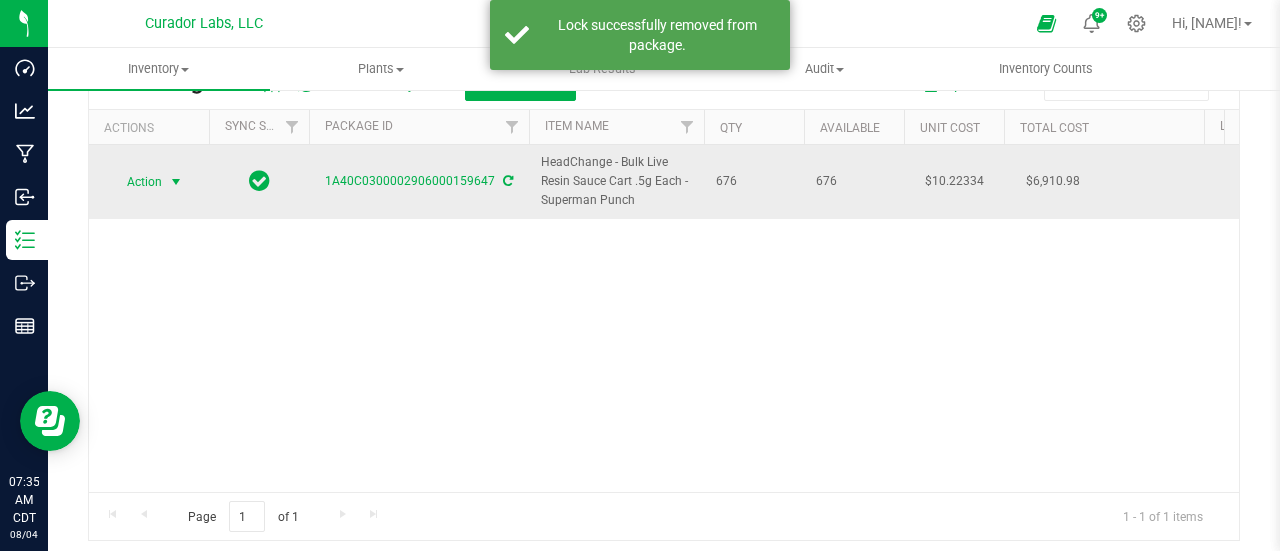 click on "Action" at bounding box center (136, 182) 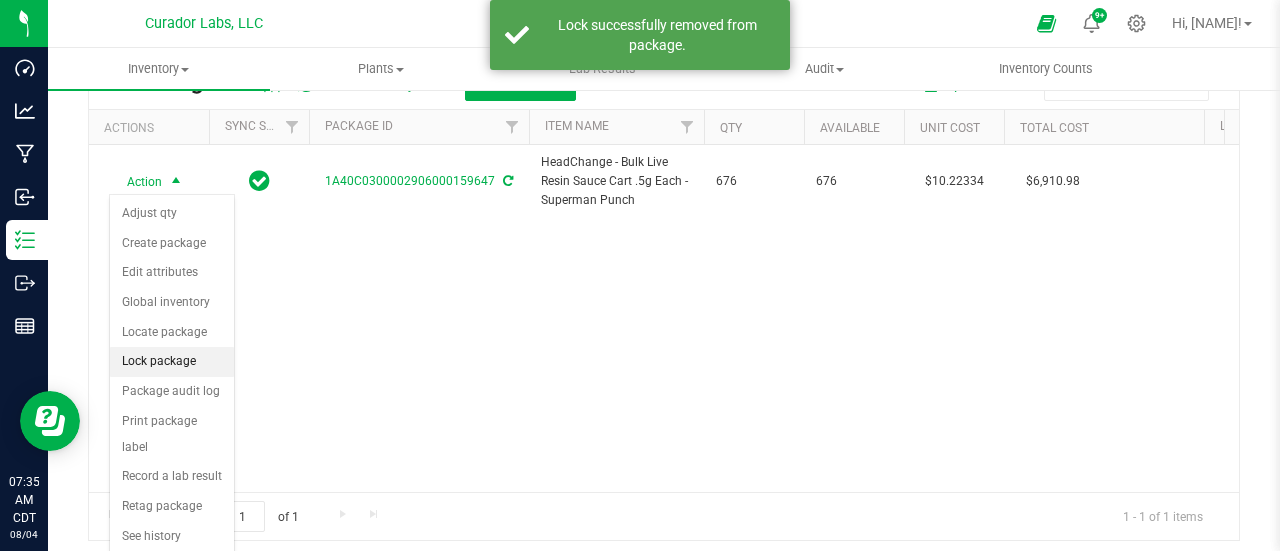 click on "Lock package" at bounding box center [172, 362] 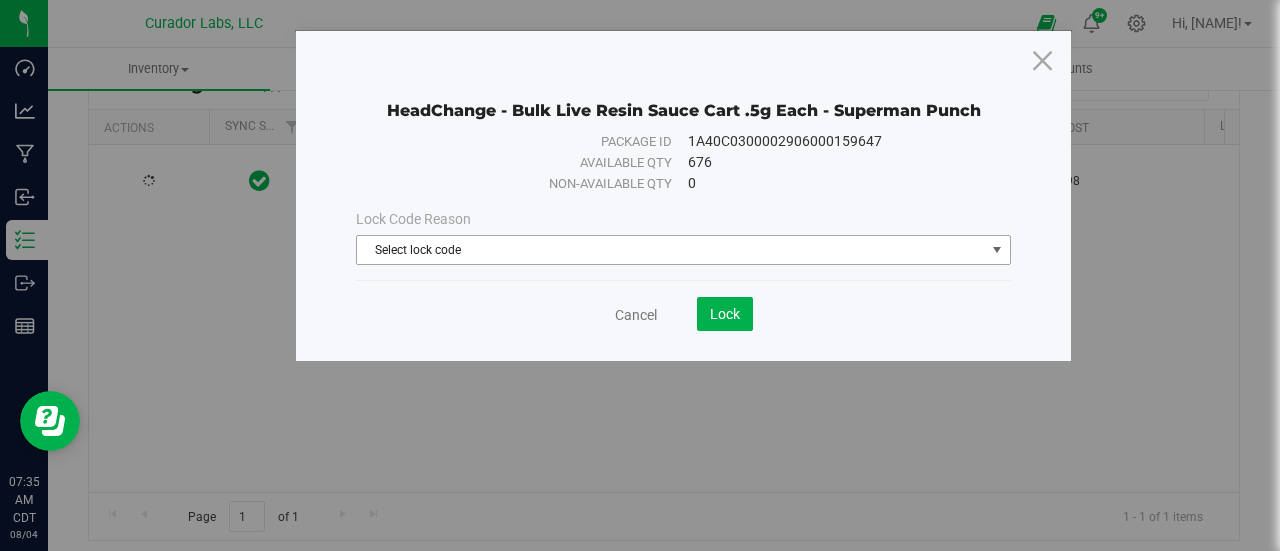 click on "Select lock code" at bounding box center (671, 250) 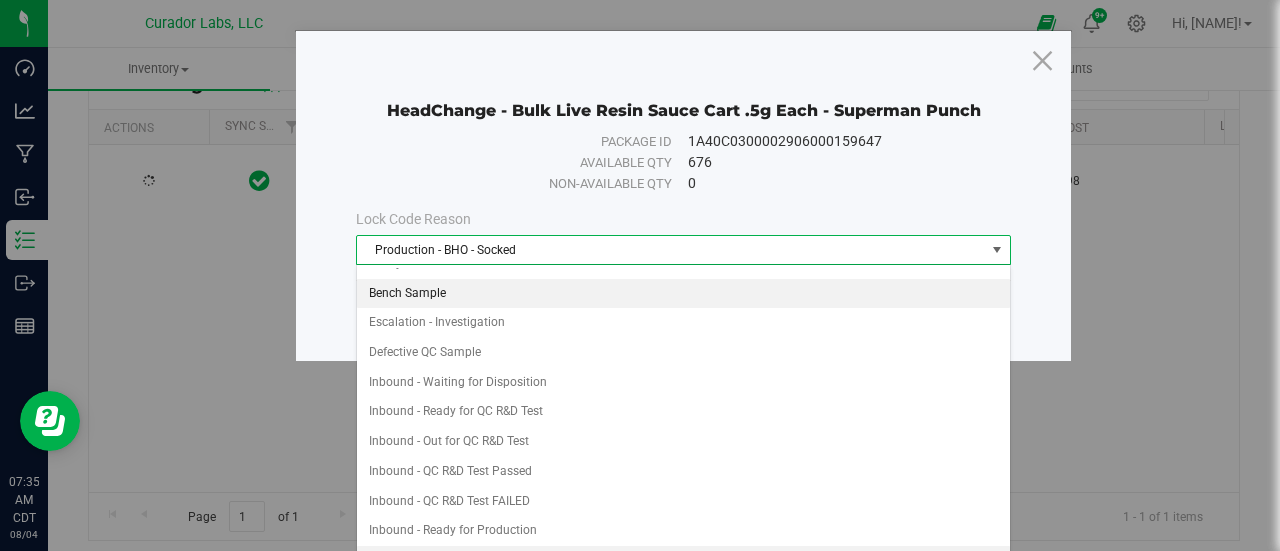 scroll, scrollTop: 891, scrollLeft: 0, axis: vertical 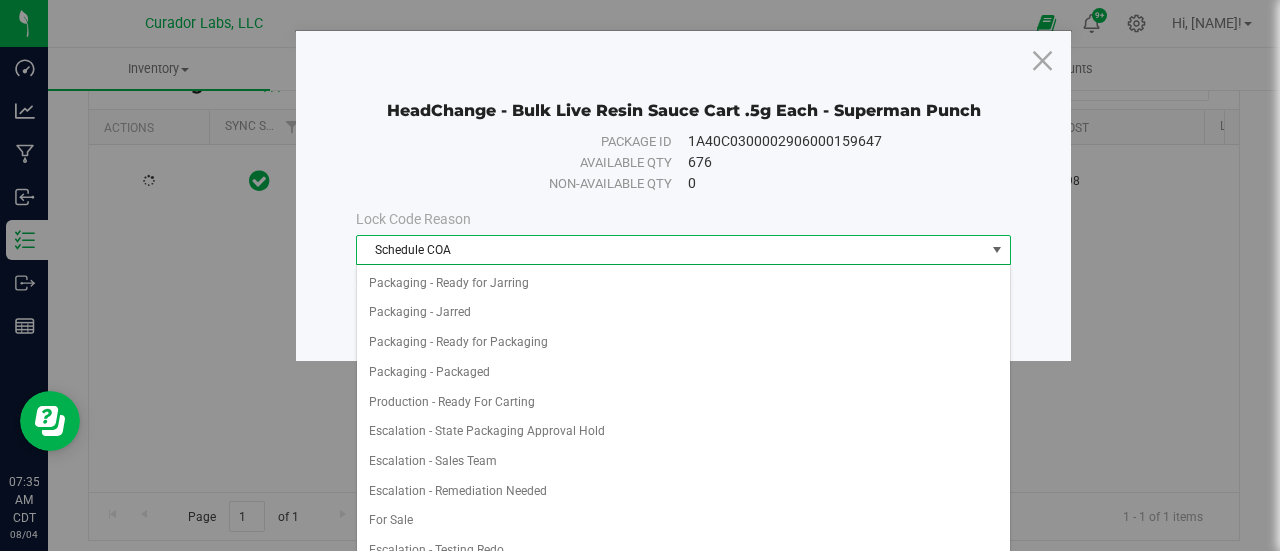click on "Schedule COA" at bounding box center (671, 250) 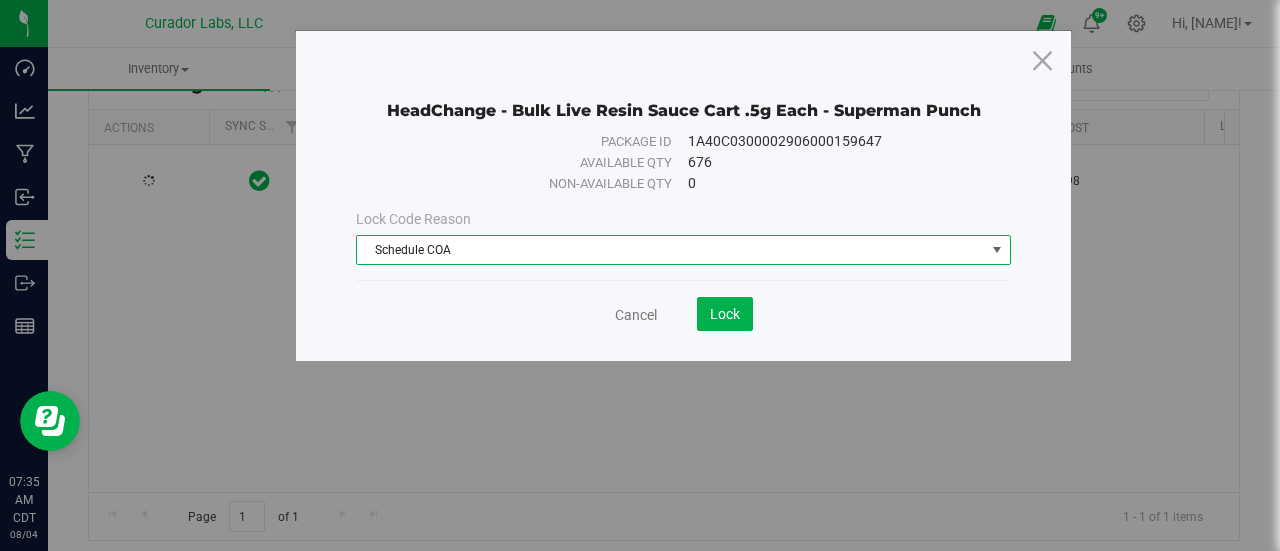 click on "Schedule COA" at bounding box center [671, 250] 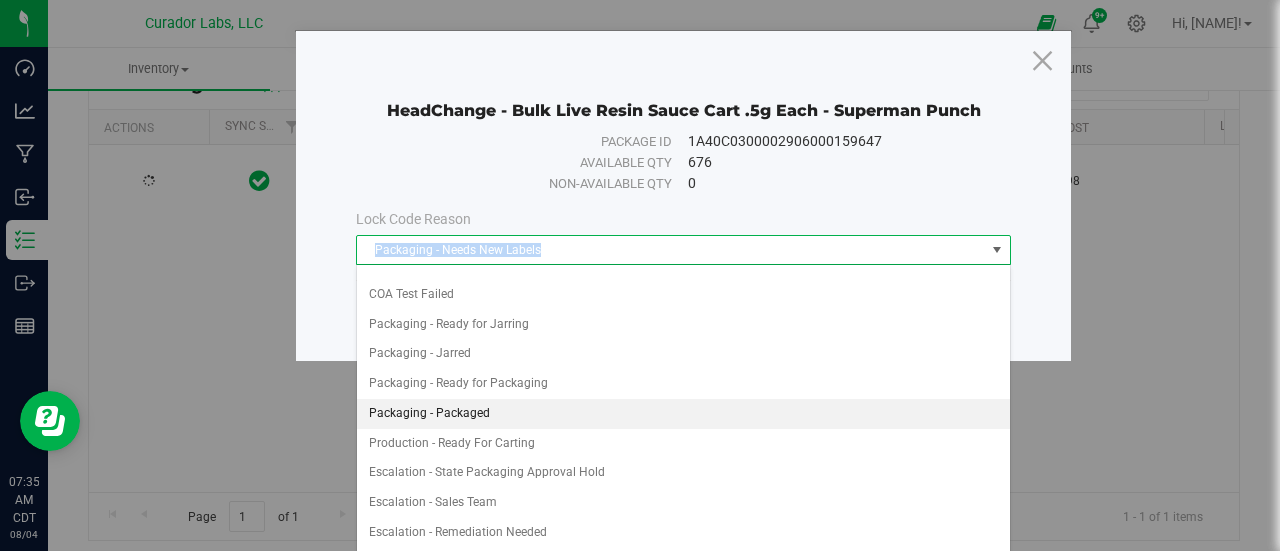 scroll, scrollTop: 649, scrollLeft: 0, axis: vertical 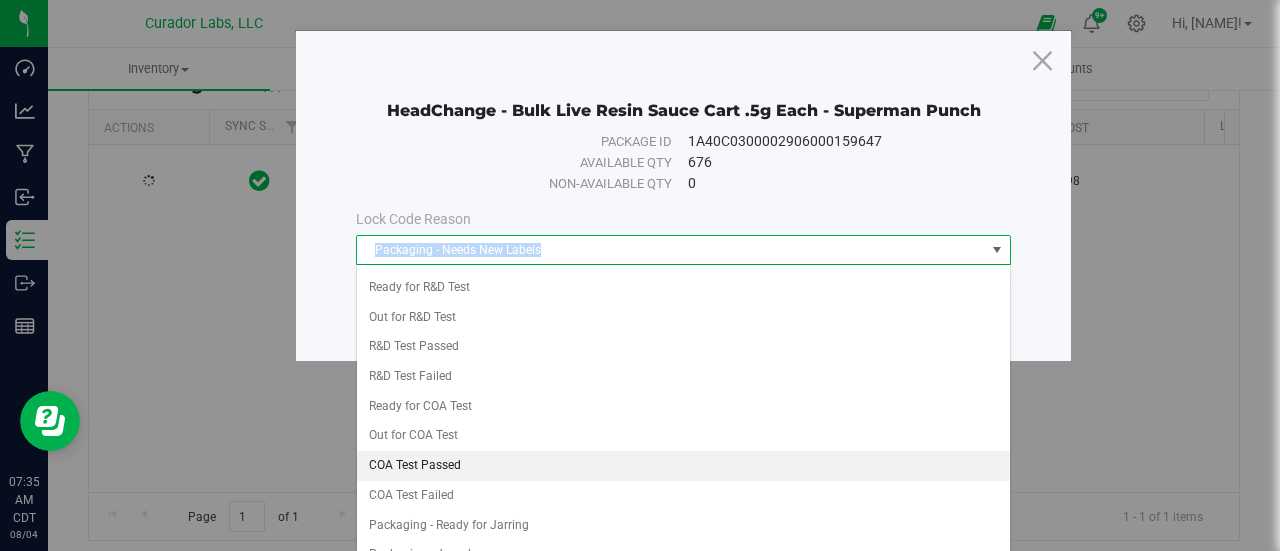 click on "COA Test Passed" at bounding box center [684, 466] 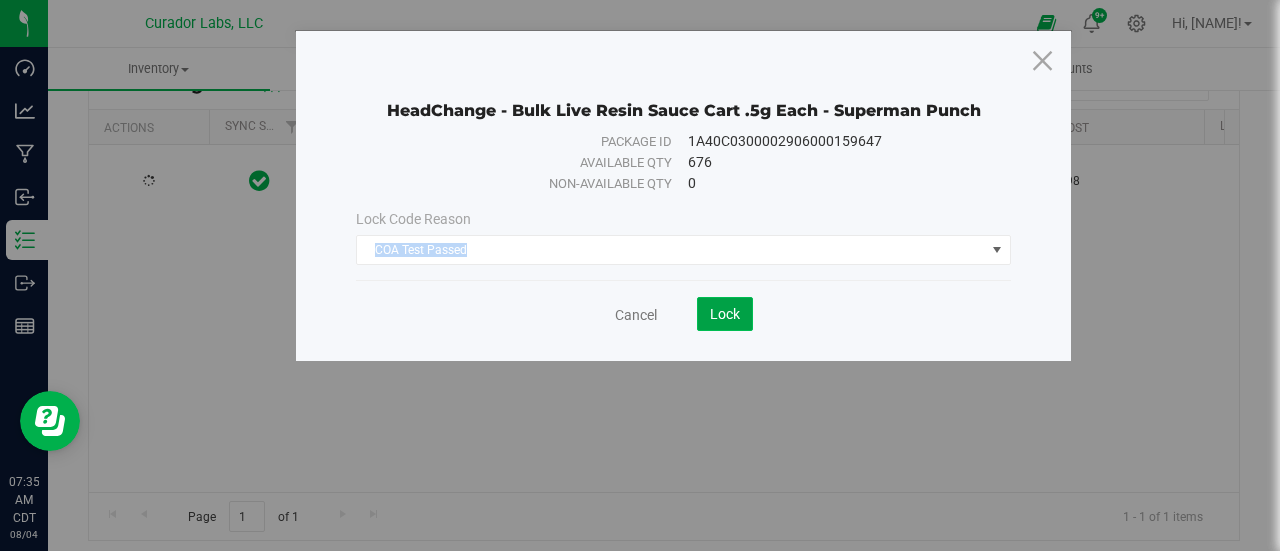 click on "Lock" 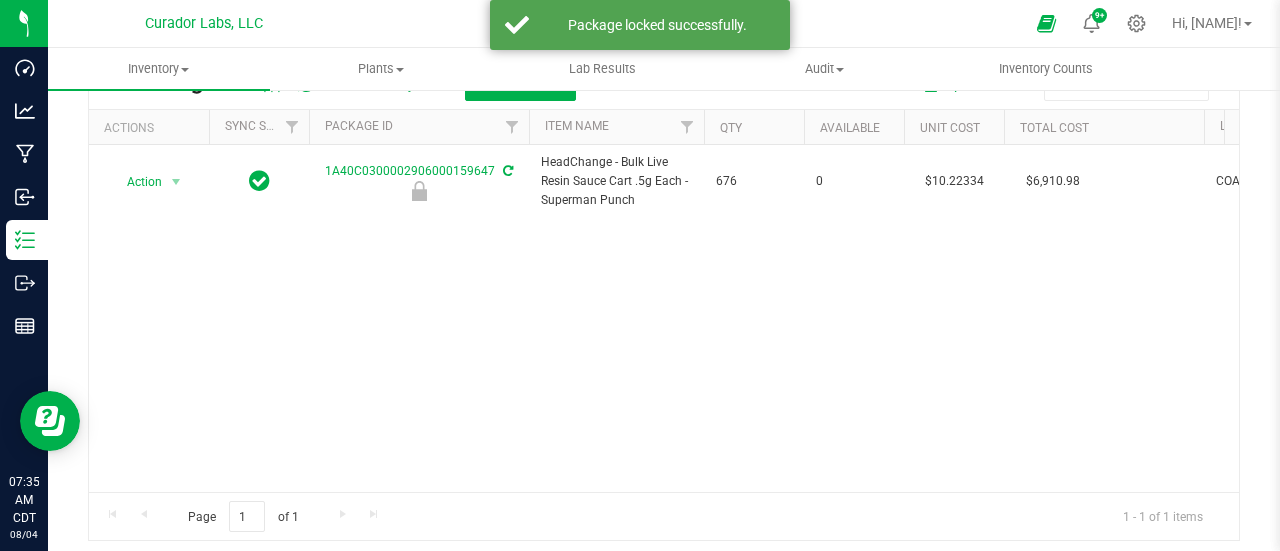 scroll, scrollTop: 0, scrollLeft: 159, axis: horizontal 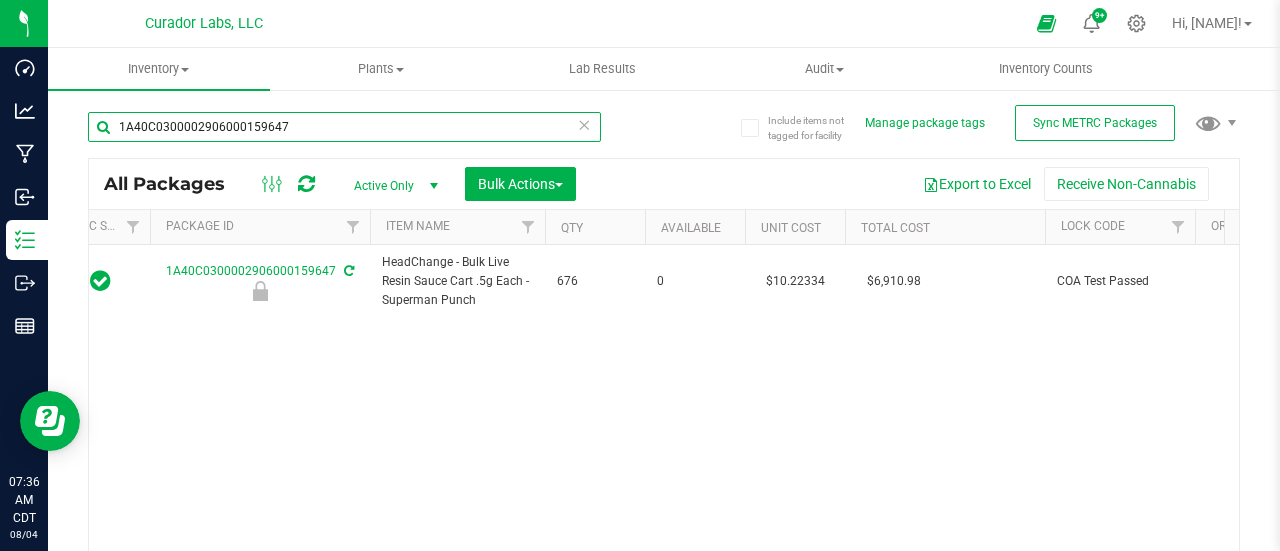 click on "1A40C0300002906000159647" at bounding box center (344, 127) 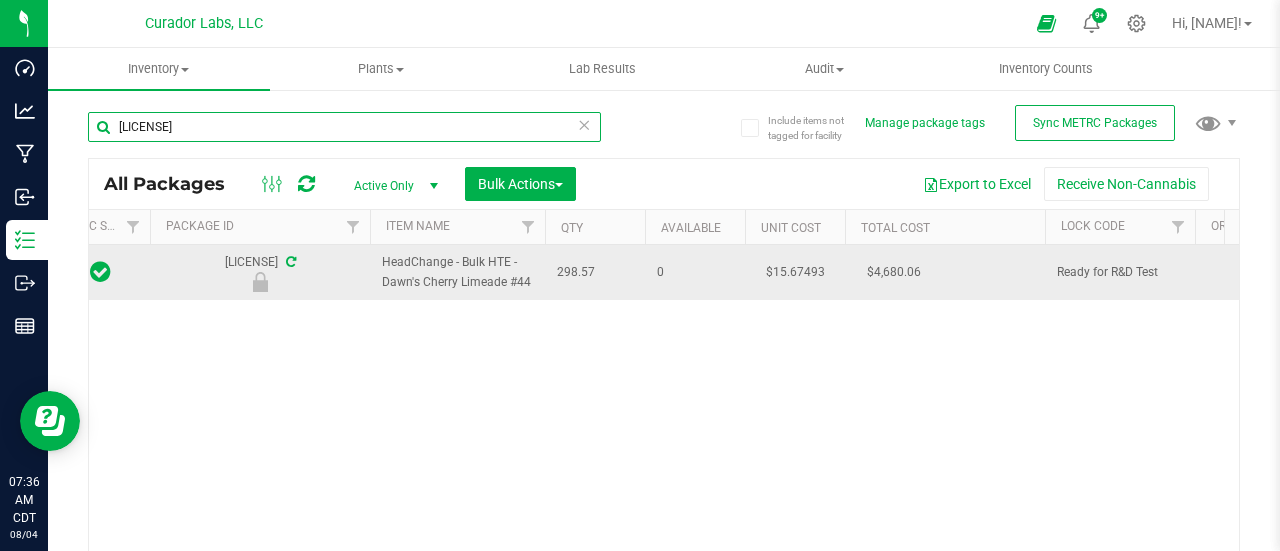 type on "1A40C0300002906000148486" 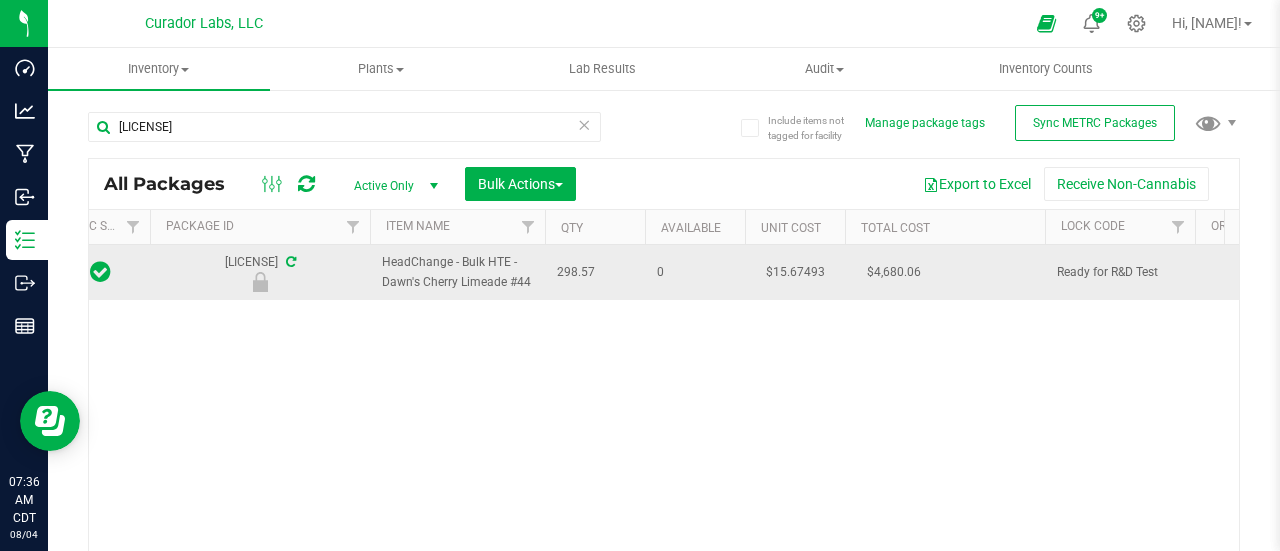 click at bounding box center [291, 262] 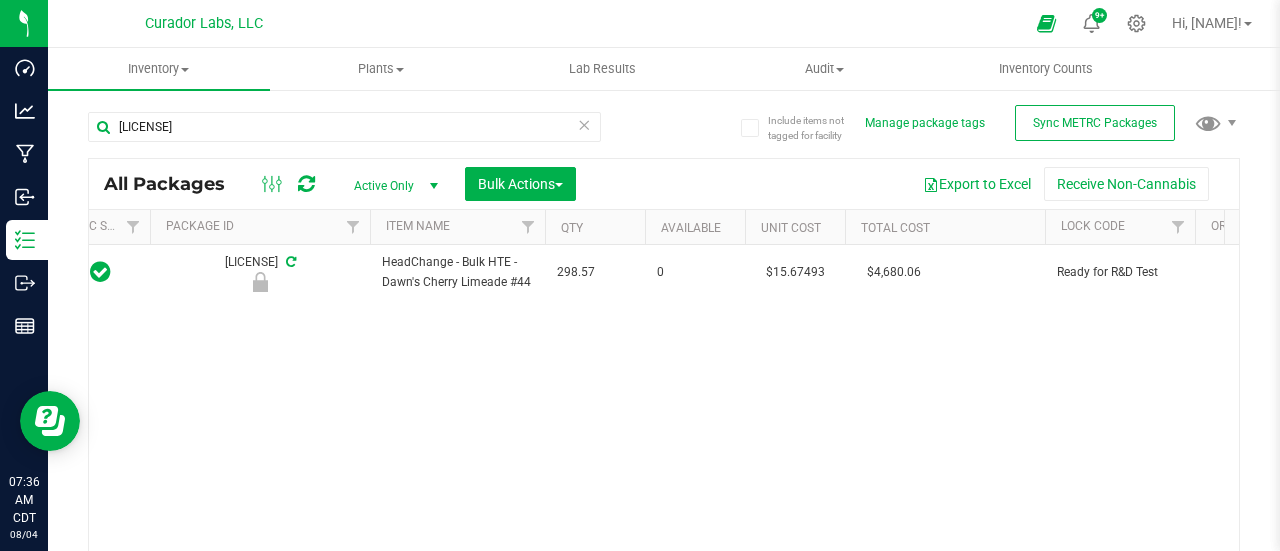 scroll, scrollTop: 100, scrollLeft: 0, axis: vertical 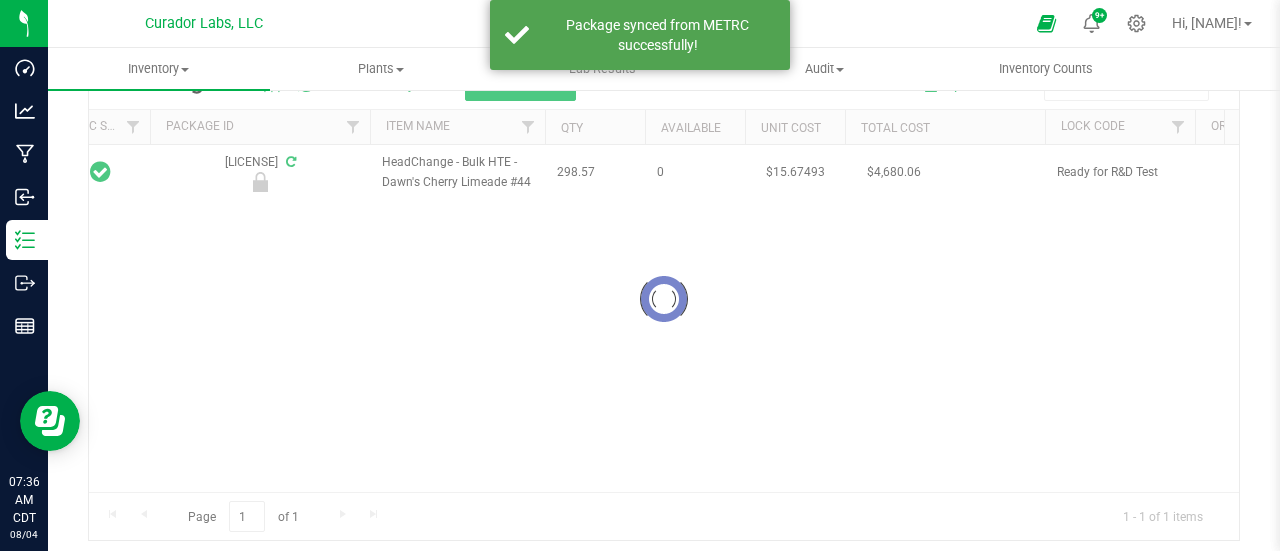 click at bounding box center [664, 299] 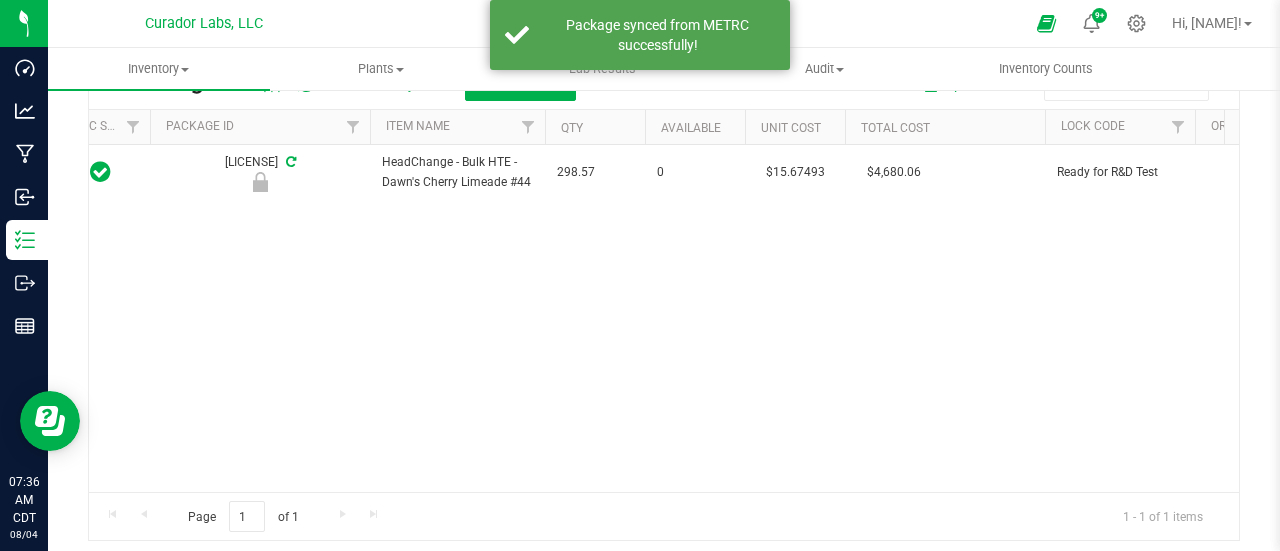 scroll, scrollTop: 0, scrollLeft: 0, axis: both 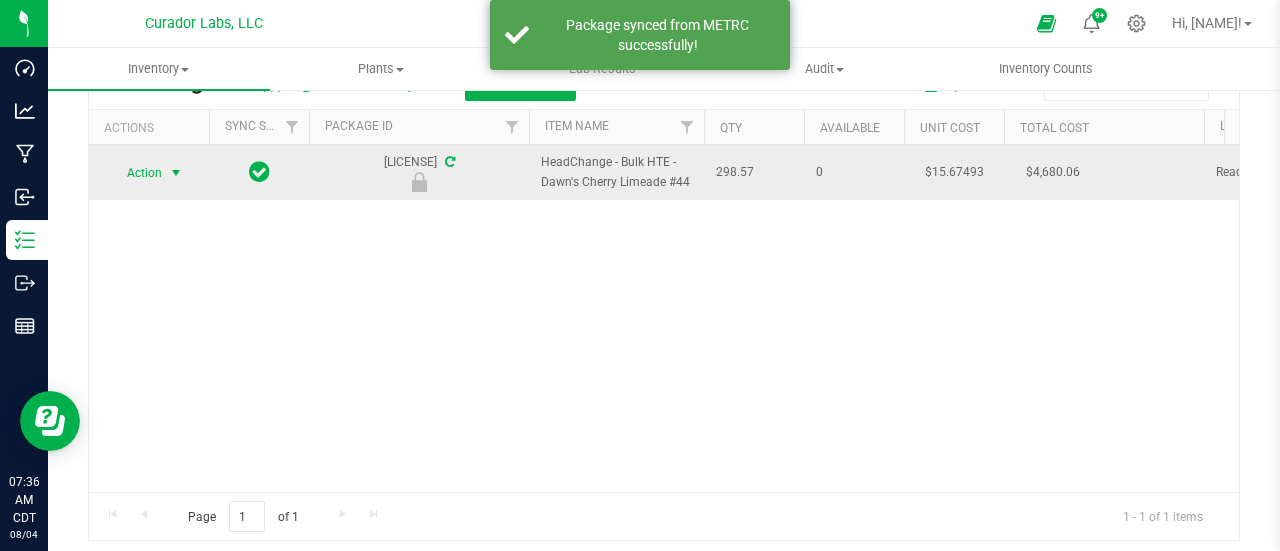 click at bounding box center [176, 173] 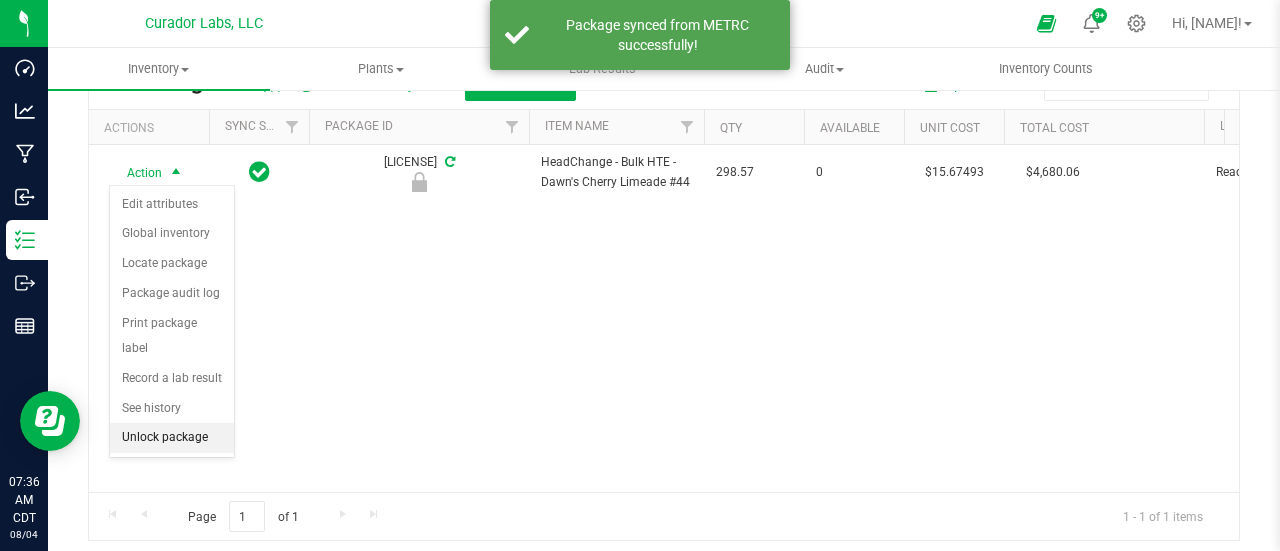 click on "Unlock package" at bounding box center [172, 438] 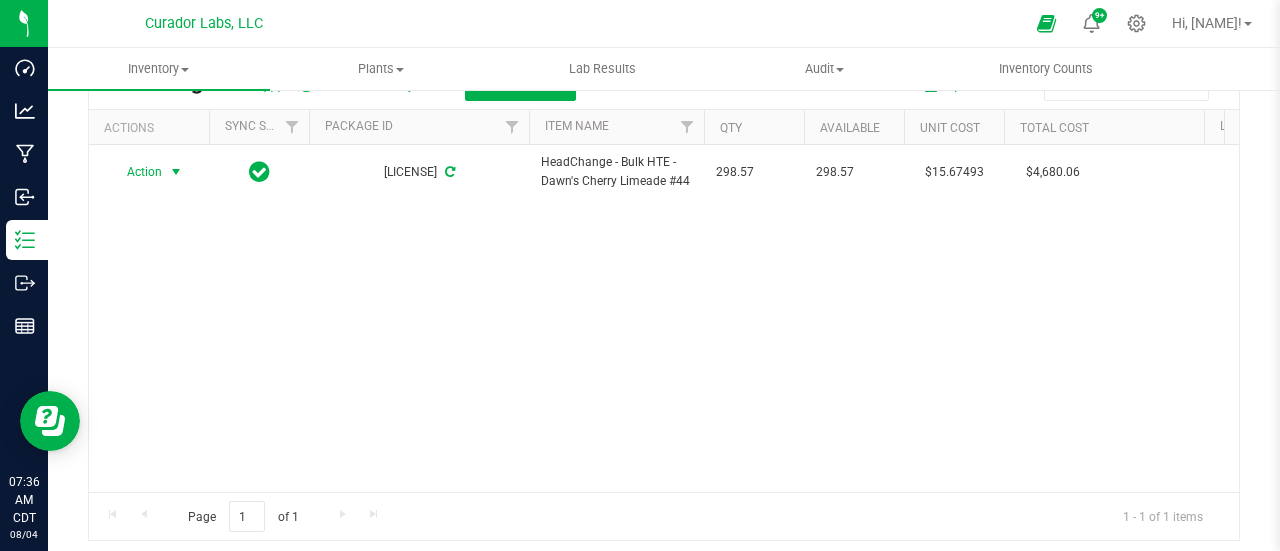 click on "Action" at bounding box center [149, 172] 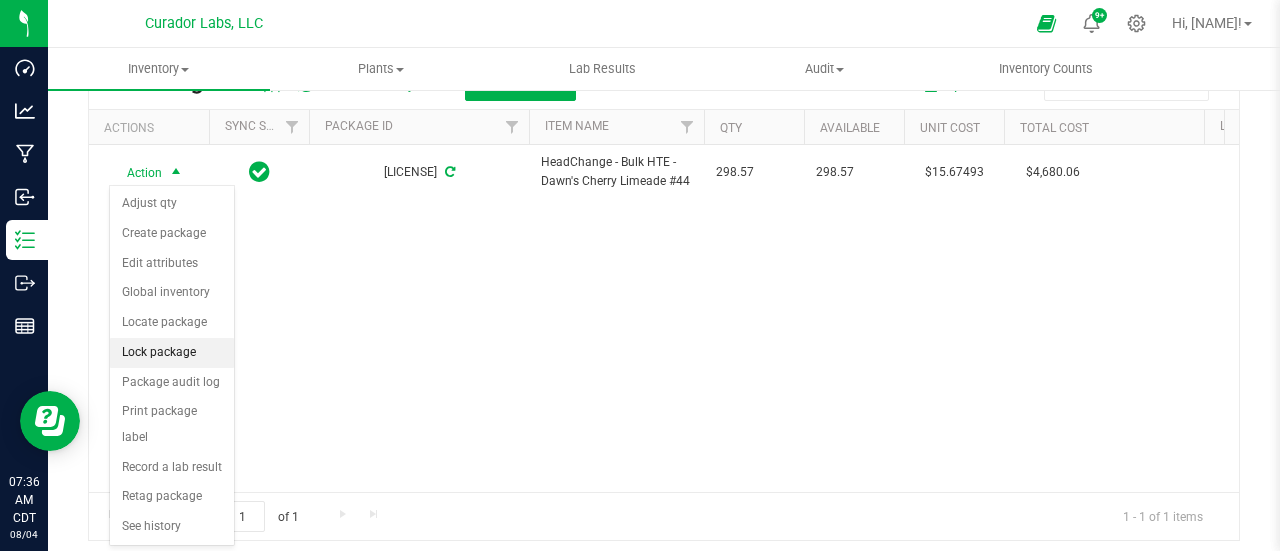 click on "Lock package" at bounding box center (172, 353) 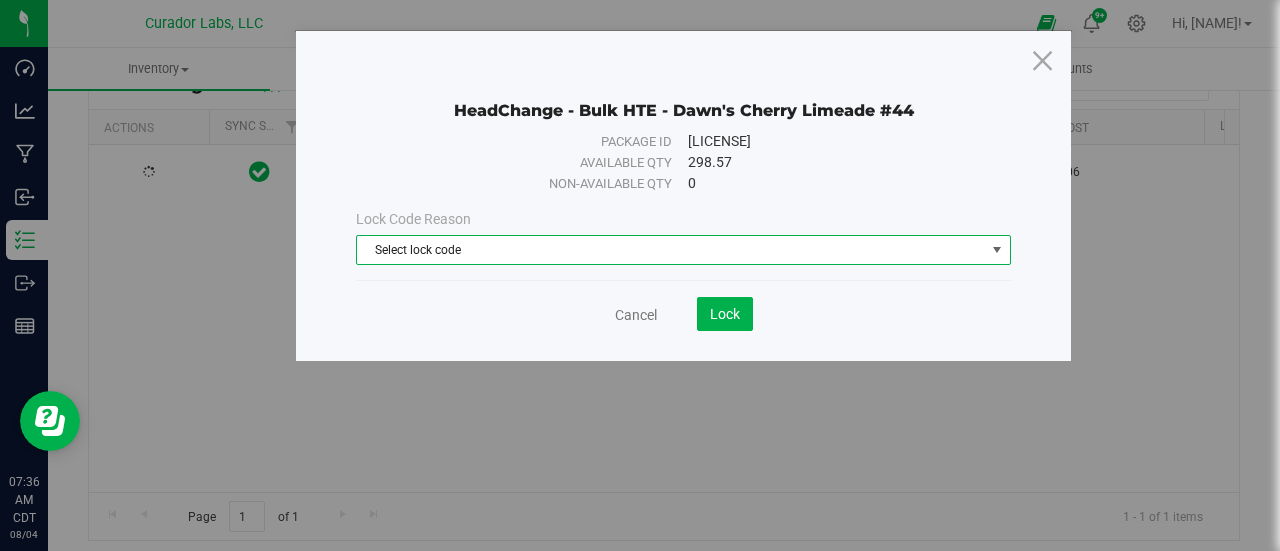 click on "Select lock code" at bounding box center (671, 250) 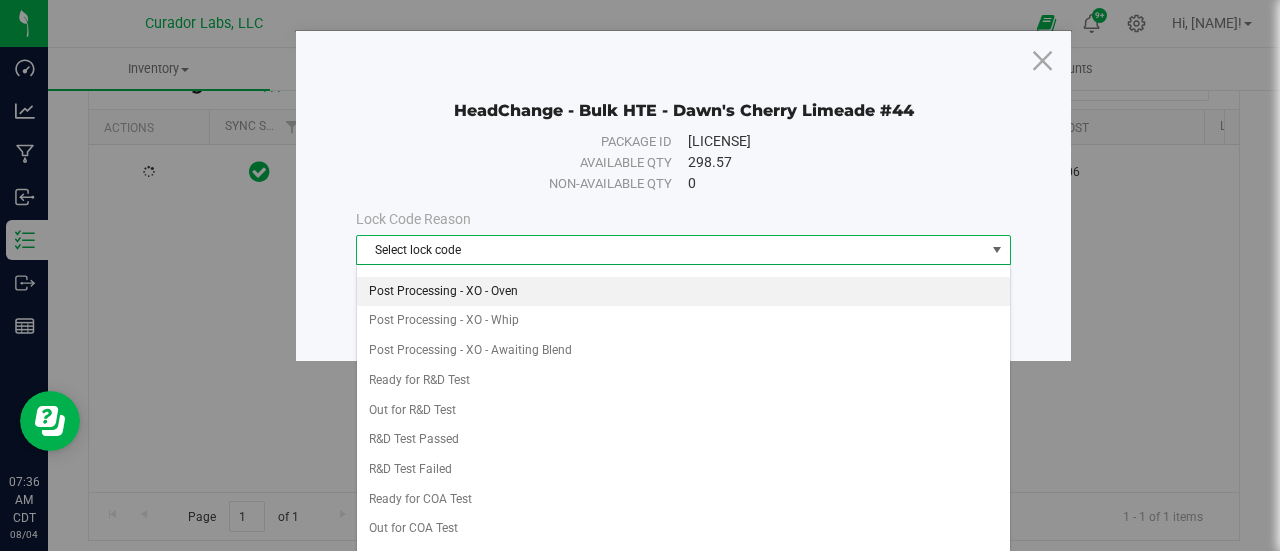 scroll, scrollTop: 600, scrollLeft: 0, axis: vertical 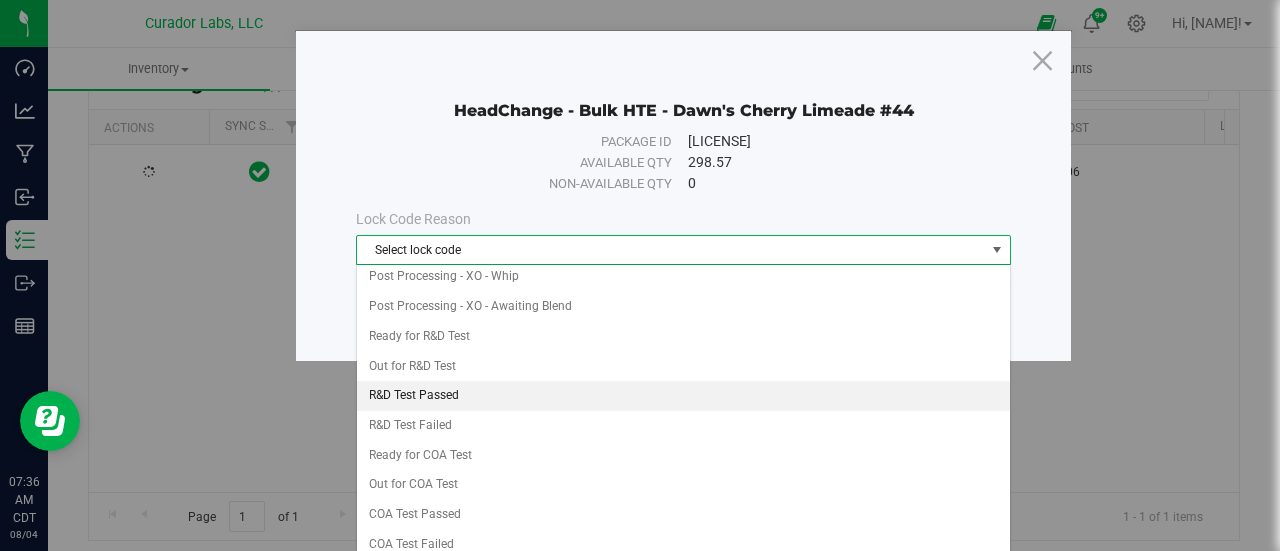 click on "R&D Test Passed" at bounding box center [684, 396] 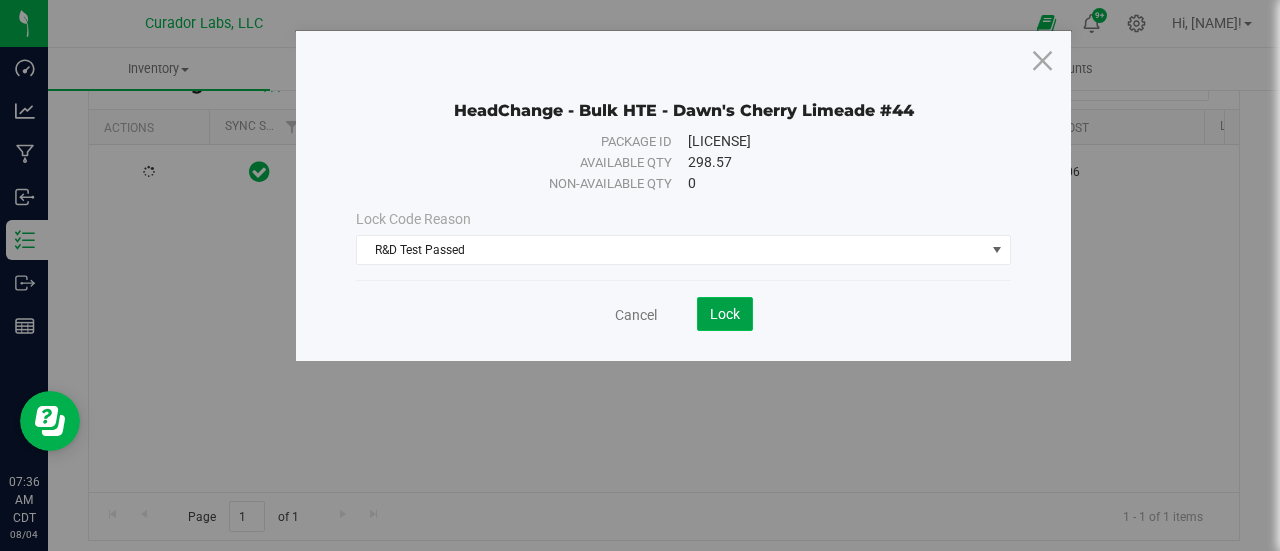 click on "Lock" 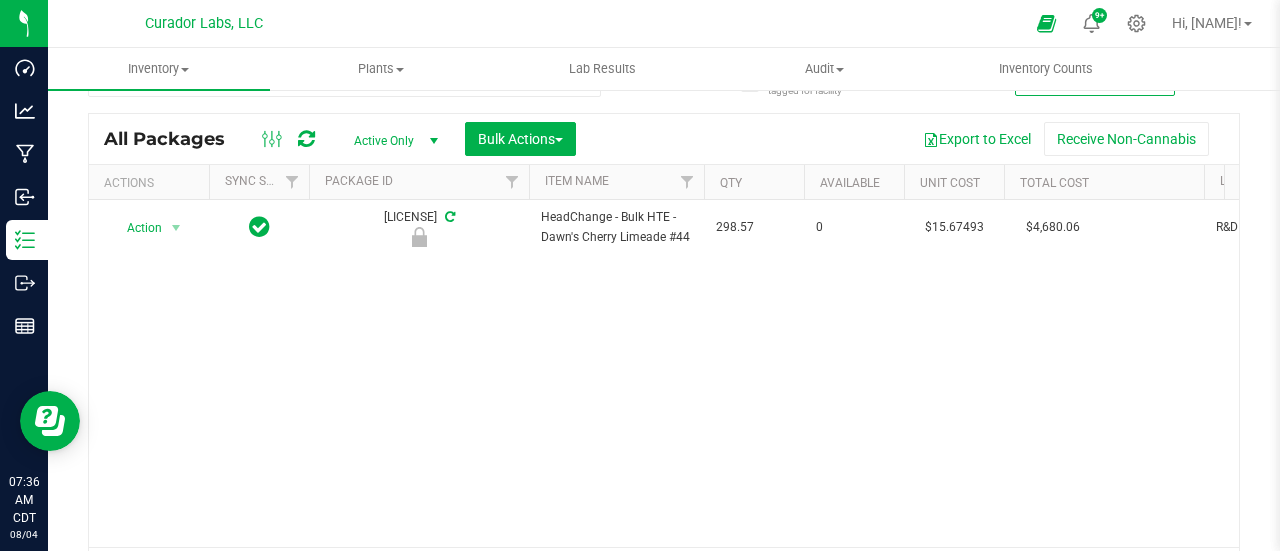 scroll, scrollTop: 0, scrollLeft: 0, axis: both 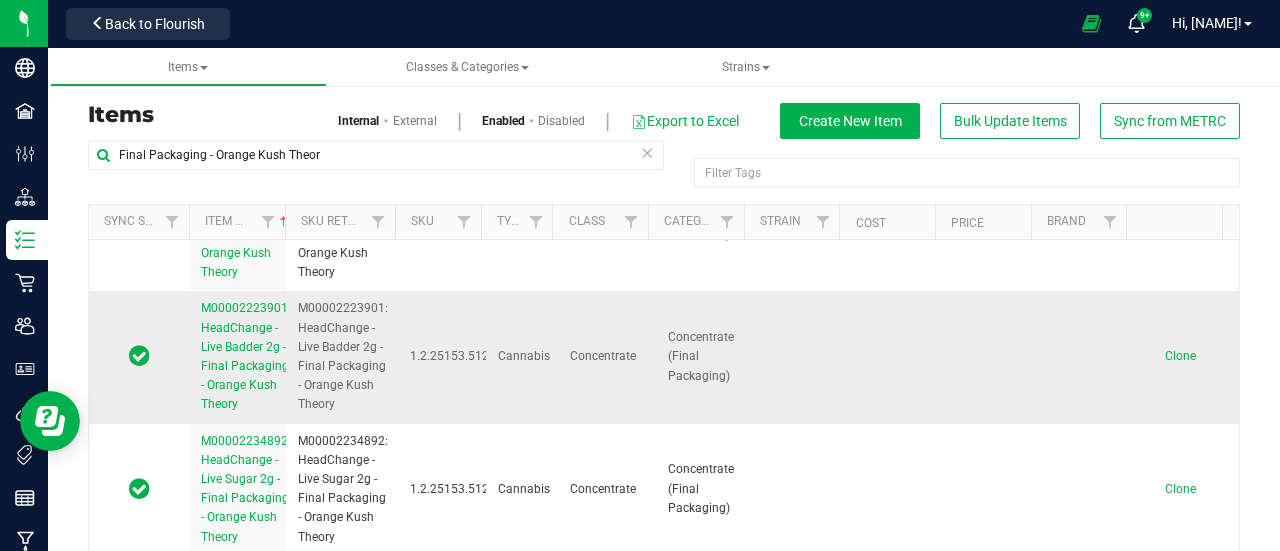 type on "Final Packaging - Orange Kush Theor" 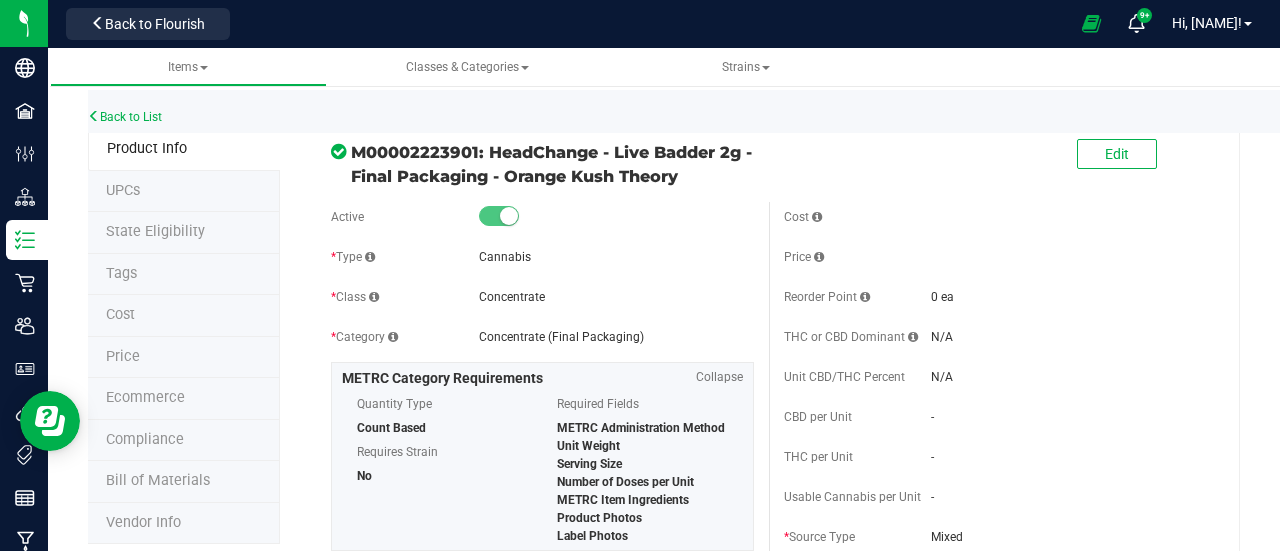 click on "Price" at bounding box center [184, 358] 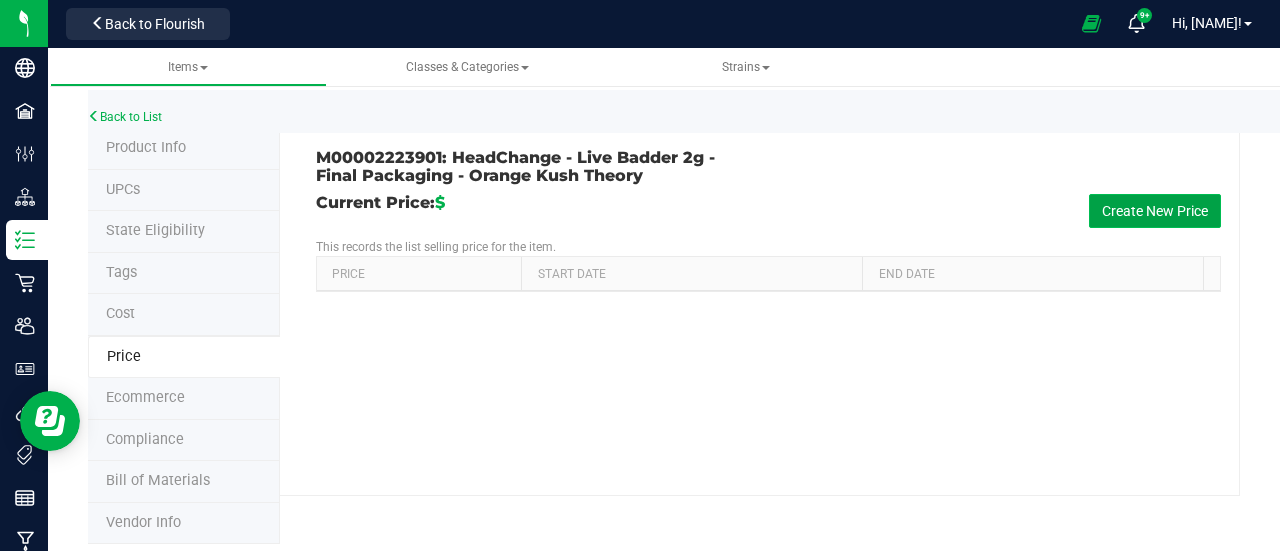 click on "Create New Price" at bounding box center [1155, 211] 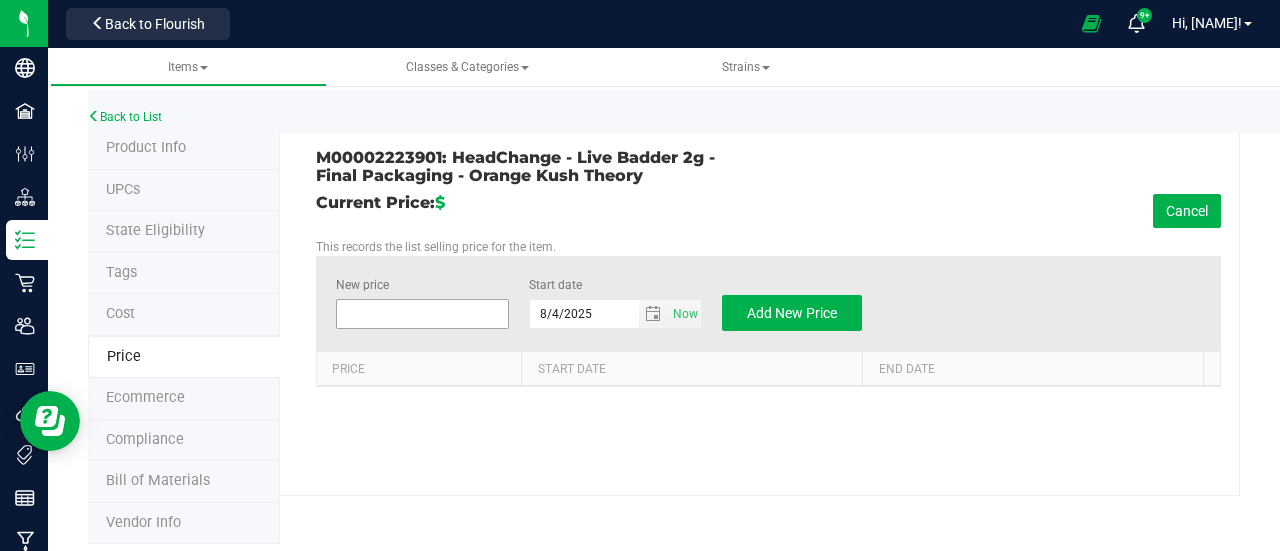 click at bounding box center [422, 314] 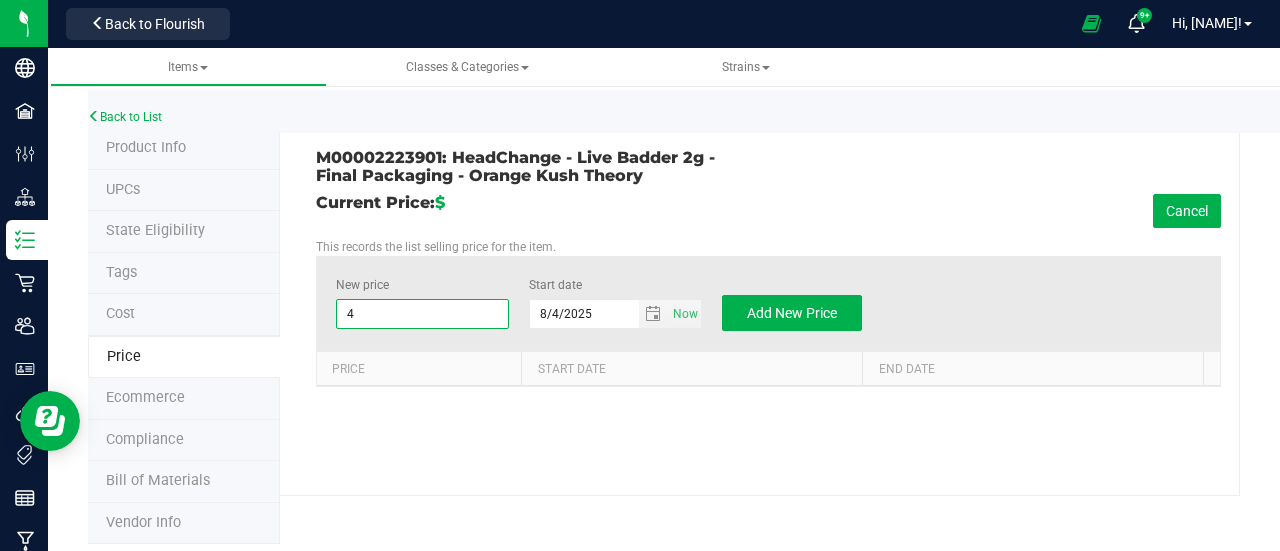 type on "45" 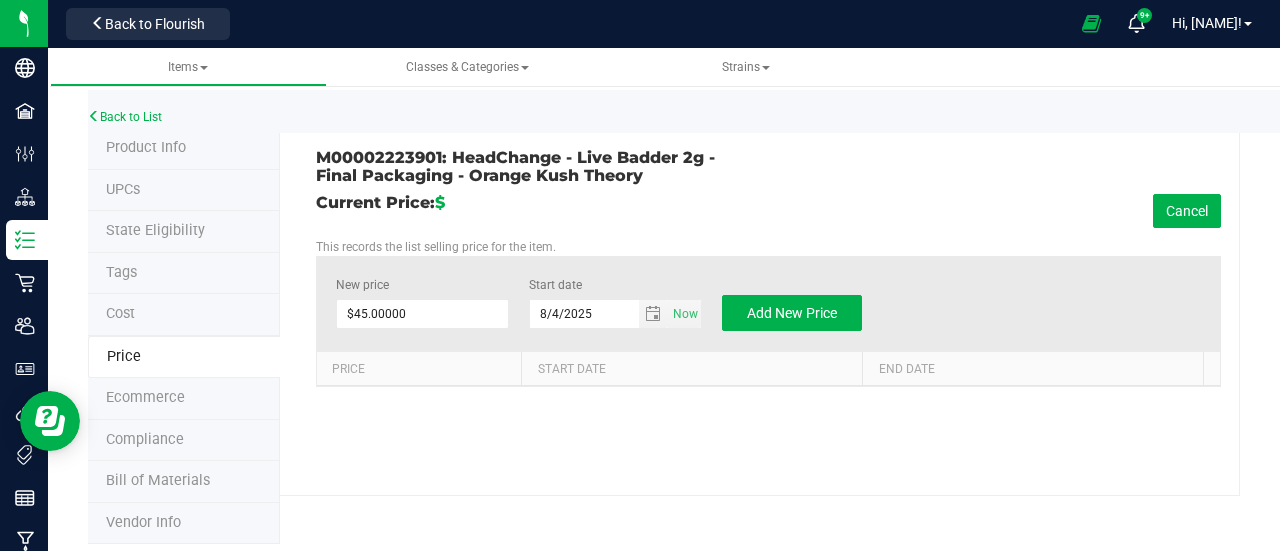 drag, startPoint x: 544, startPoint y: 249, endPoint x: 556, endPoint y: 250, distance: 12.0415945 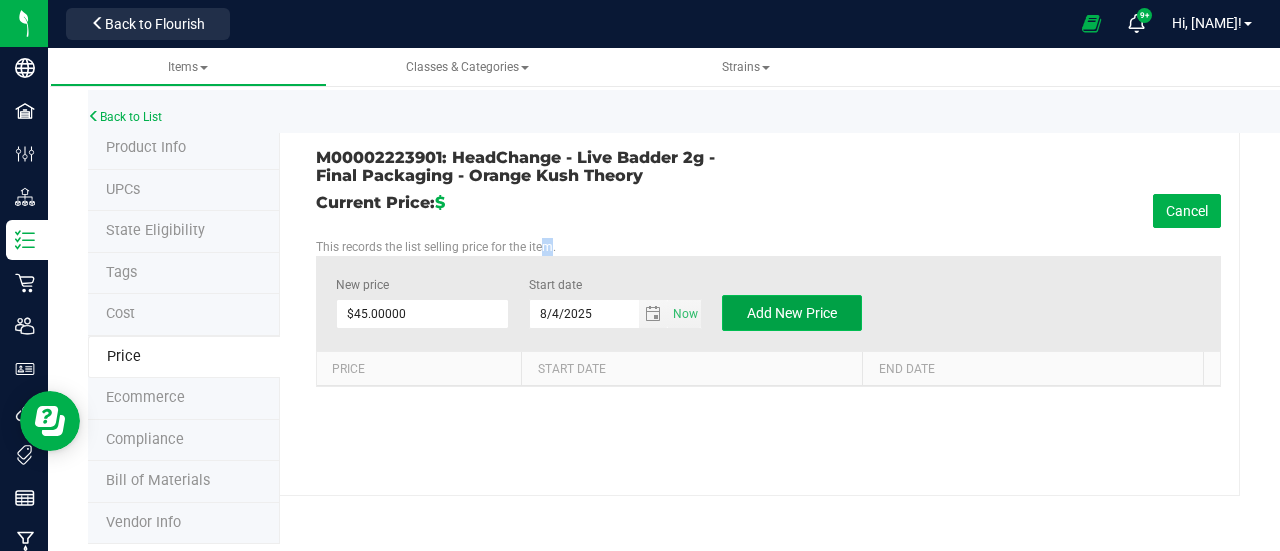 click on "Add New Price" at bounding box center (792, 313) 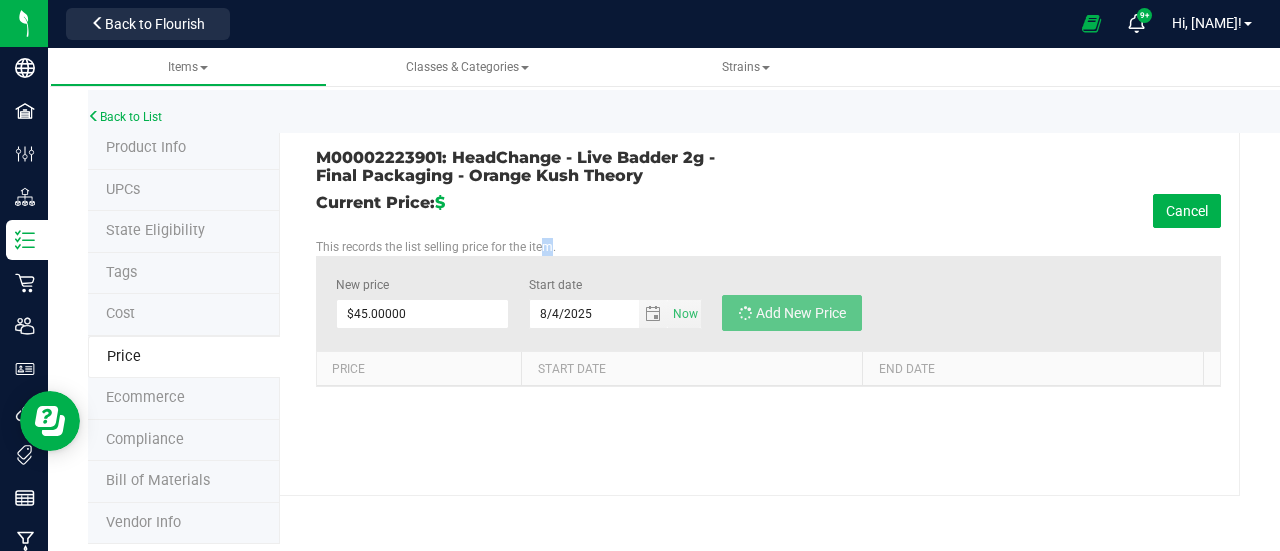 type on "$0.00000" 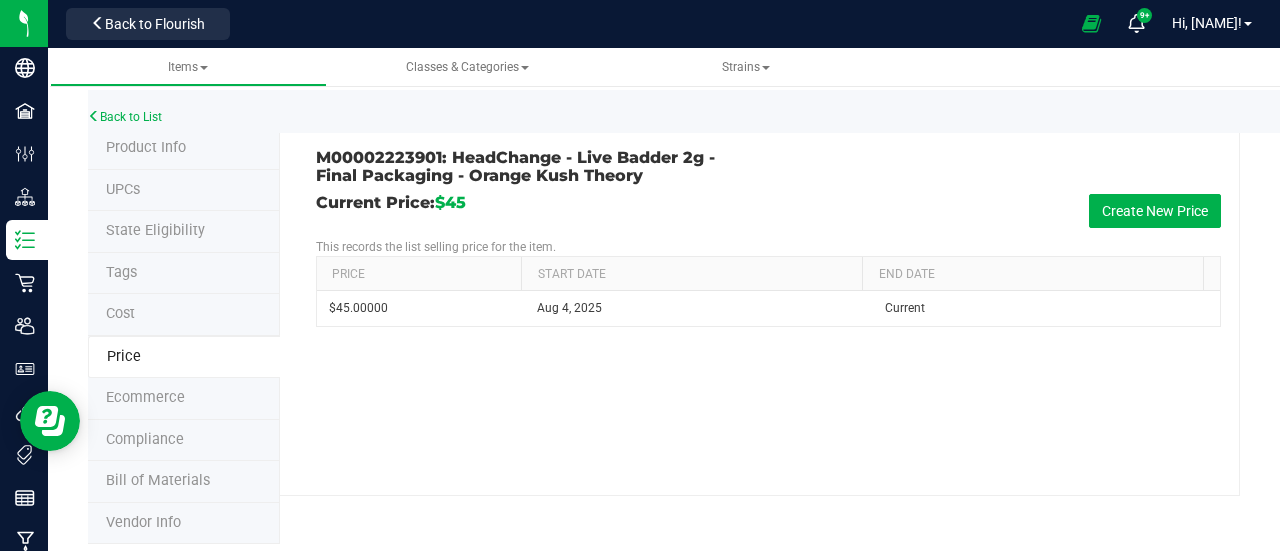 click on "Product Info" at bounding box center (184, 149) 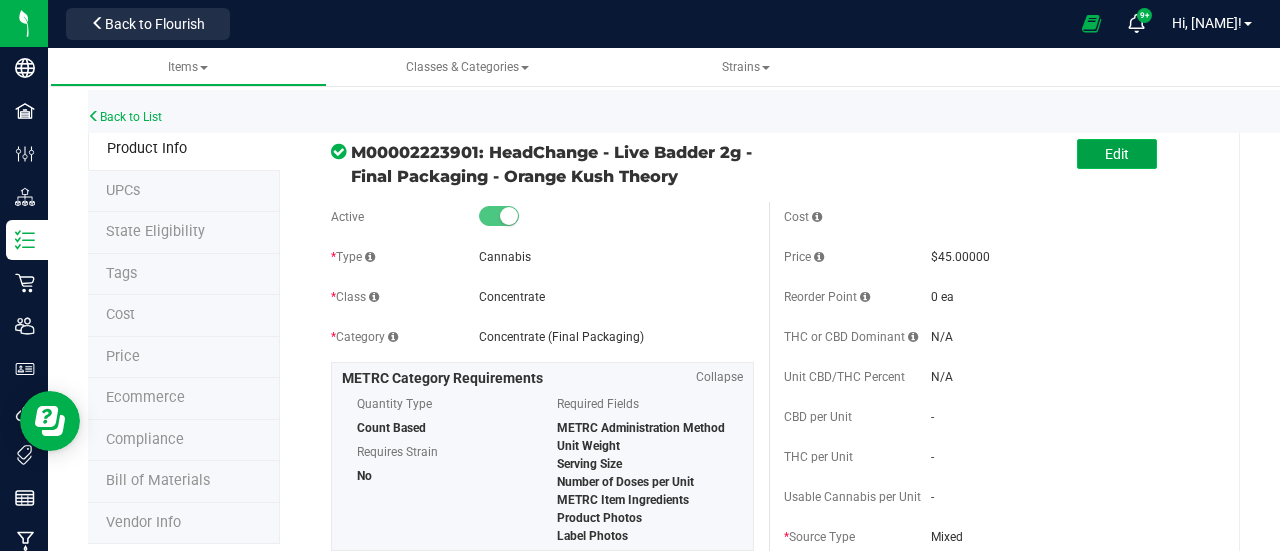 click on "Edit" at bounding box center [1117, 154] 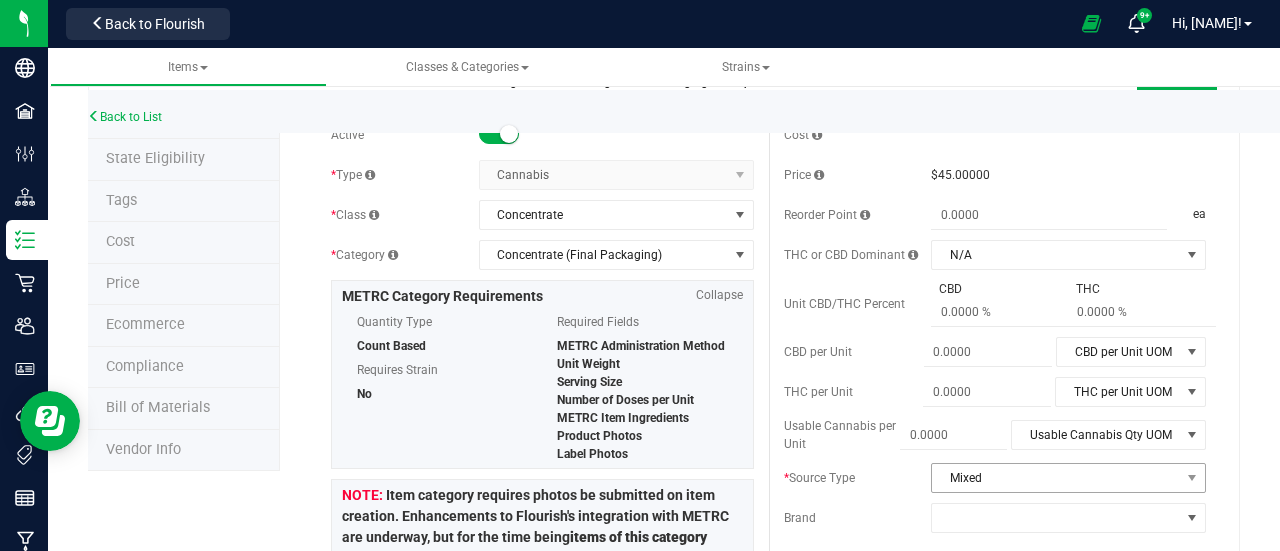 scroll, scrollTop: 300, scrollLeft: 0, axis: vertical 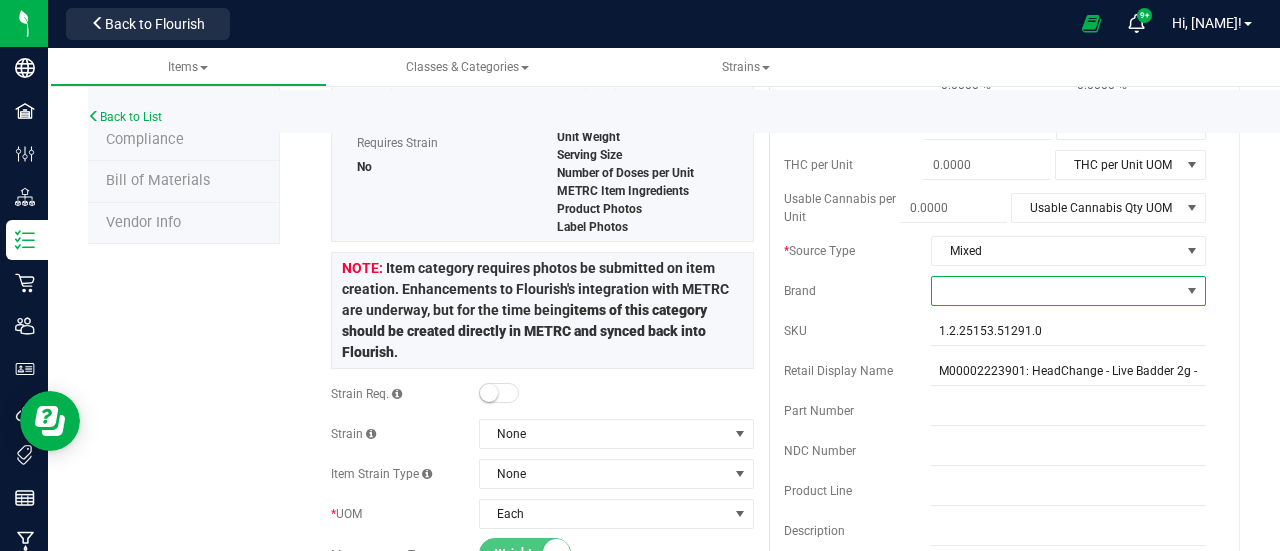 click at bounding box center (1056, 291) 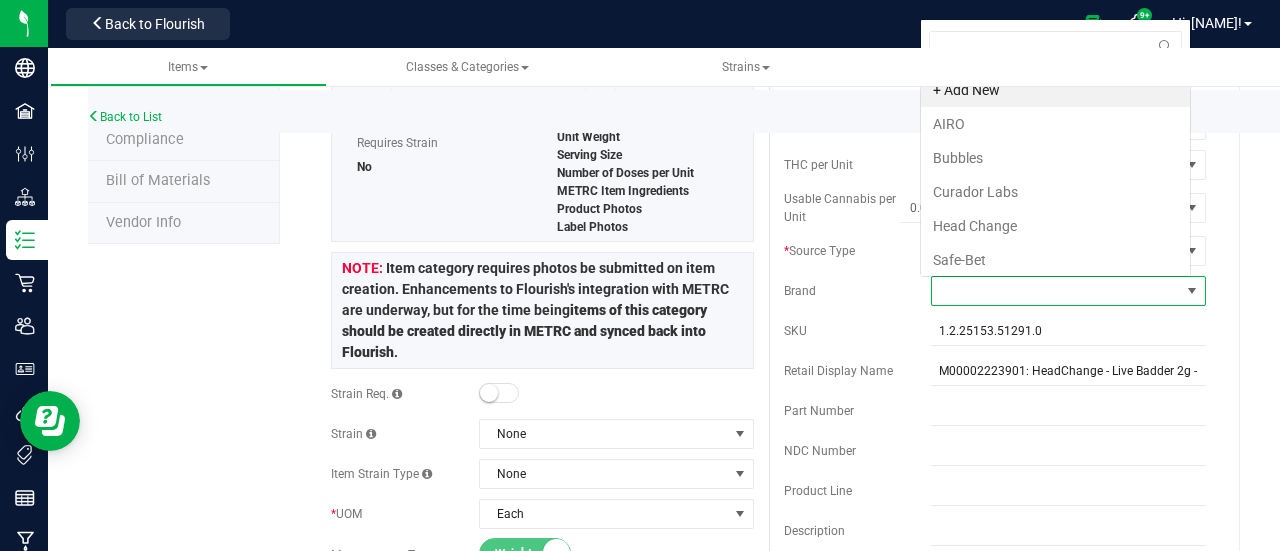 scroll, scrollTop: 0, scrollLeft: 0, axis: both 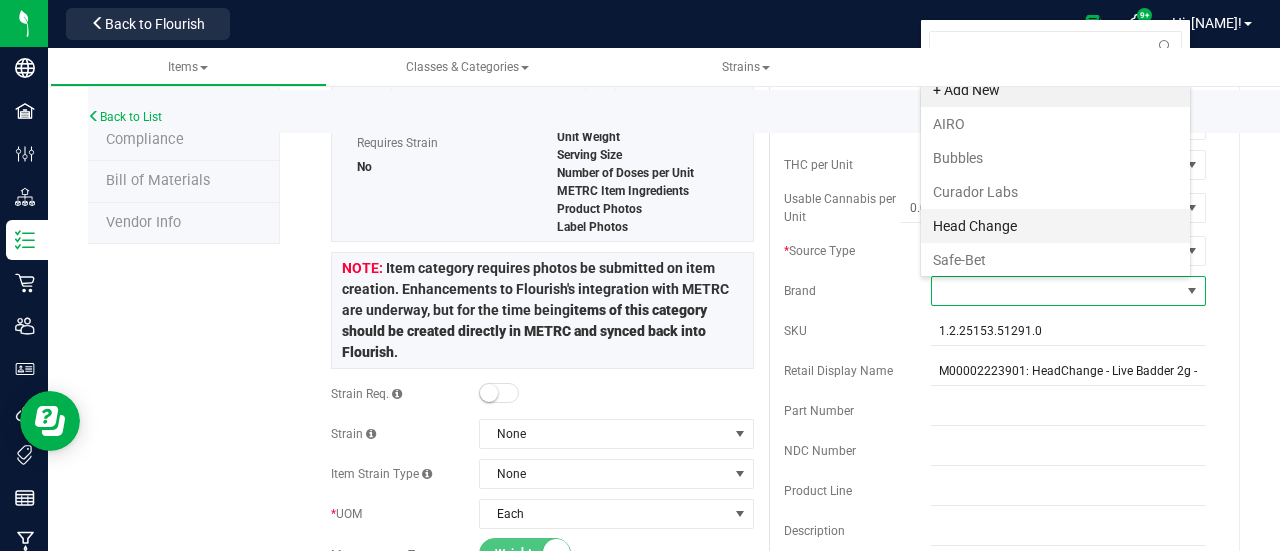 click on "Head Change" at bounding box center (1055, 226) 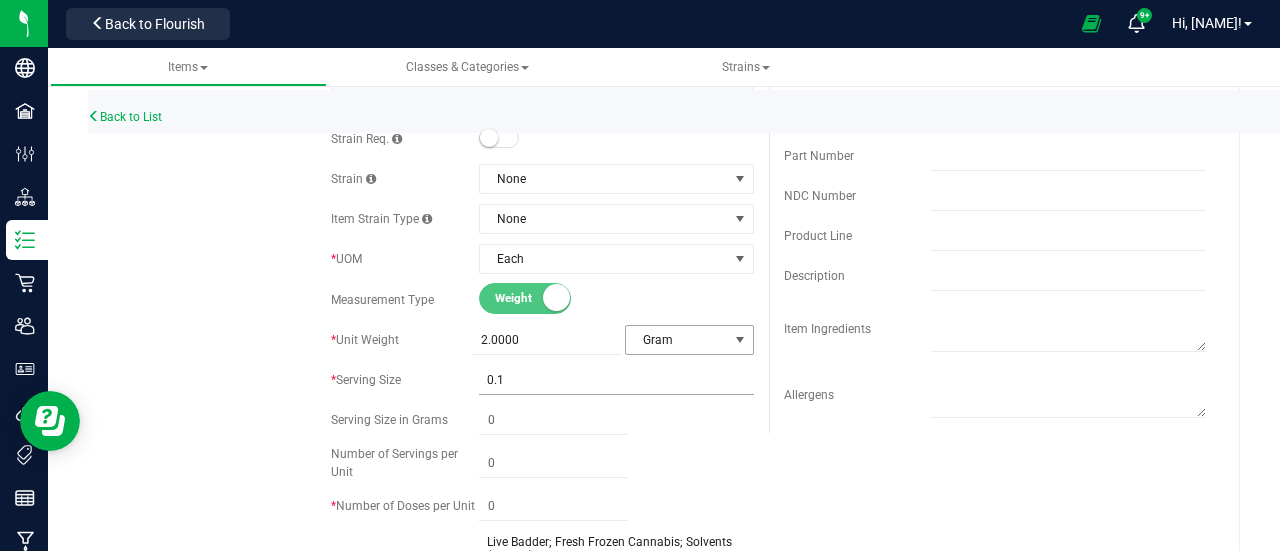 scroll, scrollTop: 600, scrollLeft: 0, axis: vertical 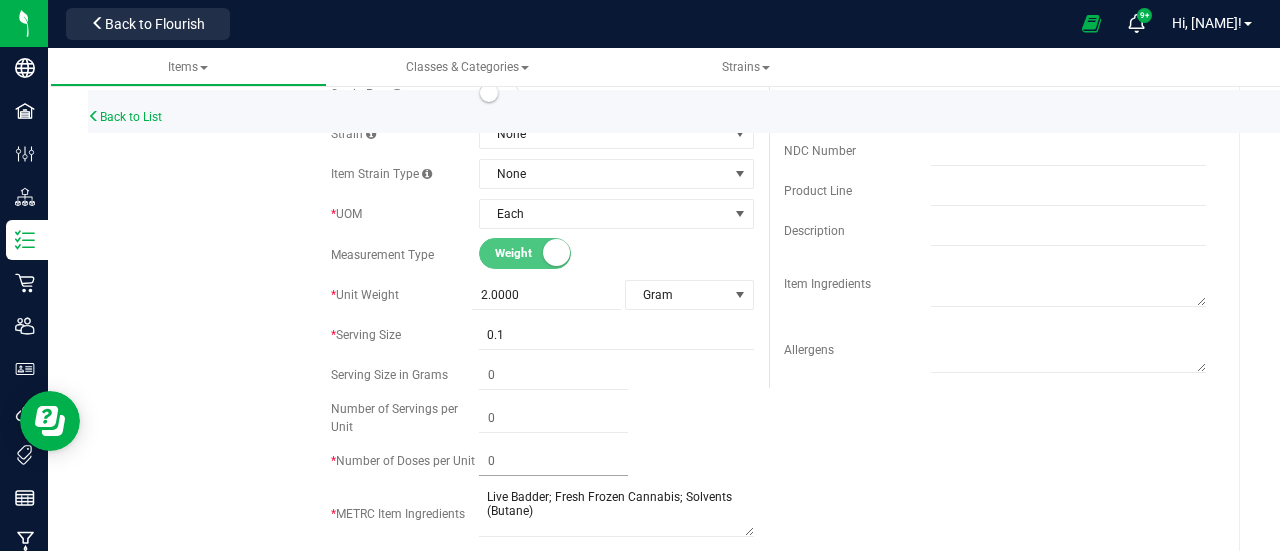 click at bounding box center (553, 461) 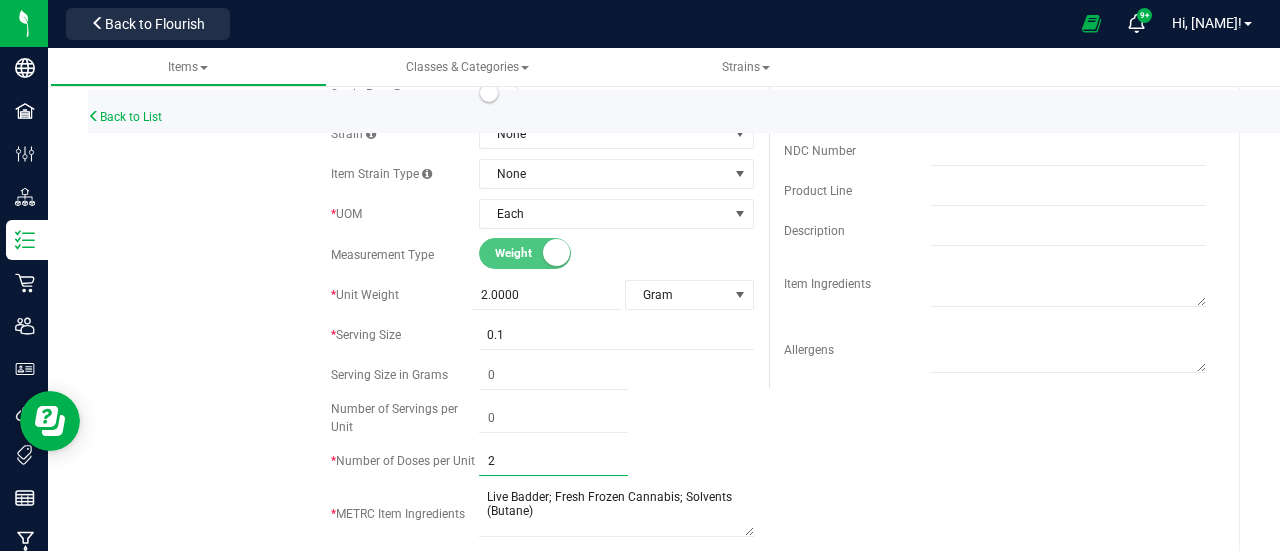 type on "20" 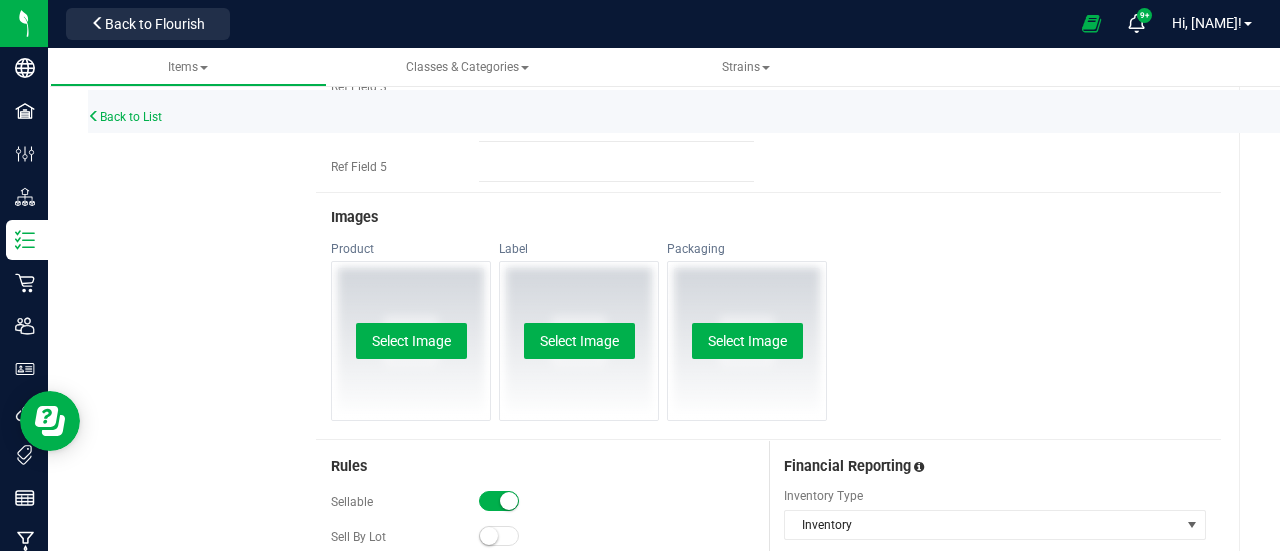 scroll, scrollTop: 1400, scrollLeft: 0, axis: vertical 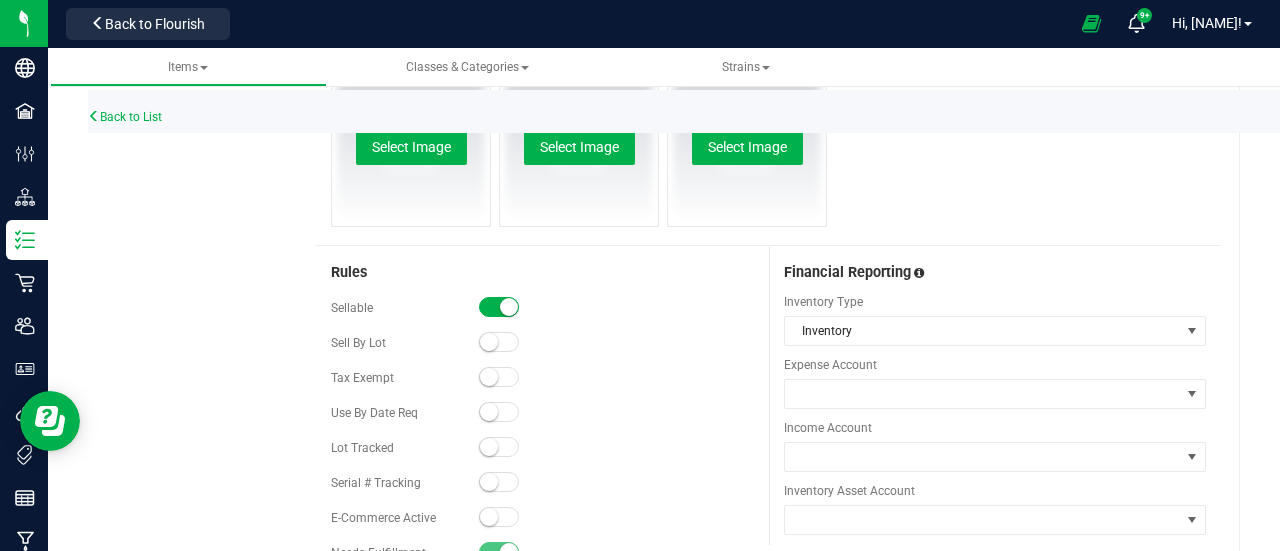 type on "20" 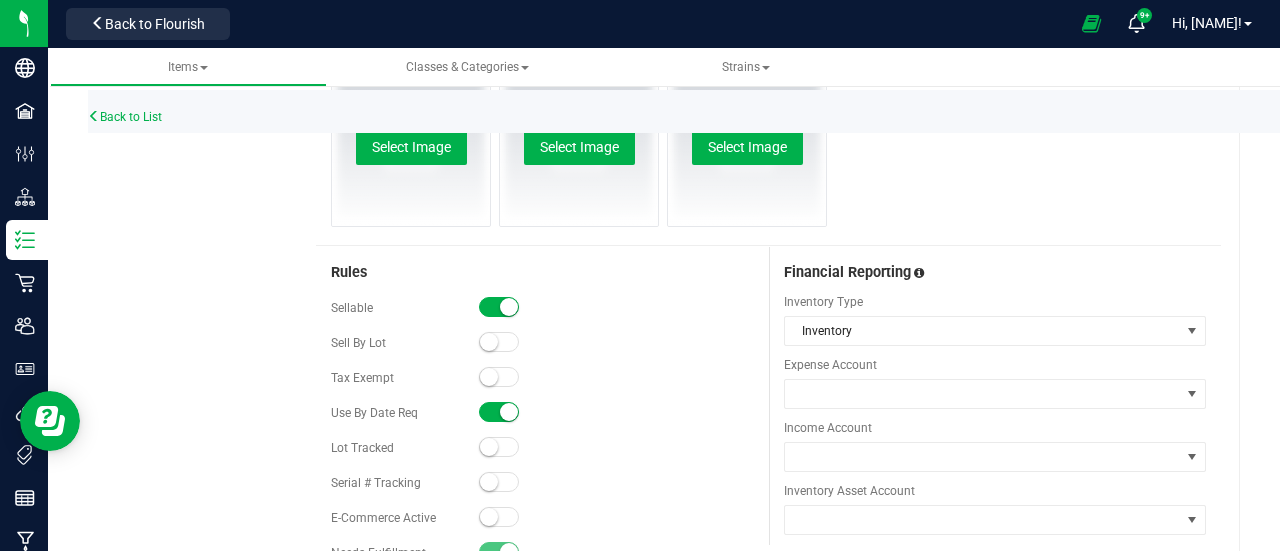 drag, startPoint x: 498, startPoint y: 472, endPoint x: 551, endPoint y: 465, distance: 53.460266 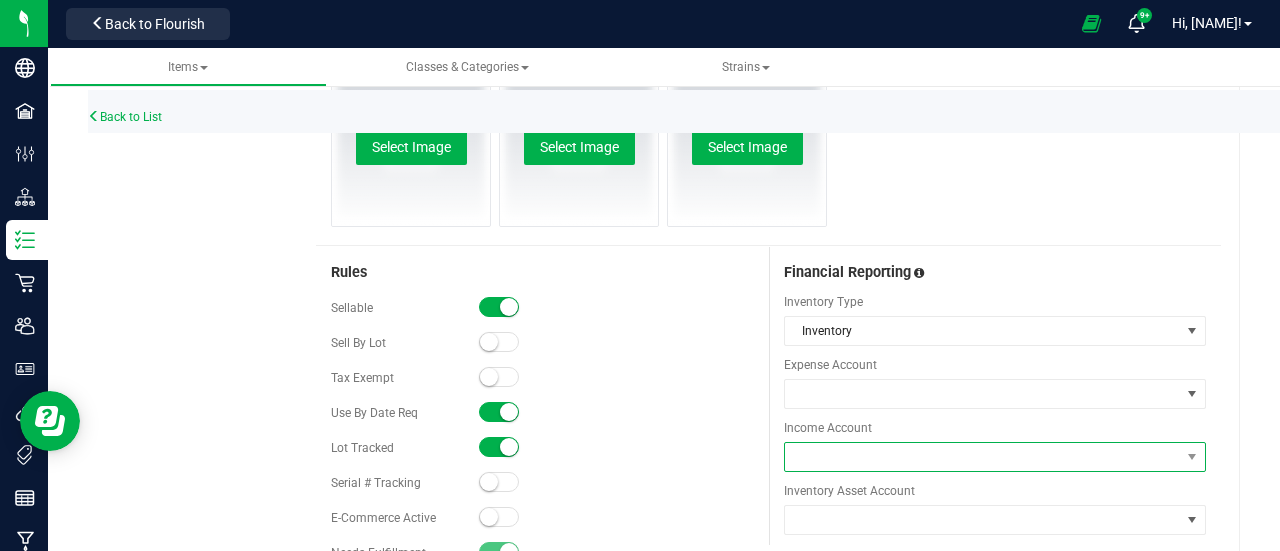 click at bounding box center [983, 457] 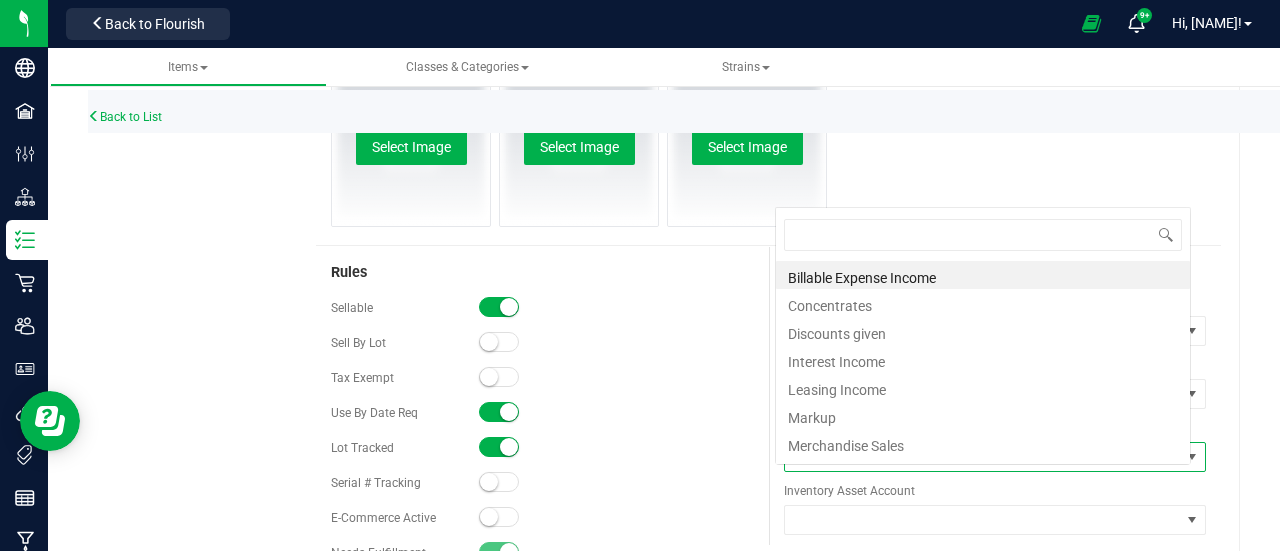 scroll, scrollTop: 0, scrollLeft: 0, axis: both 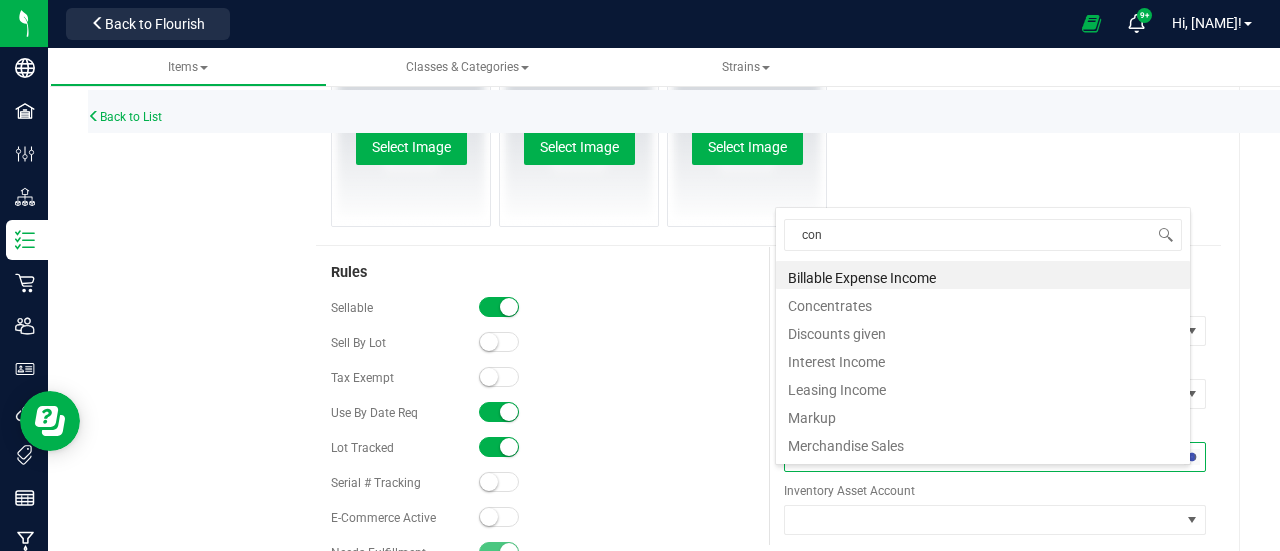 type on "conc" 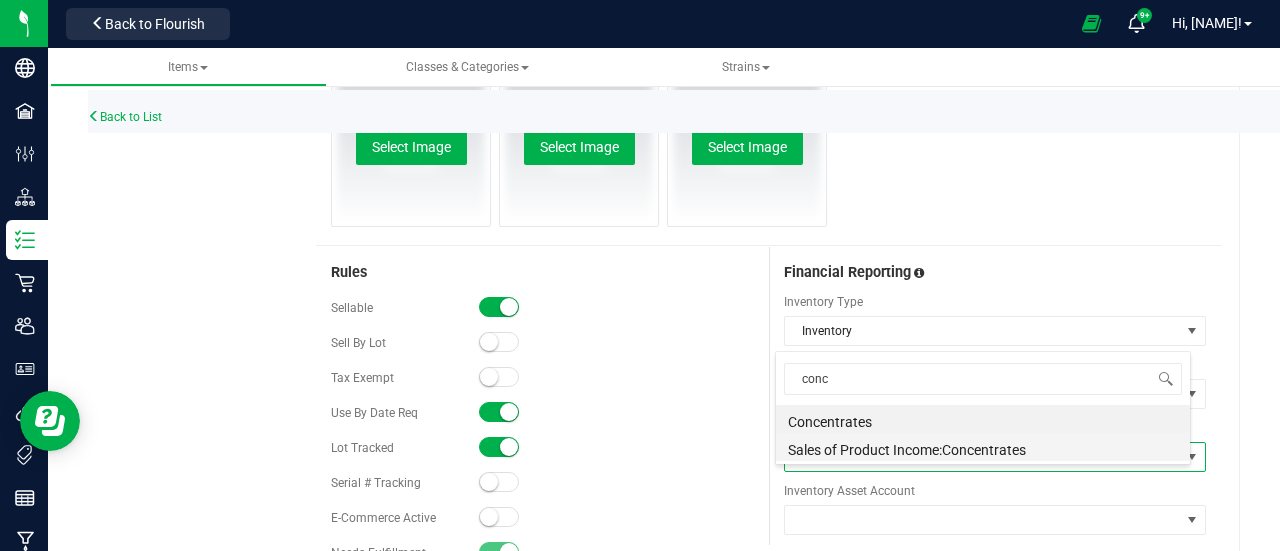 click on "Sales of Product Income:Concentrates" at bounding box center [983, 447] 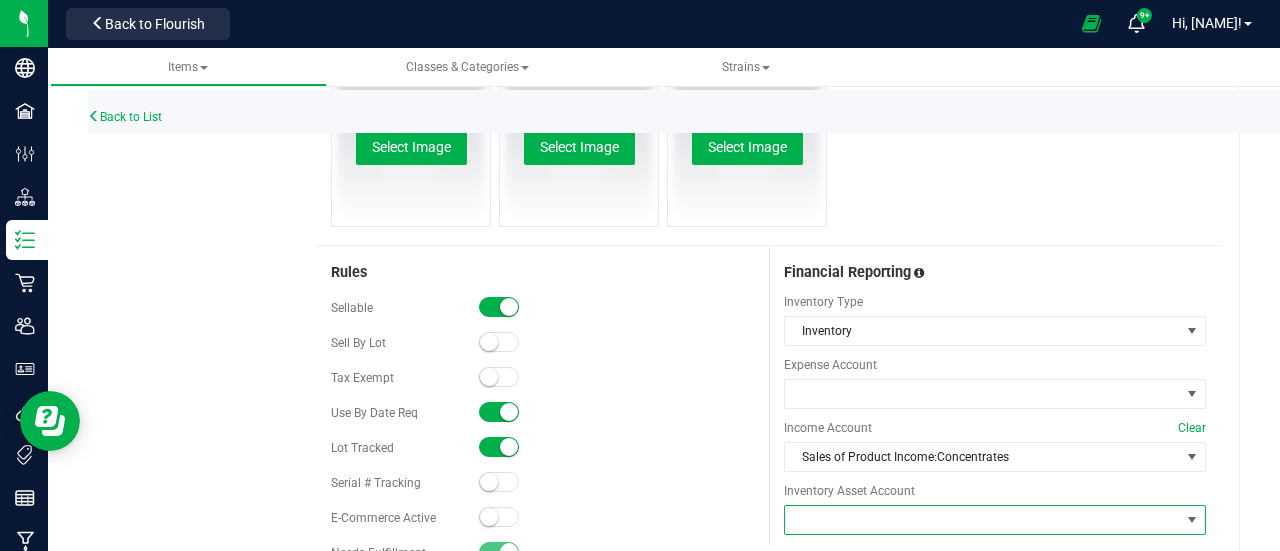 click at bounding box center (983, 520) 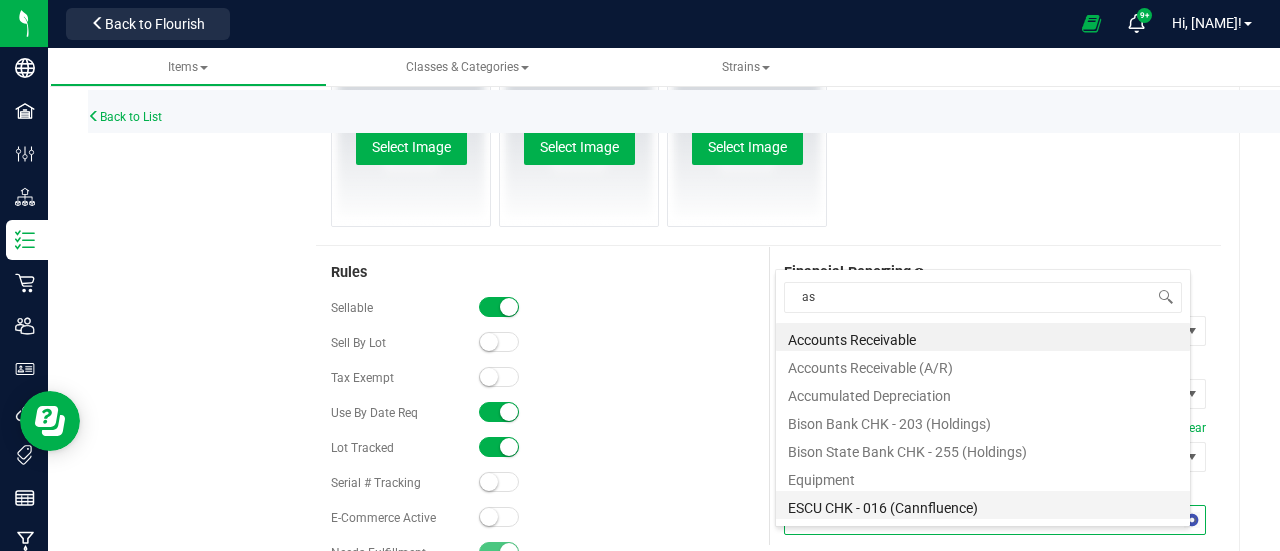 scroll, scrollTop: 99970, scrollLeft: 99584, axis: both 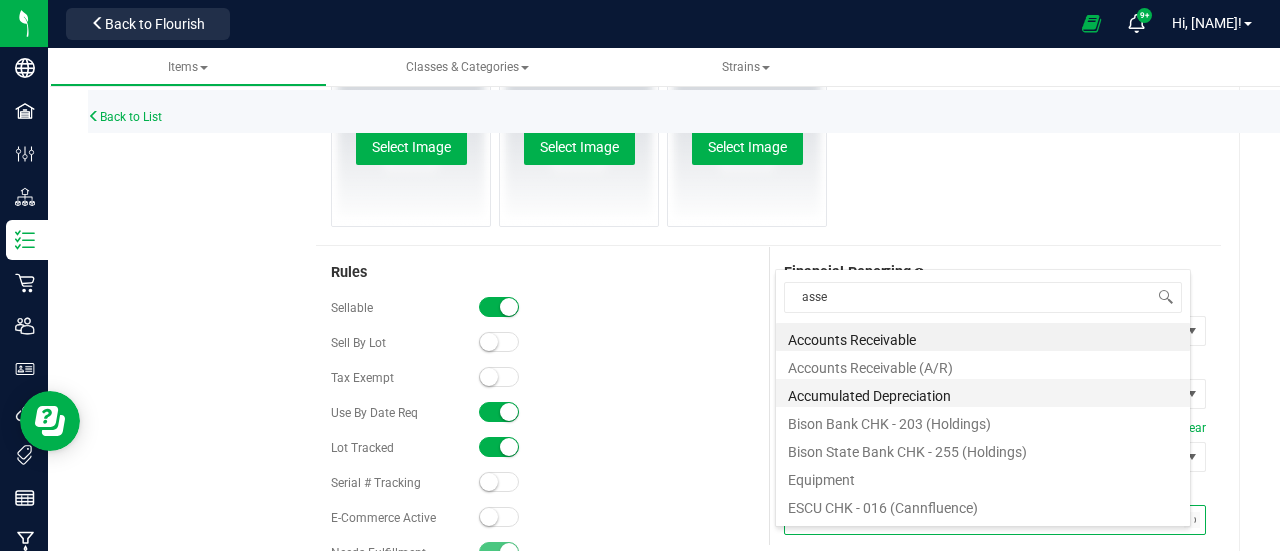 type on "asset" 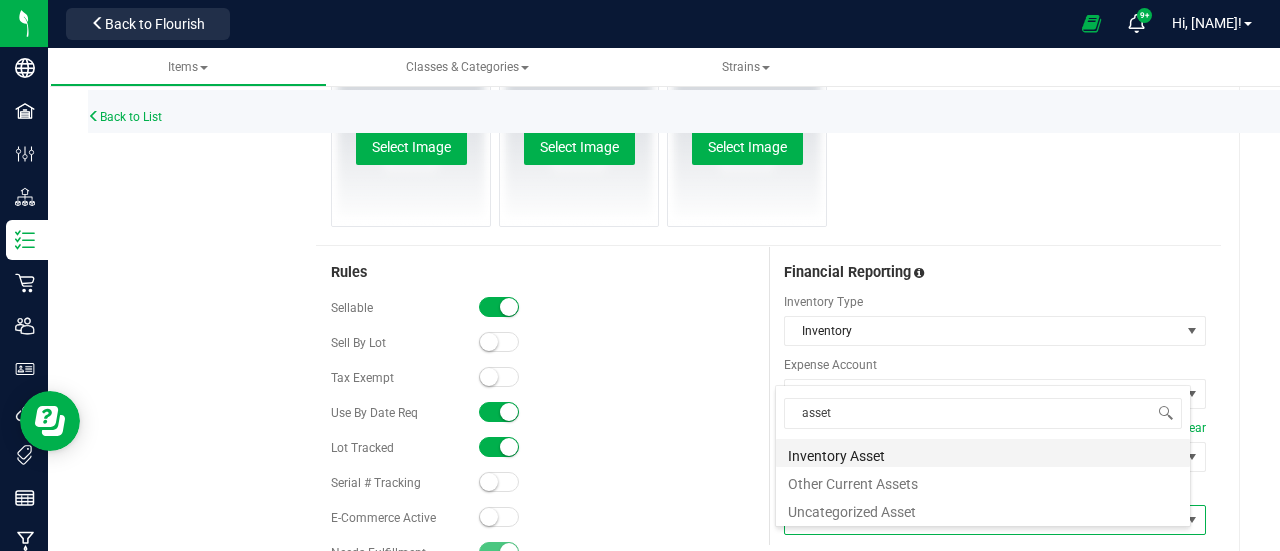 click on "Inventory Asset" at bounding box center [983, 453] 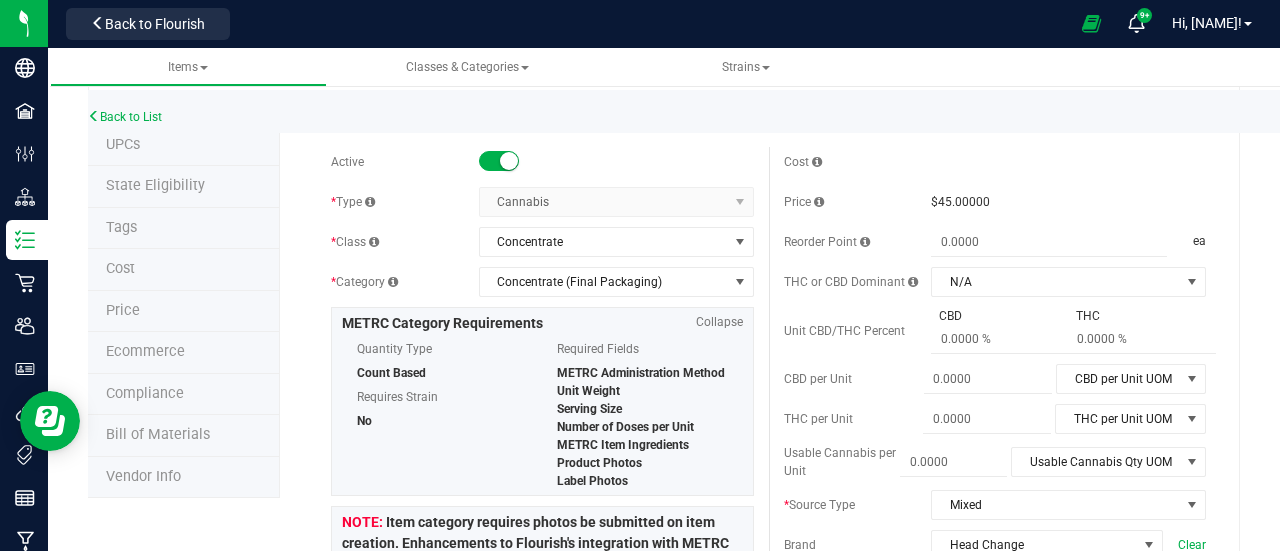 scroll, scrollTop: 0, scrollLeft: 0, axis: both 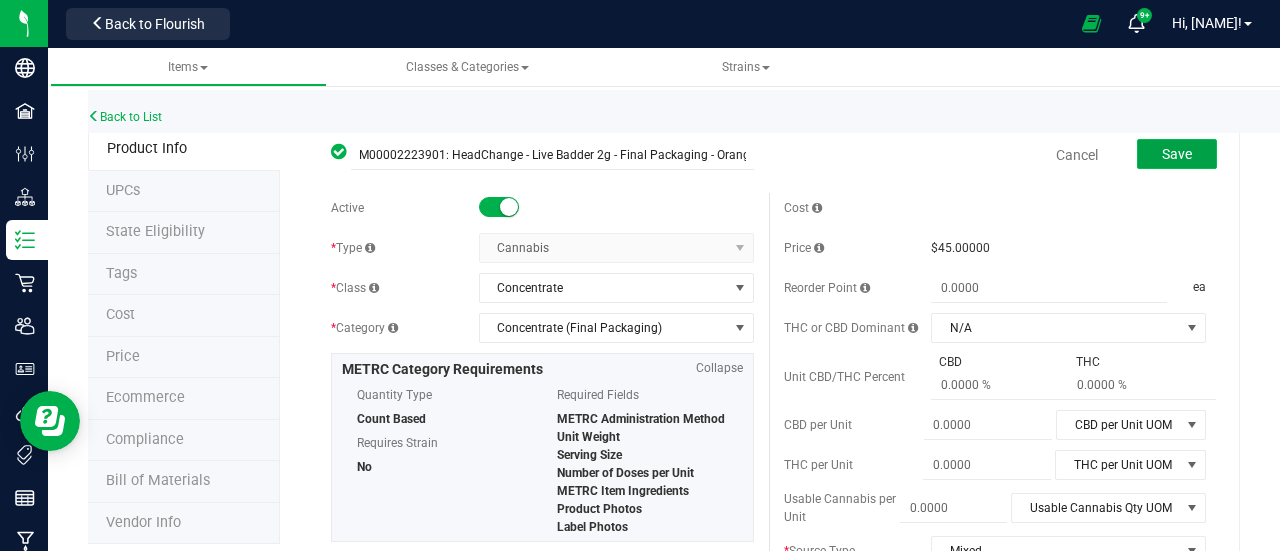 click on "Save" at bounding box center [1177, 154] 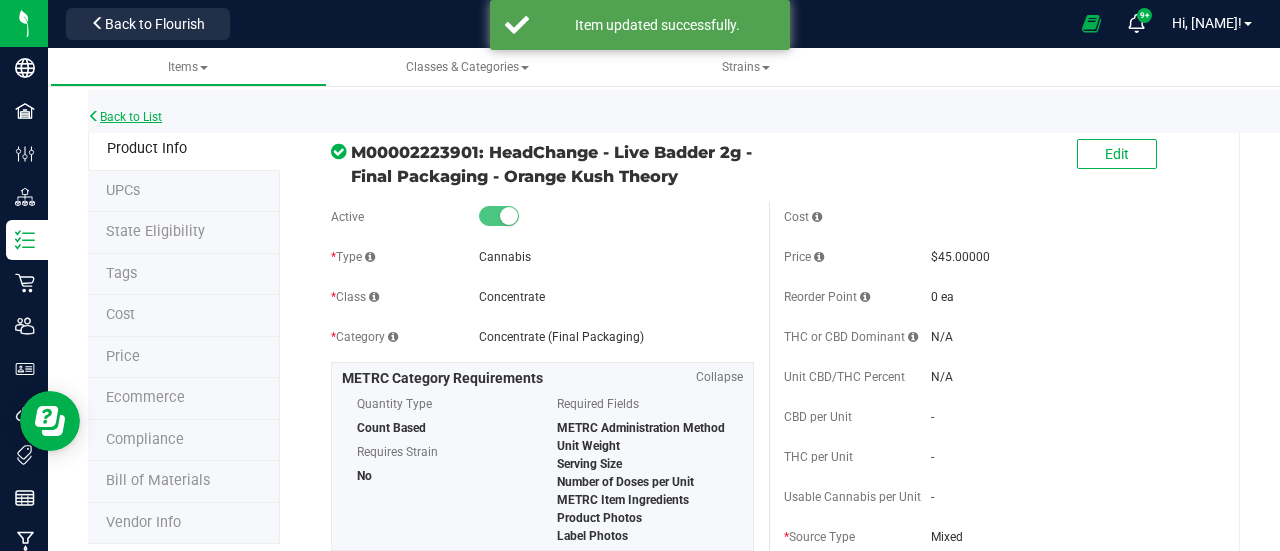 click on "Back to List" at bounding box center (125, 117) 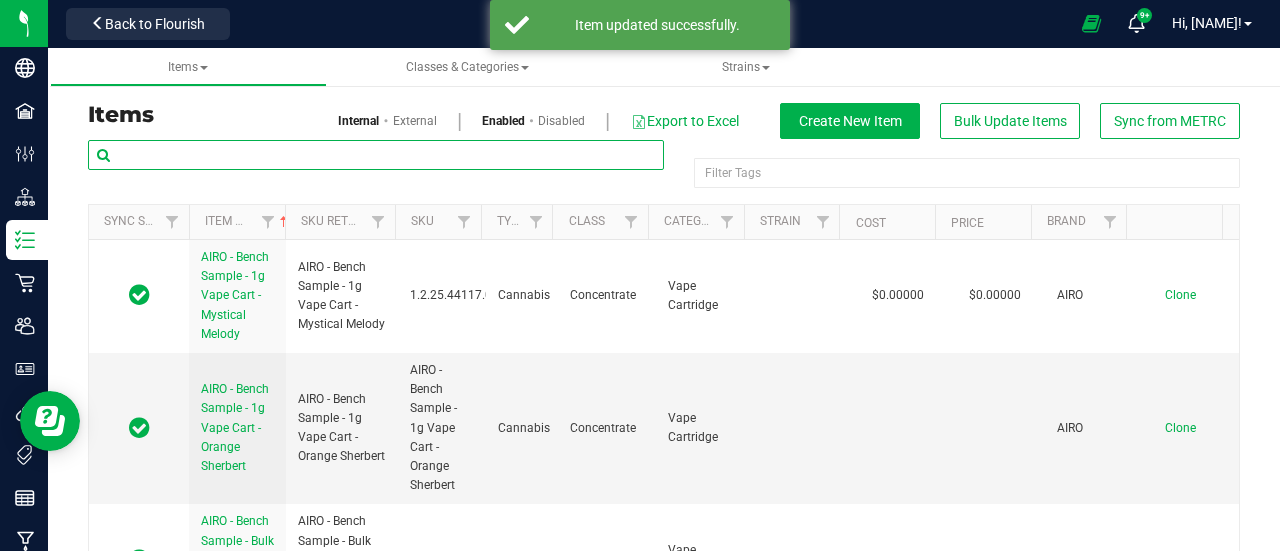 paste on "Final Packaging - Orange Kush Theor" 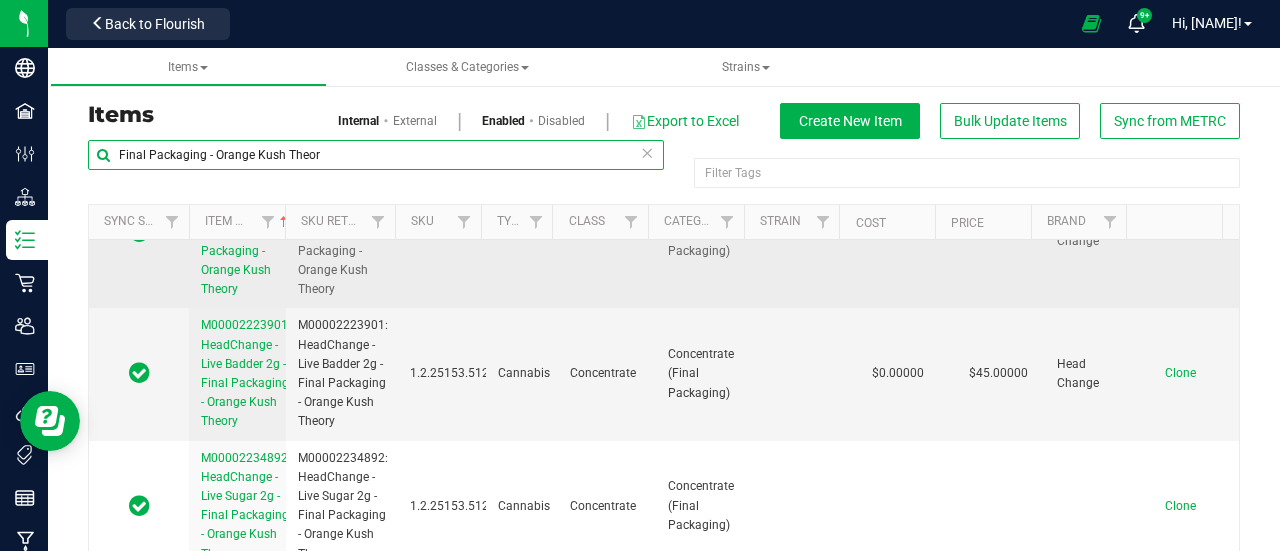 scroll, scrollTop: 200, scrollLeft: 0, axis: vertical 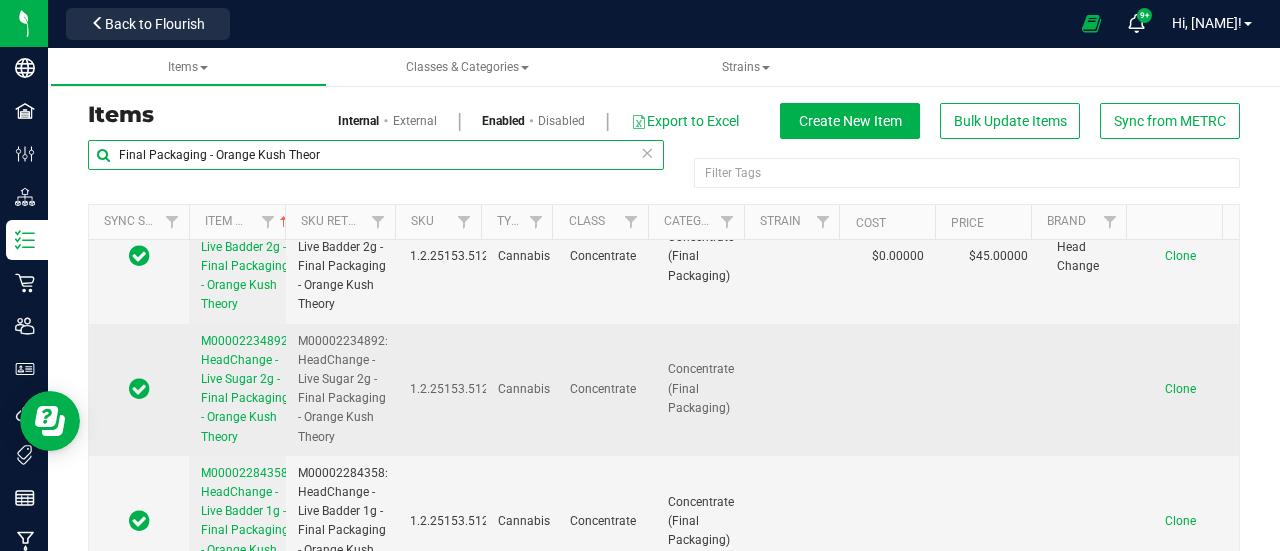 type on "[PRODUCT_NAME]" 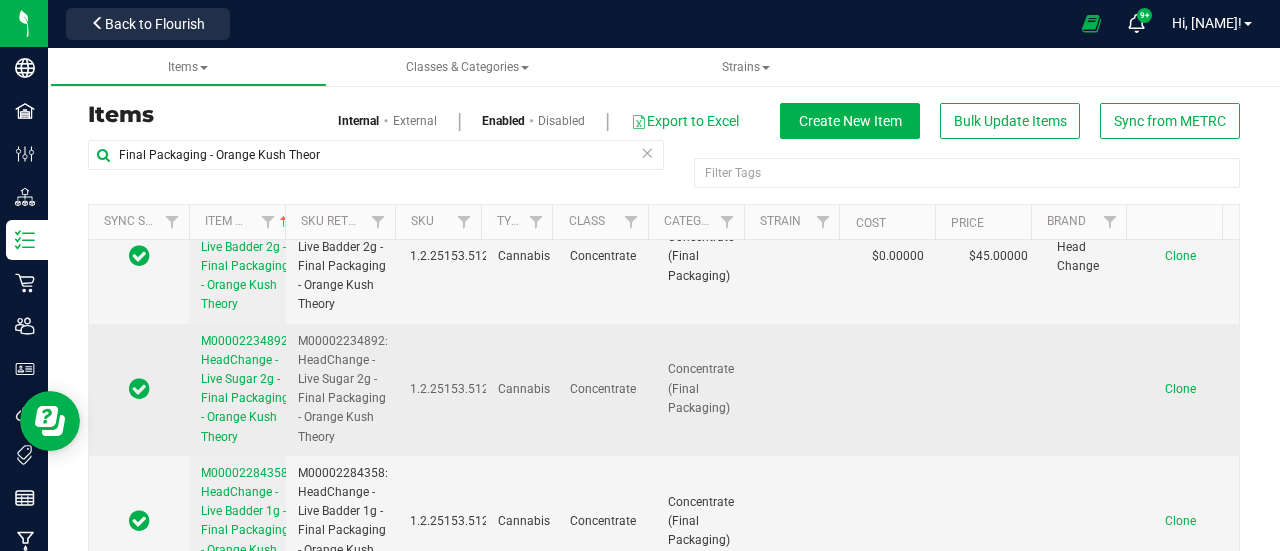 click on "[ID]: [PRODUCT] - [STRAIN]" at bounding box center [246, 389] 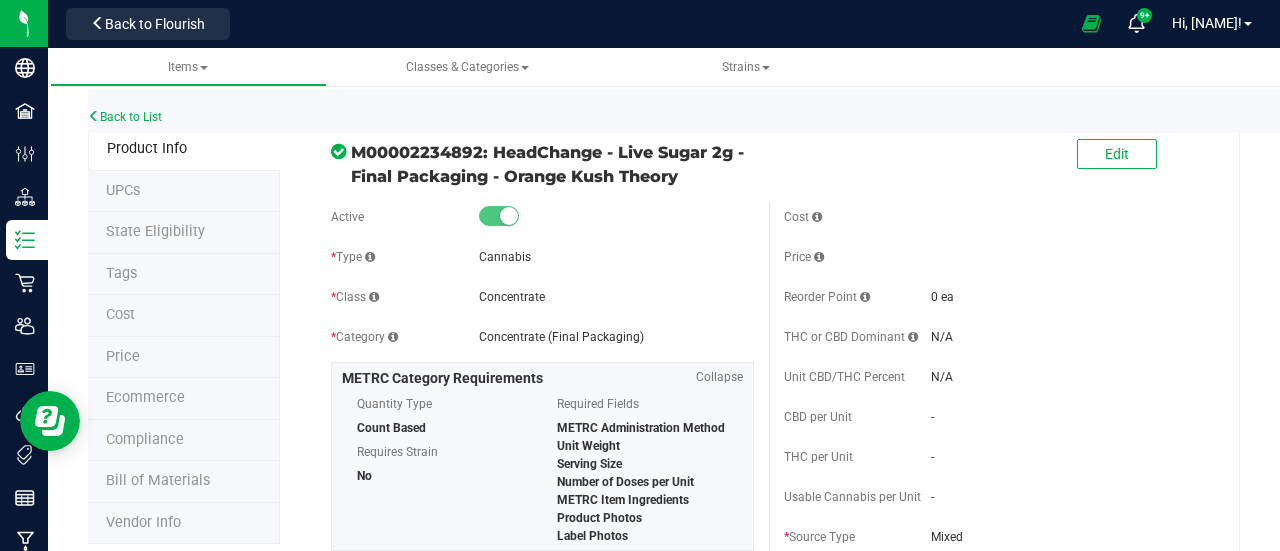 click on "Price" at bounding box center (184, 358) 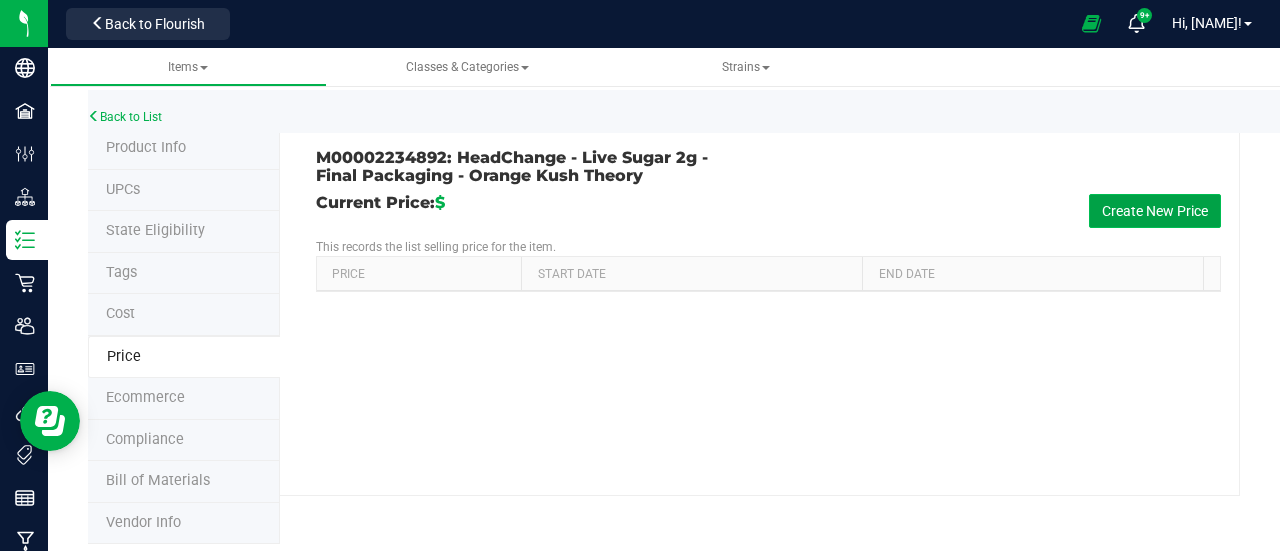 click on "Create New Price" at bounding box center (1155, 211) 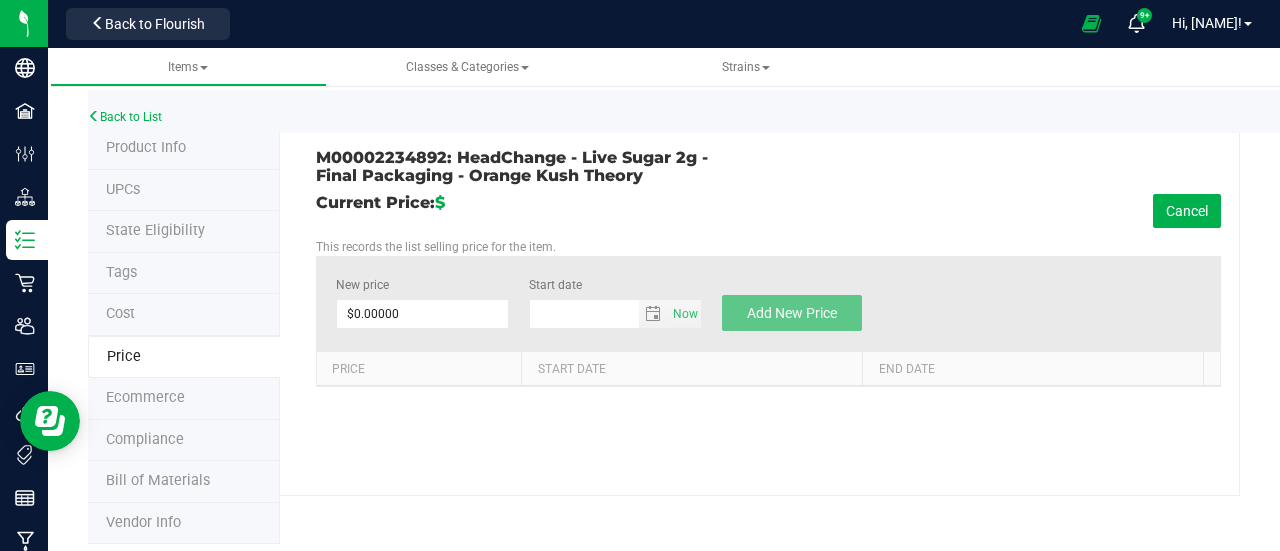 type on "8/4/2025" 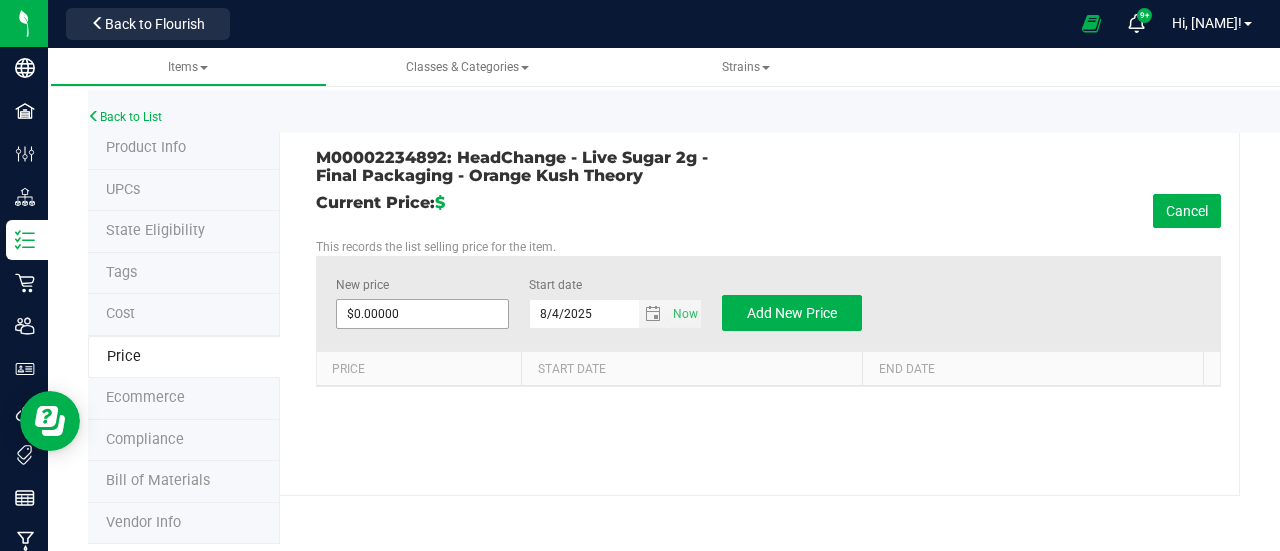 type 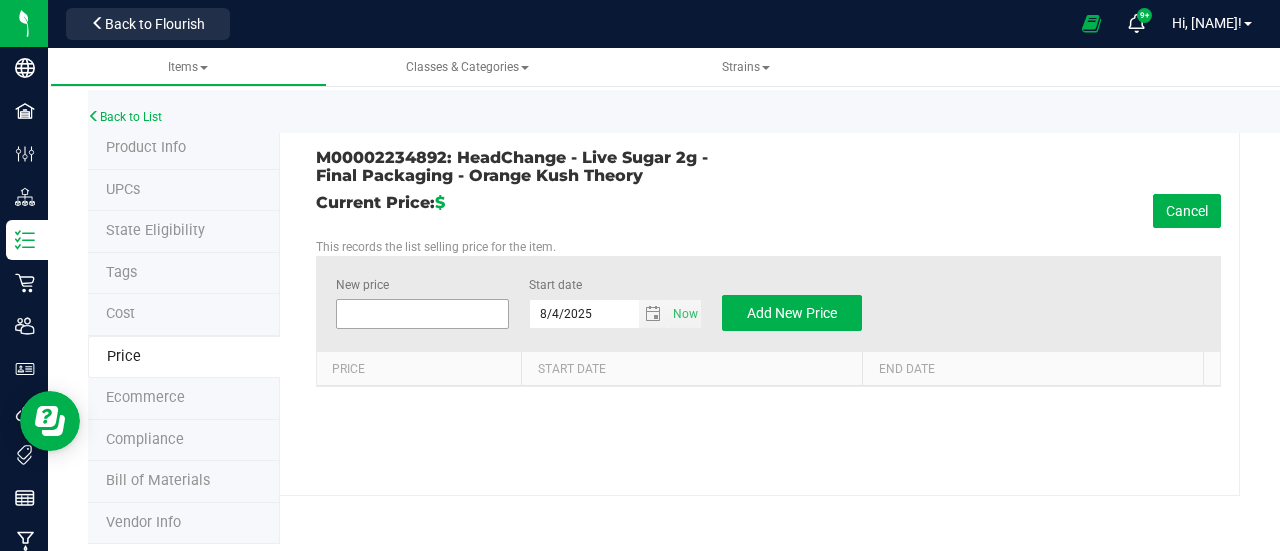 click at bounding box center (422, 314) 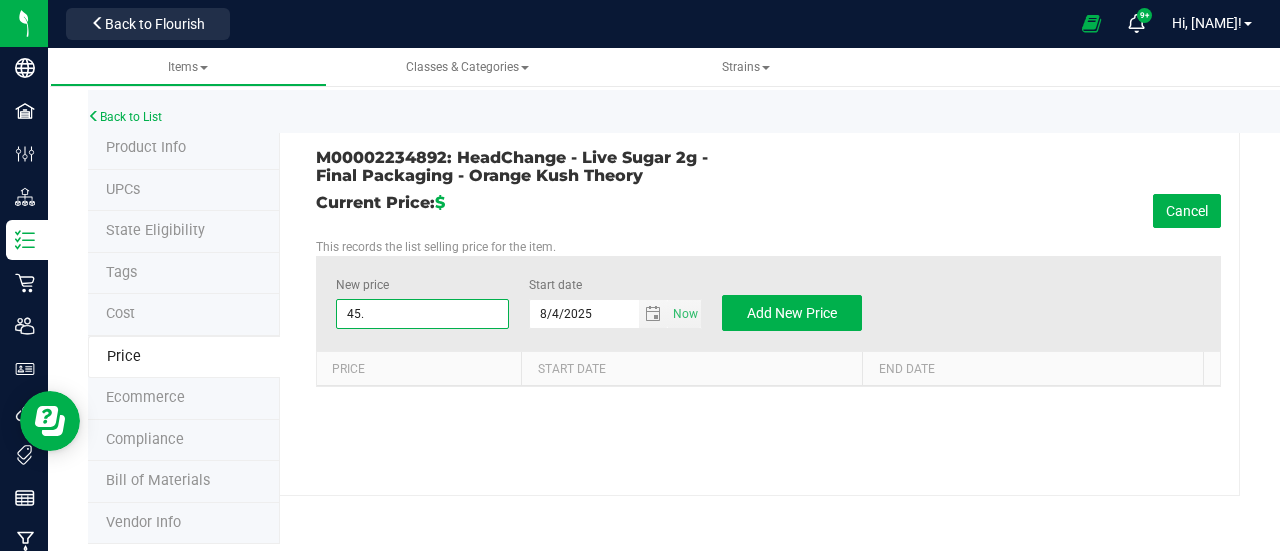 type on "45.0" 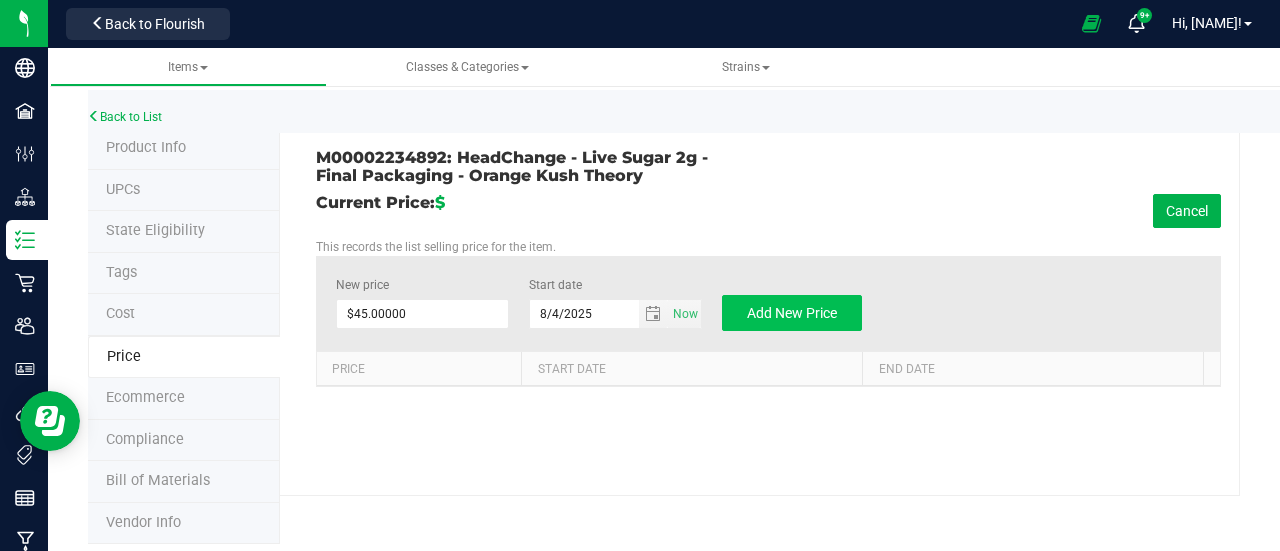 drag, startPoint x: 794, startPoint y: 338, endPoint x: 794, endPoint y: 310, distance: 28 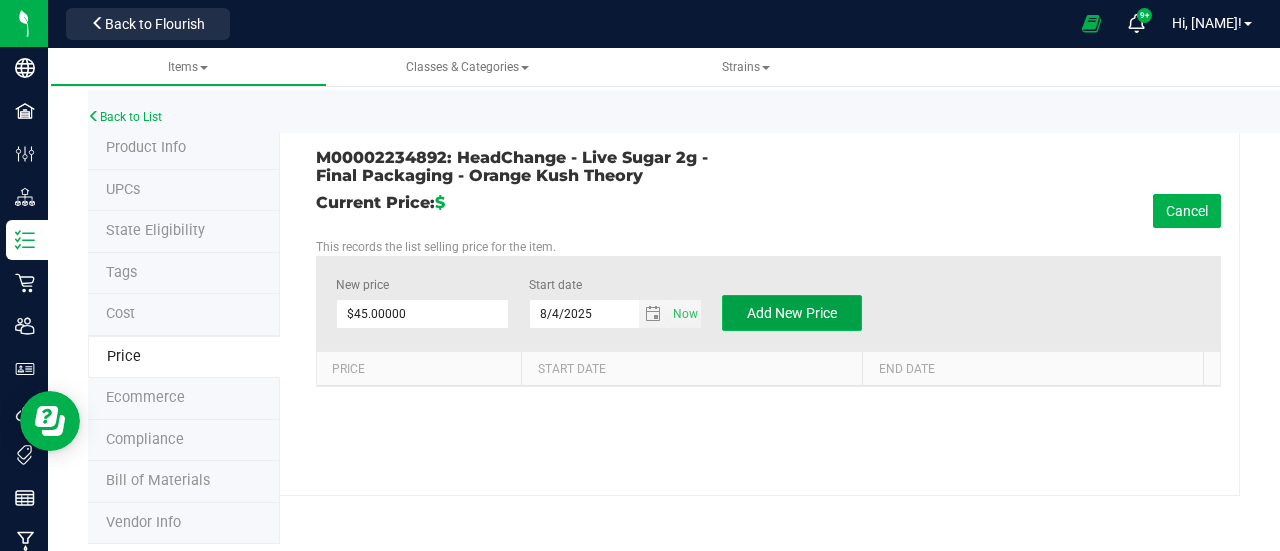 click on "Add New Price" at bounding box center [792, 313] 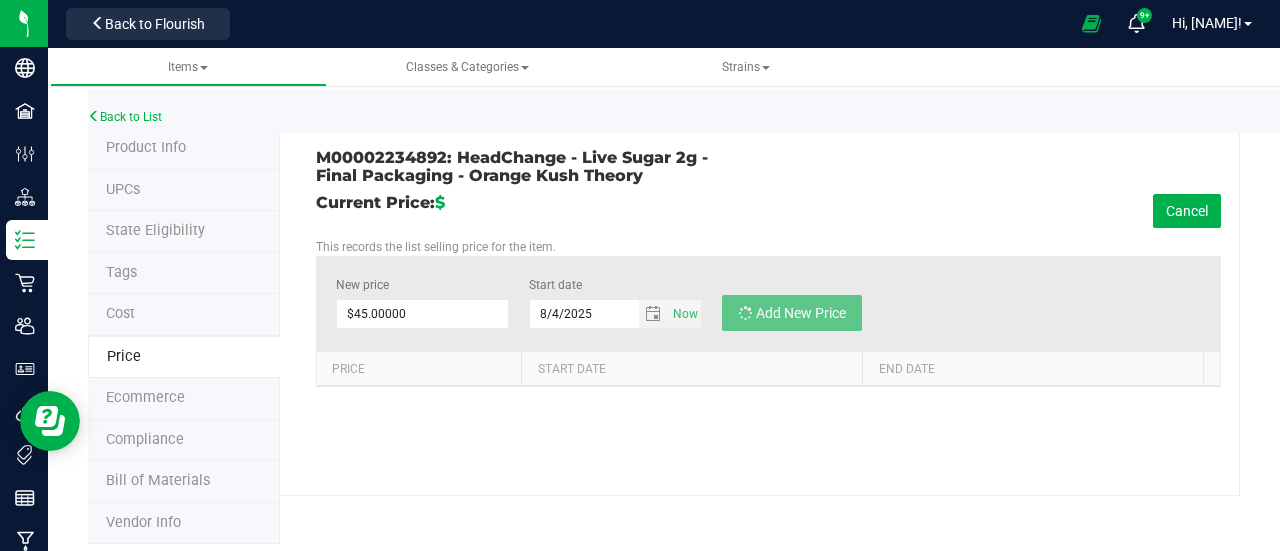 type on "$0.00000" 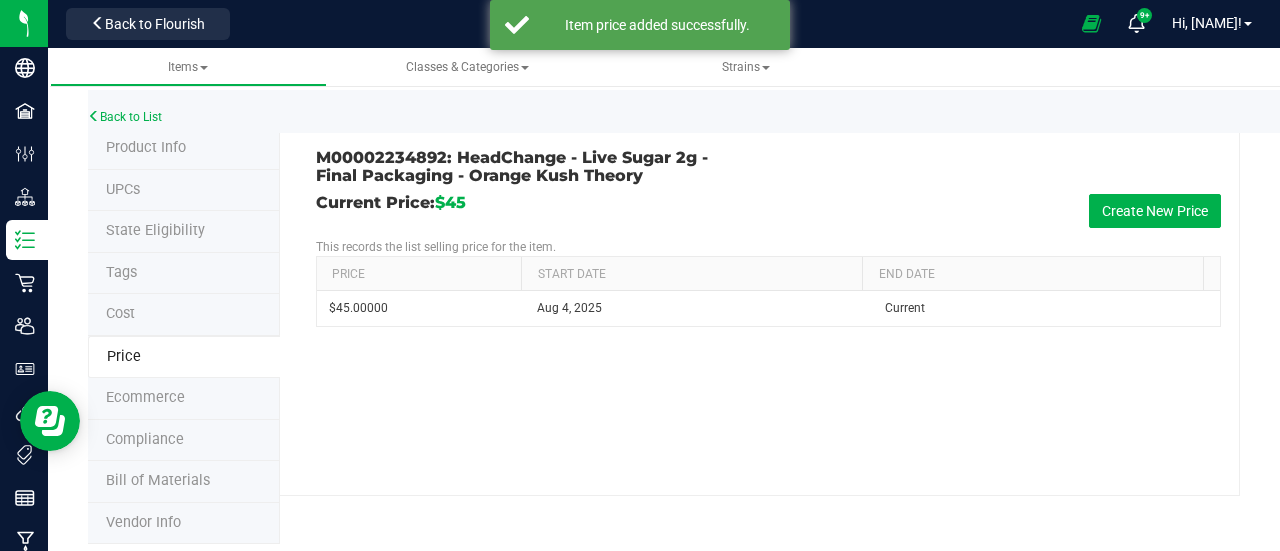 click on "Product Info" at bounding box center (184, 149) 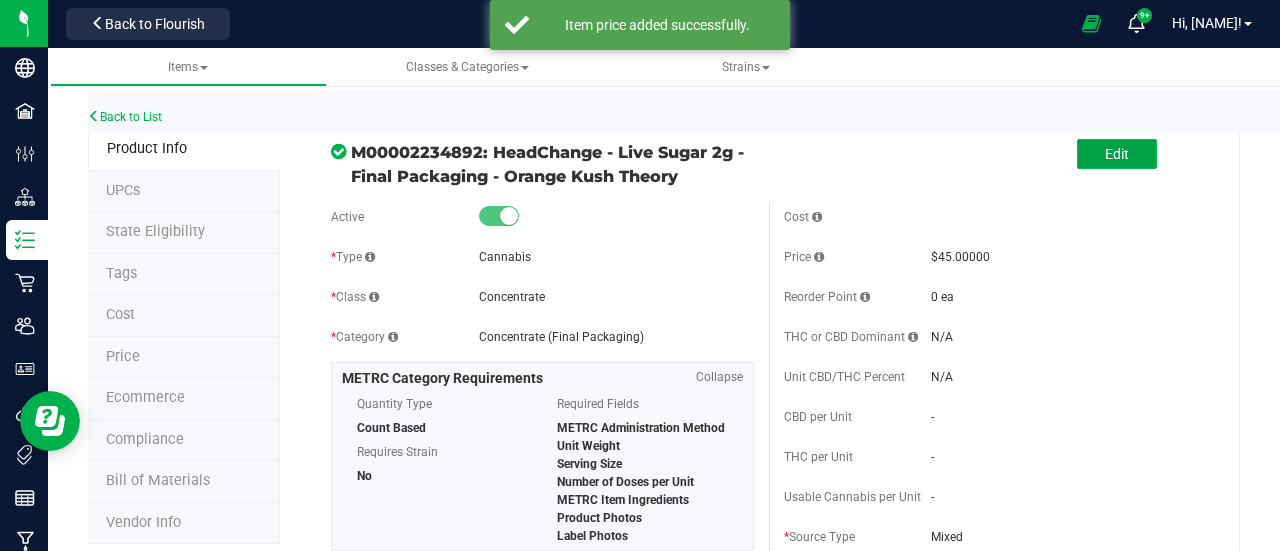 click on "Edit" at bounding box center (1117, 154) 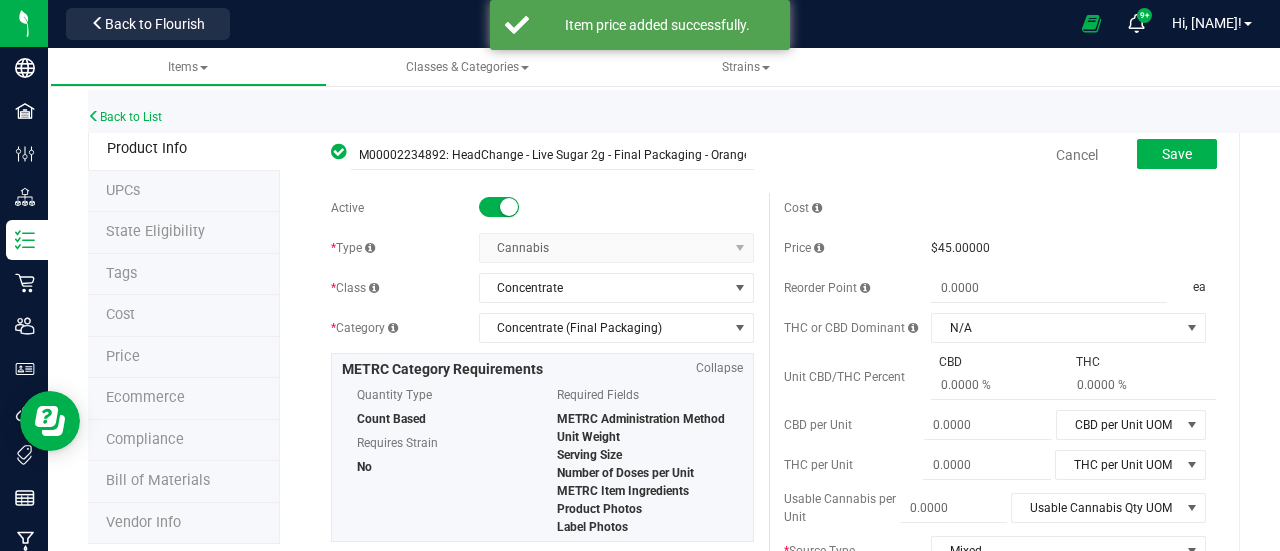 scroll, scrollTop: 200, scrollLeft: 0, axis: vertical 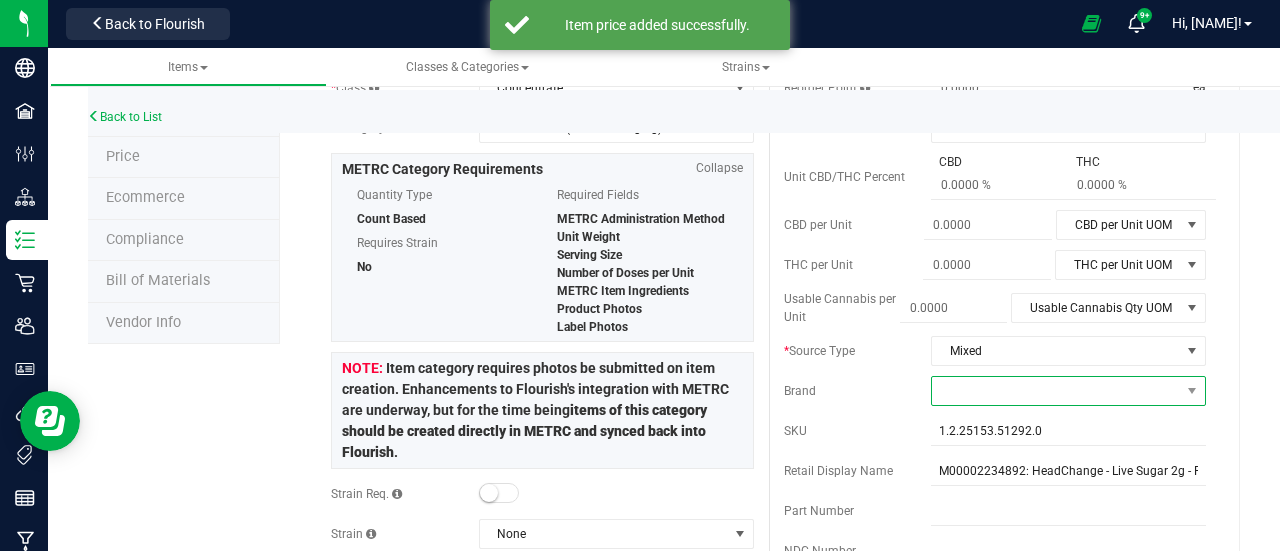click at bounding box center (1056, 391) 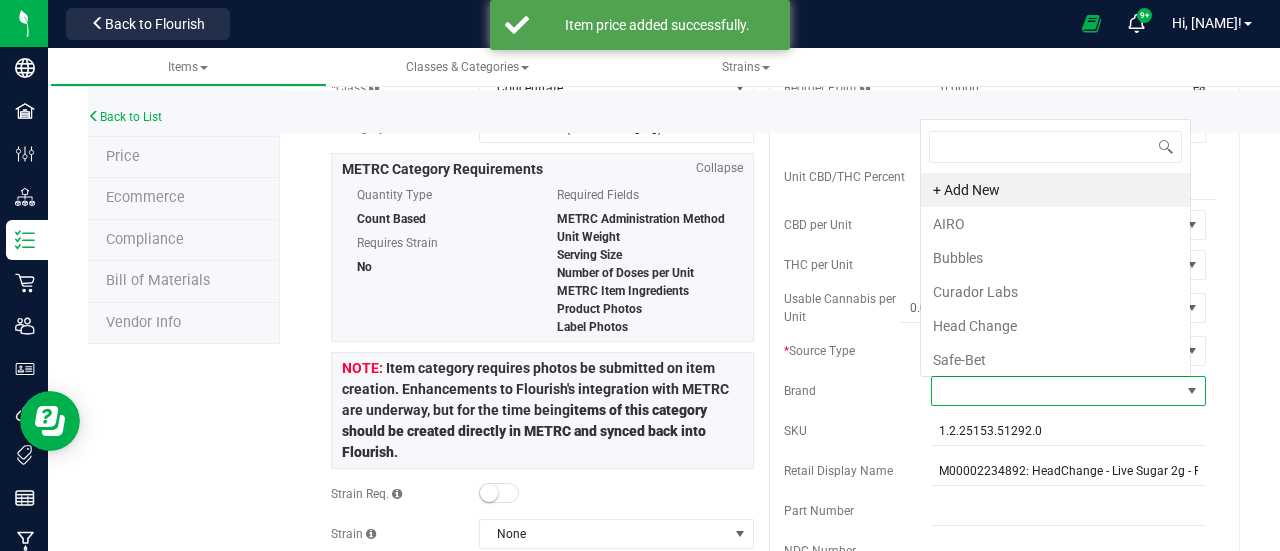 scroll, scrollTop: 0, scrollLeft: 0, axis: both 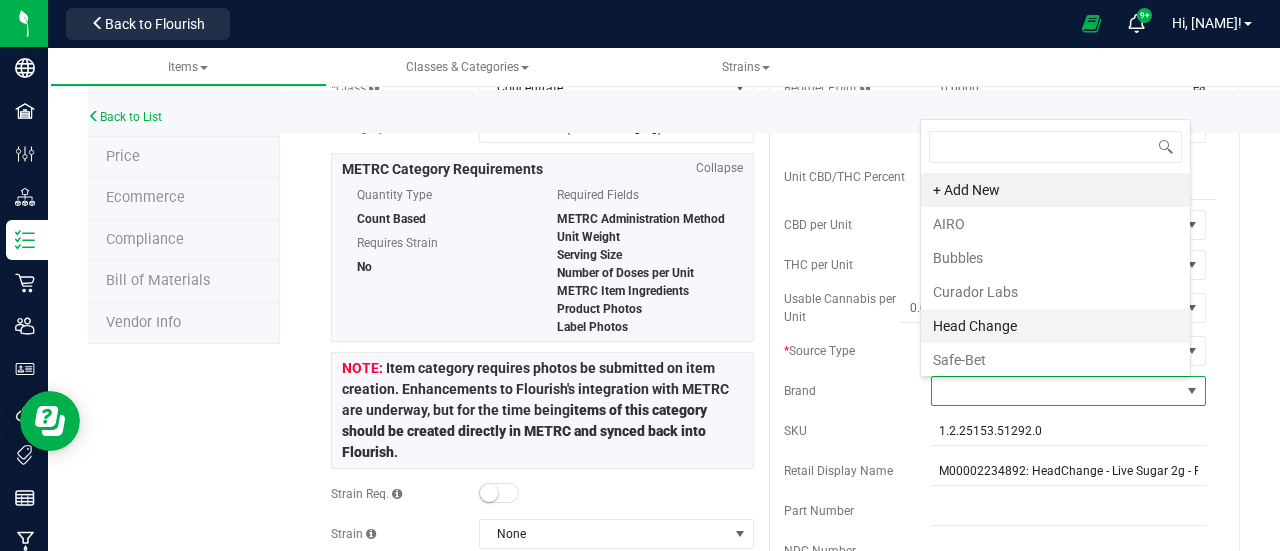 click on "Head Change" at bounding box center (1055, 326) 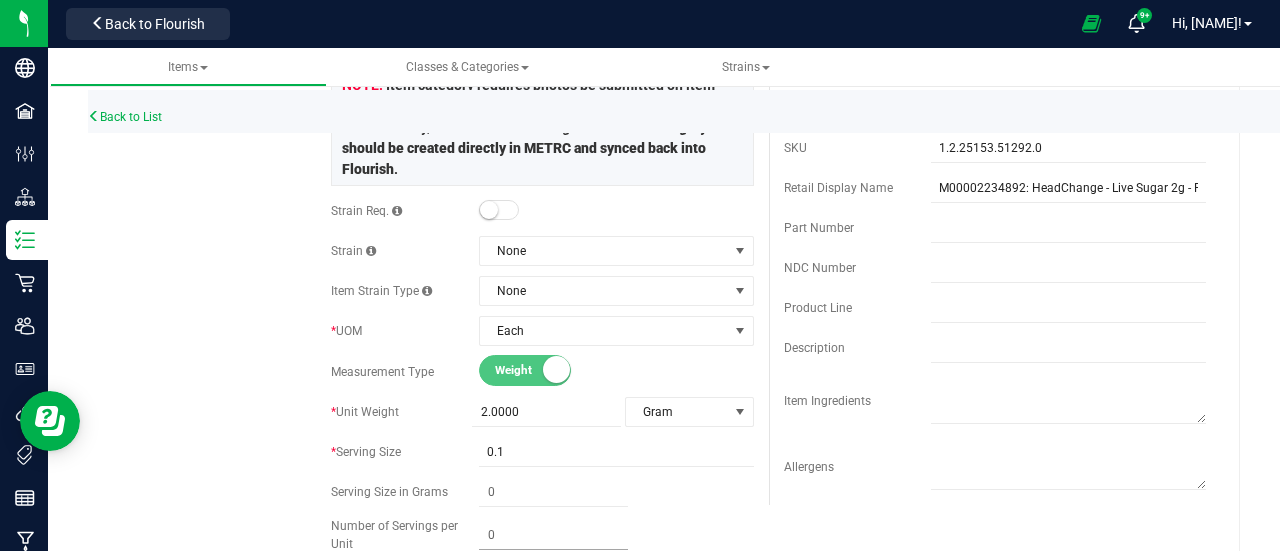 scroll, scrollTop: 700, scrollLeft: 0, axis: vertical 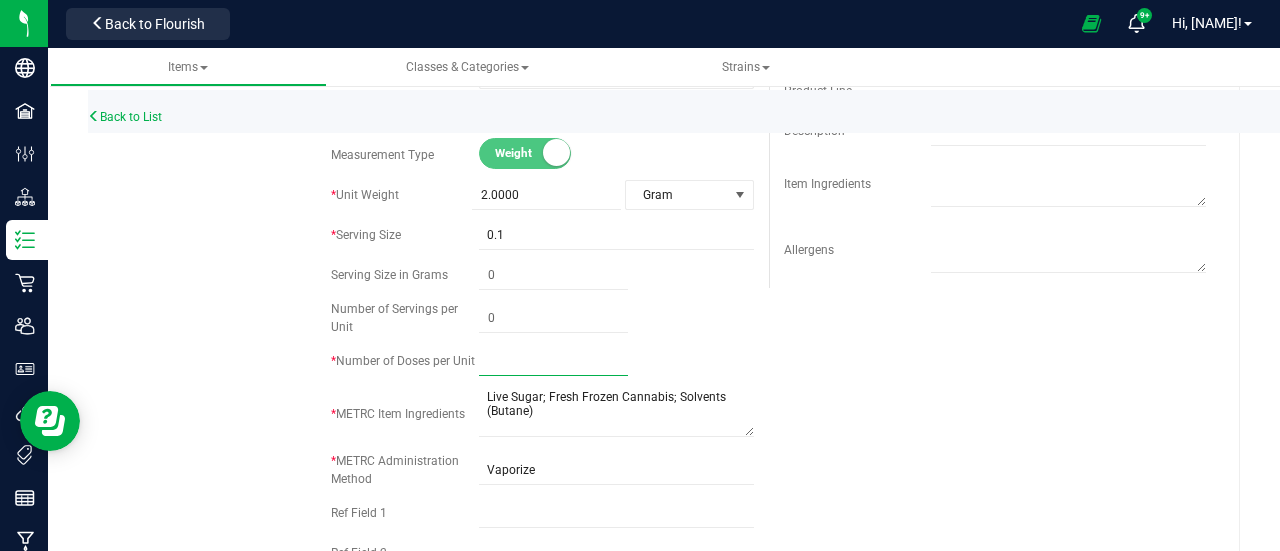 click at bounding box center [553, 361] 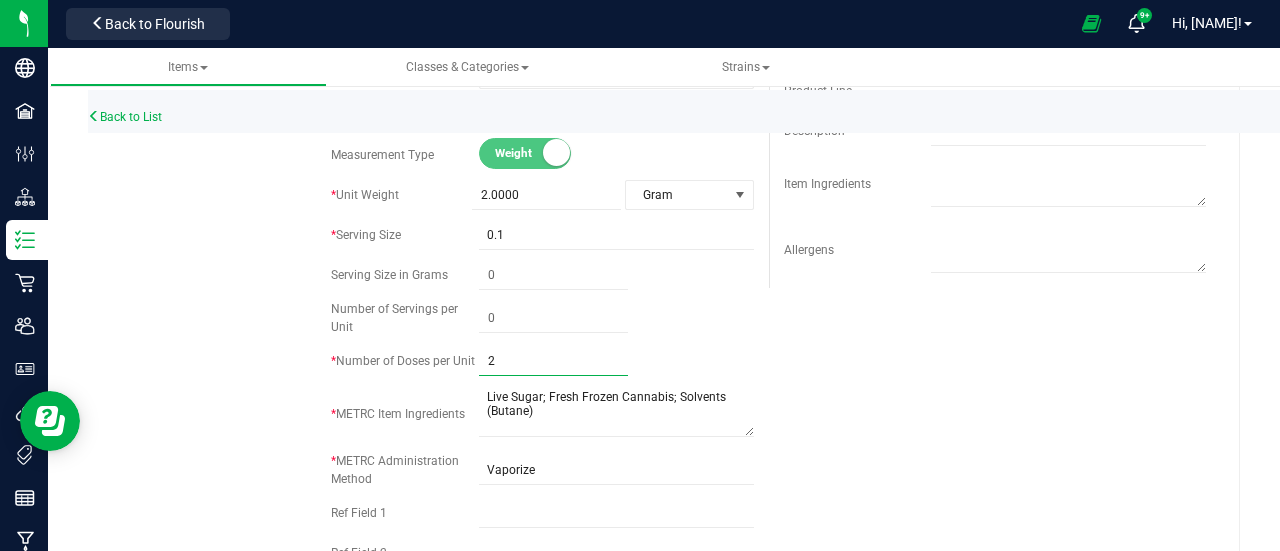 type on "20" 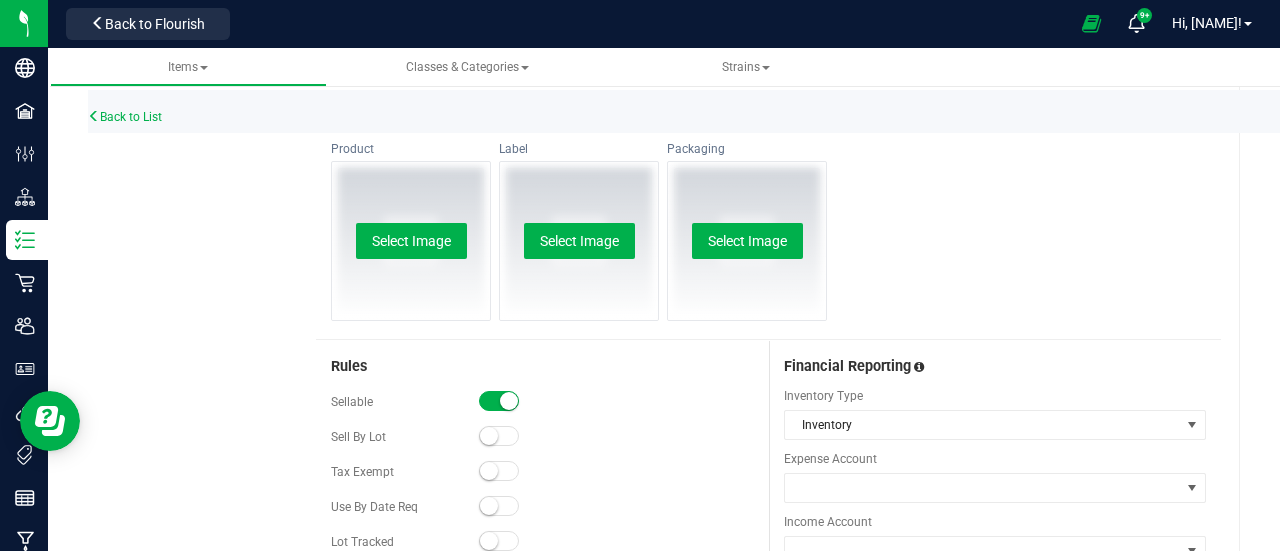 scroll, scrollTop: 1500, scrollLeft: 0, axis: vertical 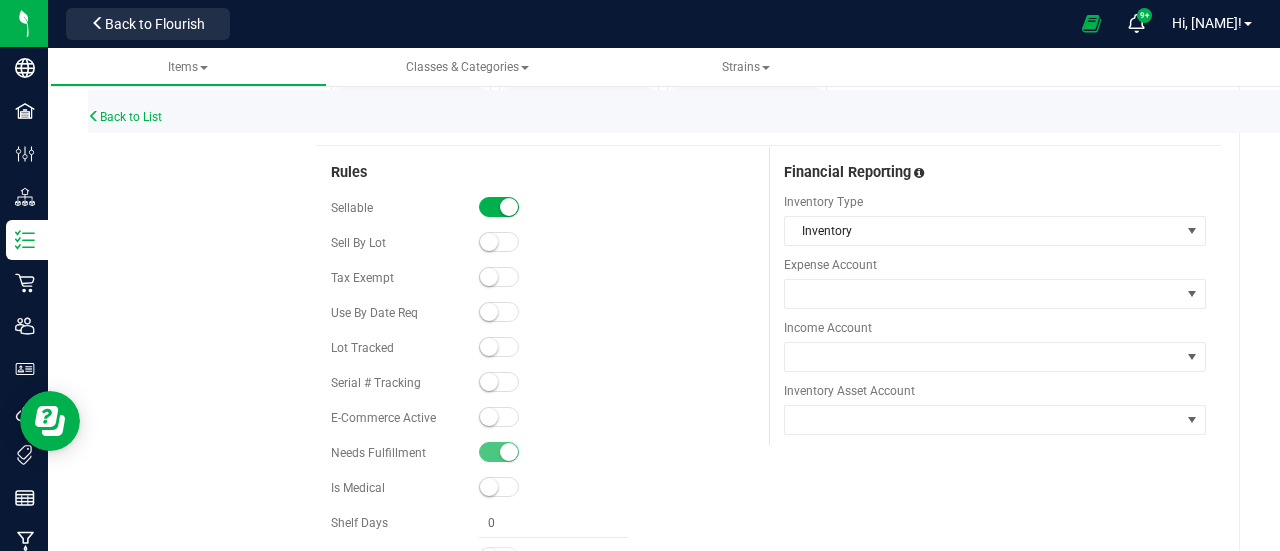 type on "20" 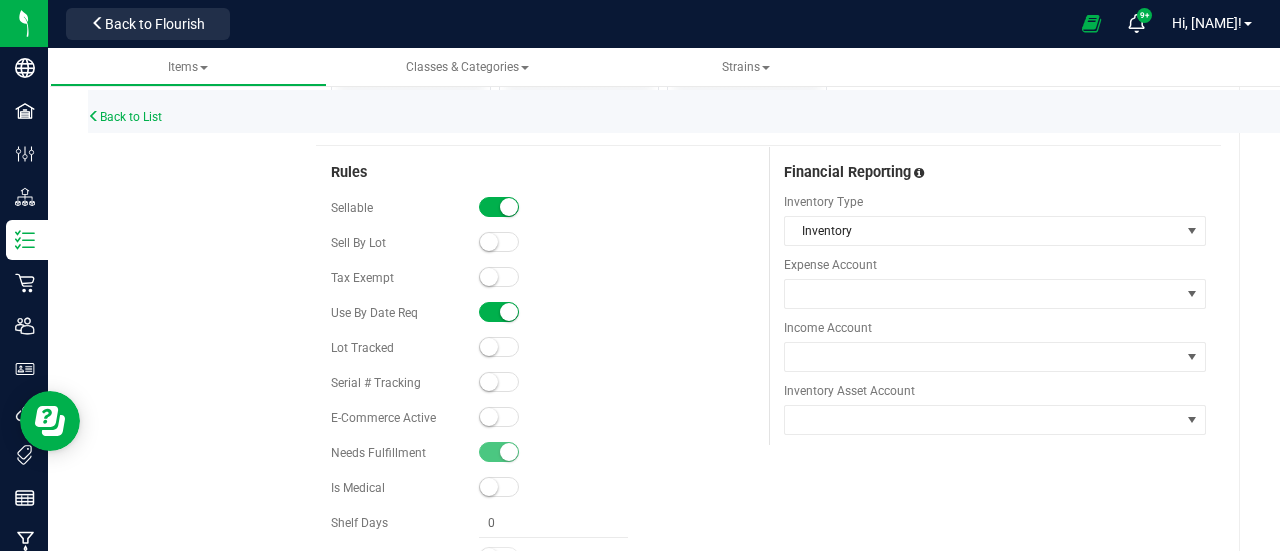 drag, startPoint x: 484, startPoint y: 375, endPoint x: 512, endPoint y: 369, distance: 28.635643 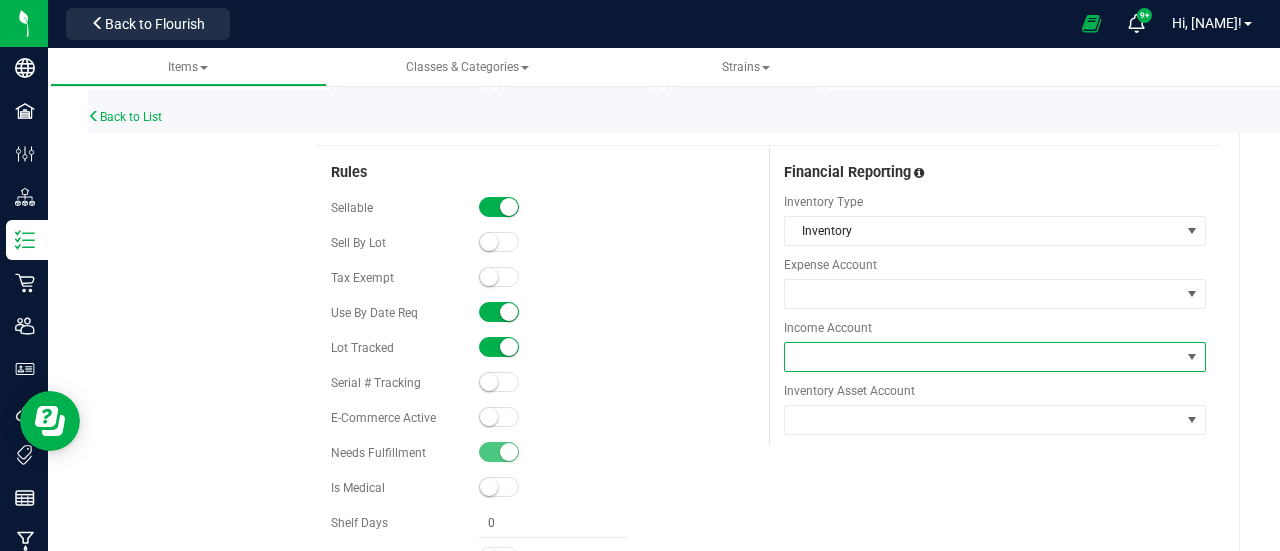 click at bounding box center (983, 357) 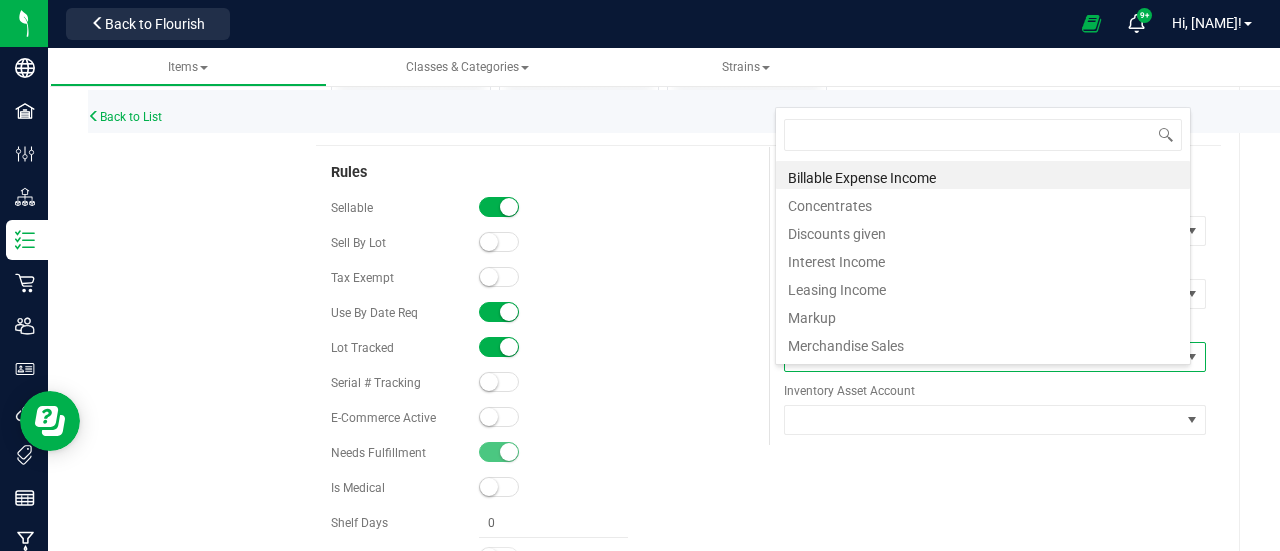 scroll, scrollTop: 99970, scrollLeft: 99584, axis: both 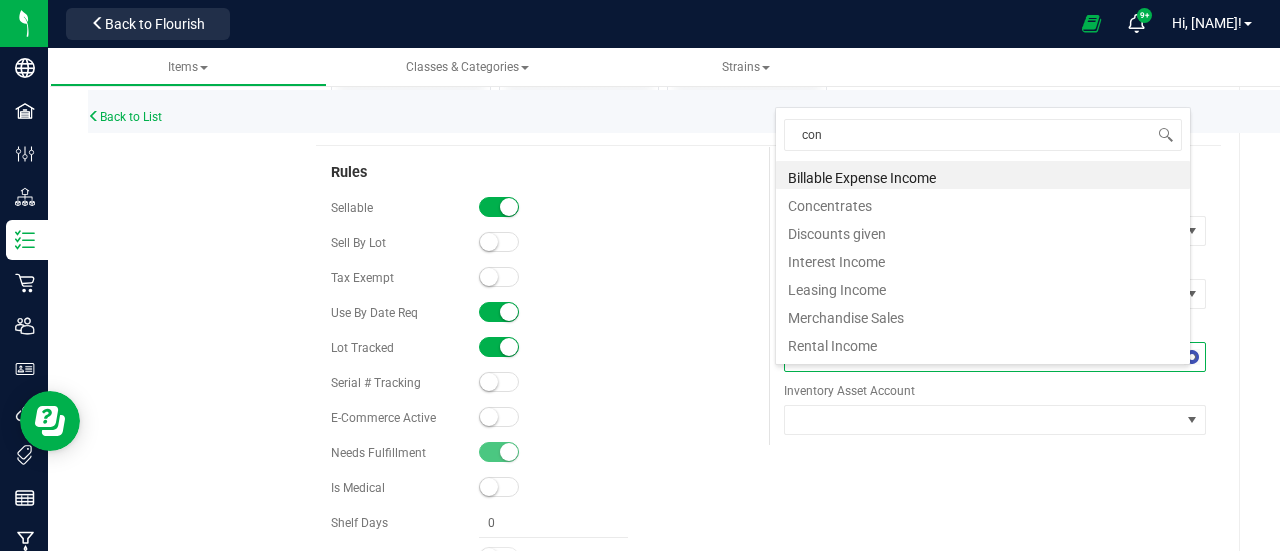 type on "conc" 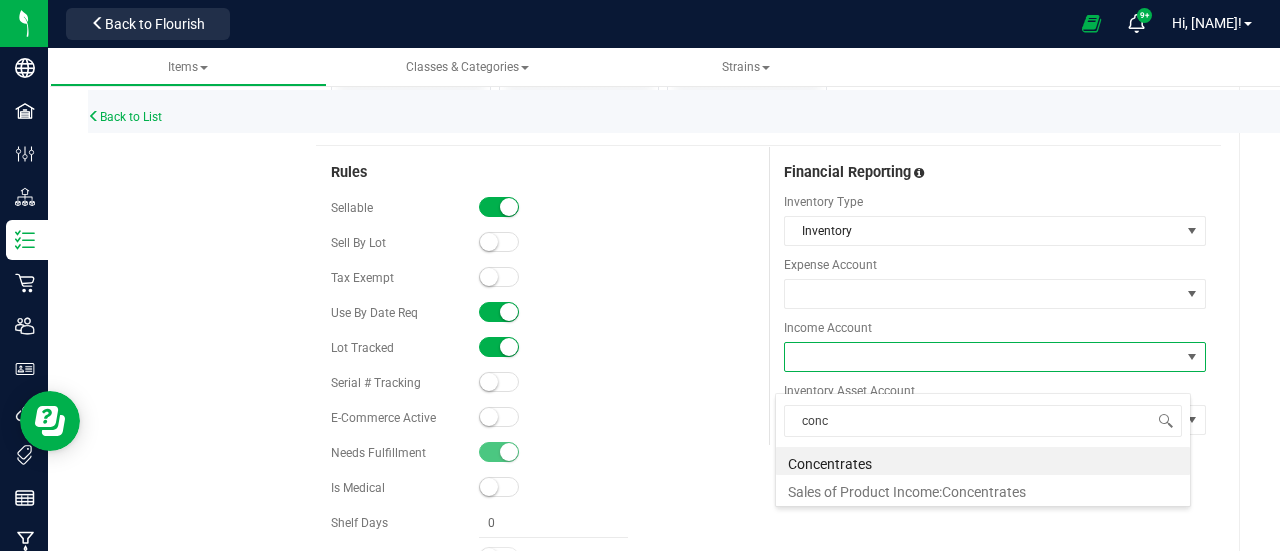 drag, startPoint x: 970, startPoint y: 487, endPoint x: 964, endPoint y: 469, distance: 18.973665 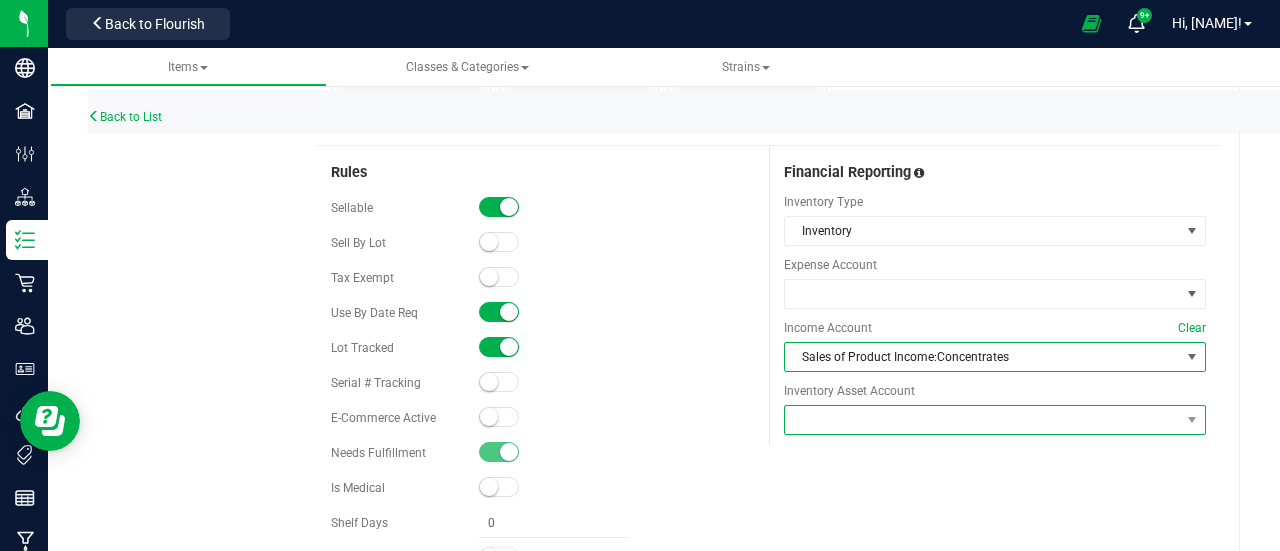 click at bounding box center [983, 420] 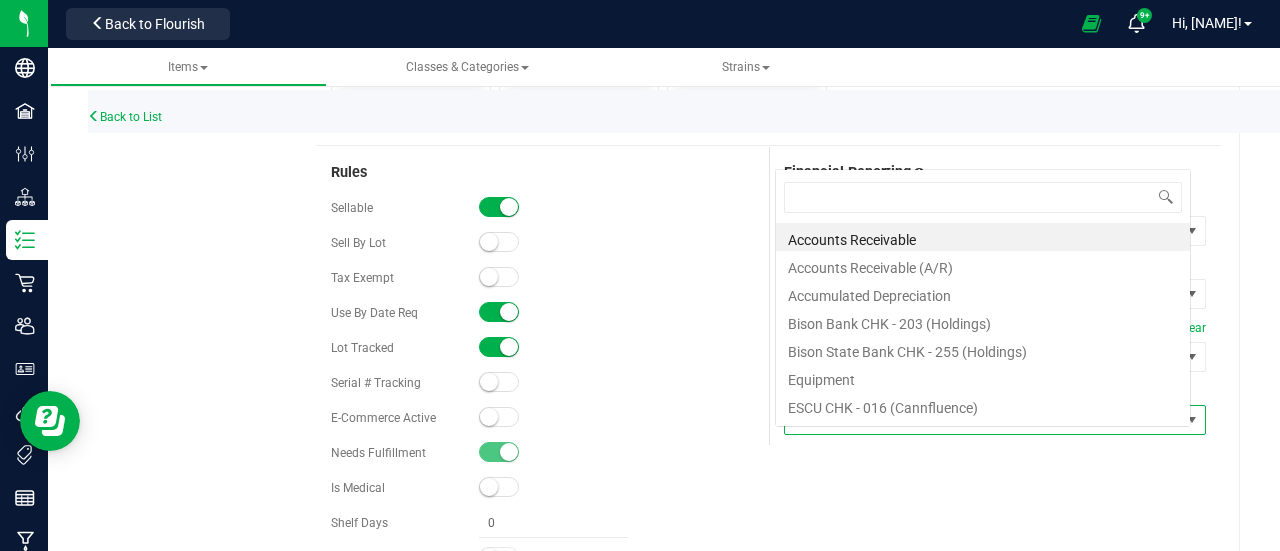 scroll, scrollTop: 0, scrollLeft: 0, axis: both 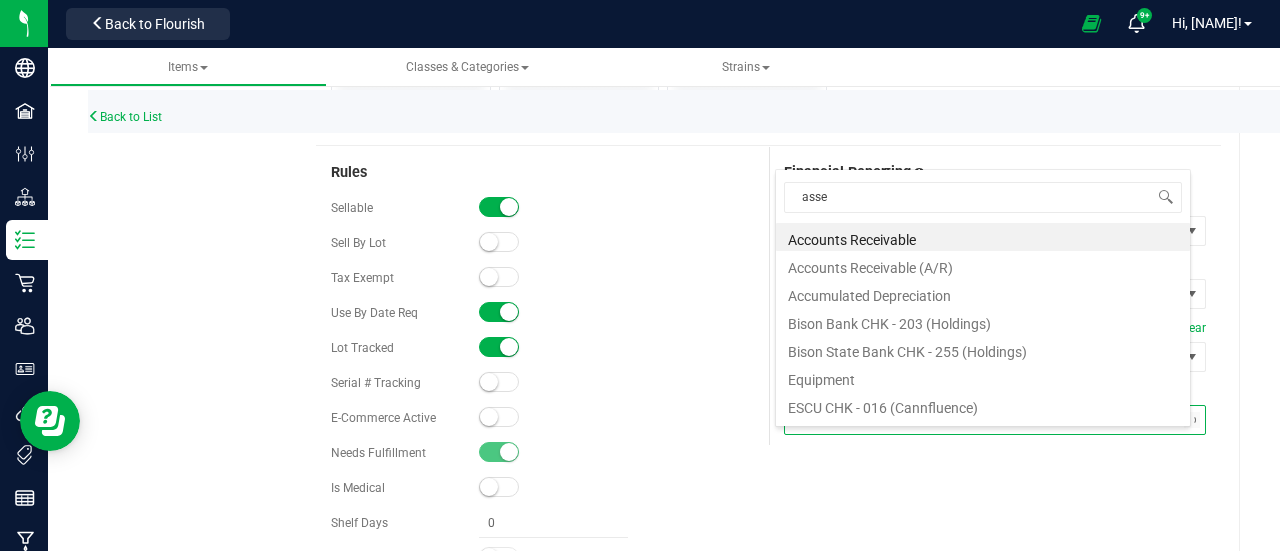 type on "asset" 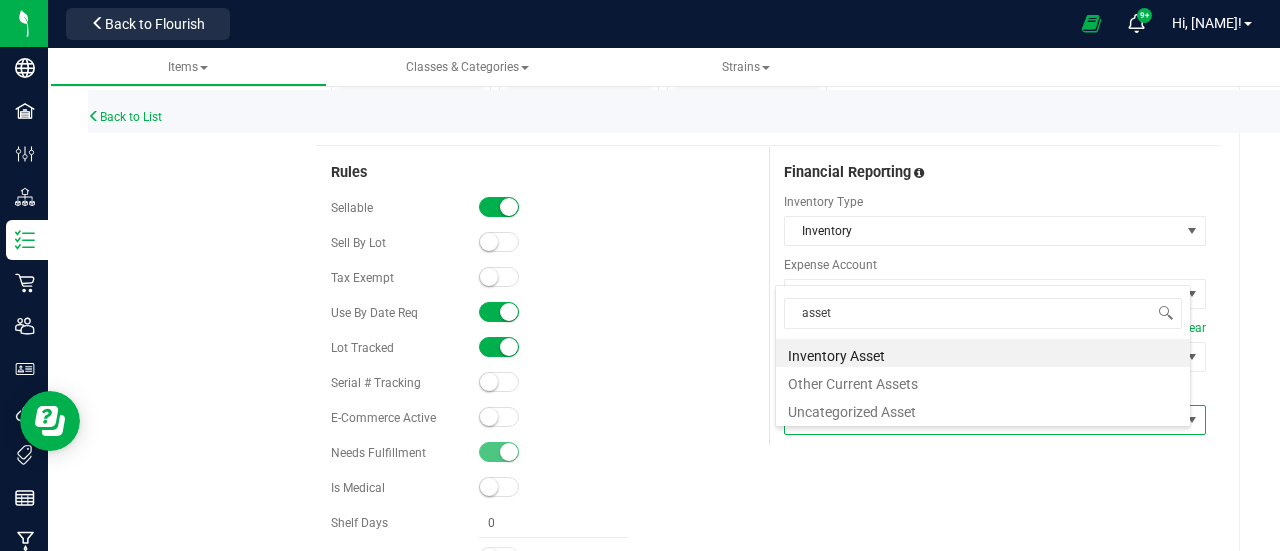 click on "Inventory Asset" at bounding box center (983, 353) 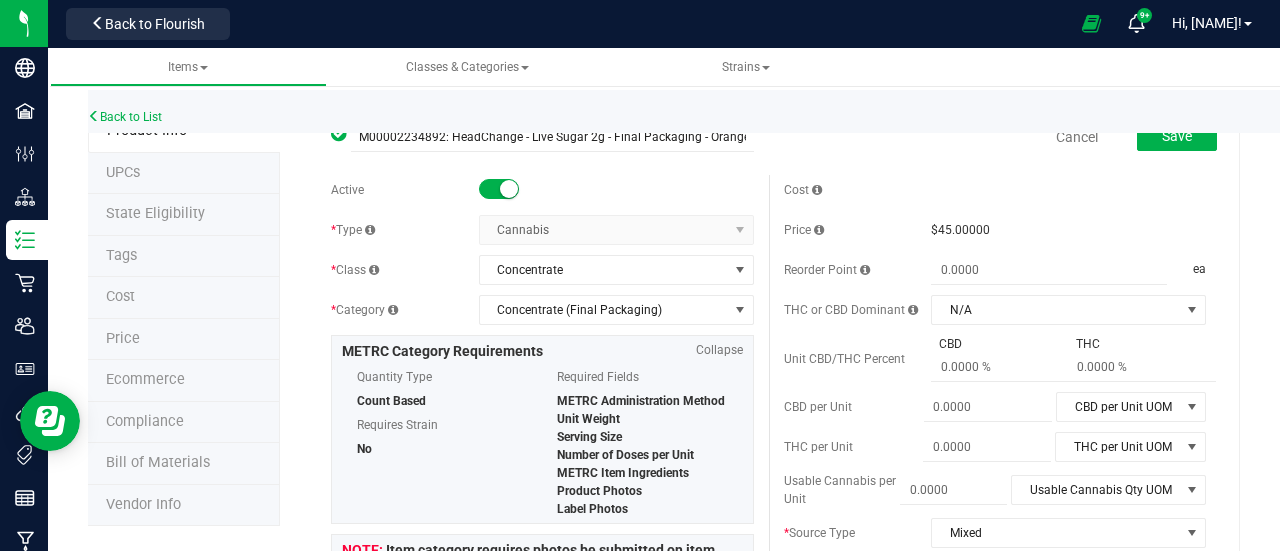 scroll, scrollTop: 0, scrollLeft: 0, axis: both 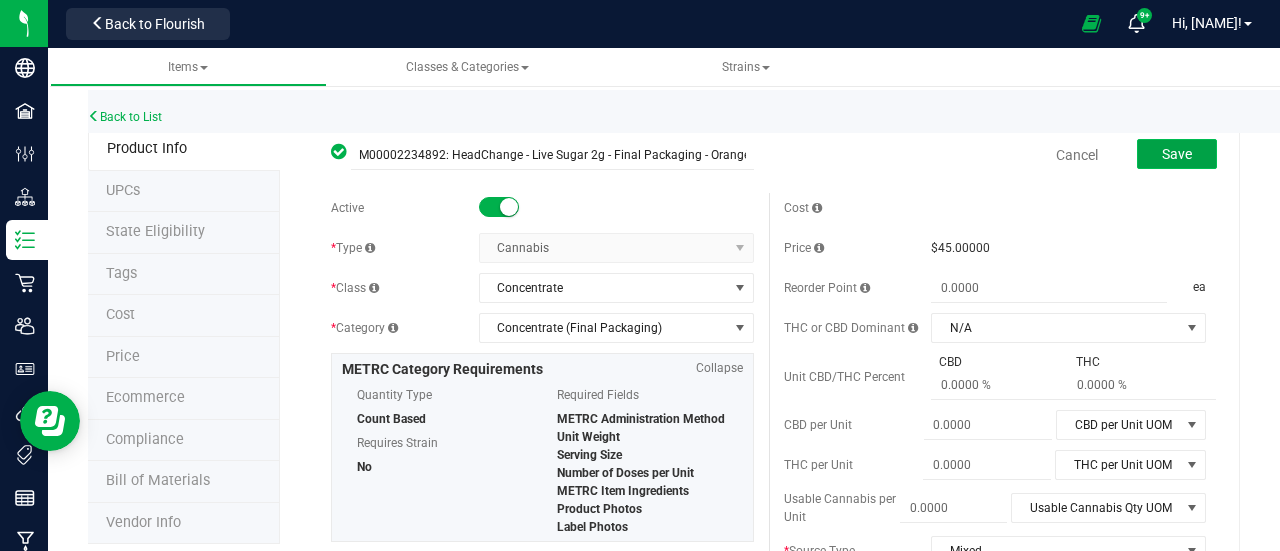 click on "Save" at bounding box center [1177, 154] 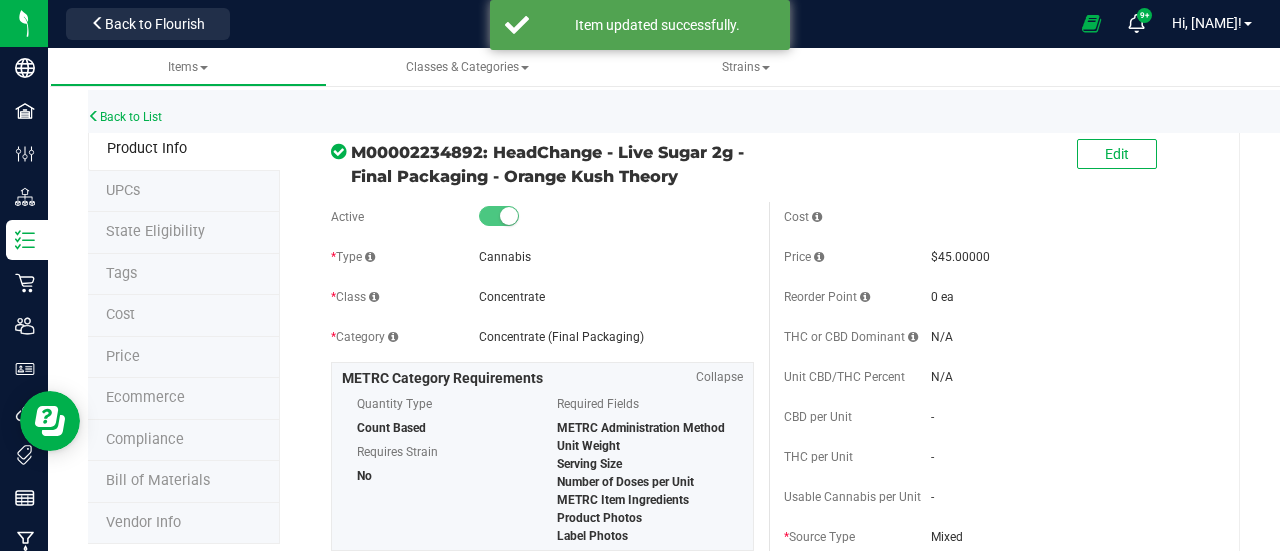 click on "Price" at bounding box center [184, 358] 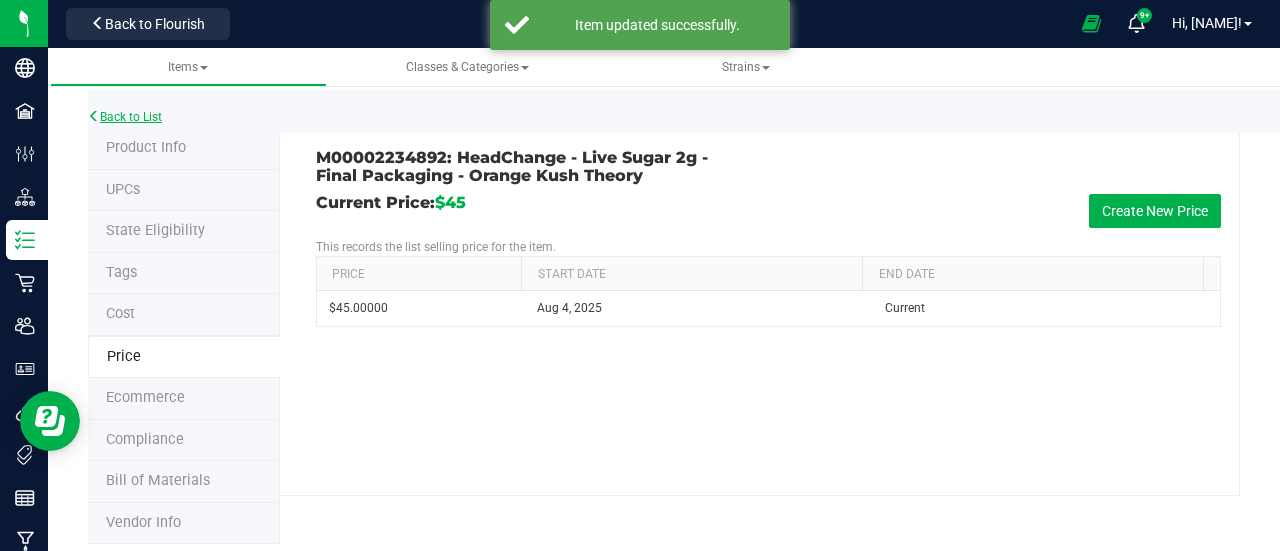 click on "Back to List" at bounding box center (125, 117) 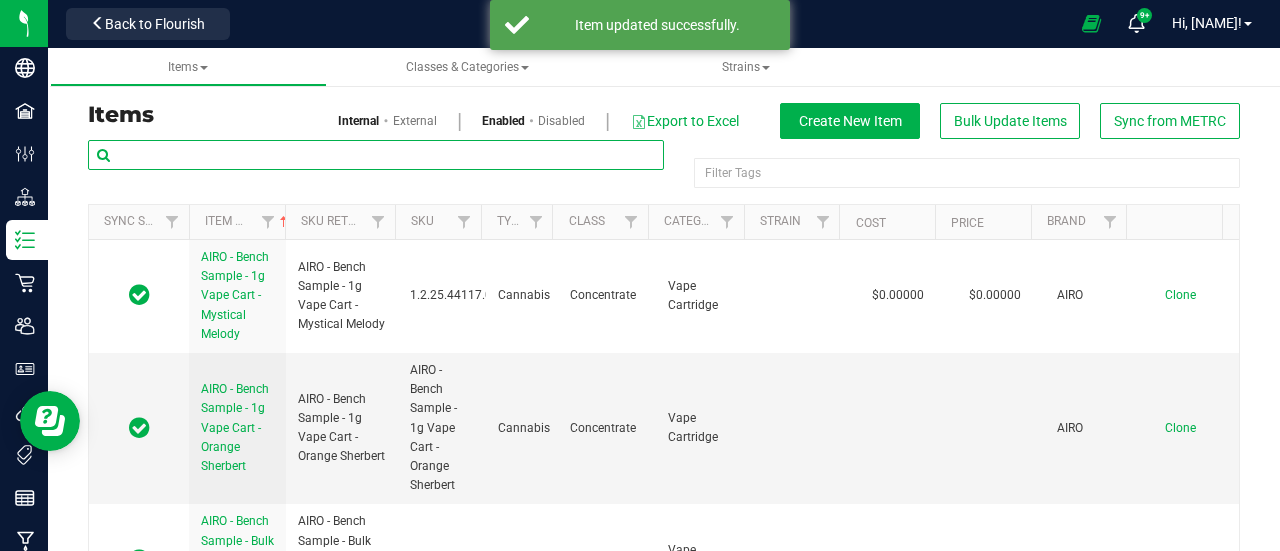 paste on "[PRODUCT_NAME]" 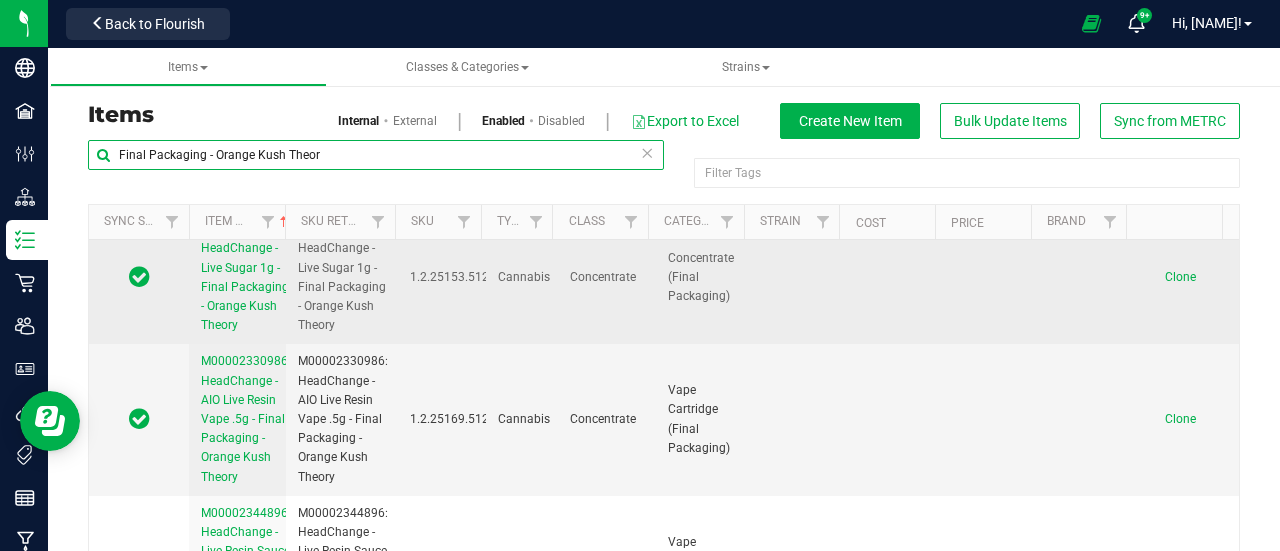 scroll, scrollTop: 632, scrollLeft: 0, axis: vertical 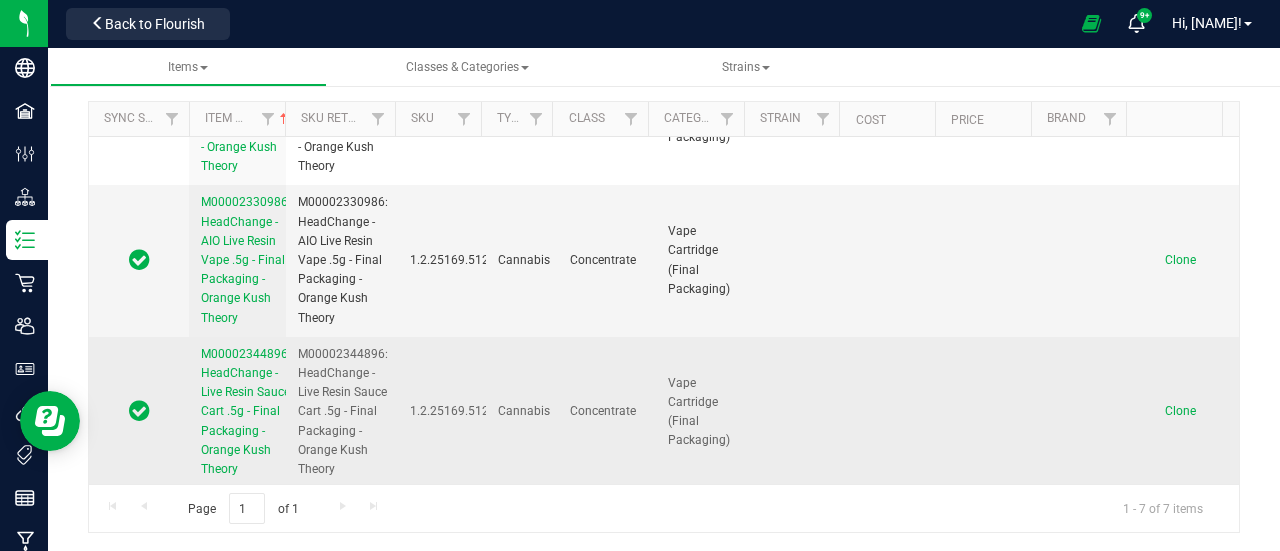 type on "[PRODUCT_NAME]" 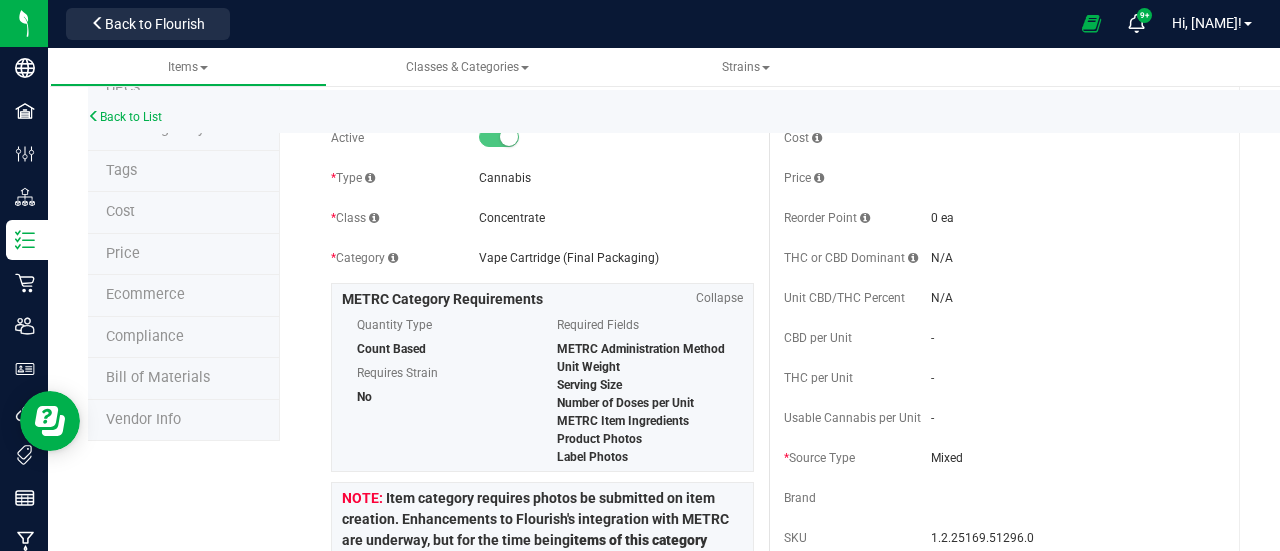 click on "Price" at bounding box center (184, 255) 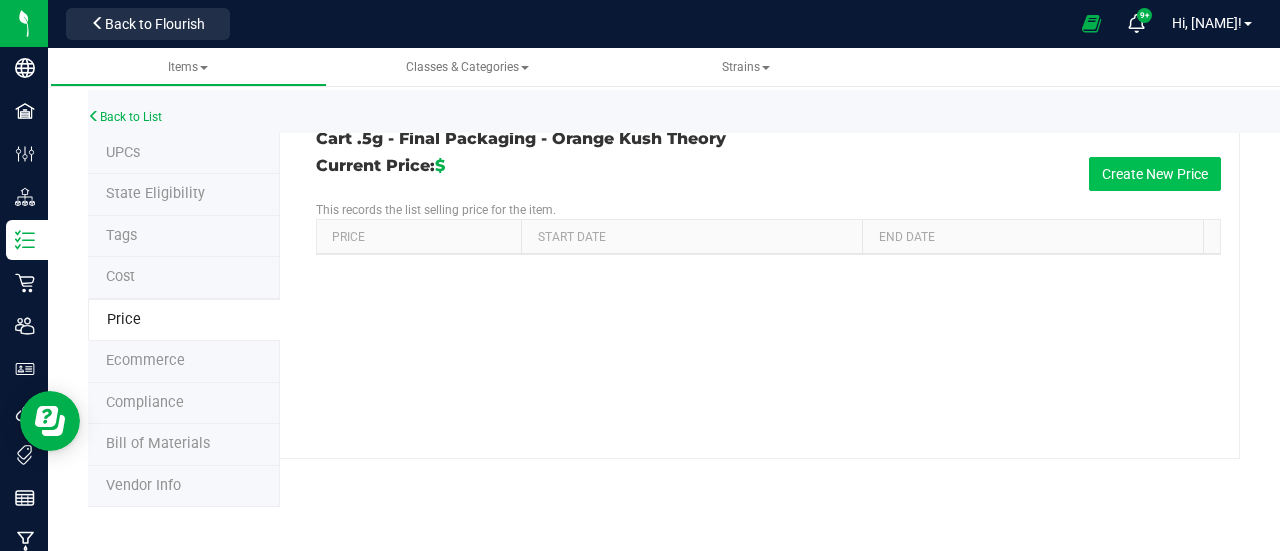 scroll, scrollTop: 36, scrollLeft: 0, axis: vertical 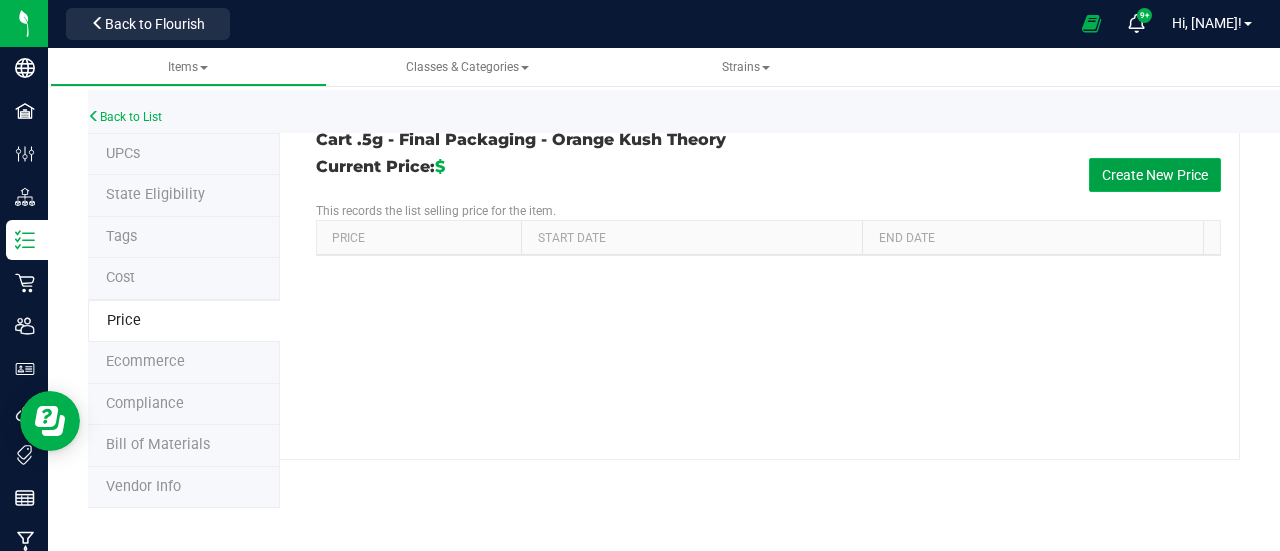 click on "Create New Price" at bounding box center [1155, 175] 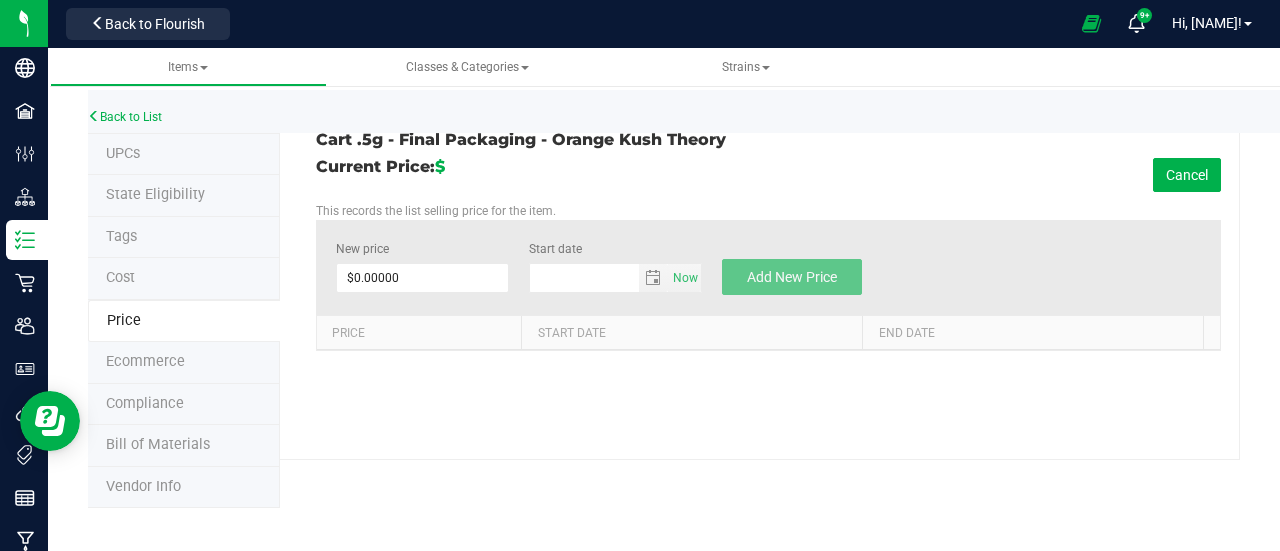 type on "8/4/2025" 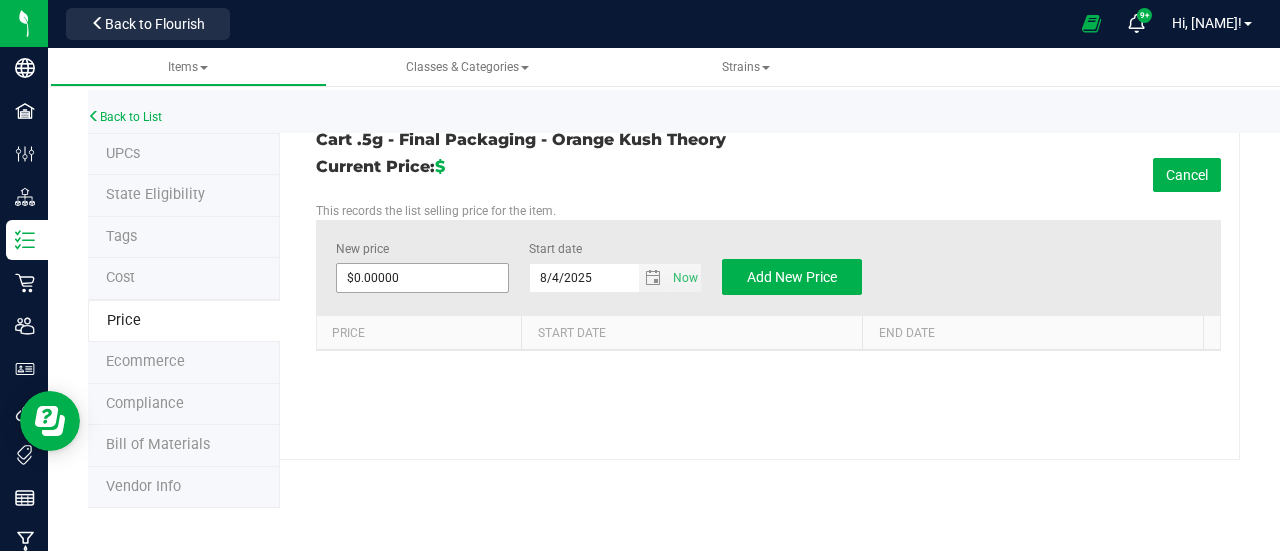 type 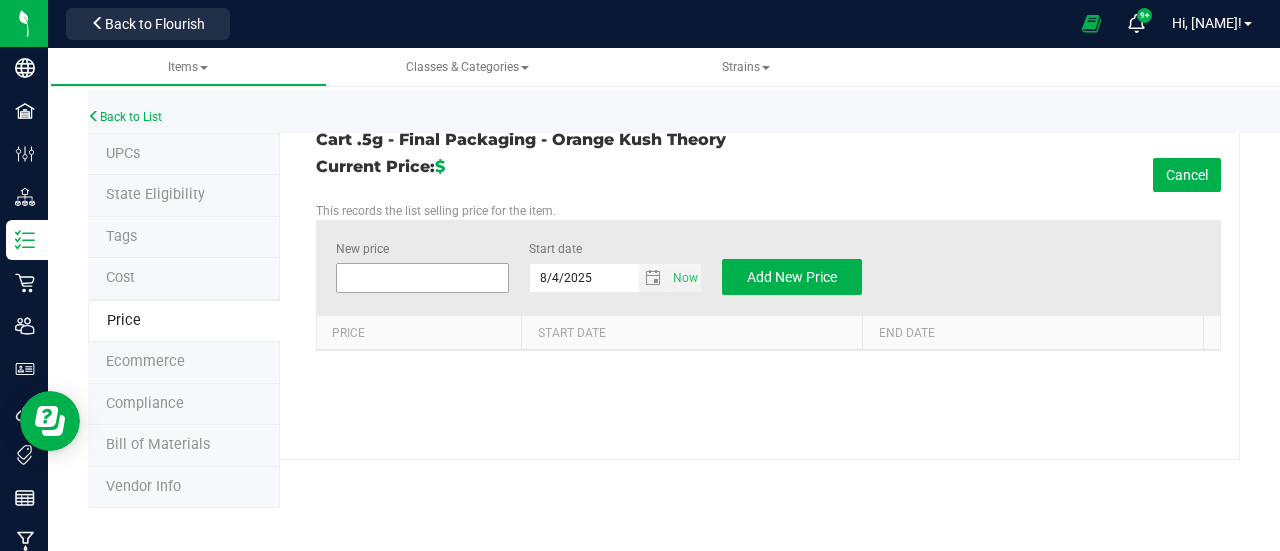 click at bounding box center (422, 278) 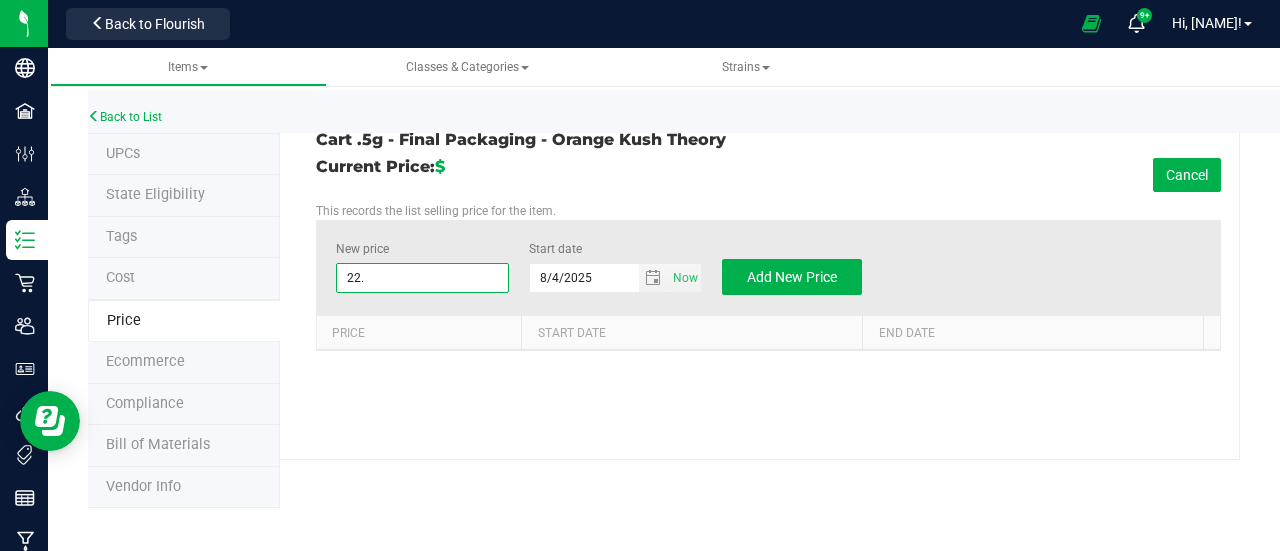 type on "22.5" 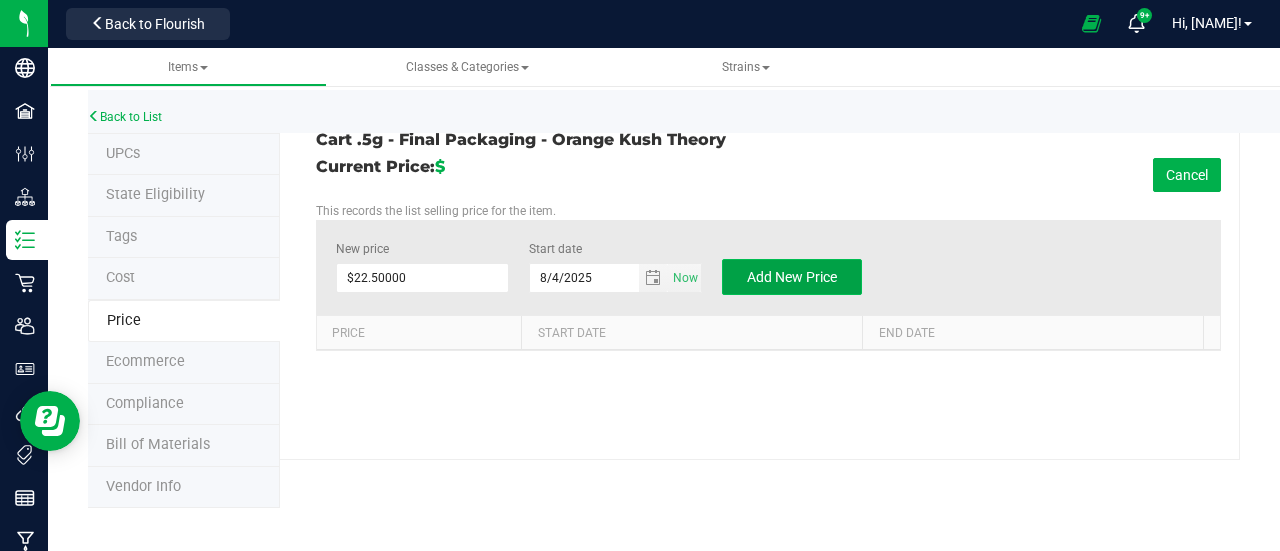 click on "Add New Price" at bounding box center [792, 277] 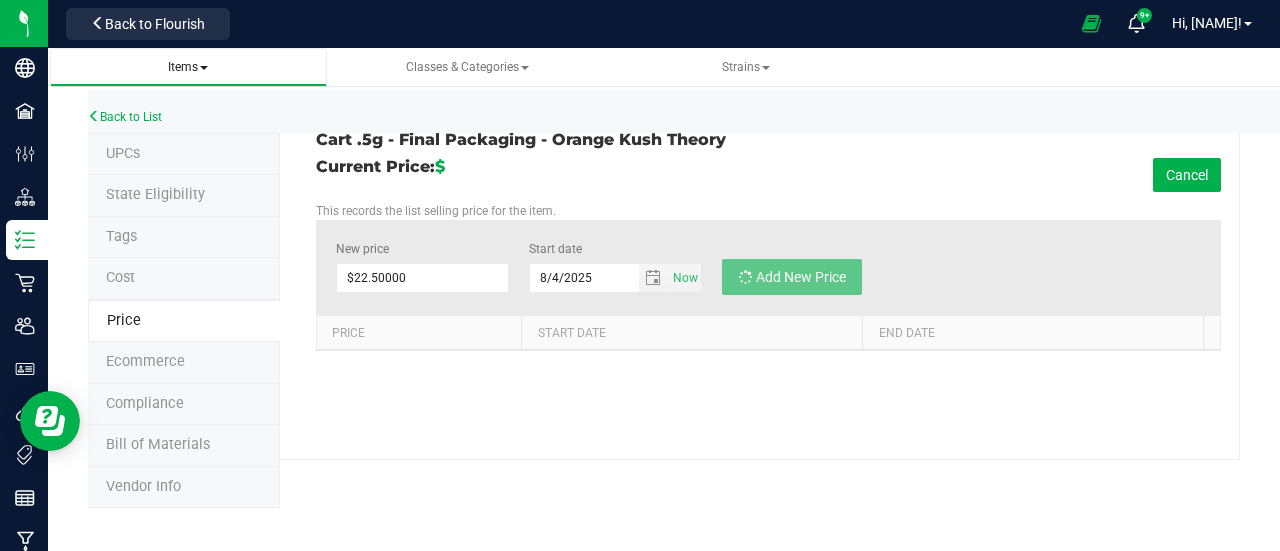 type on "$0.00000" 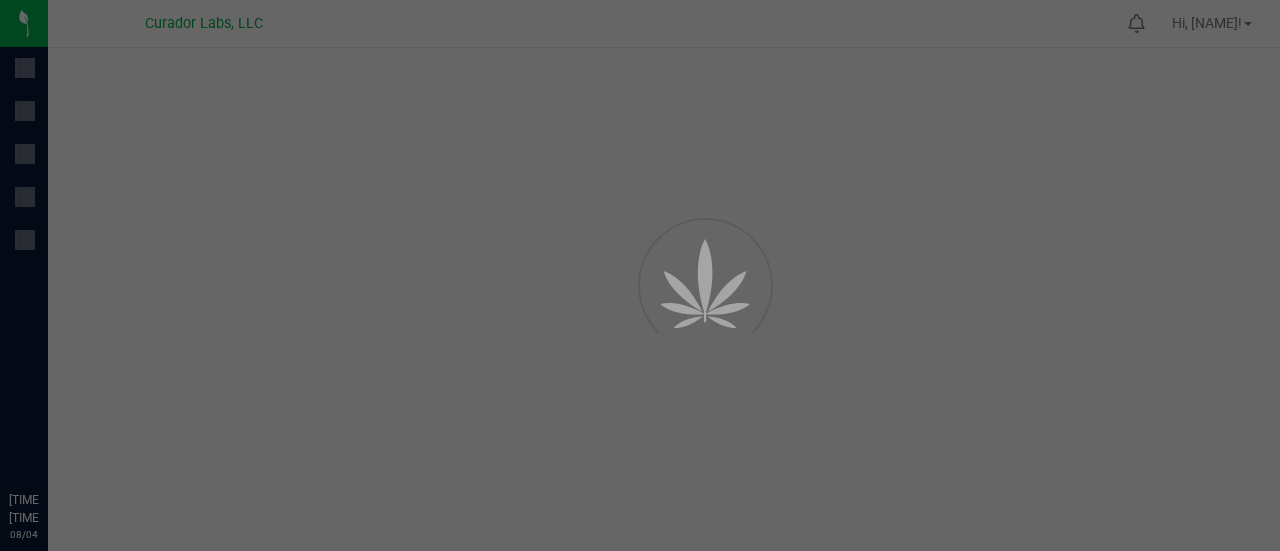 scroll, scrollTop: 0, scrollLeft: 0, axis: both 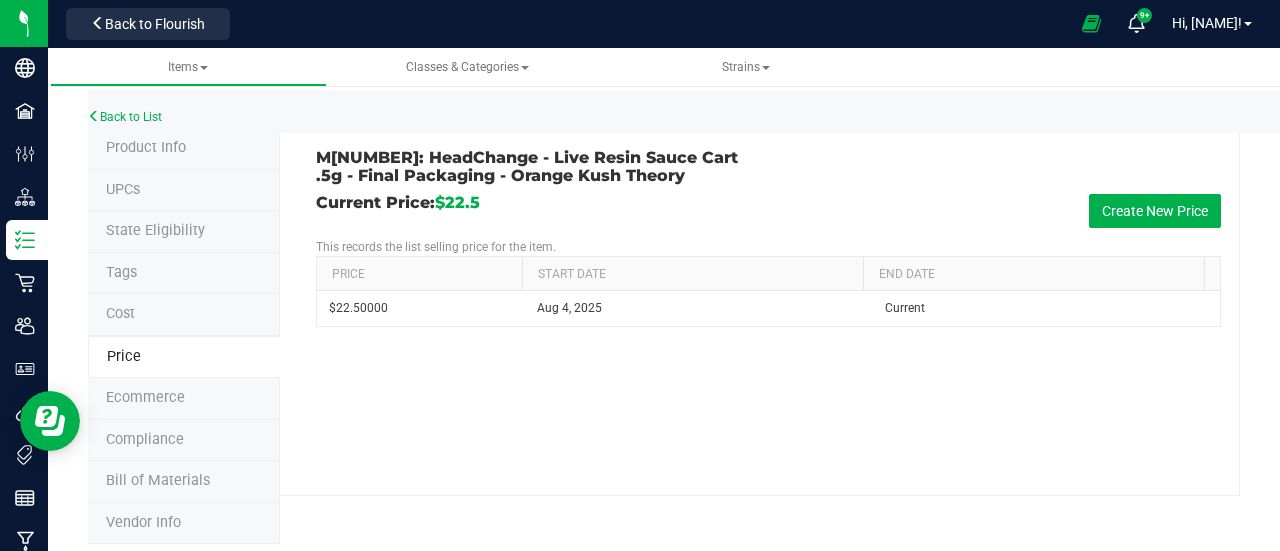 click on "Product Info" at bounding box center [146, 147] 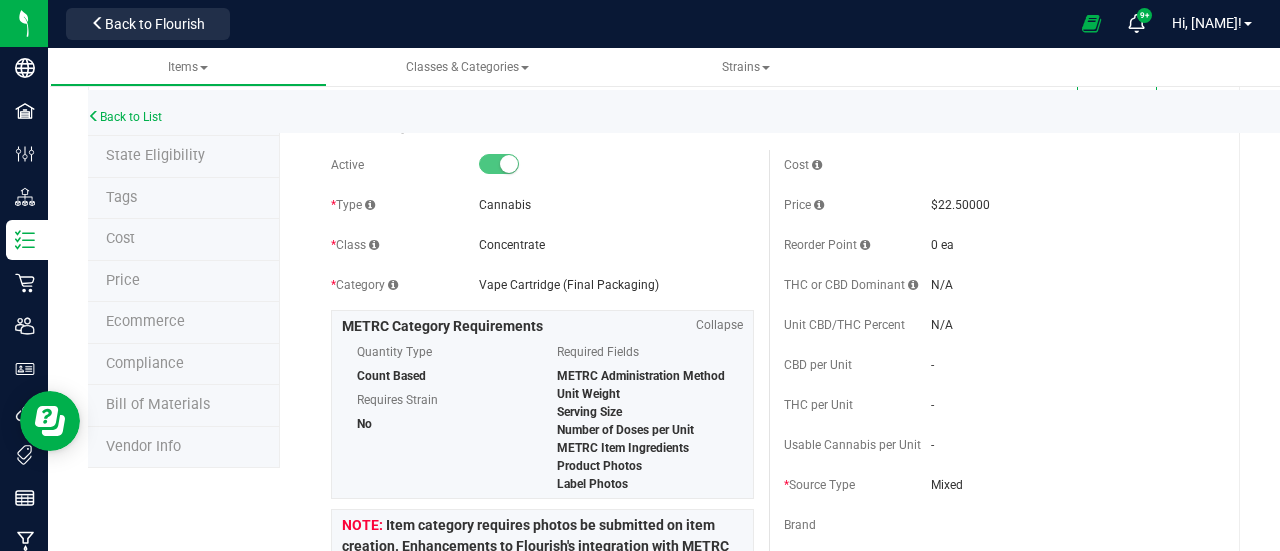 scroll, scrollTop: 0, scrollLeft: 0, axis: both 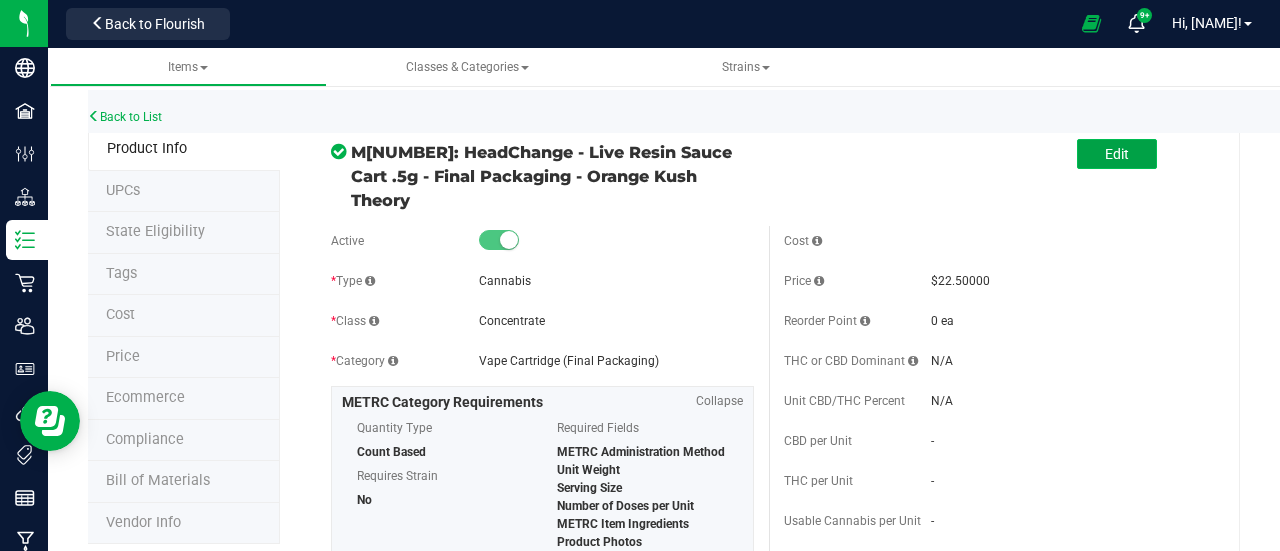 click on "Edit" at bounding box center [1117, 154] 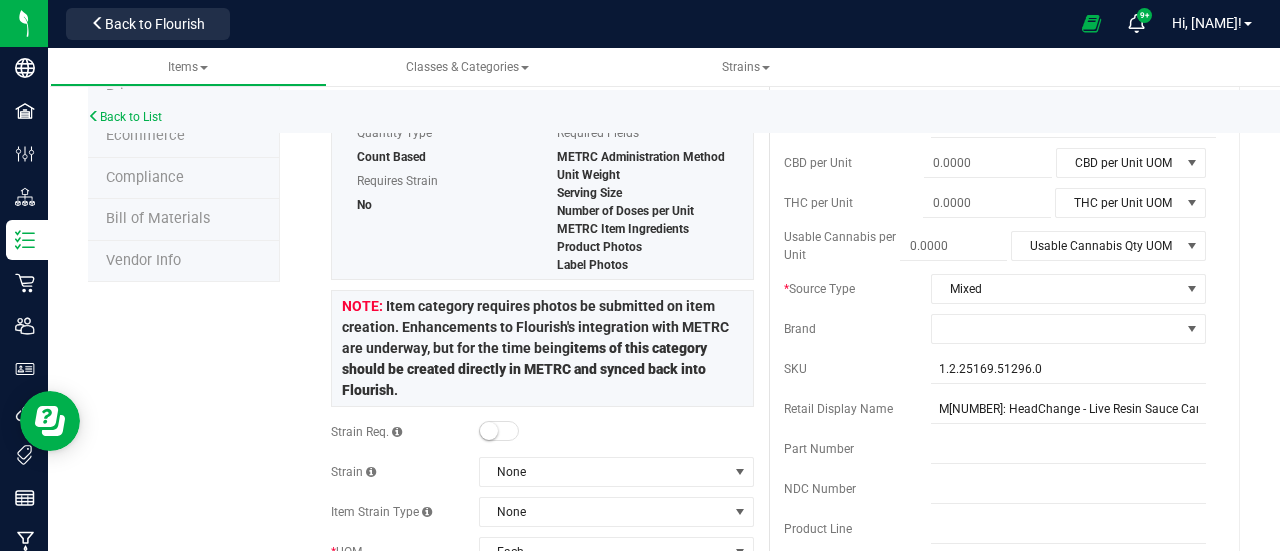 scroll, scrollTop: 300, scrollLeft: 0, axis: vertical 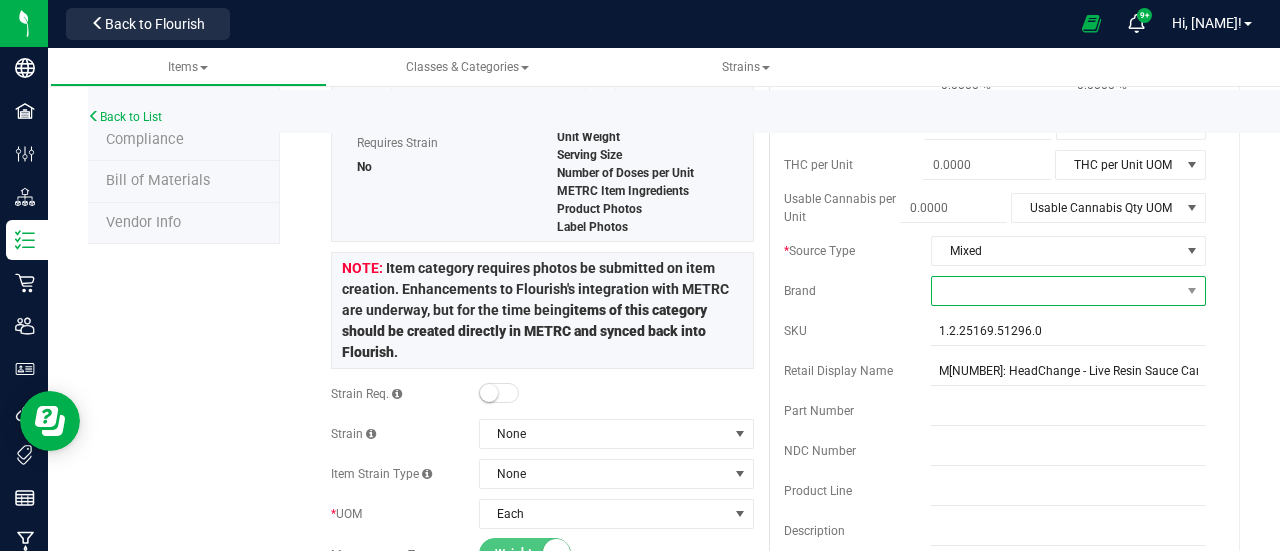click at bounding box center (1056, 291) 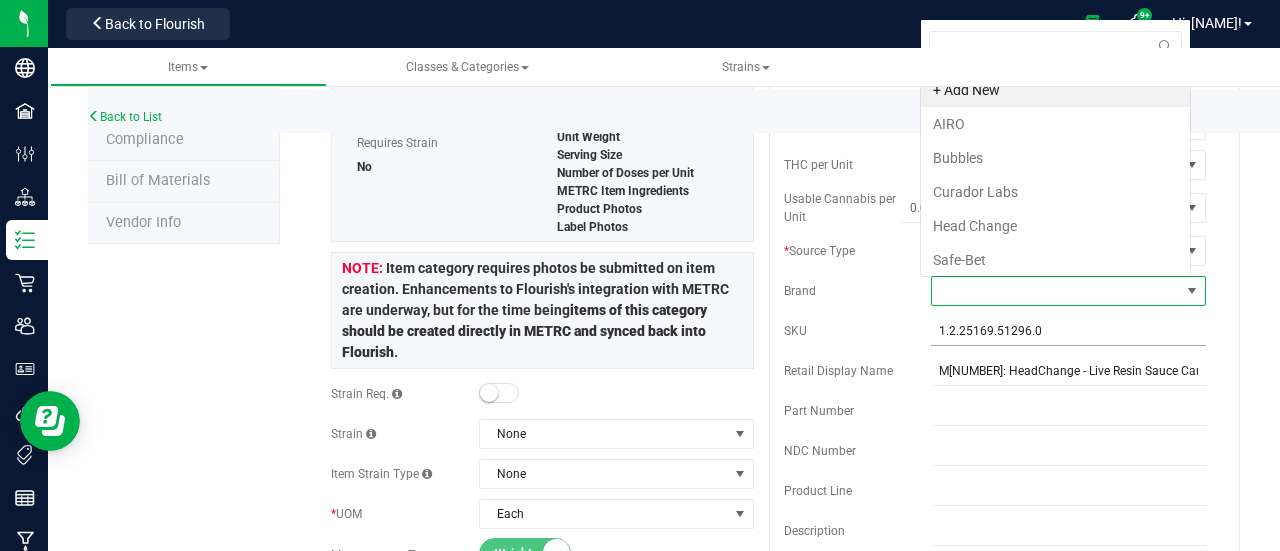 scroll, scrollTop: 0, scrollLeft: 0, axis: both 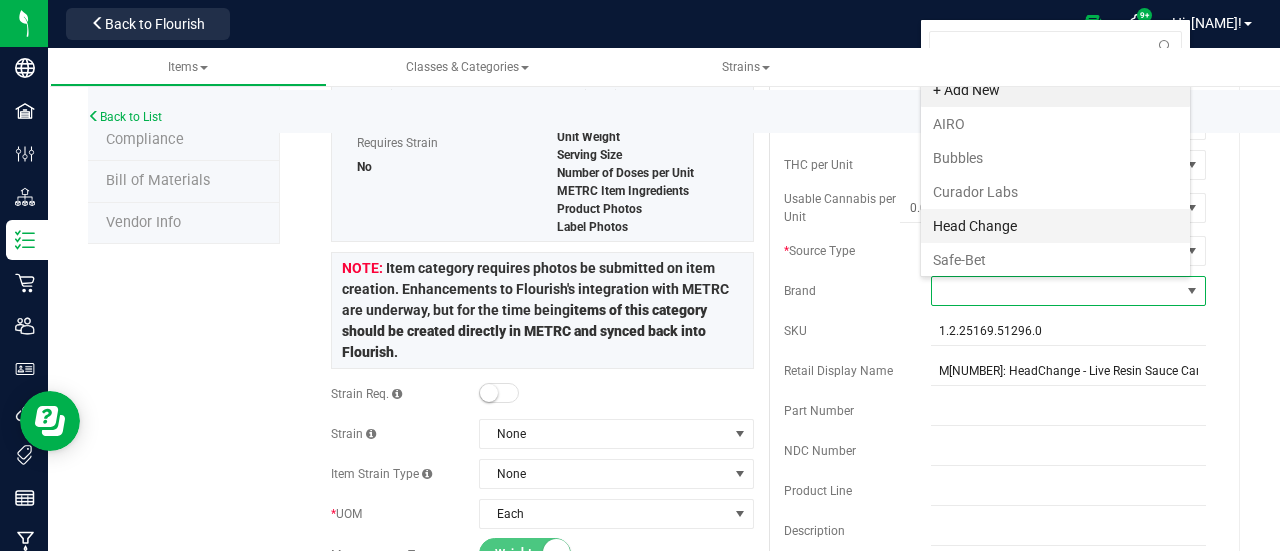 click on "Head Change" at bounding box center [1055, 226] 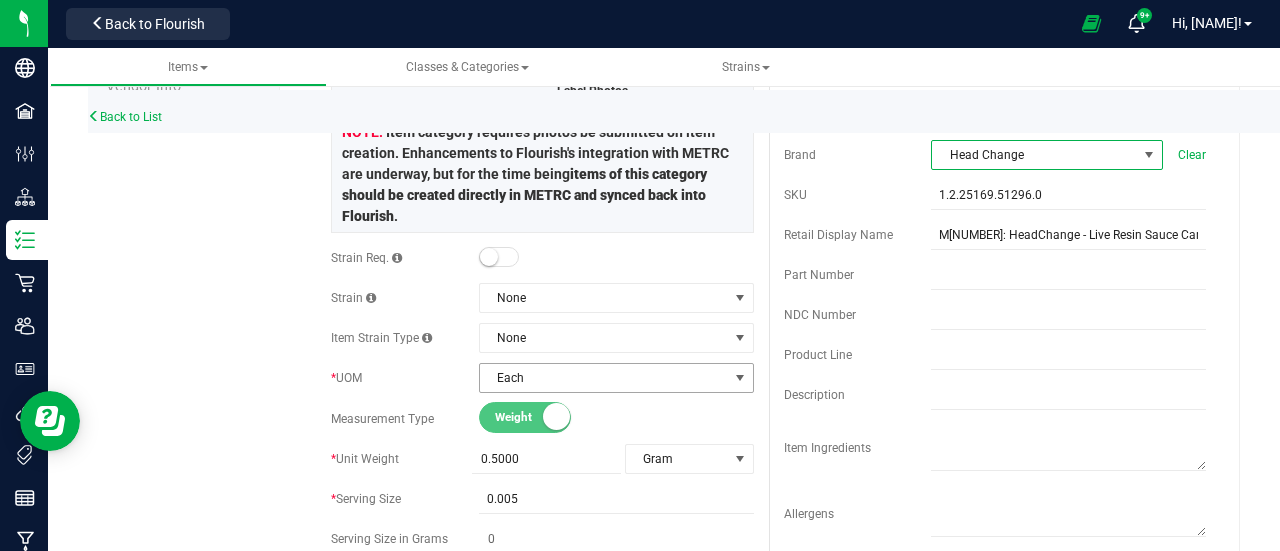scroll, scrollTop: 600, scrollLeft: 0, axis: vertical 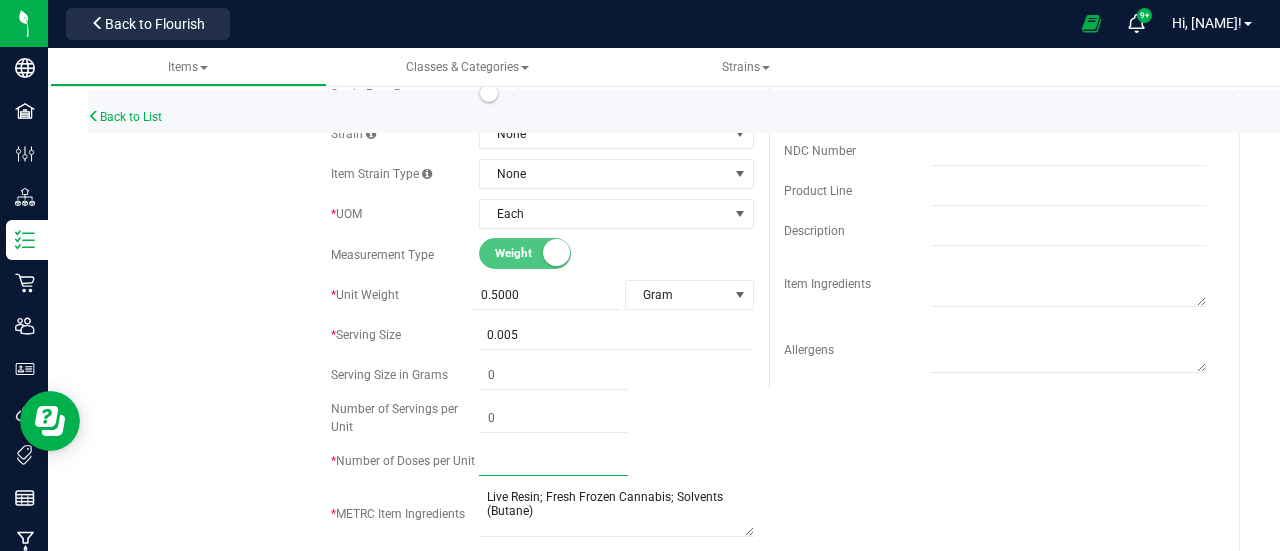 click at bounding box center [553, 461] 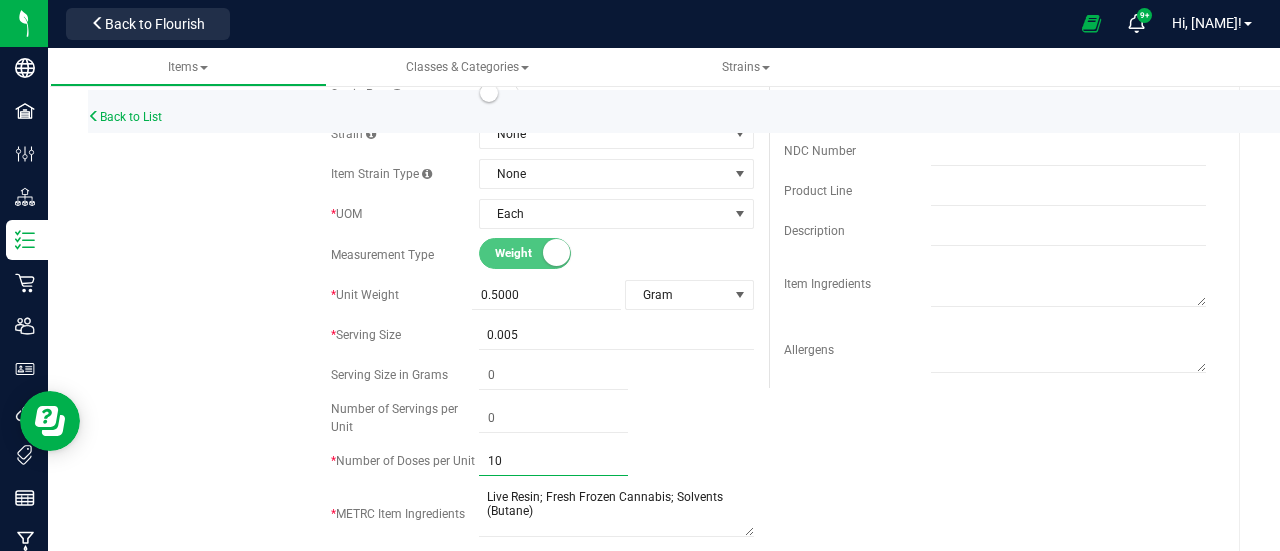 type on "100" 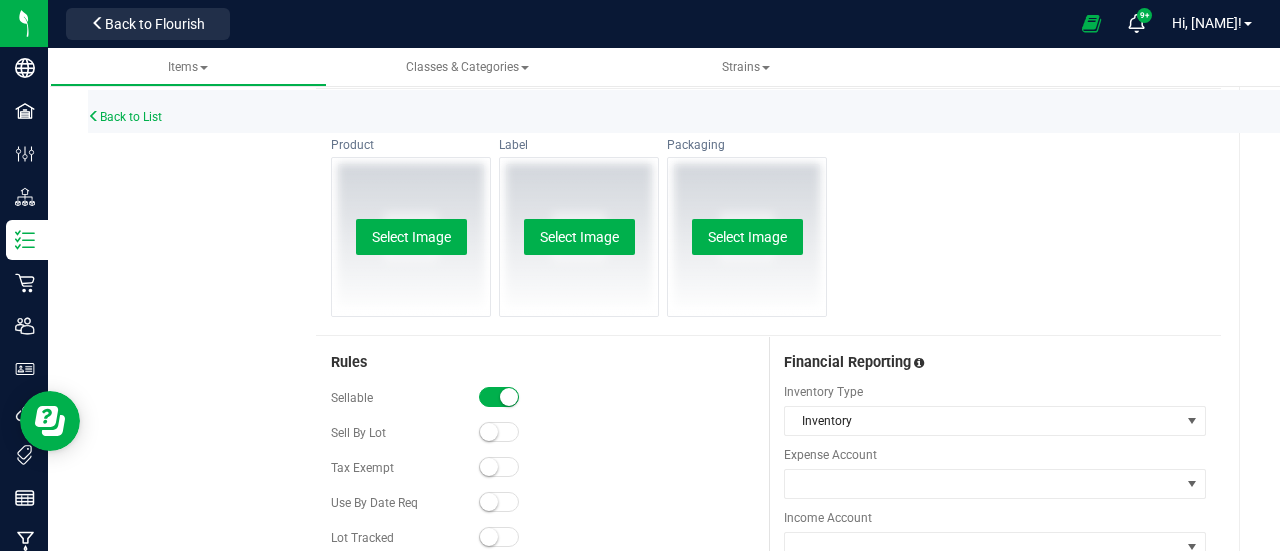 scroll, scrollTop: 1500, scrollLeft: 0, axis: vertical 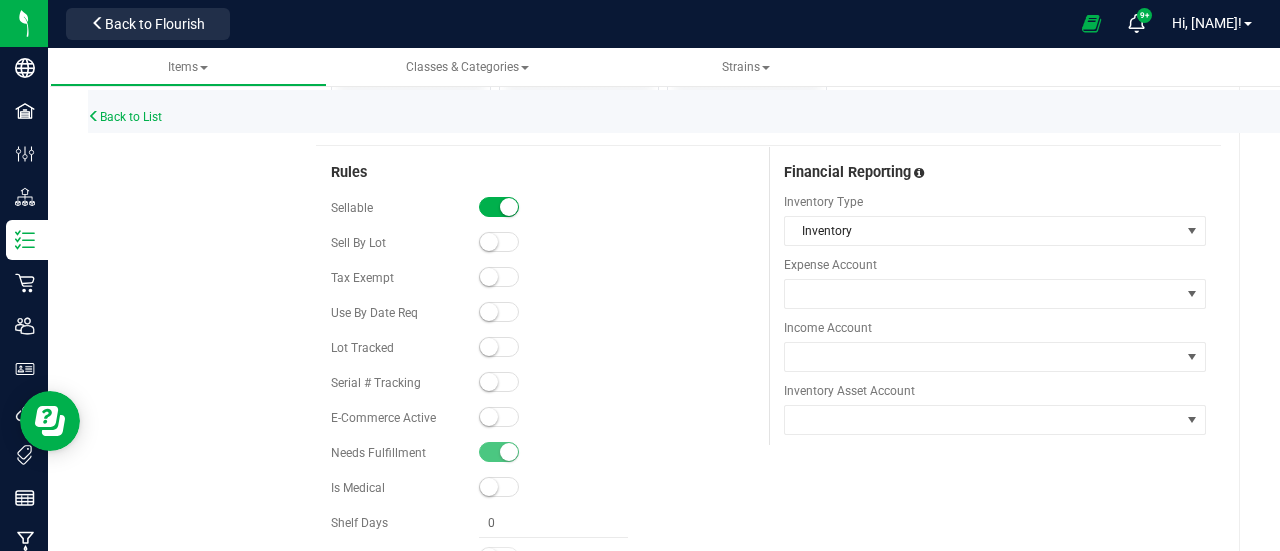 type on "100" 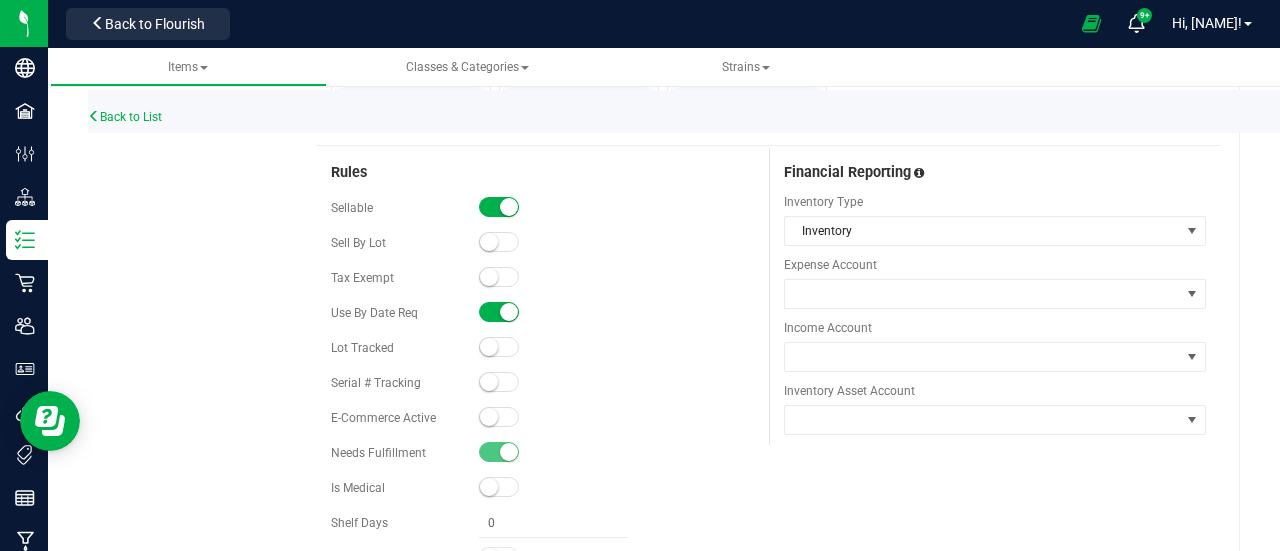 drag, startPoint x: 508, startPoint y: 373, endPoint x: 602, endPoint y: 363, distance: 94.53042 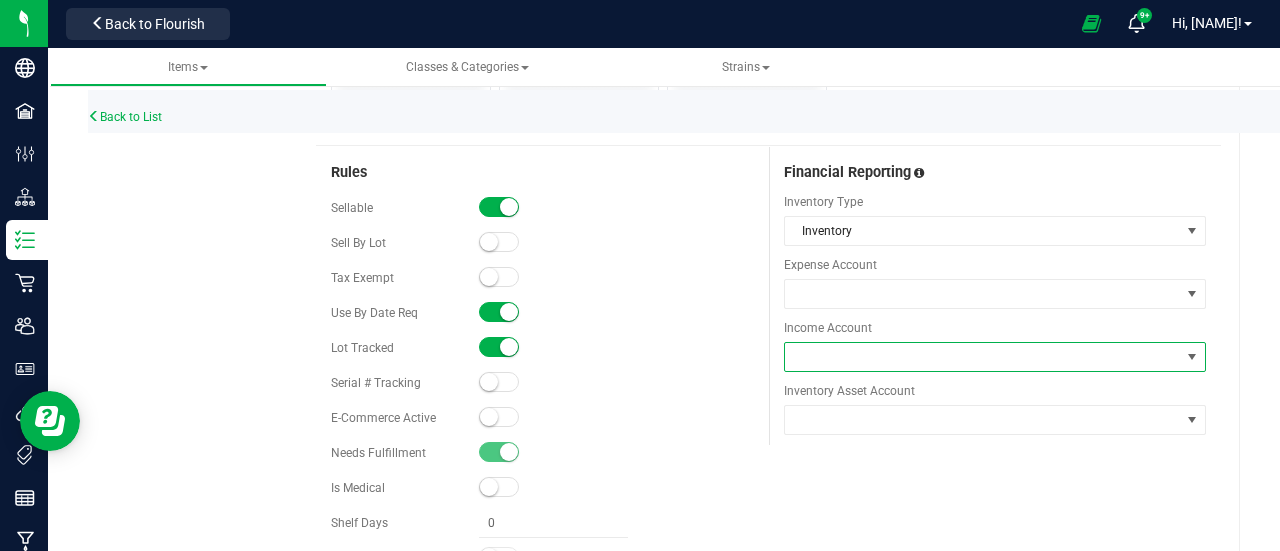 click at bounding box center (983, 357) 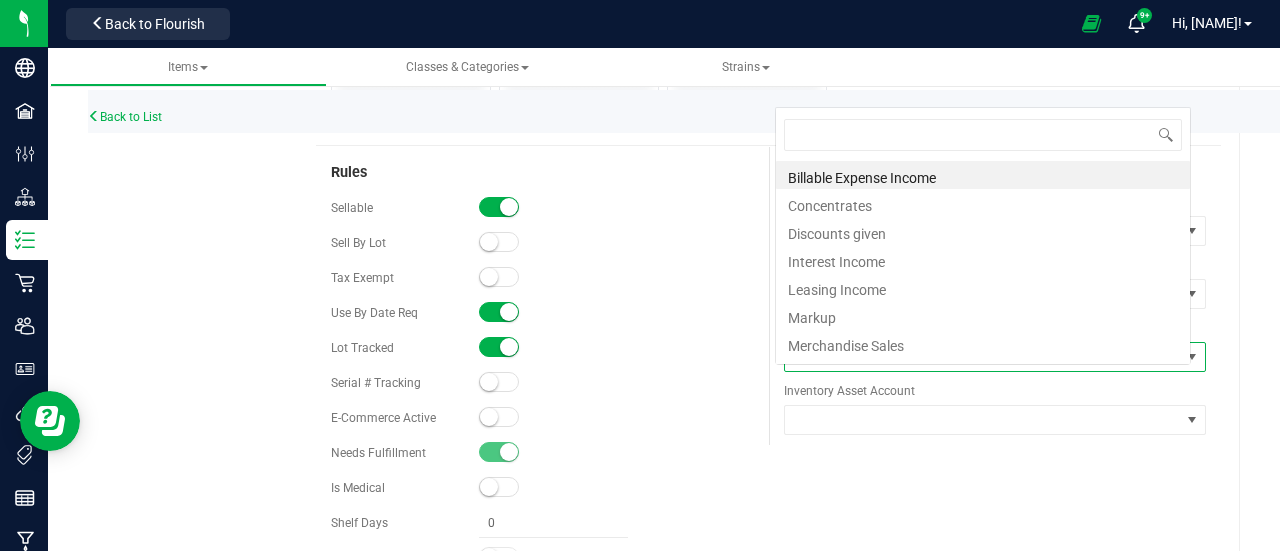 scroll, scrollTop: 0, scrollLeft: 0, axis: both 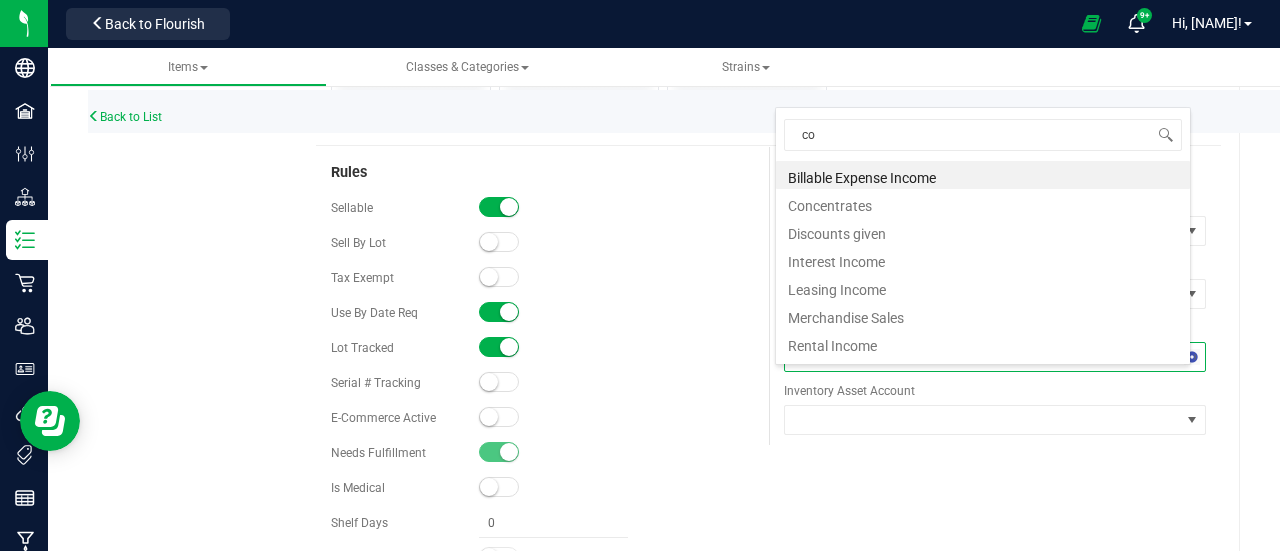 type on "com" 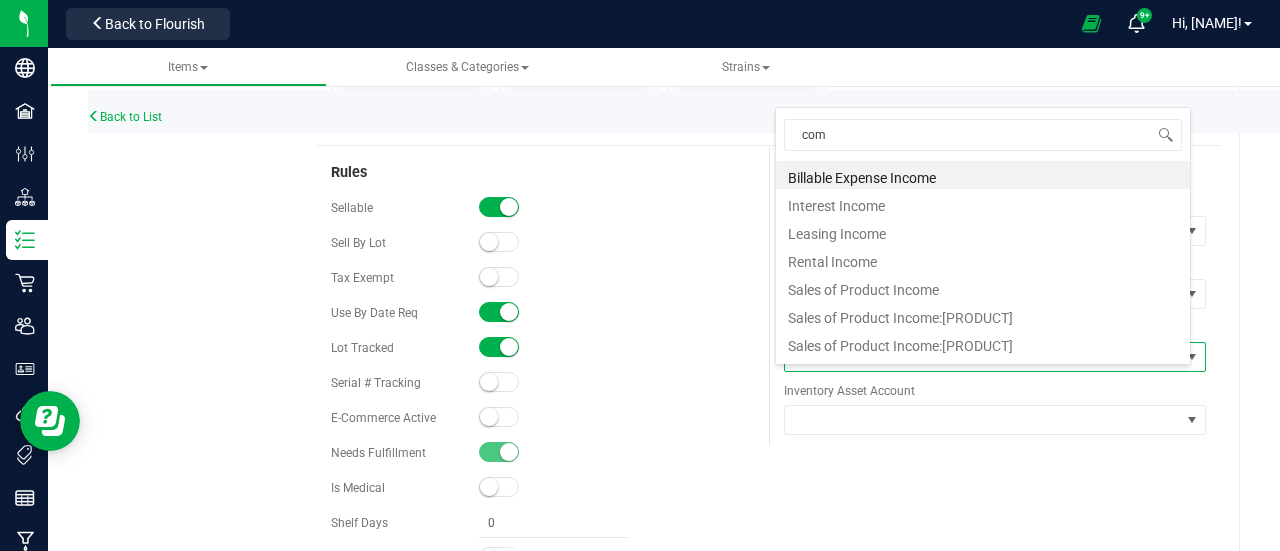 drag, startPoint x: 974, startPoint y: 321, endPoint x: 926, endPoint y: 376, distance: 73 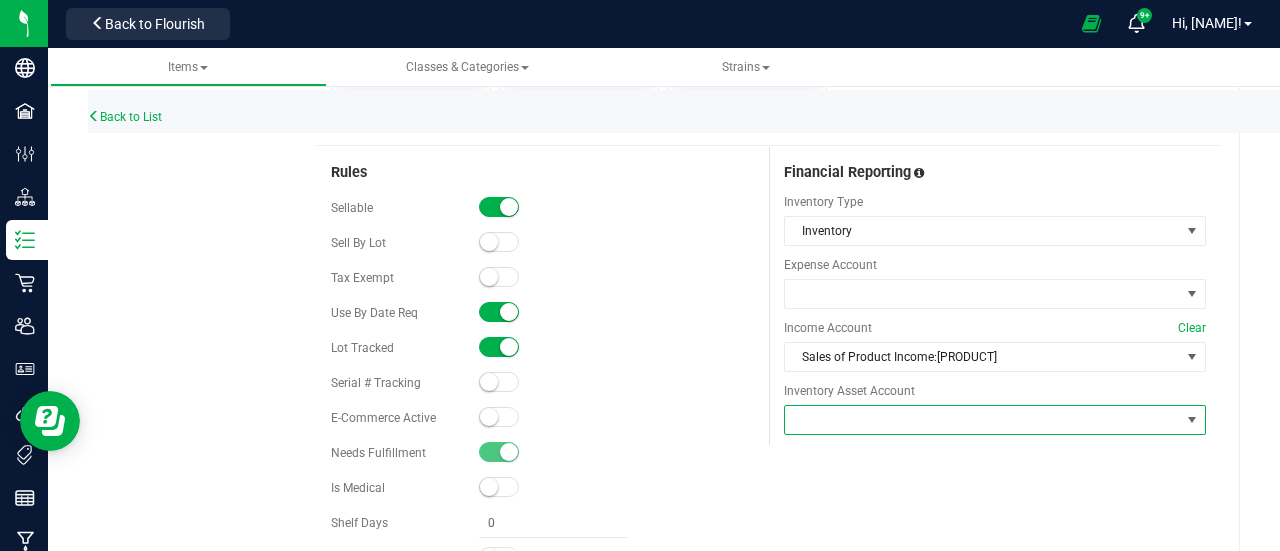 click at bounding box center [983, 420] 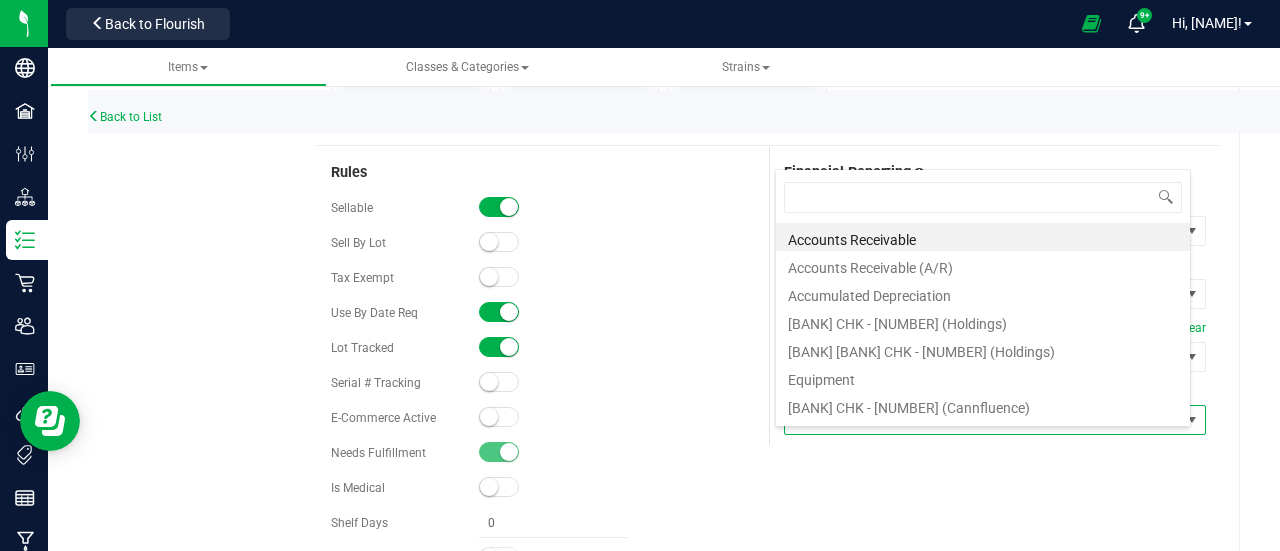 scroll, scrollTop: 99970, scrollLeft: 99584, axis: both 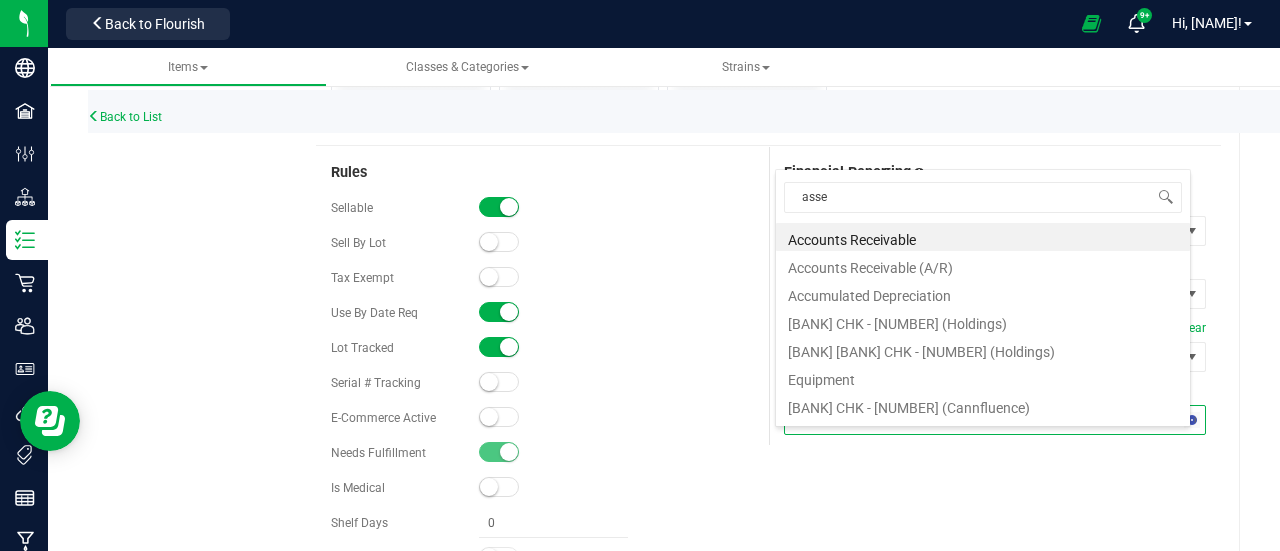 type on "asset" 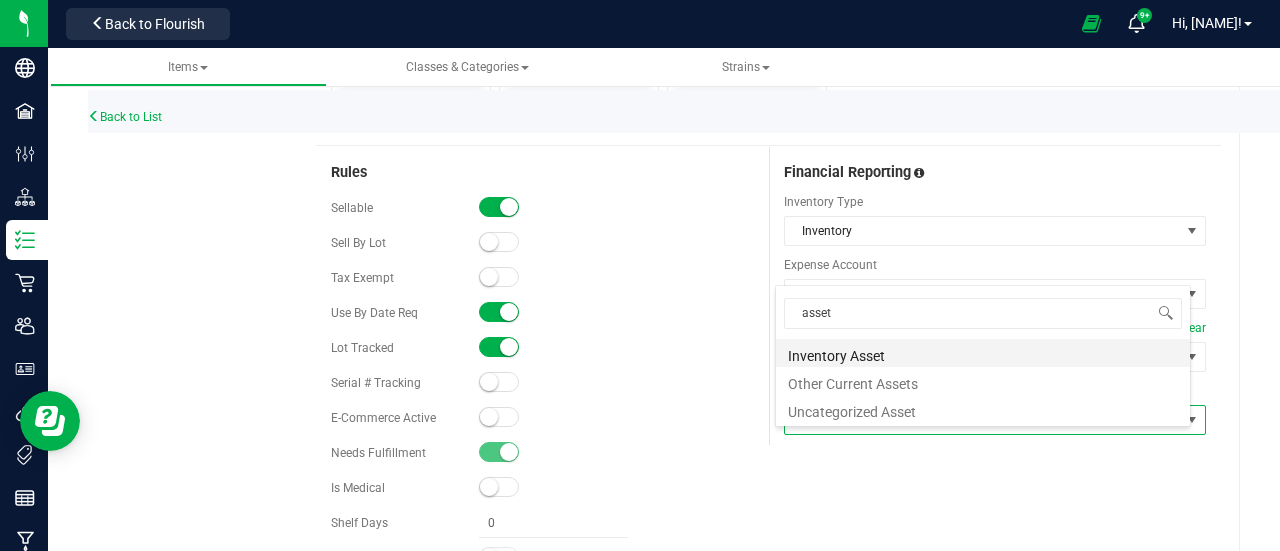 click on "Inventory Asset" at bounding box center (983, 353) 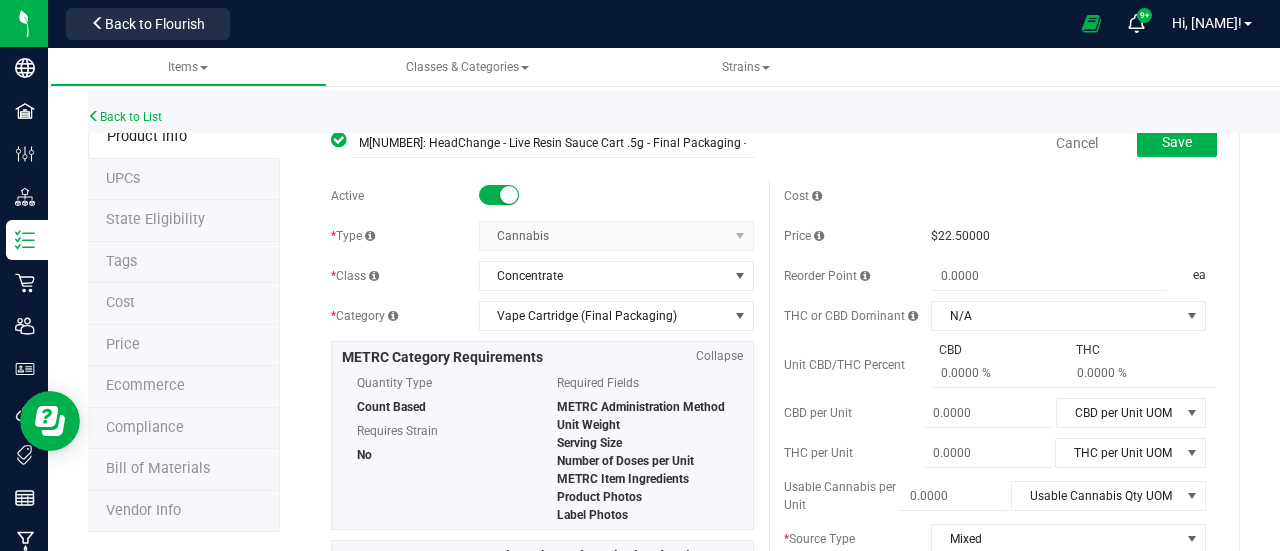 scroll, scrollTop: 0, scrollLeft: 0, axis: both 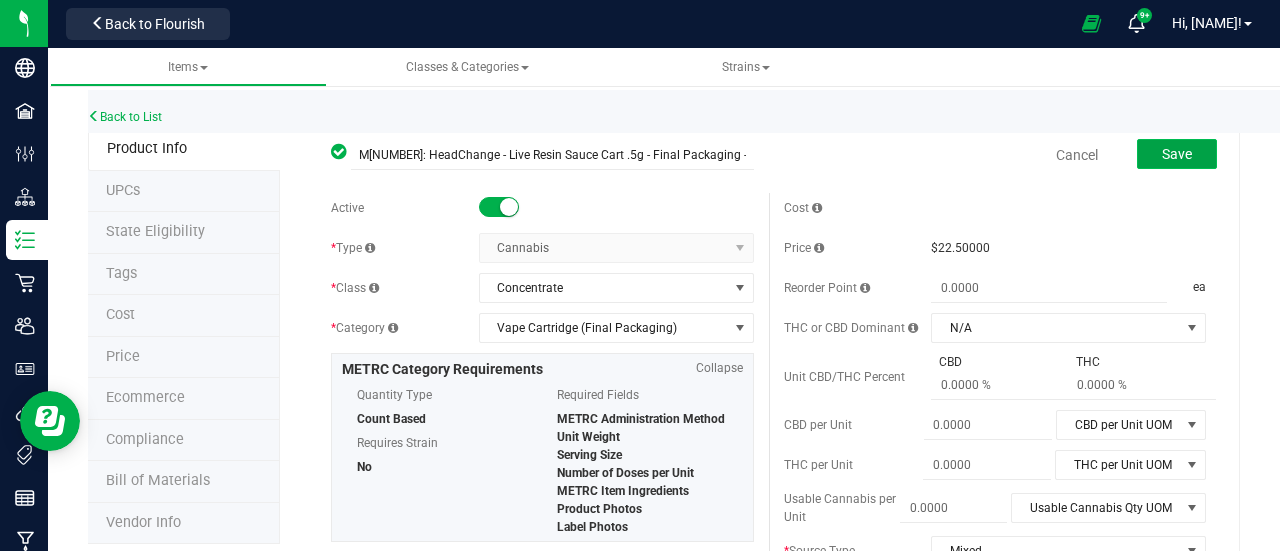 click on "Save" at bounding box center (1177, 154) 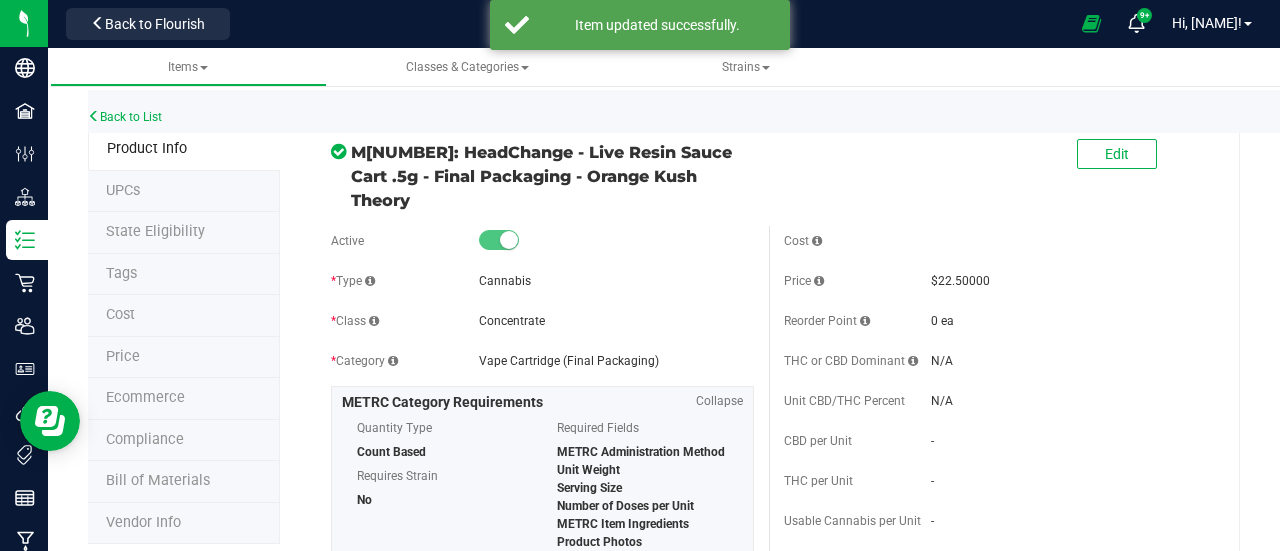 click on "Price" at bounding box center [184, 358] 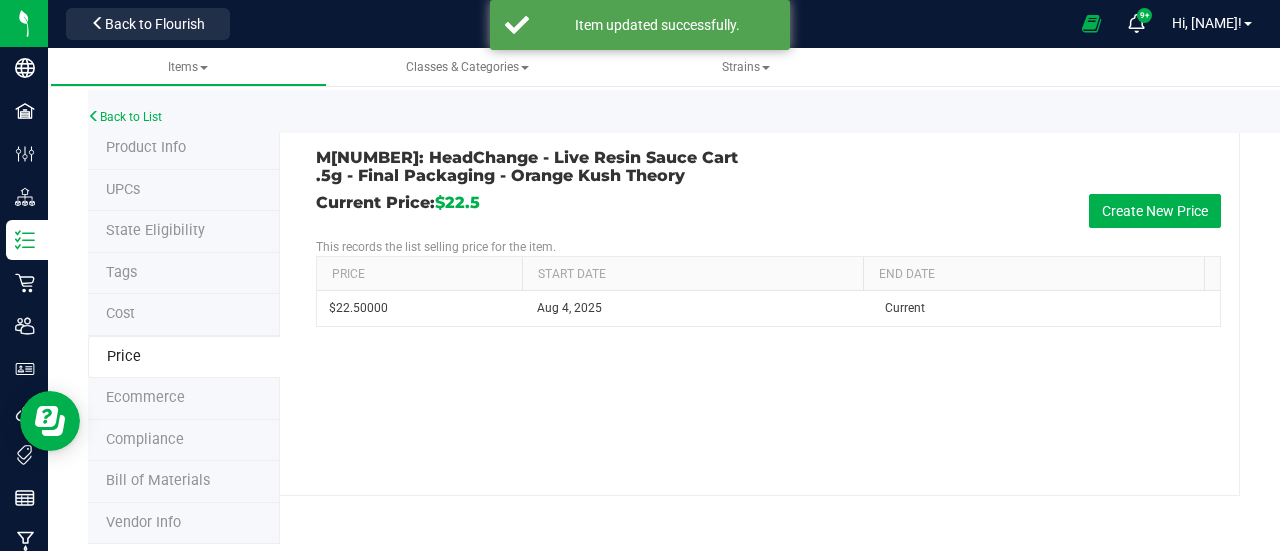 click on "Back to List" at bounding box center [728, 111] 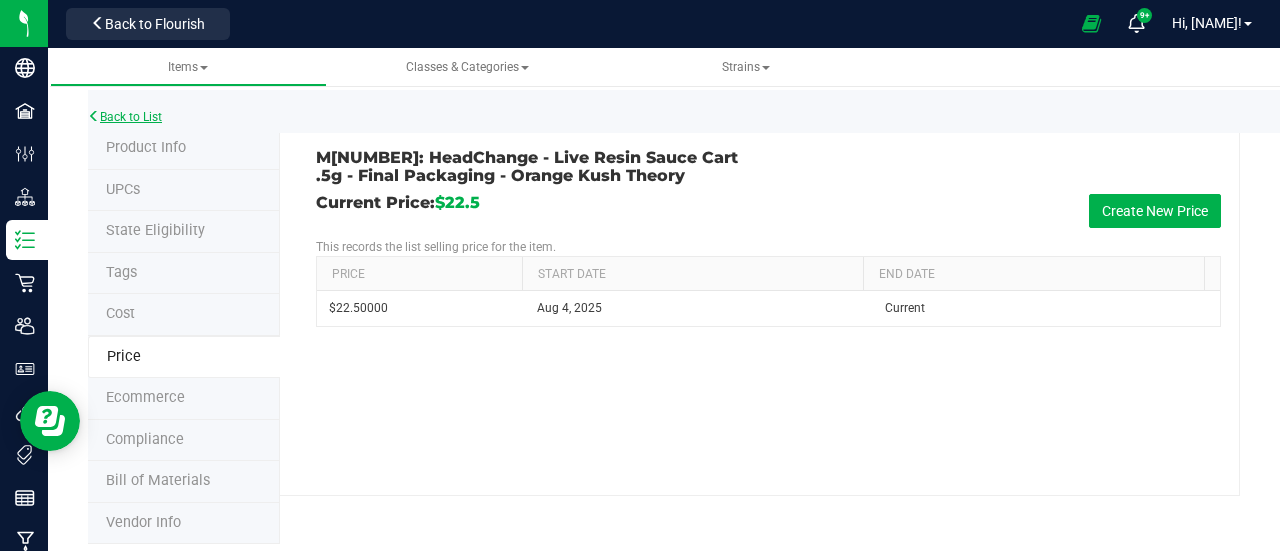 click on "Back to List" at bounding box center (125, 117) 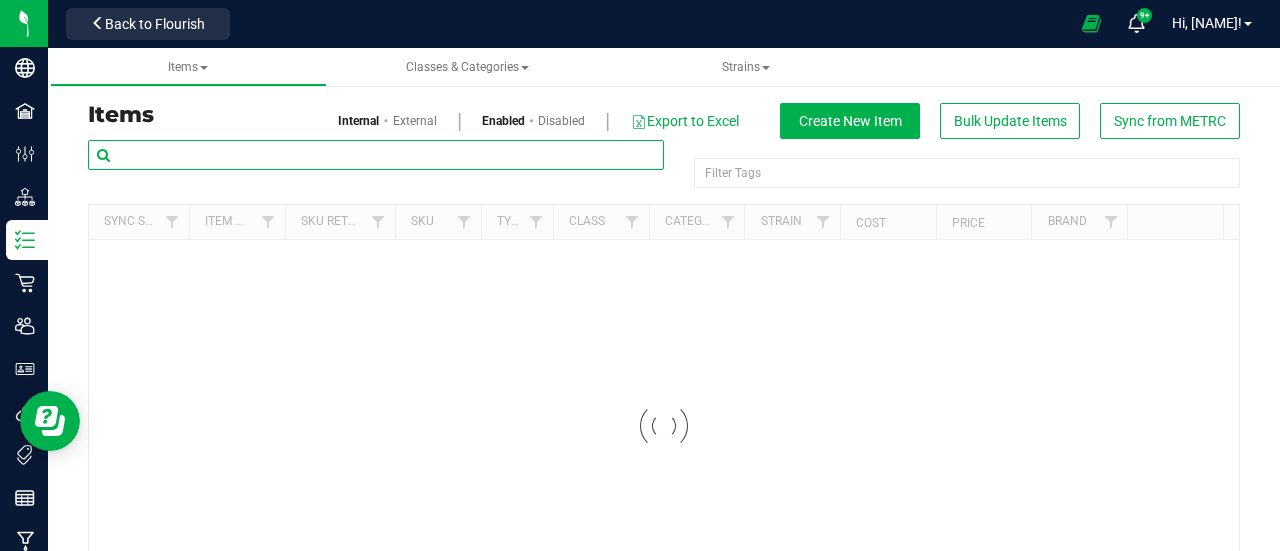 click at bounding box center [376, 155] 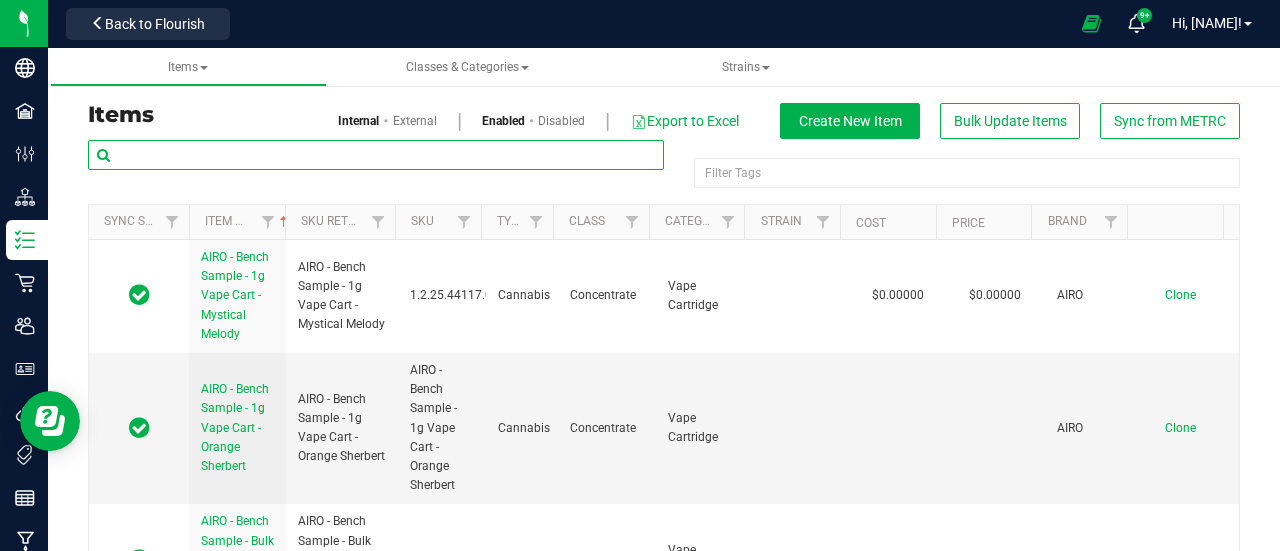 paste on "[PRODUCT_NAME]" 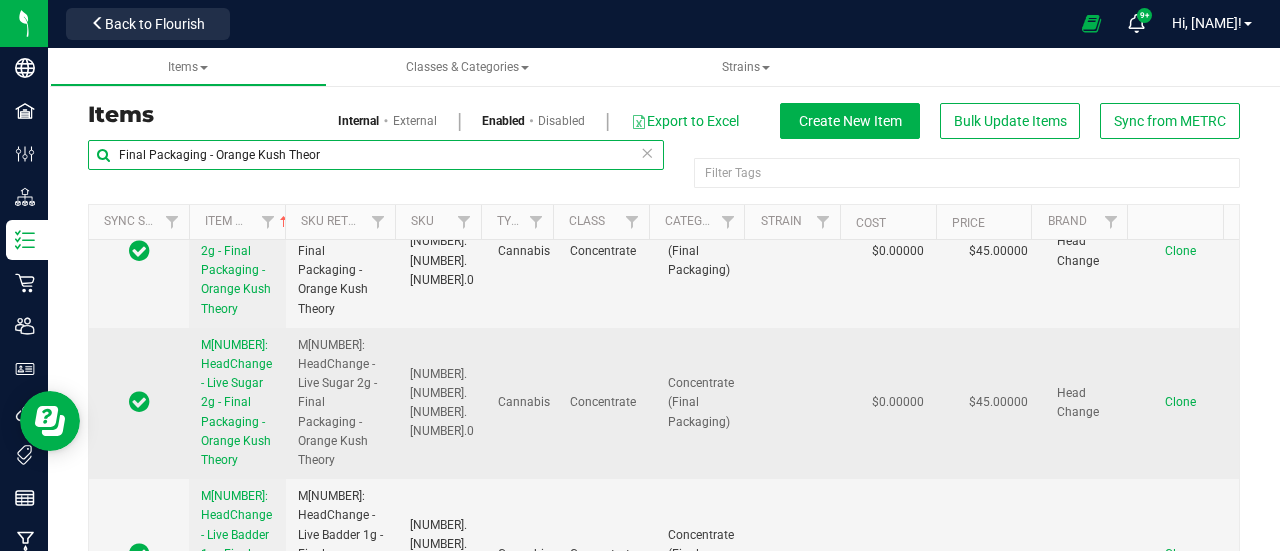 scroll, scrollTop: 300, scrollLeft: 0, axis: vertical 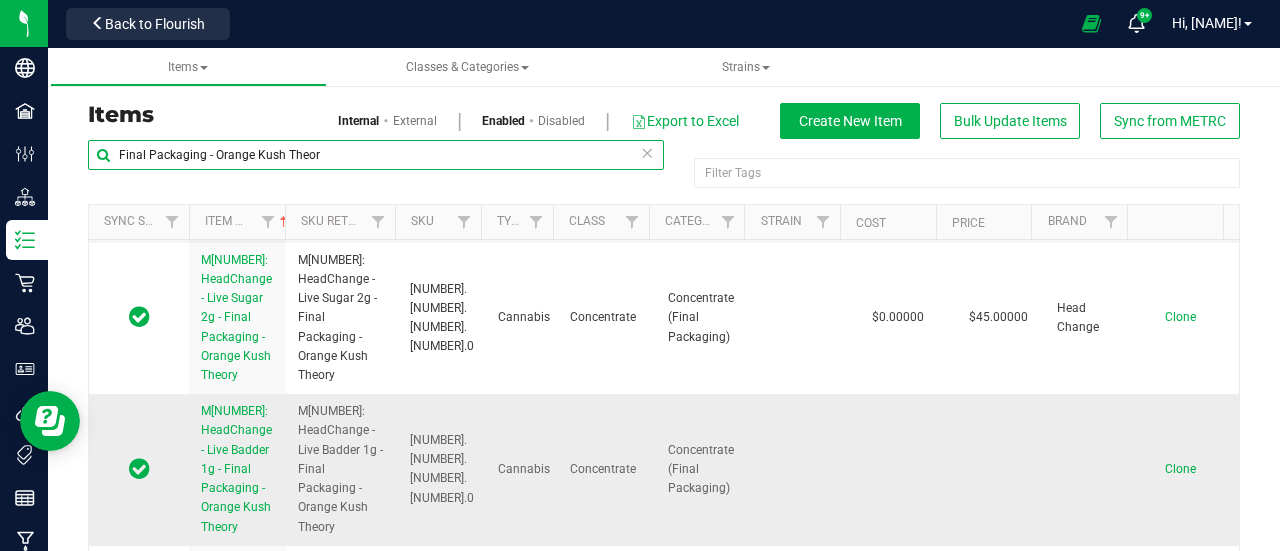 type on "[PRODUCT_NAME]" 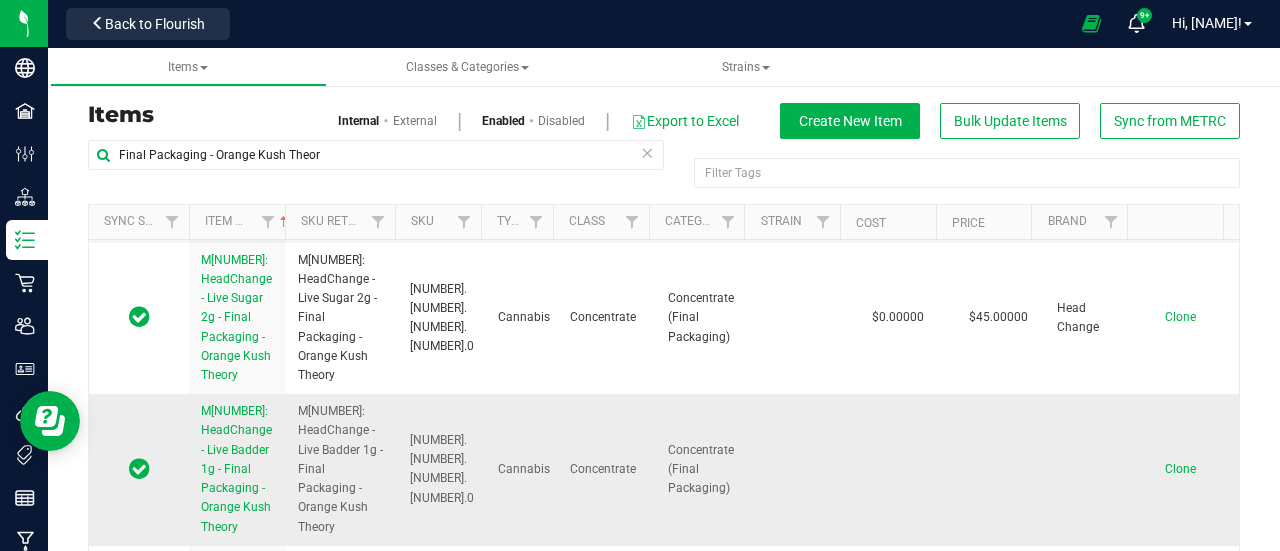 click on "M00002284358: HeadChange - Live Badder 1g - Final Packaging - [NAME]" at bounding box center [236, 468] 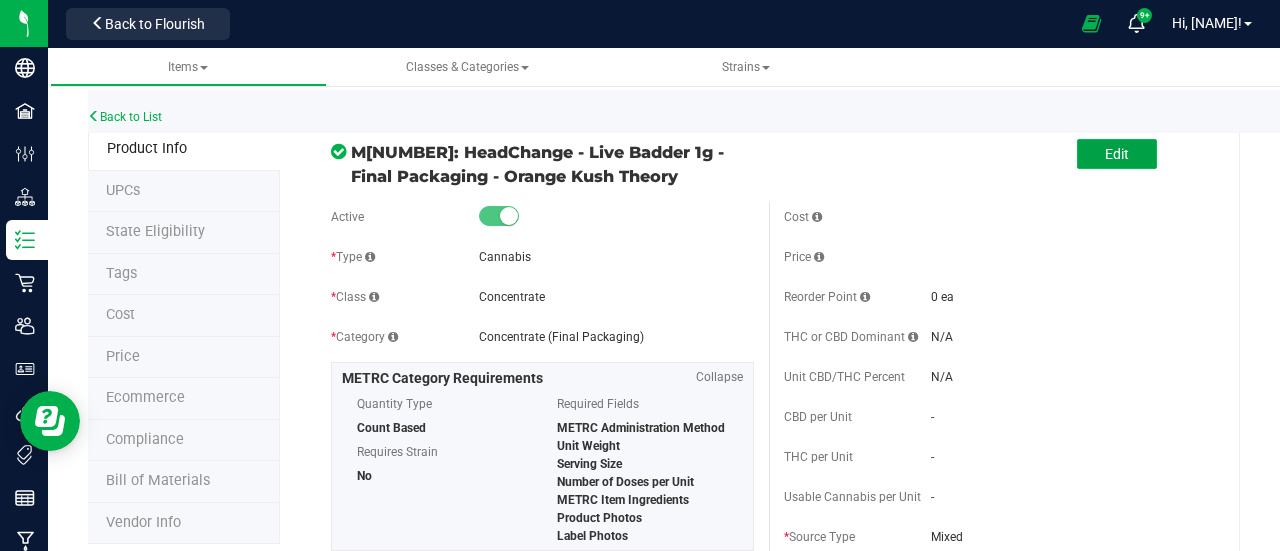 click on "Edit" at bounding box center [1117, 154] 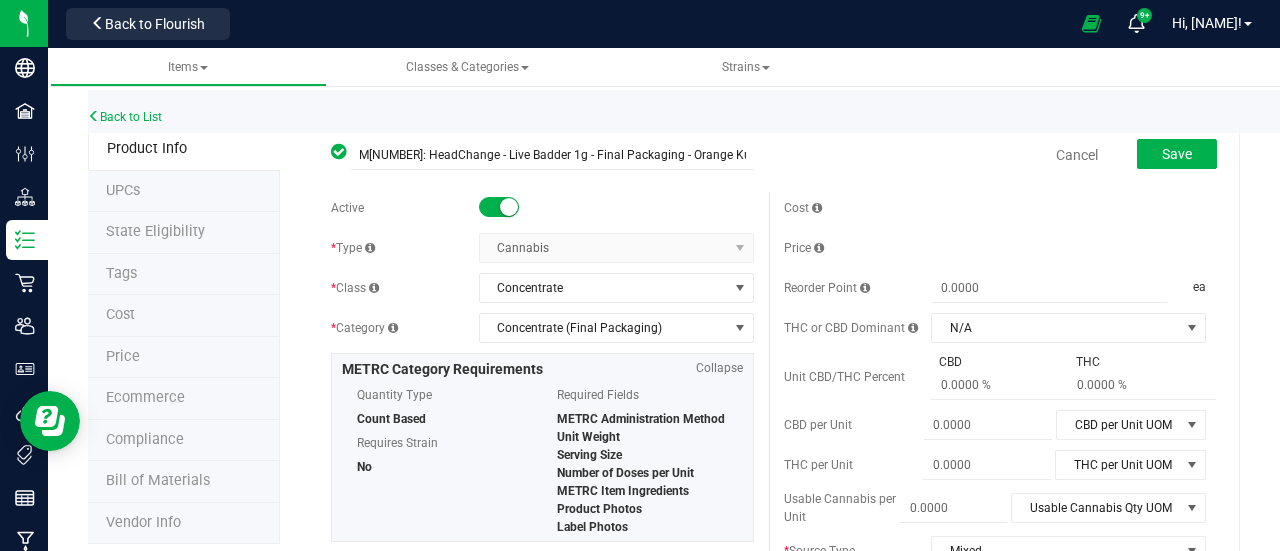 click on "Price" at bounding box center [184, 358] 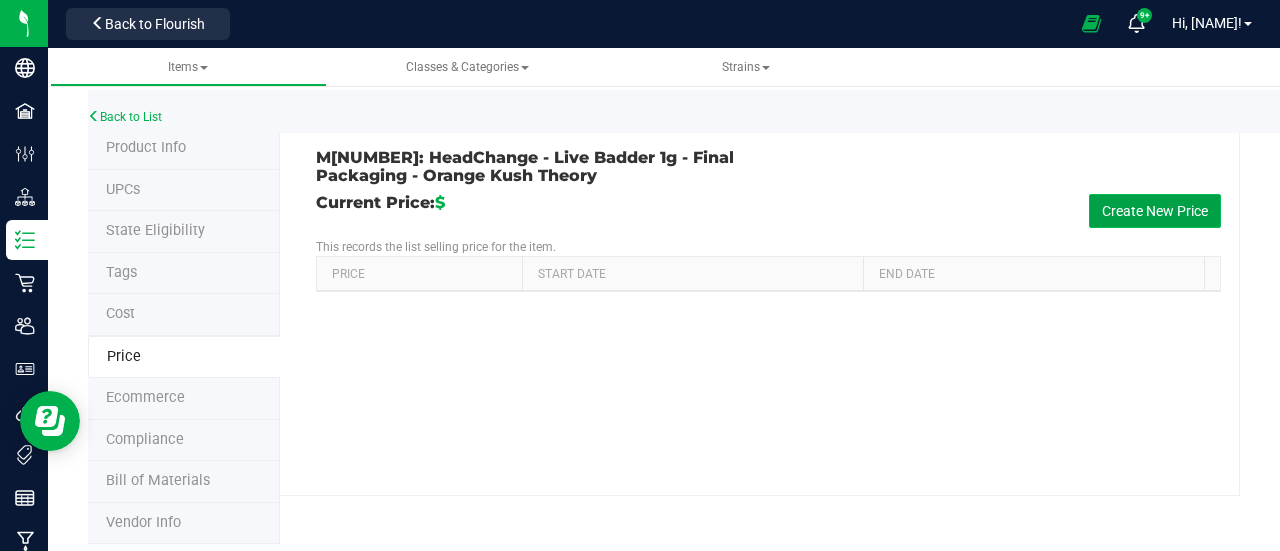click on "Create New Price" at bounding box center (1155, 211) 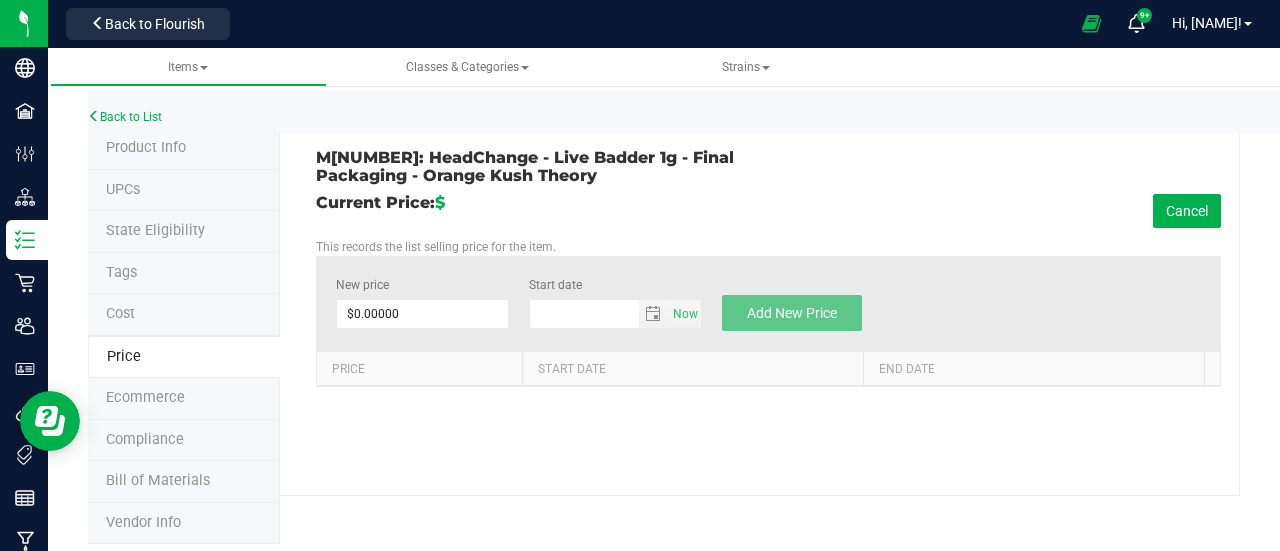 type on "8/4/2025" 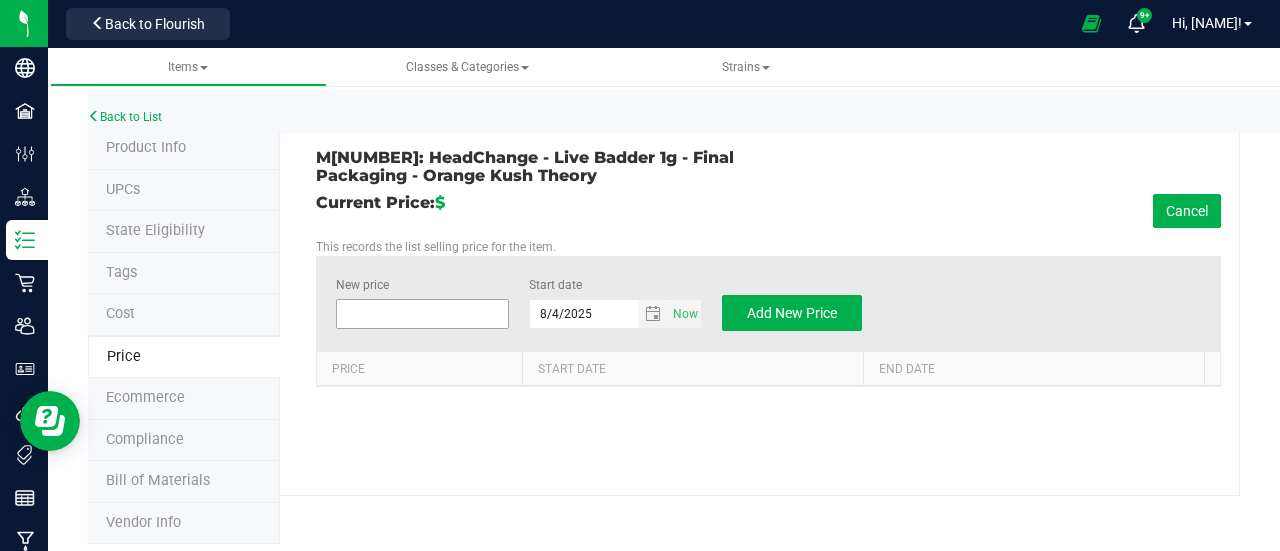 click at bounding box center (422, 314) 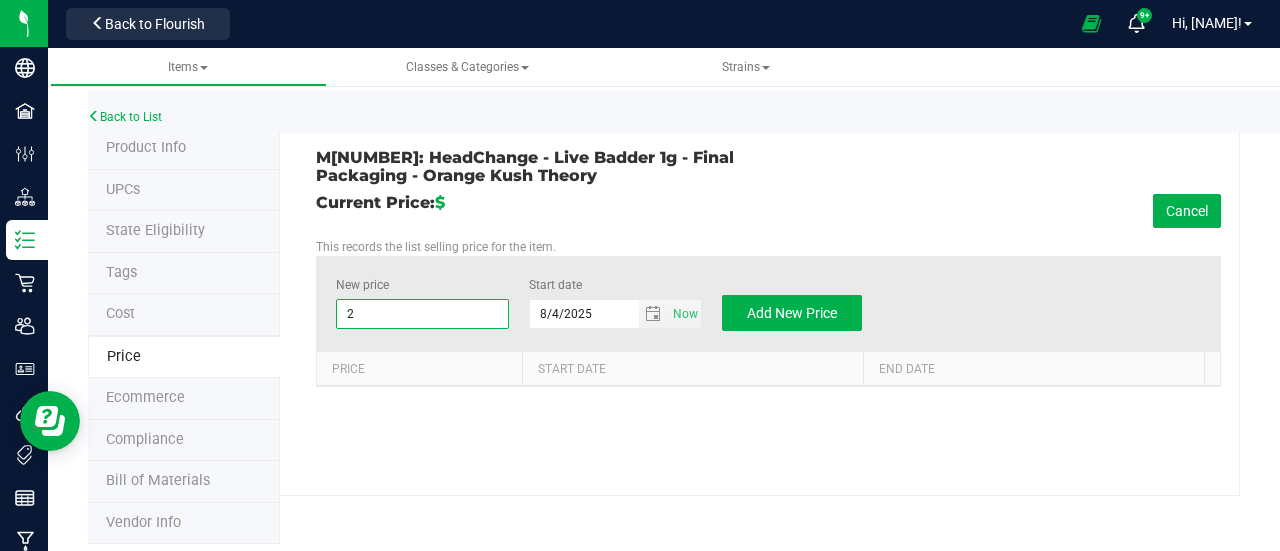 type on "25" 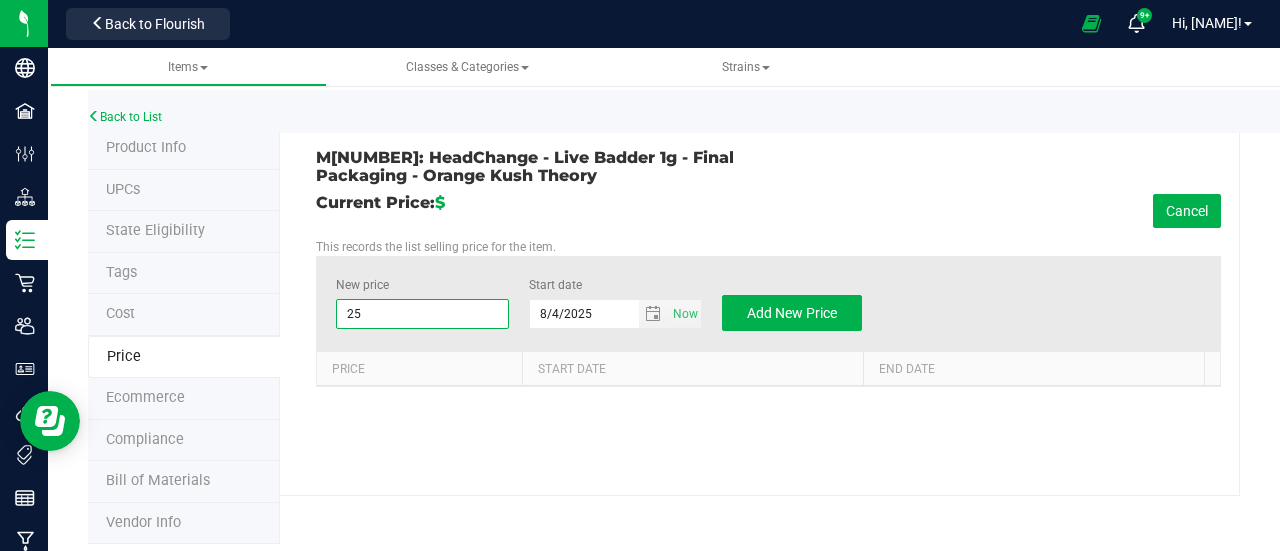 click on "Price Start Date End Date" at bounding box center (768, 369) 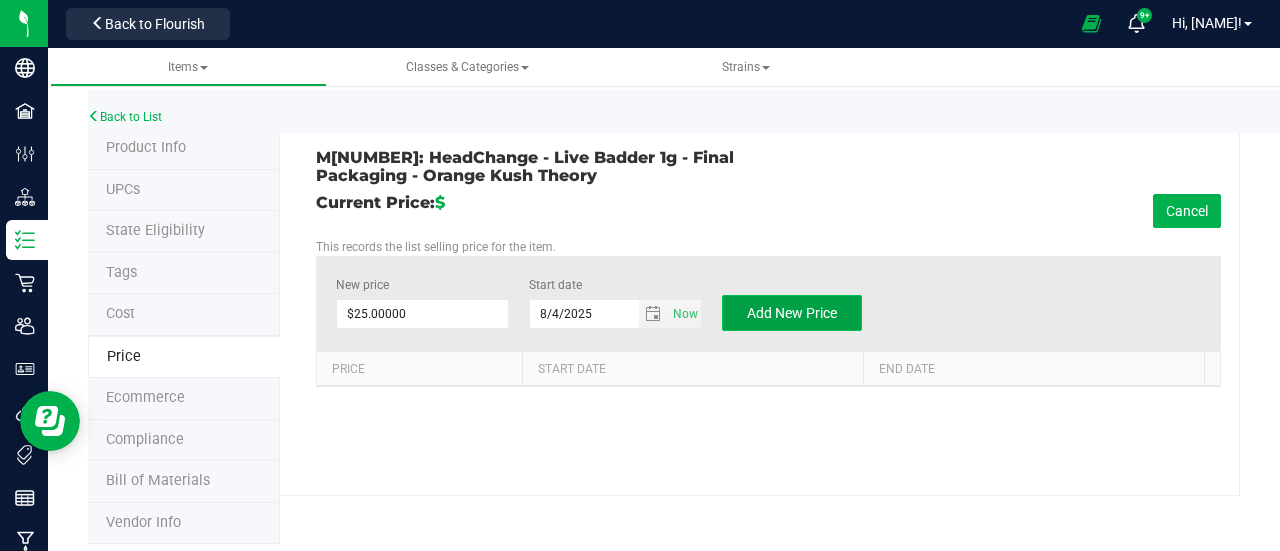 click on "Add New Price" at bounding box center (792, 313) 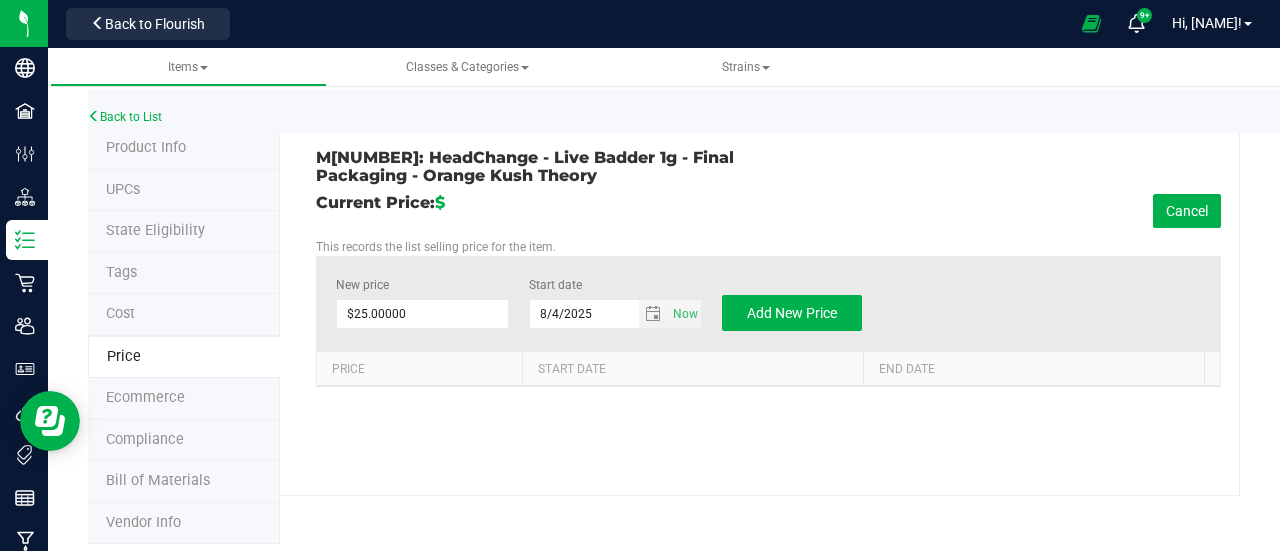 type on "$0.00000" 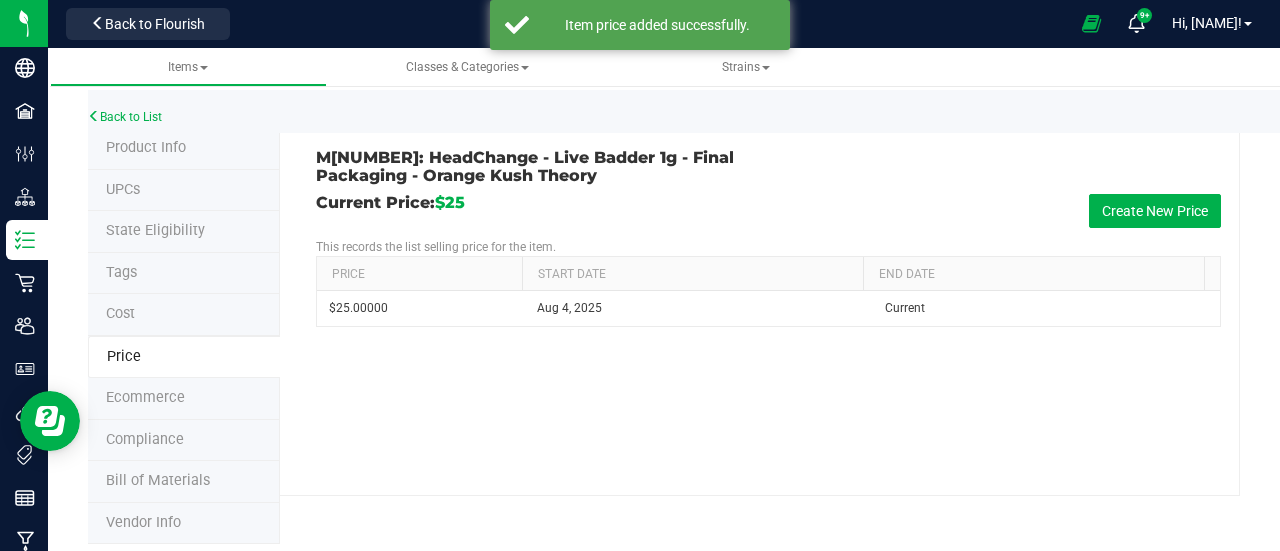 click on "Product Info" at bounding box center [184, 149] 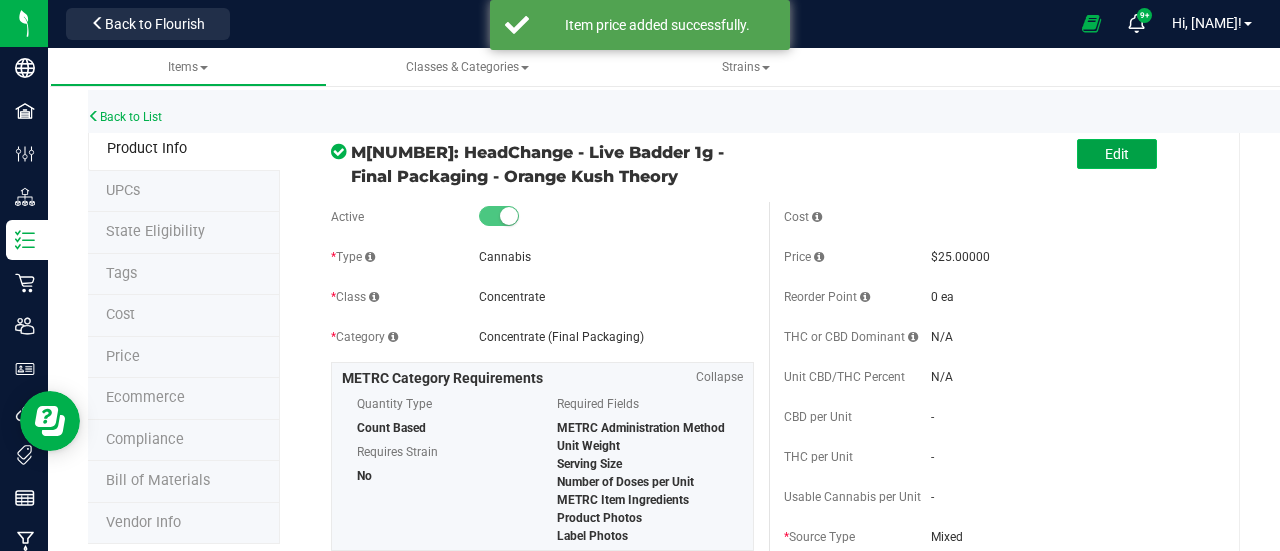 click on "Edit" at bounding box center [1117, 154] 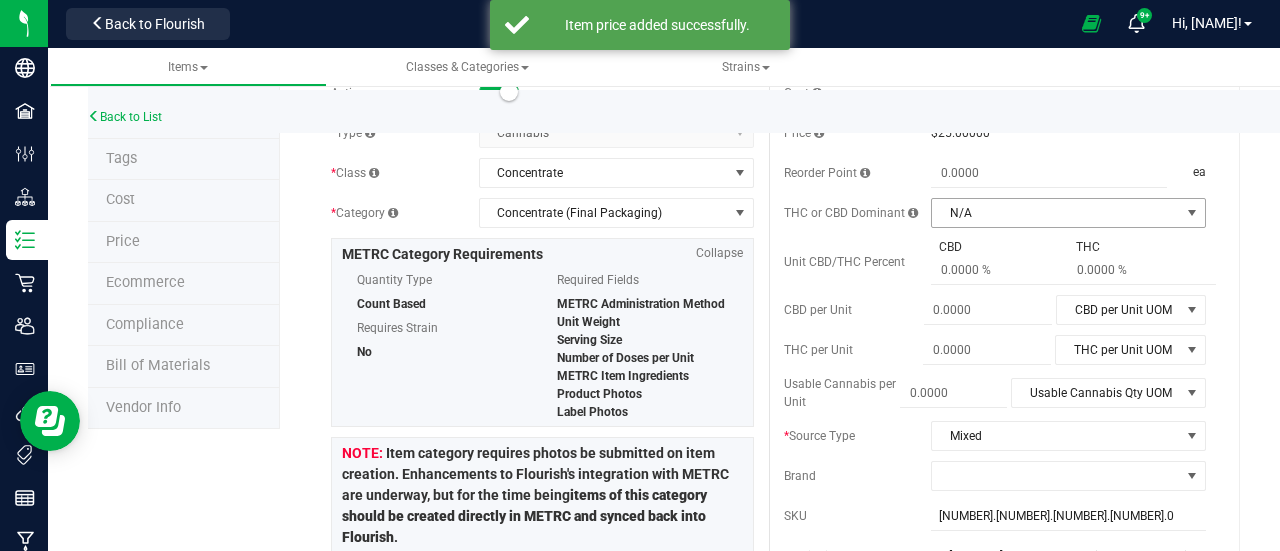scroll, scrollTop: 200, scrollLeft: 0, axis: vertical 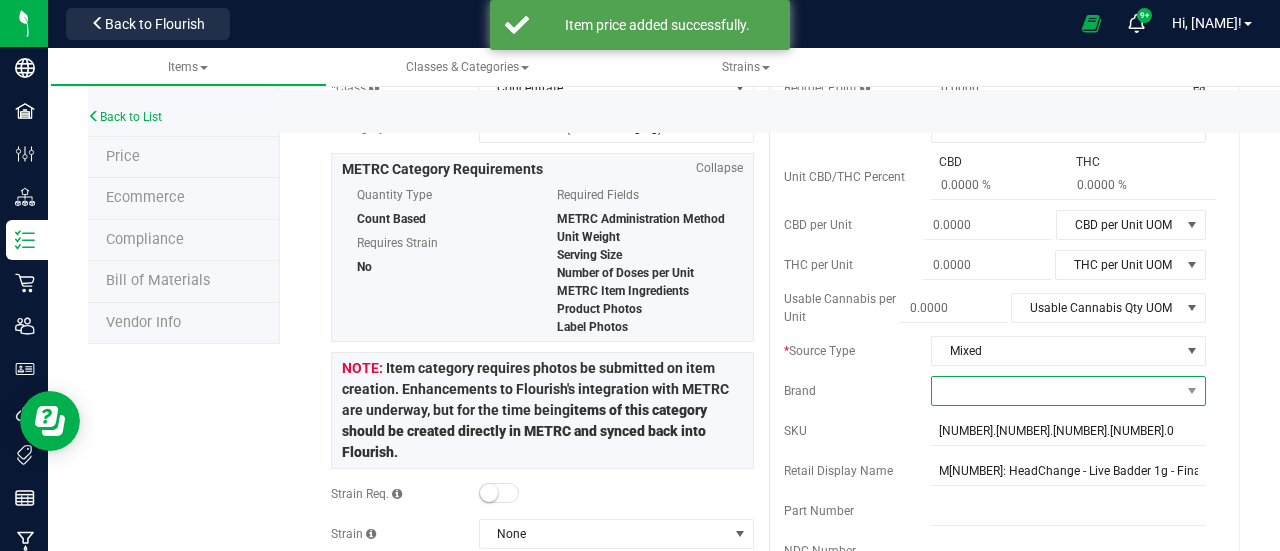 click at bounding box center [1056, 391] 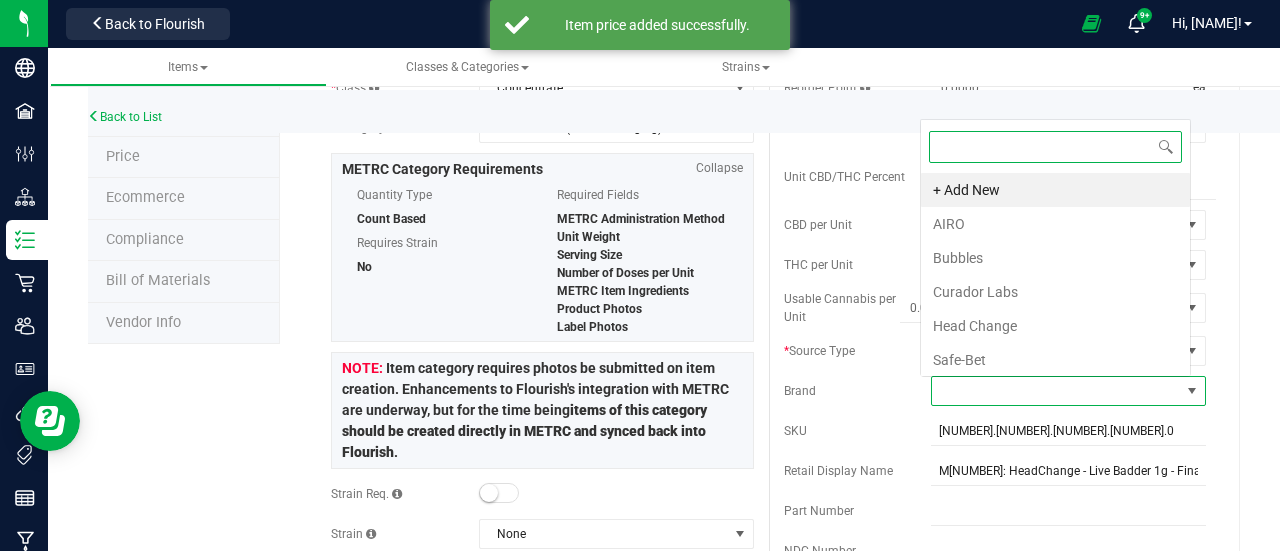 scroll, scrollTop: 0, scrollLeft: 0, axis: both 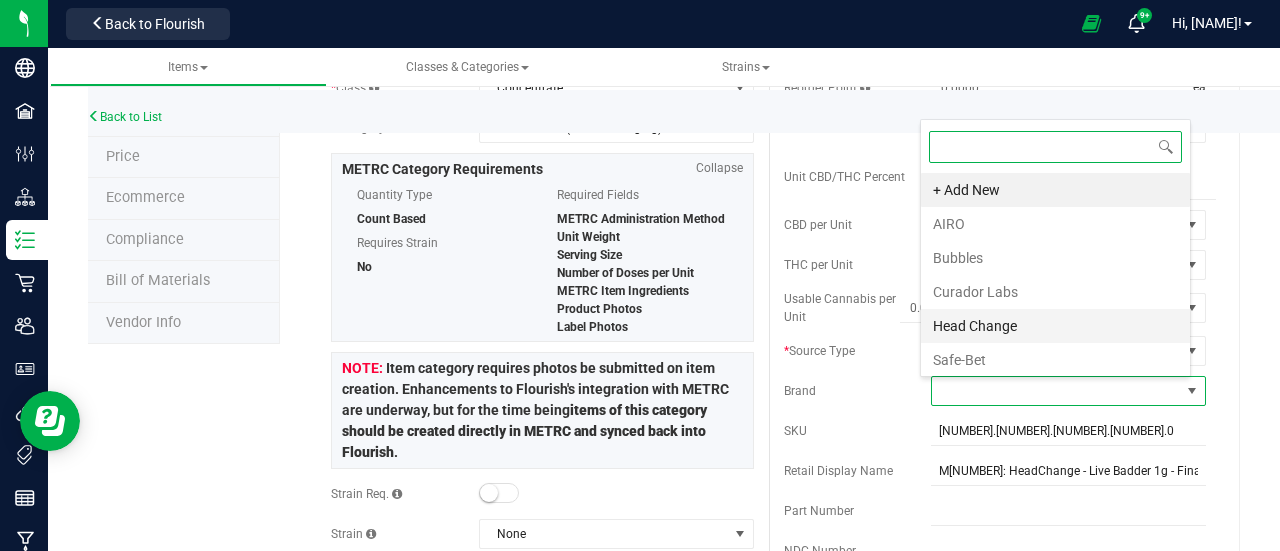click on "Head Change" at bounding box center [1055, 326] 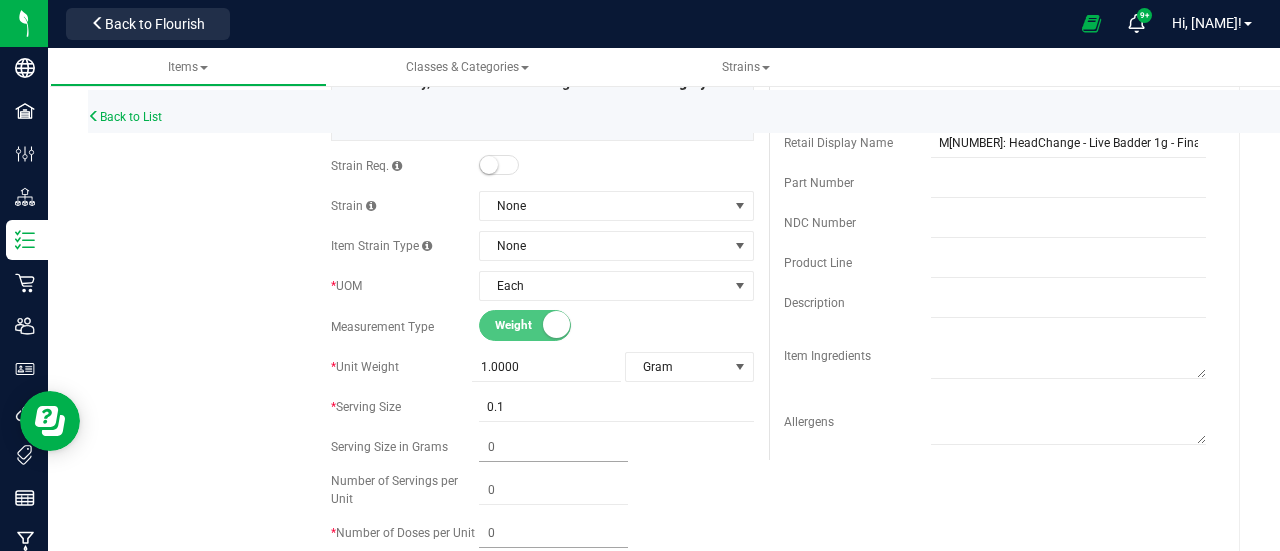 scroll, scrollTop: 600, scrollLeft: 0, axis: vertical 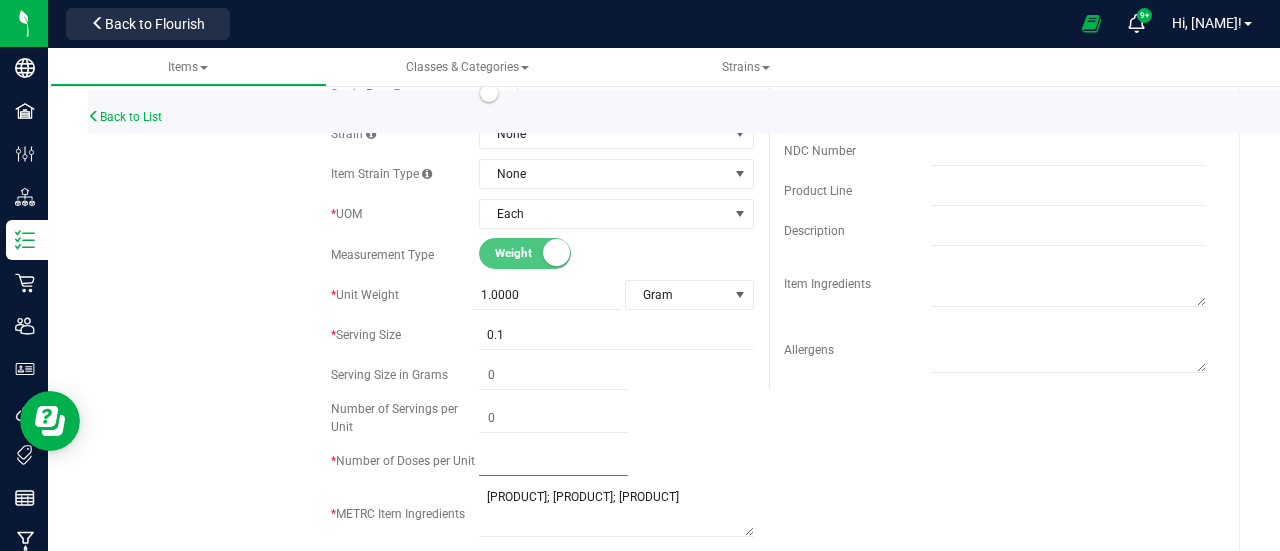 drag, startPoint x: 530, startPoint y: 477, endPoint x: 529, endPoint y: 467, distance: 10.049875 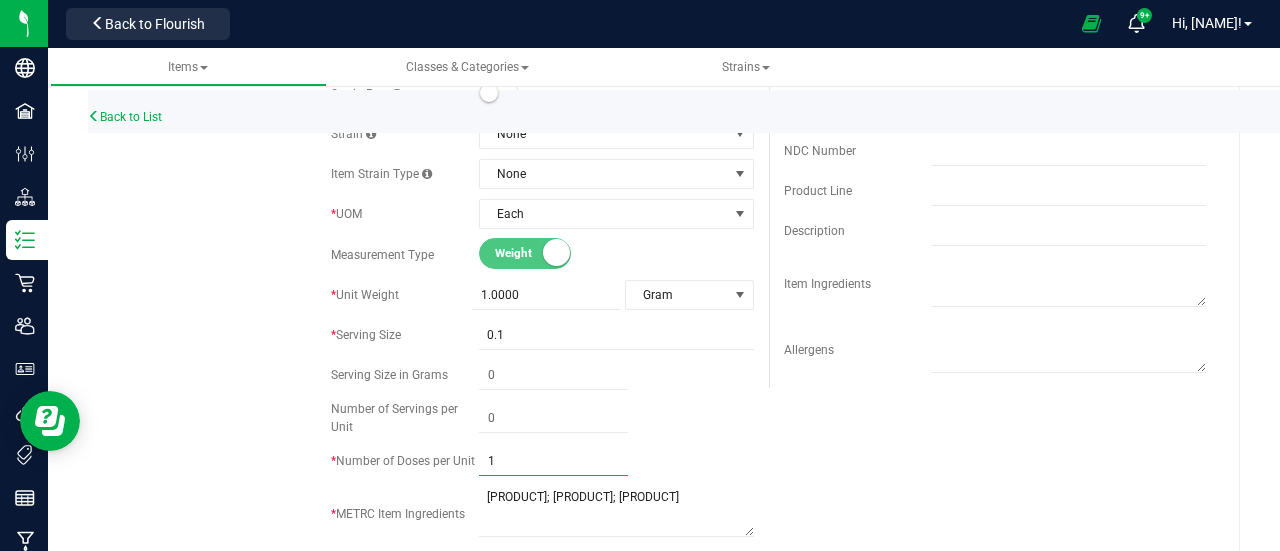type on "10" 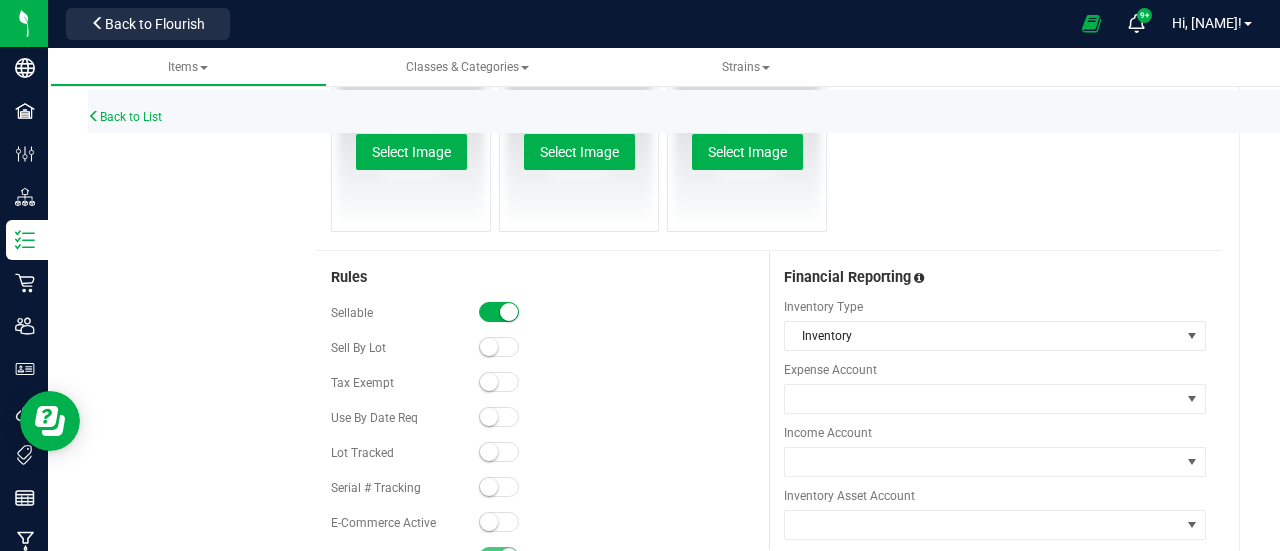 scroll, scrollTop: 1600, scrollLeft: 0, axis: vertical 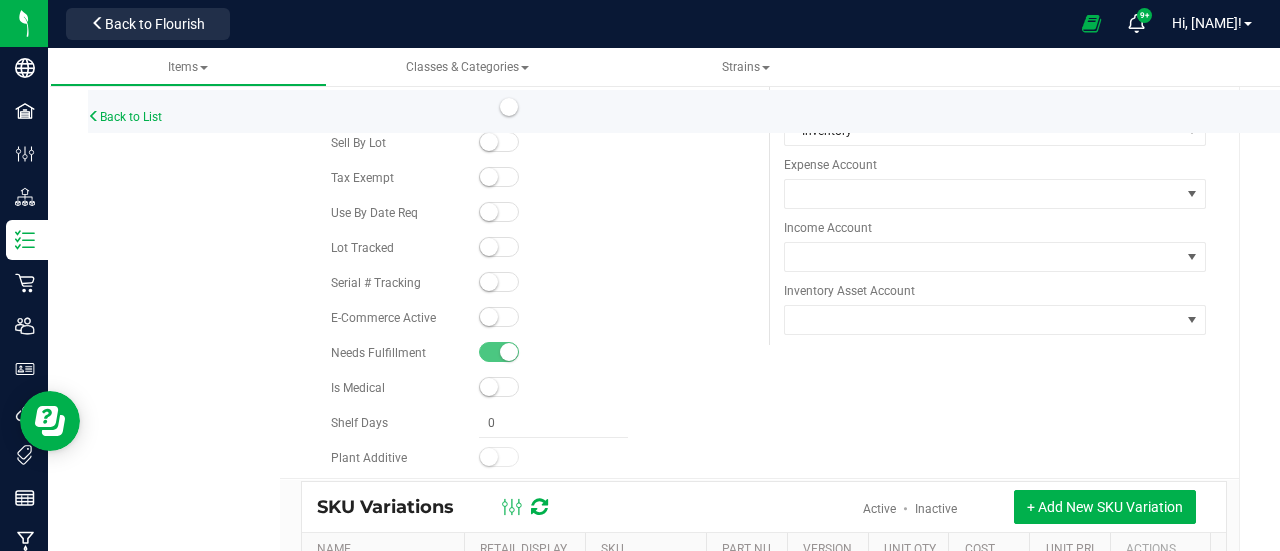 type on "10" 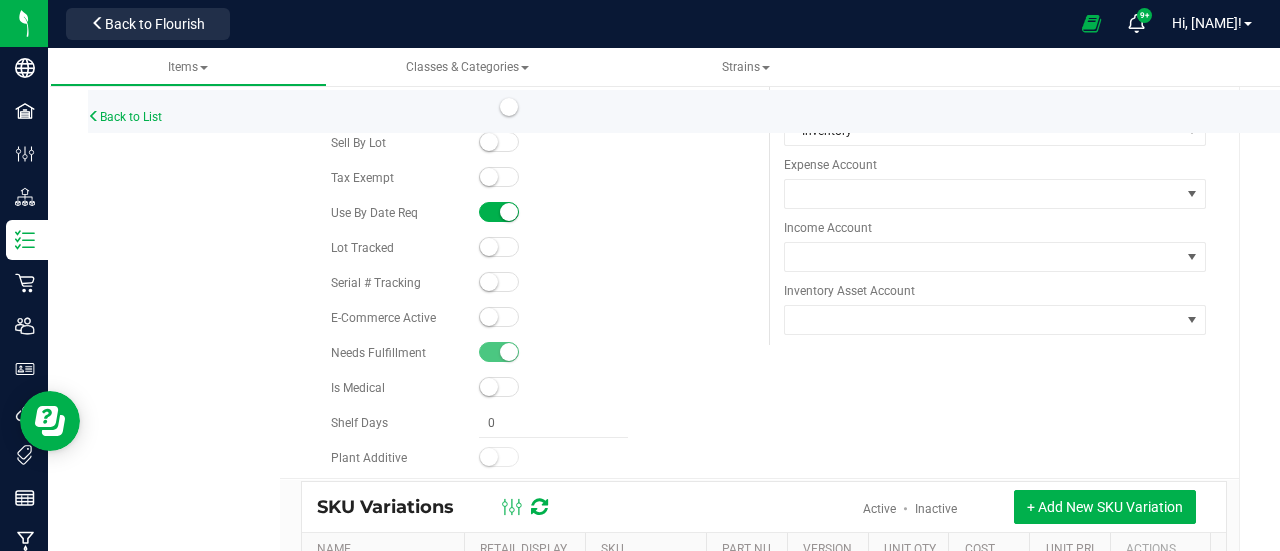 click at bounding box center [499, 247] 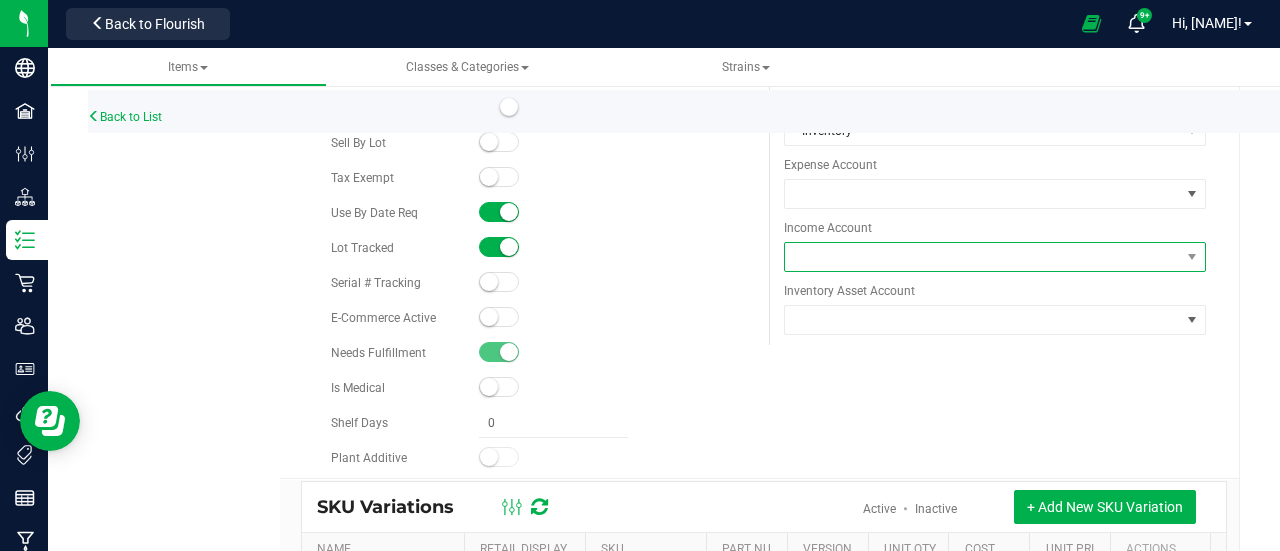 click at bounding box center [983, 257] 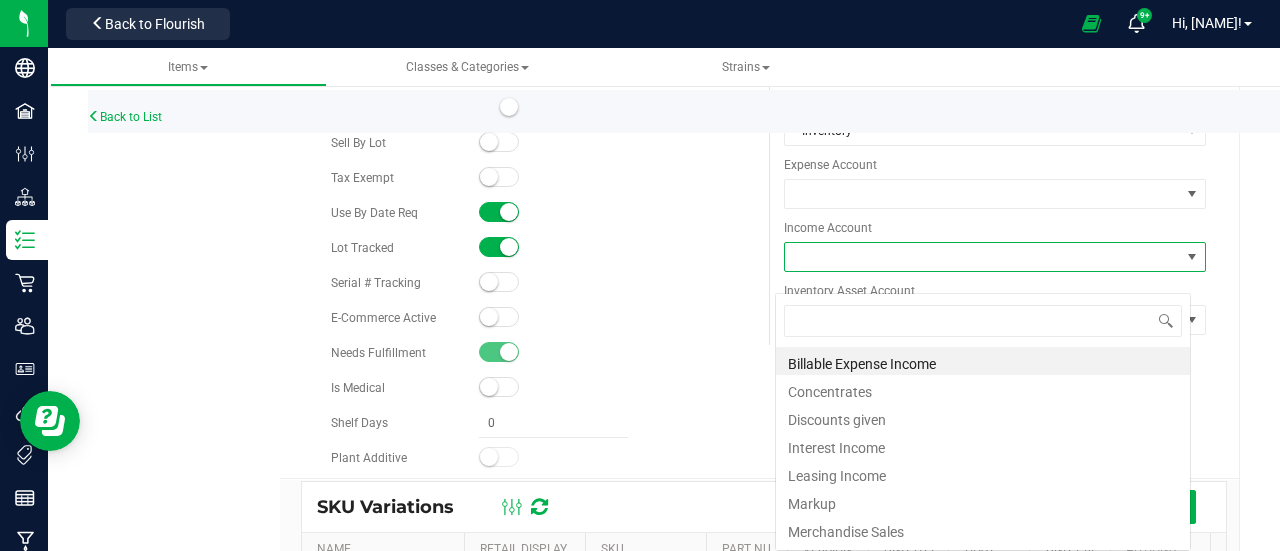 scroll, scrollTop: 99970, scrollLeft: 99584, axis: both 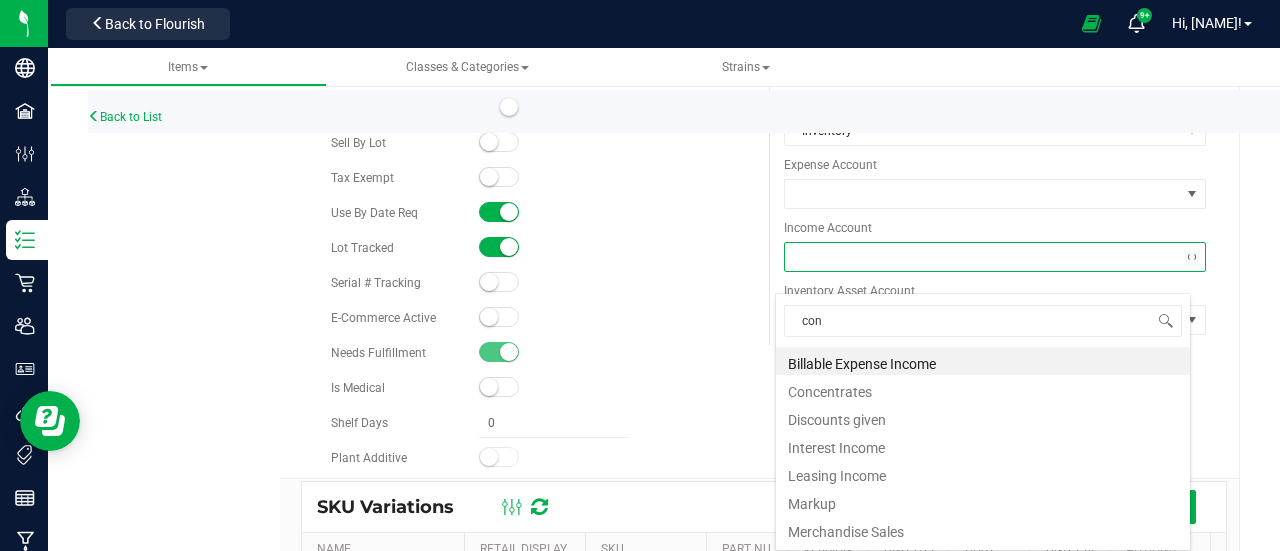 type on "conc" 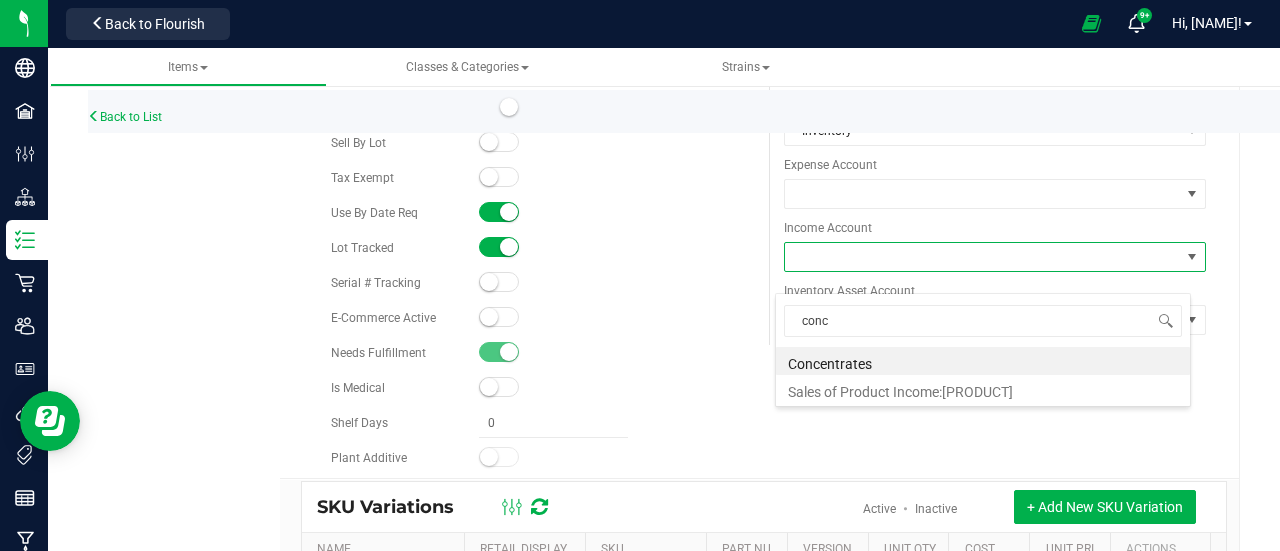 click on "Sales of Product Income:Concentrates" at bounding box center (983, 389) 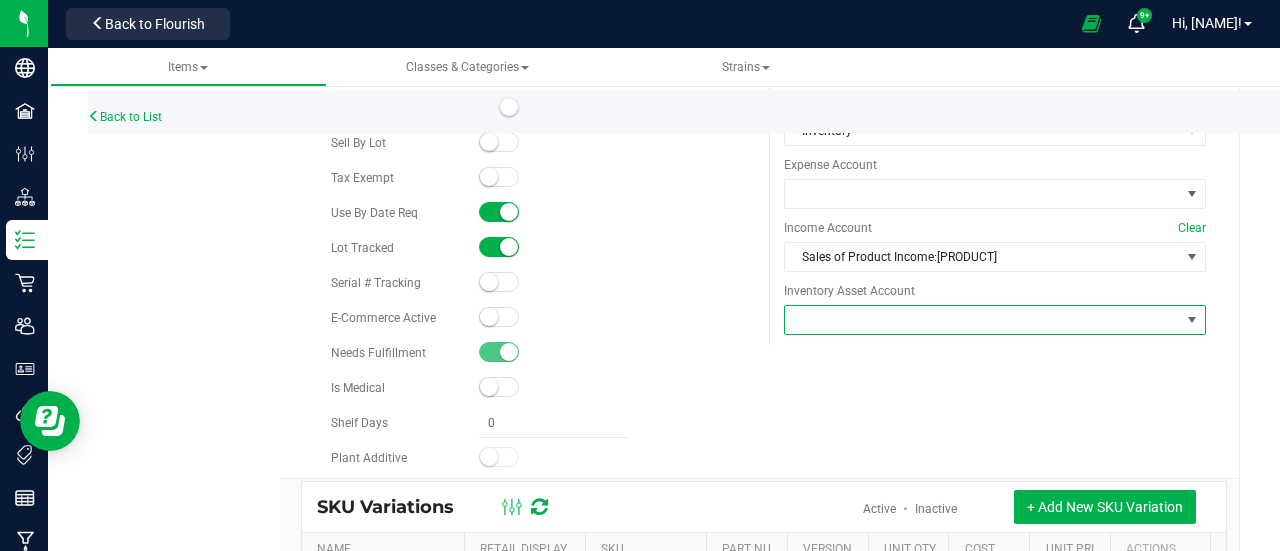 click at bounding box center (983, 320) 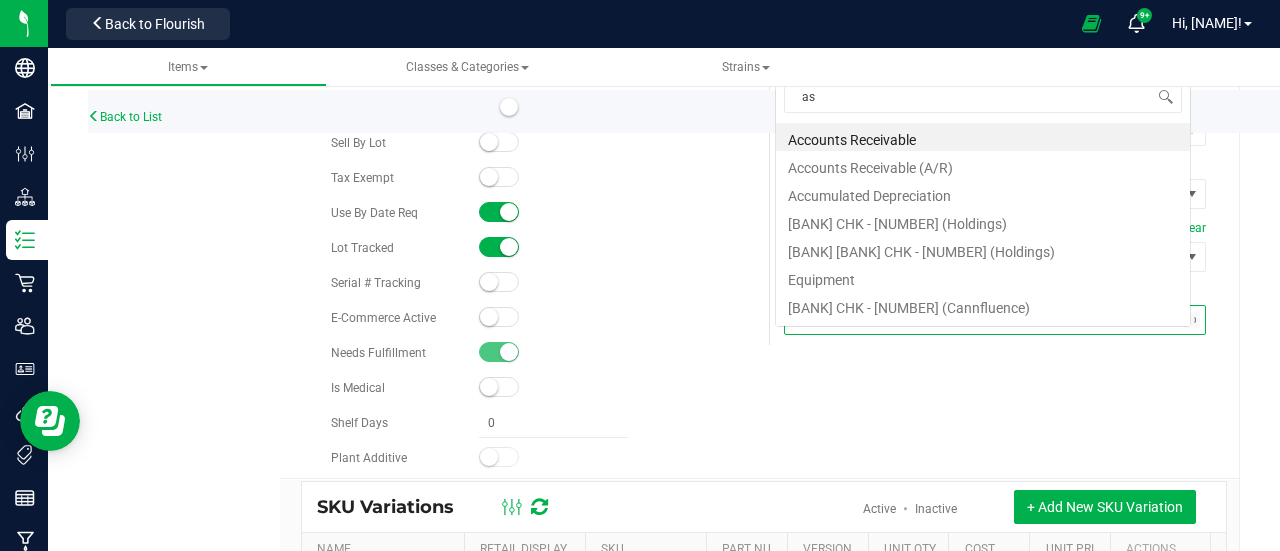 scroll, scrollTop: 0, scrollLeft: 0, axis: both 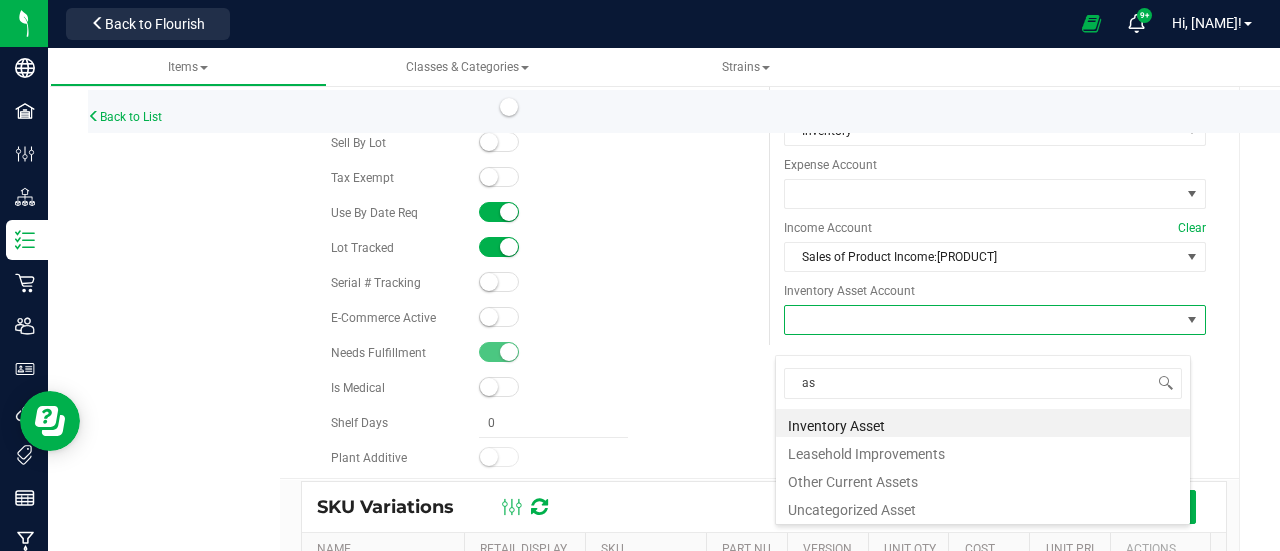 type on "ass" 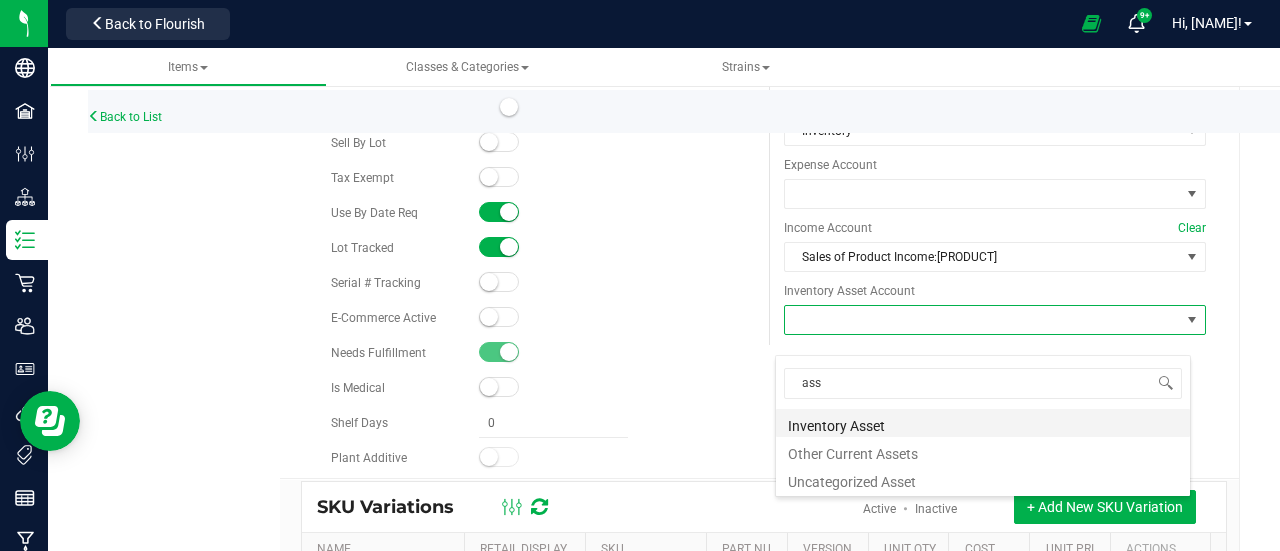 click on "Inventory Asset" at bounding box center [983, 423] 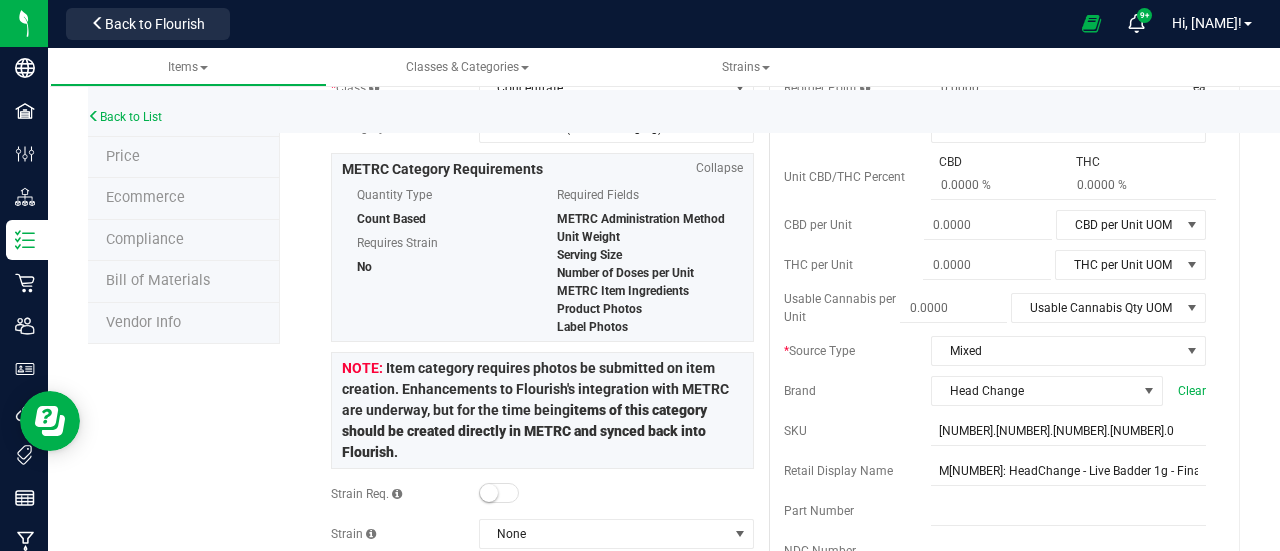 scroll, scrollTop: 0, scrollLeft: 0, axis: both 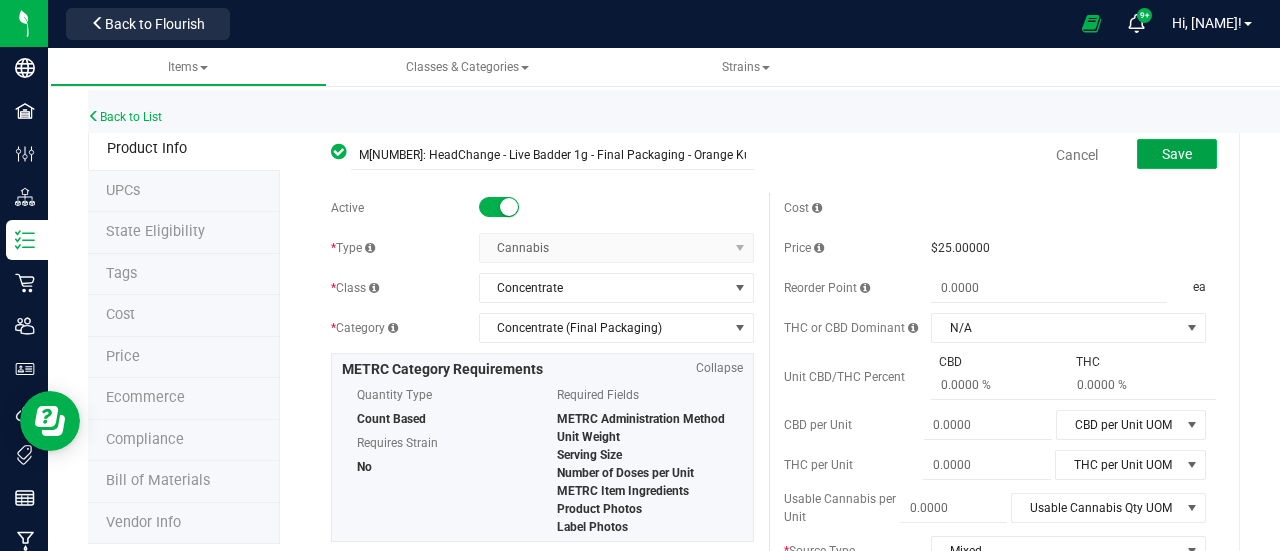 click on "Save" at bounding box center [1177, 154] 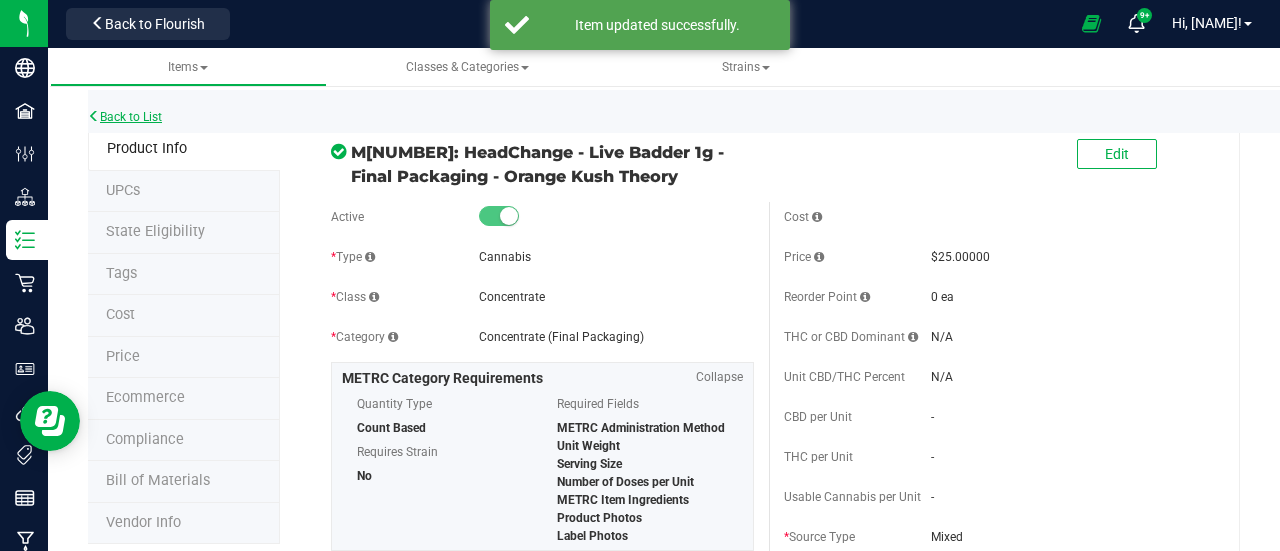 click on "Back to List" at bounding box center [125, 117] 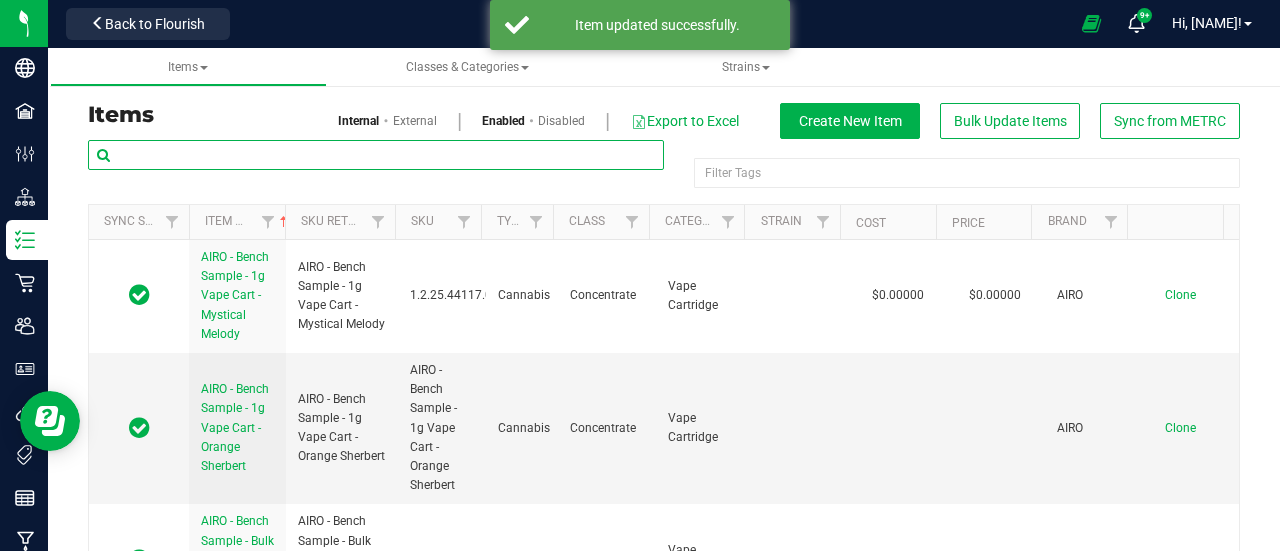 click at bounding box center (376, 155) 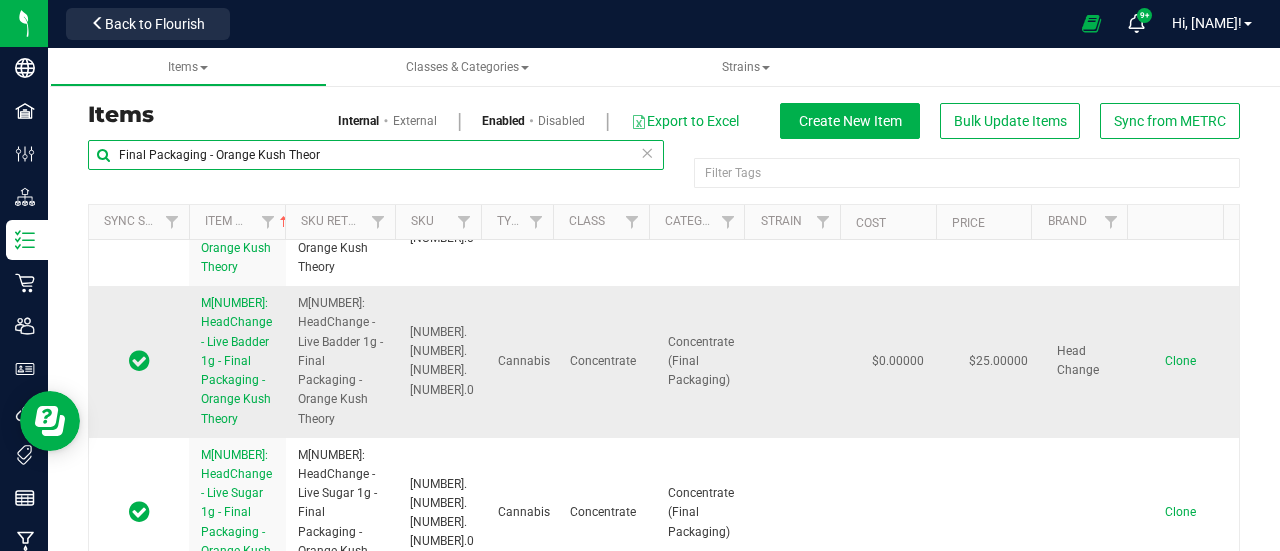 scroll, scrollTop: 500, scrollLeft: 0, axis: vertical 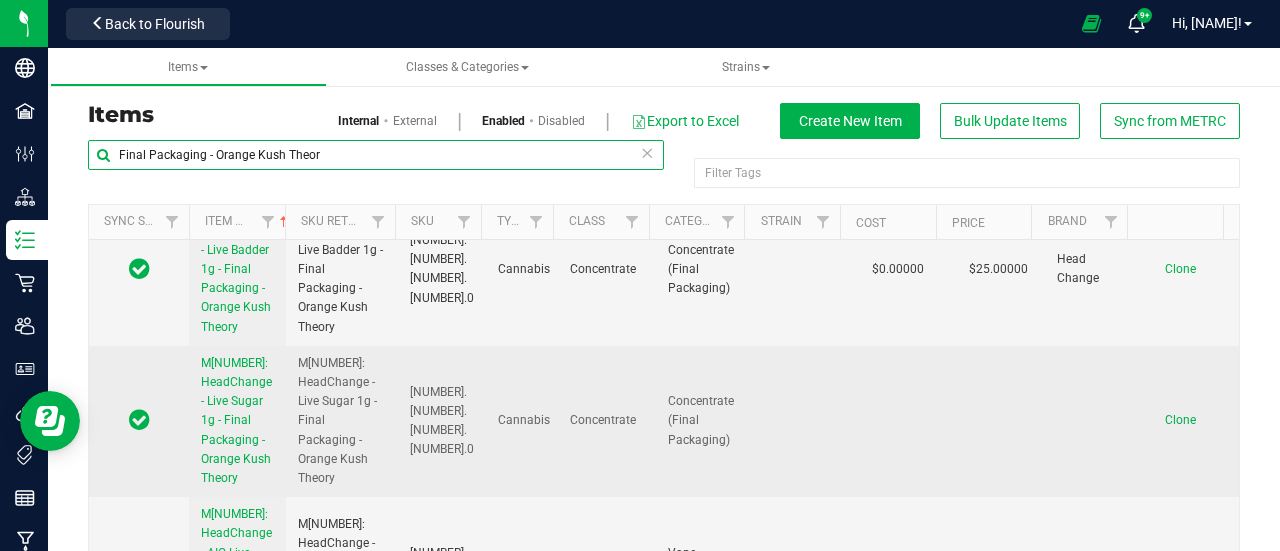 type on "[PRODUCT_NAME]" 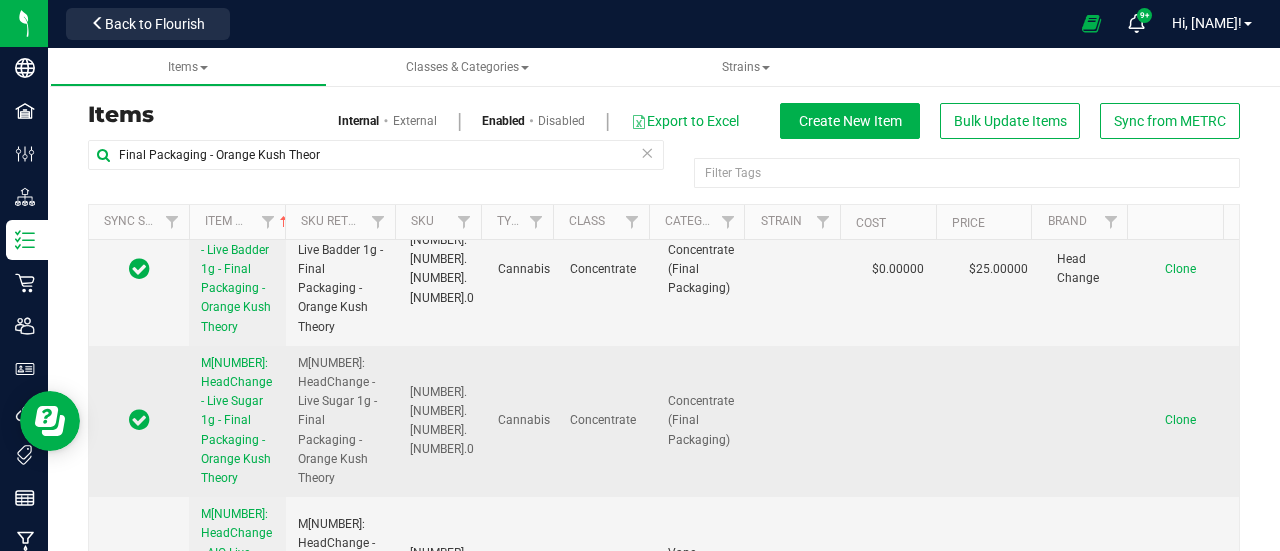 click on "M00002293751: HeadChange - Live Sugar 1g - Final Packaging - Orange Kush Theory" at bounding box center (236, 420) 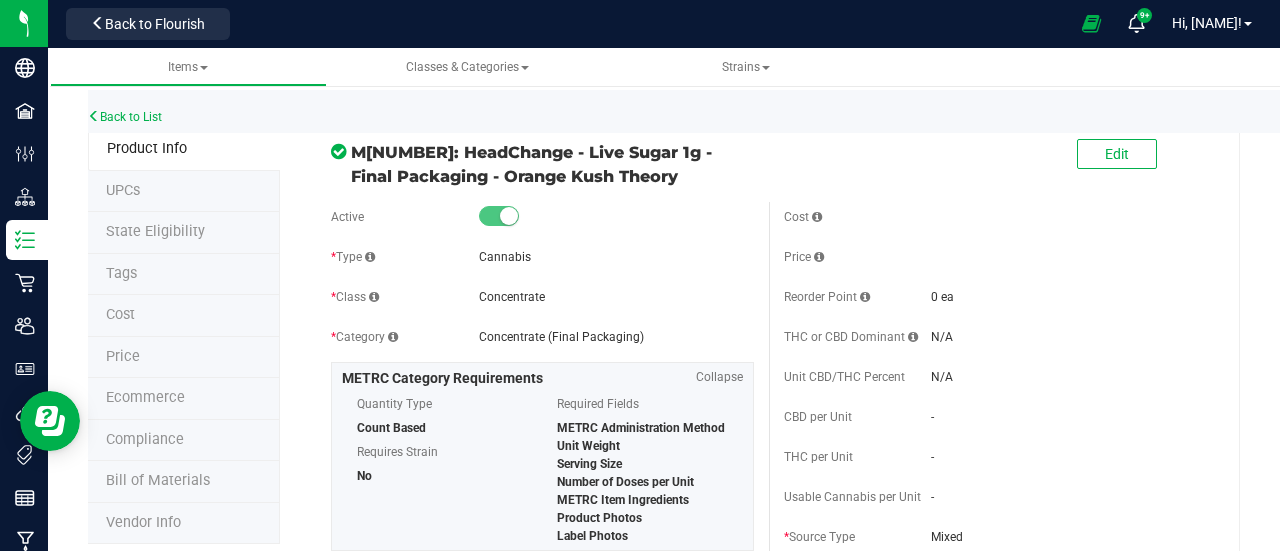 click on "Price" at bounding box center (184, 358) 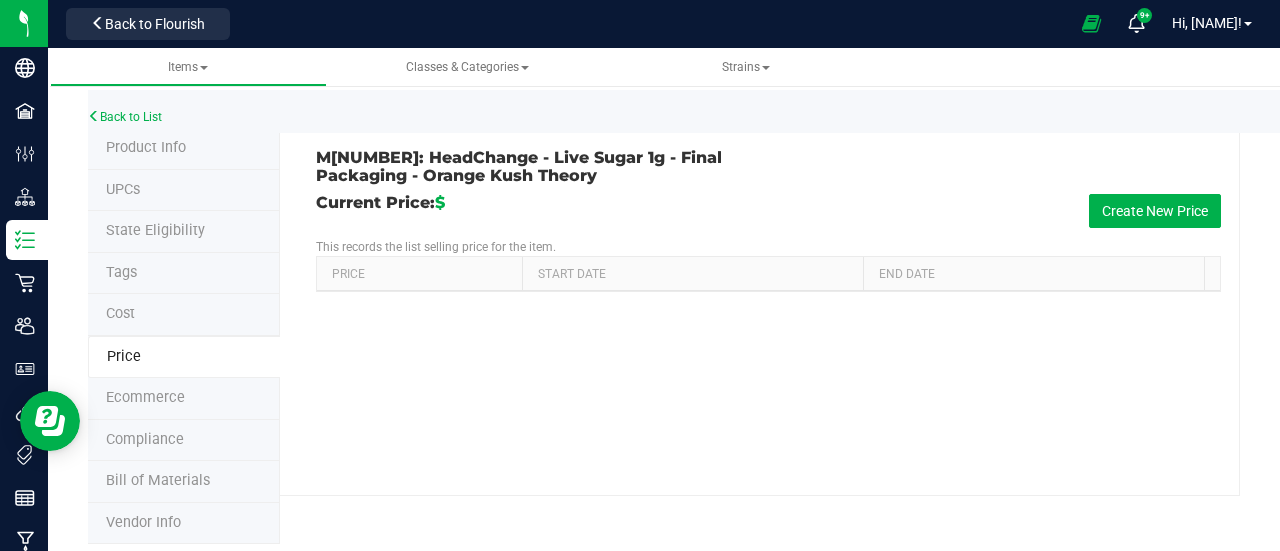 click on "M00002293751: HeadChange - Live Sugar 1g - Final Packaging - Orange Kush Theory
Current Price:  $
Create New Price
This records the list selling price for the item.
Price Start Date End Date" at bounding box center [760, 312] 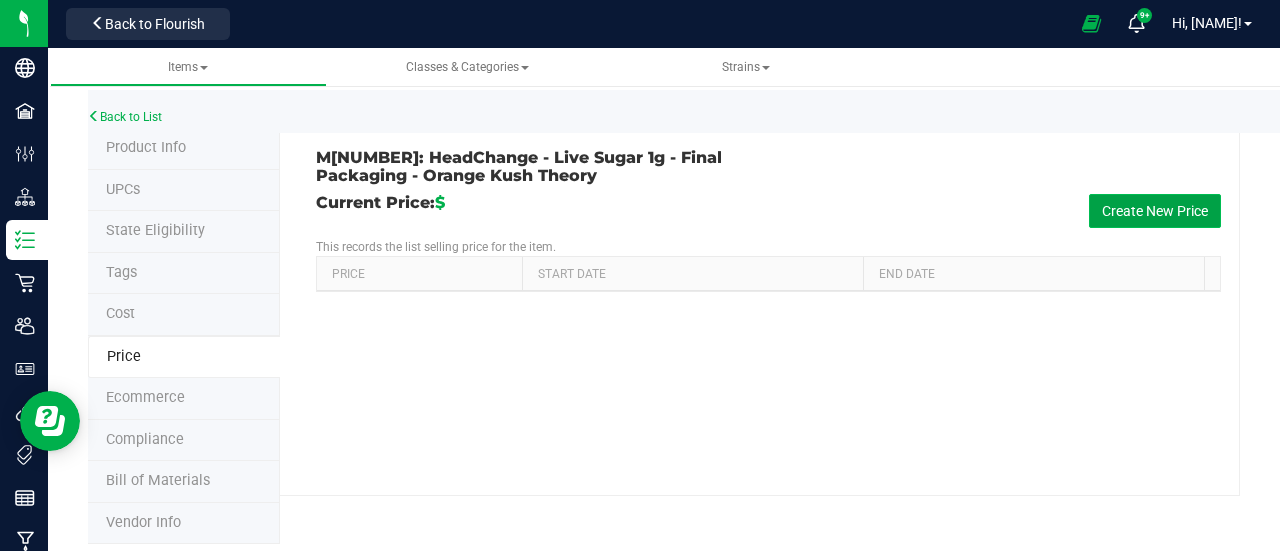 click on "Create New Price" at bounding box center [1155, 211] 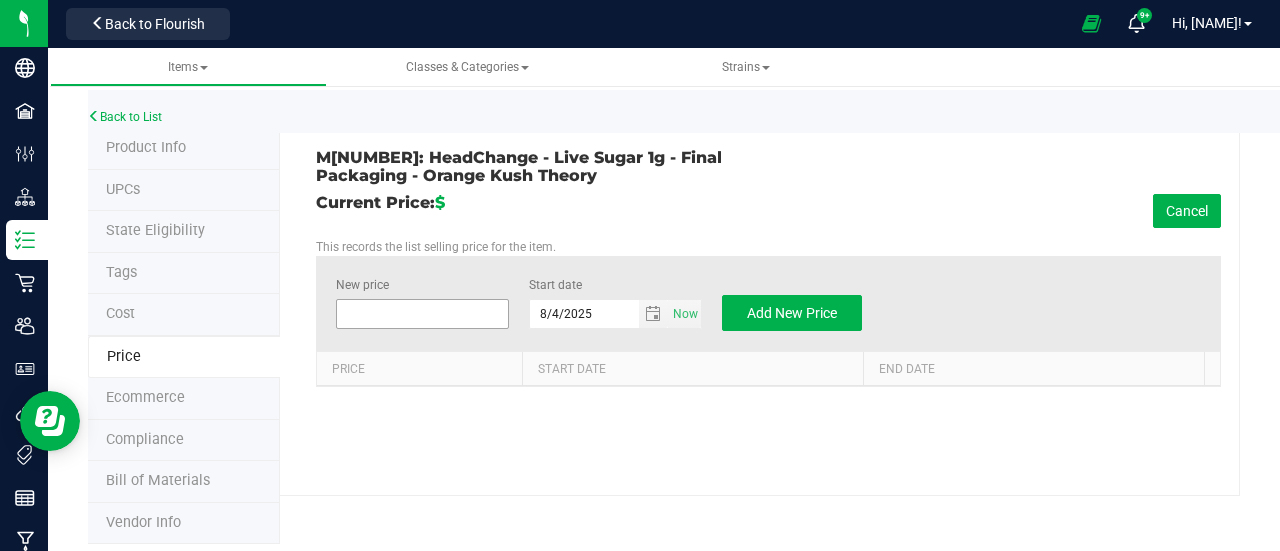 click at bounding box center (422, 314) 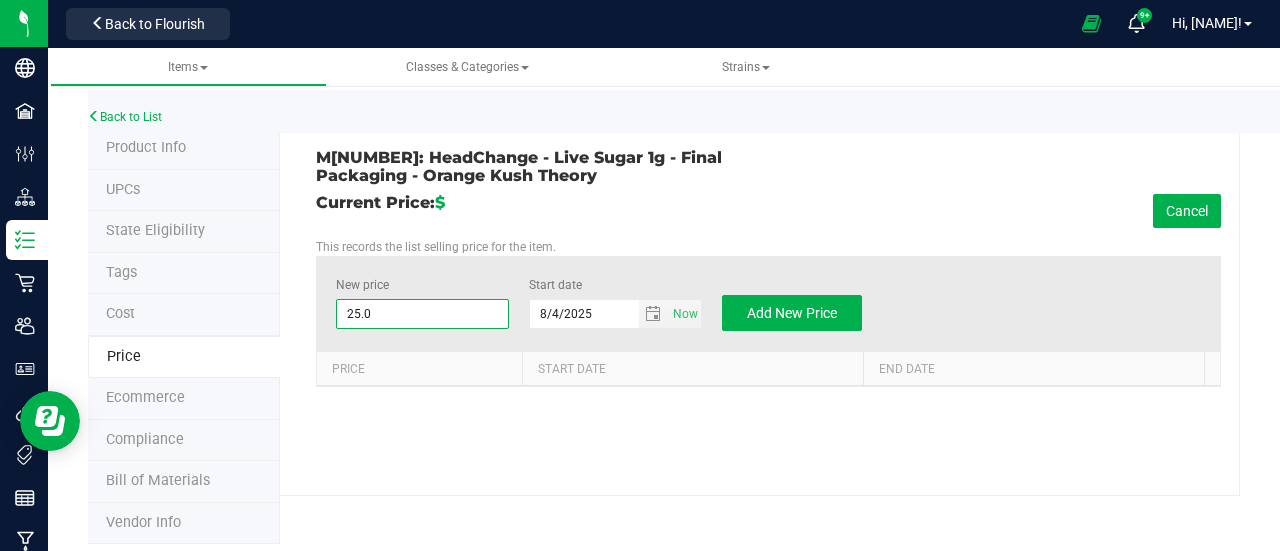type on "25.00" 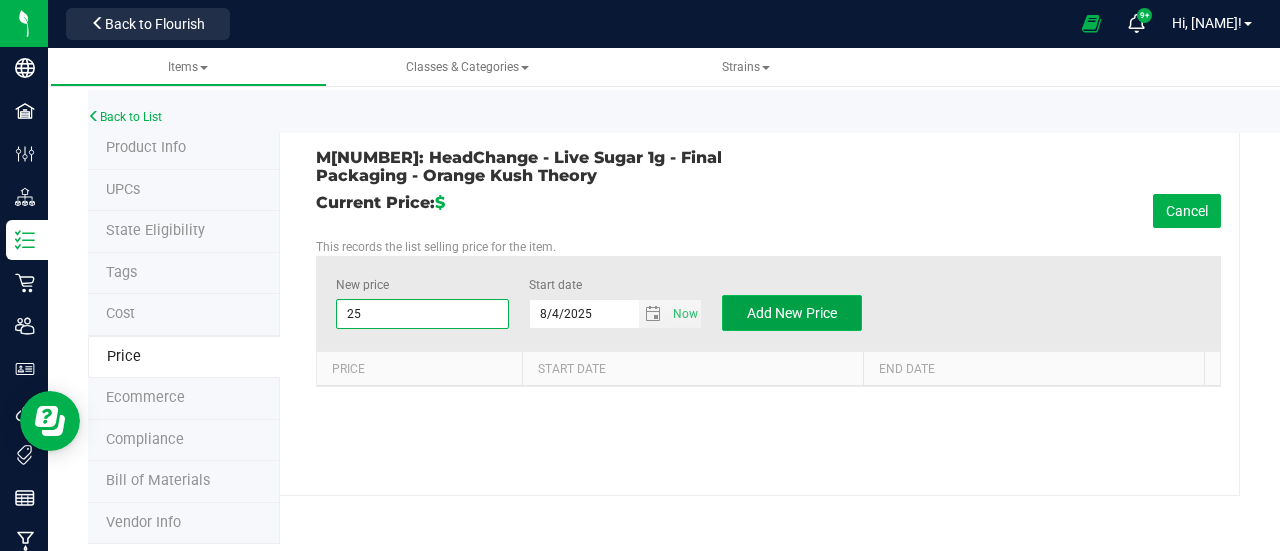 click on "Add New Price" at bounding box center (792, 313) 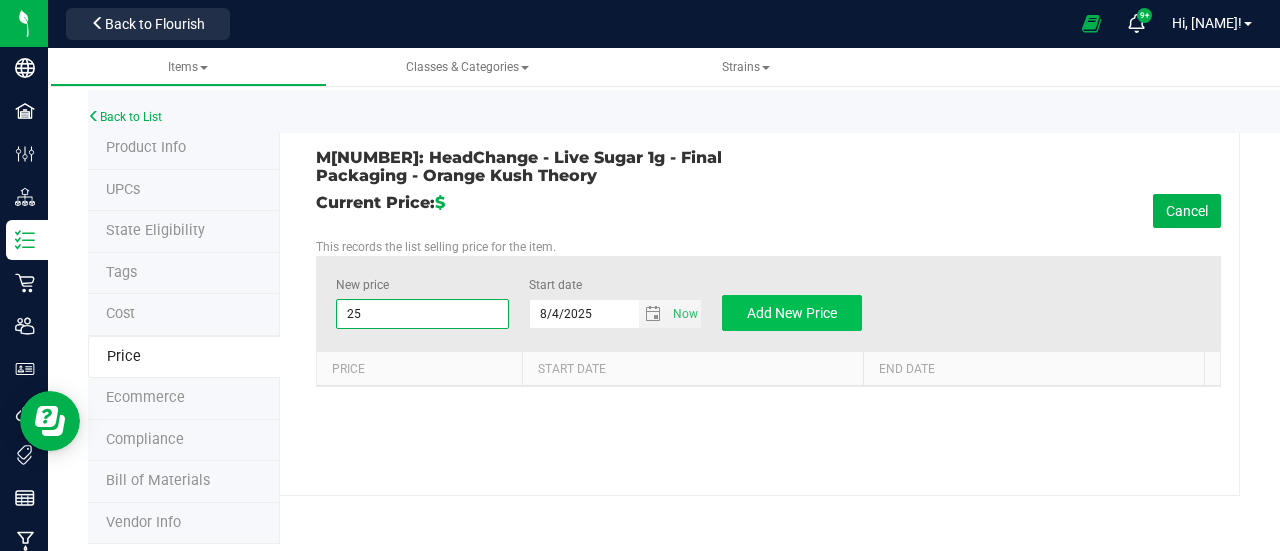 type on "$0.00000" 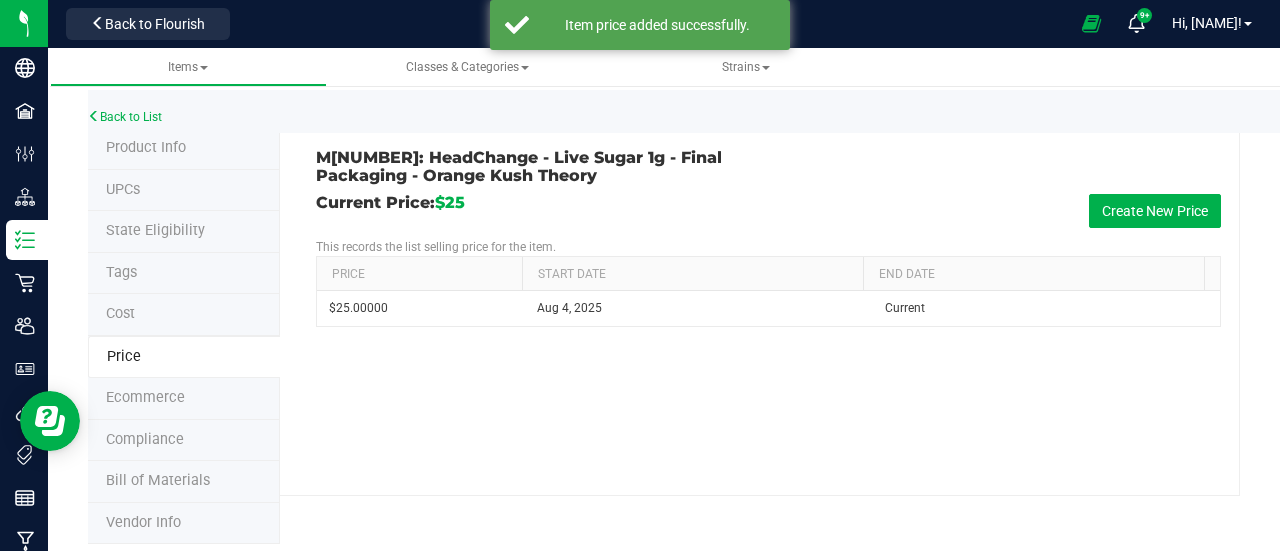 click on "Product Info" at bounding box center (184, 149) 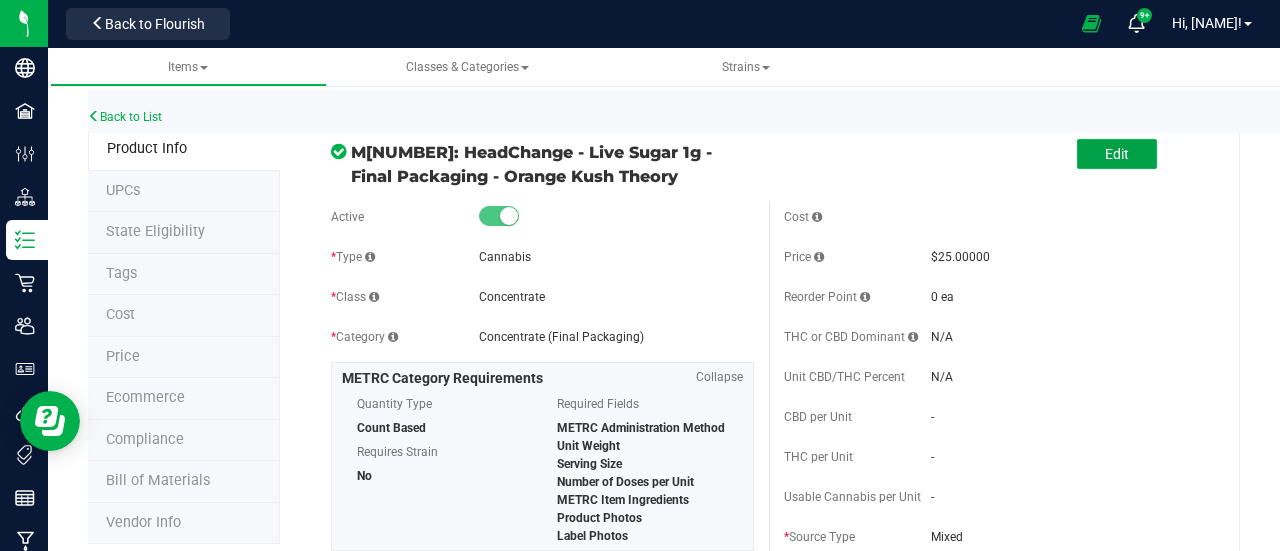 click on "Edit" at bounding box center (1117, 154) 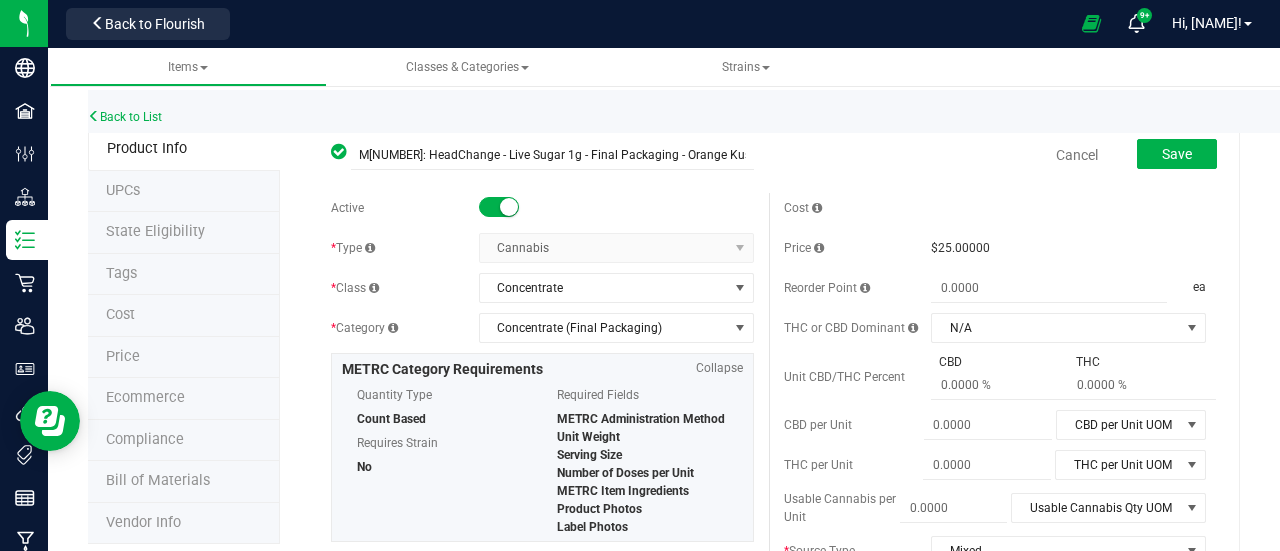 scroll, scrollTop: 400, scrollLeft: 0, axis: vertical 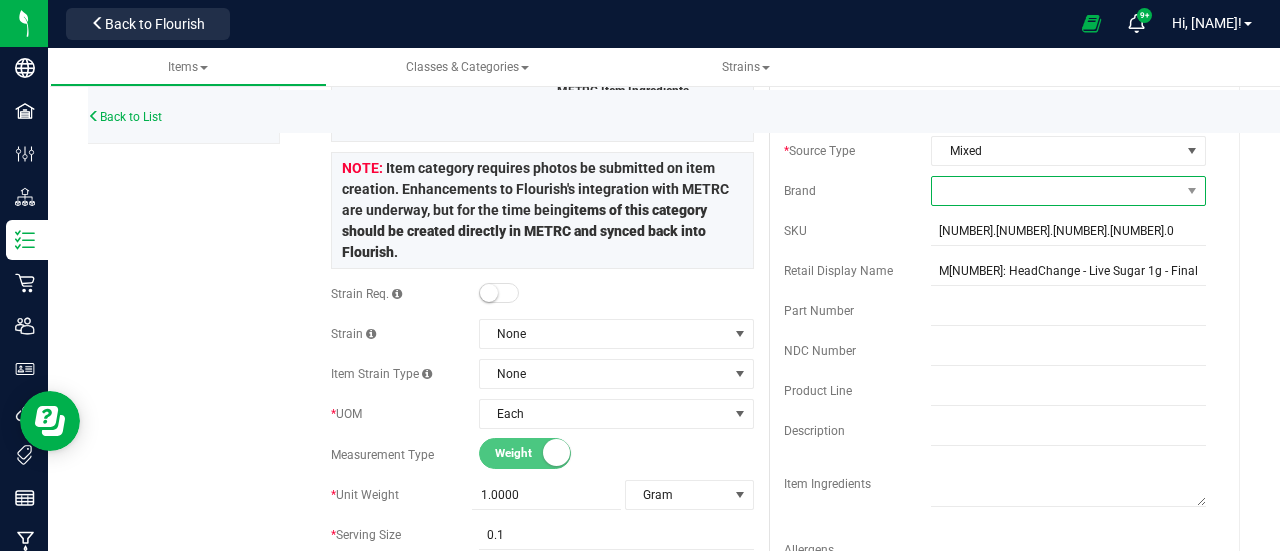 click at bounding box center (1056, 191) 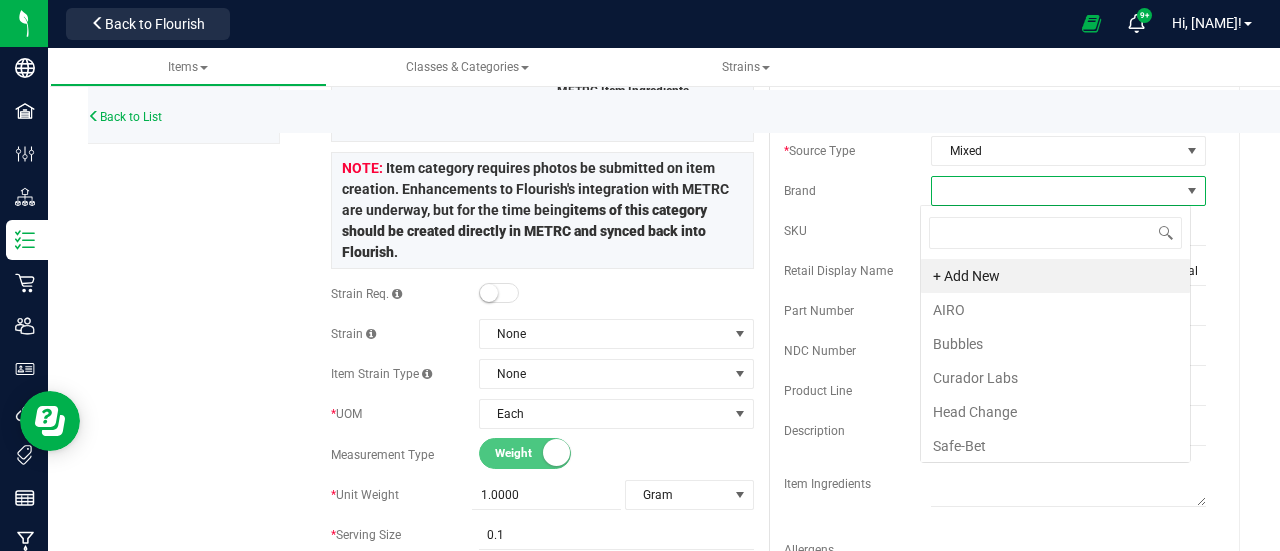 scroll, scrollTop: 99970, scrollLeft: 99729, axis: both 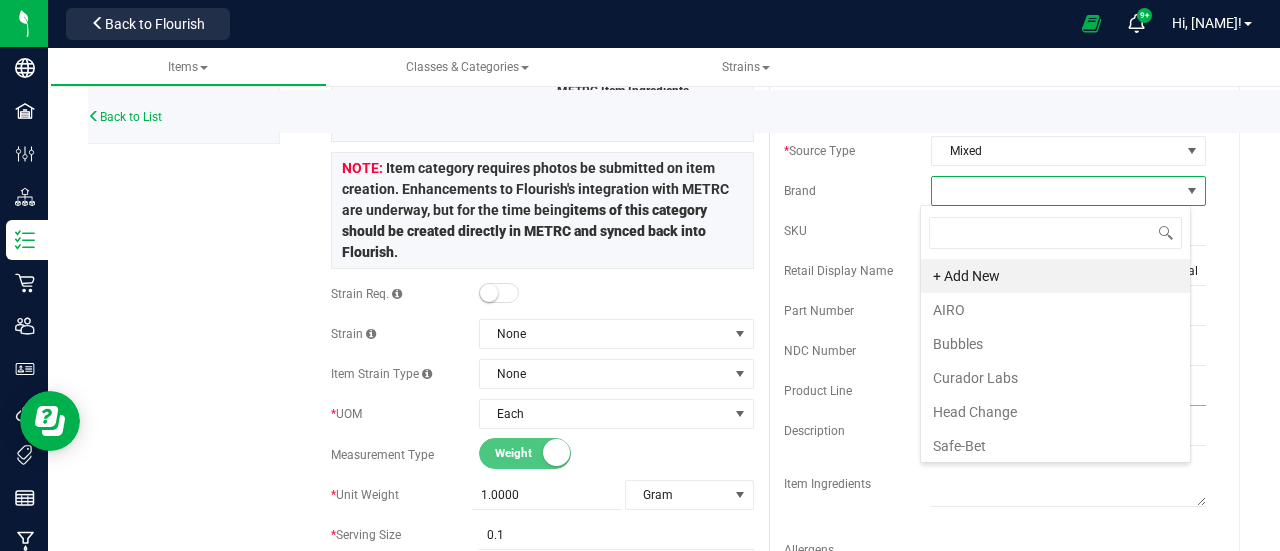 click on "Head Change" at bounding box center [1055, 412] 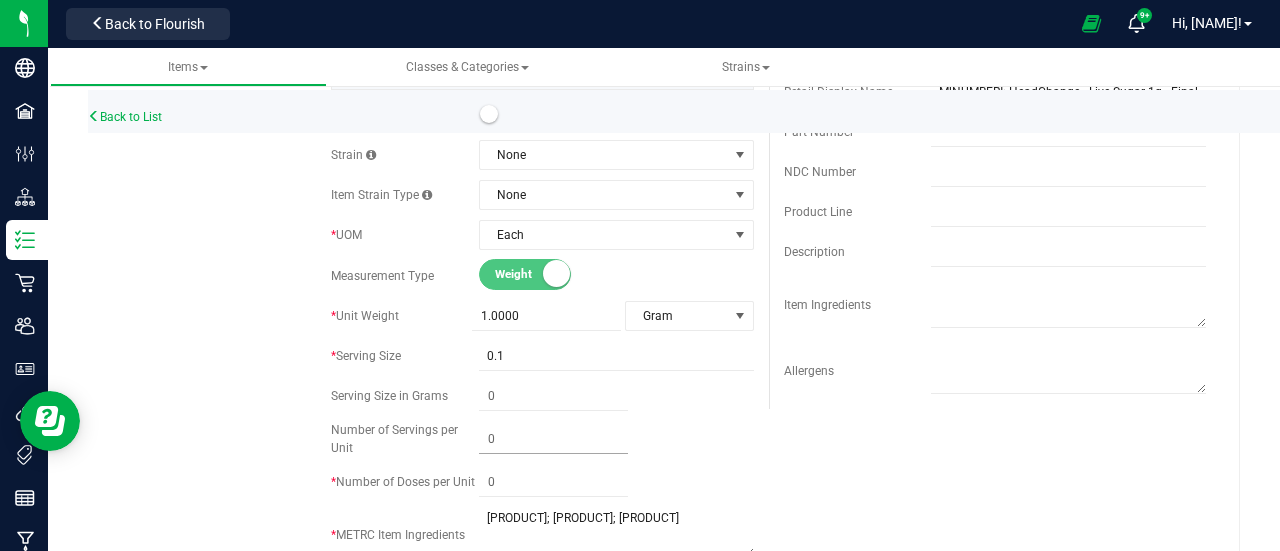 scroll, scrollTop: 700, scrollLeft: 0, axis: vertical 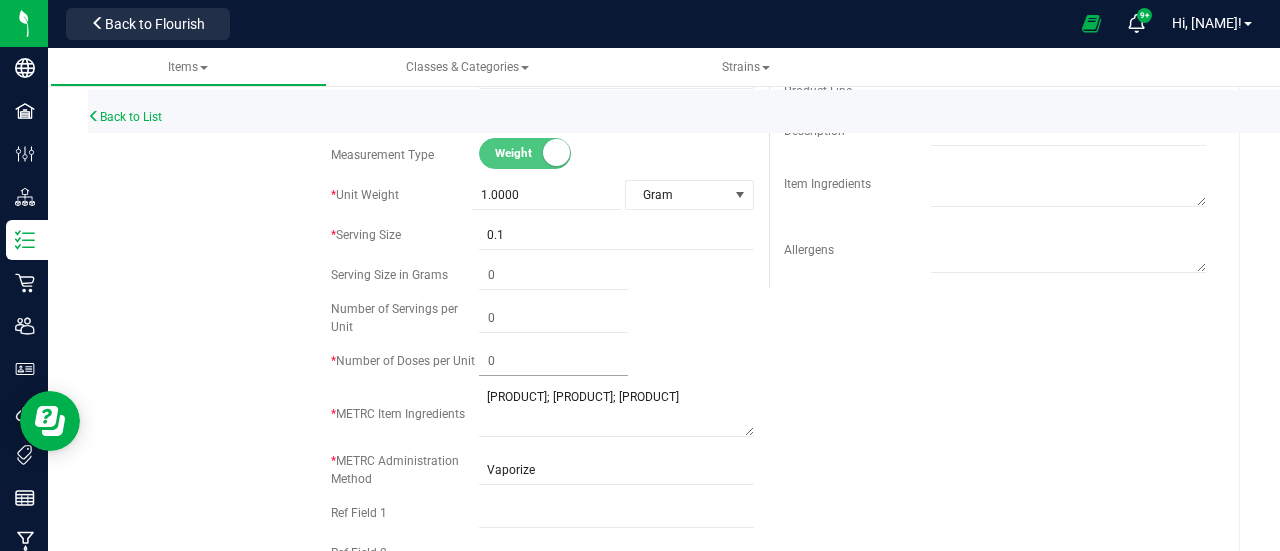 click at bounding box center (553, 361) 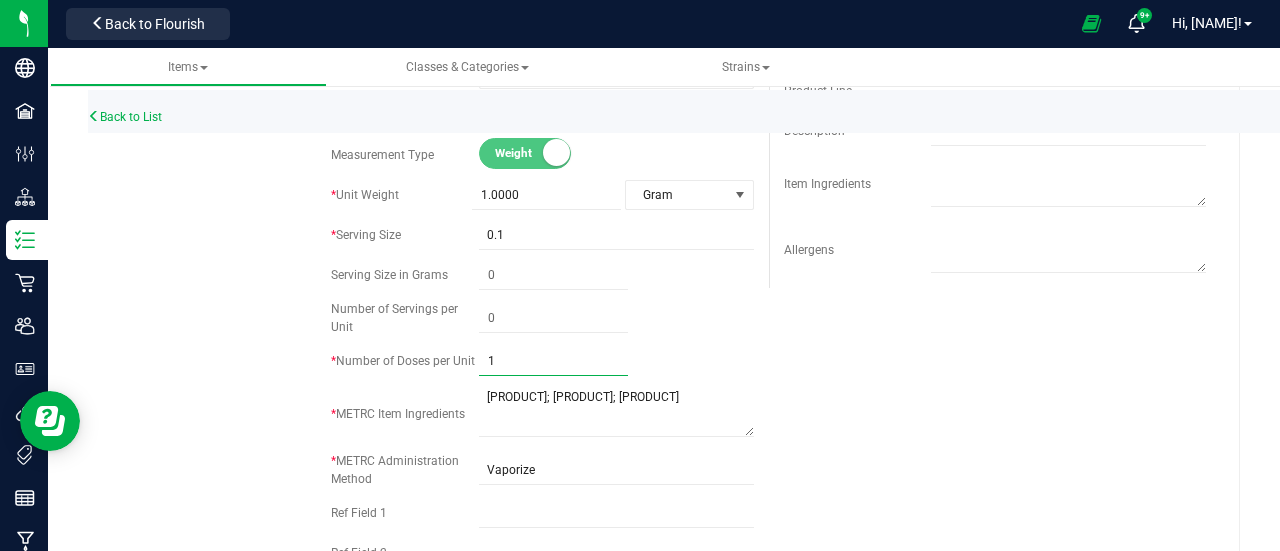 type on "10" 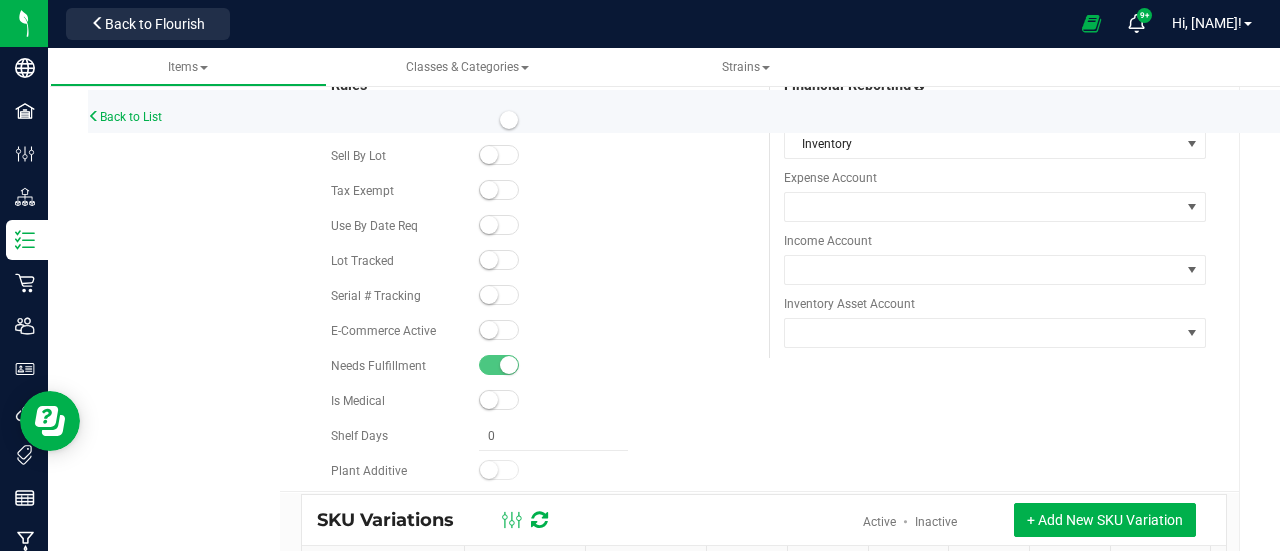 scroll, scrollTop: 1700, scrollLeft: 0, axis: vertical 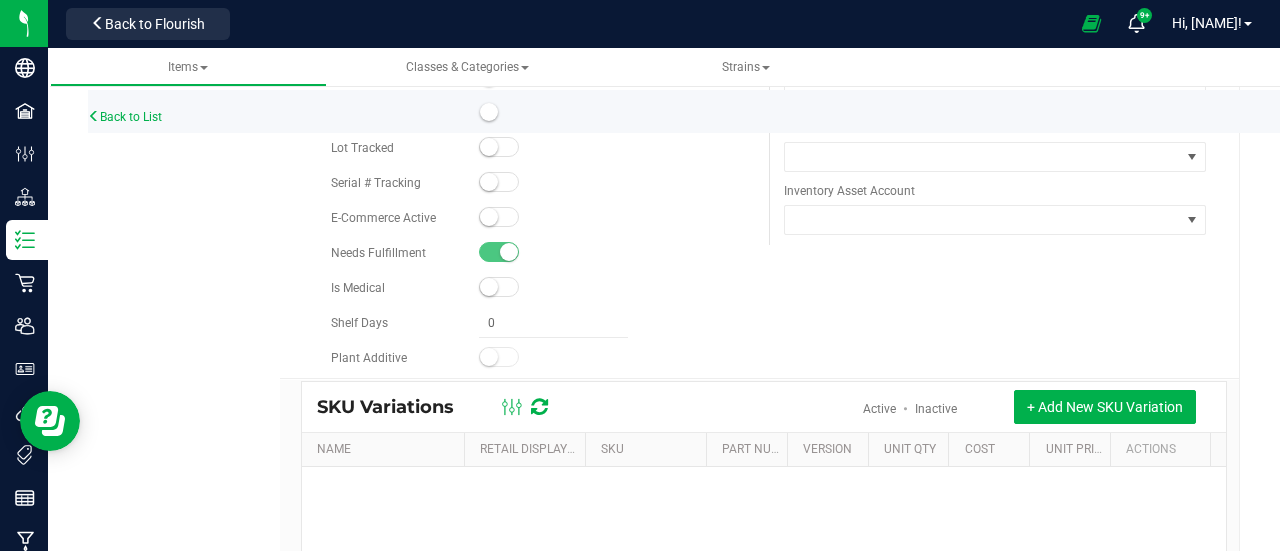 type on "10" 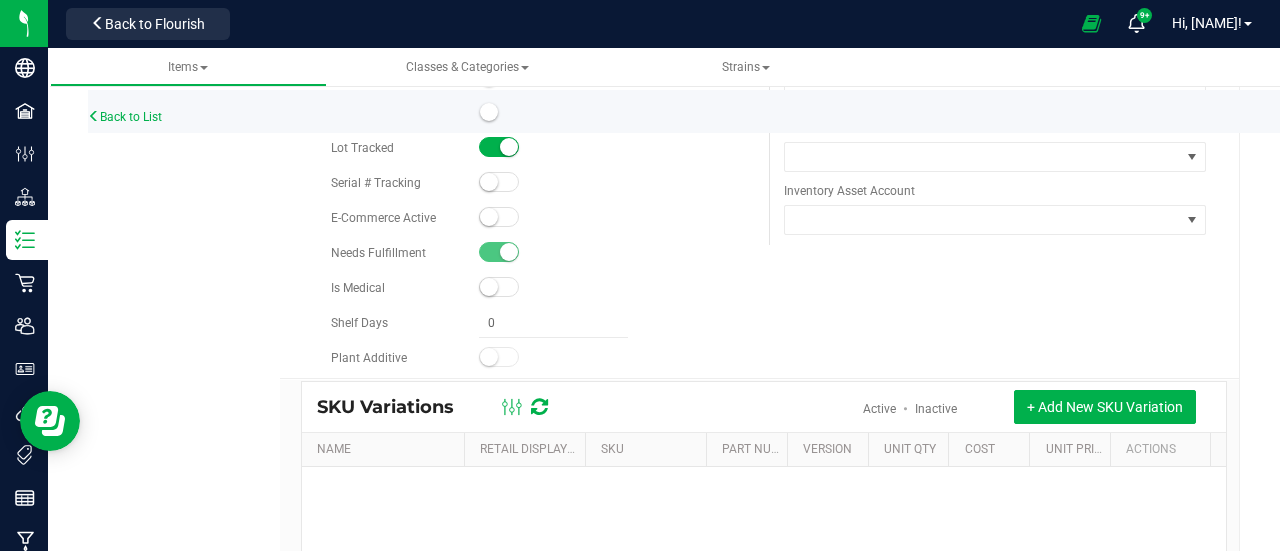 click at bounding box center [489, 112] 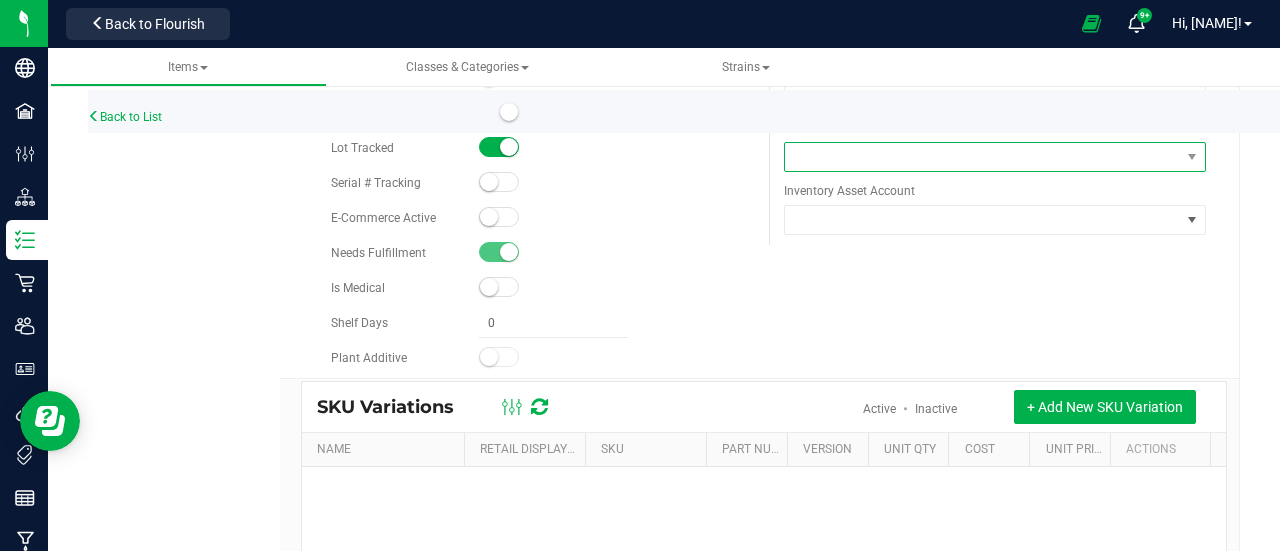 click at bounding box center (983, 157) 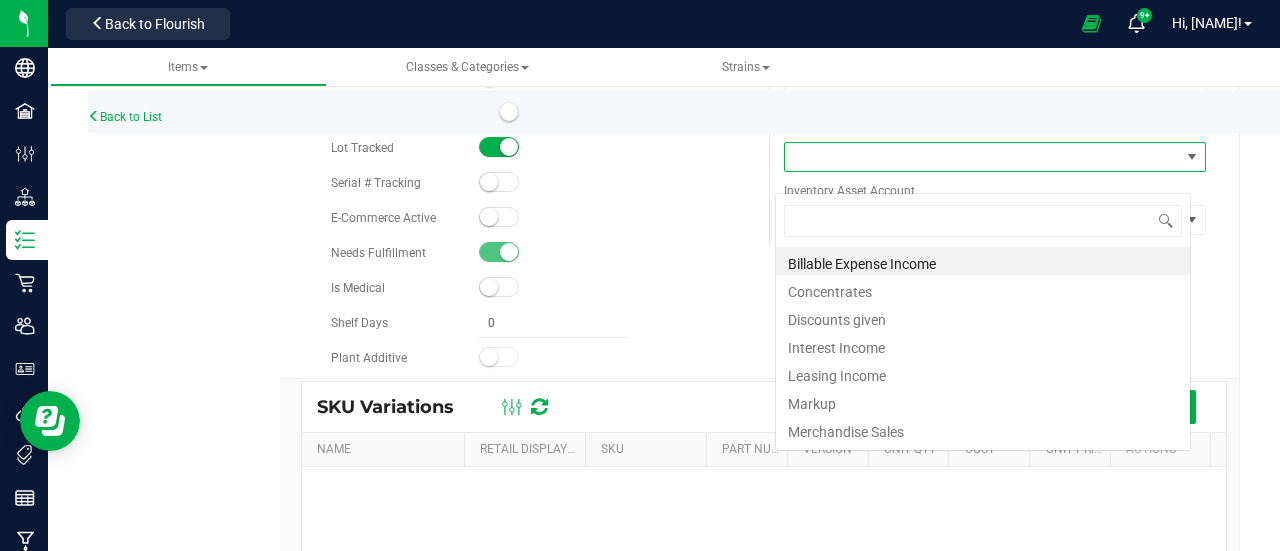 scroll, scrollTop: 99970, scrollLeft: 99584, axis: both 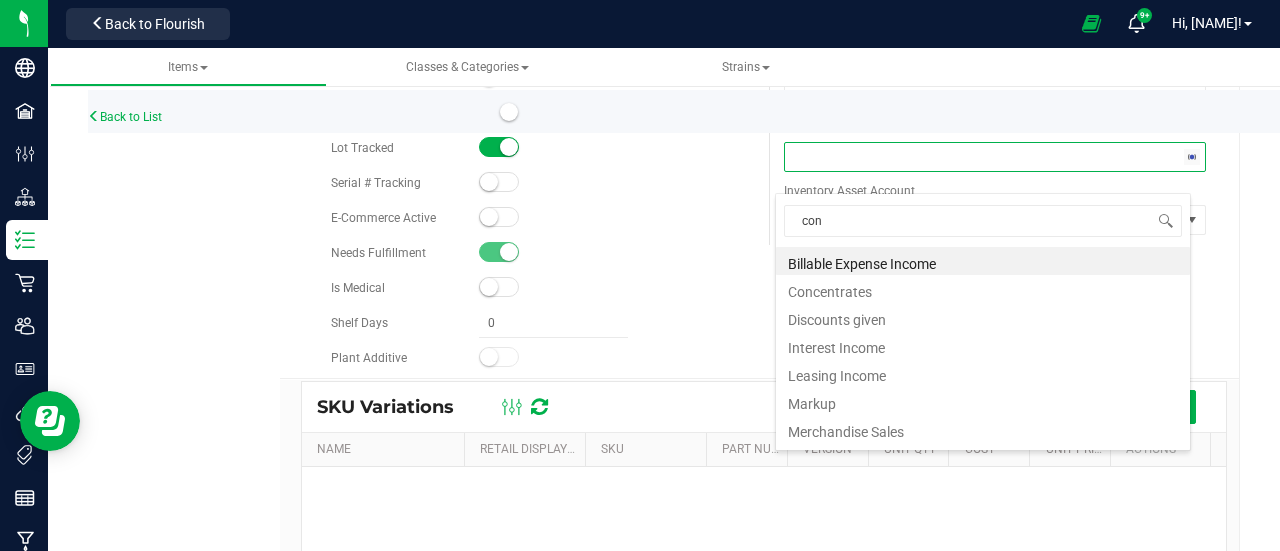 type on "conc" 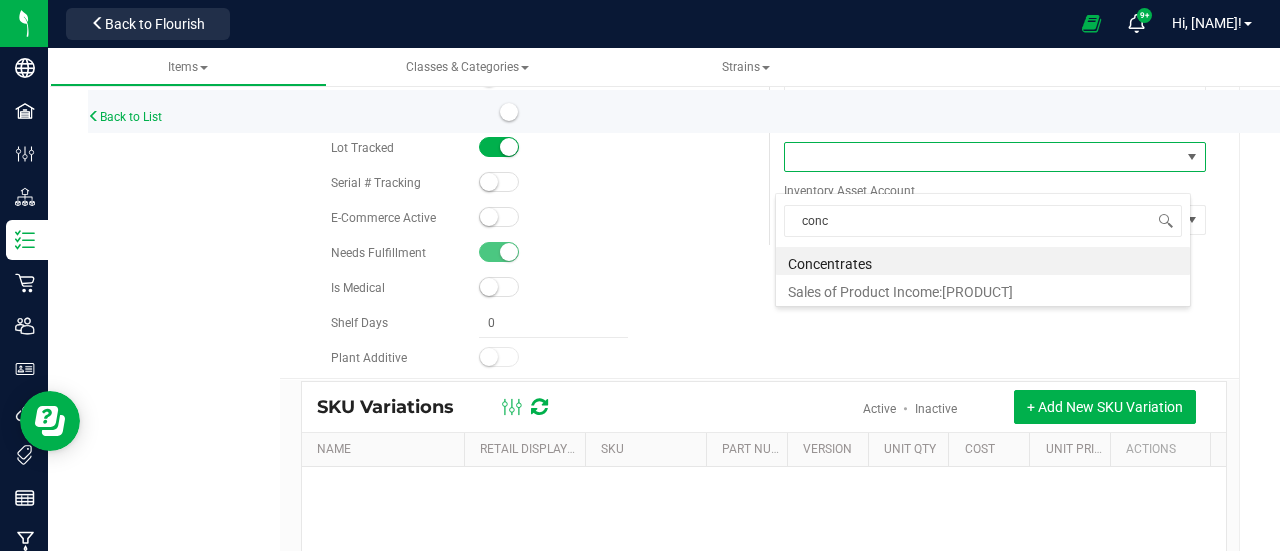 drag, startPoint x: 937, startPoint y: 292, endPoint x: 930, endPoint y: 273, distance: 20.248457 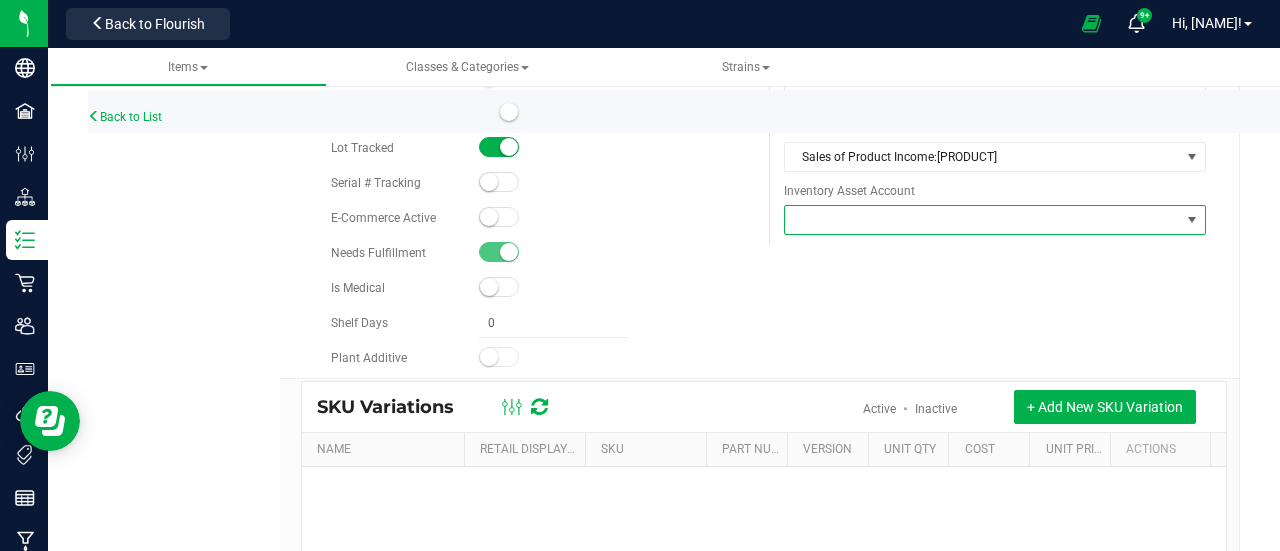 click at bounding box center [983, 220] 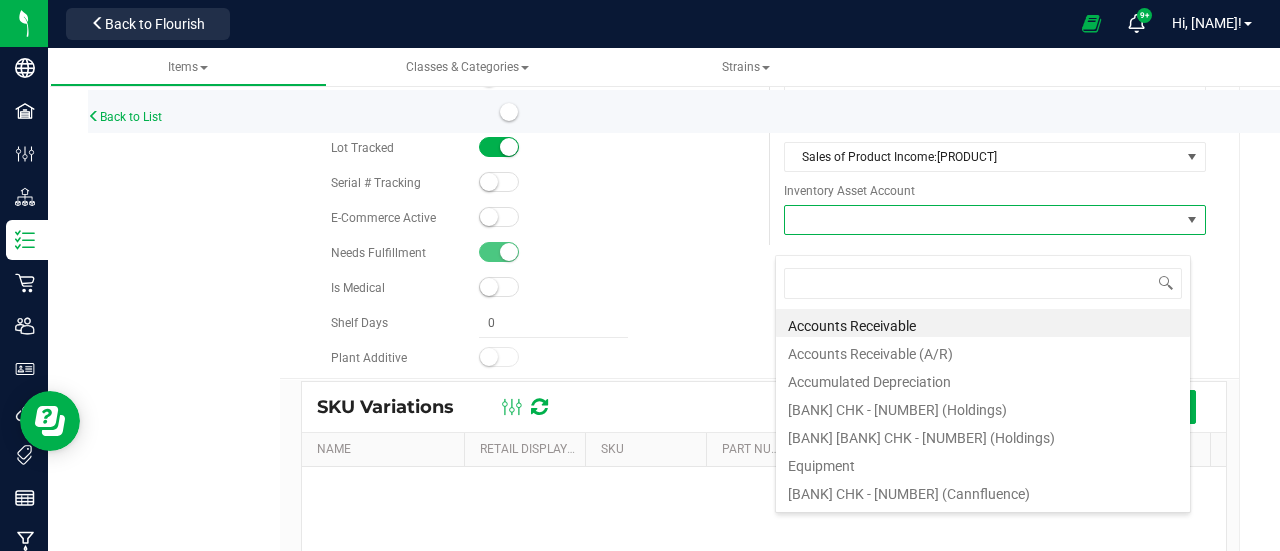 scroll, scrollTop: 99970, scrollLeft: 99584, axis: both 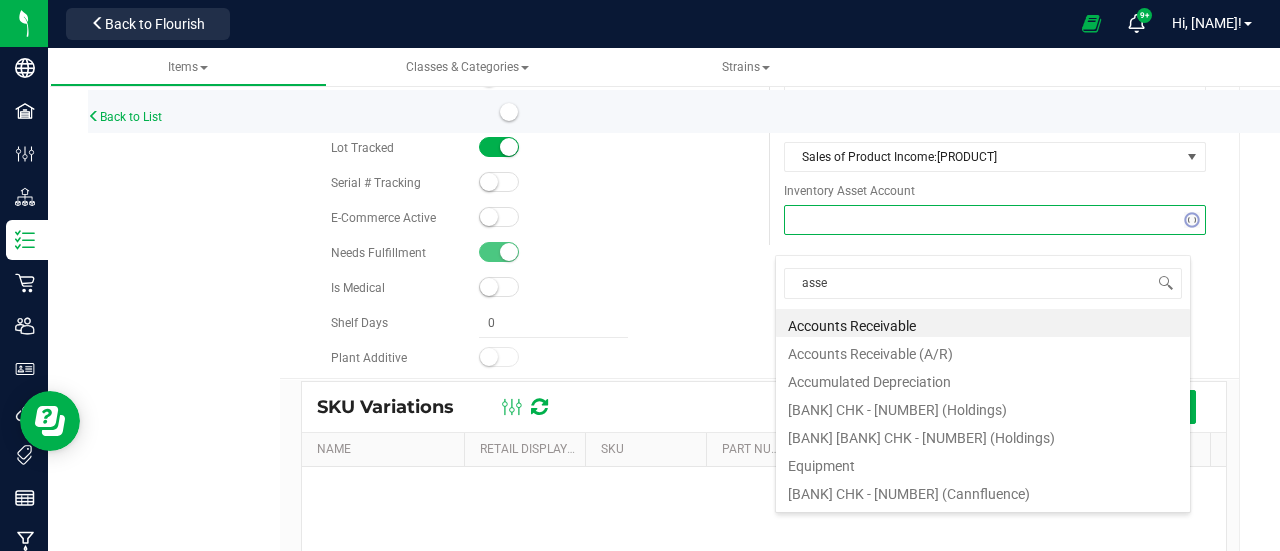 type on "asset" 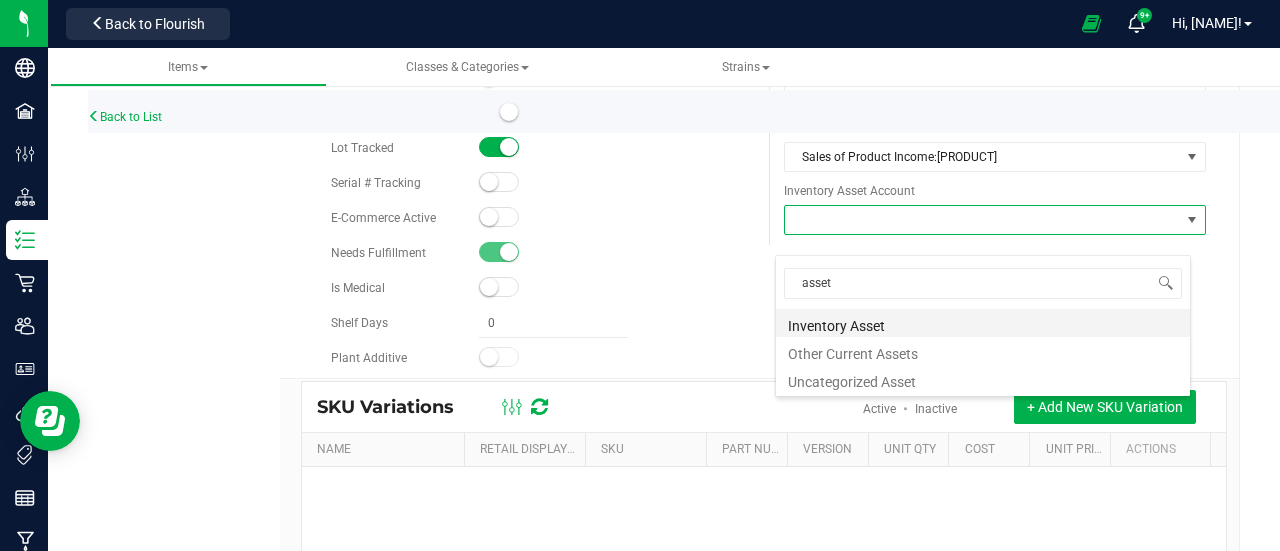click on "Inventory Asset" at bounding box center (983, 323) 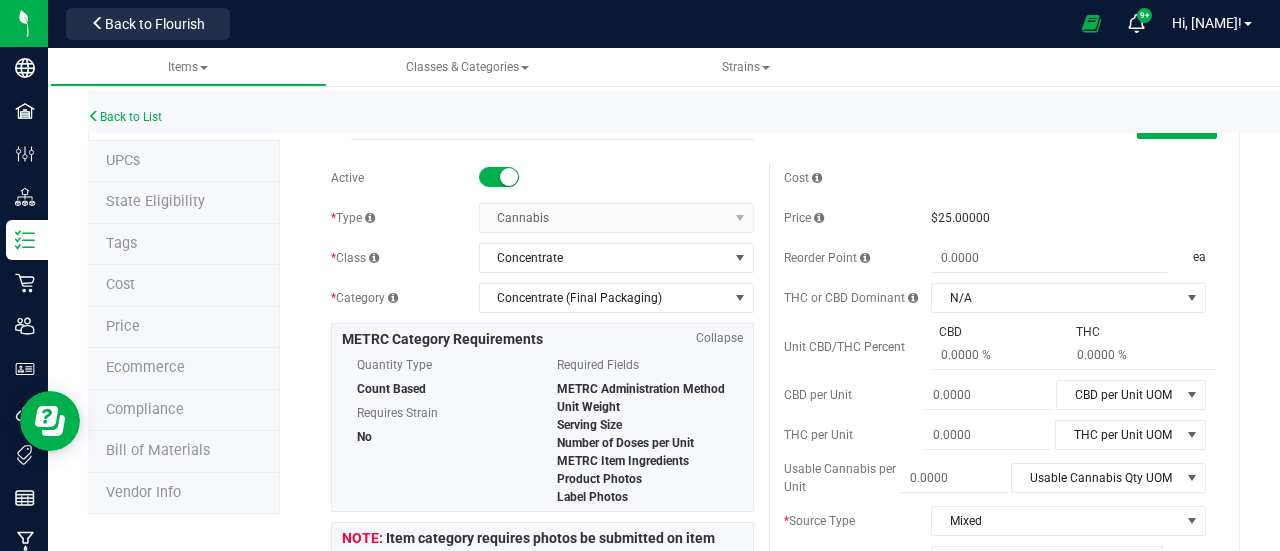 scroll, scrollTop: 0, scrollLeft: 0, axis: both 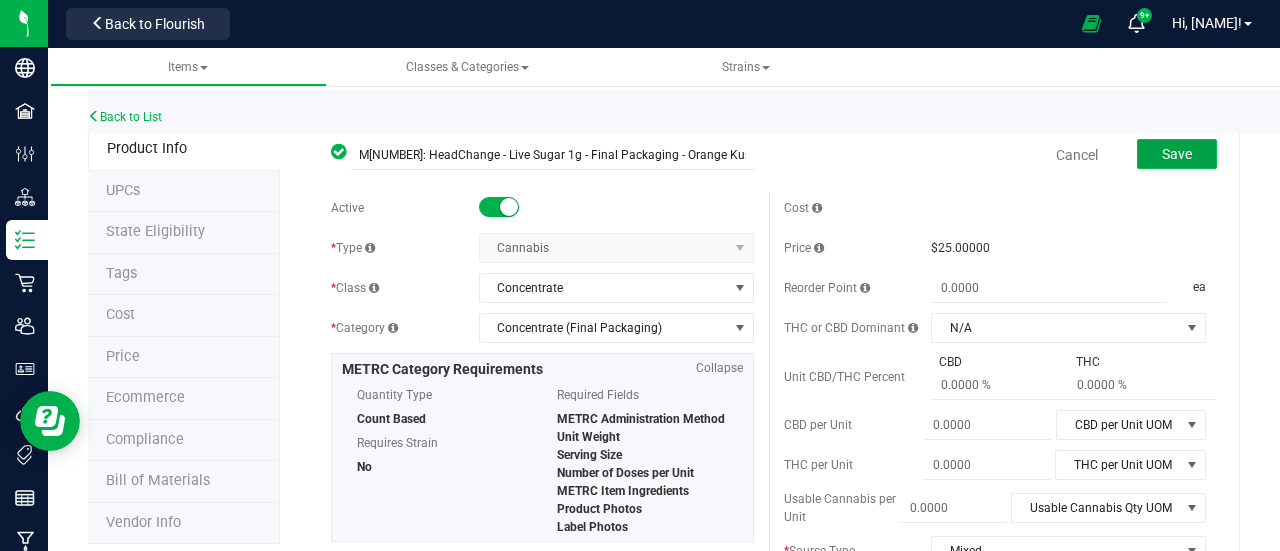 drag, startPoint x: 1179, startPoint y: 149, endPoint x: 1173, endPoint y: 162, distance: 14.3178215 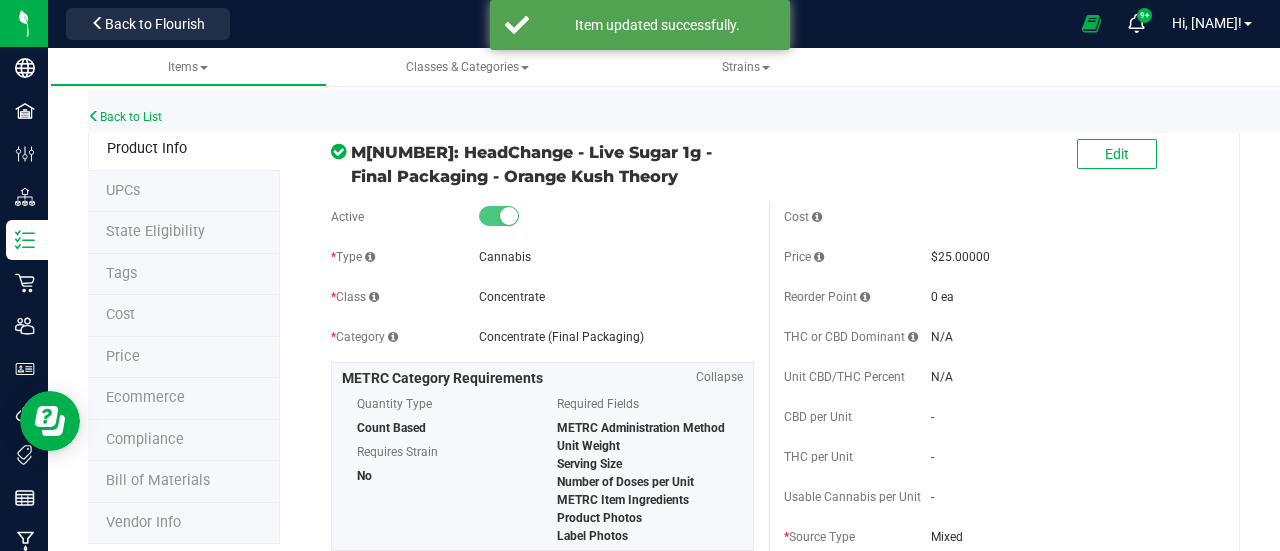 click on "Price" at bounding box center (184, 358) 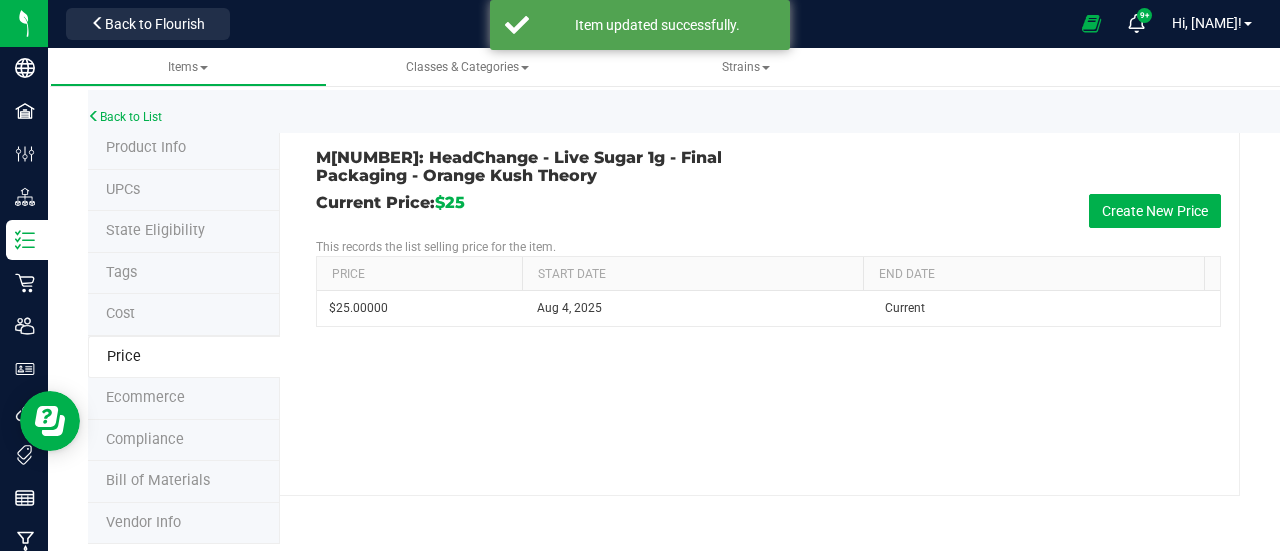 click on "Product Info" at bounding box center (146, 147) 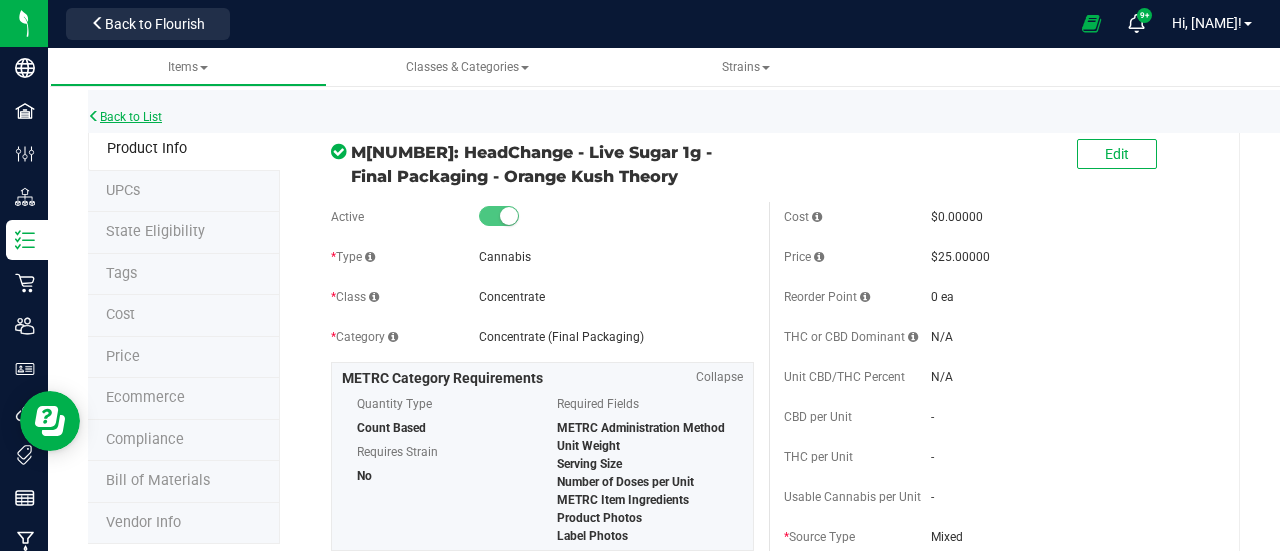 click on "Back to List" at bounding box center [125, 117] 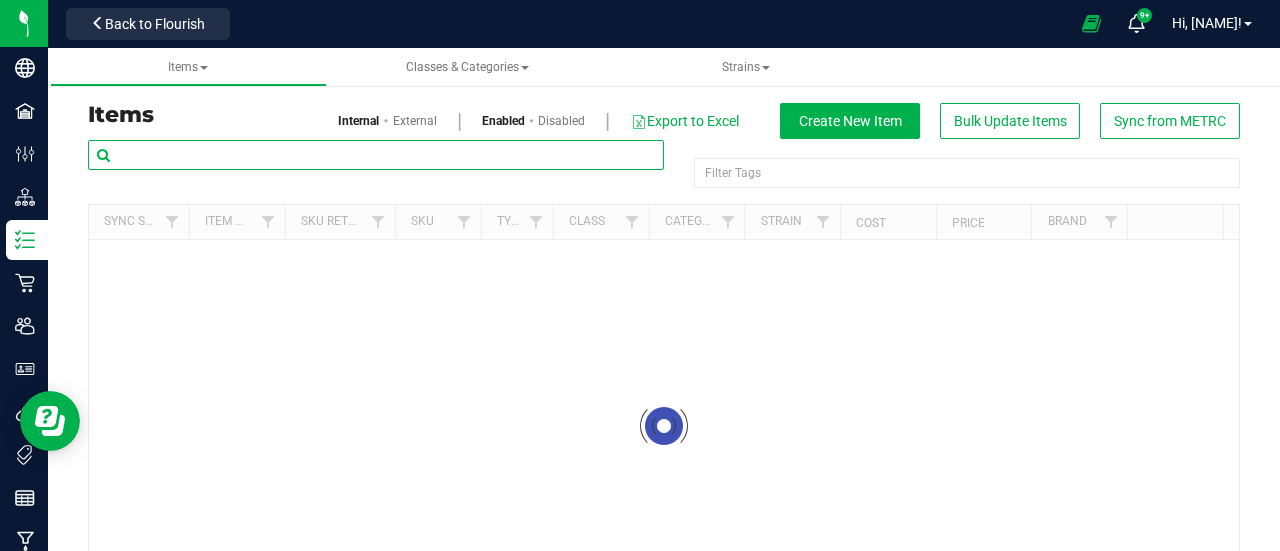 click at bounding box center [376, 155] 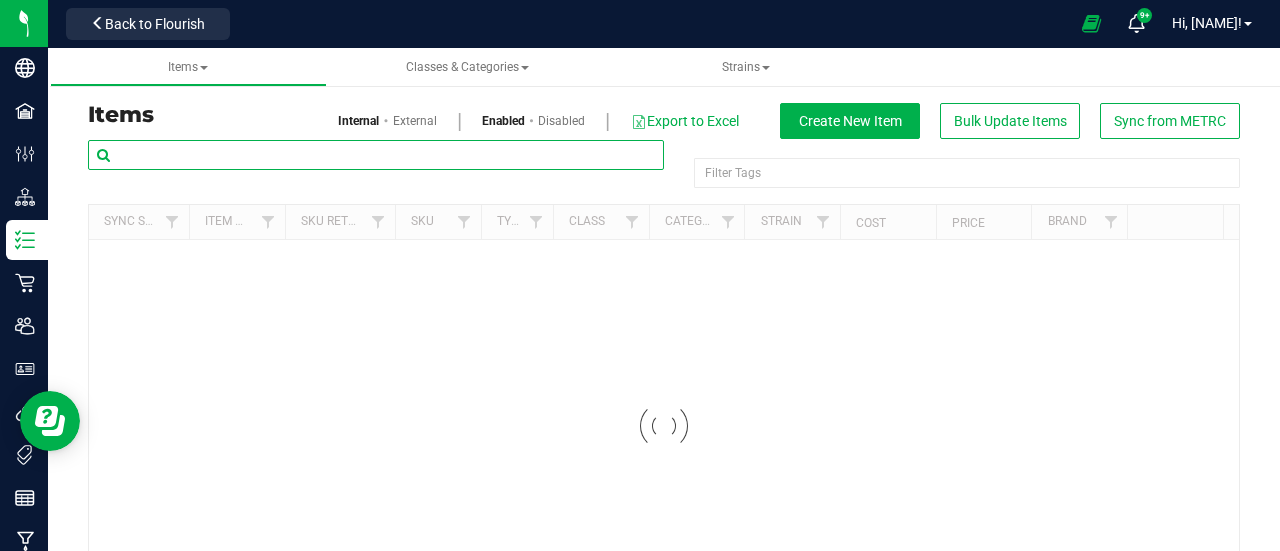 paste on "[PRODUCT_NAME]" 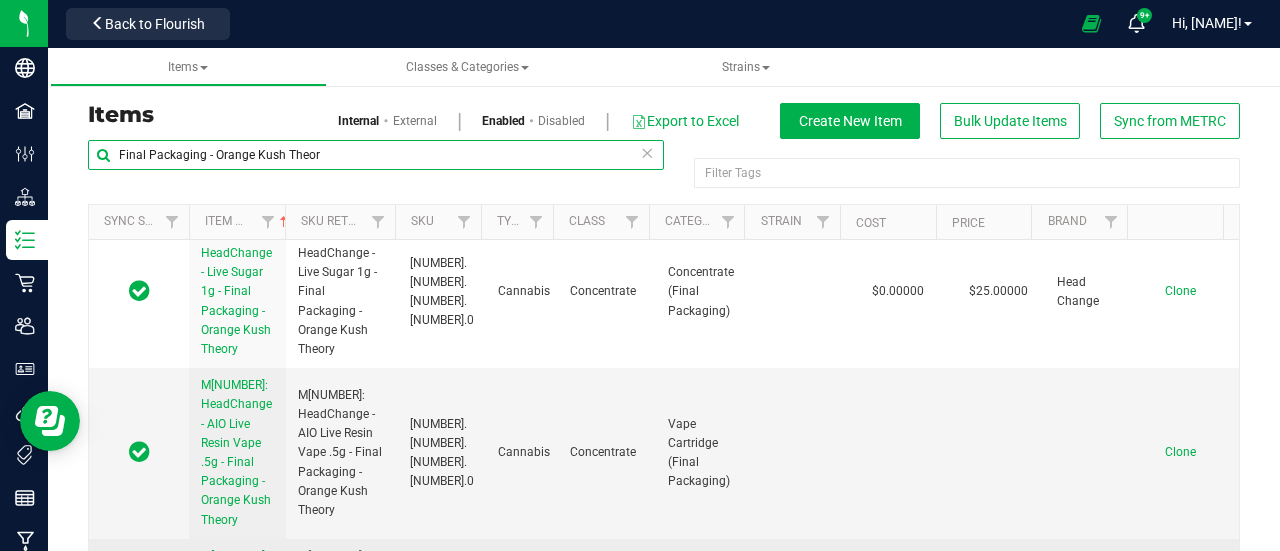 scroll, scrollTop: 632, scrollLeft: 0, axis: vertical 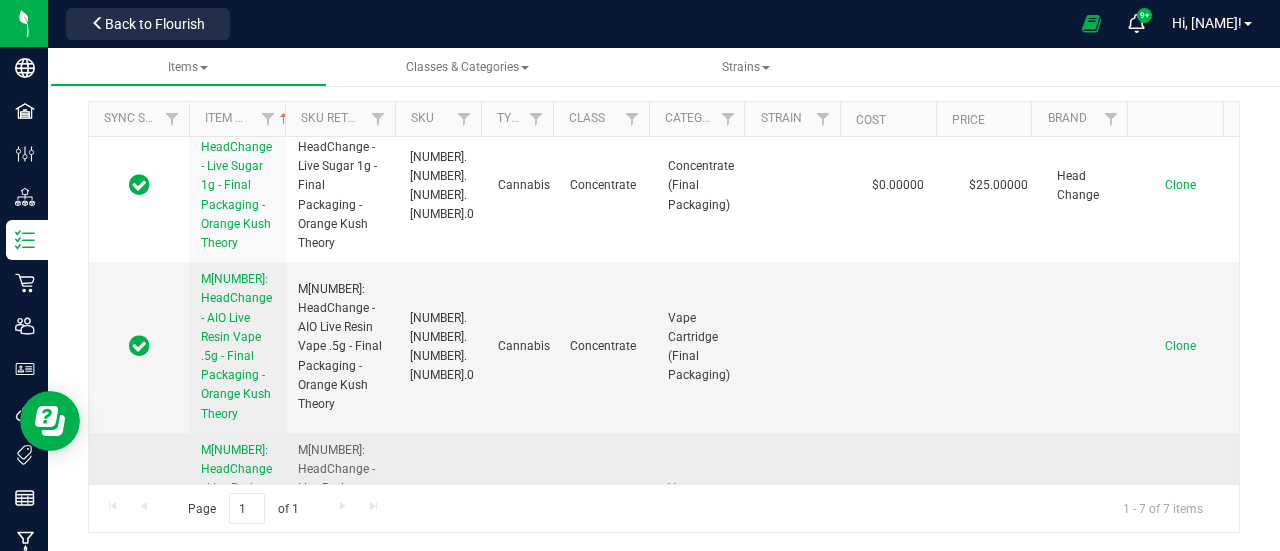 type on "[PRODUCT_NAME]" 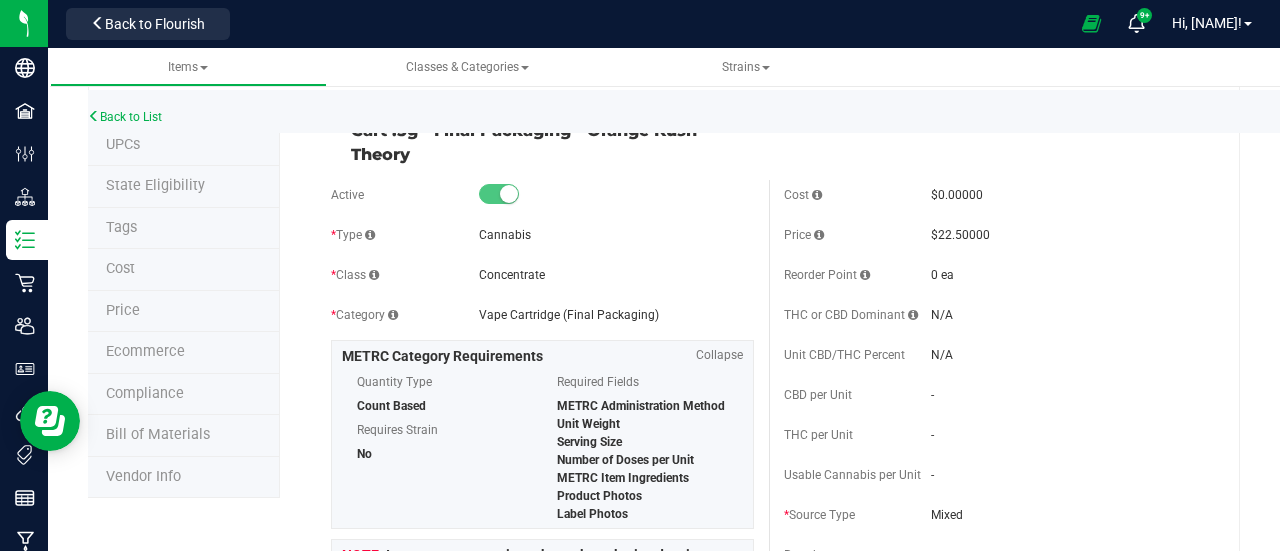 scroll, scrollTop: 0, scrollLeft: 0, axis: both 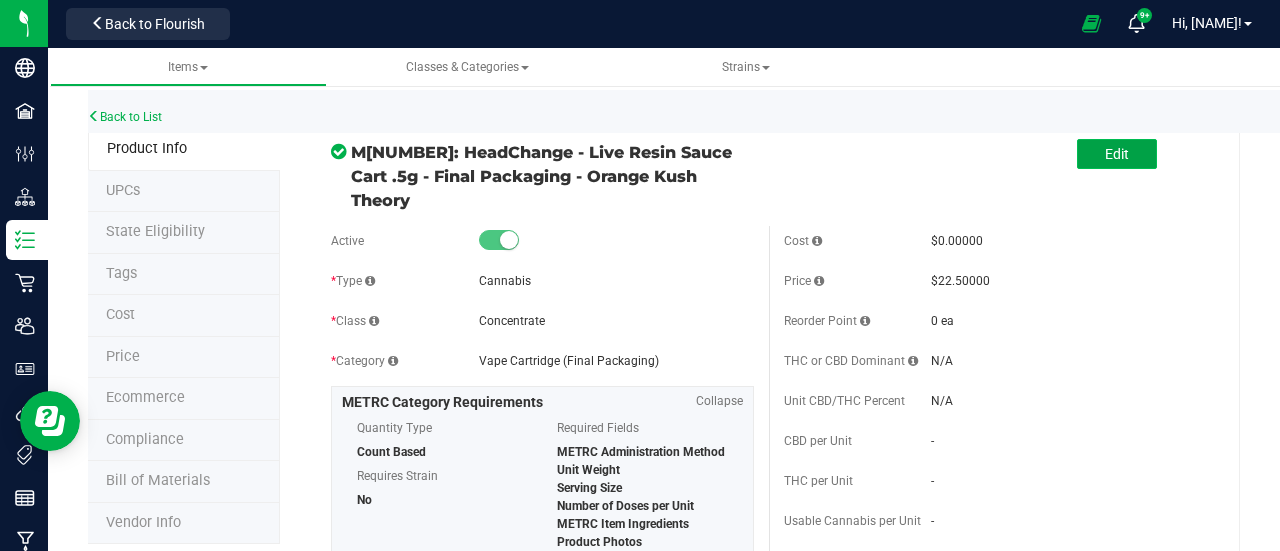 click on "Edit" at bounding box center (1117, 154) 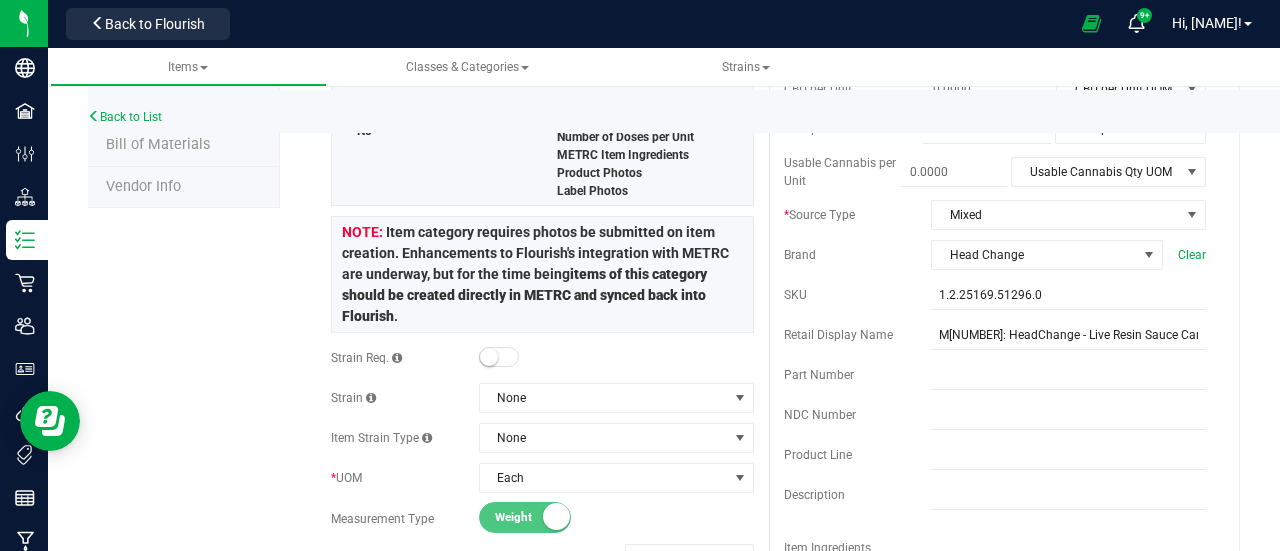 scroll, scrollTop: 0, scrollLeft: 0, axis: both 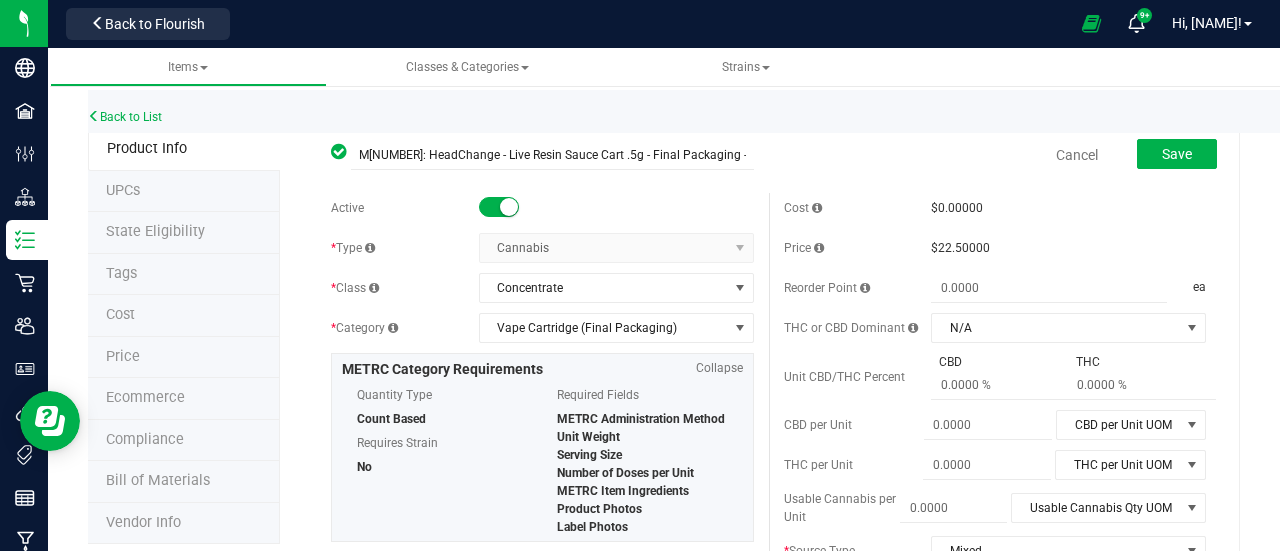 click on "Price" at bounding box center [184, 358] 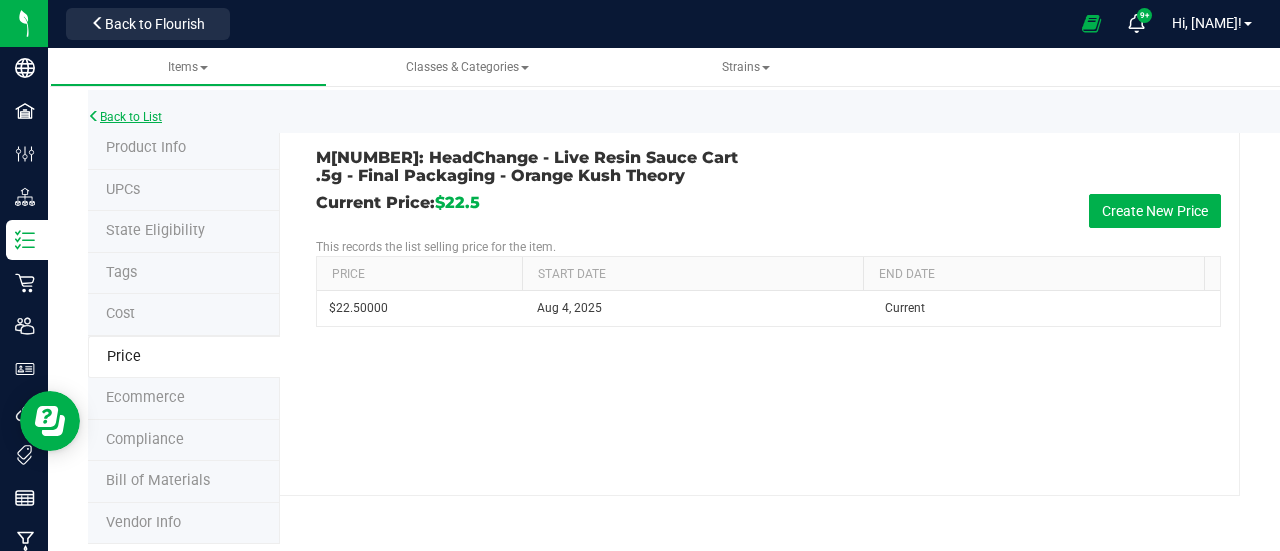 click on "Back to List" at bounding box center (125, 117) 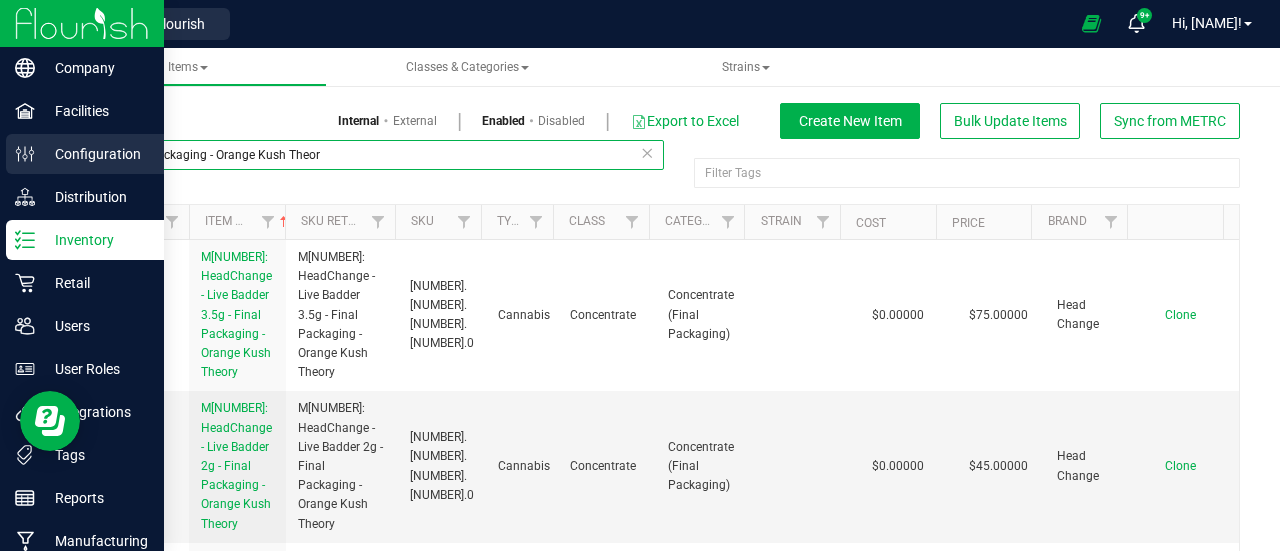 drag, startPoint x: 108, startPoint y: 161, endPoint x: 0, endPoint y: 161, distance: 108 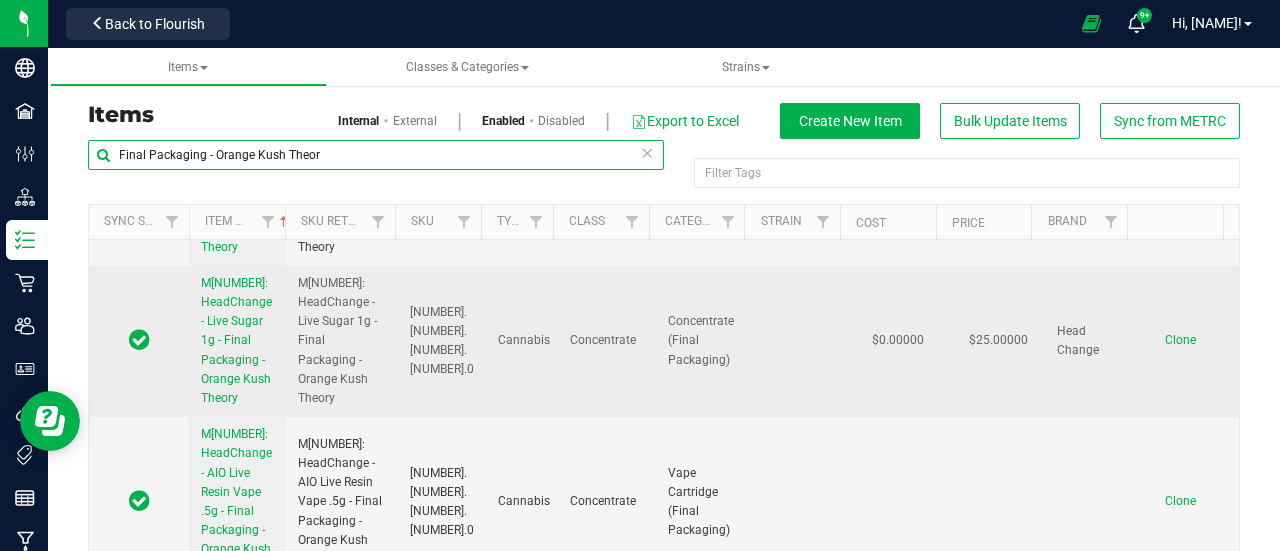 scroll, scrollTop: 632, scrollLeft: 0, axis: vertical 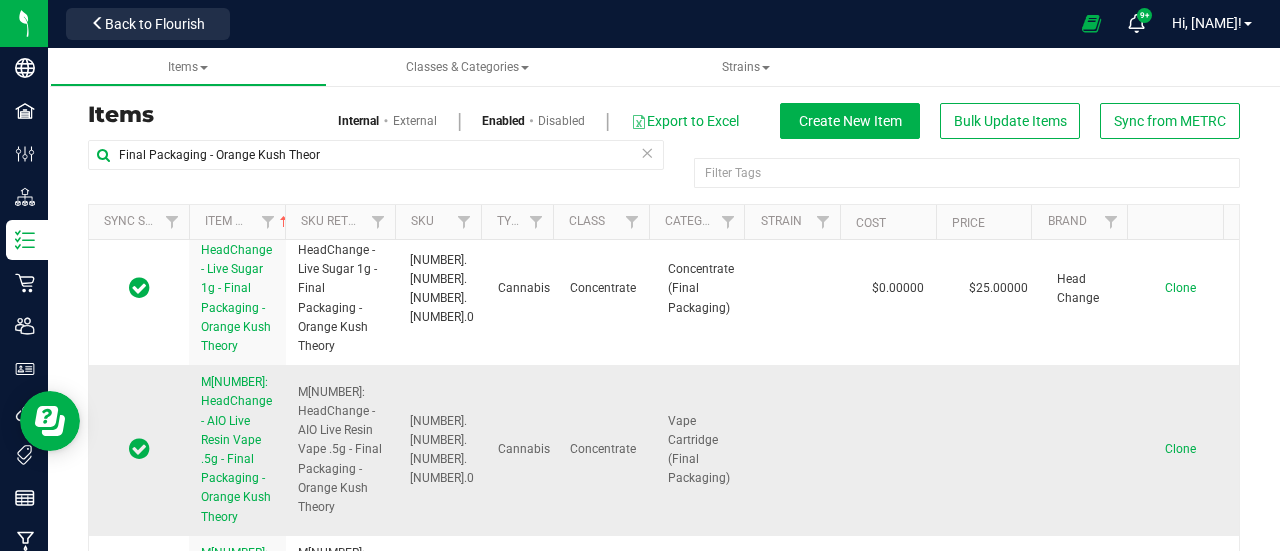 click on "[ID]: [PRODUCT] - [PRODUCT] - [PRODUCT] - [PRODUCT]" at bounding box center [236, 449] 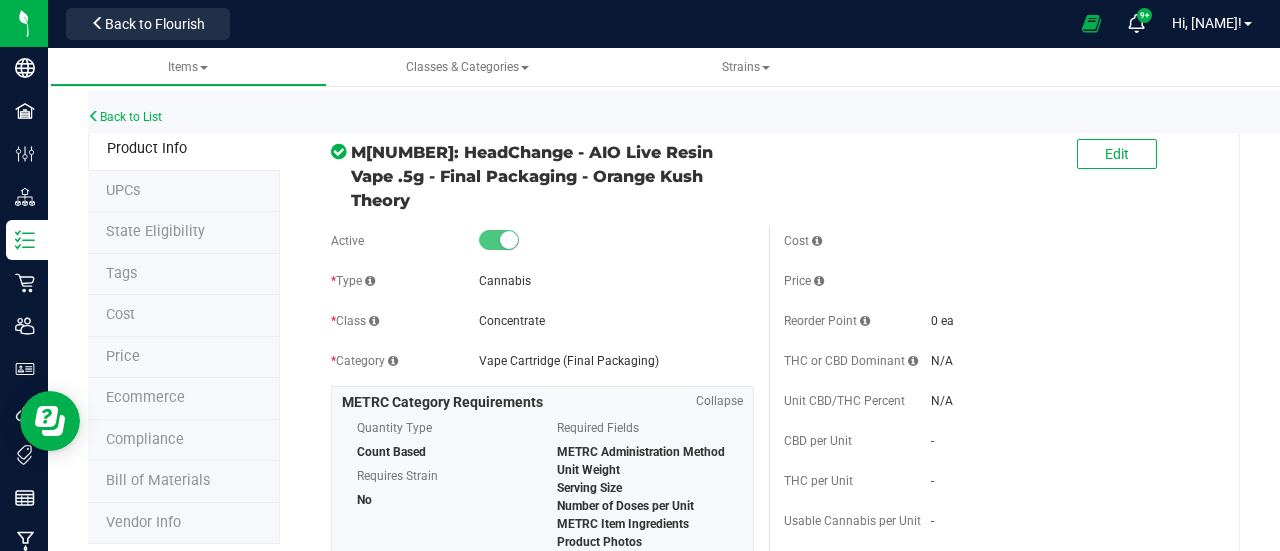 click on "Price" at bounding box center [184, 358] 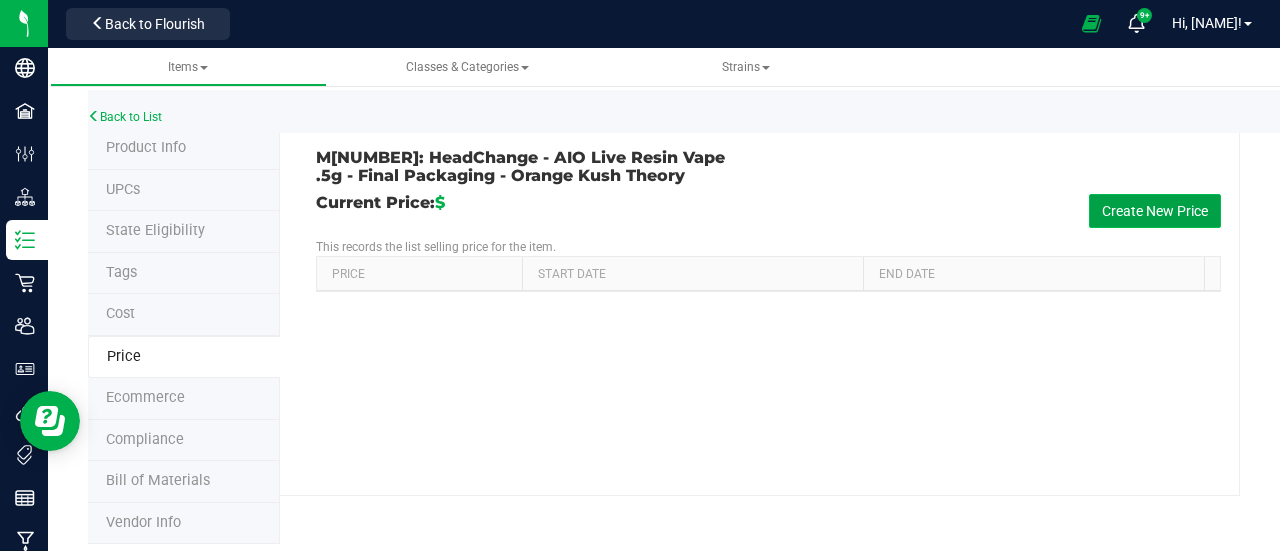 click on "Create New Price" at bounding box center (1155, 211) 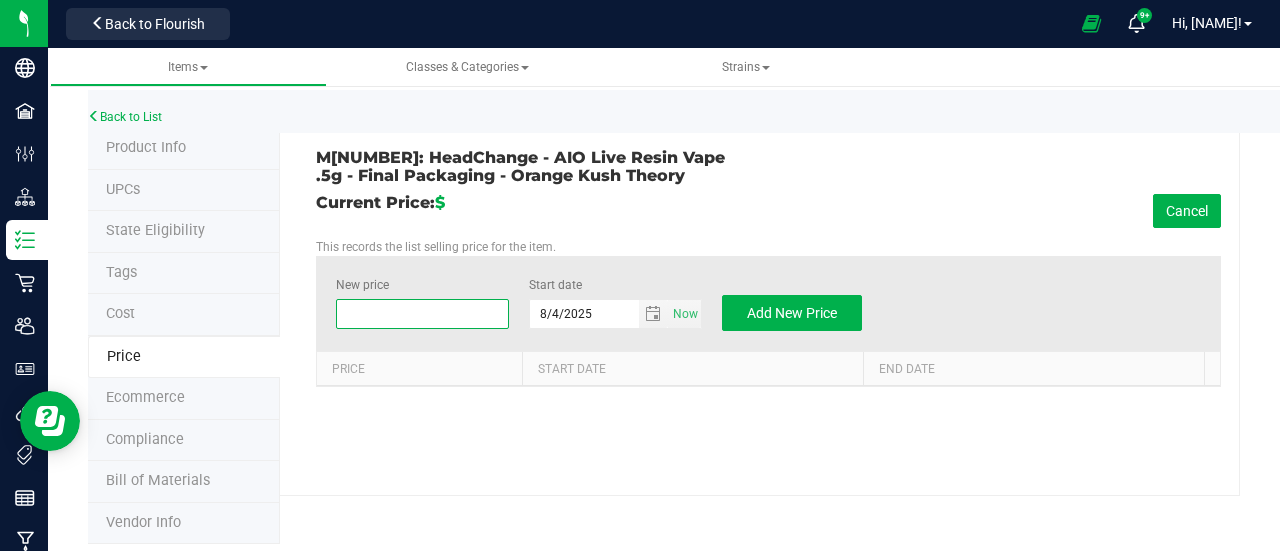 click at bounding box center (422, 314) 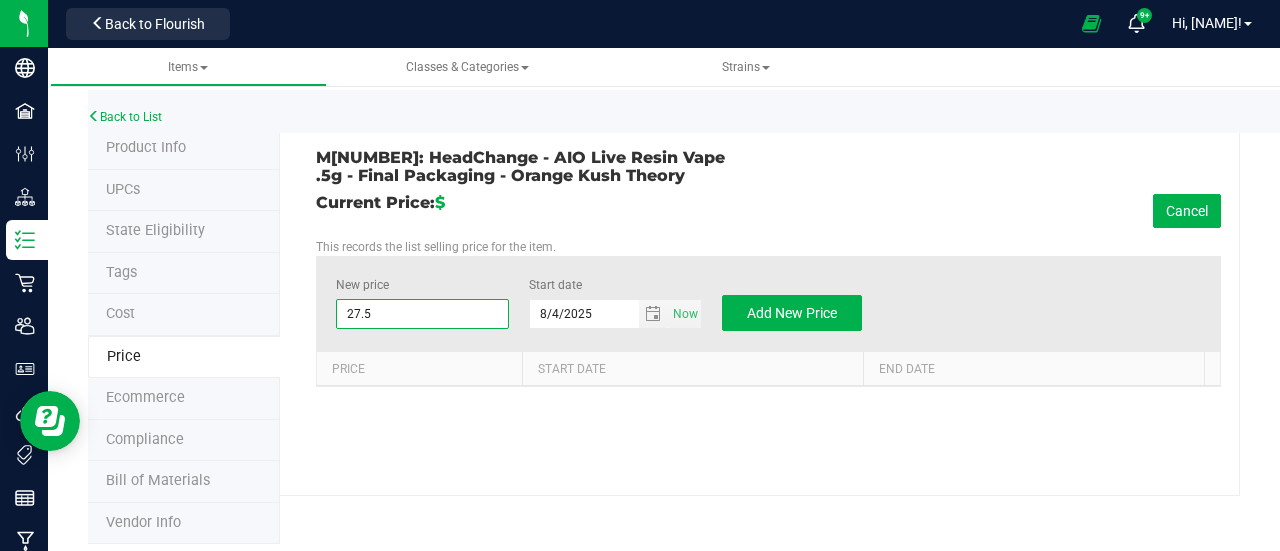 type on "27.50" 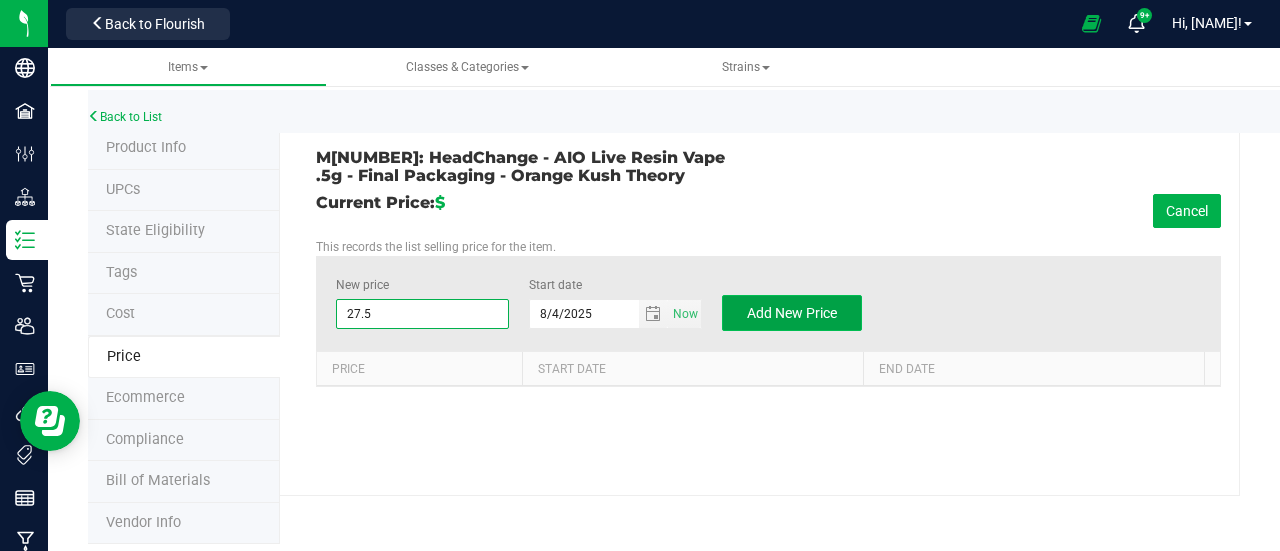 click on "Add New Price" at bounding box center (792, 313) 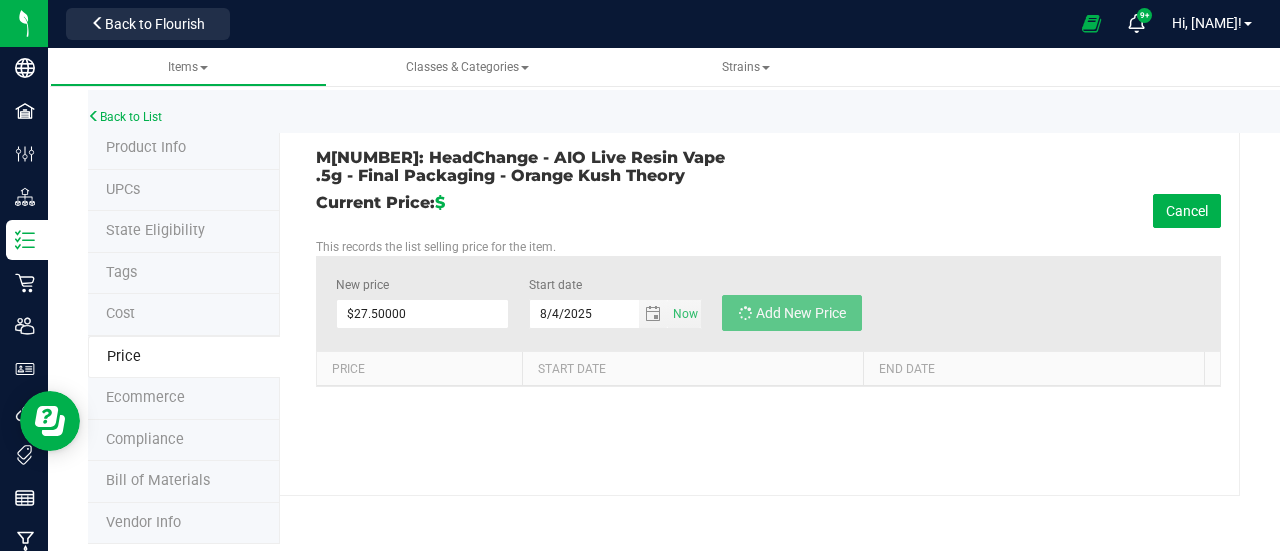 type on "$0.00000" 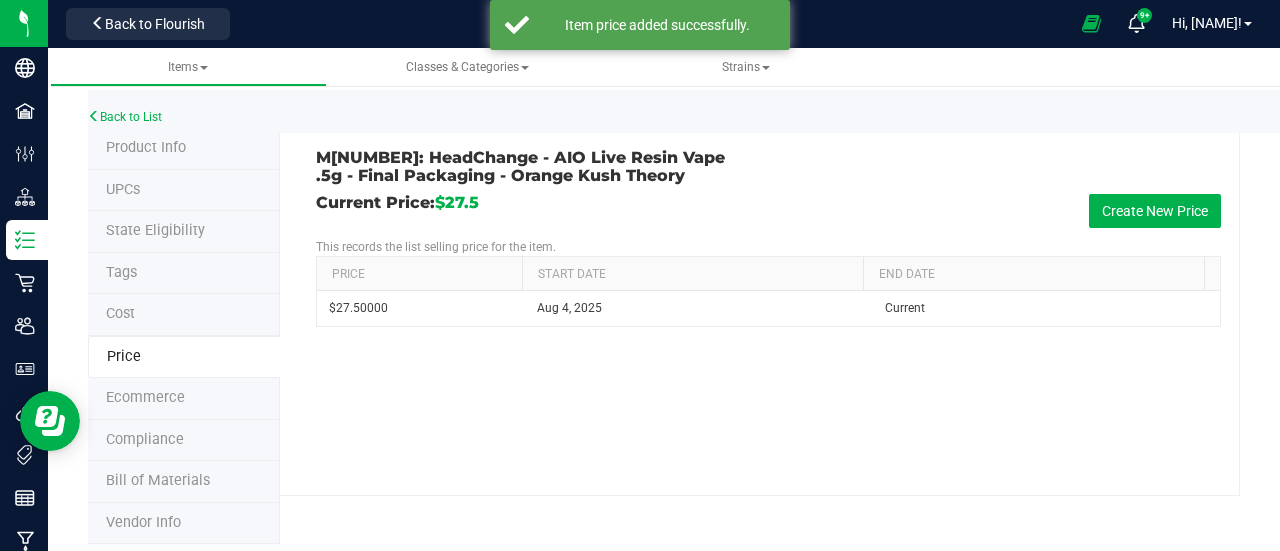 click on "Product Info" at bounding box center (184, 149) 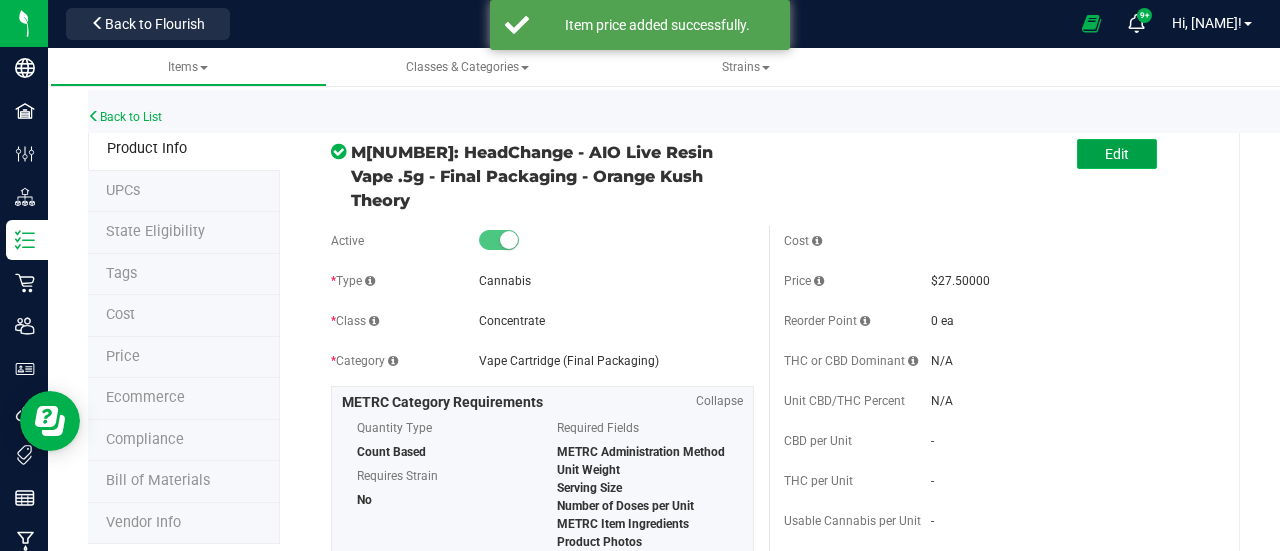 click on "Edit" at bounding box center [1117, 154] 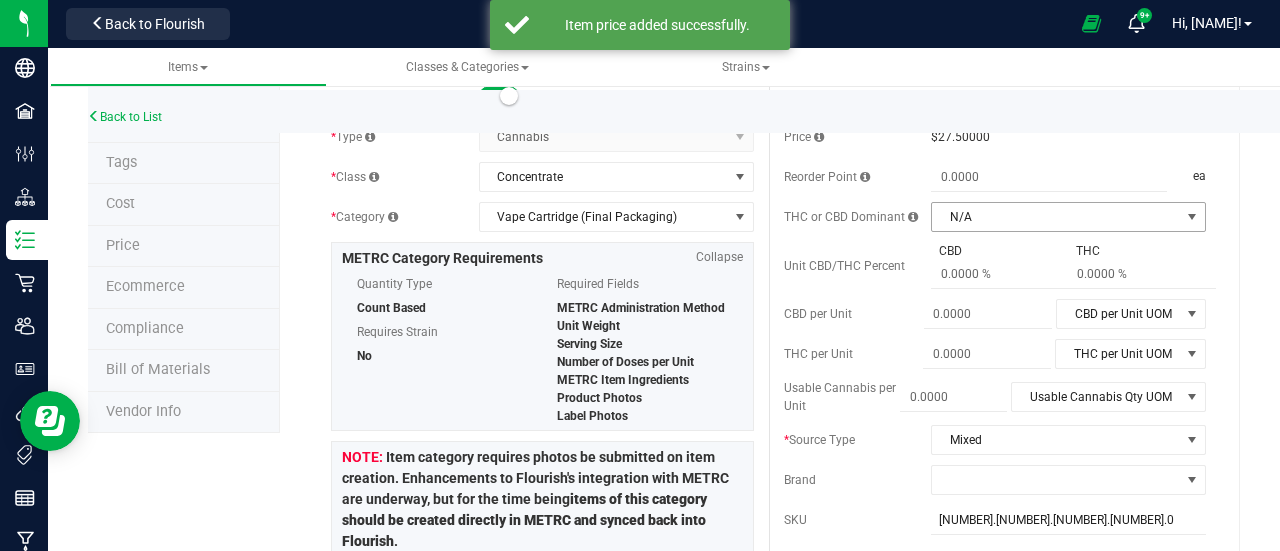 scroll, scrollTop: 200, scrollLeft: 0, axis: vertical 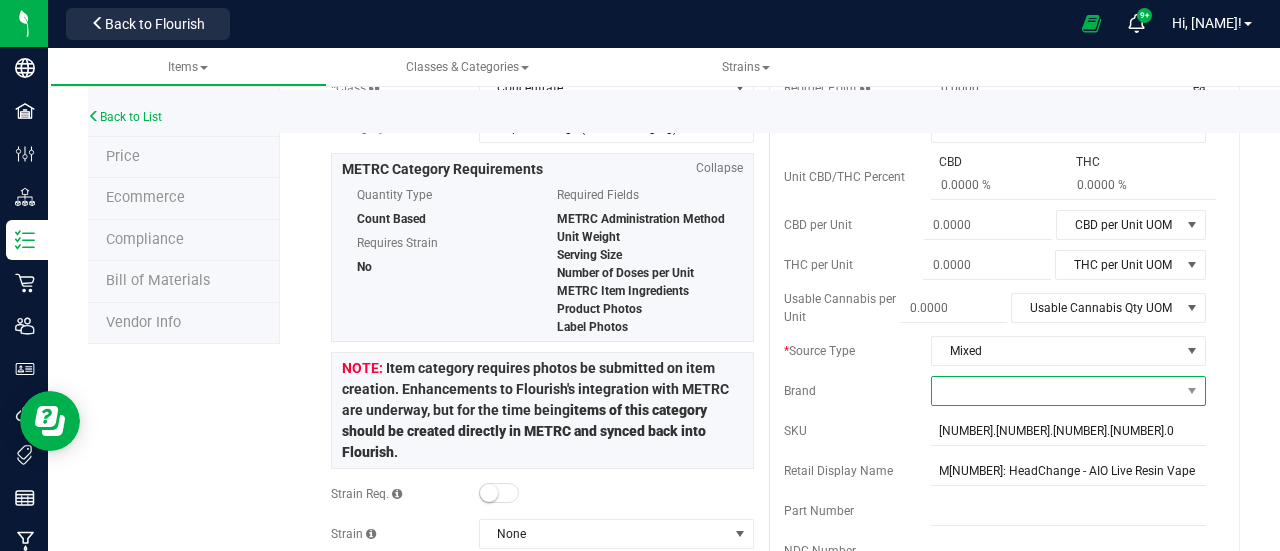 click at bounding box center [1056, 391] 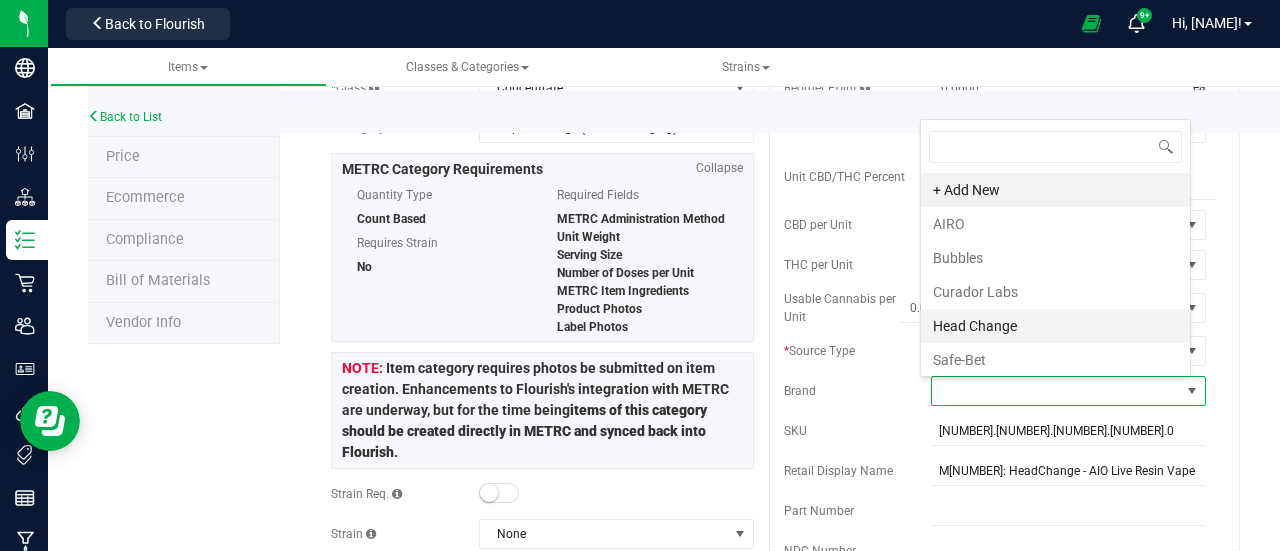 scroll, scrollTop: 0, scrollLeft: 0, axis: both 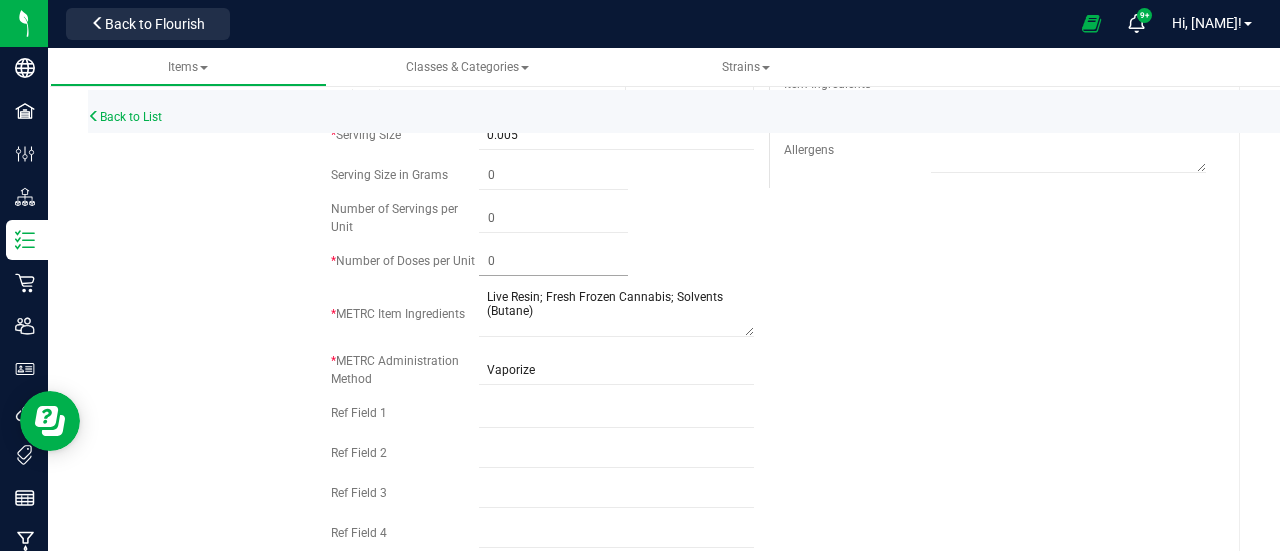 click at bounding box center (553, 261) 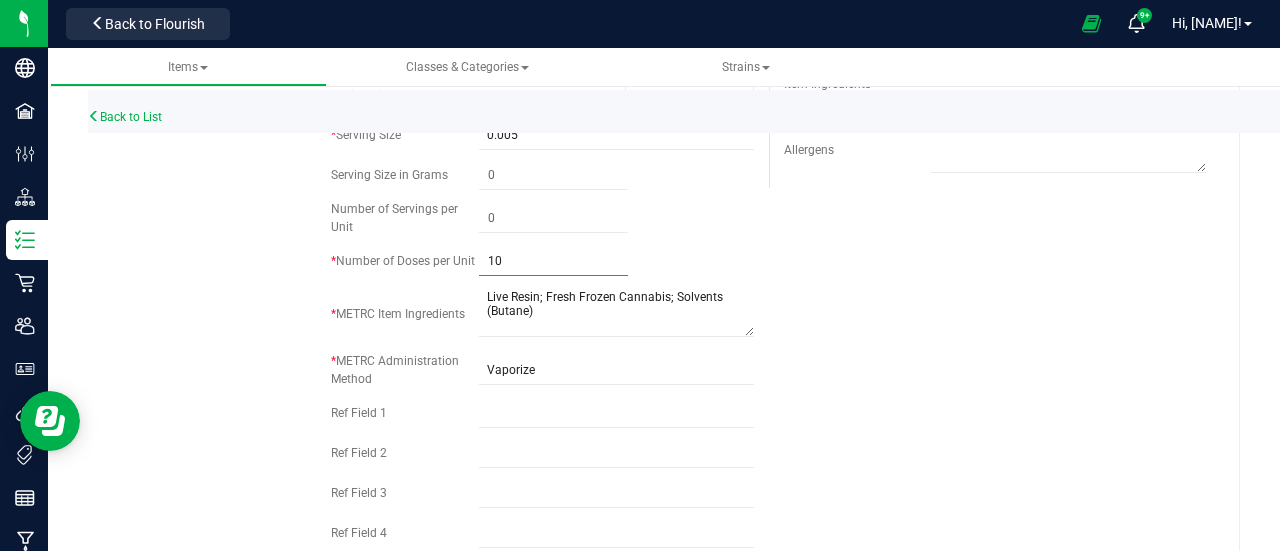 type on "100" 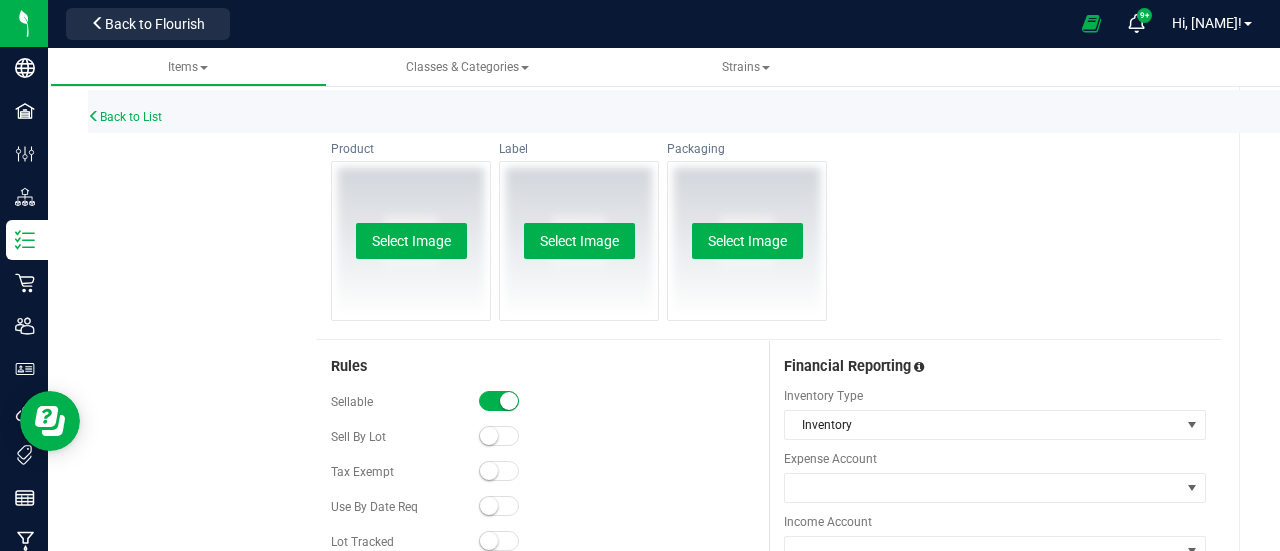 scroll, scrollTop: 1500, scrollLeft: 0, axis: vertical 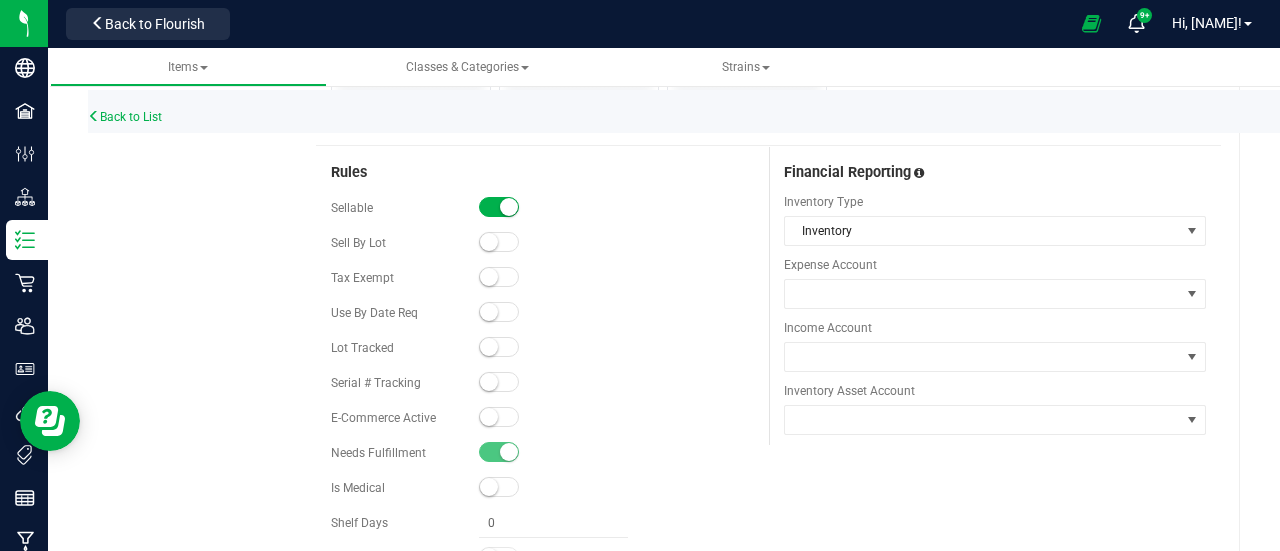 type on "100" 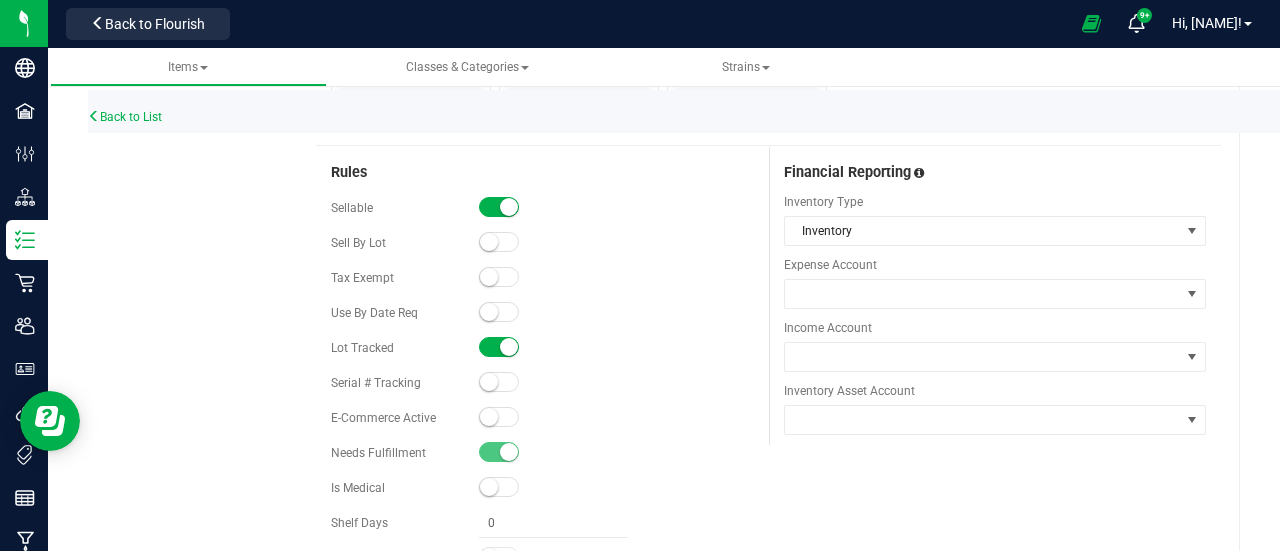 drag, startPoint x: 491, startPoint y: 330, endPoint x: 531, endPoint y: 329, distance: 40.012497 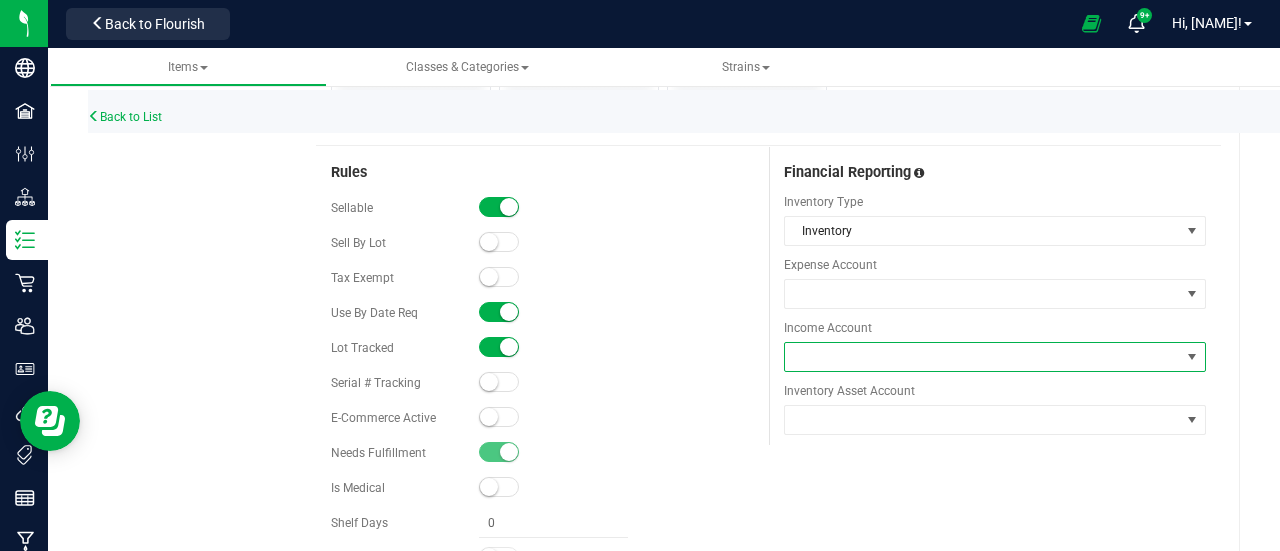click at bounding box center (983, 357) 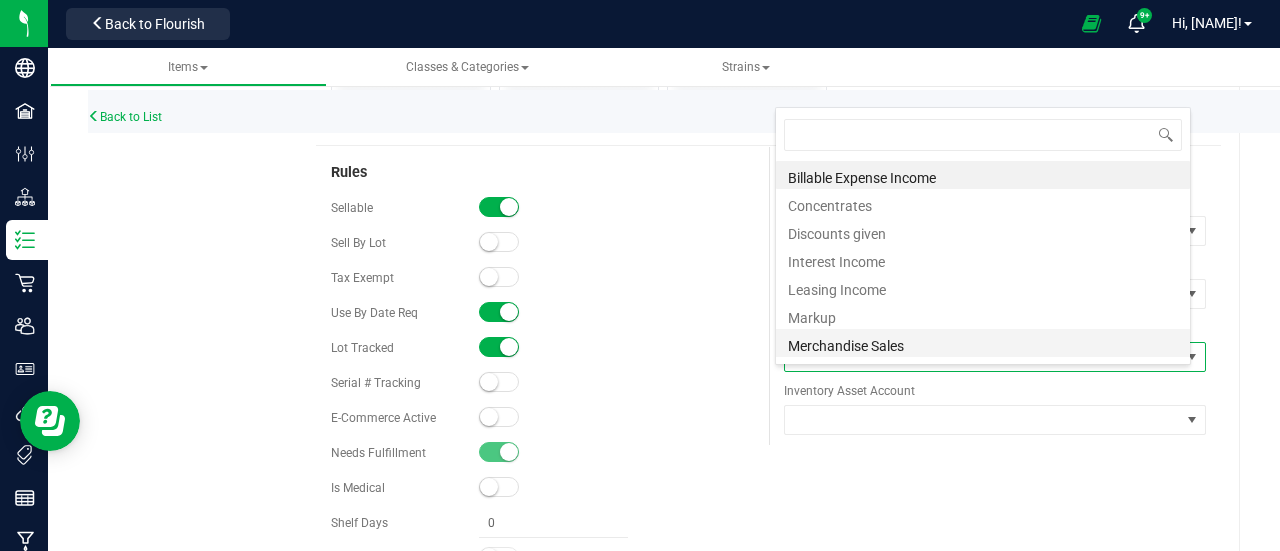 scroll, scrollTop: 99970, scrollLeft: 99584, axis: both 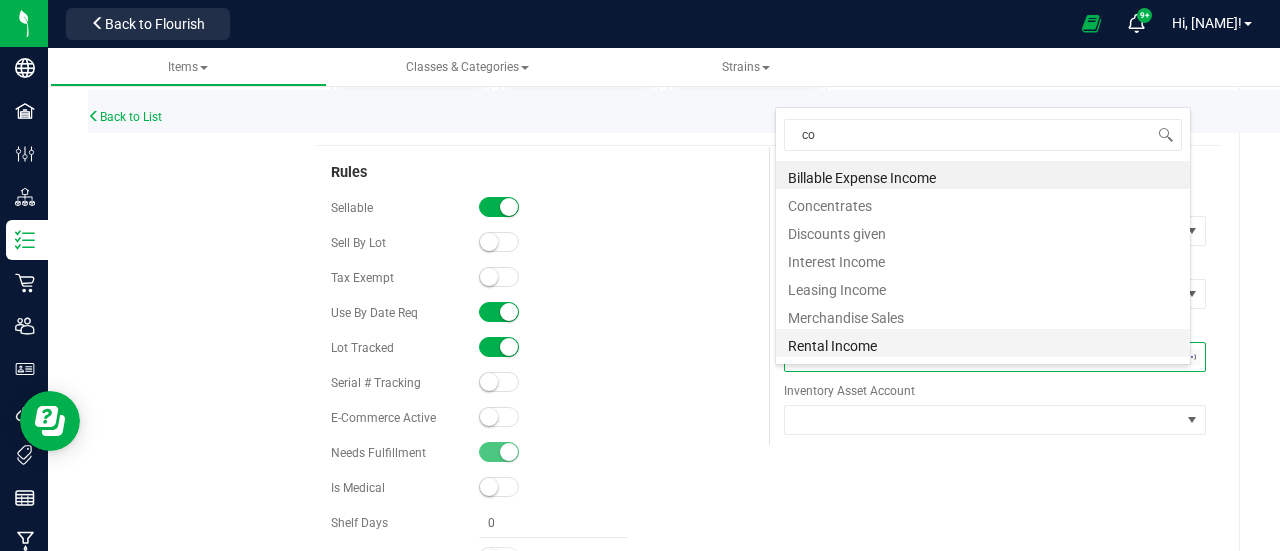 type on "con" 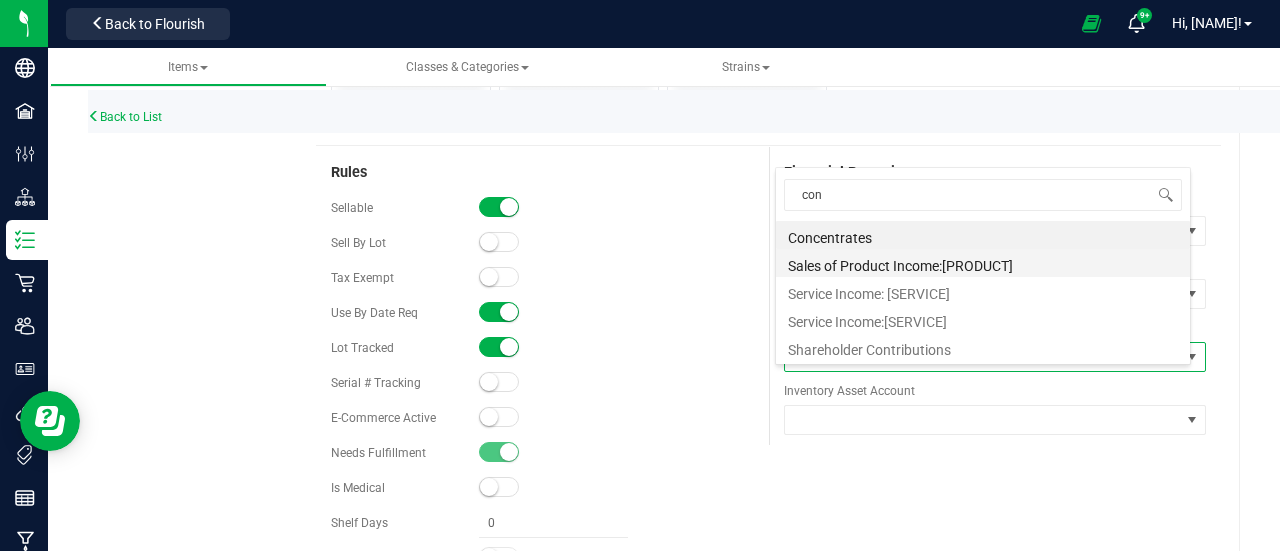 click on "Sales of Product Income:Concentrates" at bounding box center (983, 263) 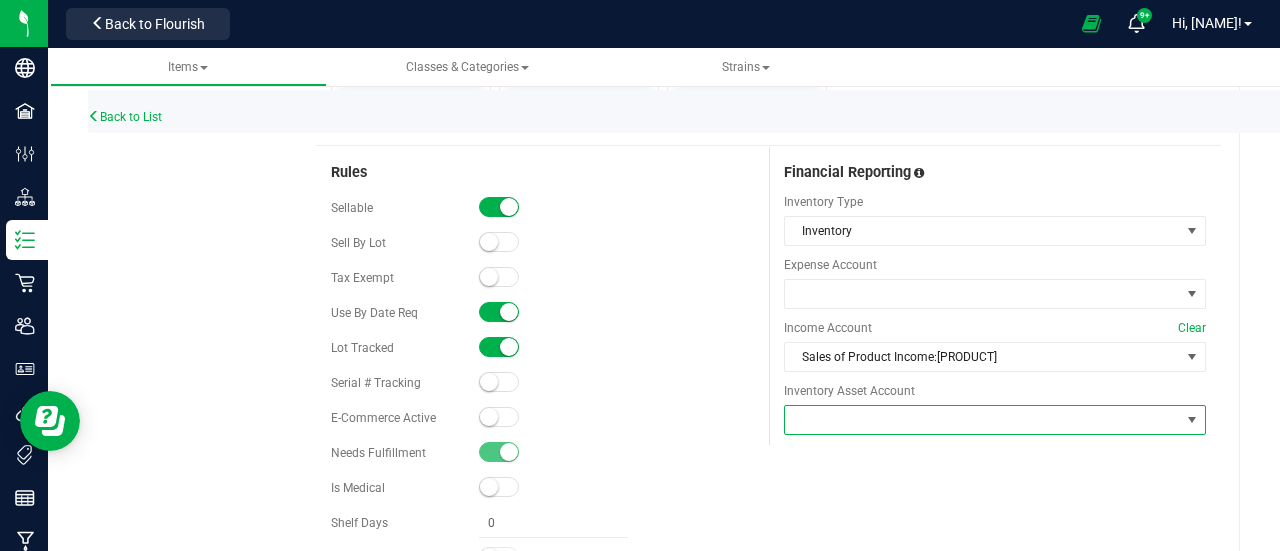 click at bounding box center (983, 420) 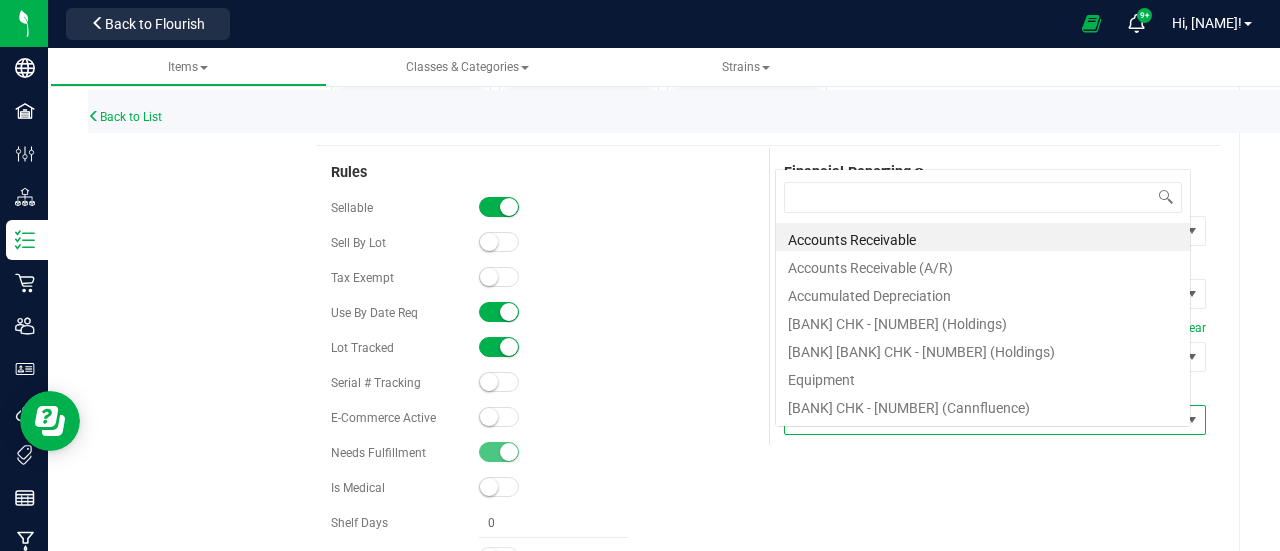 scroll, scrollTop: 0, scrollLeft: 0, axis: both 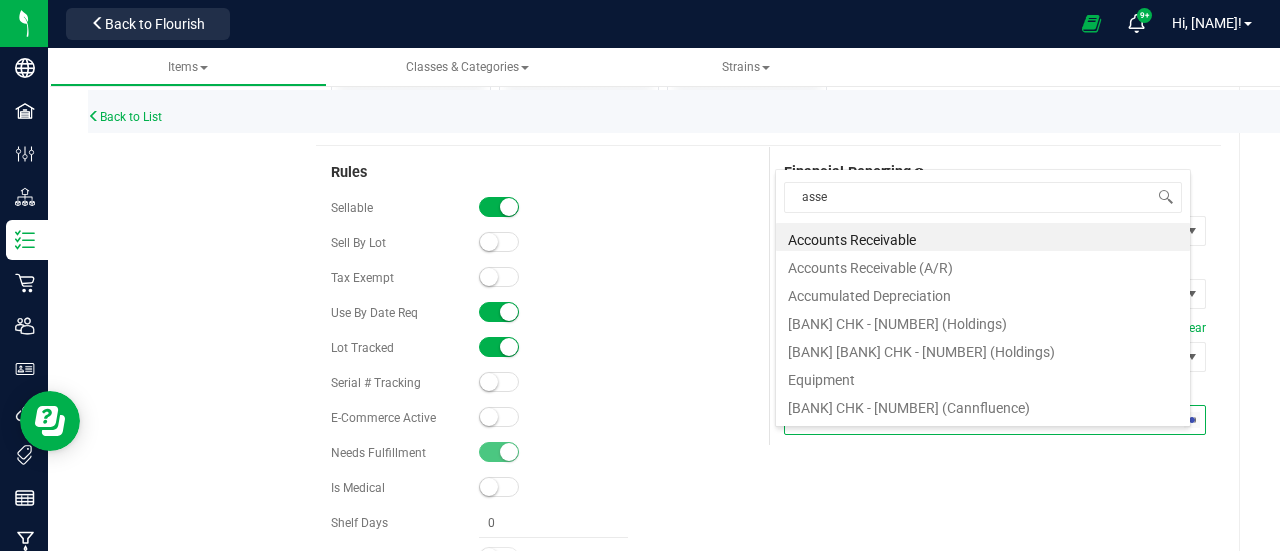 type on "asset" 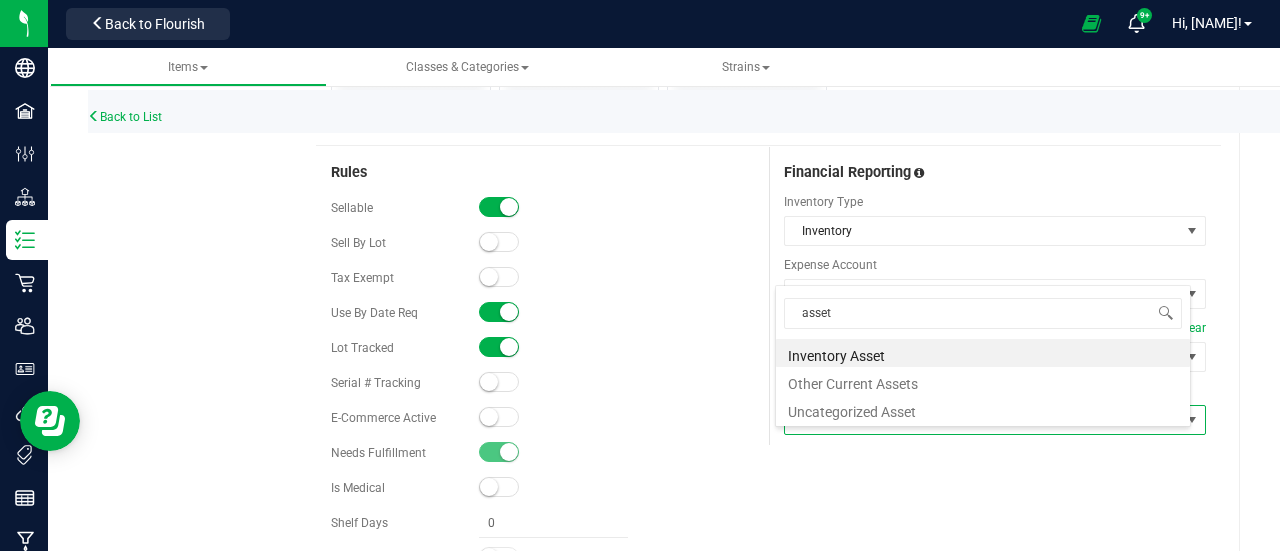 drag, startPoint x: 904, startPoint y: 353, endPoint x: 916, endPoint y: 355, distance: 12.165525 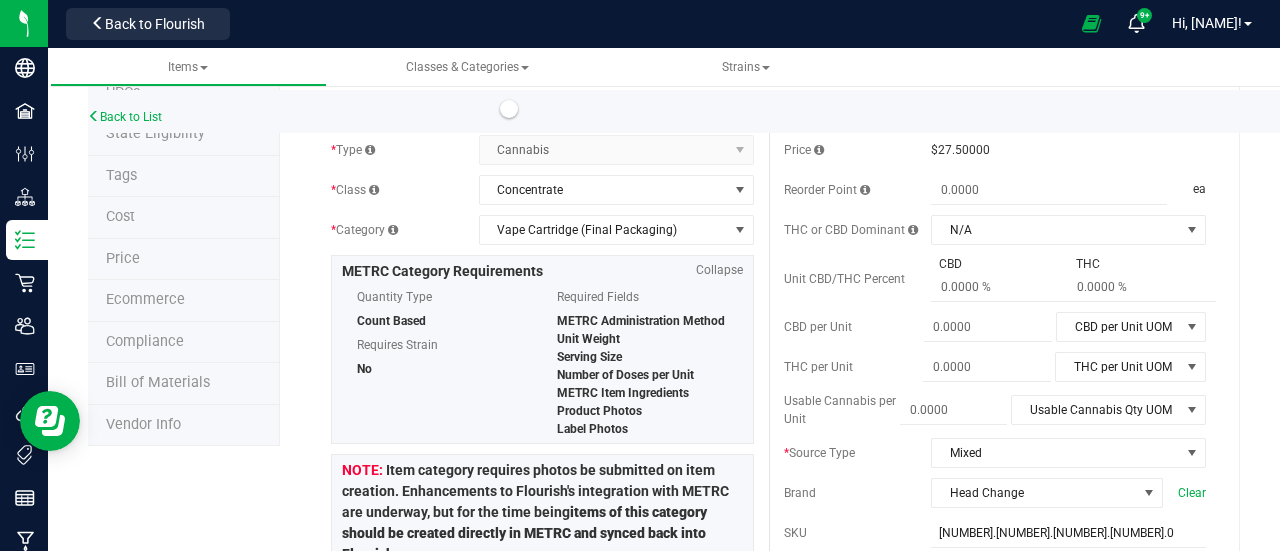 scroll, scrollTop: 0, scrollLeft: 0, axis: both 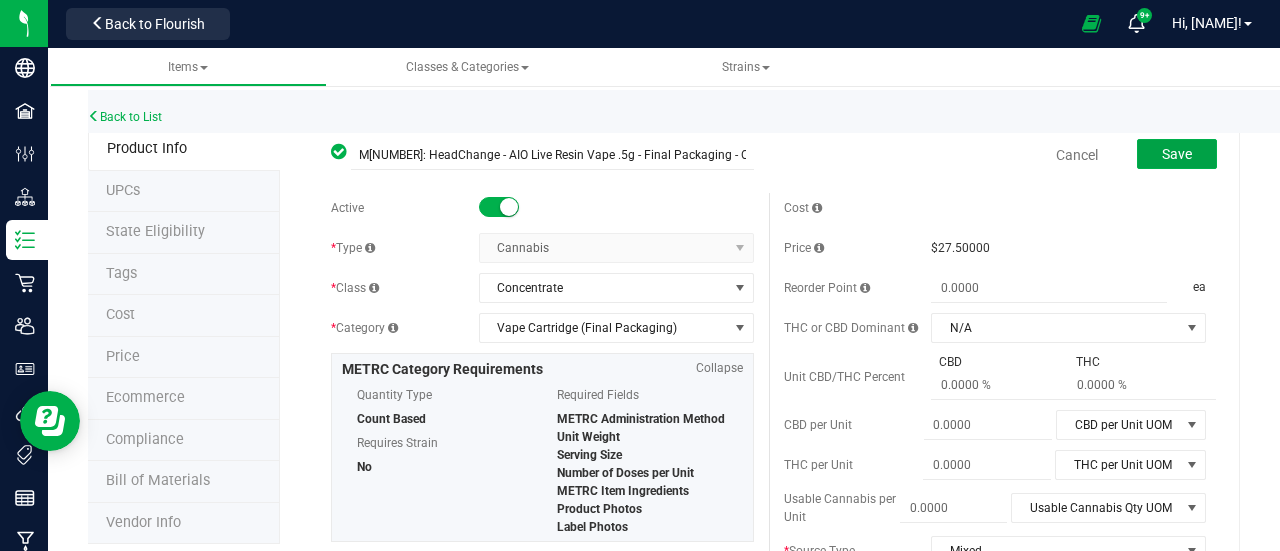 drag, startPoint x: 1161, startPoint y: 159, endPoint x: 1168, endPoint y: 169, distance: 12.206555 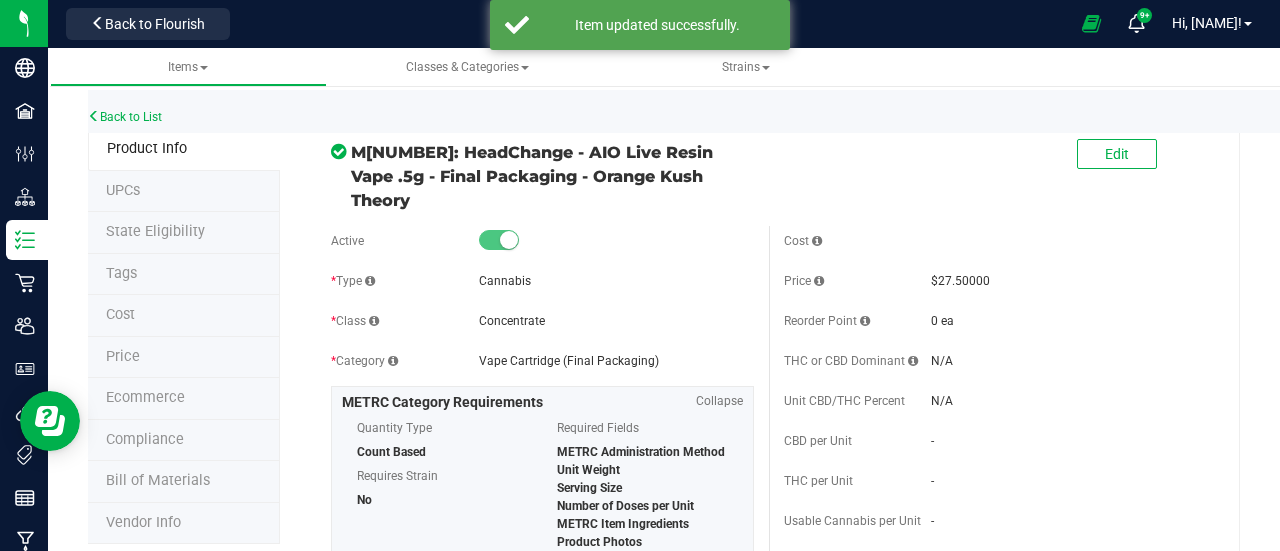 click on "Price" at bounding box center (184, 358) 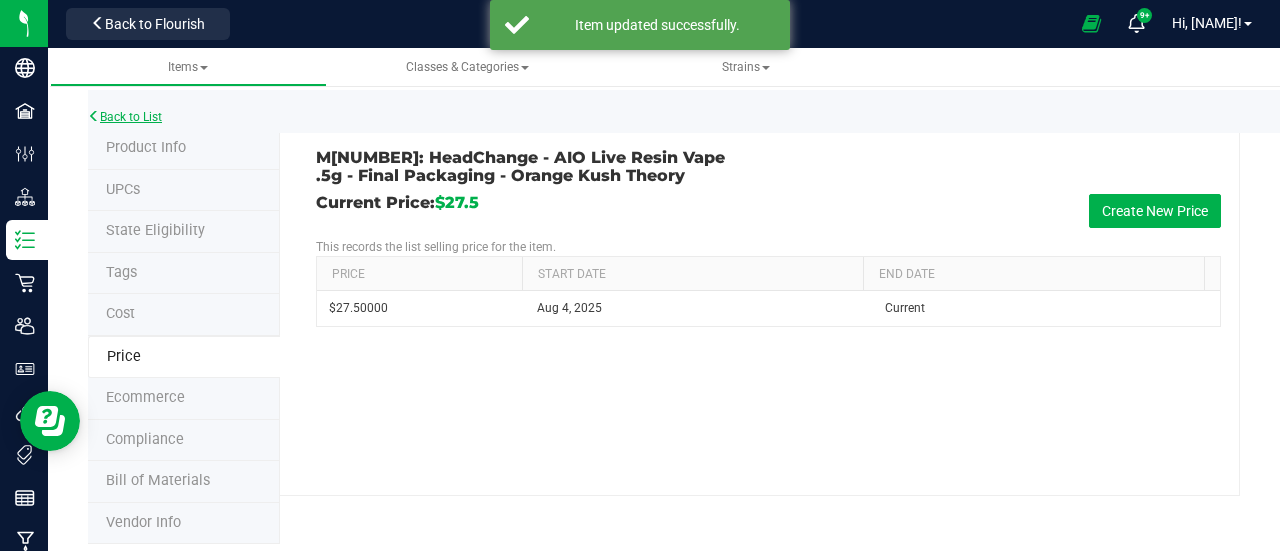 click on "Back to List" at bounding box center (125, 117) 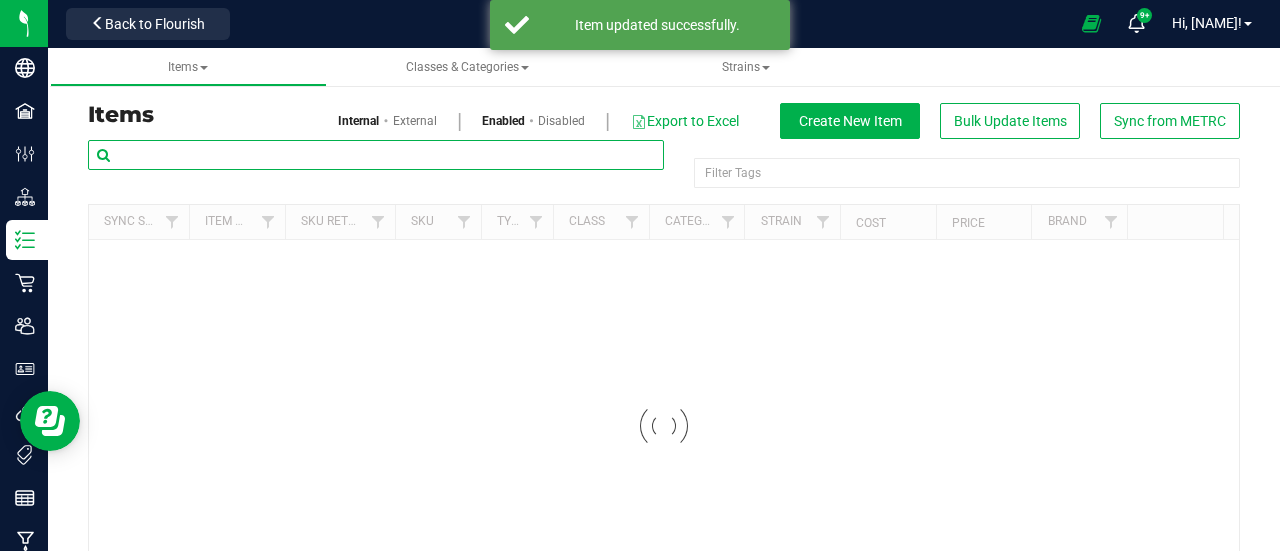 click at bounding box center [376, 155] 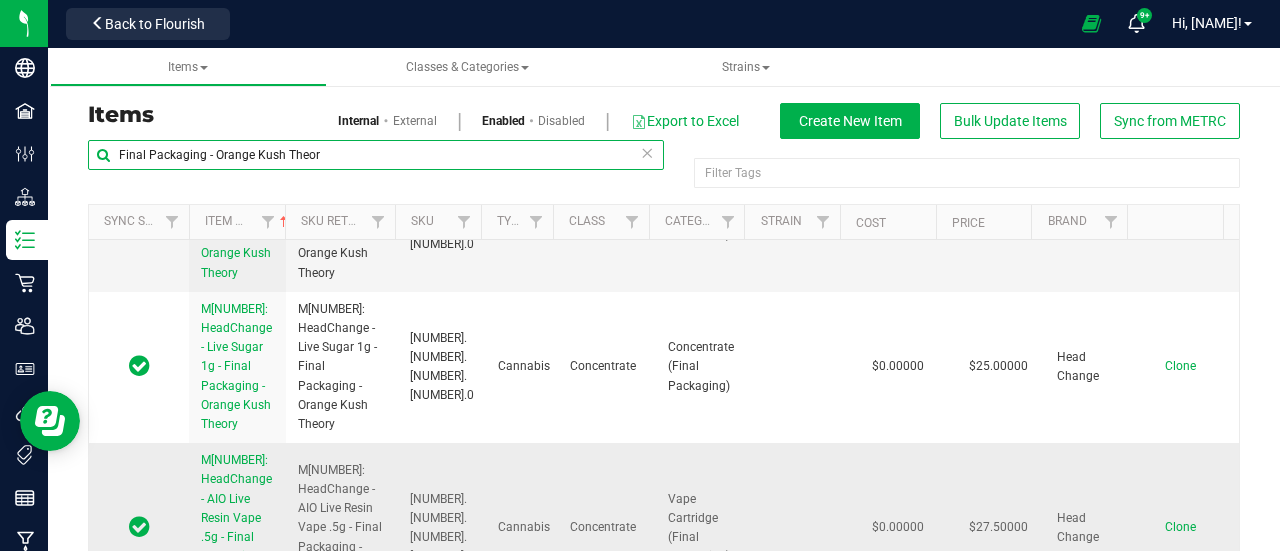 scroll, scrollTop: 632, scrollLeft: 0, axis: vertical 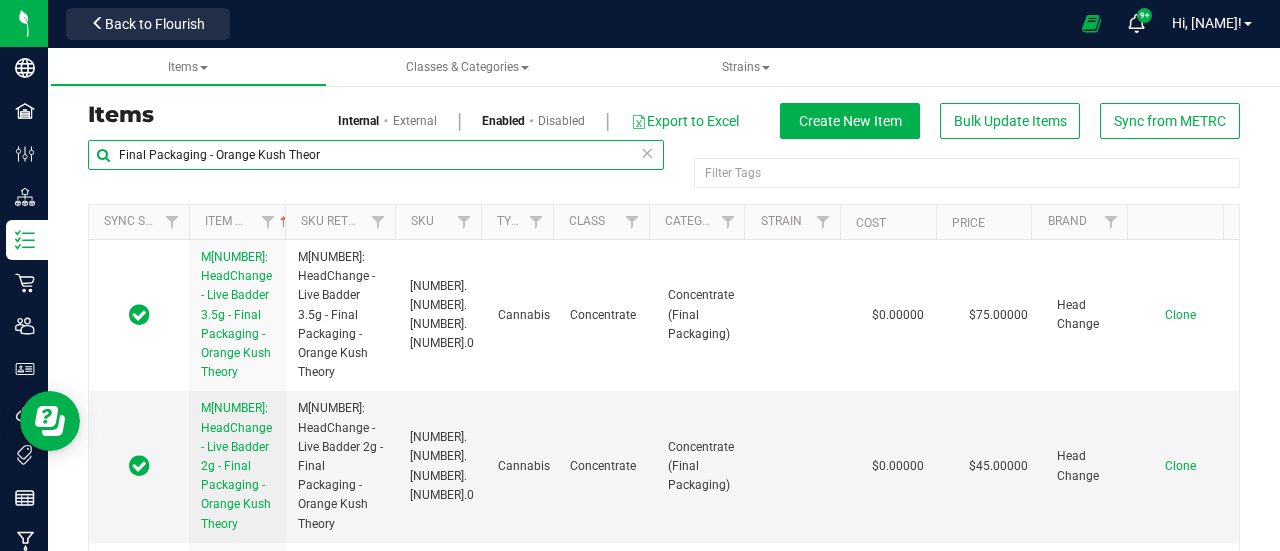 type on "[PRODUCT_NAME]" 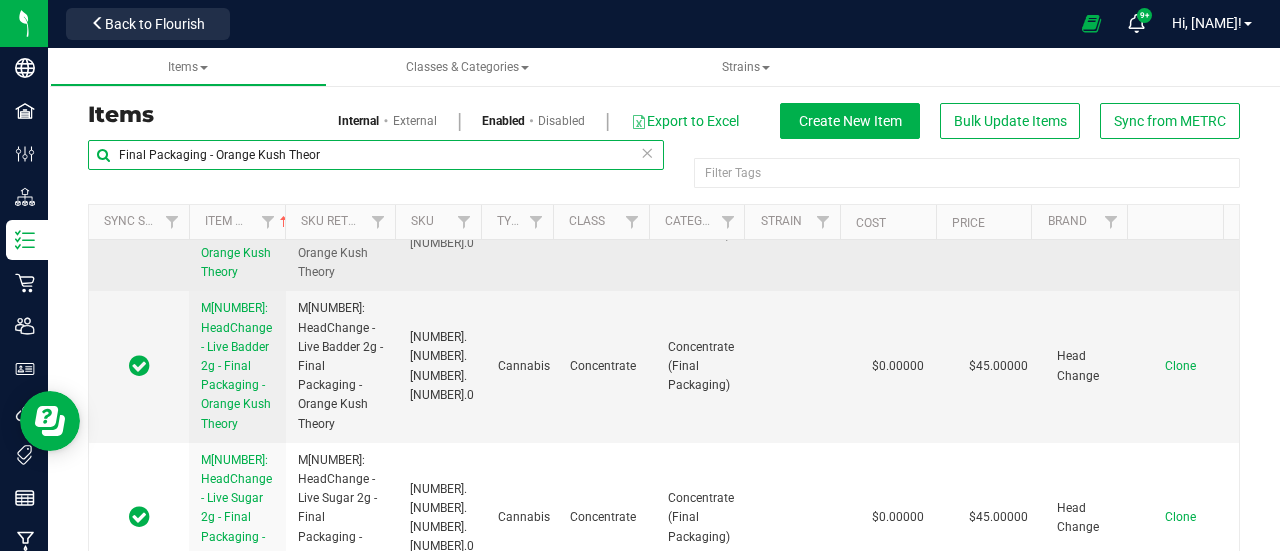scroll, scrollTop: 200, scrollLeft: 0, axis: vertical 